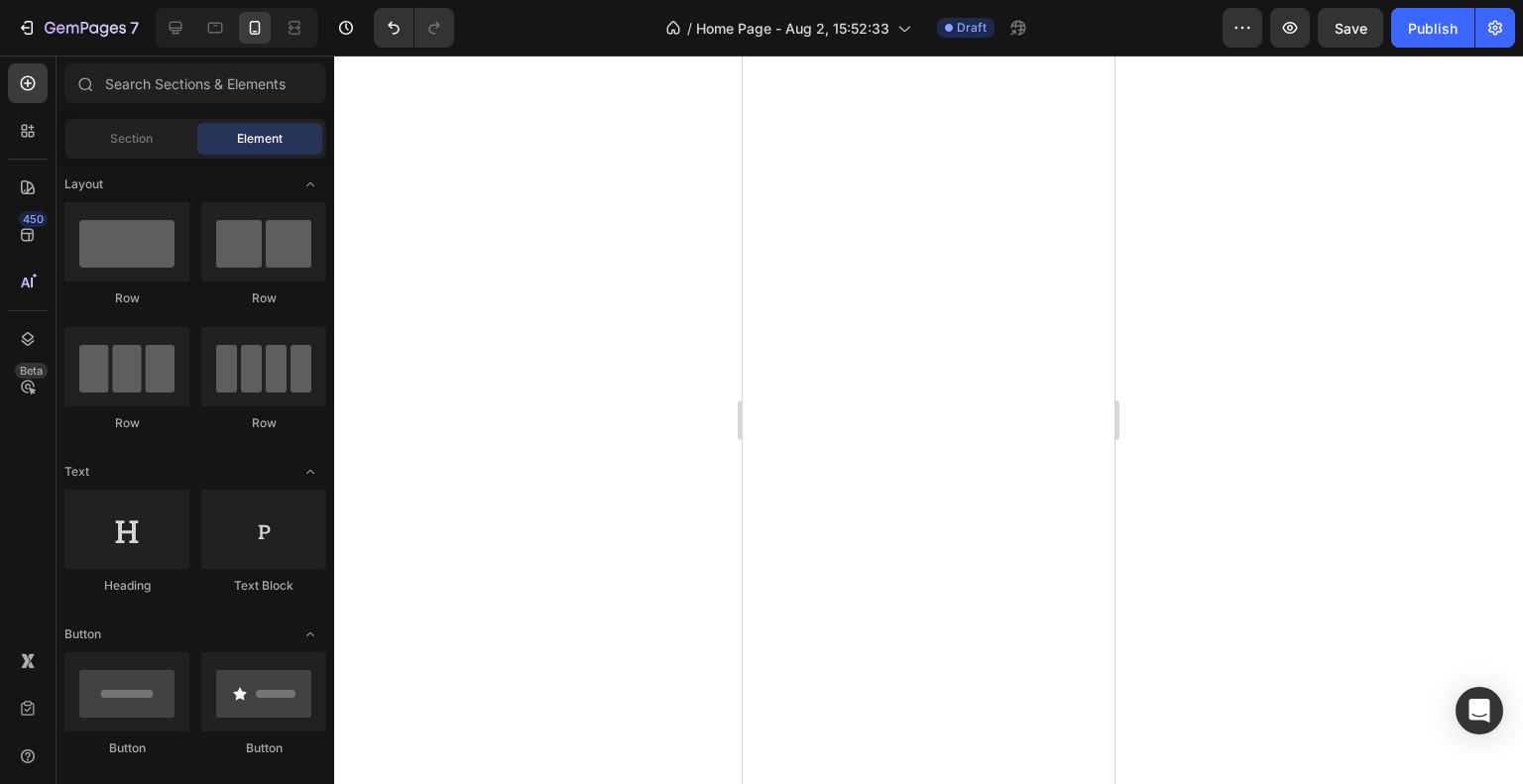 scroll, scrollTop: 0, scrollLeft: 0, axis: both 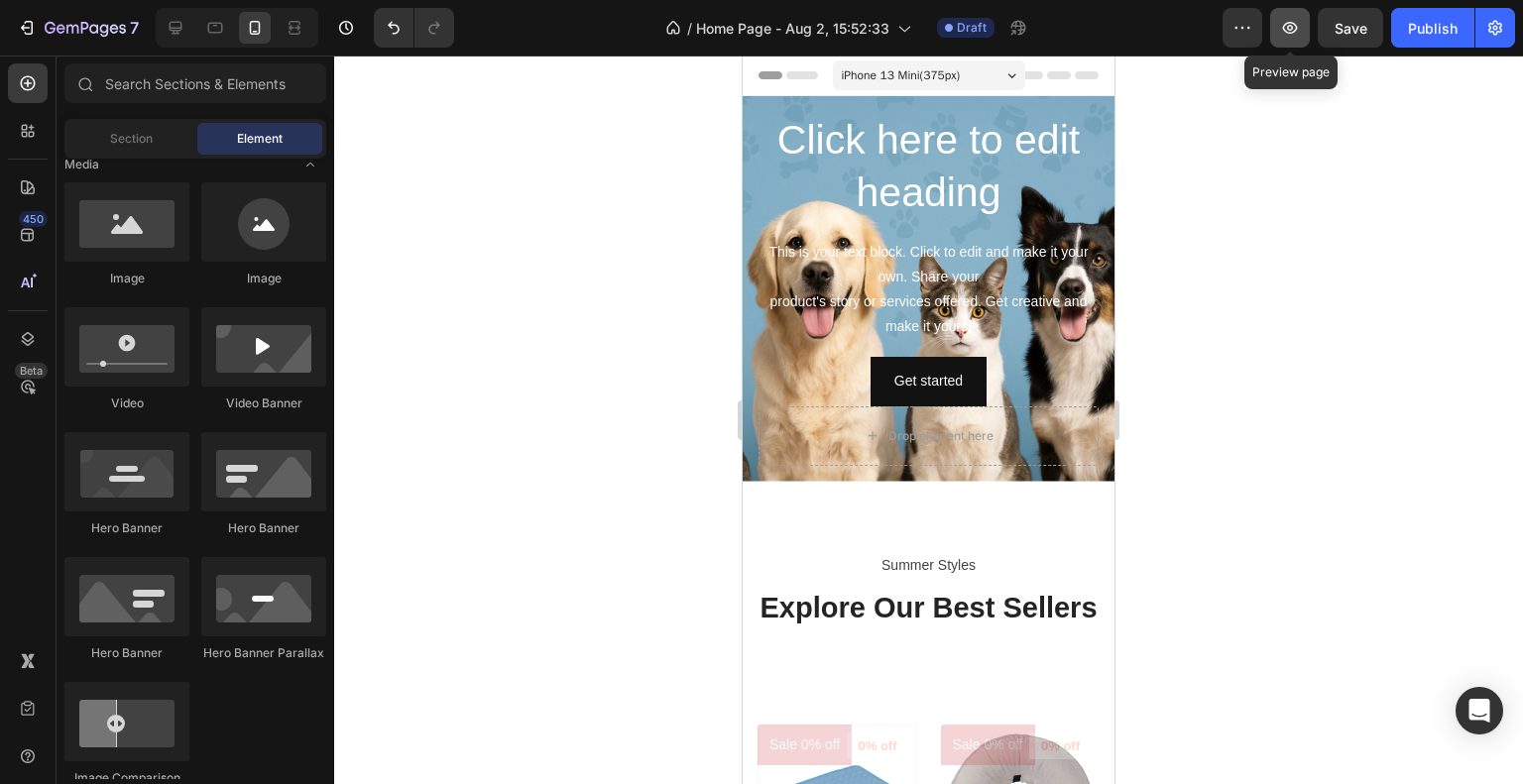 click 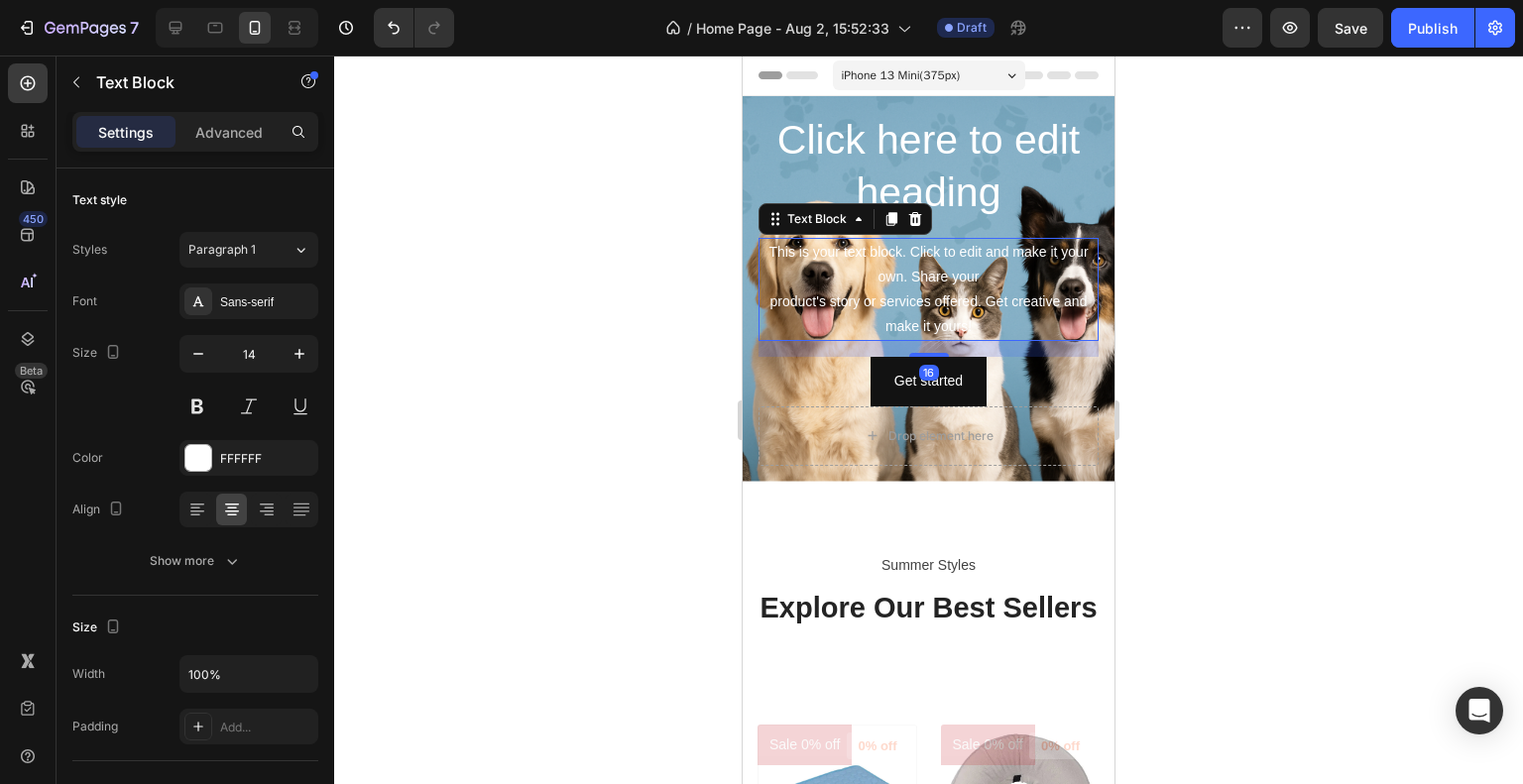 drag, startPoint x: 904, startPoint y: 309, endPoint x: 922, endPoint y: 236, distance: 75.18643 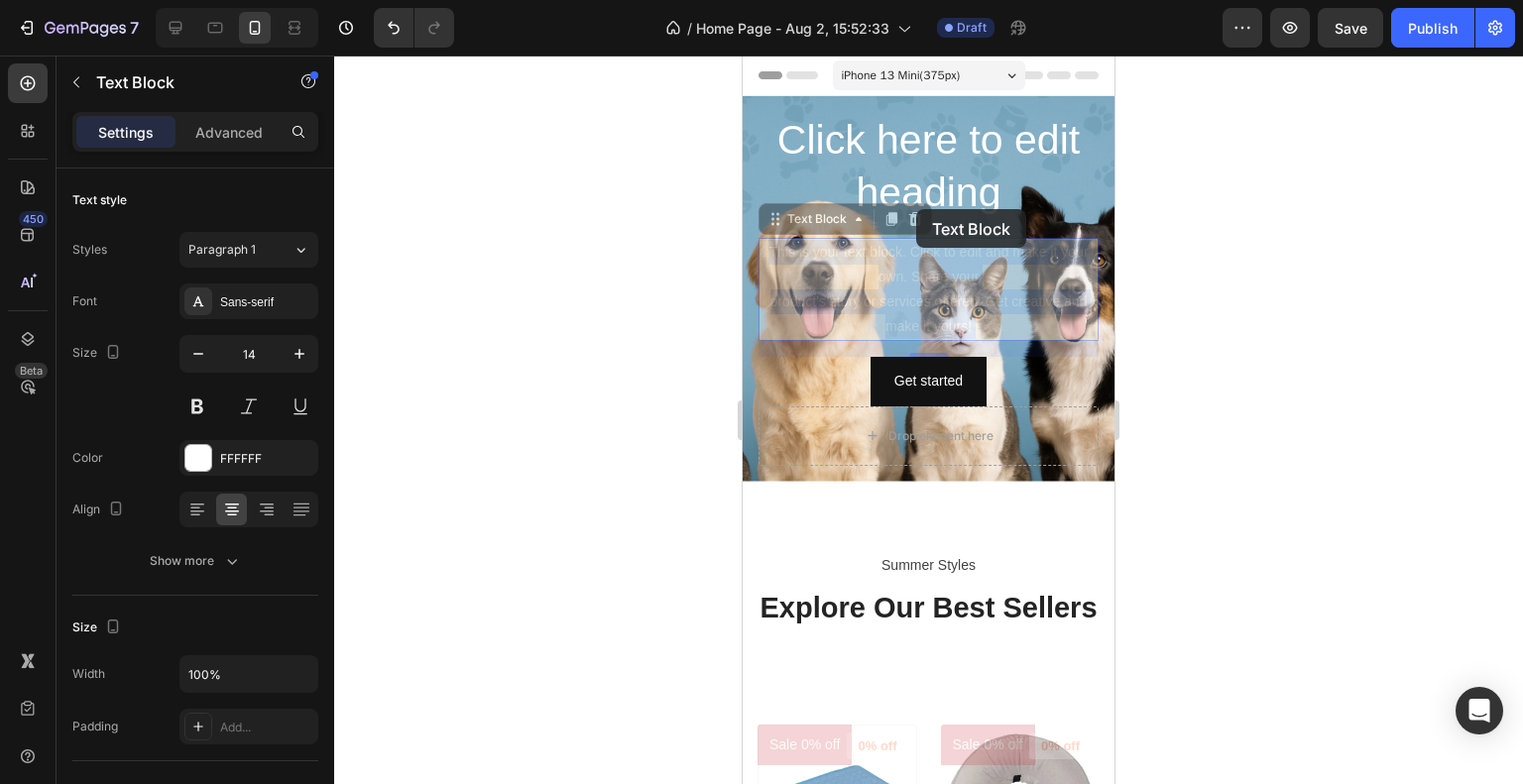 drag, startPoint x: 905, startPoint y: 260, endPoint x: 913, endPoint y: 229, distance: 32.01562 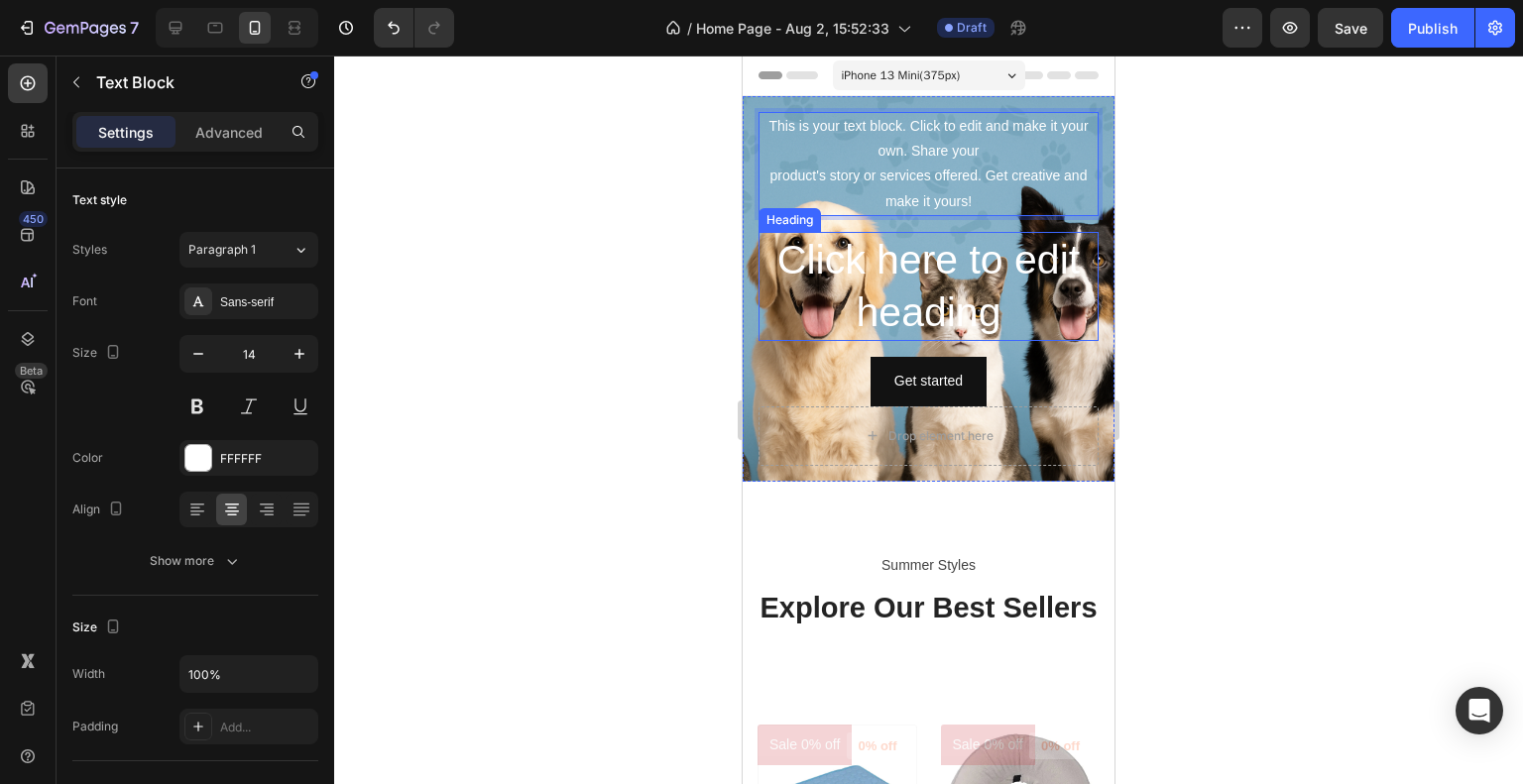 click on "Click here to edit heading" at bounding box center [928, 286] 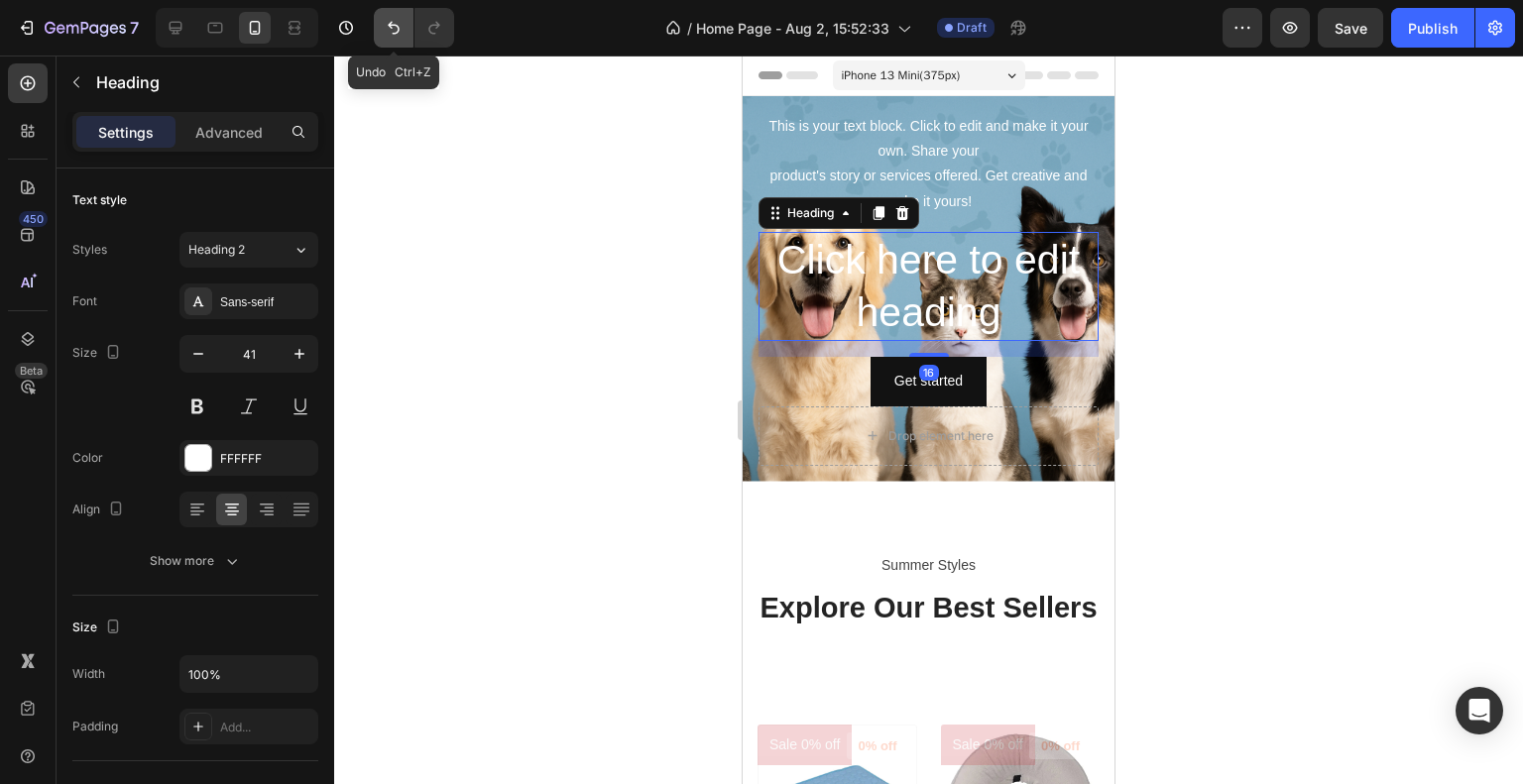 click 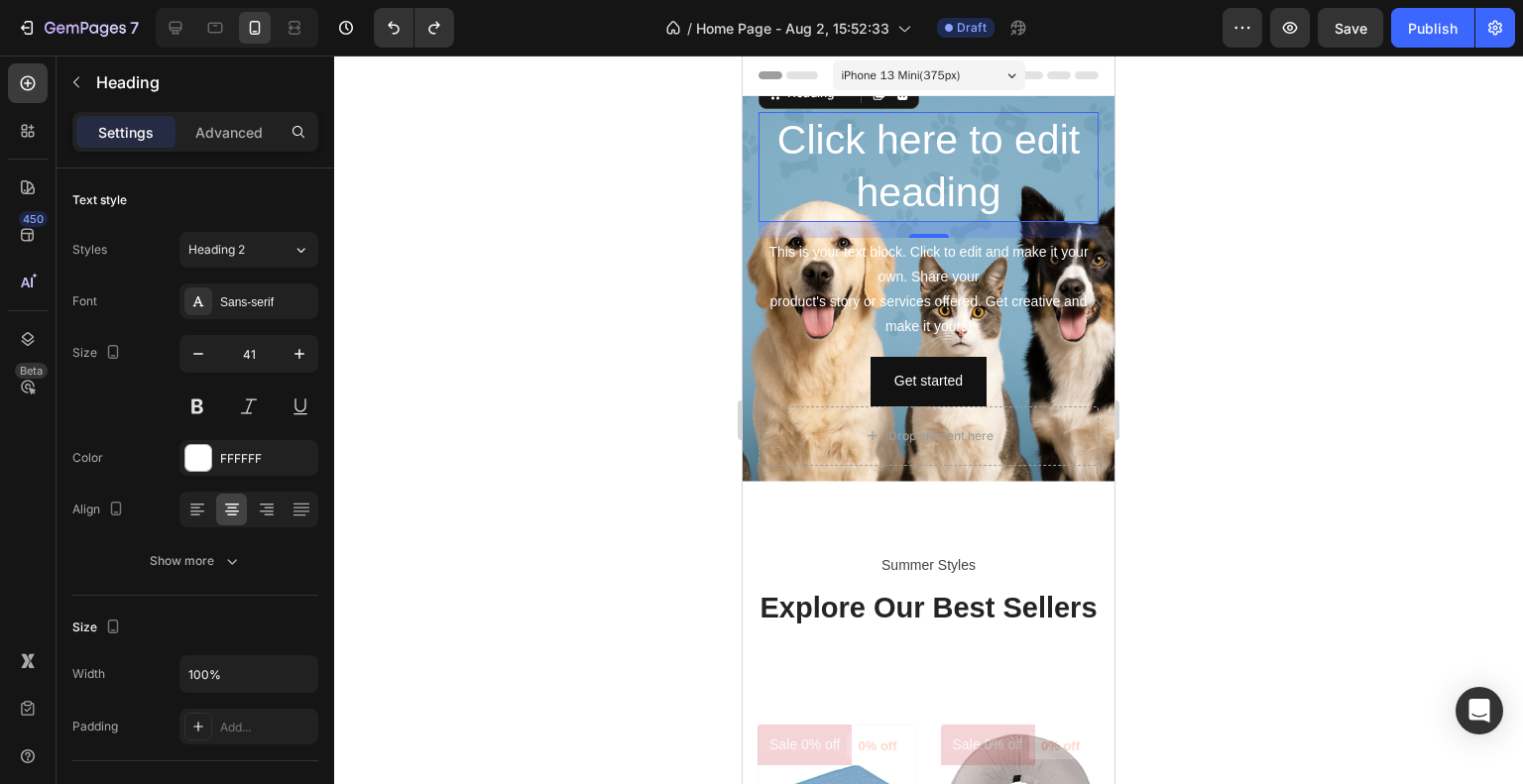 click 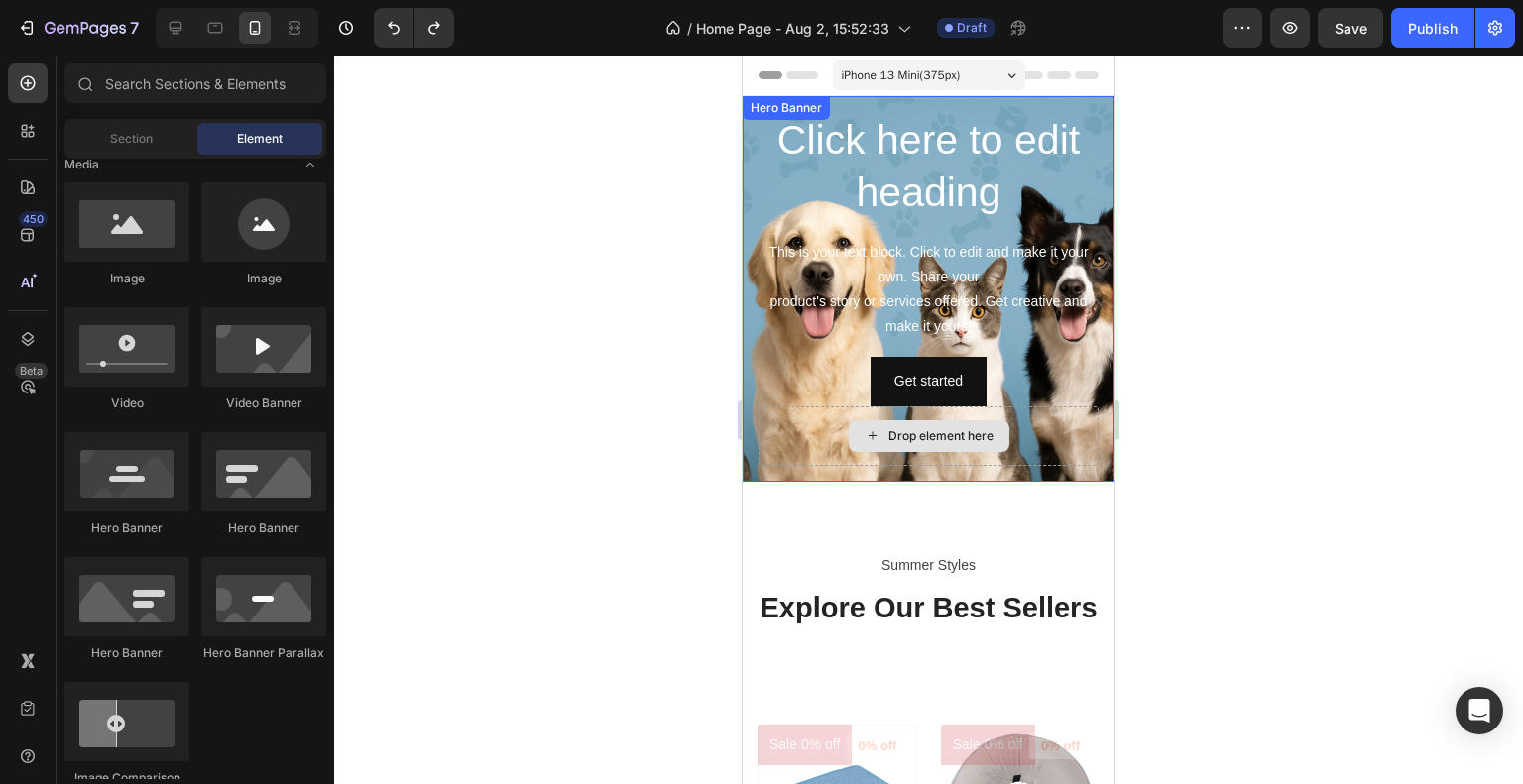 click on "Drop element here" at bounding box center (928, 436) 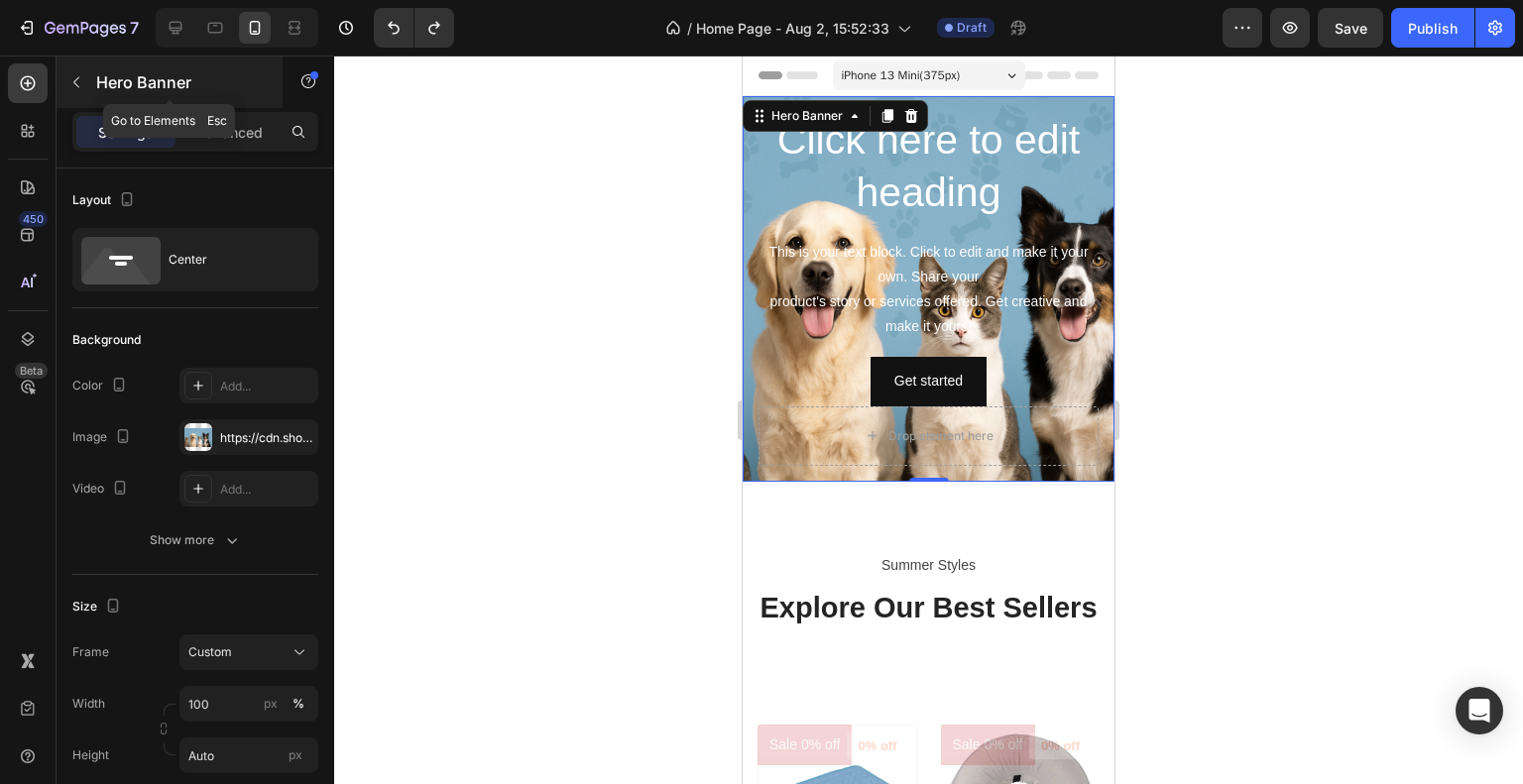 click 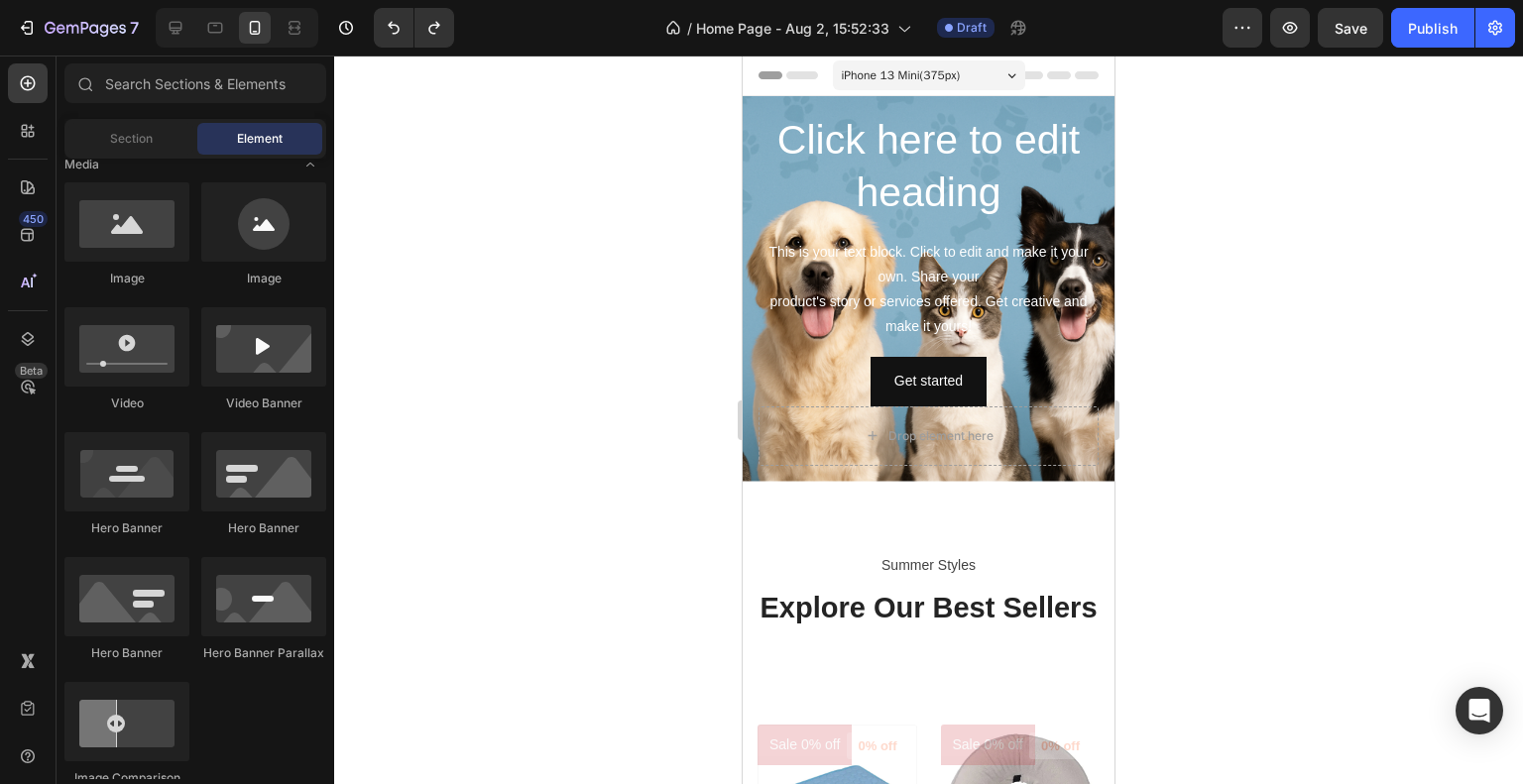 click on "Image
Image
Video
Video Banner
Hero Banner
Hero Banner
Hero Banner
Hero Banner Parallax
Image Comparison" 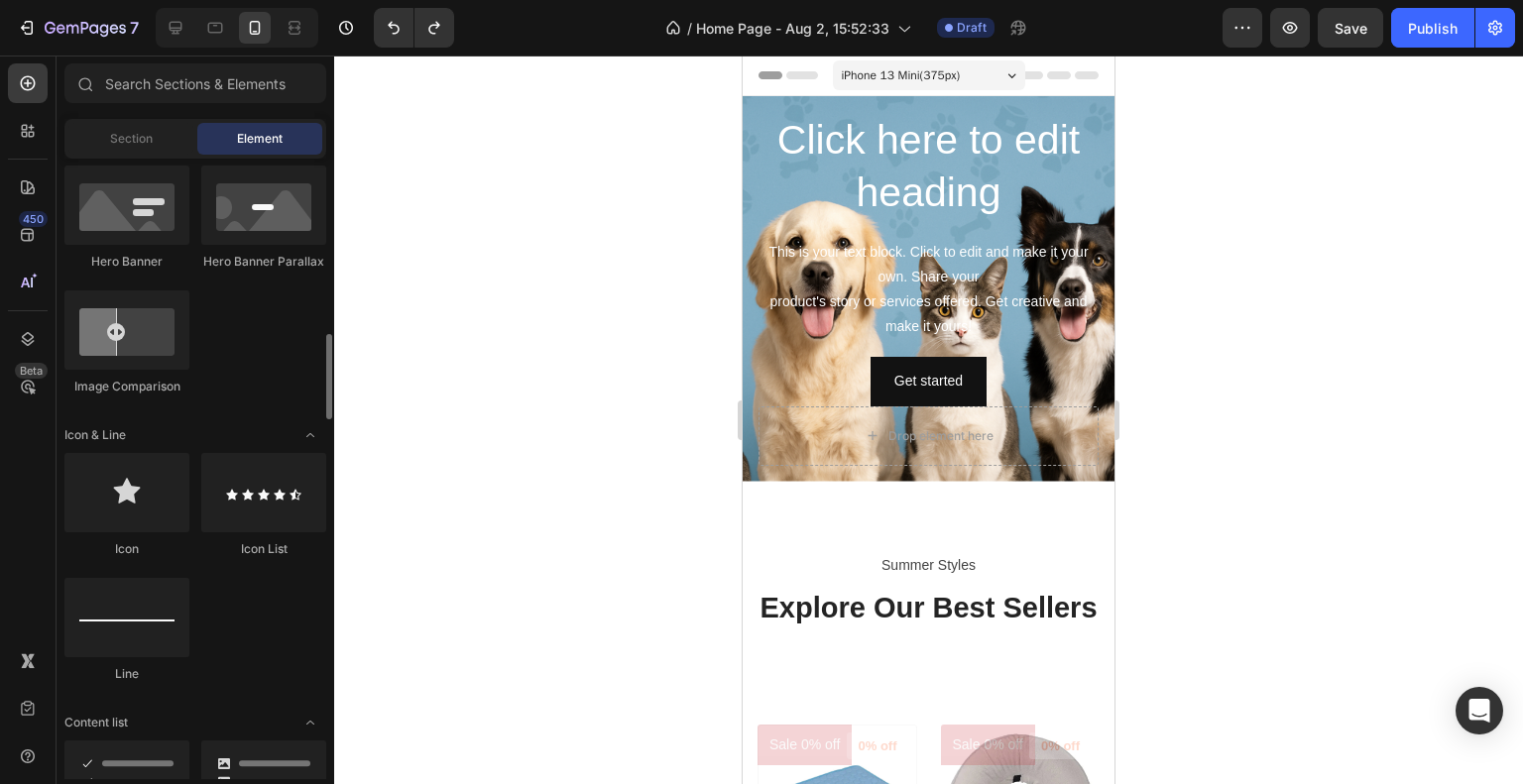 scroll, scrollTop: 1055, scrollLeft: 0, axis: vertical 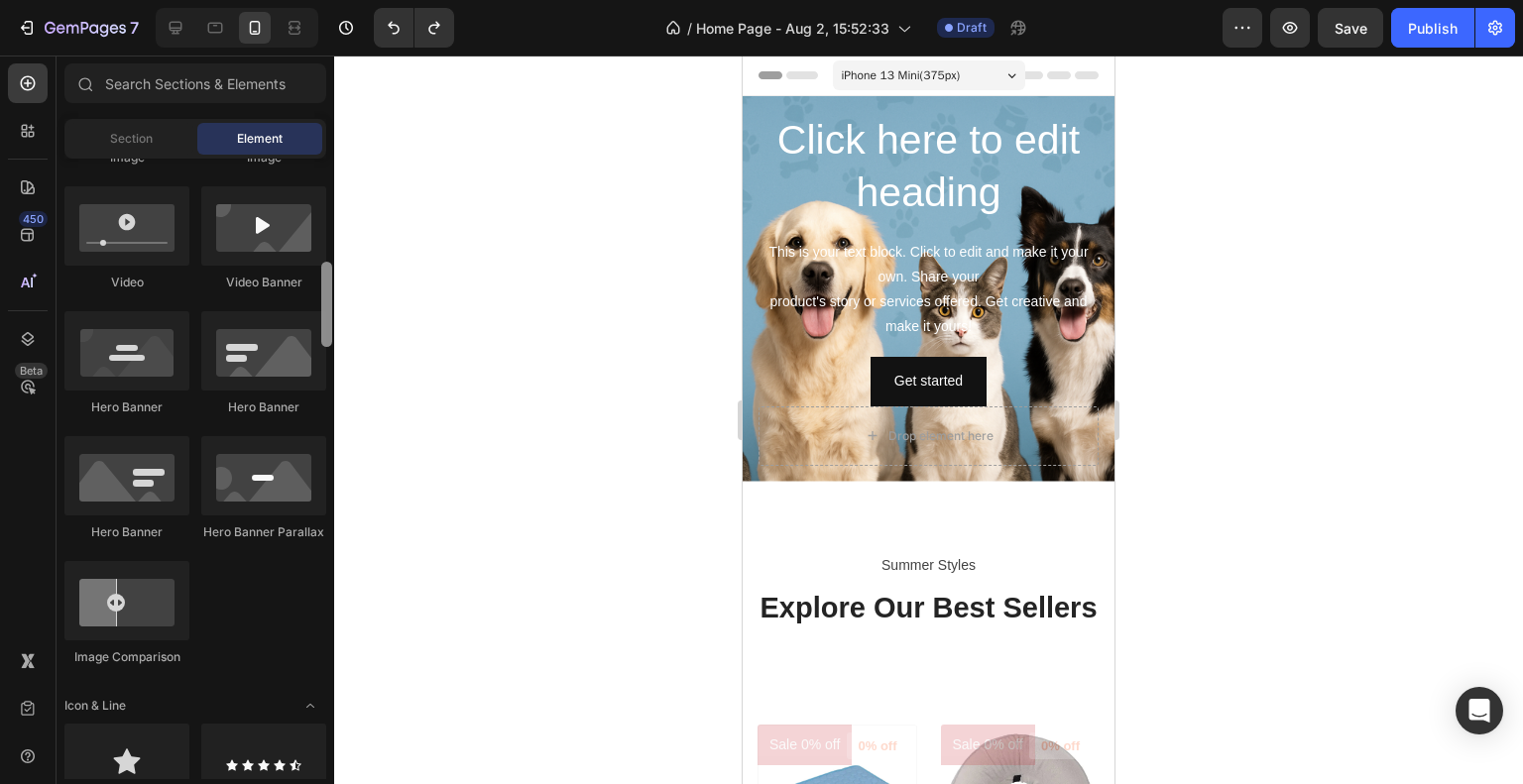 drag, startPoint x: 326, startPoint y: 369, endPoint x: 341, endPoint y: 328, distance: 43.65776 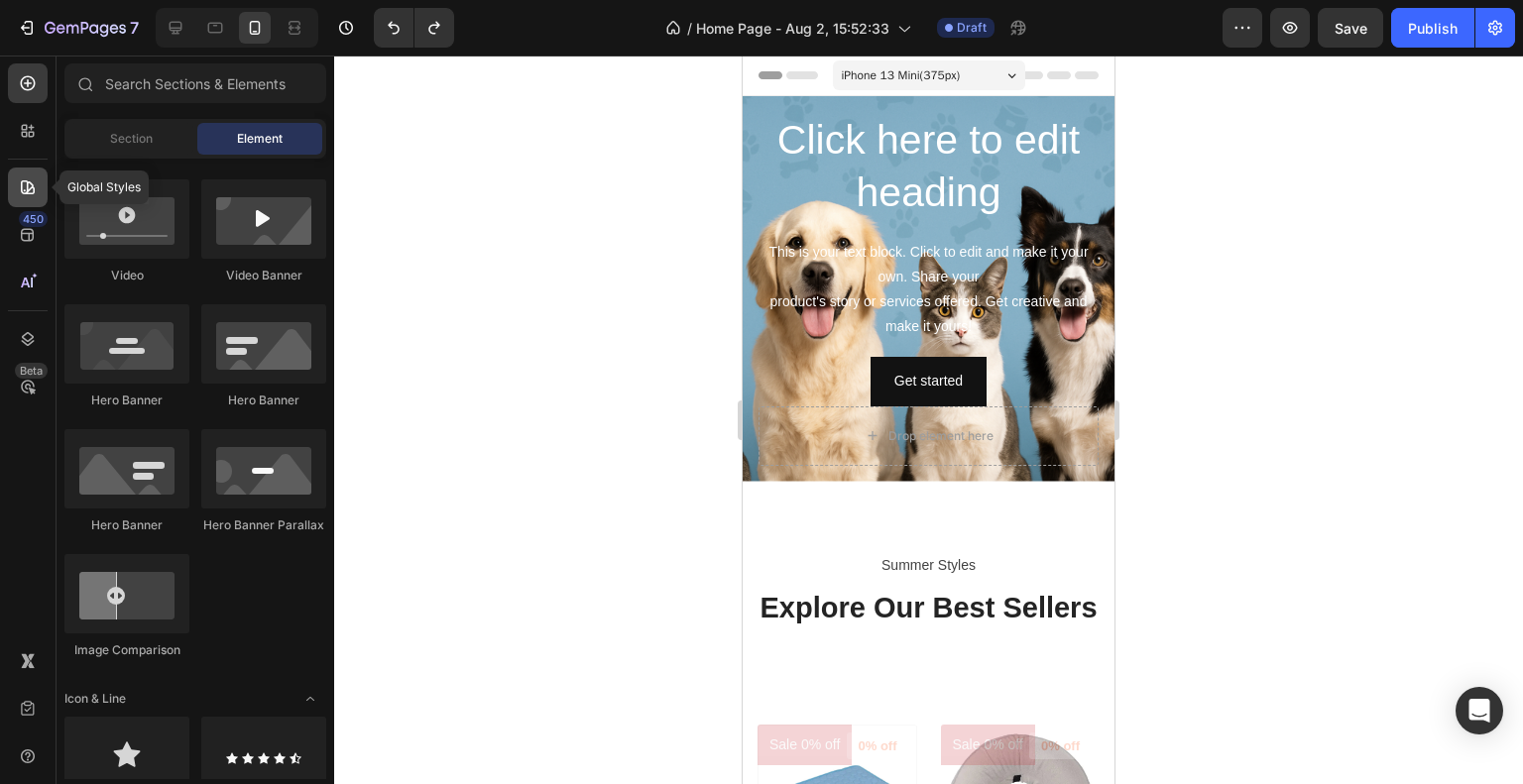 click 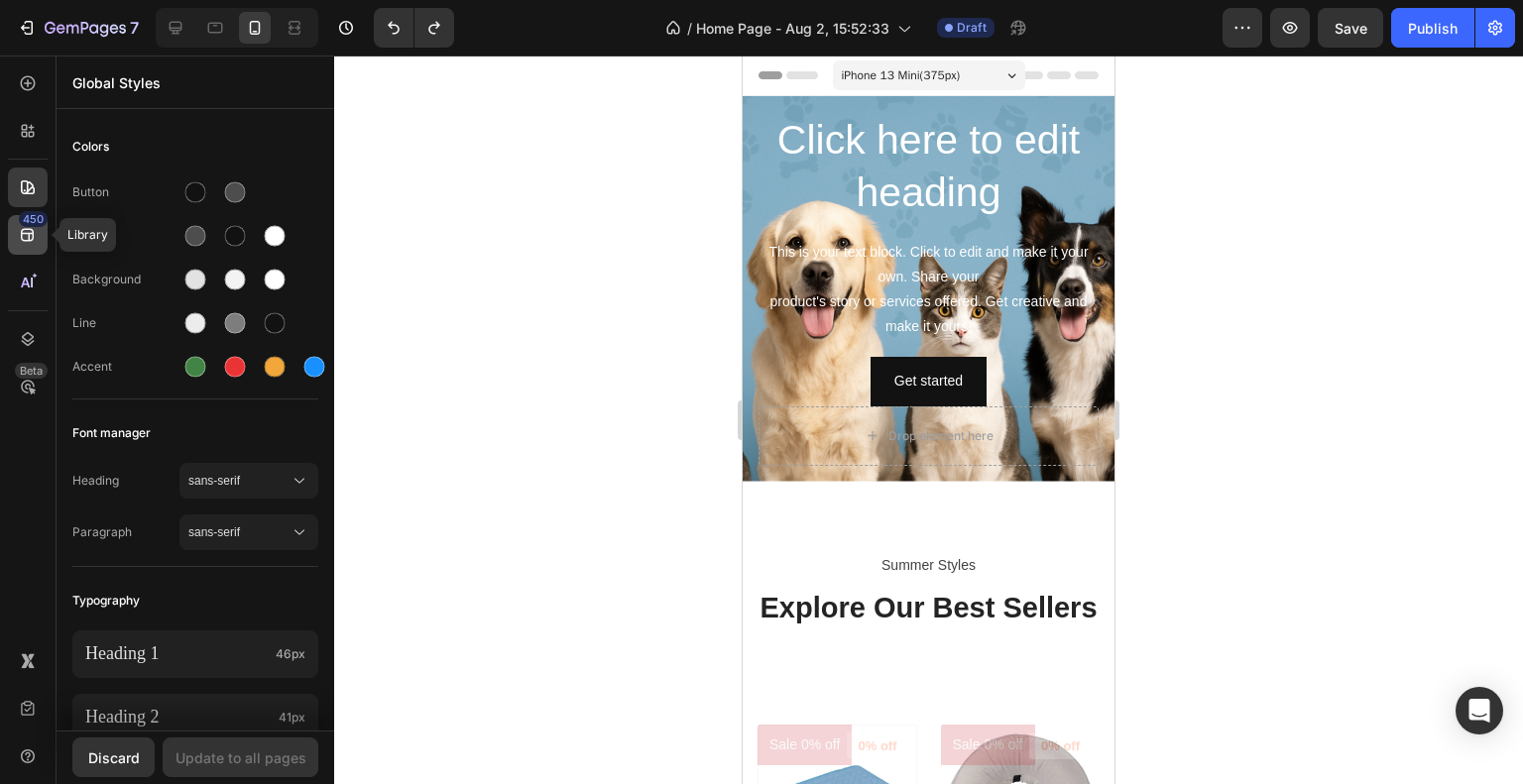 click on "450" 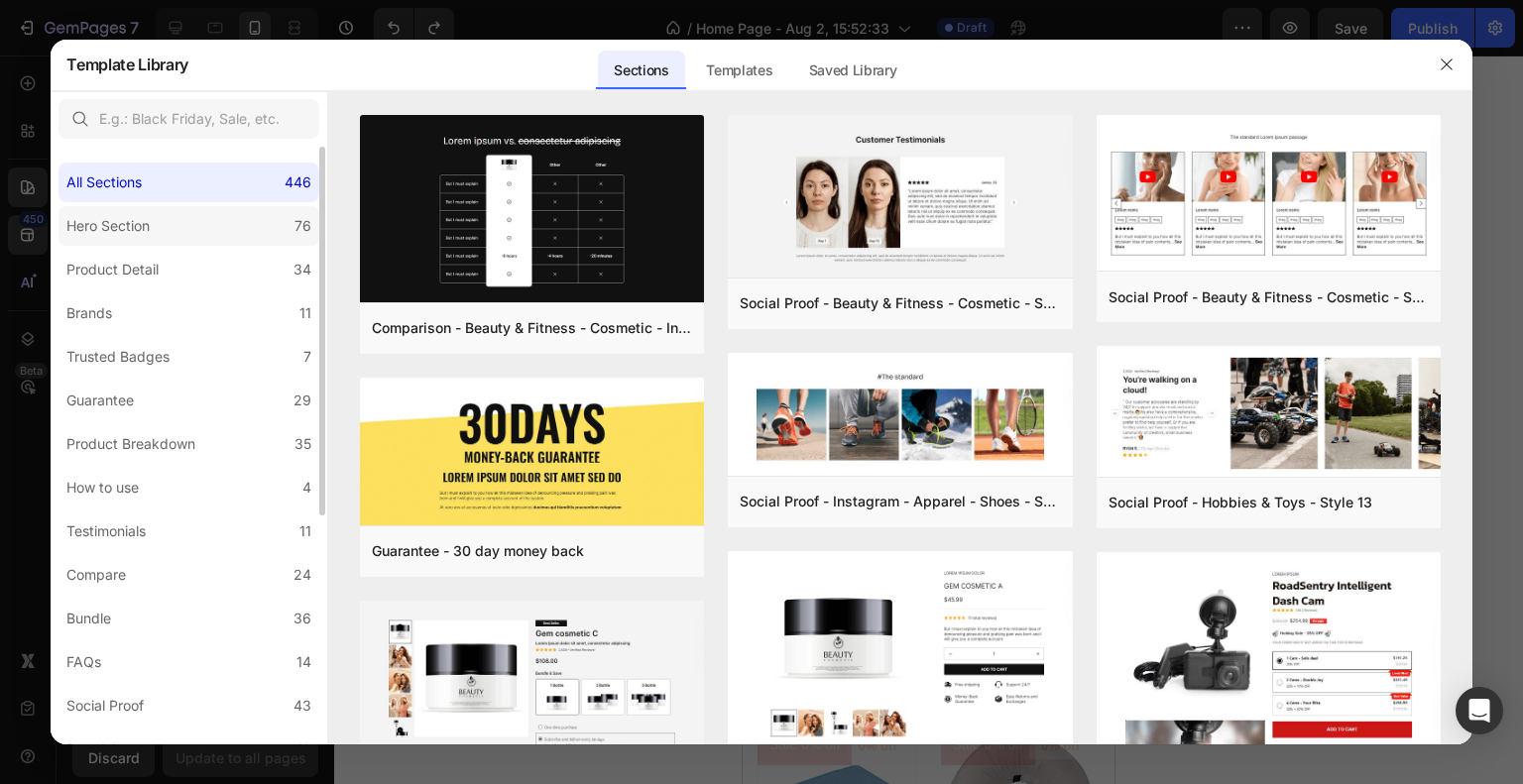 click on "Hero Section 76" 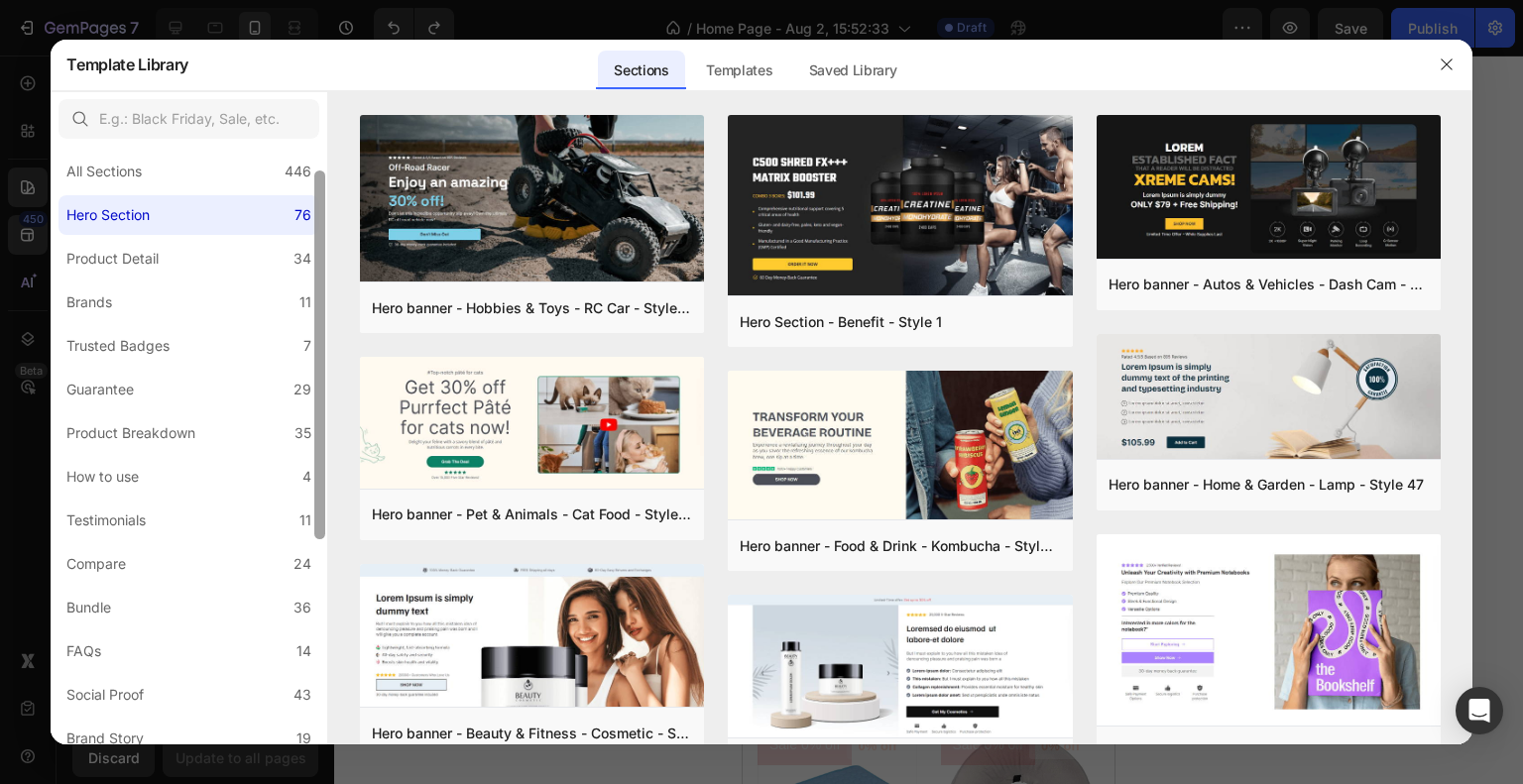 scroll, scrollTop: 0, scrollLeft: 0, axis: both 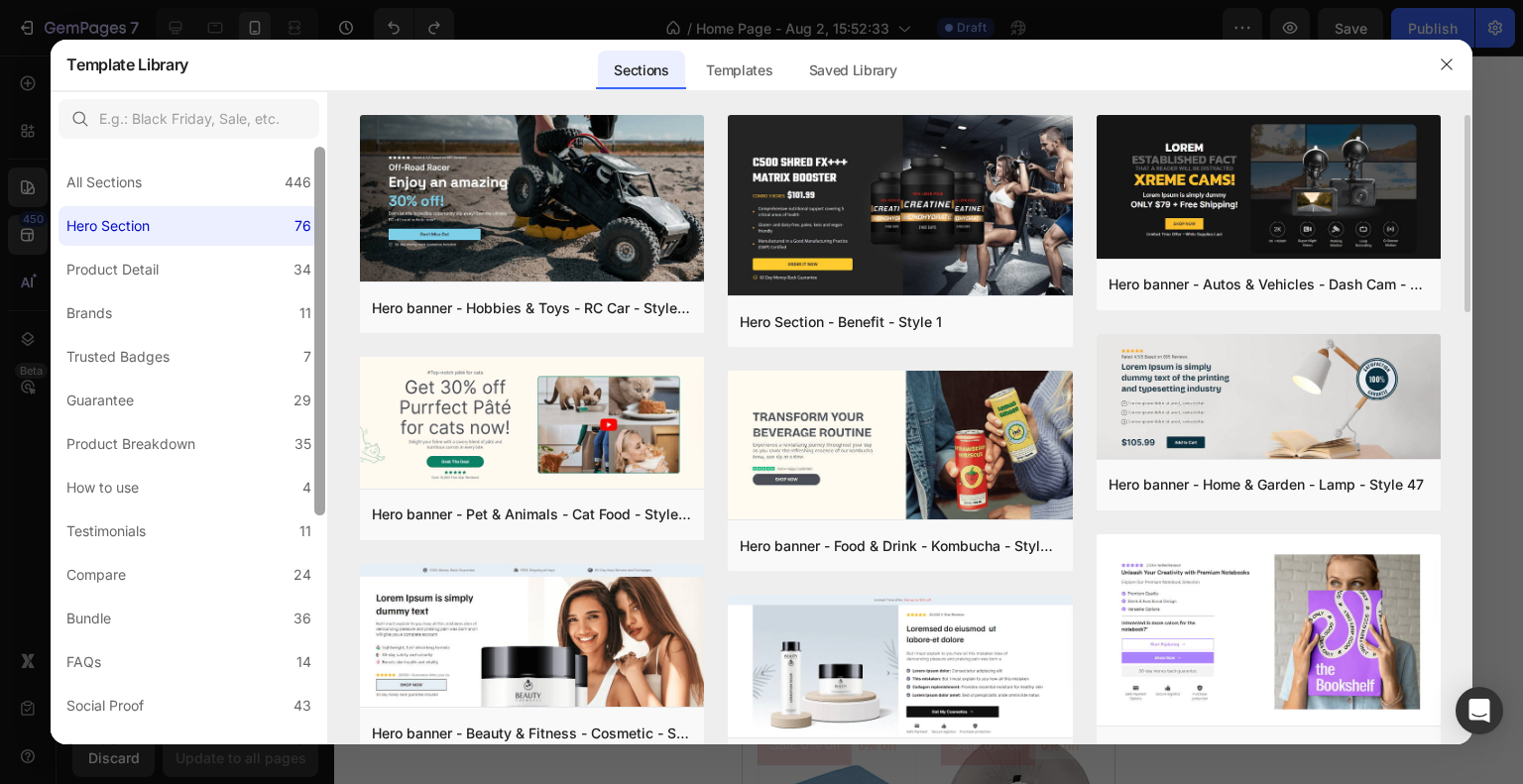 drag, startPoint x: 319, startPoint y: 442, endPoint x: 329, endPoint y: 339, distance: 103.4843 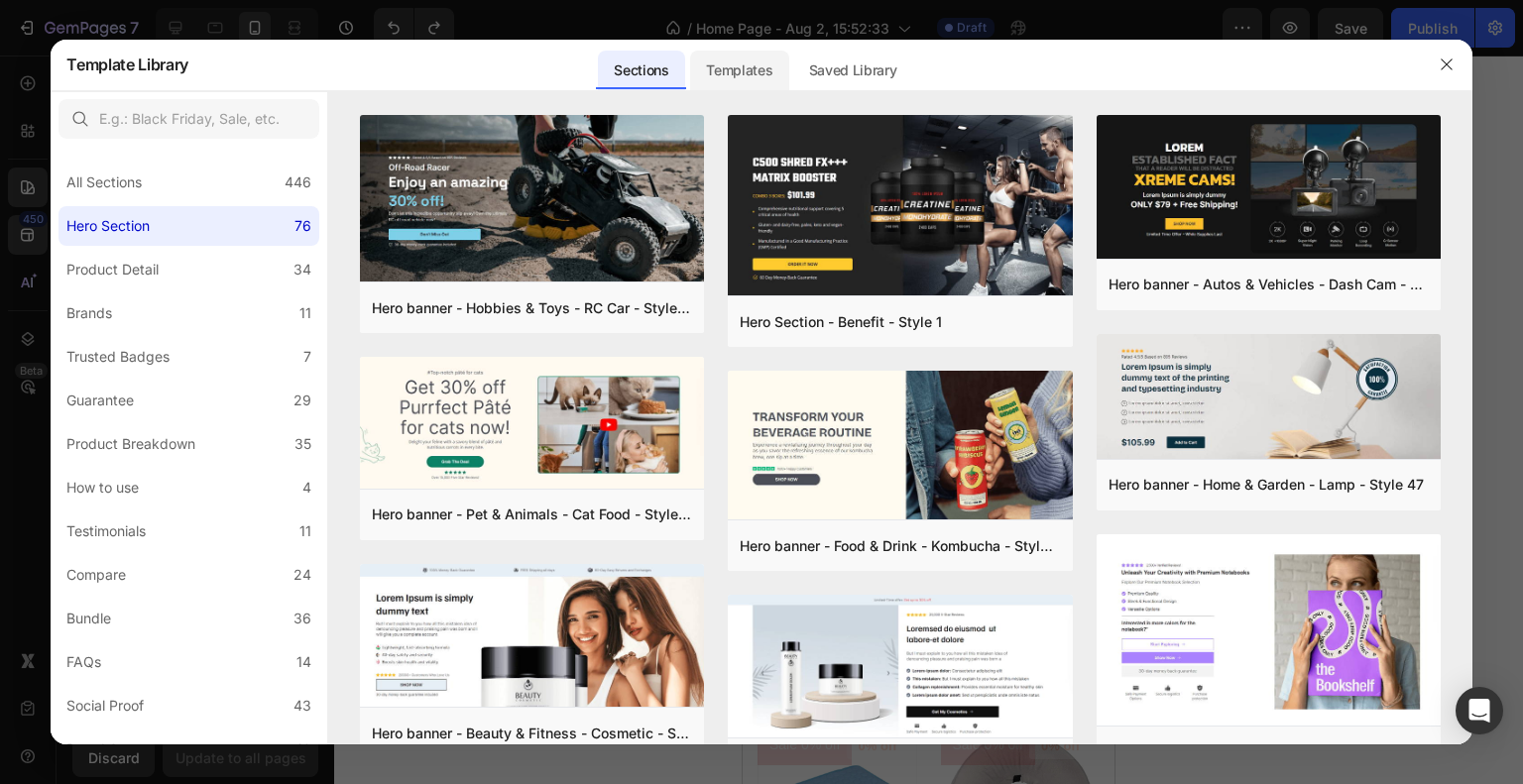 click on "Templates" 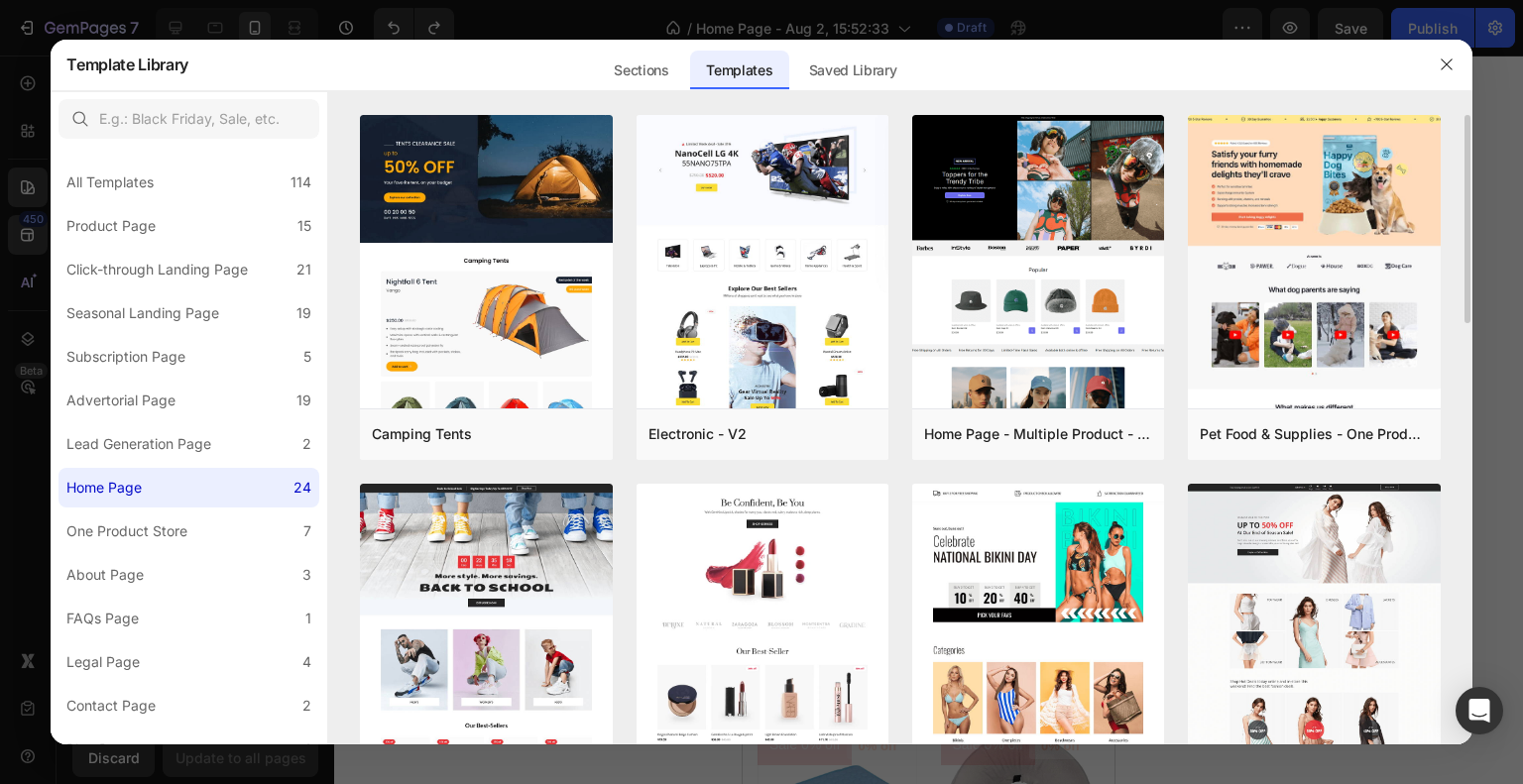 drag, startPoint x: 1468, startPoint y: 290, endPoint x: 1464, endPoint y: 326, distance: 36.221541 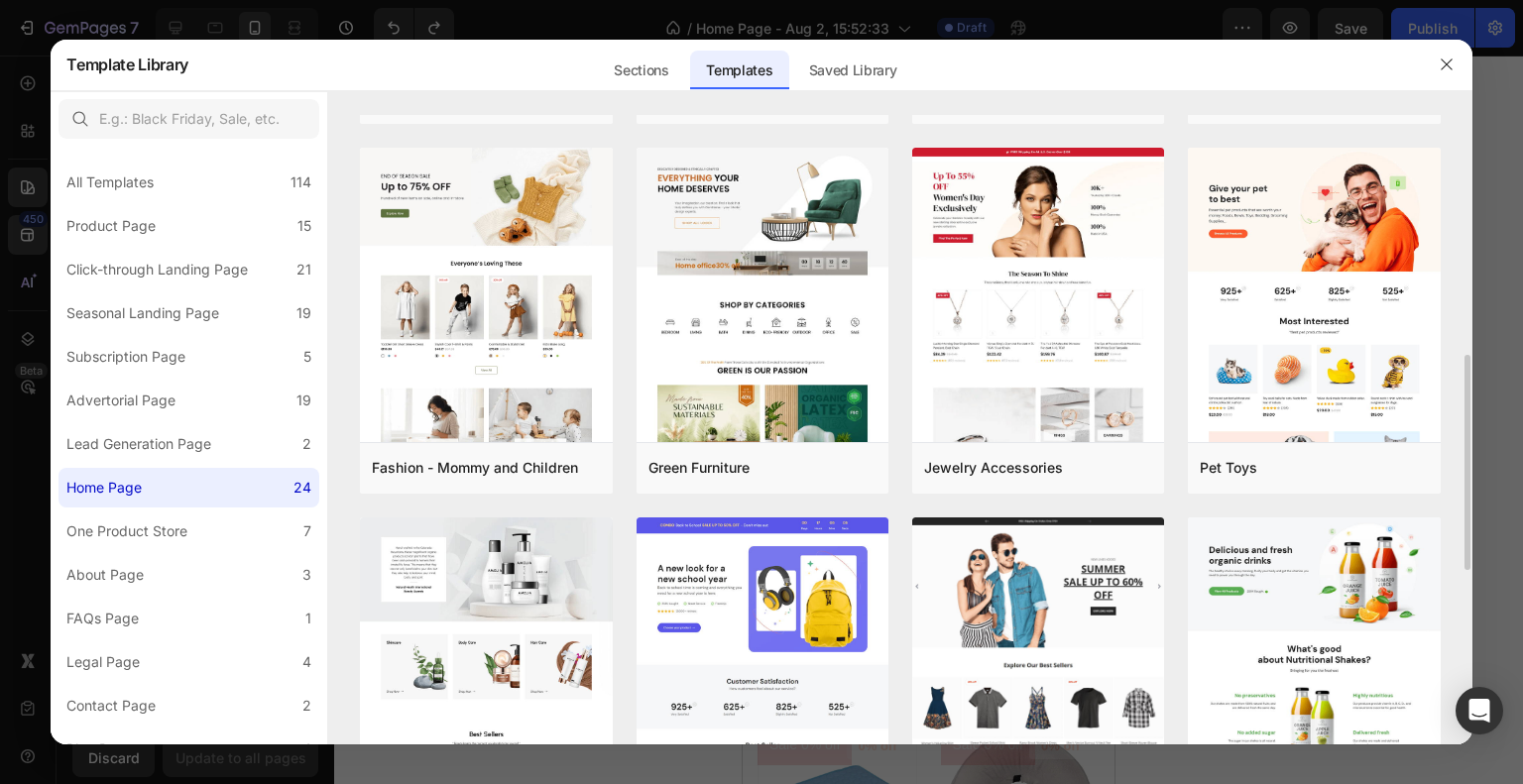 scroll, scrollTop: 616, scrollLeft: 0, axis: vertical 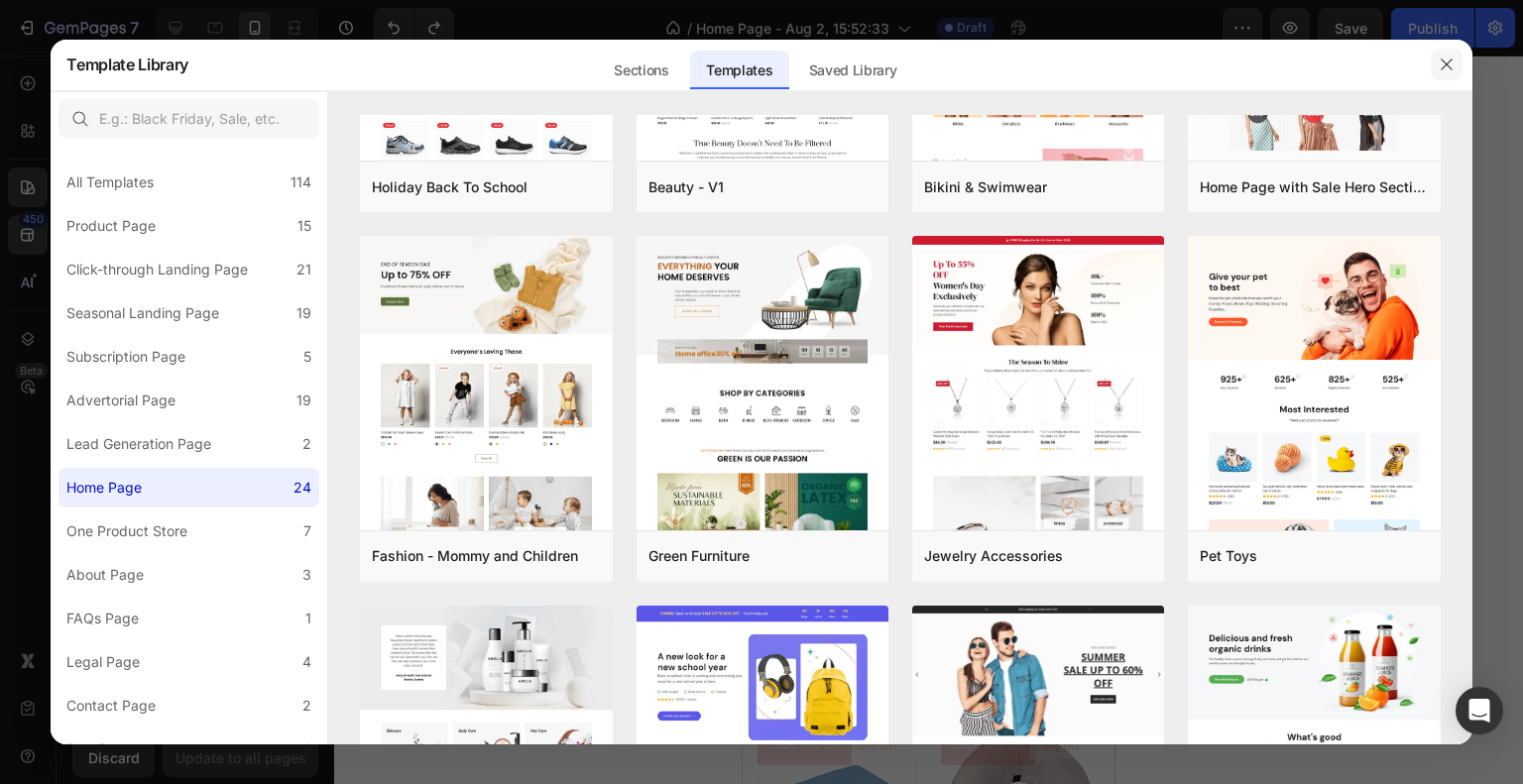 click at bounding box center (1447, 64) 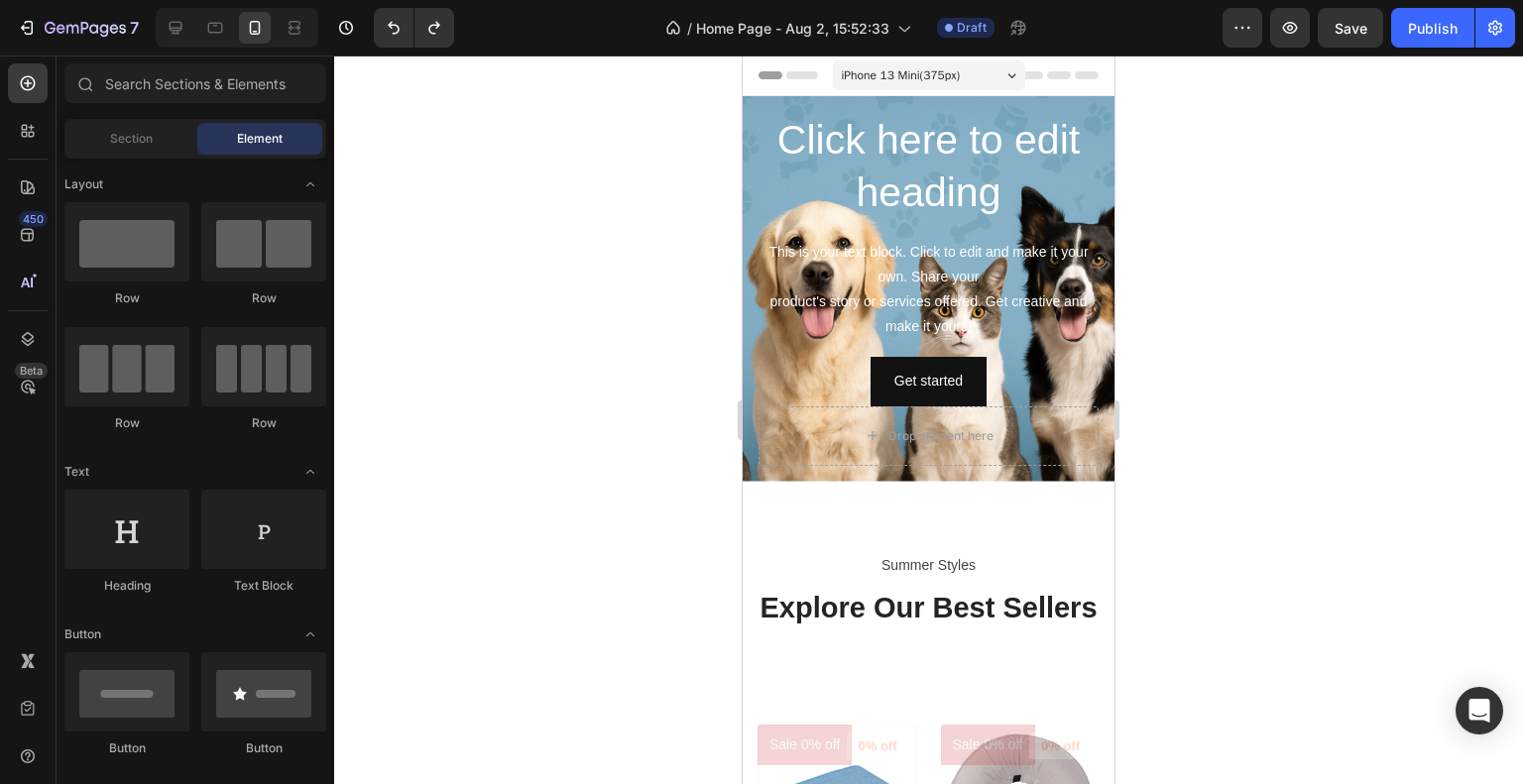 scroll, scrollTop: 760, scrollLeft: 0, axis: vertical 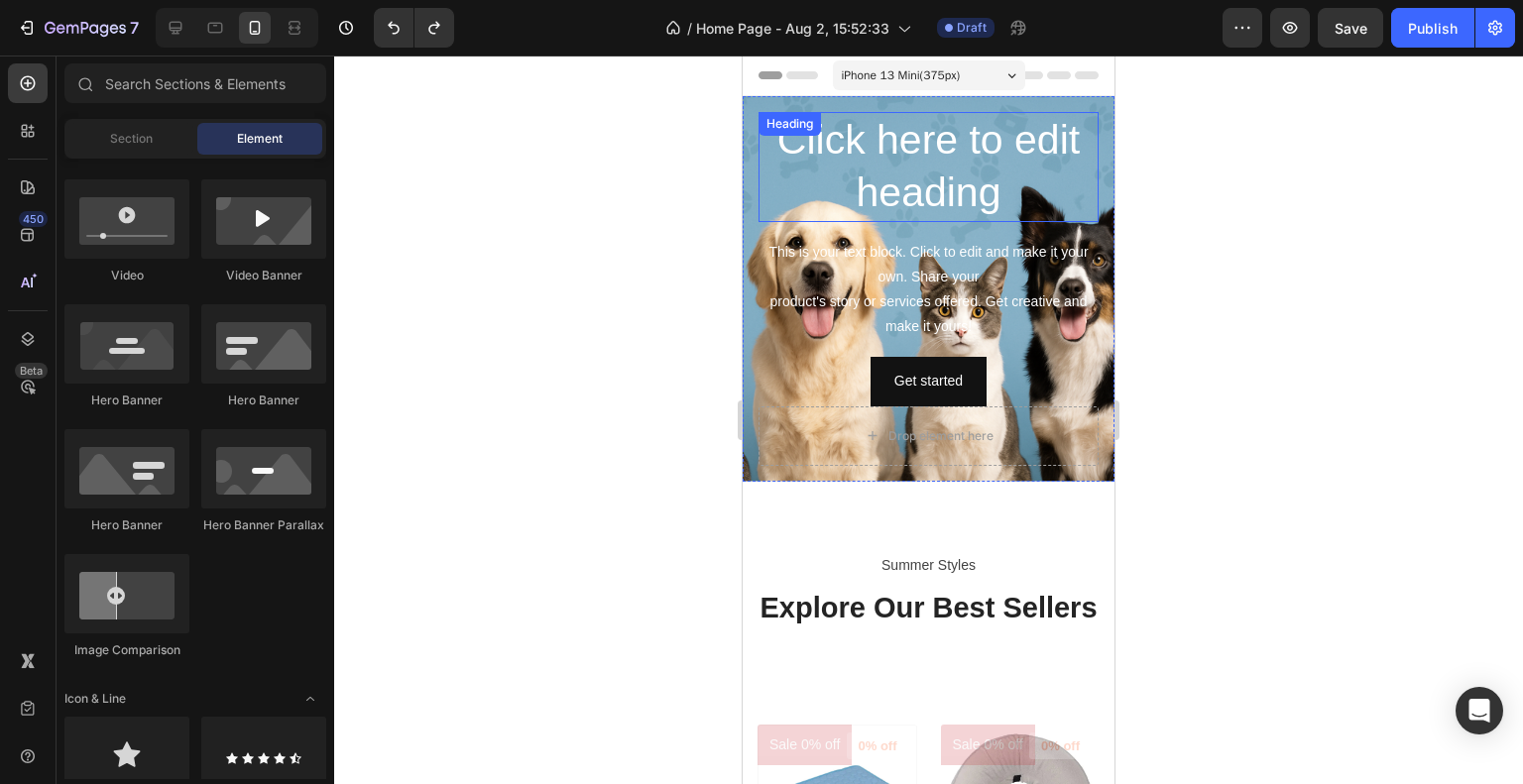 click on "Click here to edit heading" at bounding box center (928, 167) 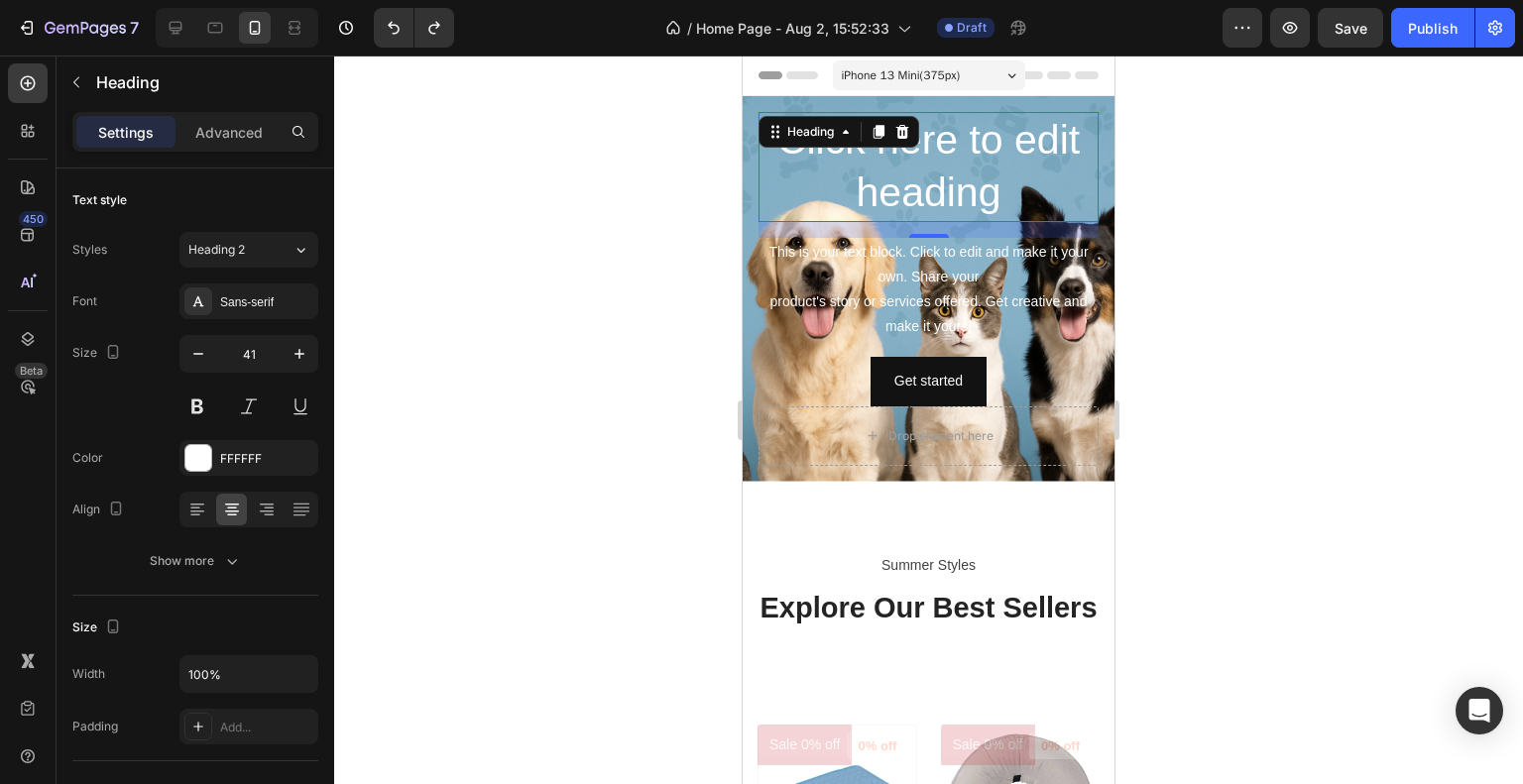 click on "Click here to edit heading" at bounding box center [928, 167] 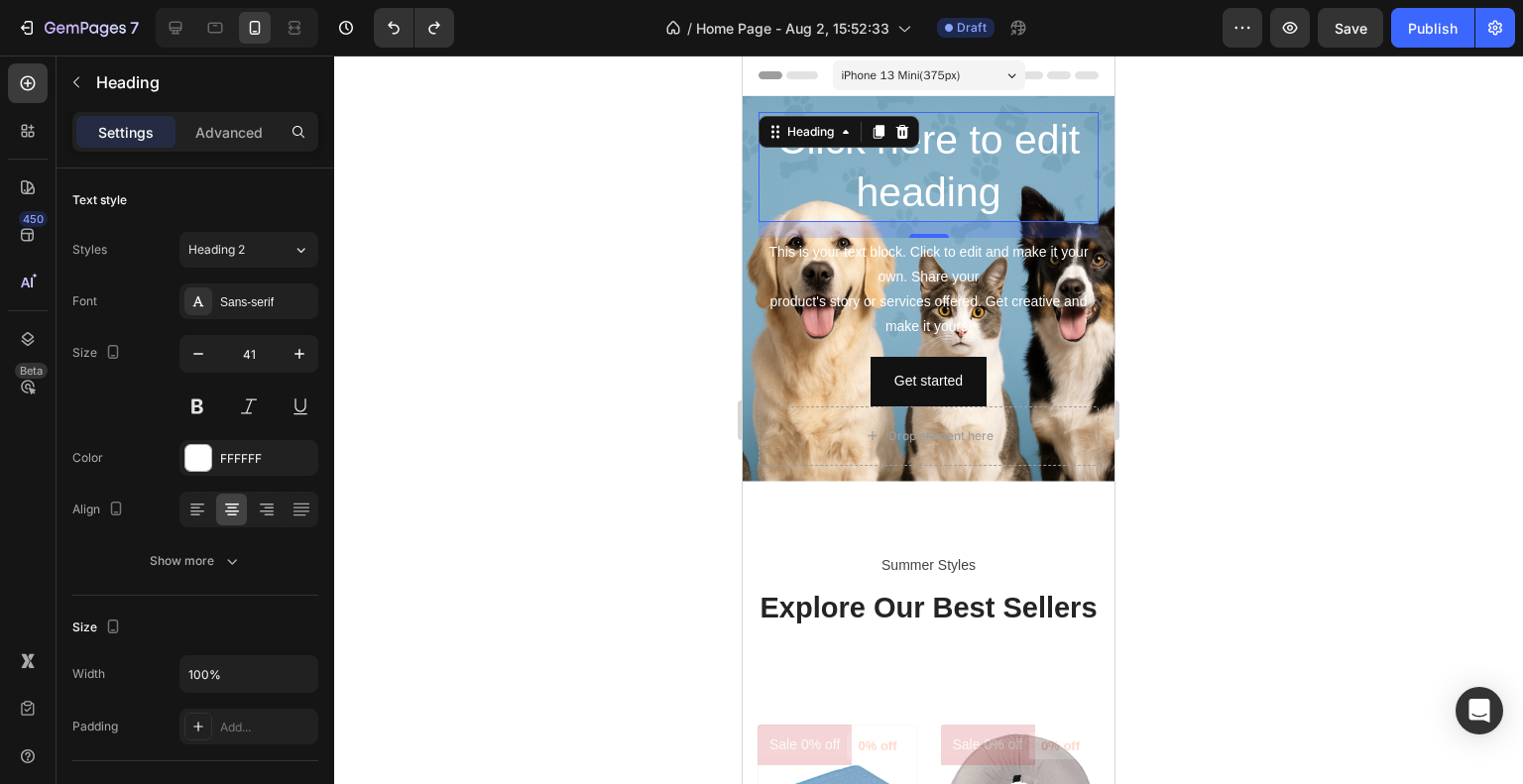 click on "Click here to edit heading" at bounding box center [928, 167] 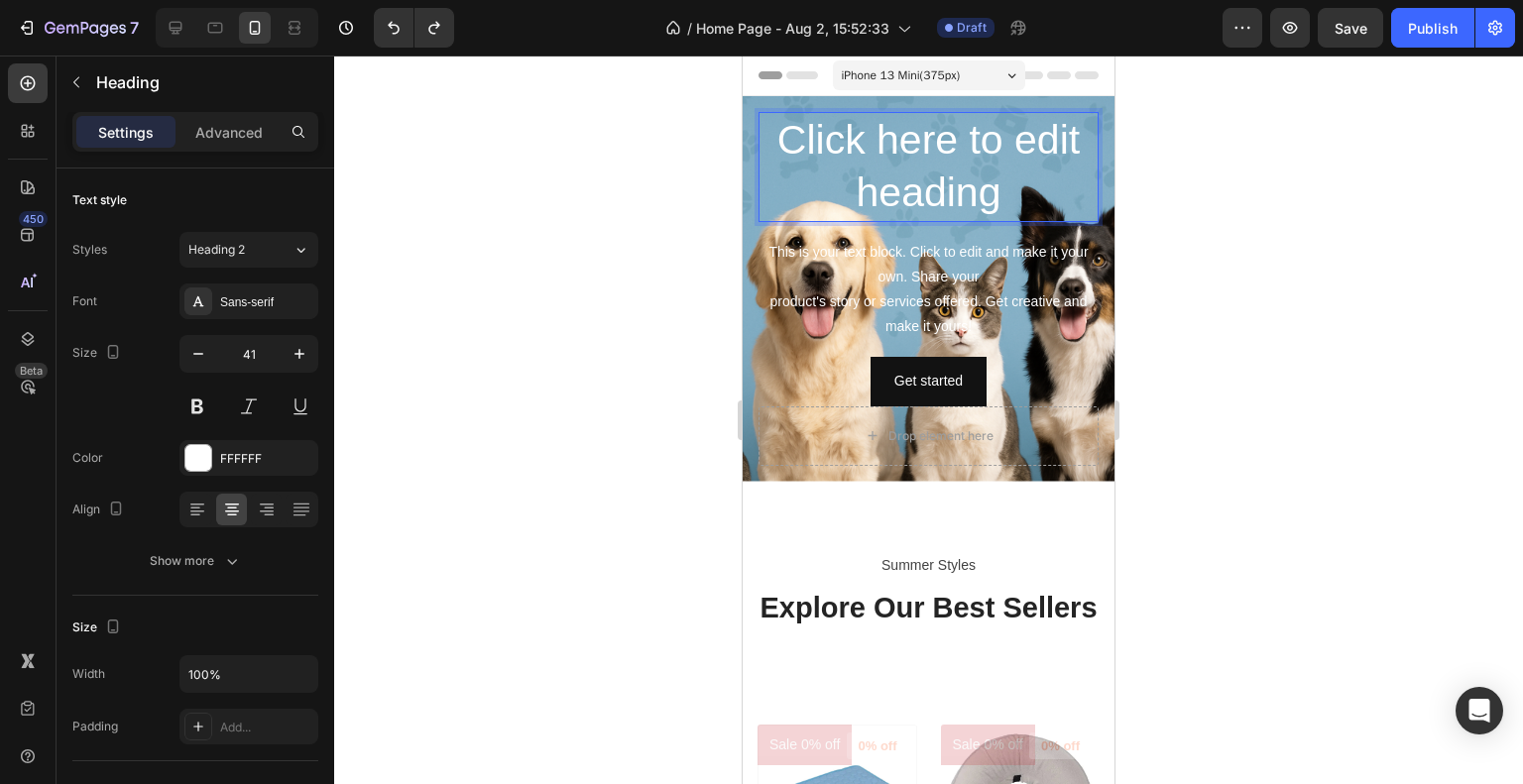 click on "Click here to edit heading" at bounding box center [928, 167] 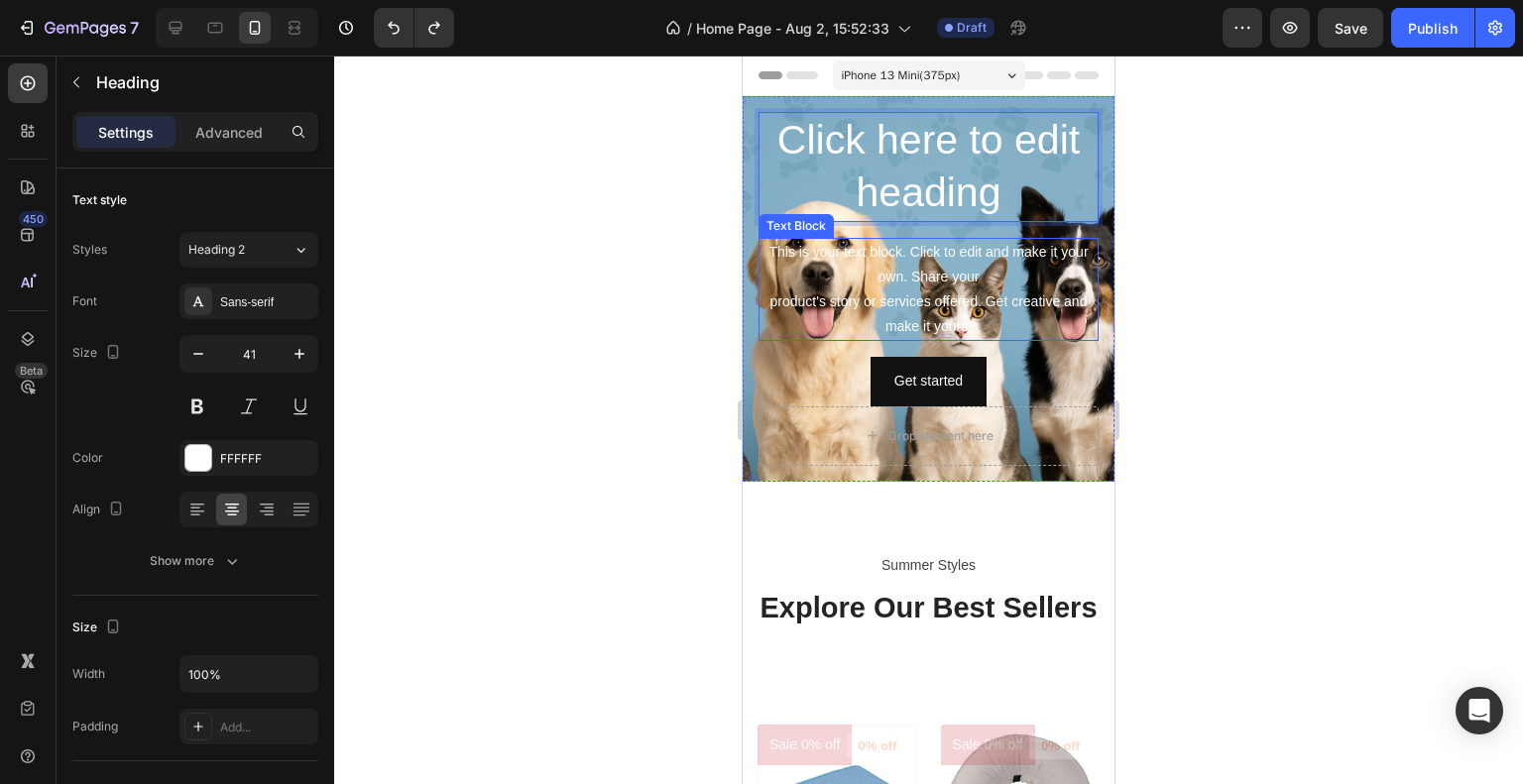 click on "This is your text block. Click to edit and make it your own. Share your product's story or services offered. Get creative and make it yours!" at bounding box center [928, 289] 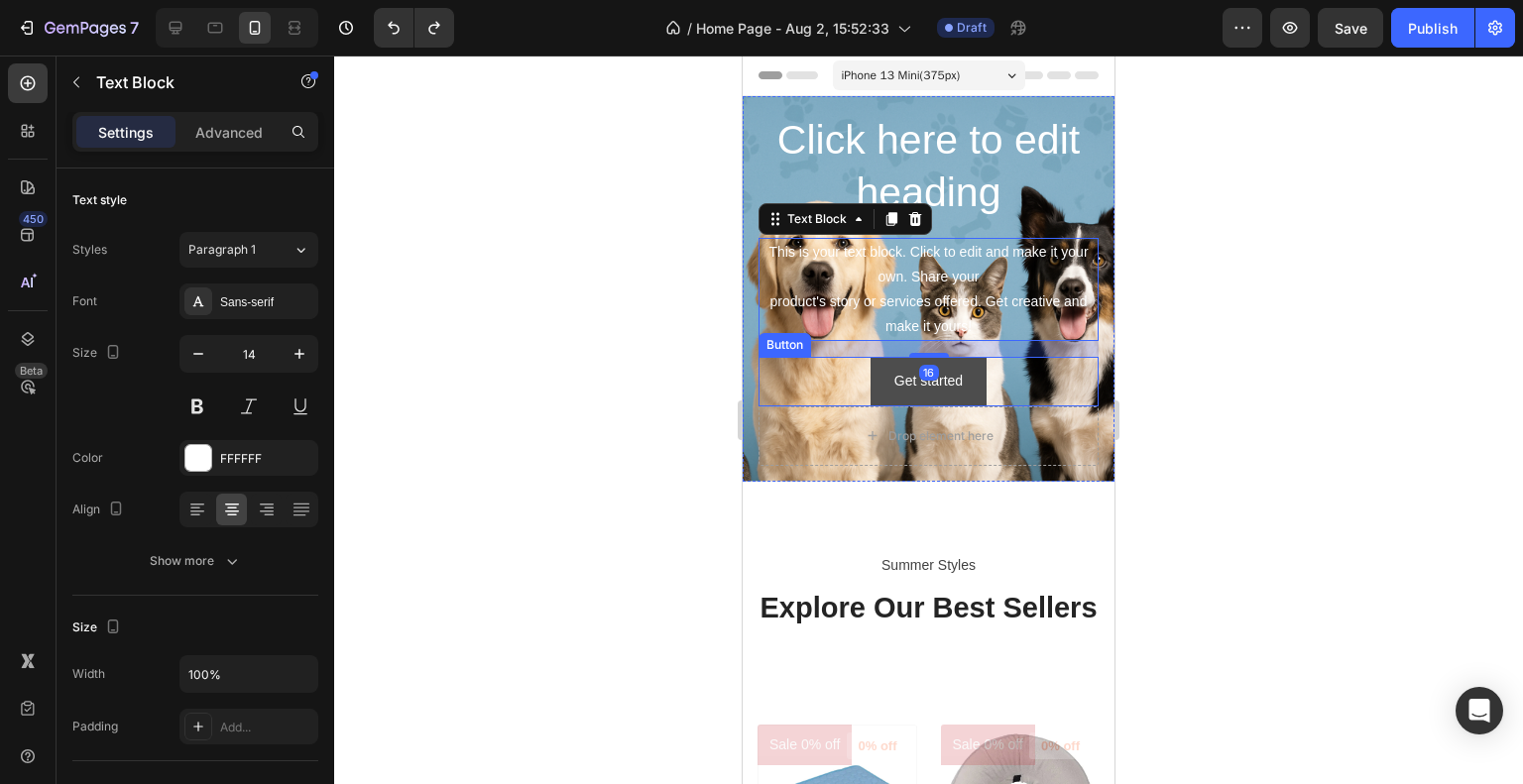 click on "Get started" at bounding box center (928, 381) 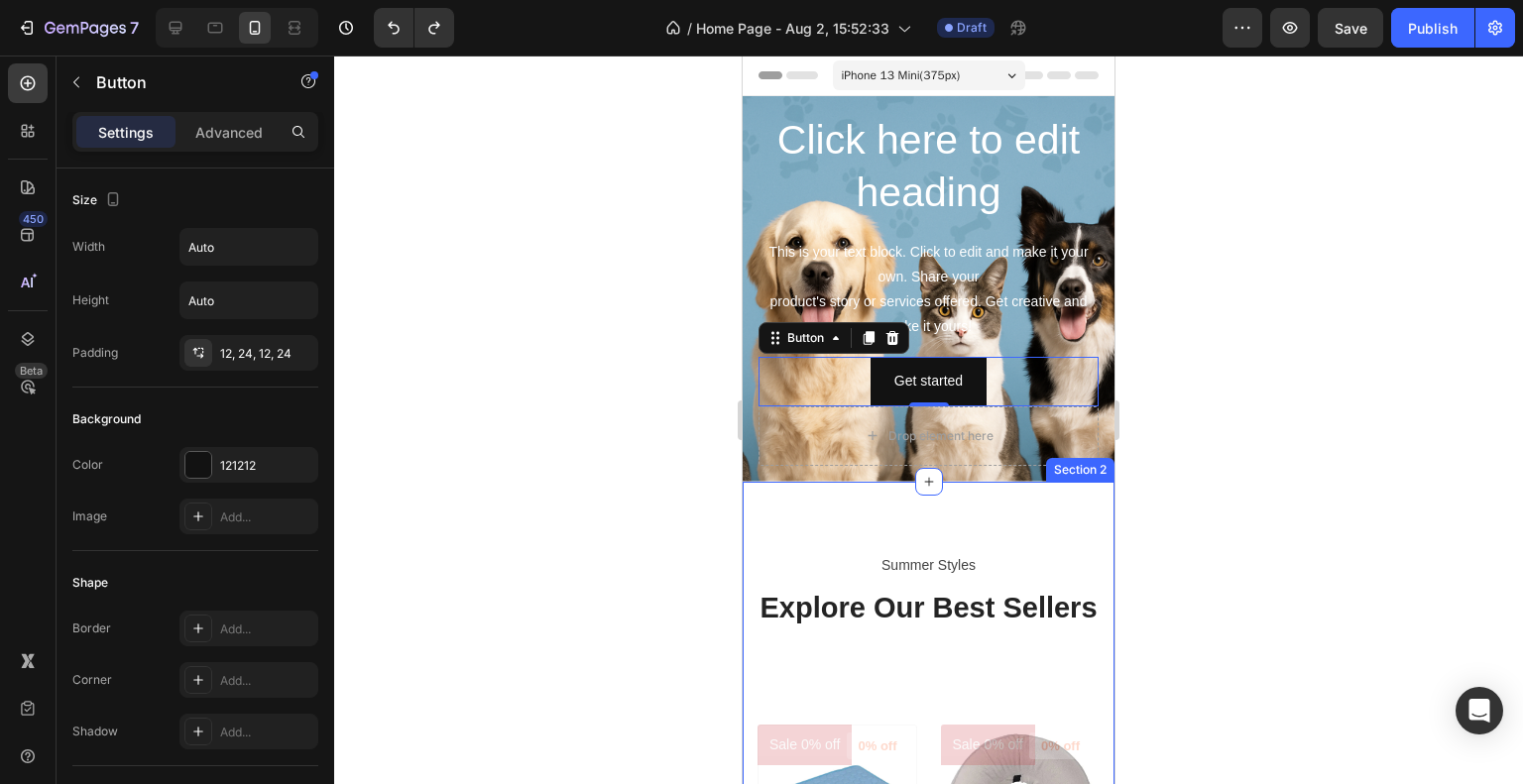 click on "Summer Styles Text block Explore Our Best Sellers Heading Sale 0% off Product Badge (P) Images 0% off Product Badge Pet Portable Ice Silk Cooling Pad (P) Title $28.64 (P) Price (P) Price $28.64 (P) Price (P) Price Row Add To Cart (P) Cart Button Row Product List Sale 0% off Product Badge (P) Images 0% off Product Badge Soft Inflatable Recovery Collar for Pets (P) Title $37.49 (P) Price (P) Price $37.49 (P) Price (P) Price Row Add To Cart (P) Cart Button Row Product List Sale 0% off Product Badge (P) Images 0% off Product Badge orthopedic cat bowl (P) Title $27.76 (P) Price (P) Price $27.76 (P) Price (P) Price Row Add To Cart (P) Cart Button Row Product List Sale 0% off Product Badge (P) Images 0% off Product Badge Pet Hair Removal Broom Mop (P) Title $52.97 (P) Price (P) Price $52.97 (P) Price (P) Price Row Add To Cart (P) Cart Button Row Product List Product List Row Section 2" at bounding box center [928, 957] 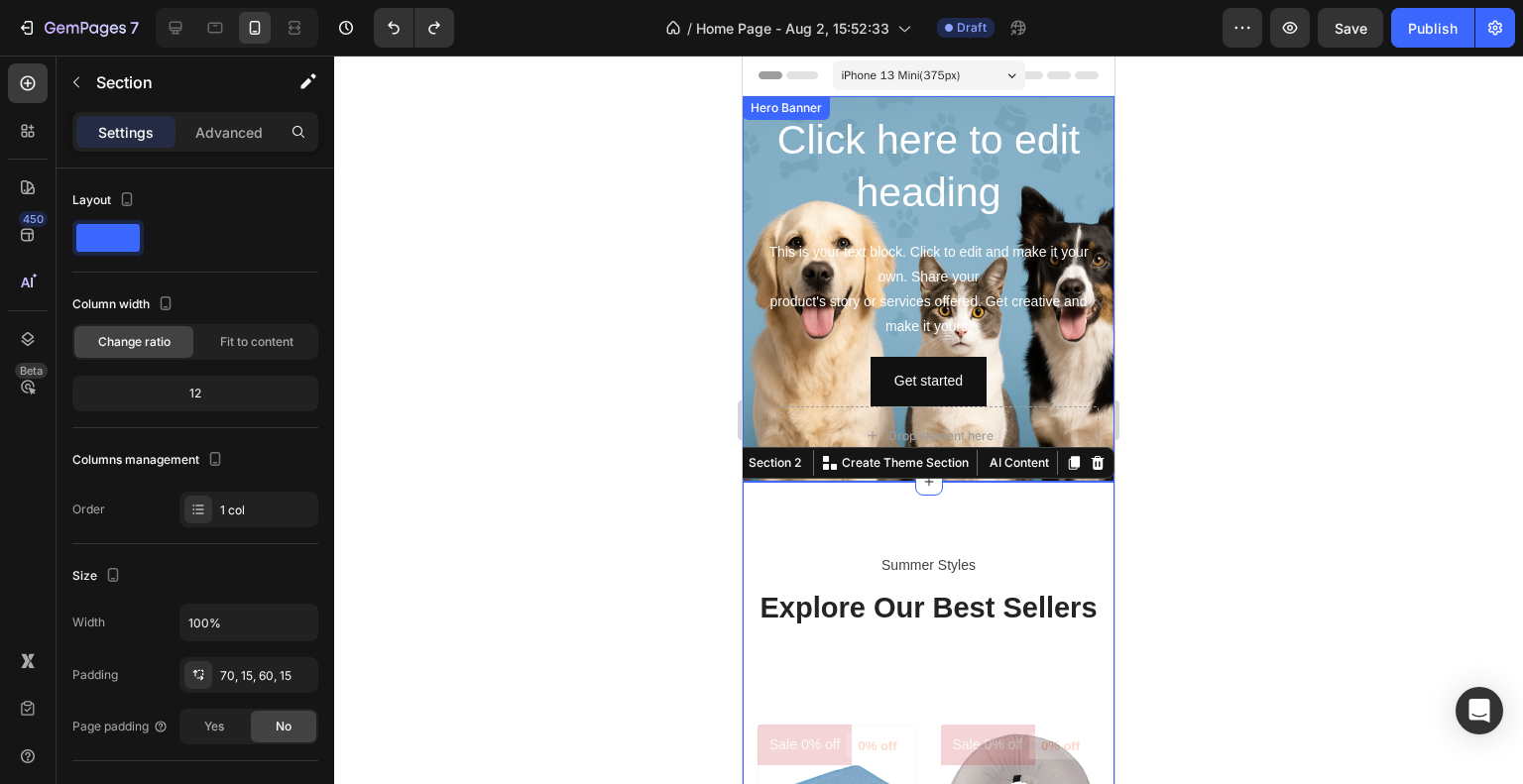 click on "Click here to edit heading Heading This is your text block. Click to edit and make it your own. Share your product's story or services offered. Get creative and make it yours! Text Block Get started Button Drop element here" at bounding box center [928, 288] 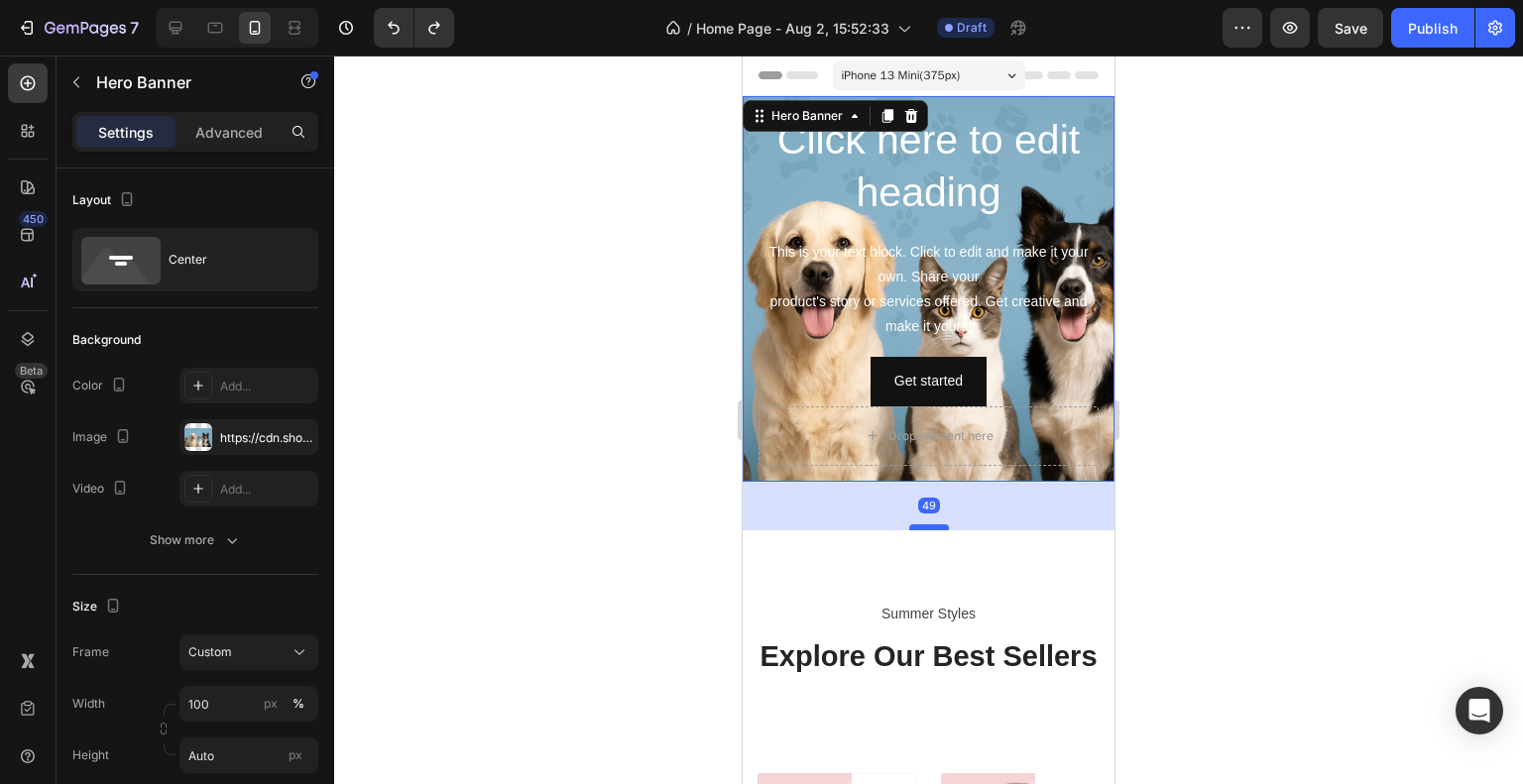 drag, startPoint x: 907, startPoint y: 478, endPoint x: 907, endPoint y: 526, distance: 48 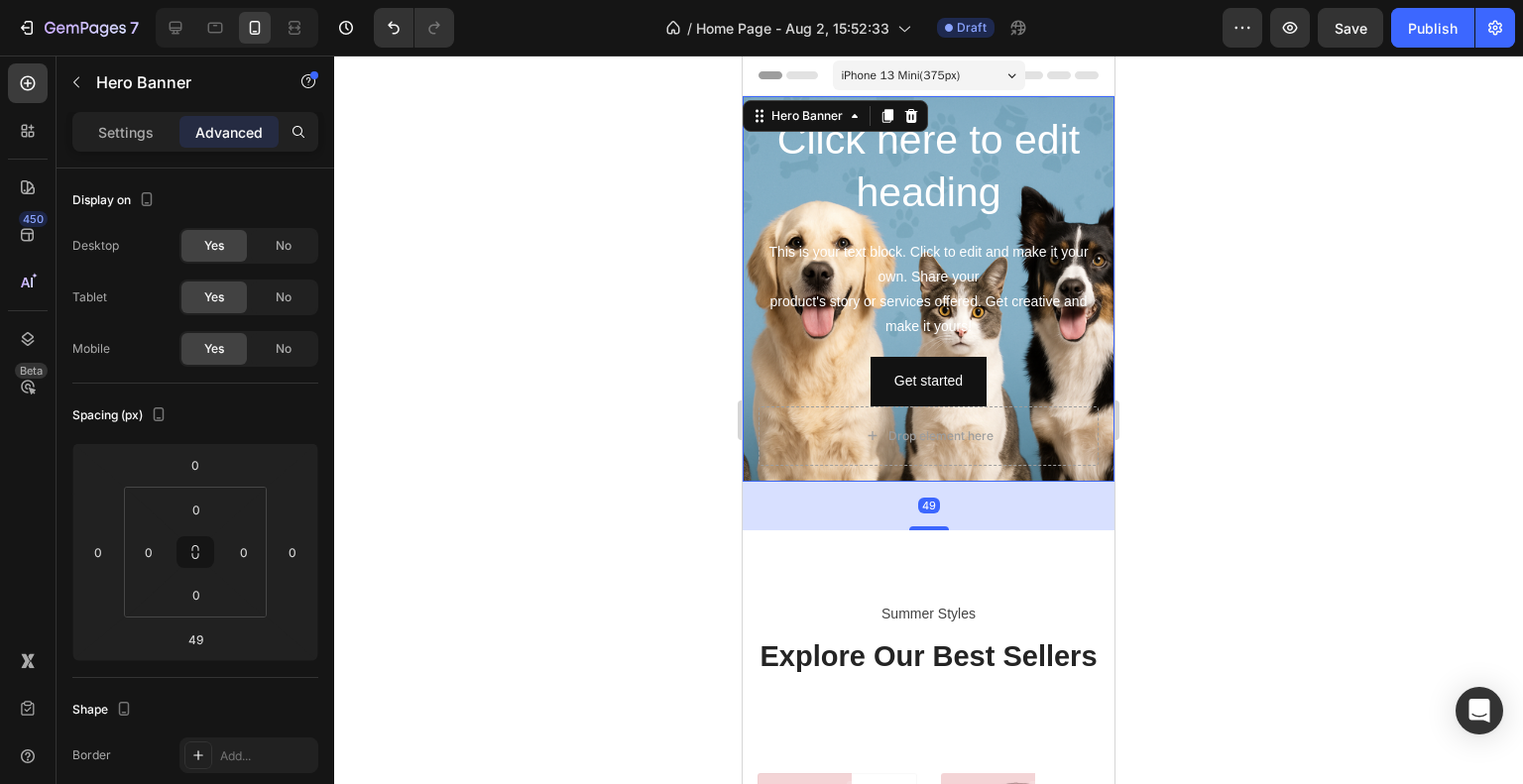 click 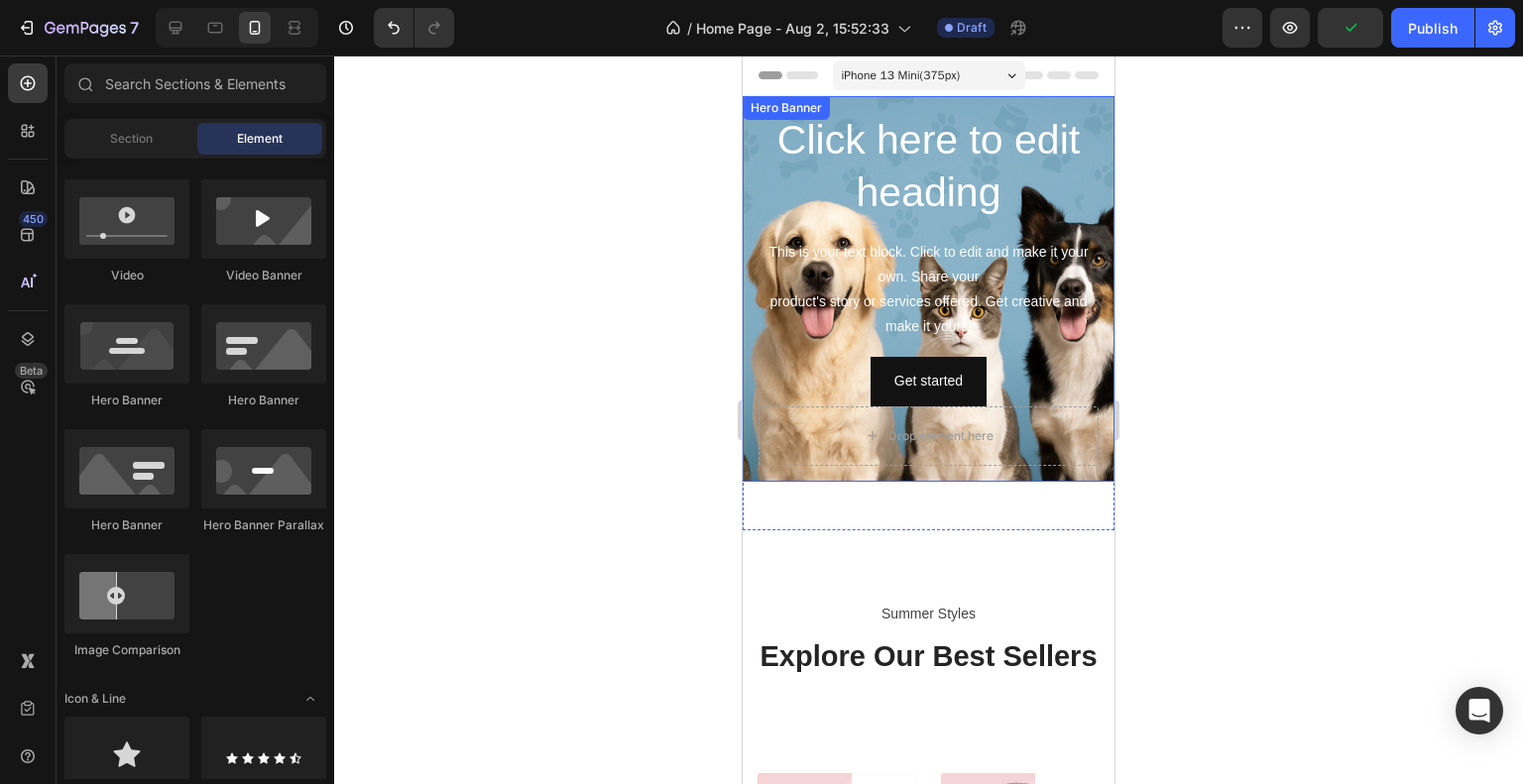 click on "Click here to edit heading Heading This is your text block. Click to edit and make it your own. Share your product's story or services offered. Get creative and make it yours! Text Block Get started Button Drop element here" at bounding box center [928, 288] 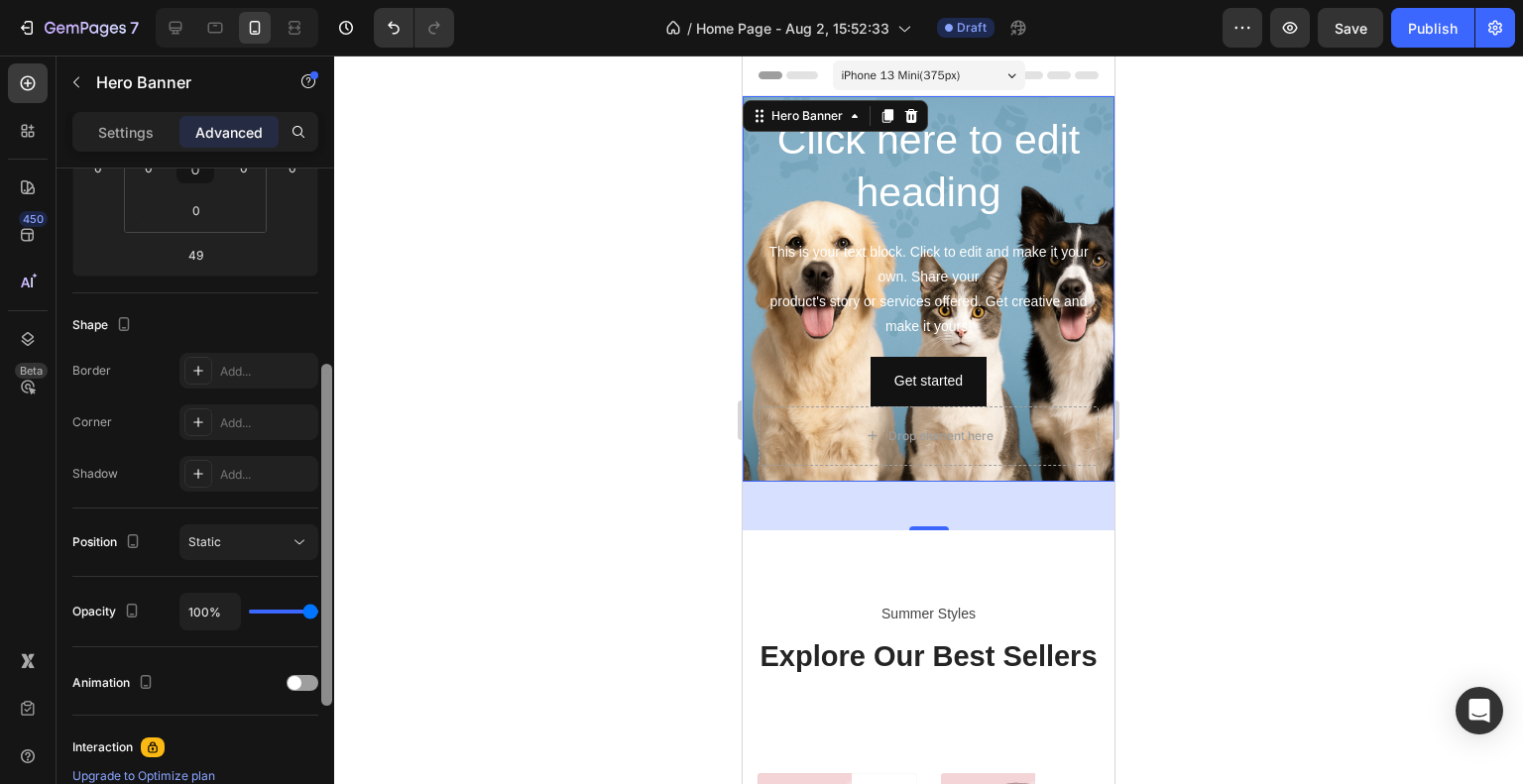 scroll, scrollTop: 396, scrollLeft: 0, axis: vertical 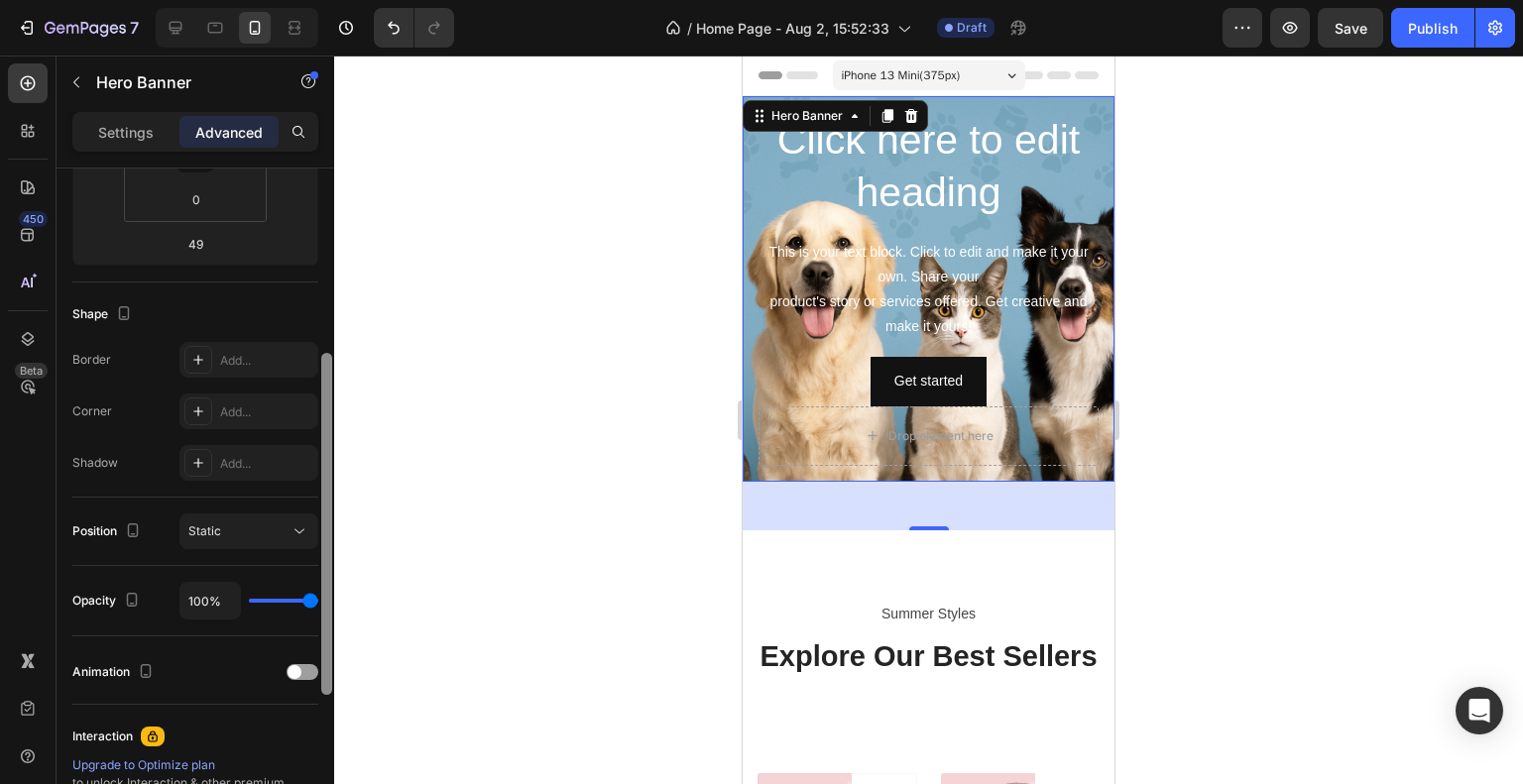 drag, startPoint x: 330, startPoint y: 439, endPoint x: 329, endPoint y: 641, distance: 202.00248 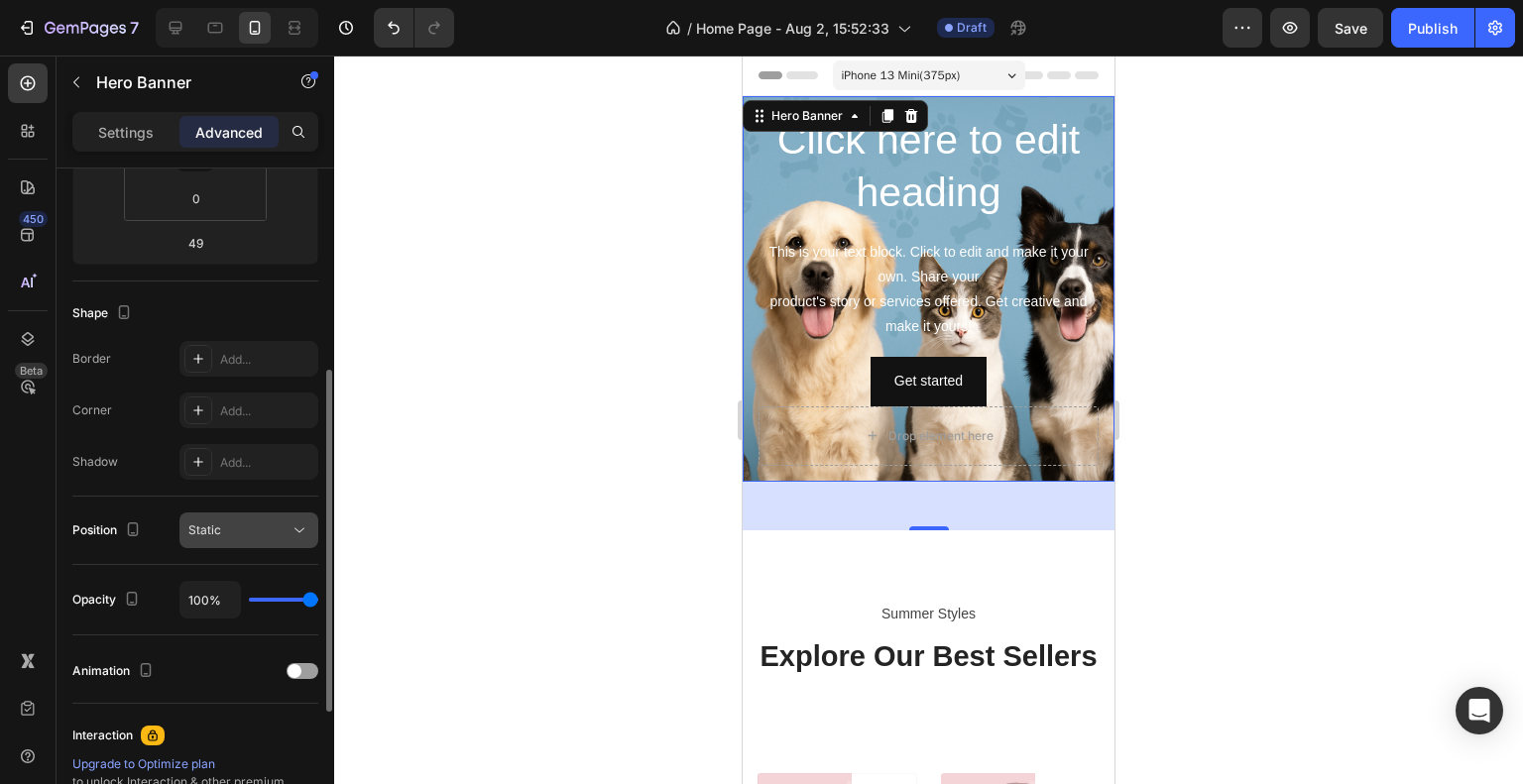 click on "Static" at bounding box center [249, 530] 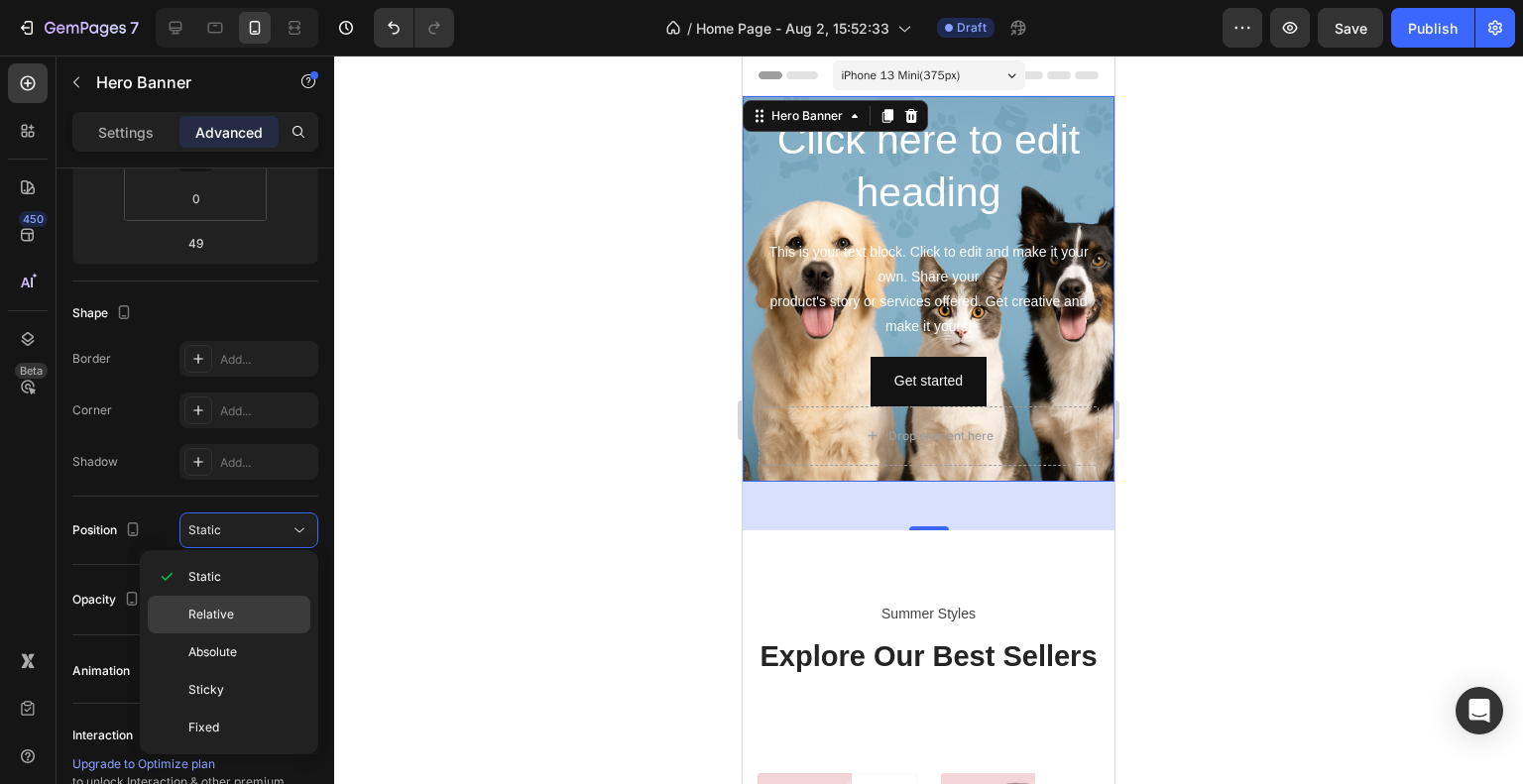 click on "Relative" at bounding box center (245, 615) 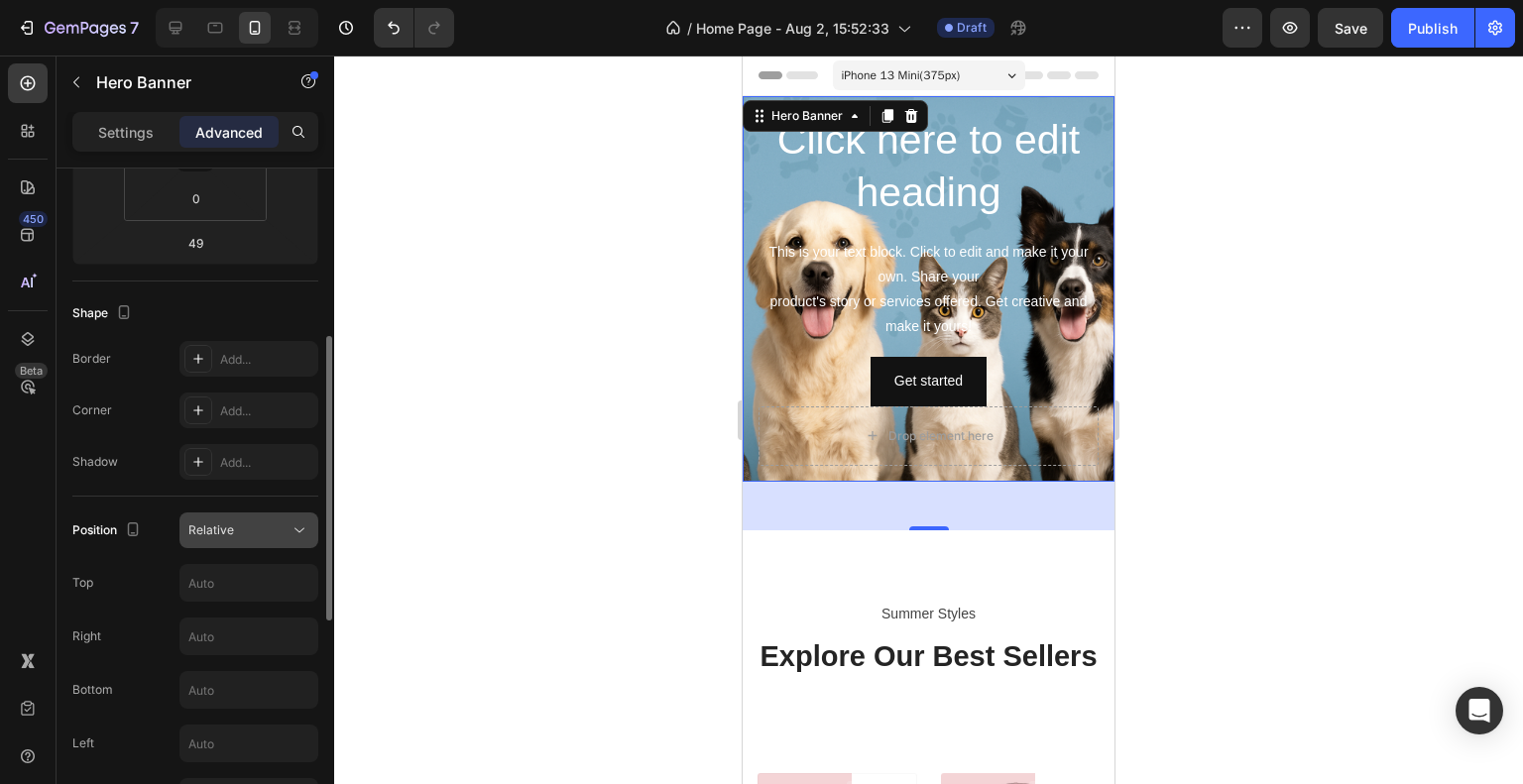 click 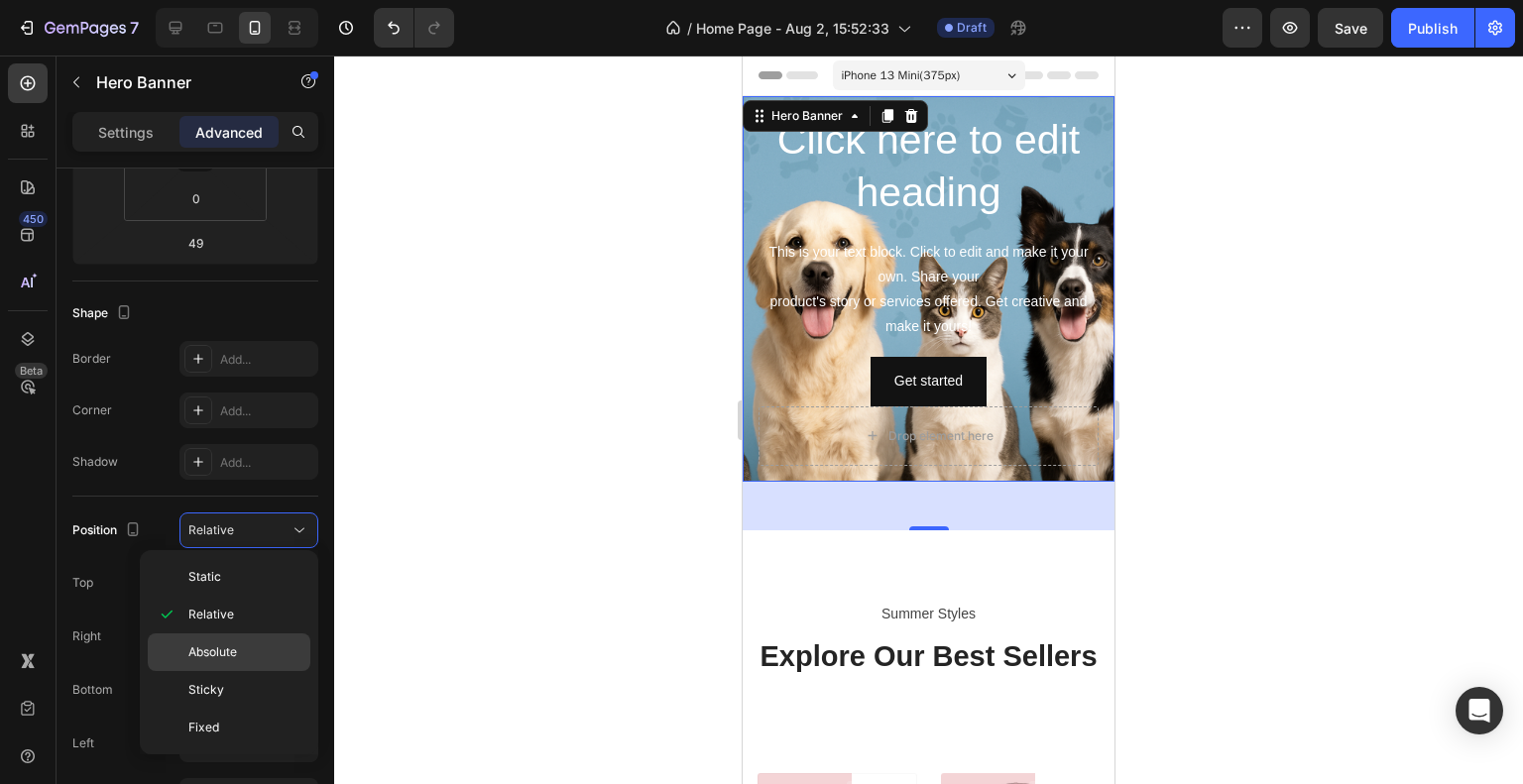 click on "Absolute" at bounding box center (212, 652) 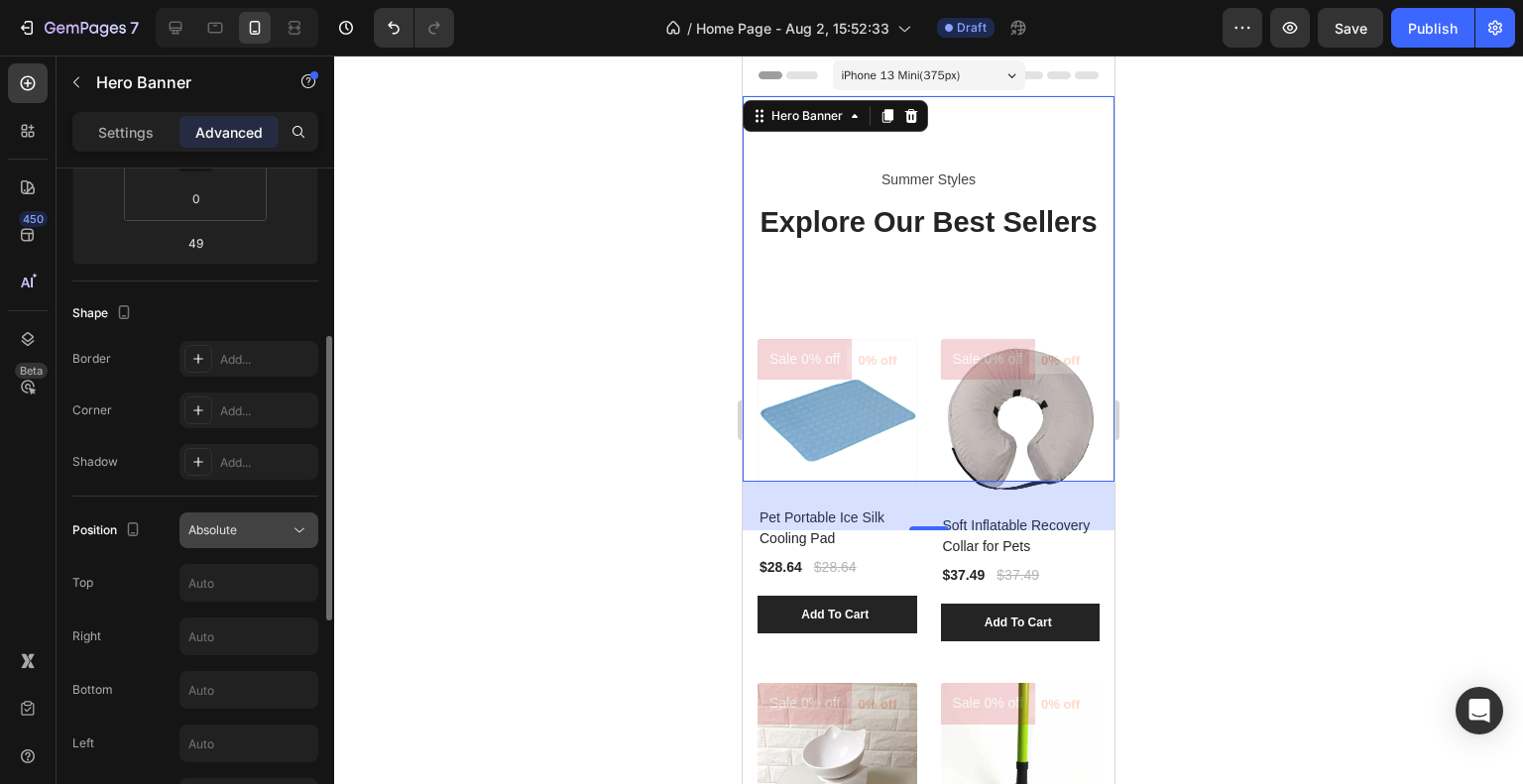 click 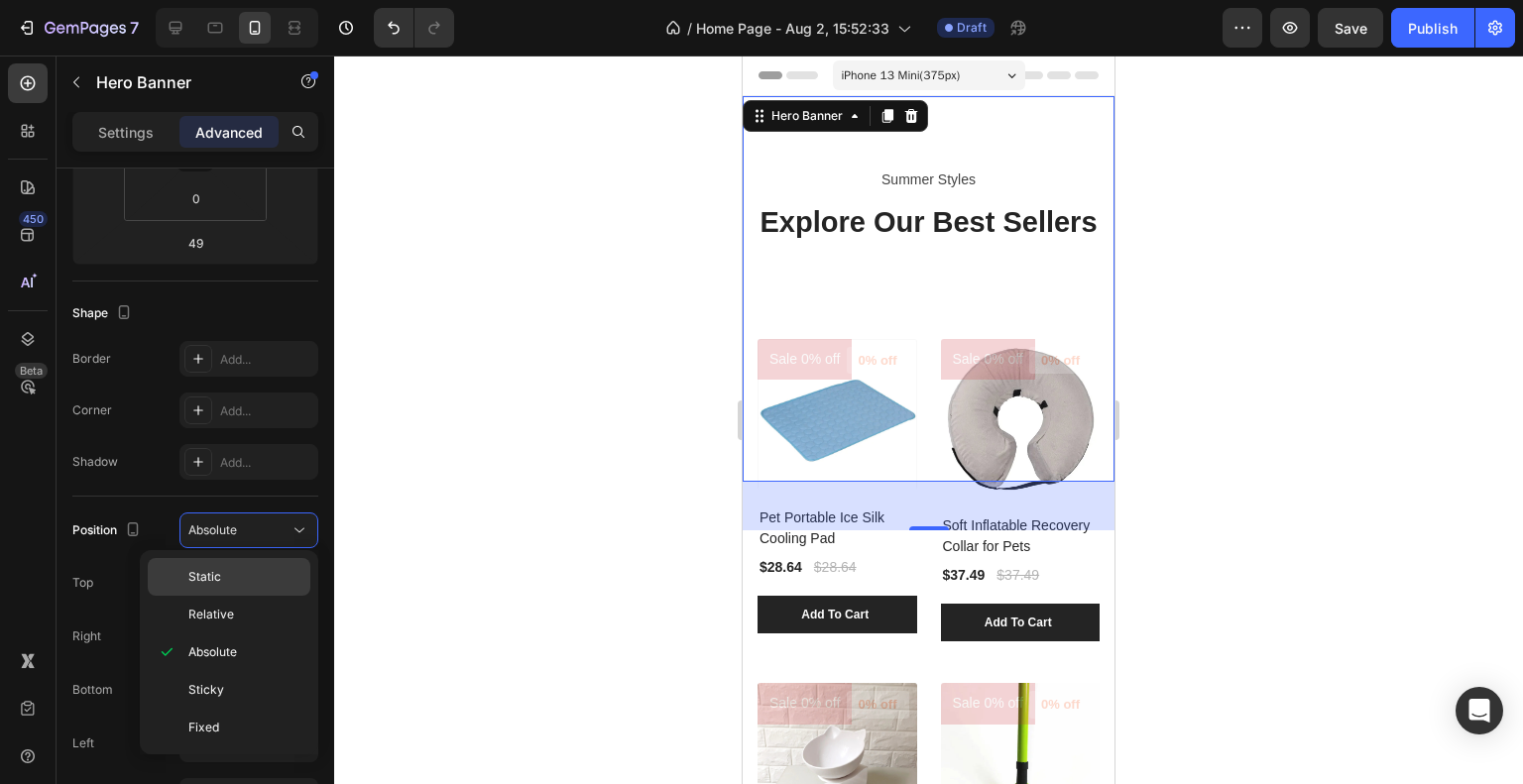 click on "Static" at bounding box center (245, 577) 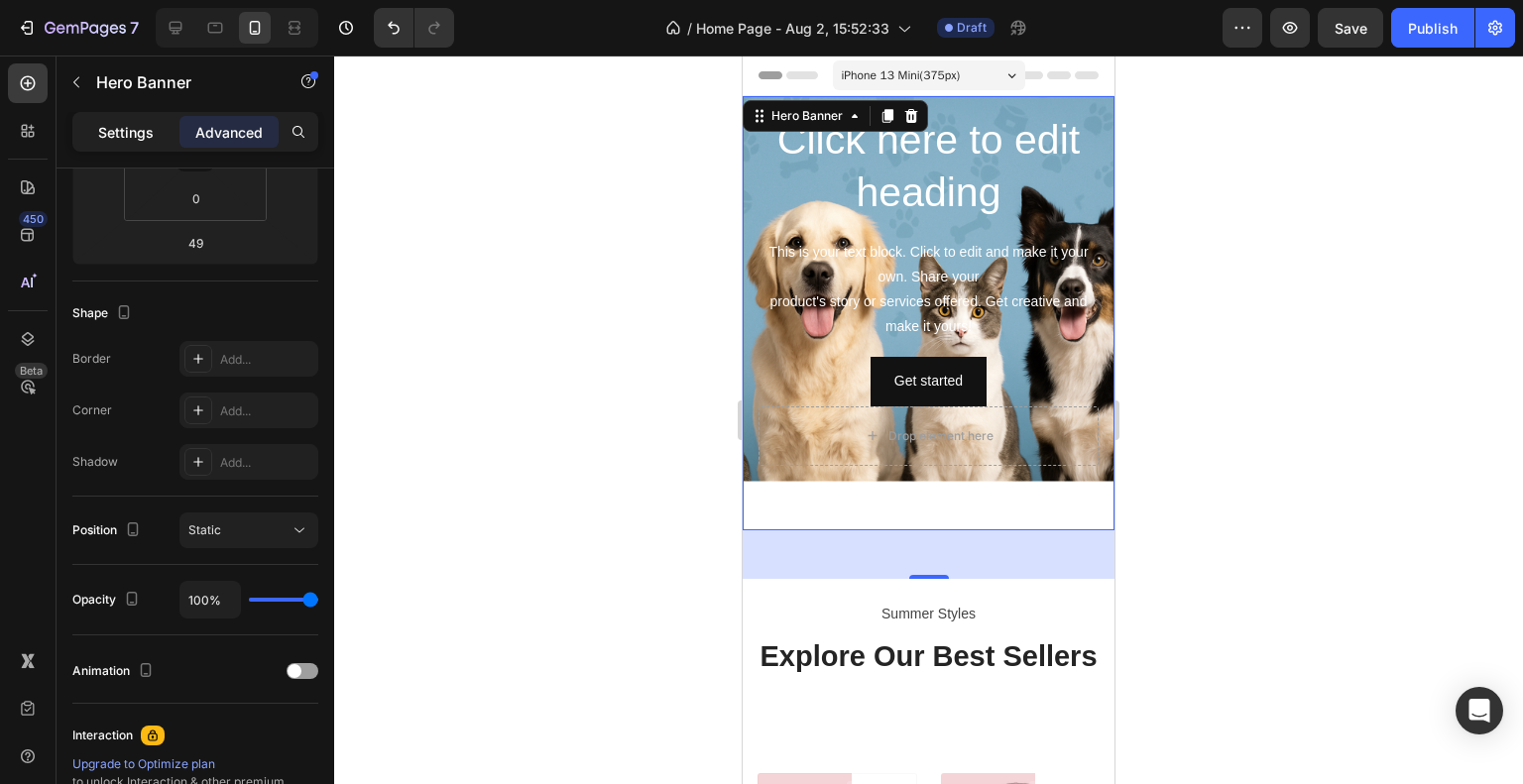 click on "Settings" at bounding box center (126, 132) 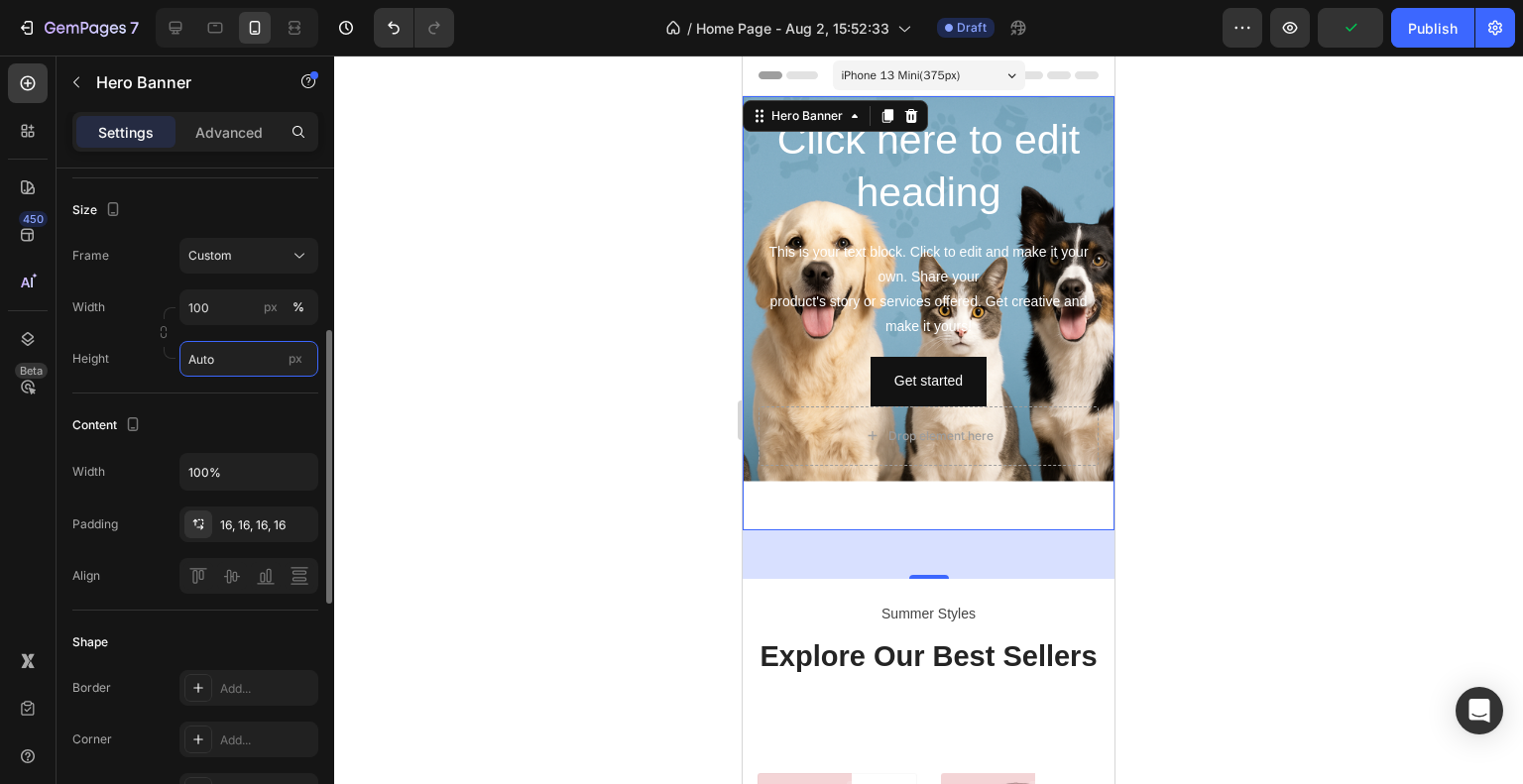 click on "Auto" at bounding box center (249, 359) 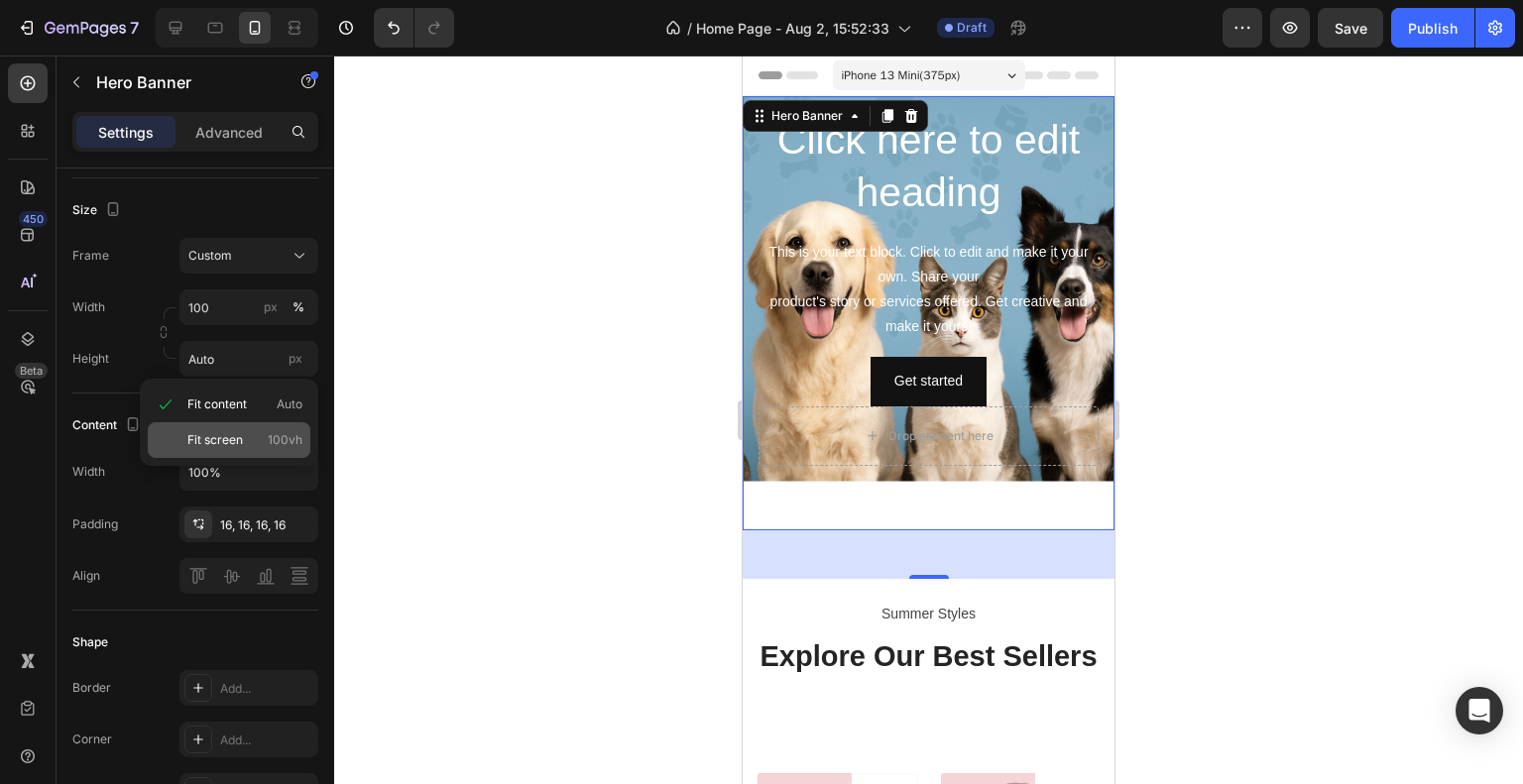 click on "Fit screen 100vh" 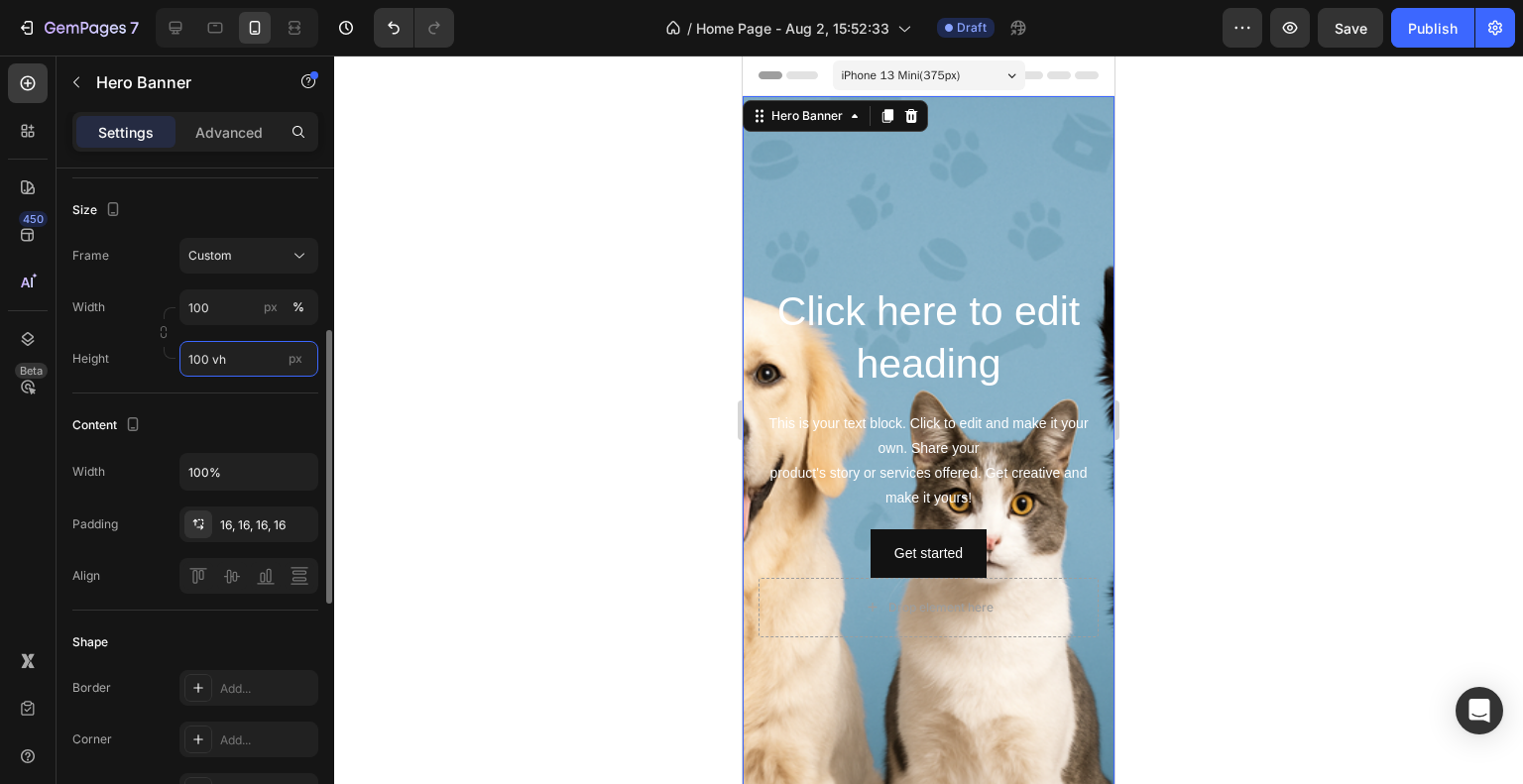 click on "100 vh" at bounding box center (249, 359) 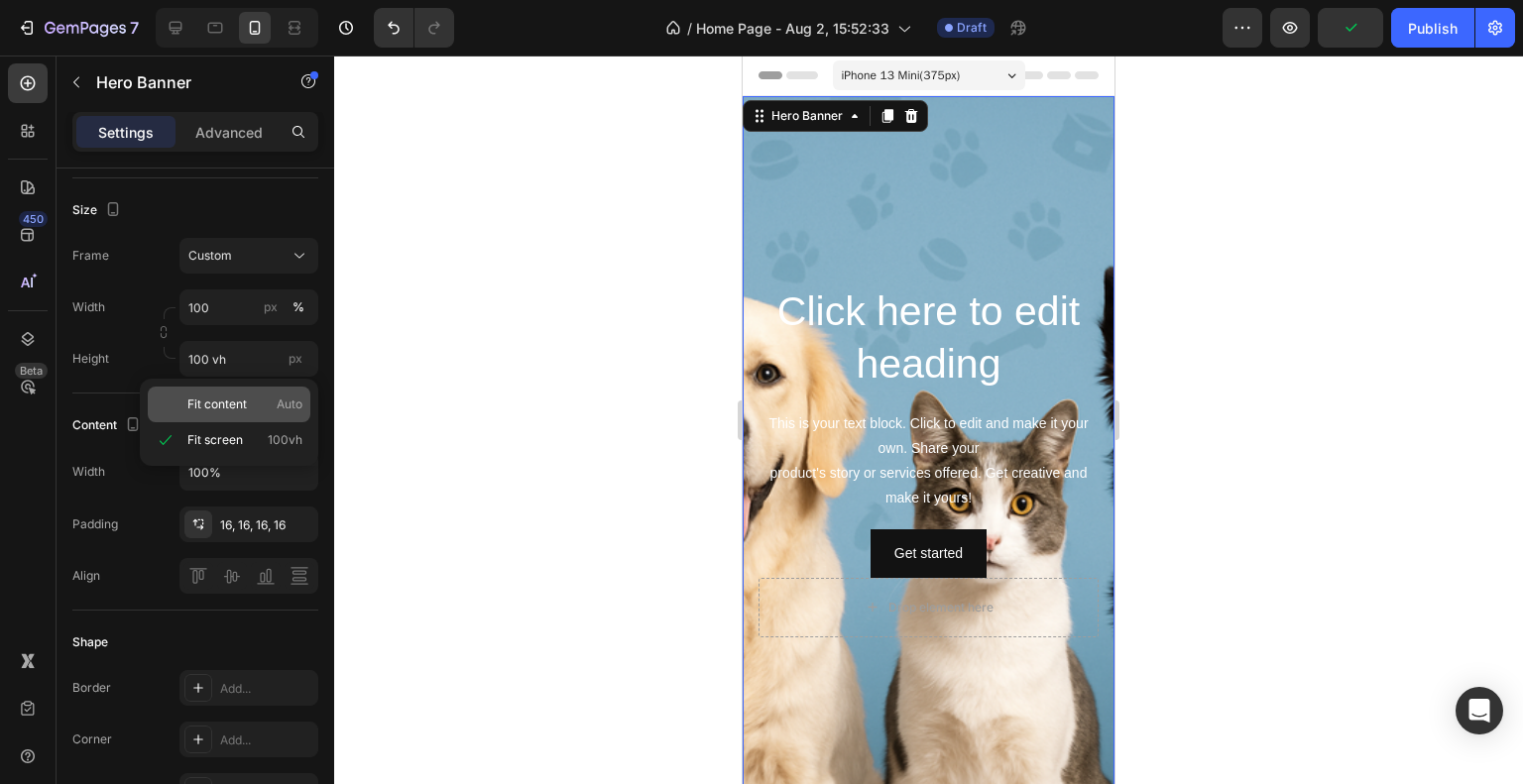 click on "Fit content" at bounding box center (217, 404) 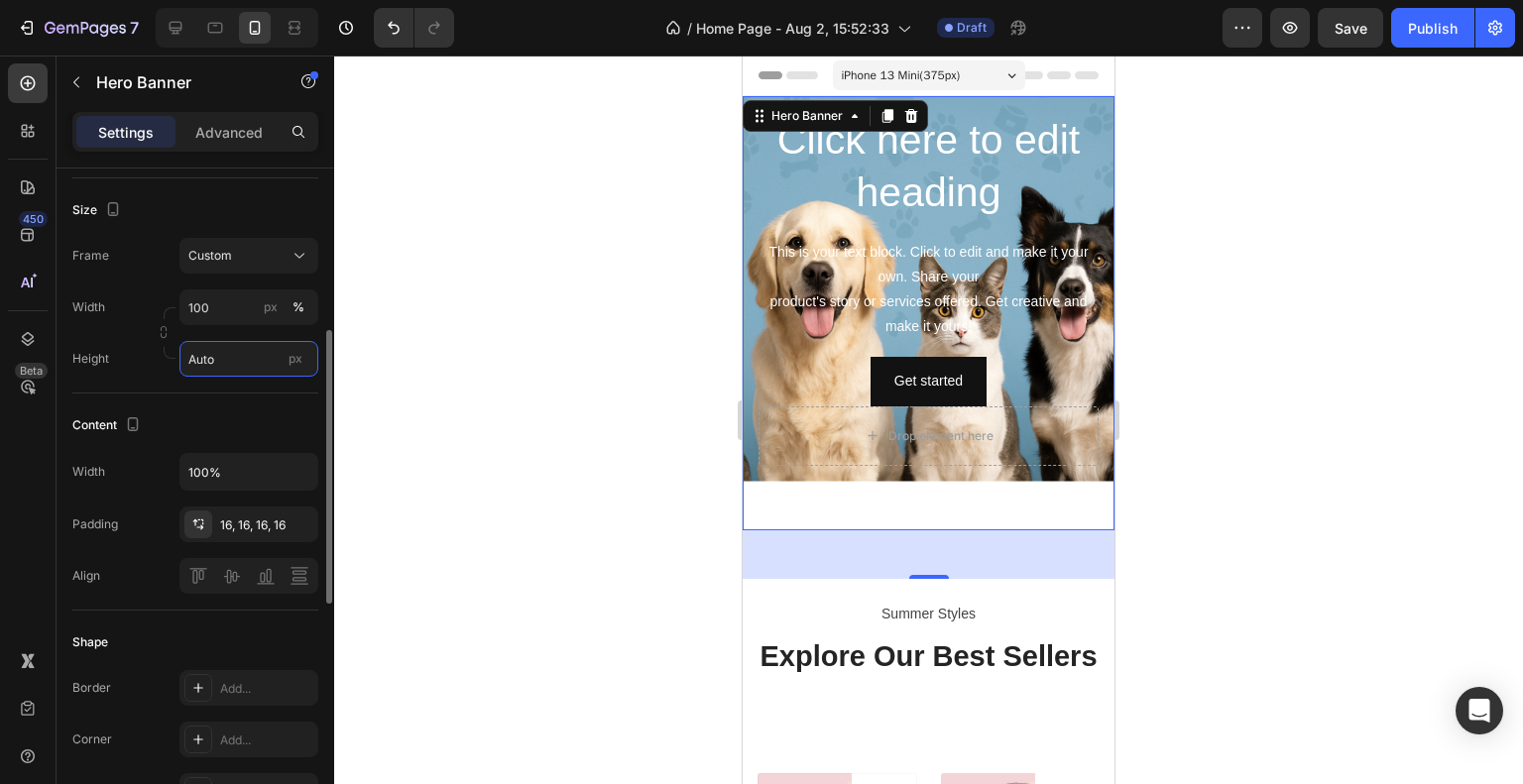 click on "Auto" at bounding box center [249, 359] 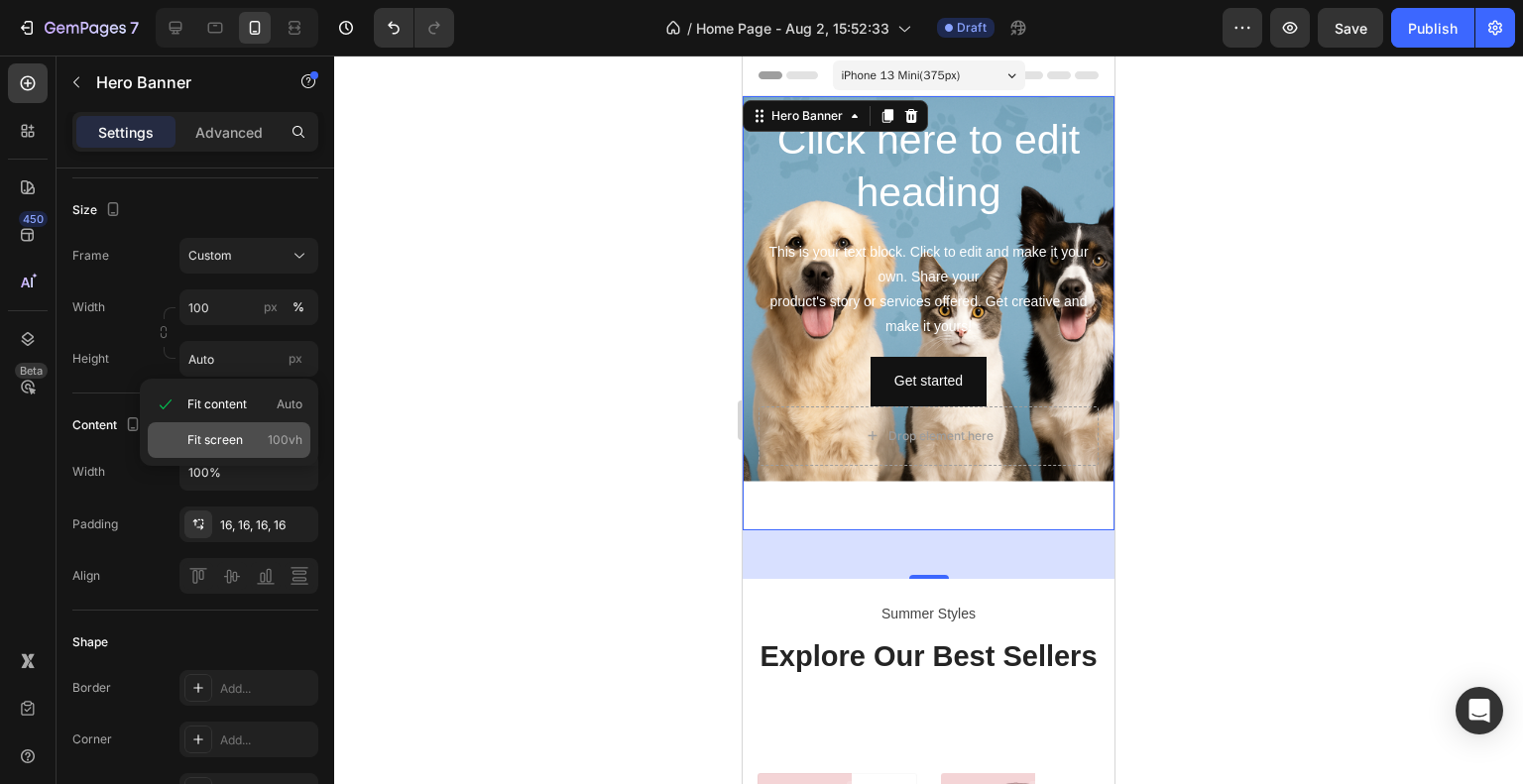 click on "Fit screen 100vh" 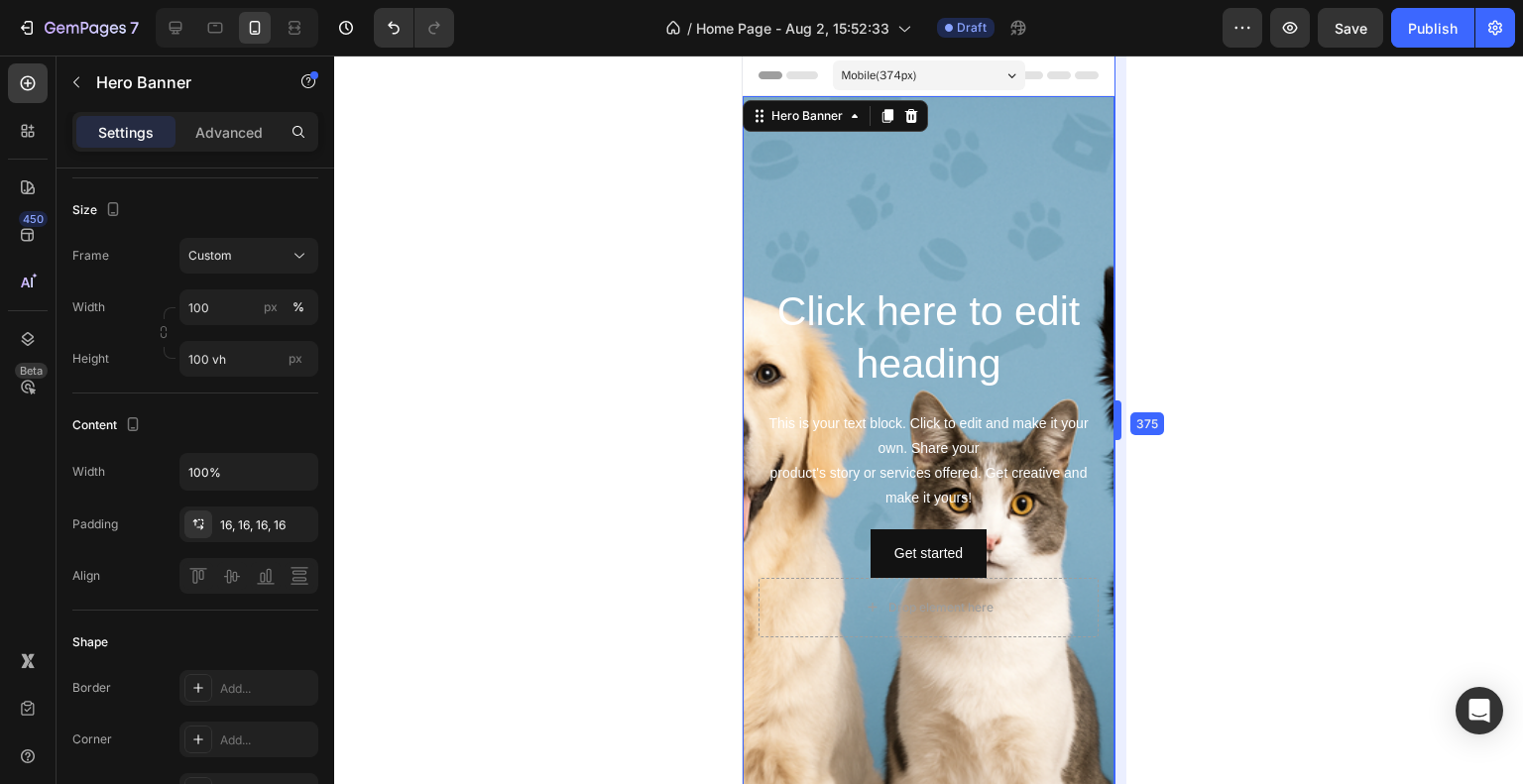 drag, startPoint x: 1114, startPoint y: 265, endPoint x: 1113, endPoint y: 284, distance: 19.026298 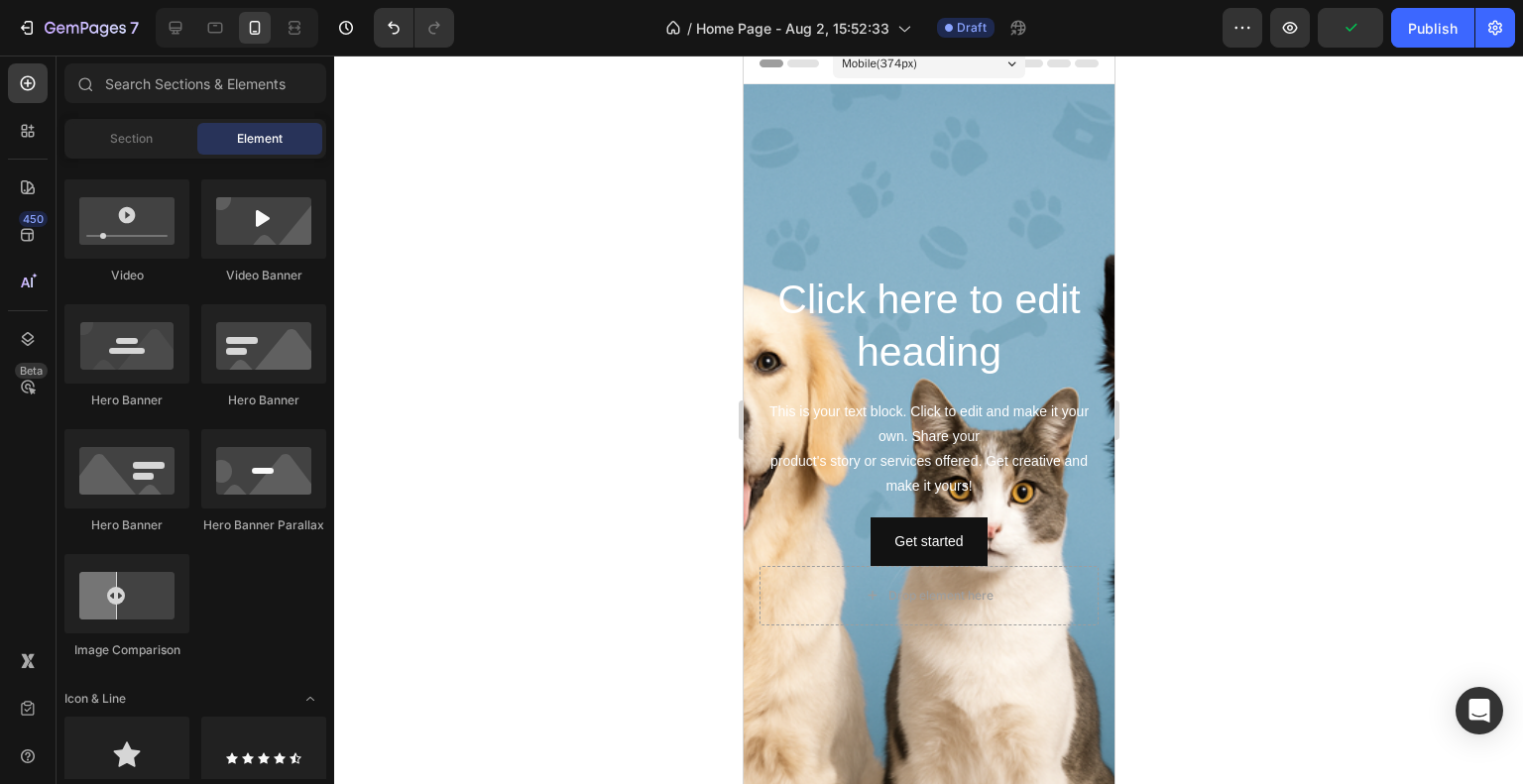 scroll, scrollTop: 0, scrollLeft: 0, axis: both 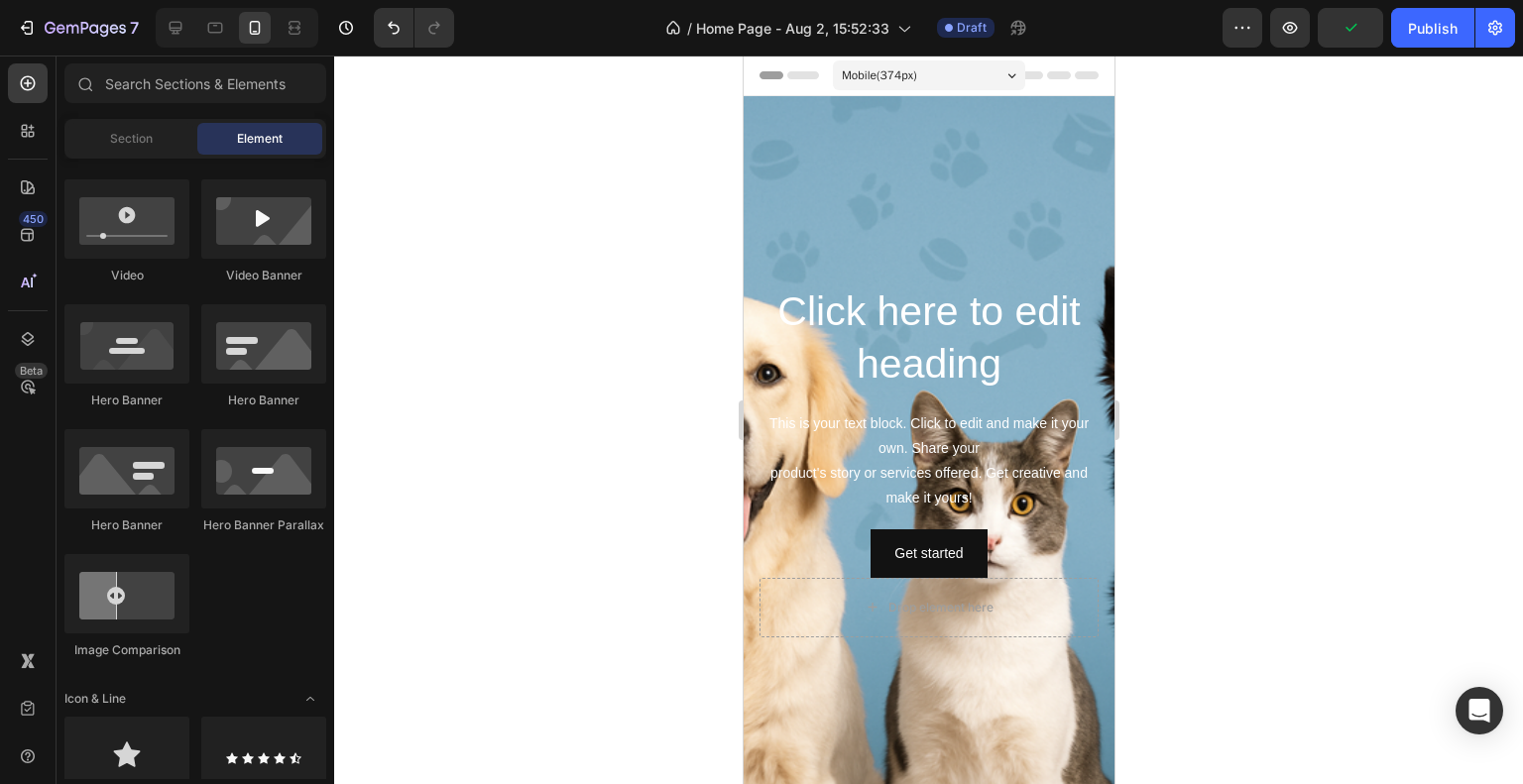 drag, startPoint x: 1108, startPoint y: 261, endPoint x: 1865, endPoint y: 288, distance: 757.48135 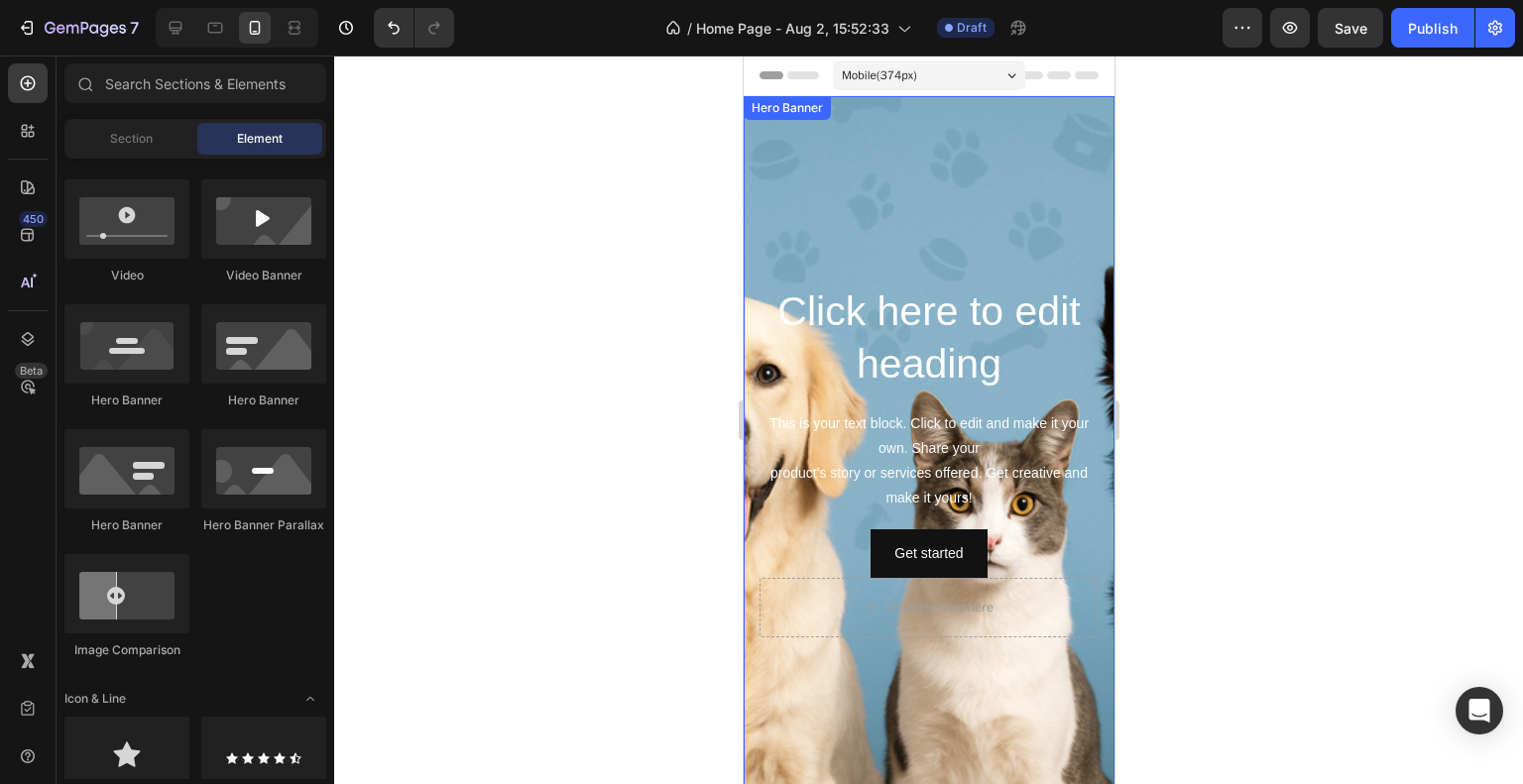 click at bounding box center [928, 460] 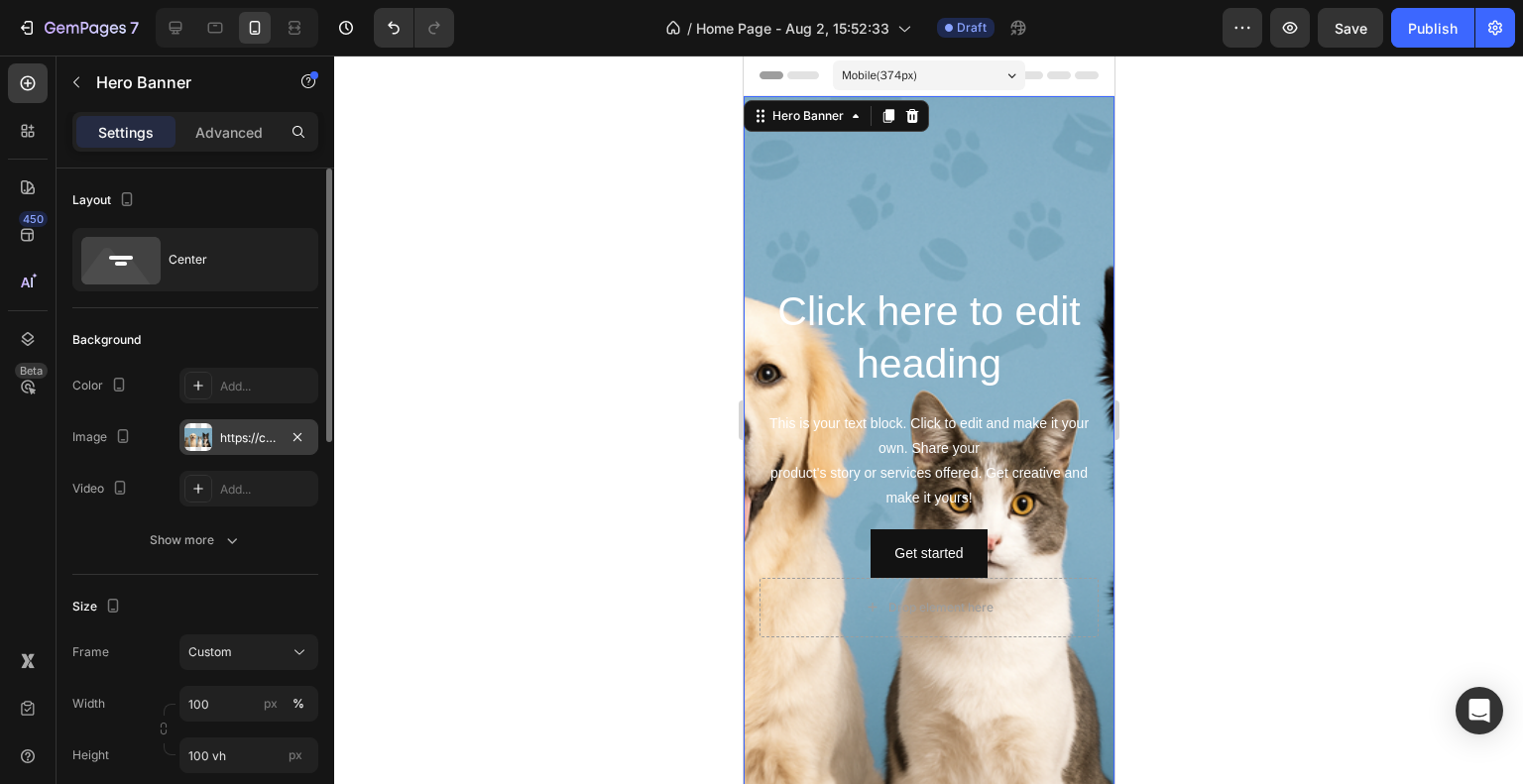 click on "https://cdn.shopify.com/s/files/1/0933/0966/5623/files/gempages_577626416108012220-6815b7c2-8a12-49ba-b139-be668a9903fa.png" at bounding box center (249, 438) 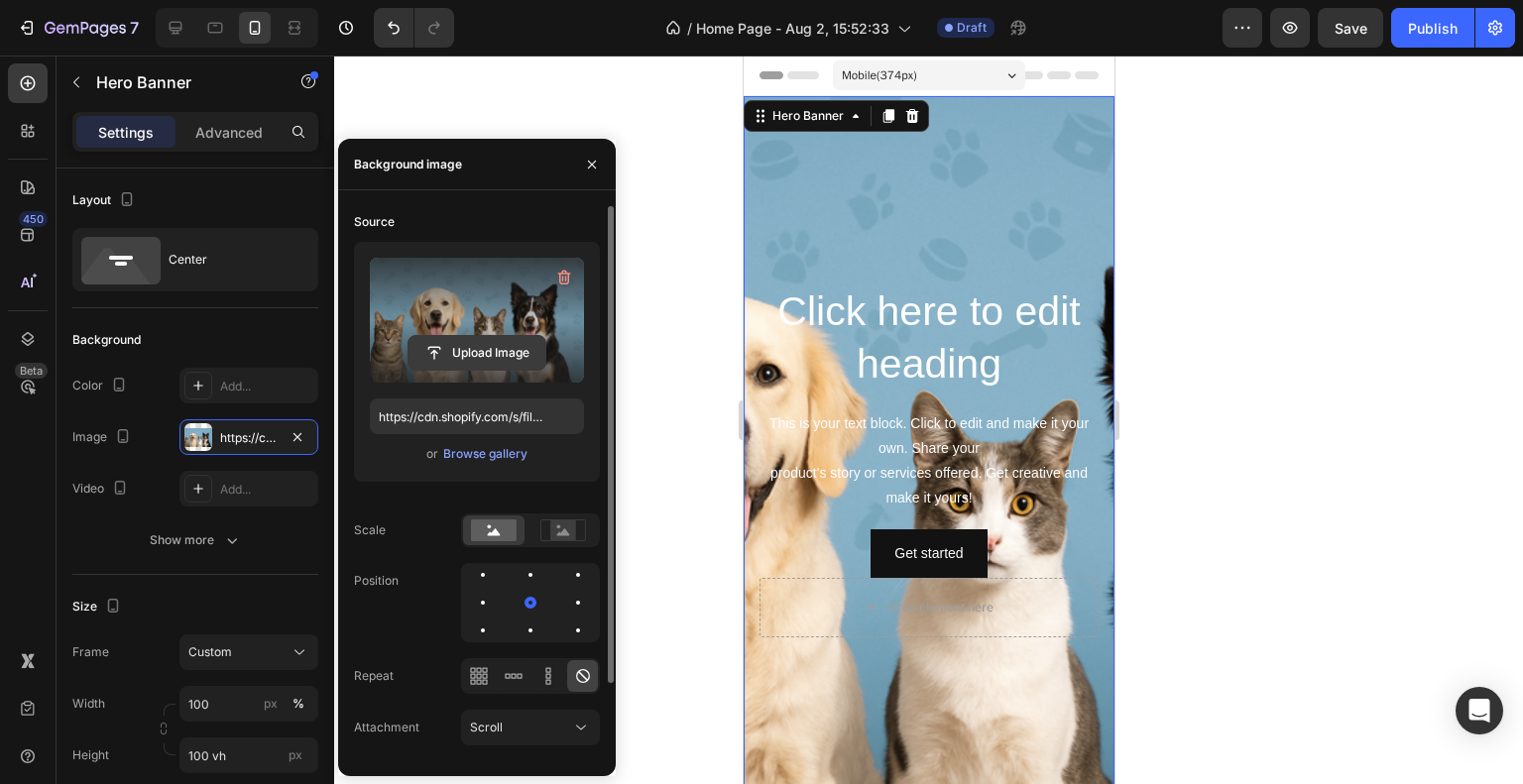 click 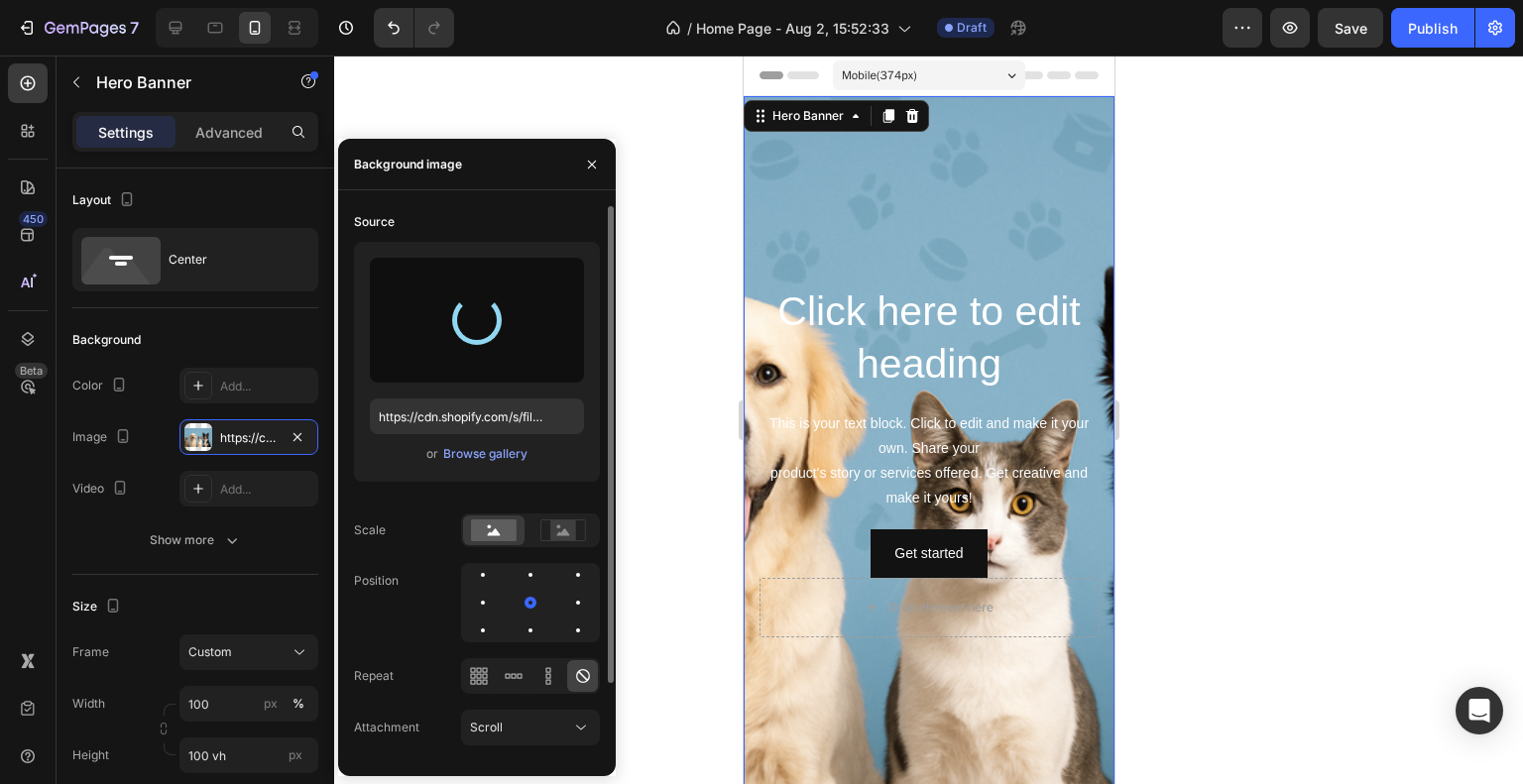 type on "https://cdn.shopify.com/s/files/1/0933/0966/5623/files/gempages_577626416108012220-346e548c-d6f8-4b48-860c-11f1421782da.png" 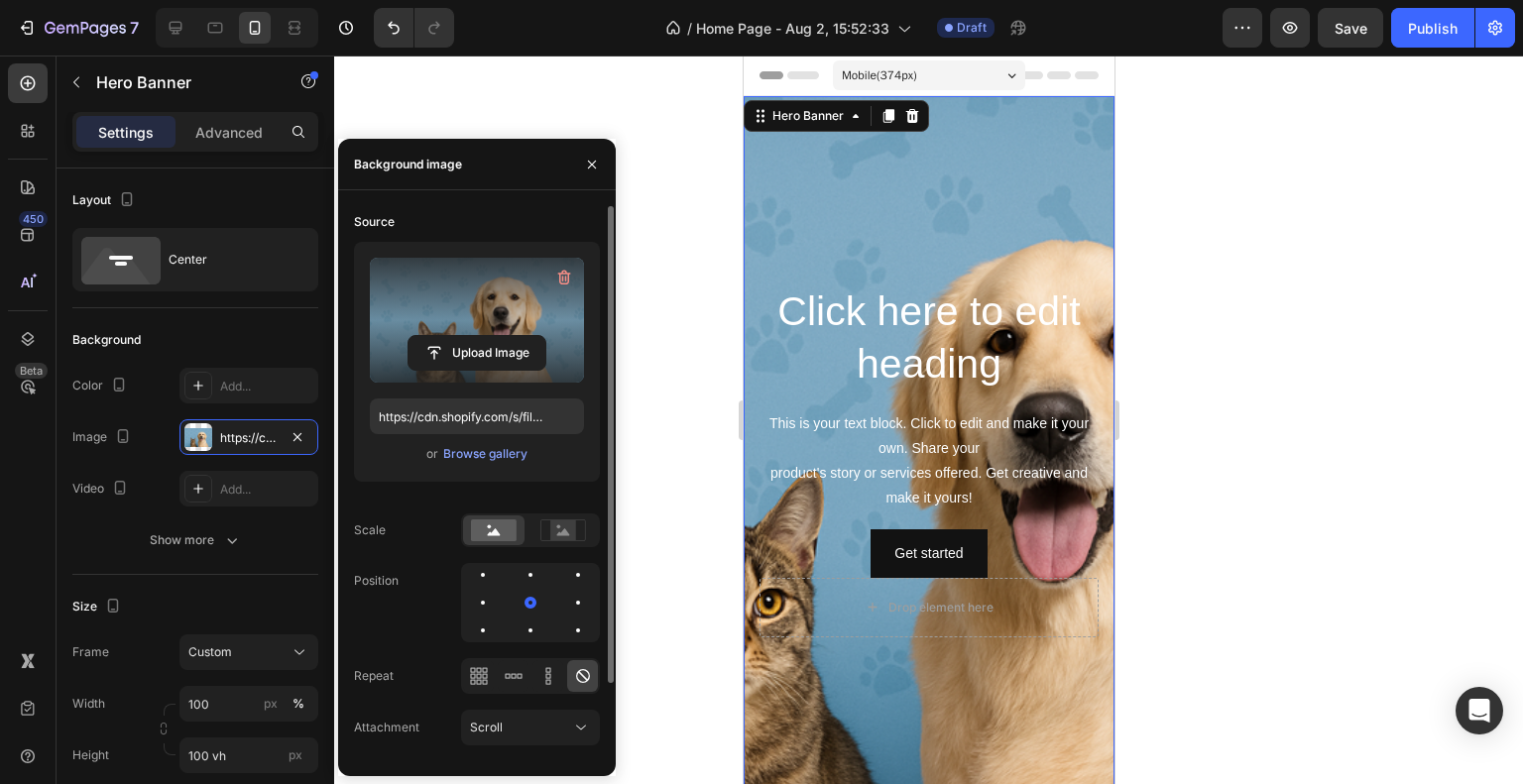click 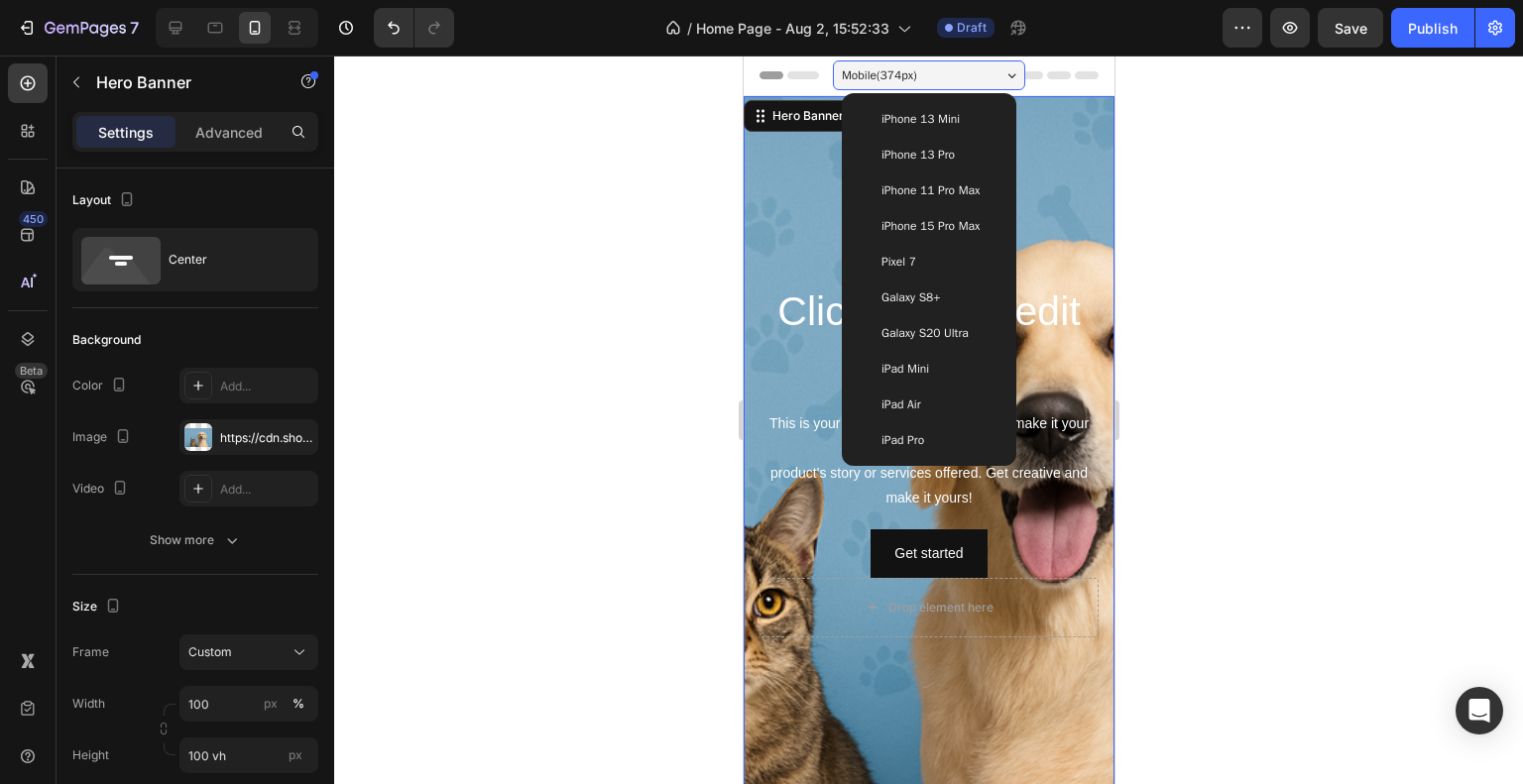 click on "iPhone 13 Mini" at bounding box center [928, 119] 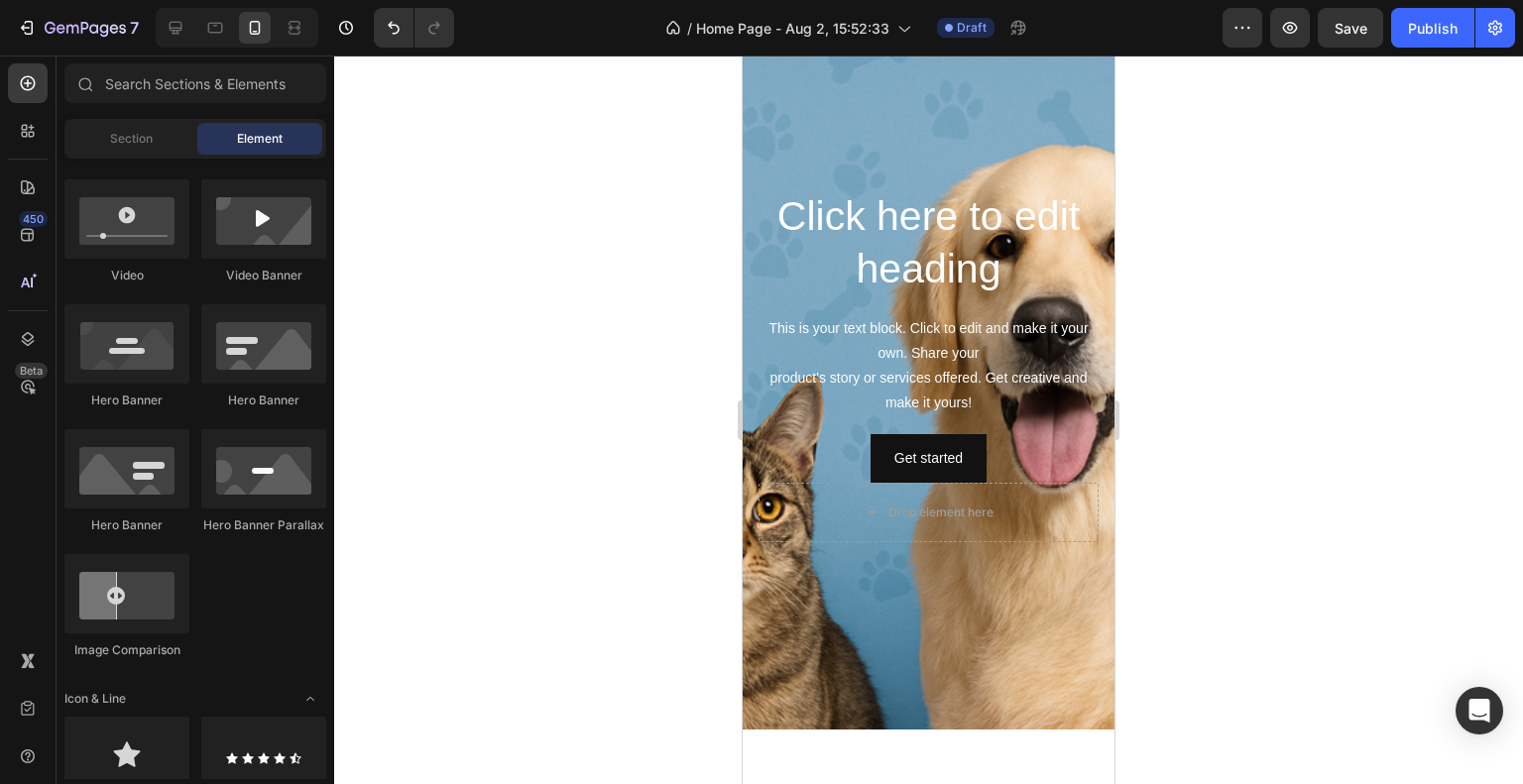 scroll, scrollTop: 329, scrollLeft: 0, axis: vertical 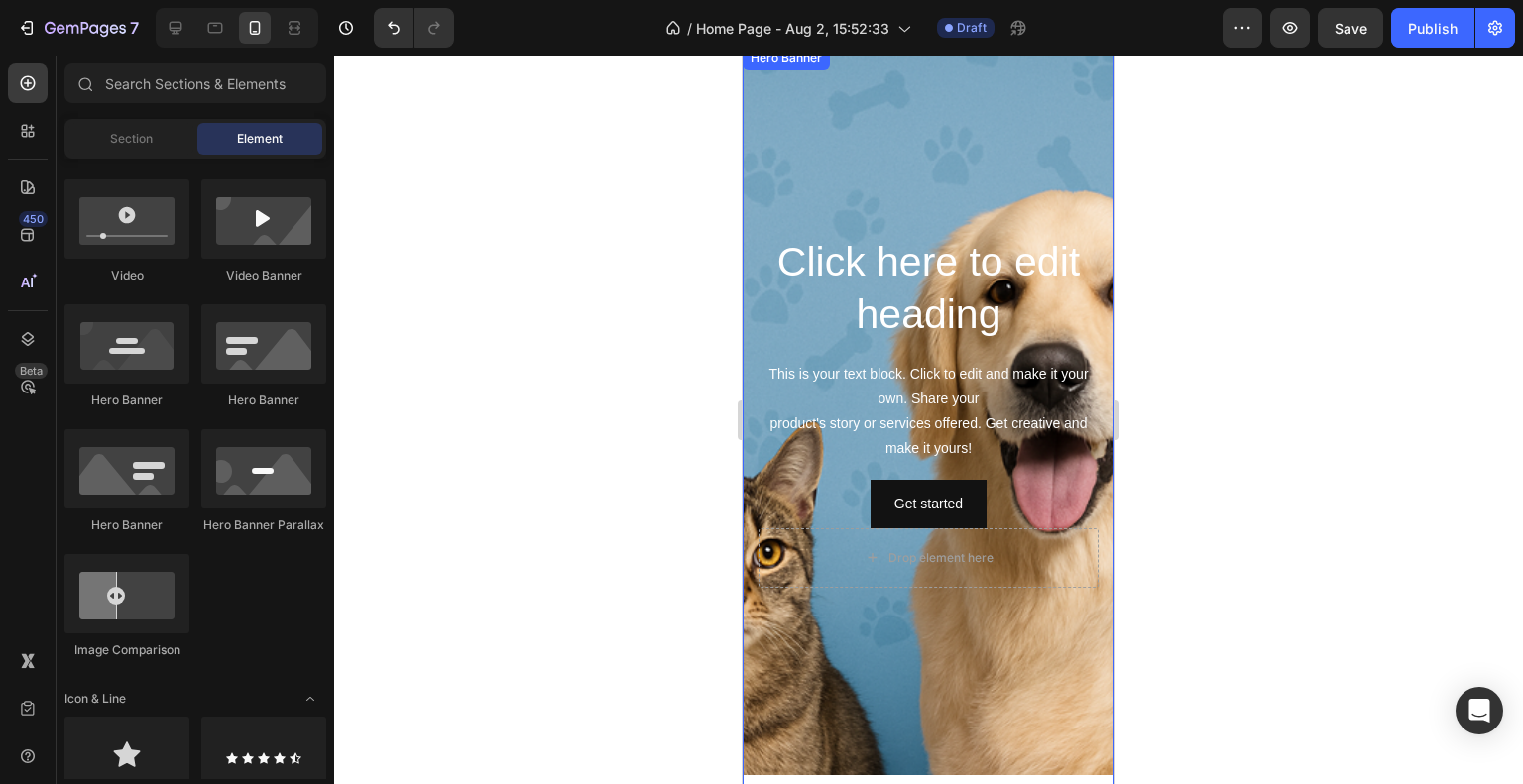 click at bounding box center [928, 410] 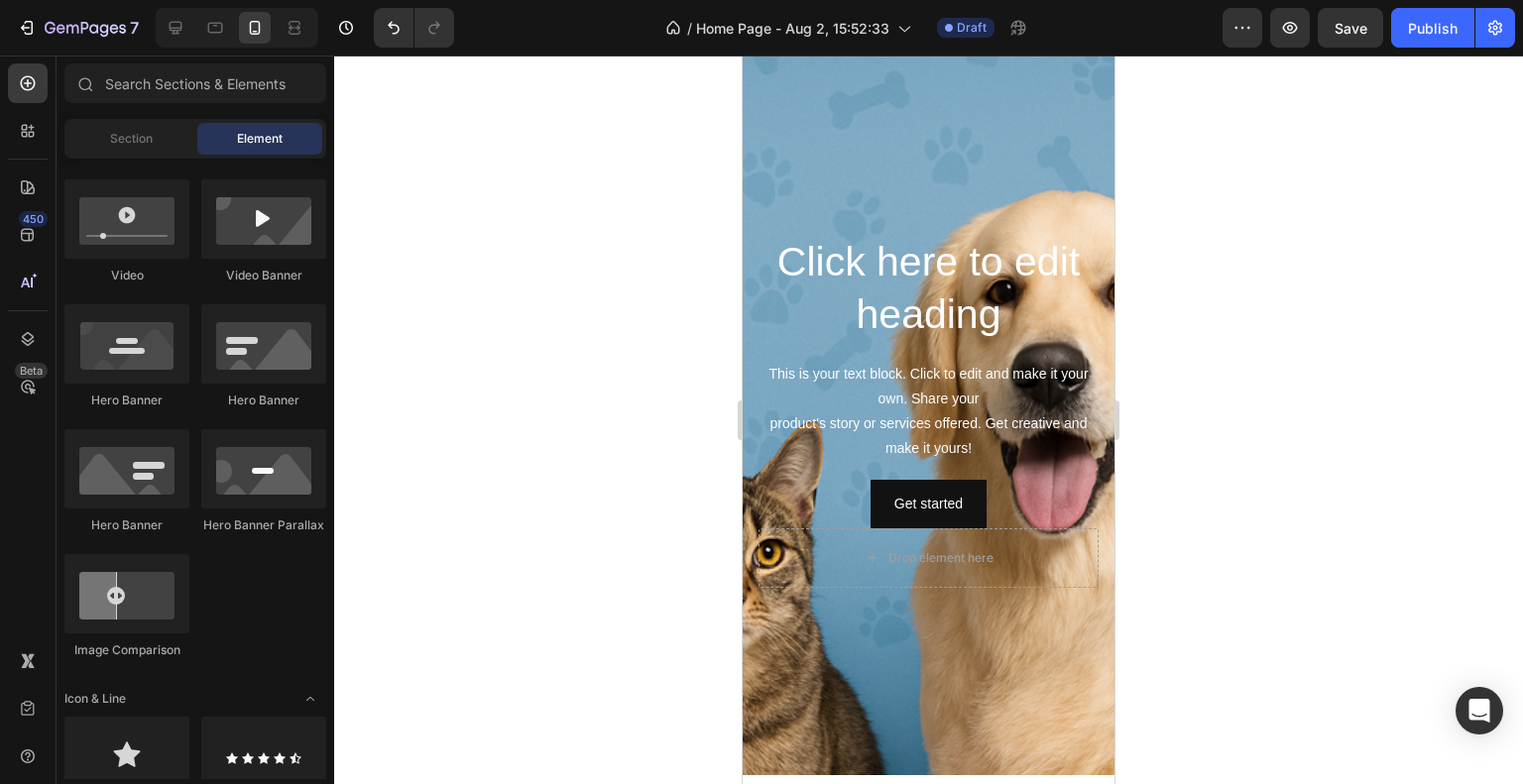 scroll, scrollTop: 0, scrollLeft: 0, axis: both 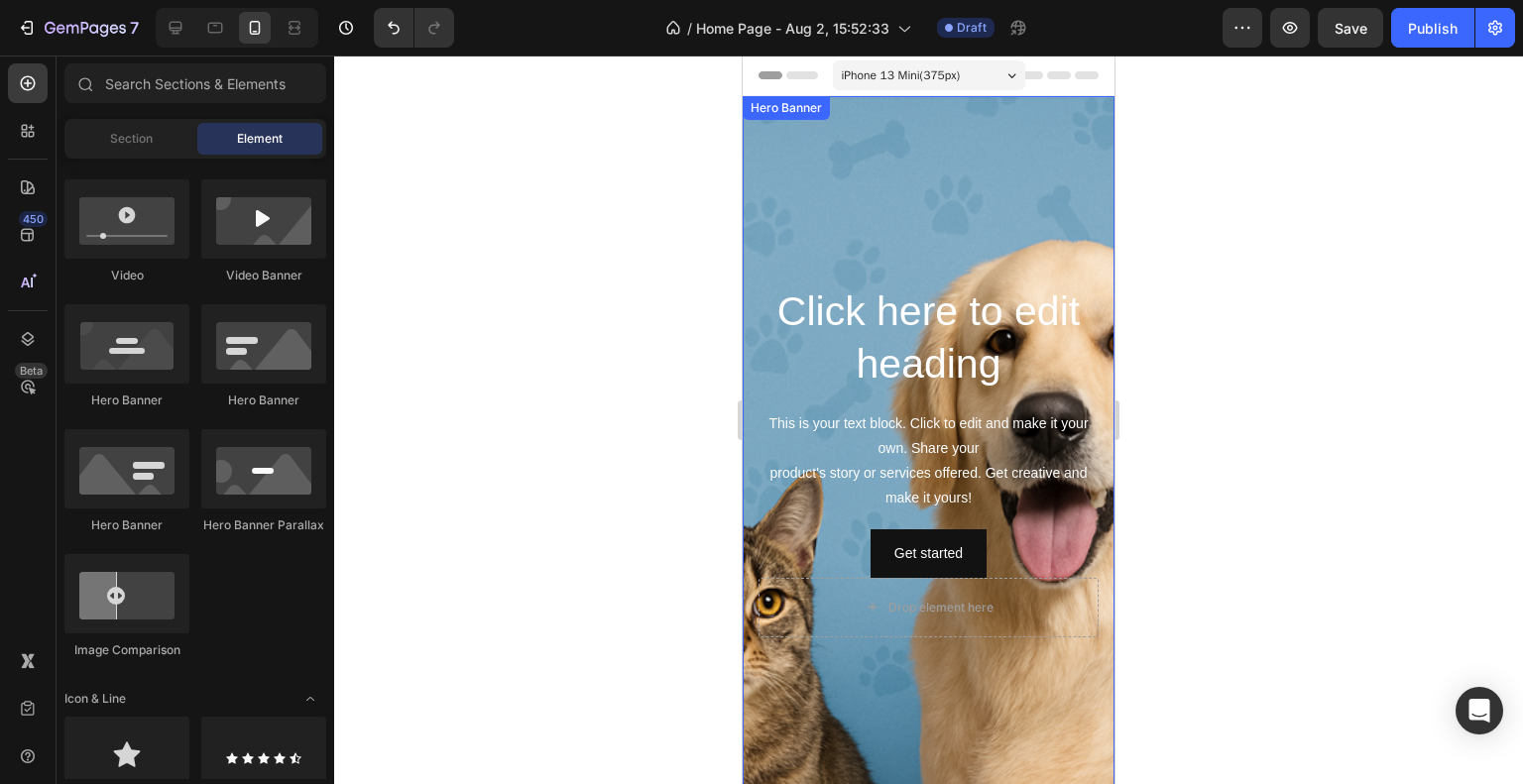 click at bounding box center [928, 460] 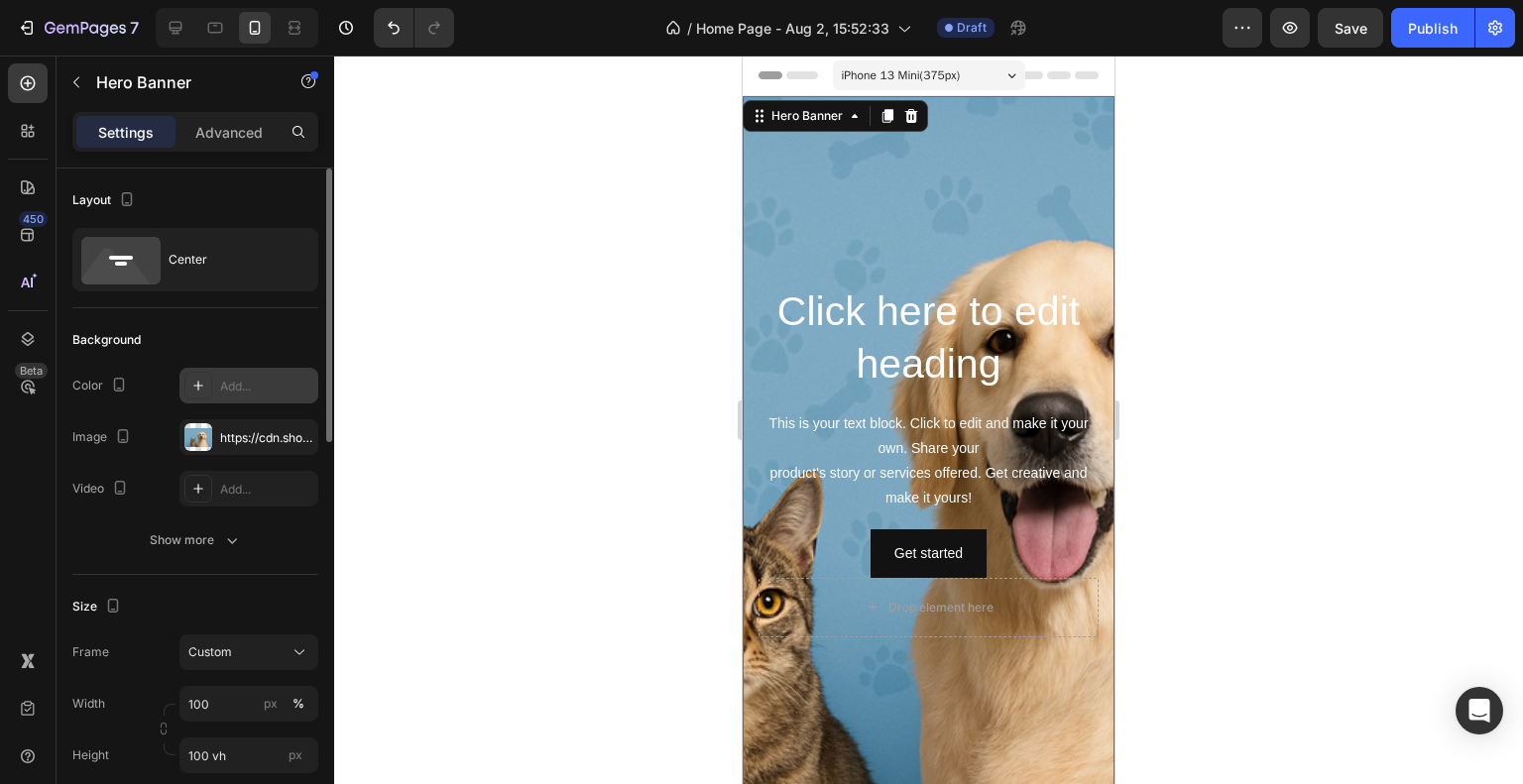click on "Add..." at bounding box center [267, 387] 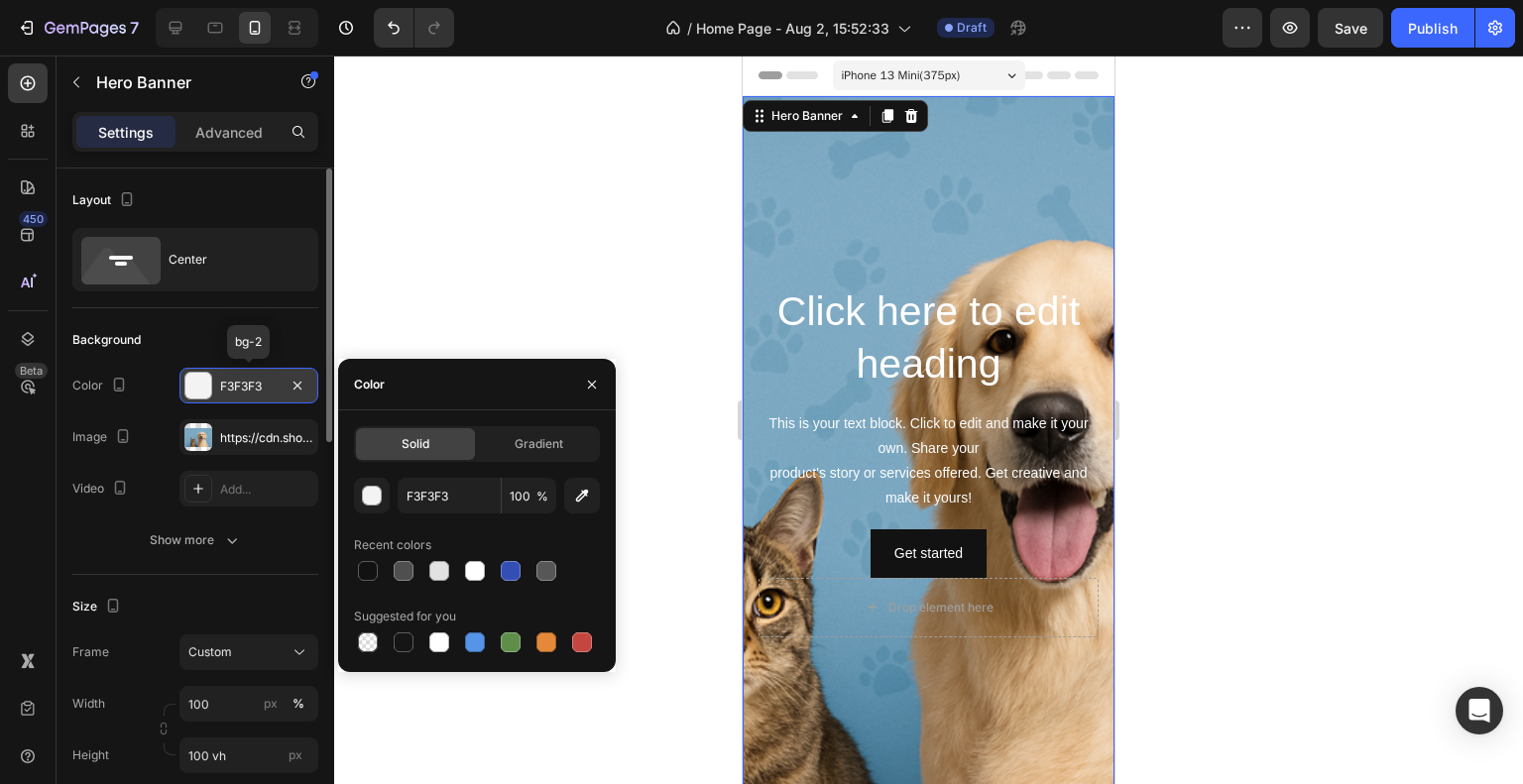 click on "F3F3F3" at bounding box center [249, 387] 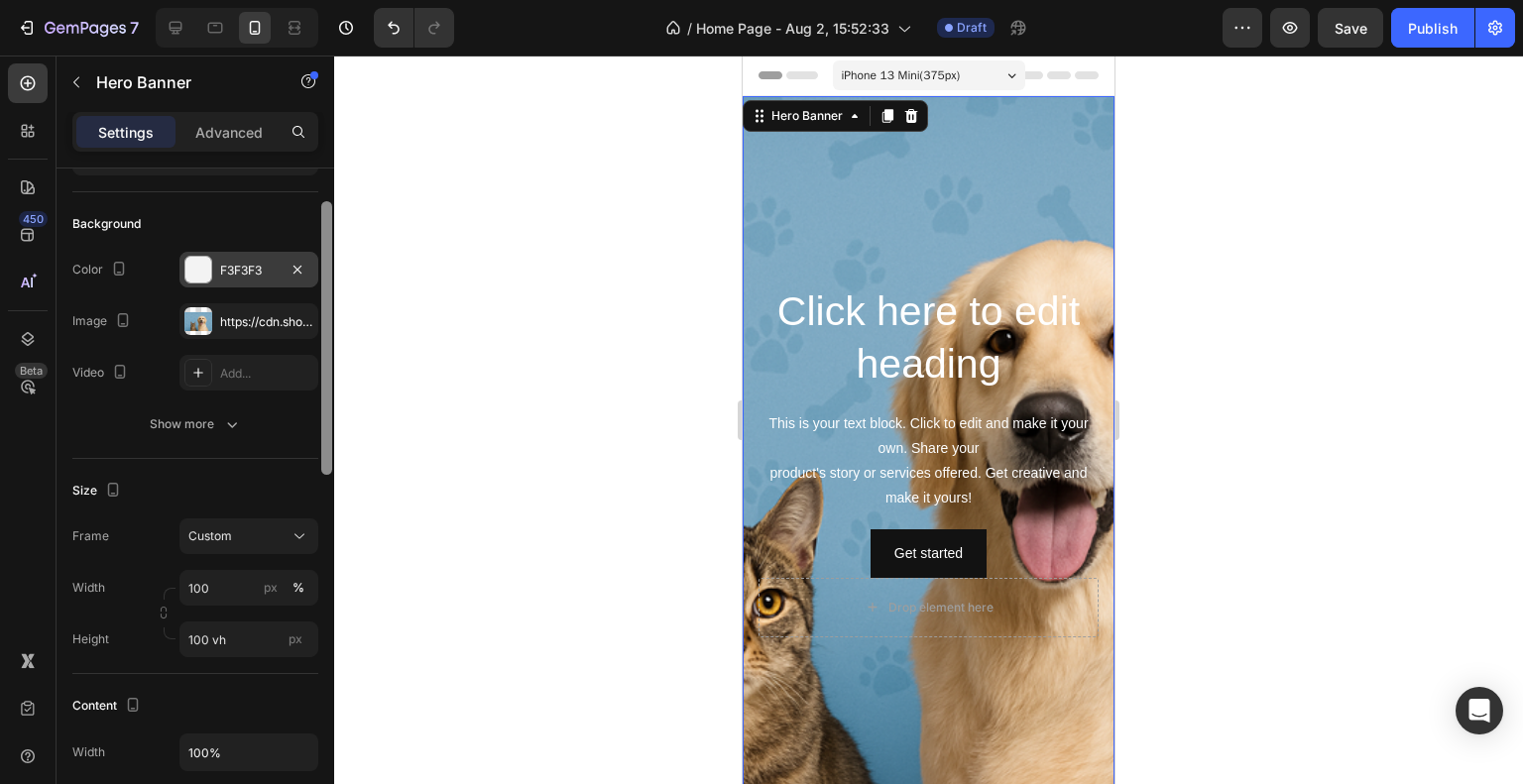 scroll, scrollTop: 128, scrollLeft: 0, axis: vertical 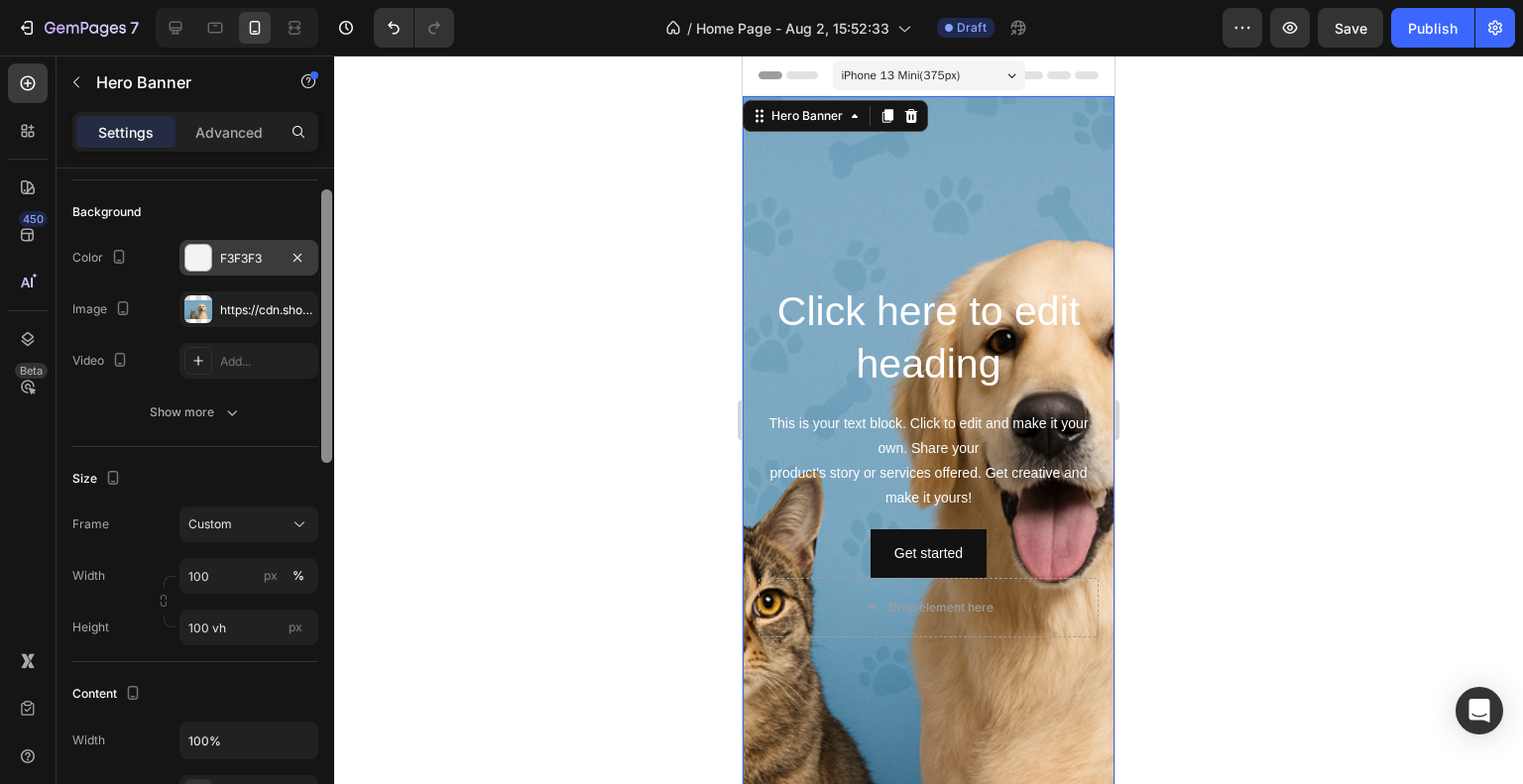 drag, startPoint x: 324, startPoint y: 376, endPoint x: 320, endPoint y: 428, distance: 52.15362 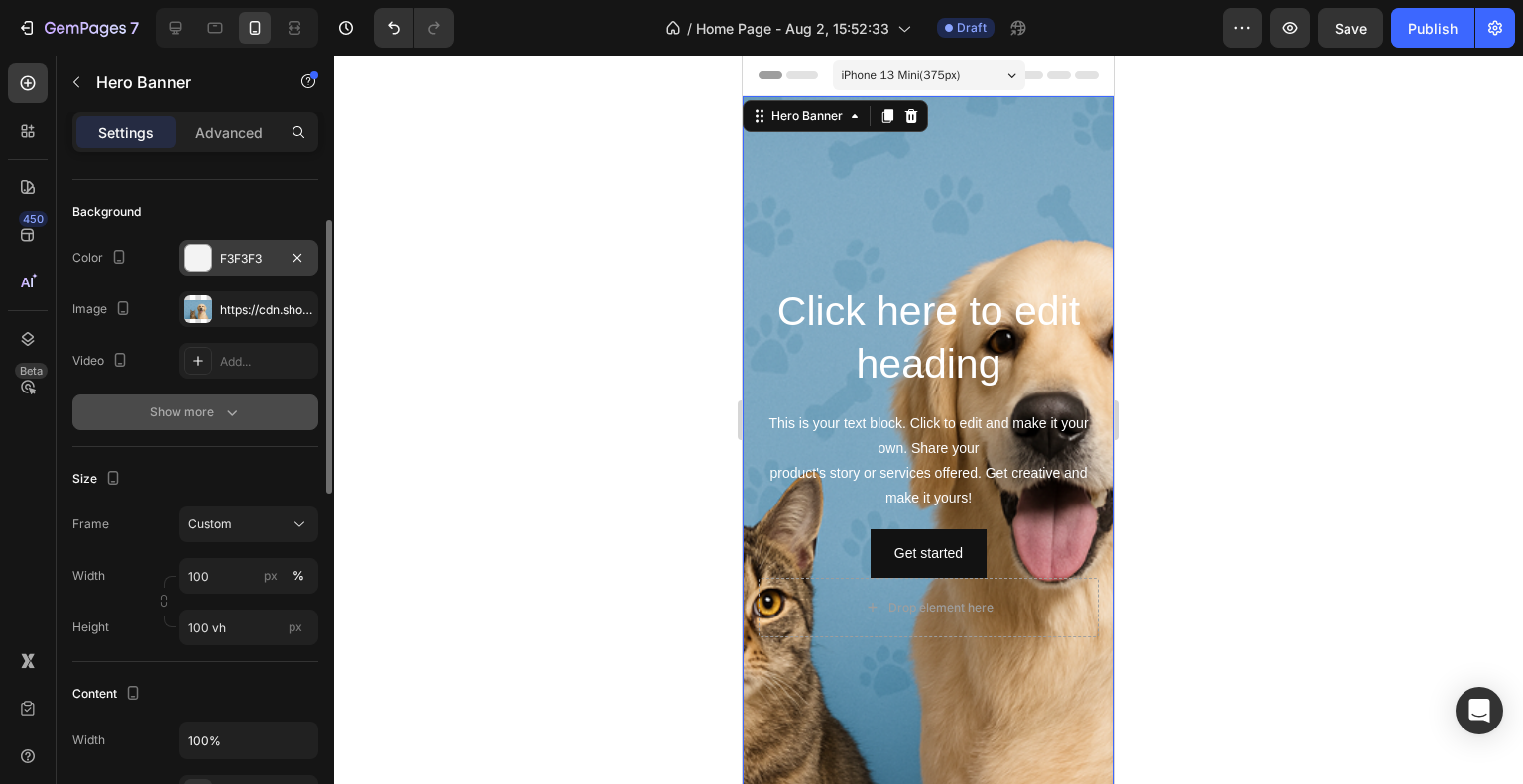click 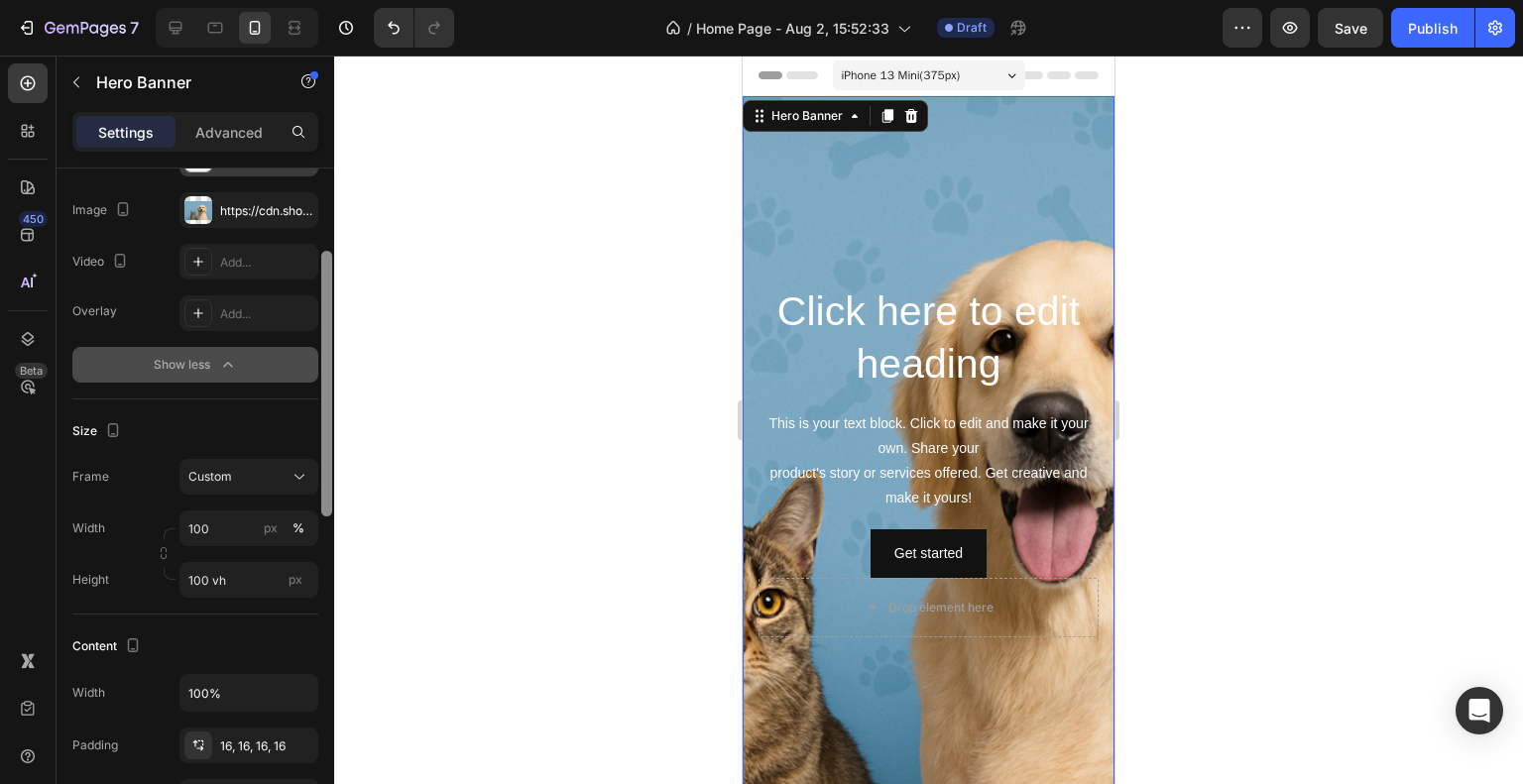 drag, startPoint x: 325, startPoint y: 460, endPoint x: 332, endPoint y: 503, distance: 43.56604 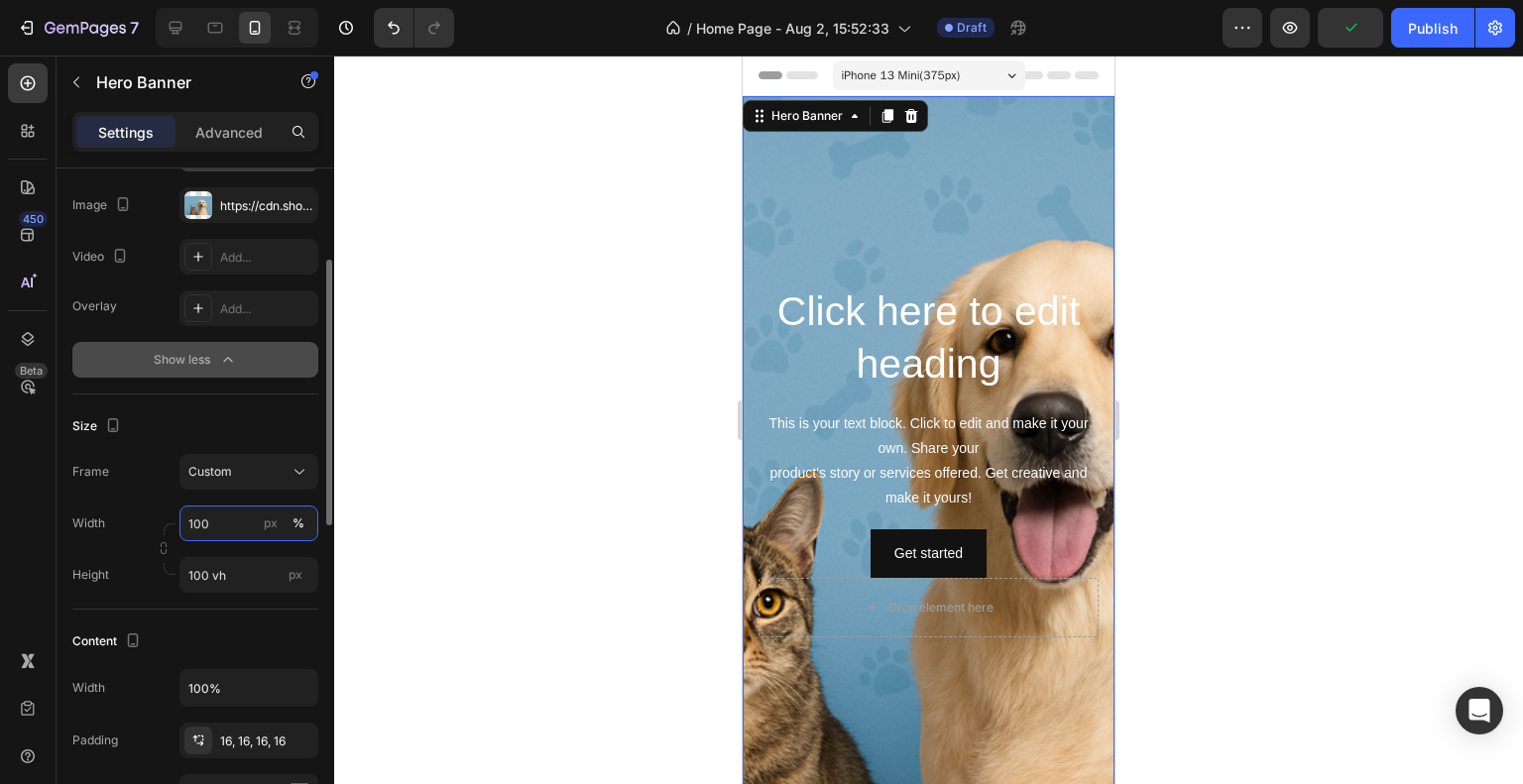 click on "100" at bounding box center (249, 523) 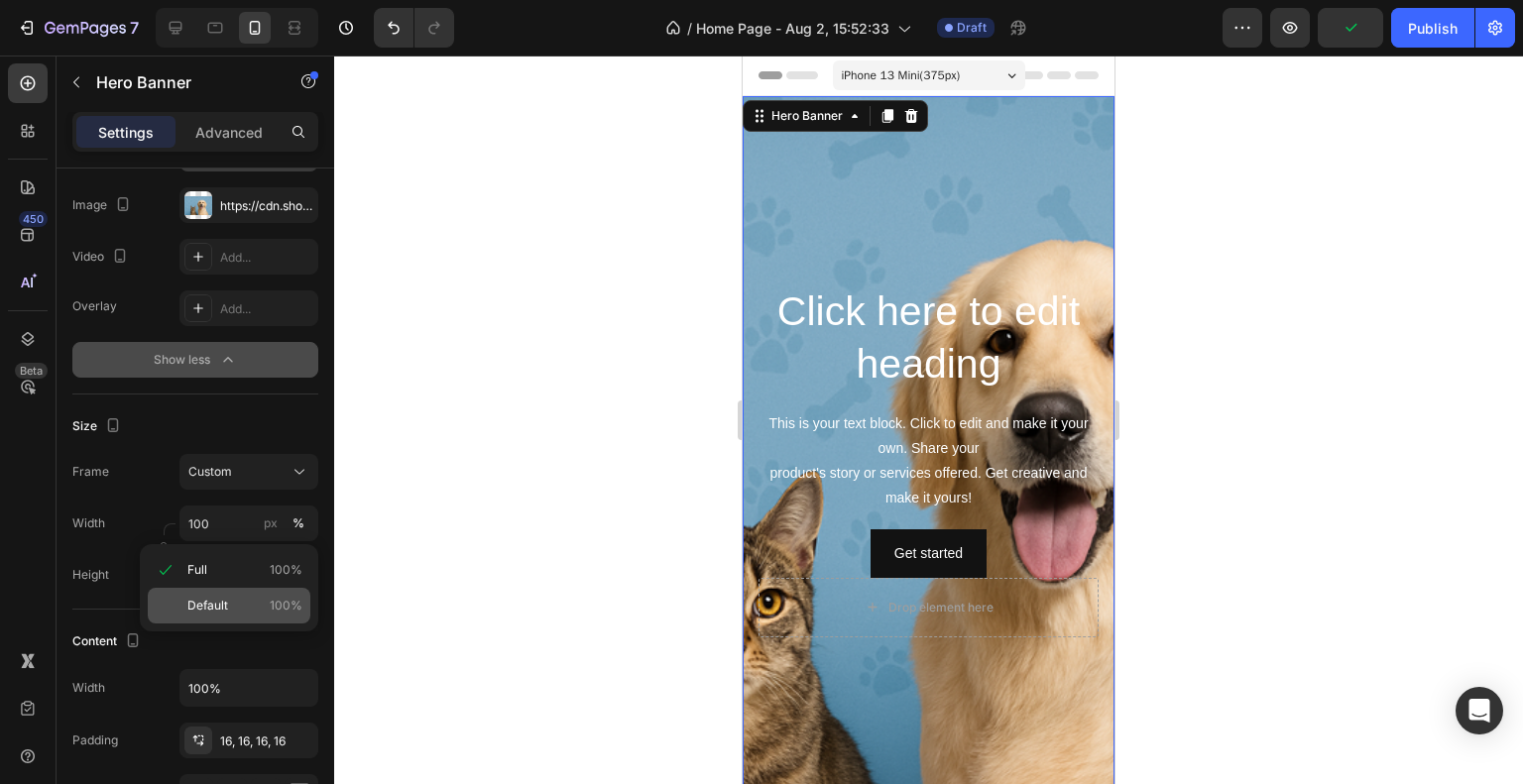 click on "Default" at bounding box center [207, 606] 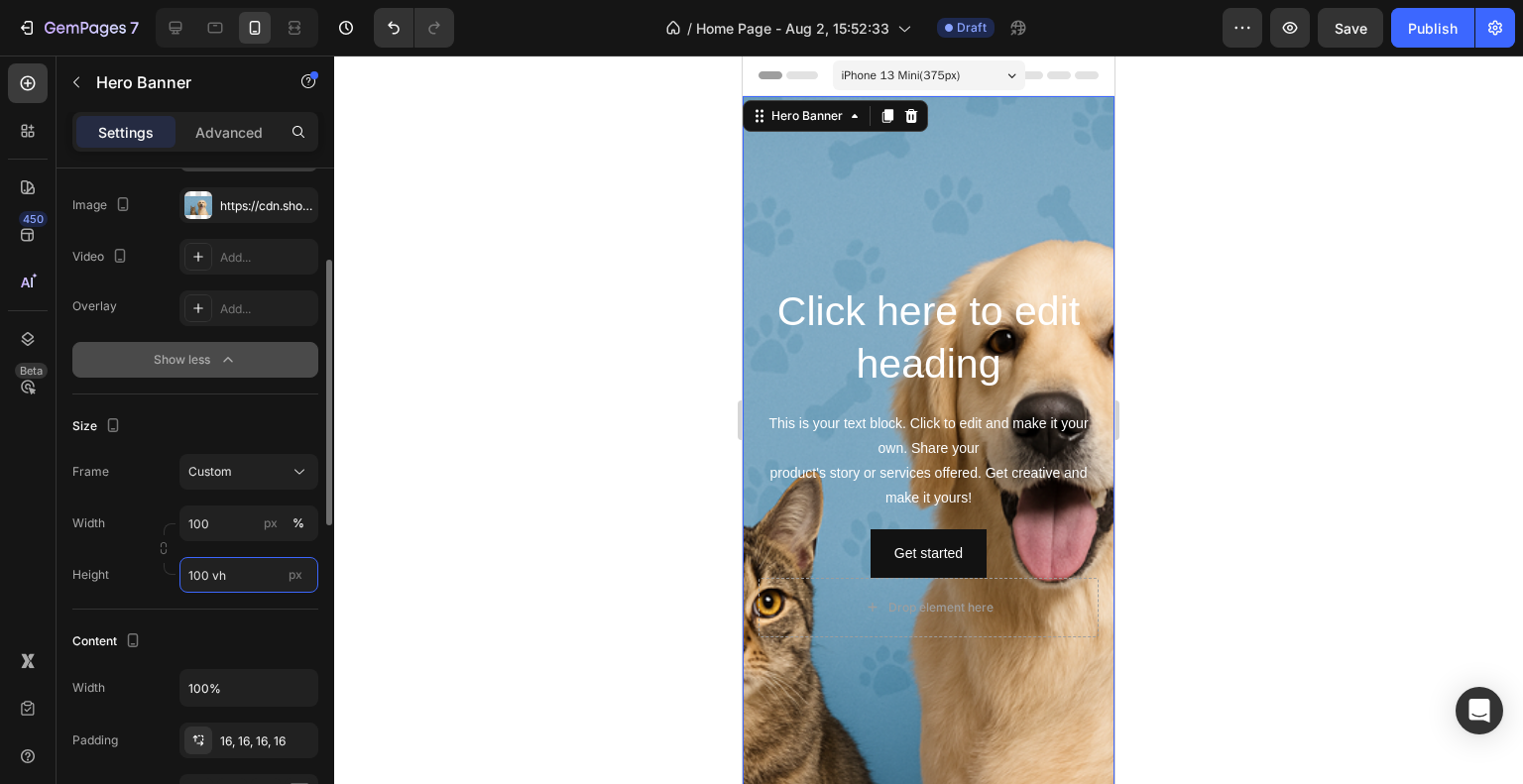 click on "100 vh" at bounding box center [249, 575] 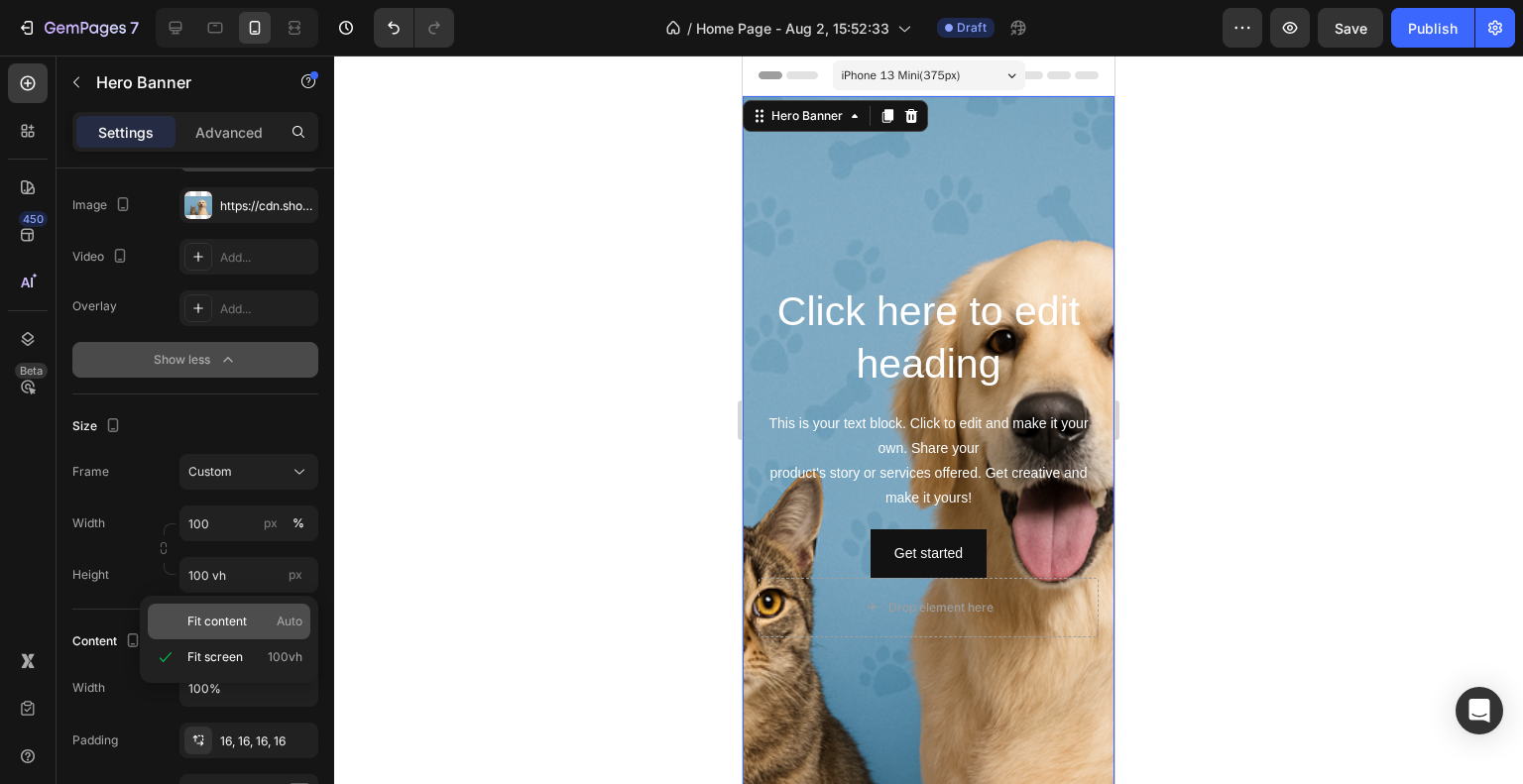 click on "Fit content" at bounding box center [217, 621] 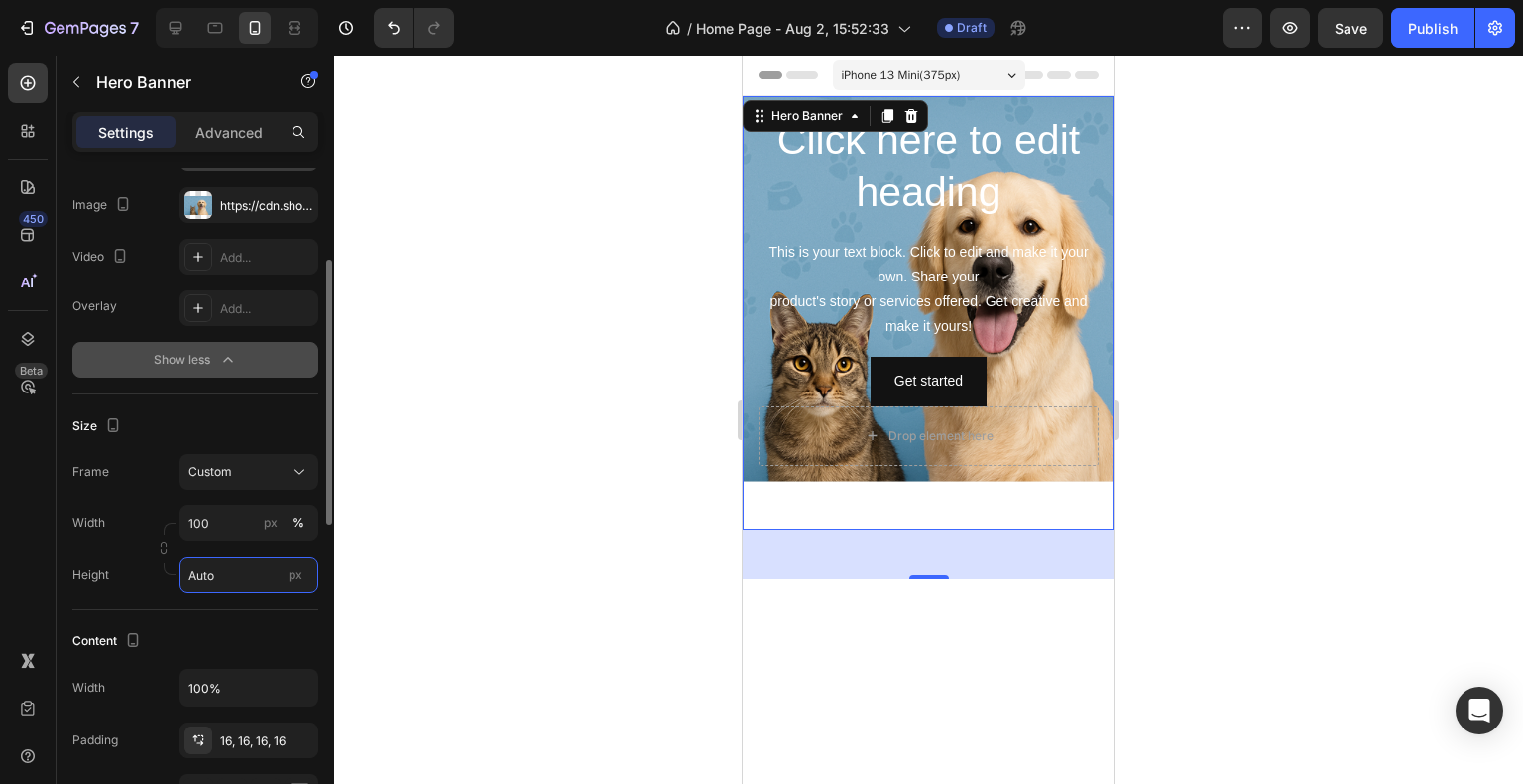 click on "Auto" at bounding box center [249, 575] 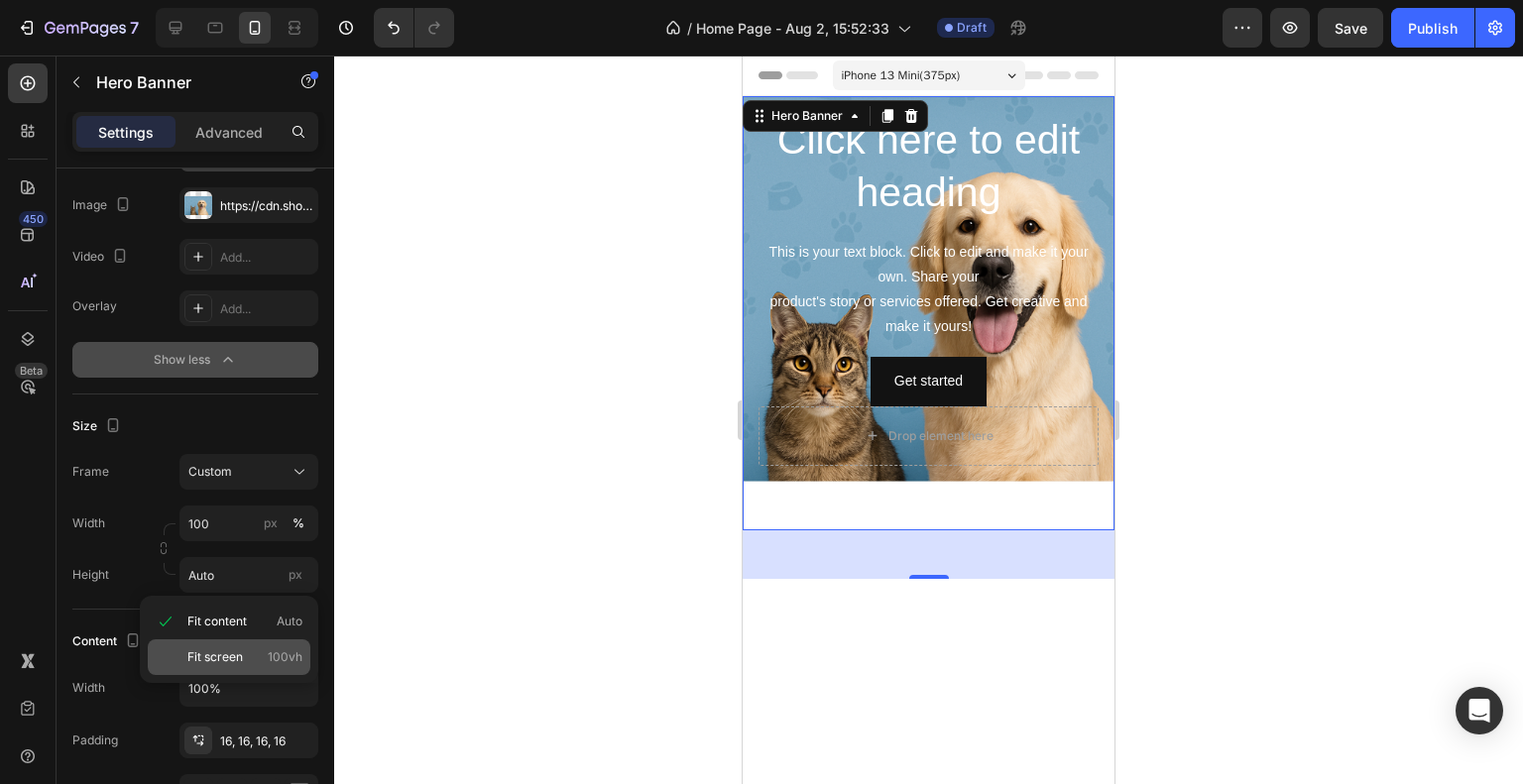 click on "Fit screen" at bounding box center (215, 657) 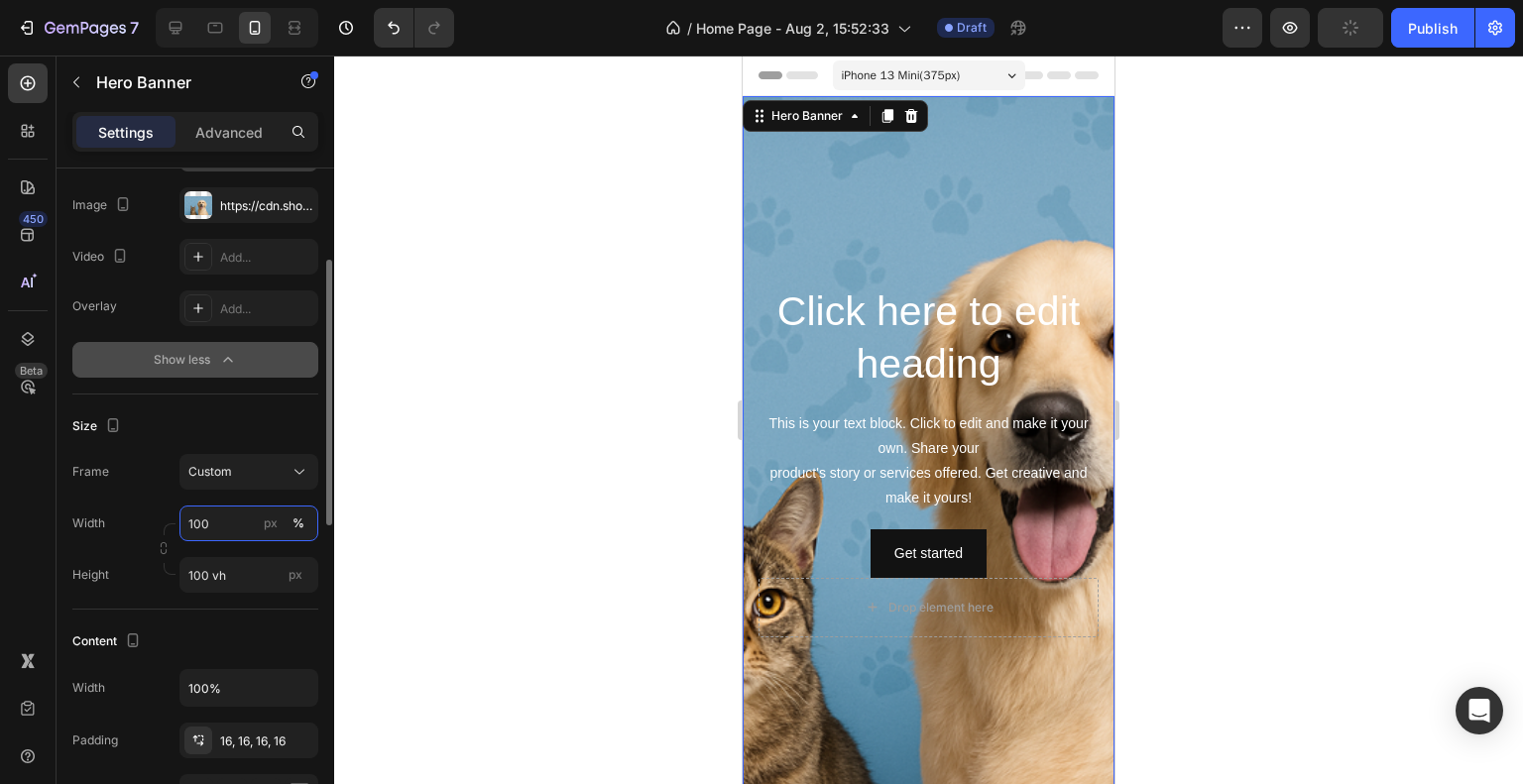 click on "100" at bounding box center (249, 523) 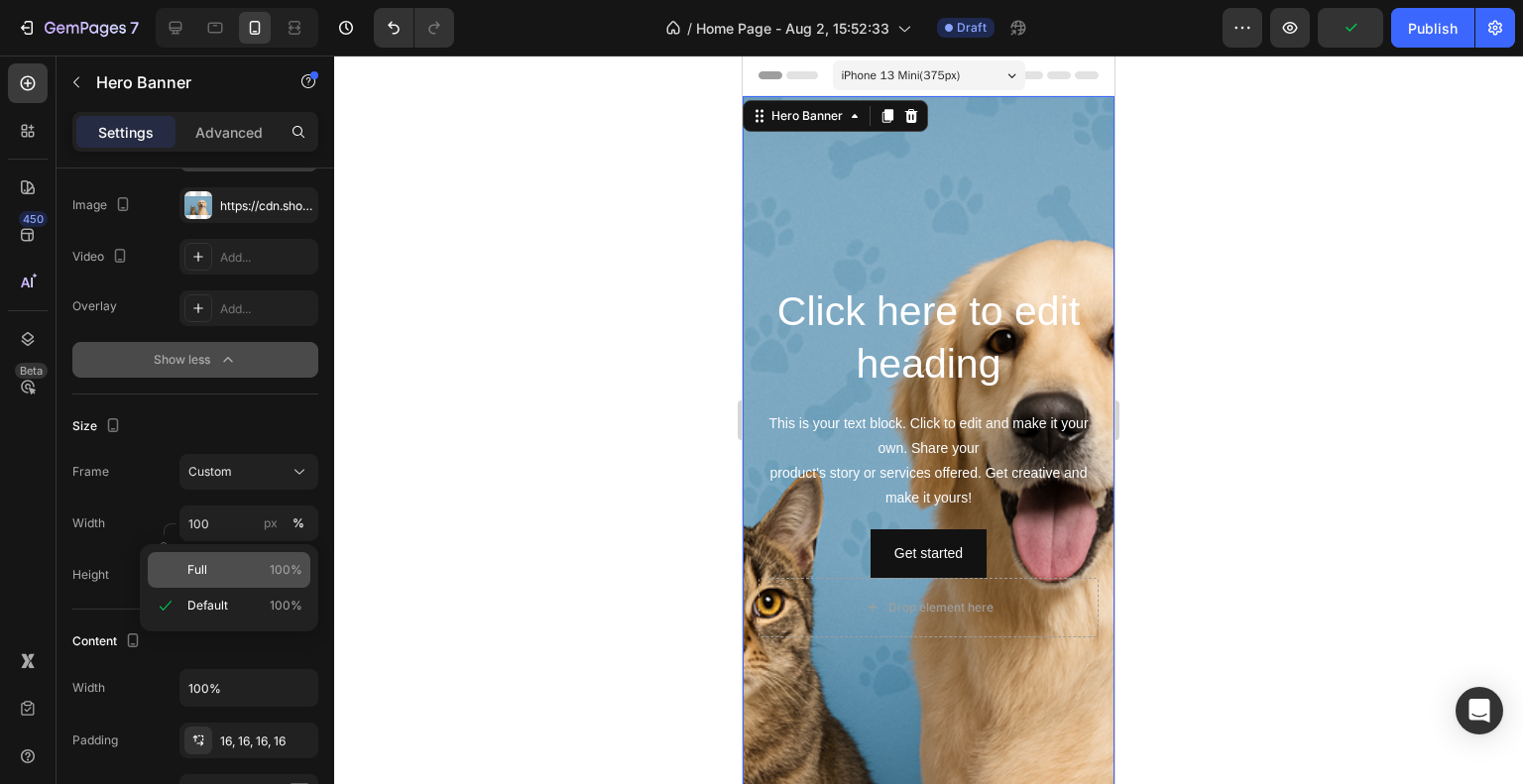 click on "Full" at bounding box center (197, 570) 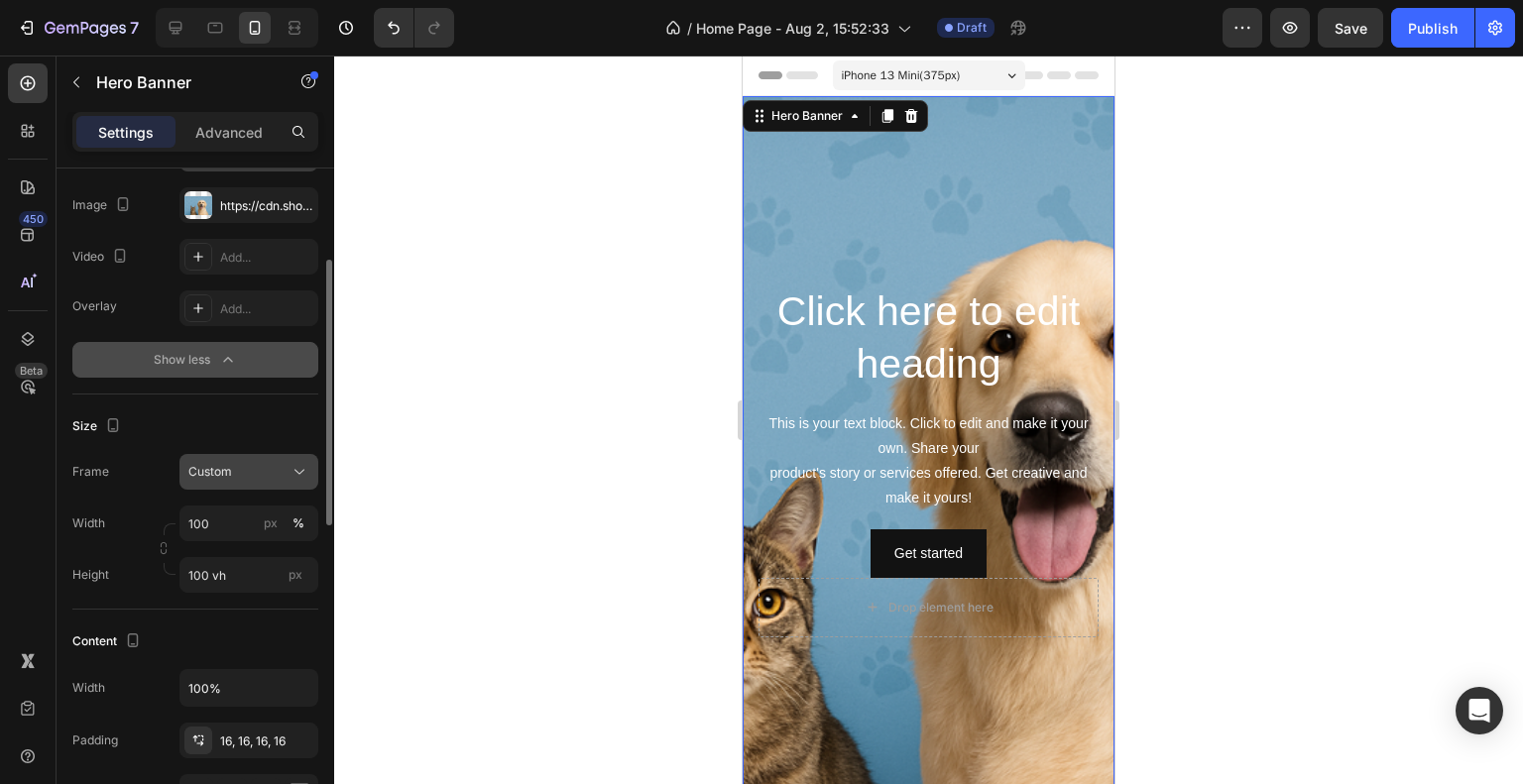 click on "Custom" at bounding box center (249, 472) 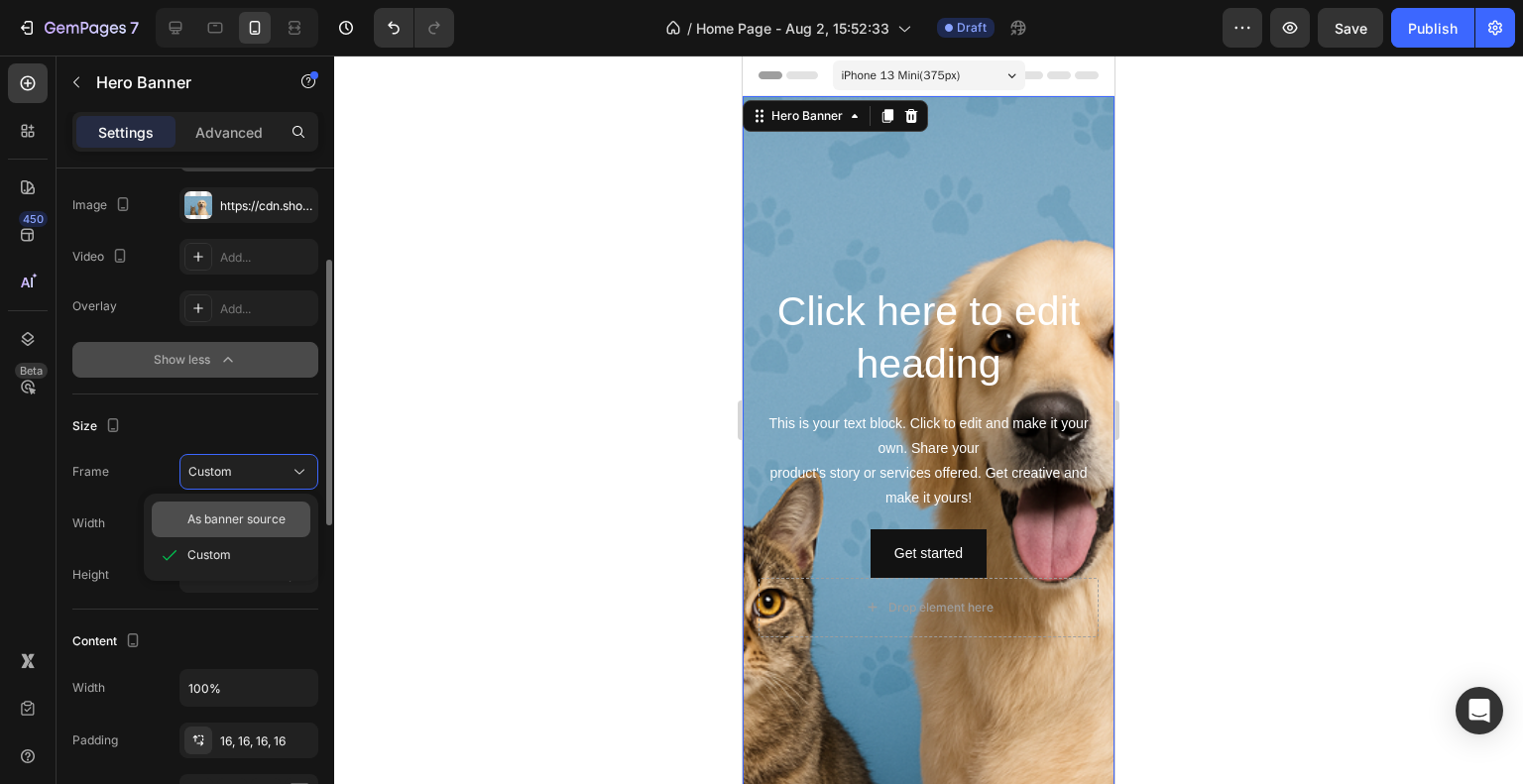 click on "As banner source" at bounding box center (236, 519) 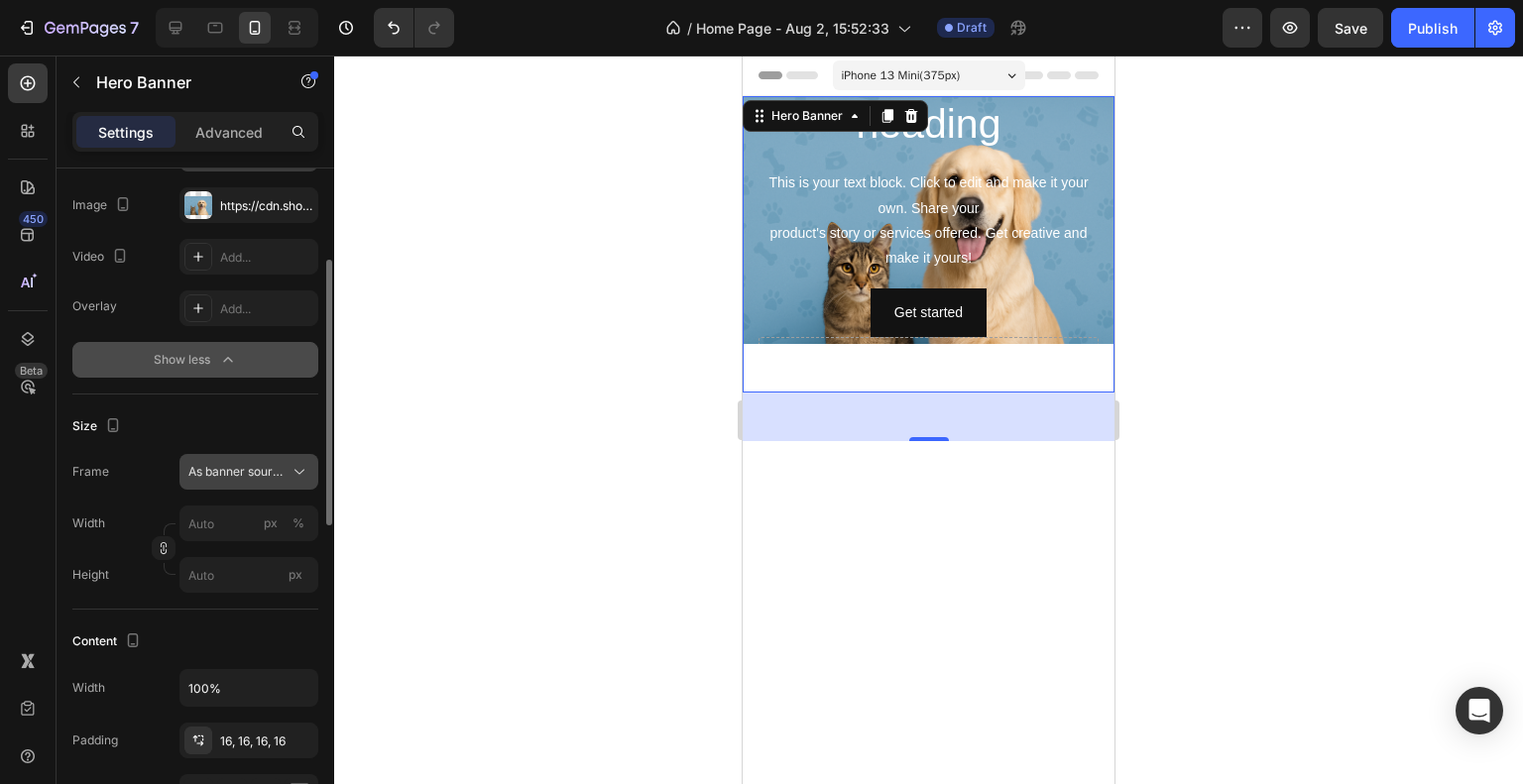 click 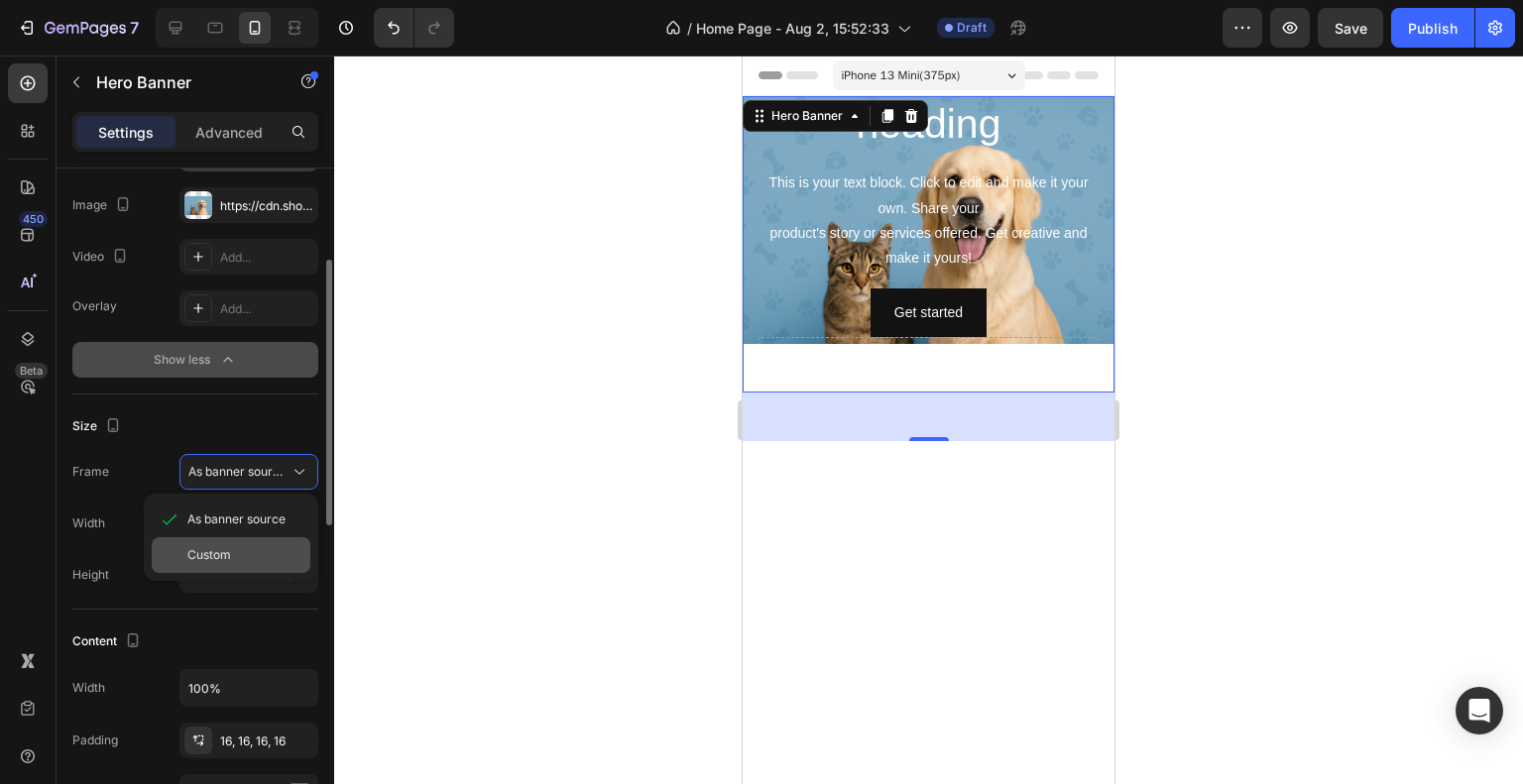 click on "Custom" 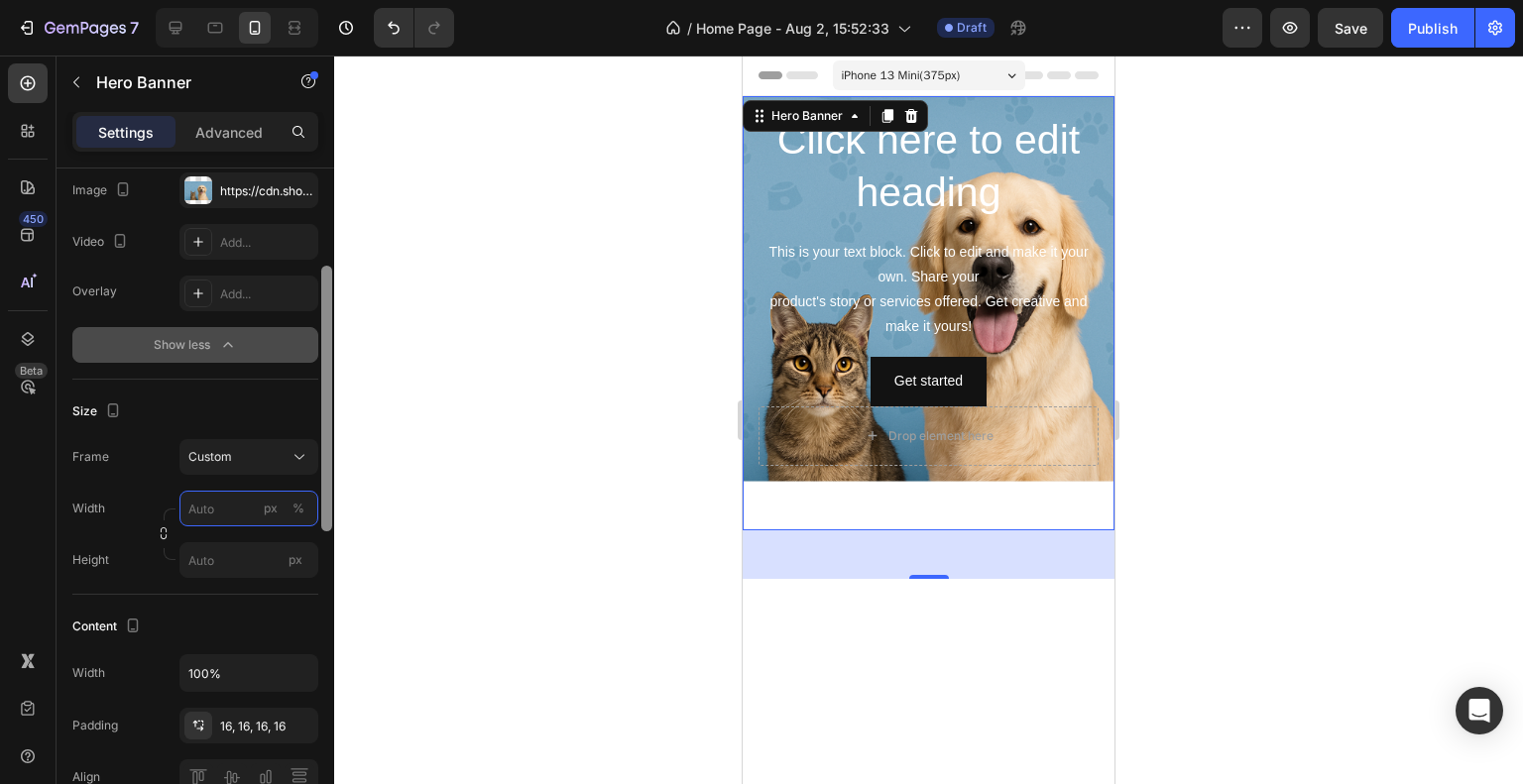 scroll, scrollTop: 250, scrollLeft: 0, axis: vertical 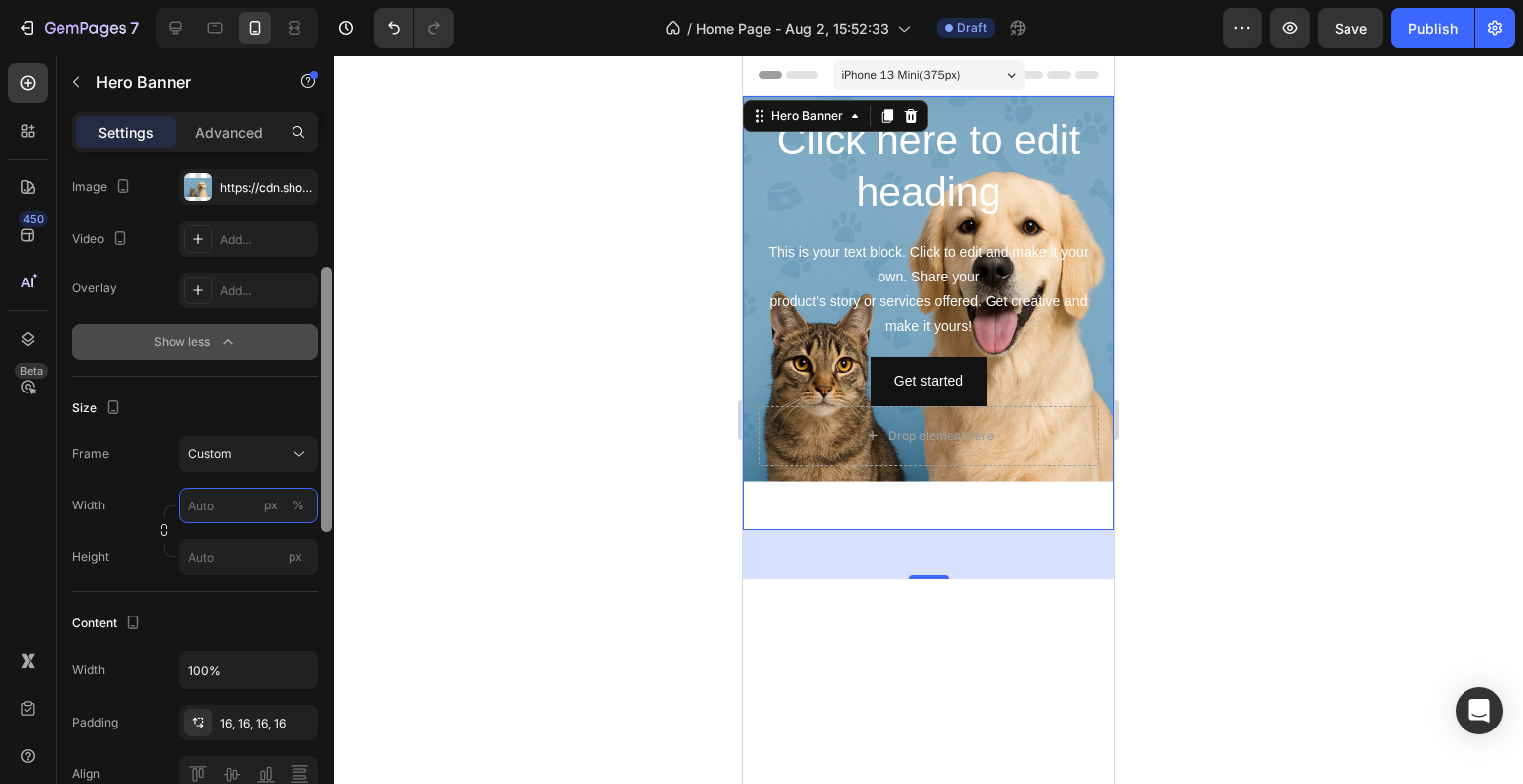 click at bounding box center [326, 399] 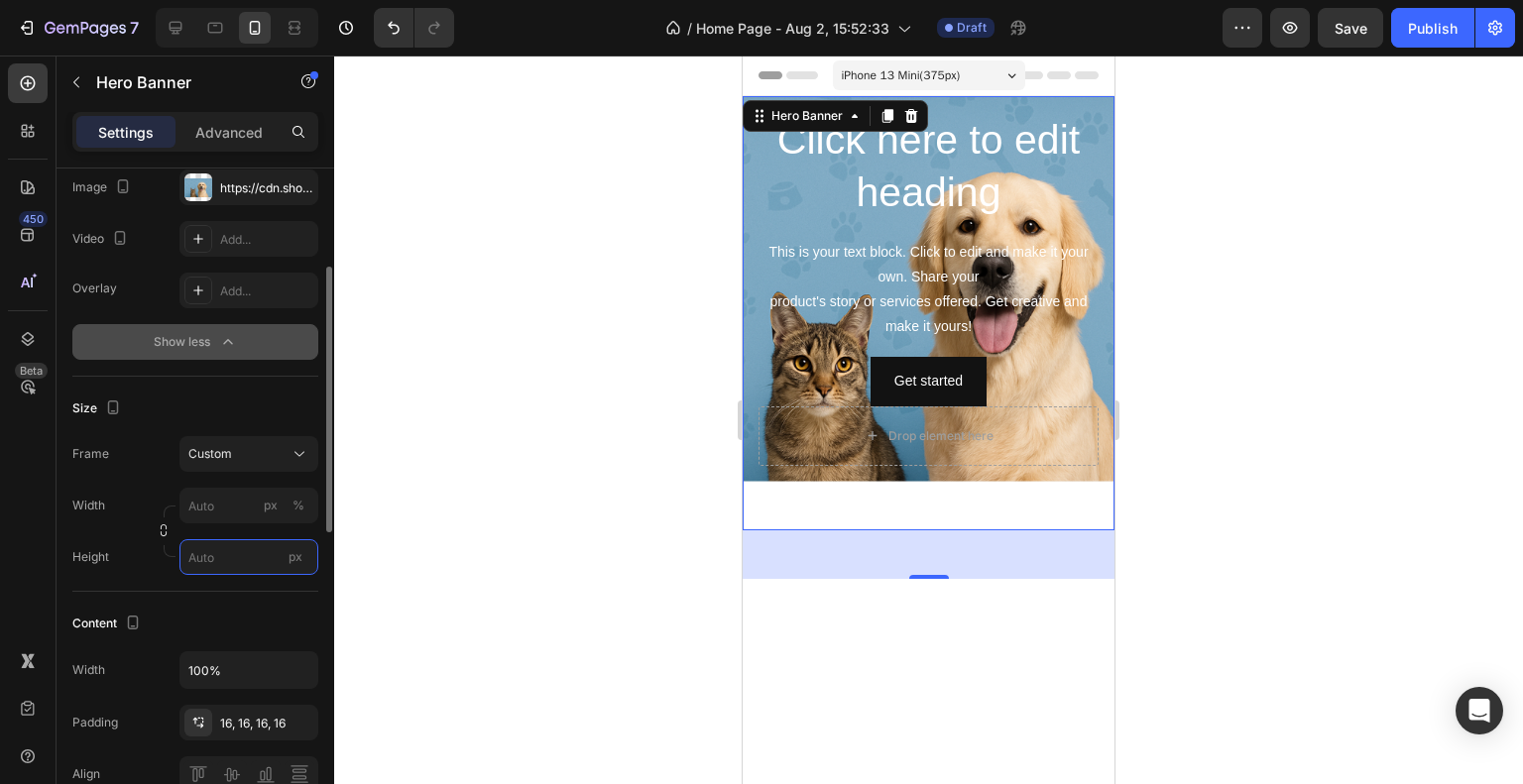 click on "px" at bounding box center [249, 557] 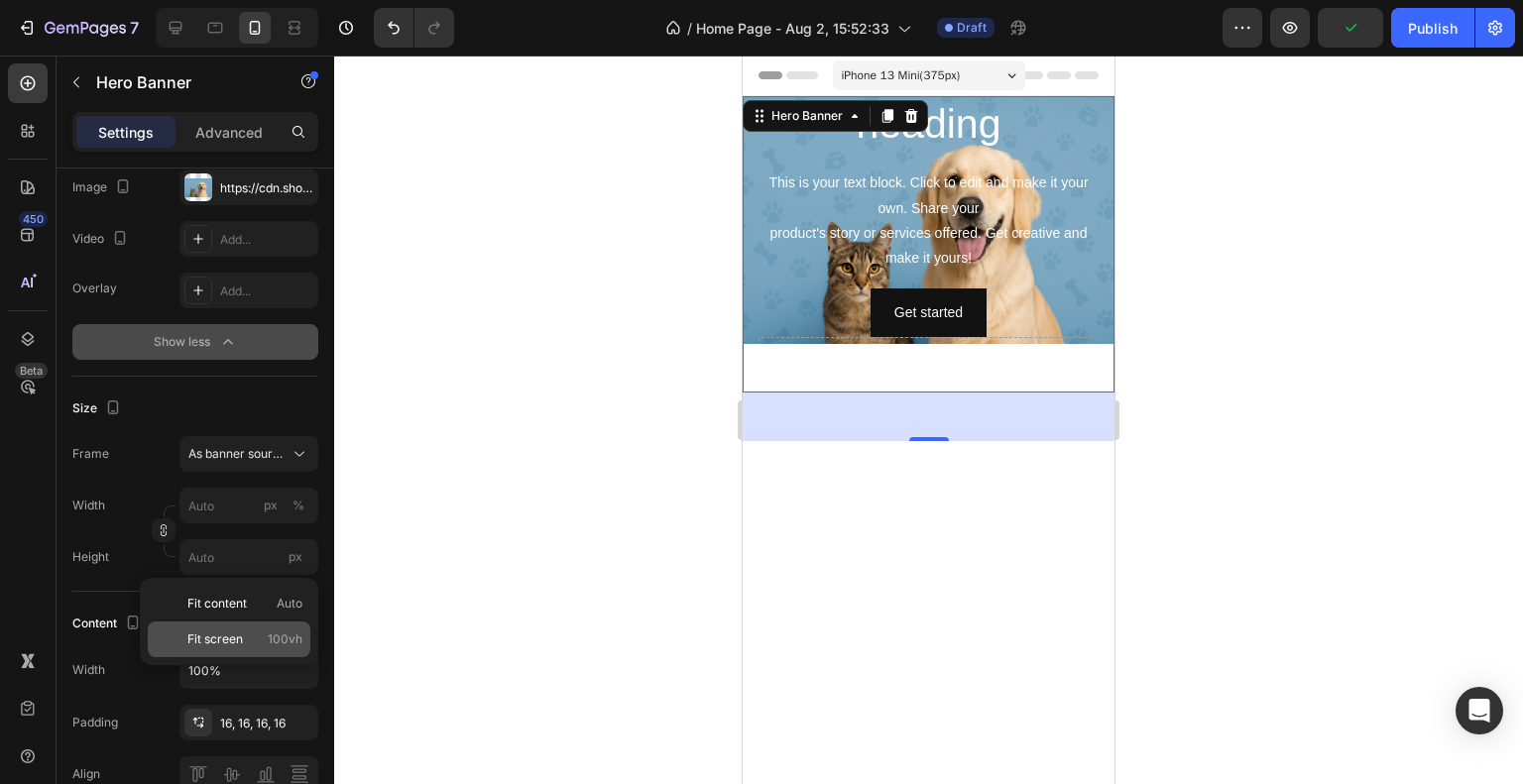 click on "Fit screen 100vh" 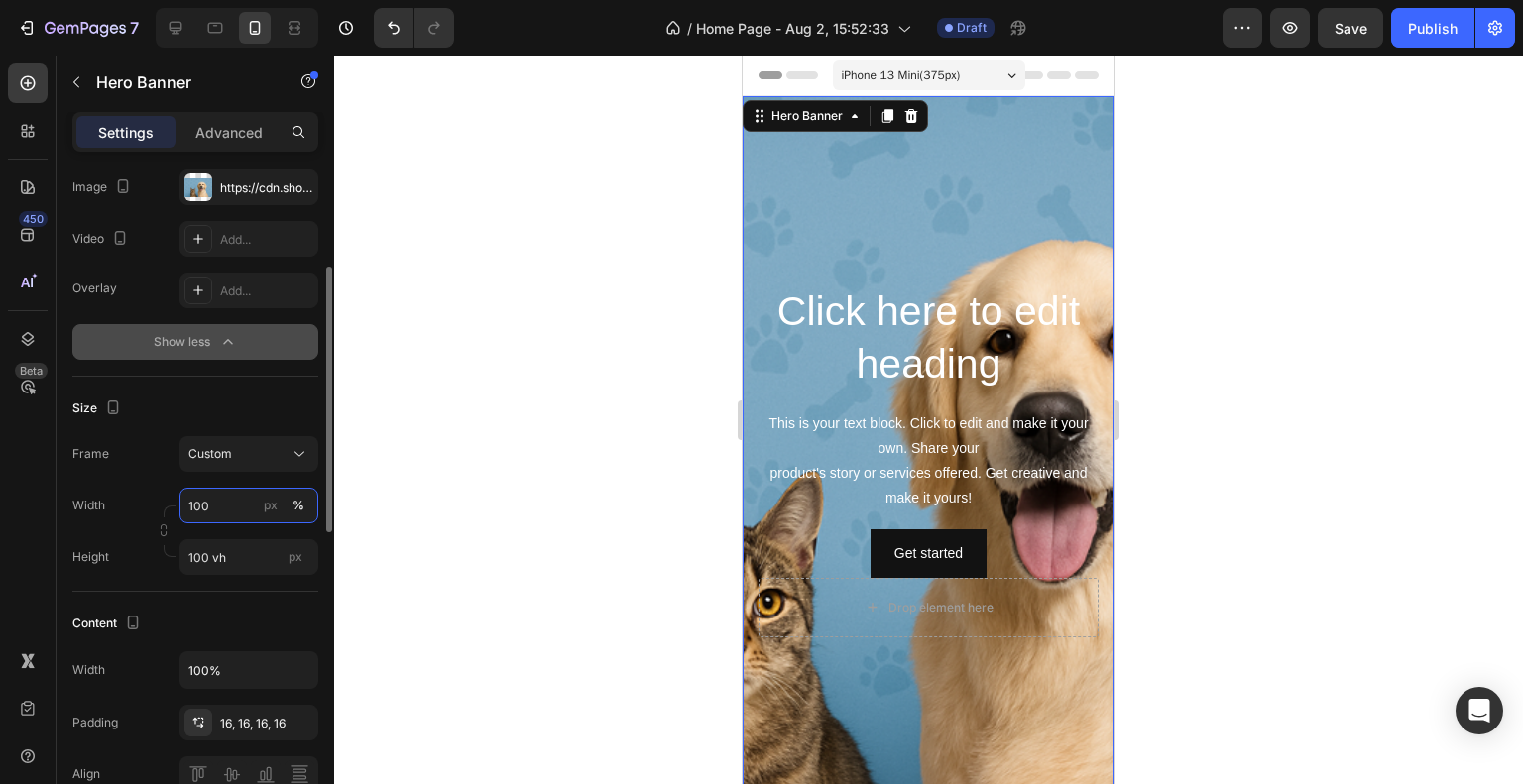 click on "100" at bounding box center (249, 505) 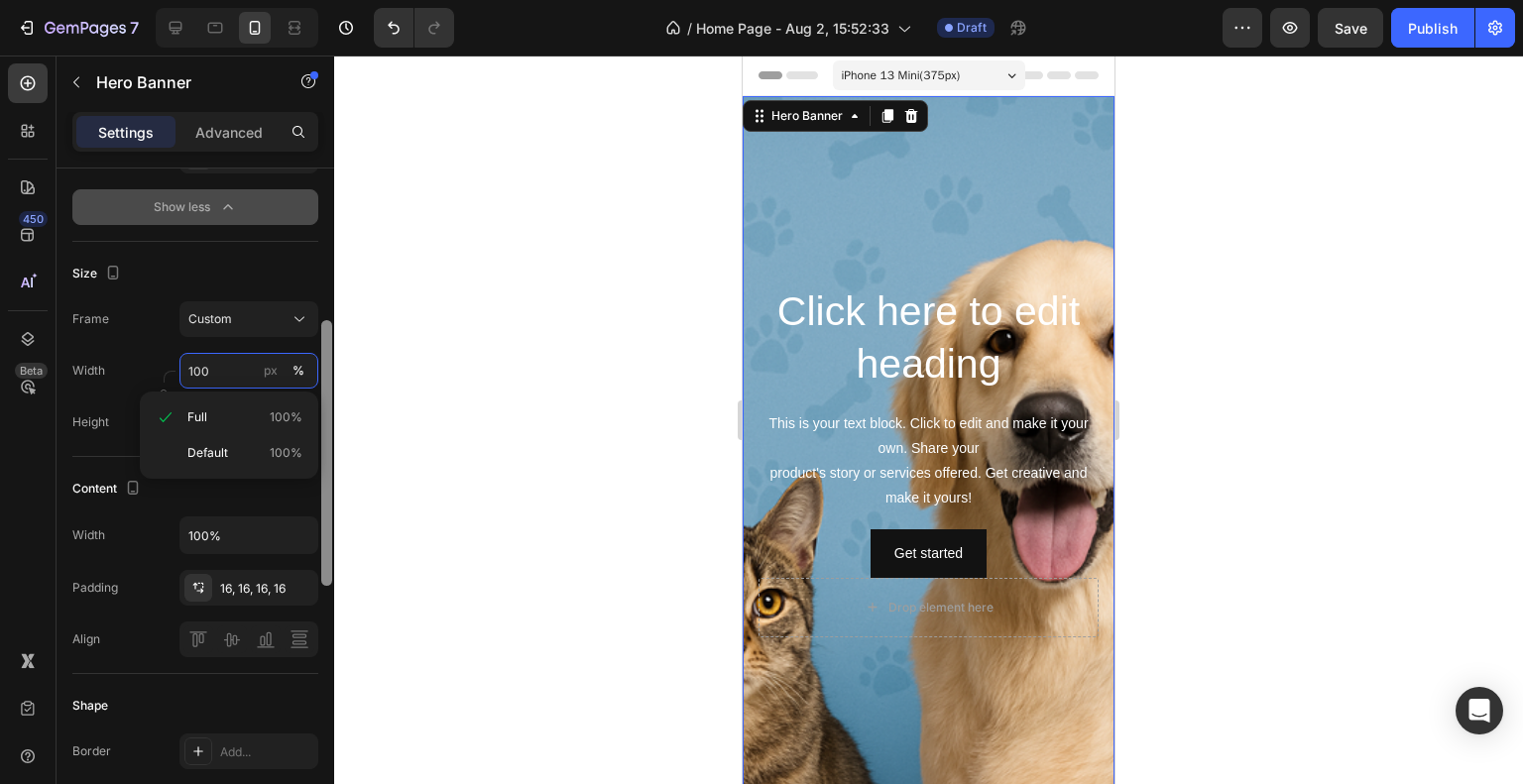scroll, scrollTop: 407, scrollLeft: 0, axis: vertical 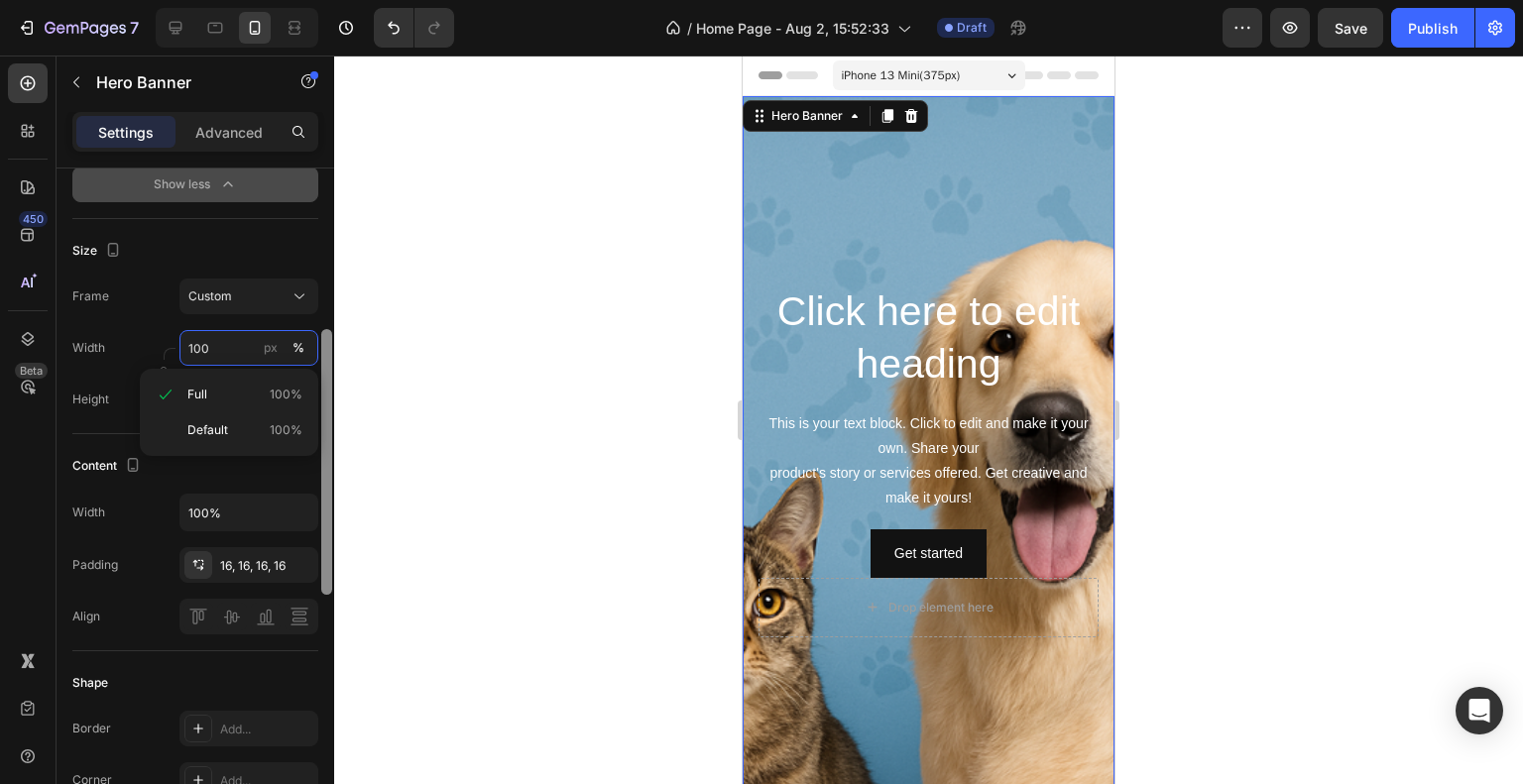 drag, startPoint x: 323, startPoint y: 468, endPoint x: 323, endPoint y: 530, distance: 62 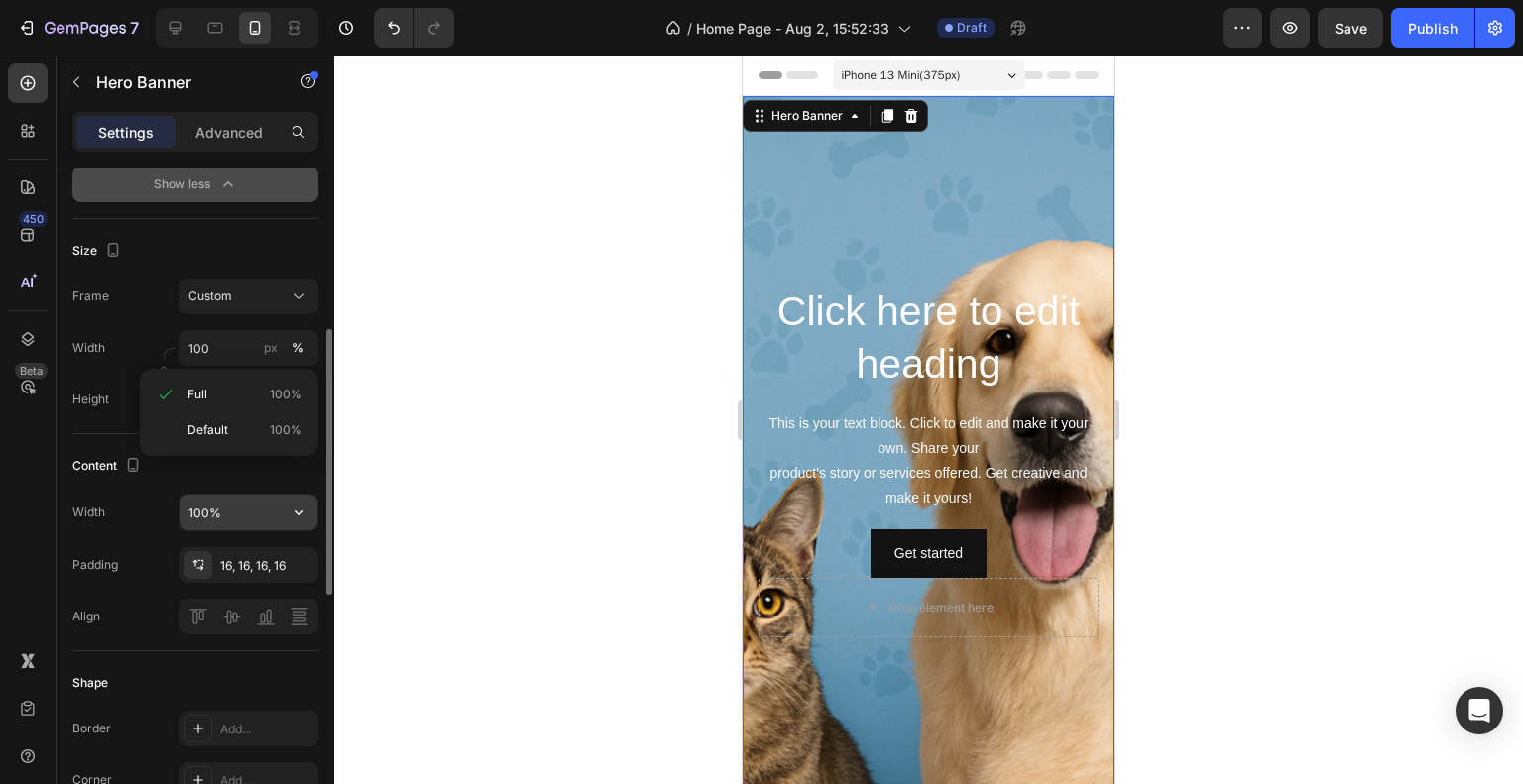 click on "100%" at bounding box center [249, 512] 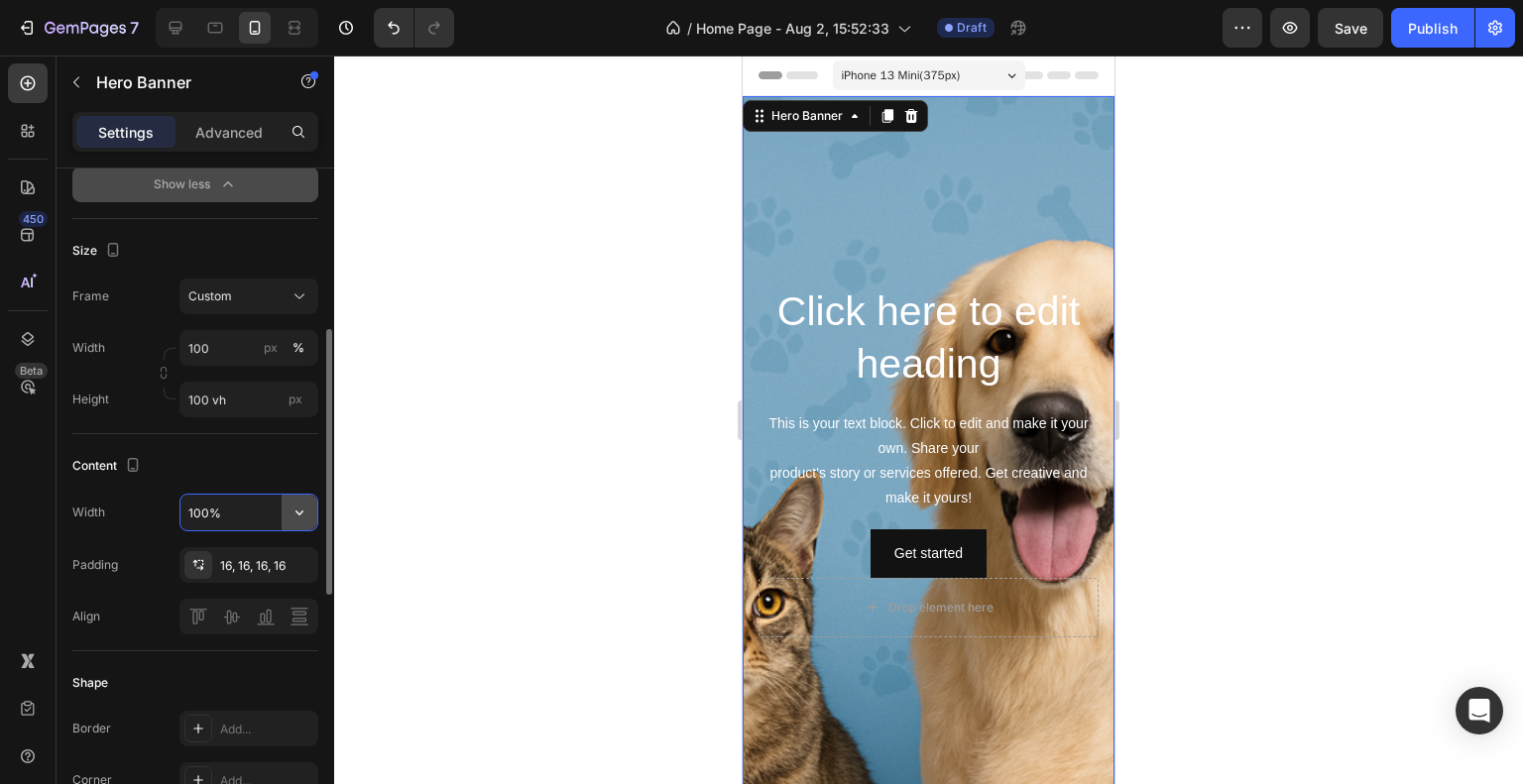 click 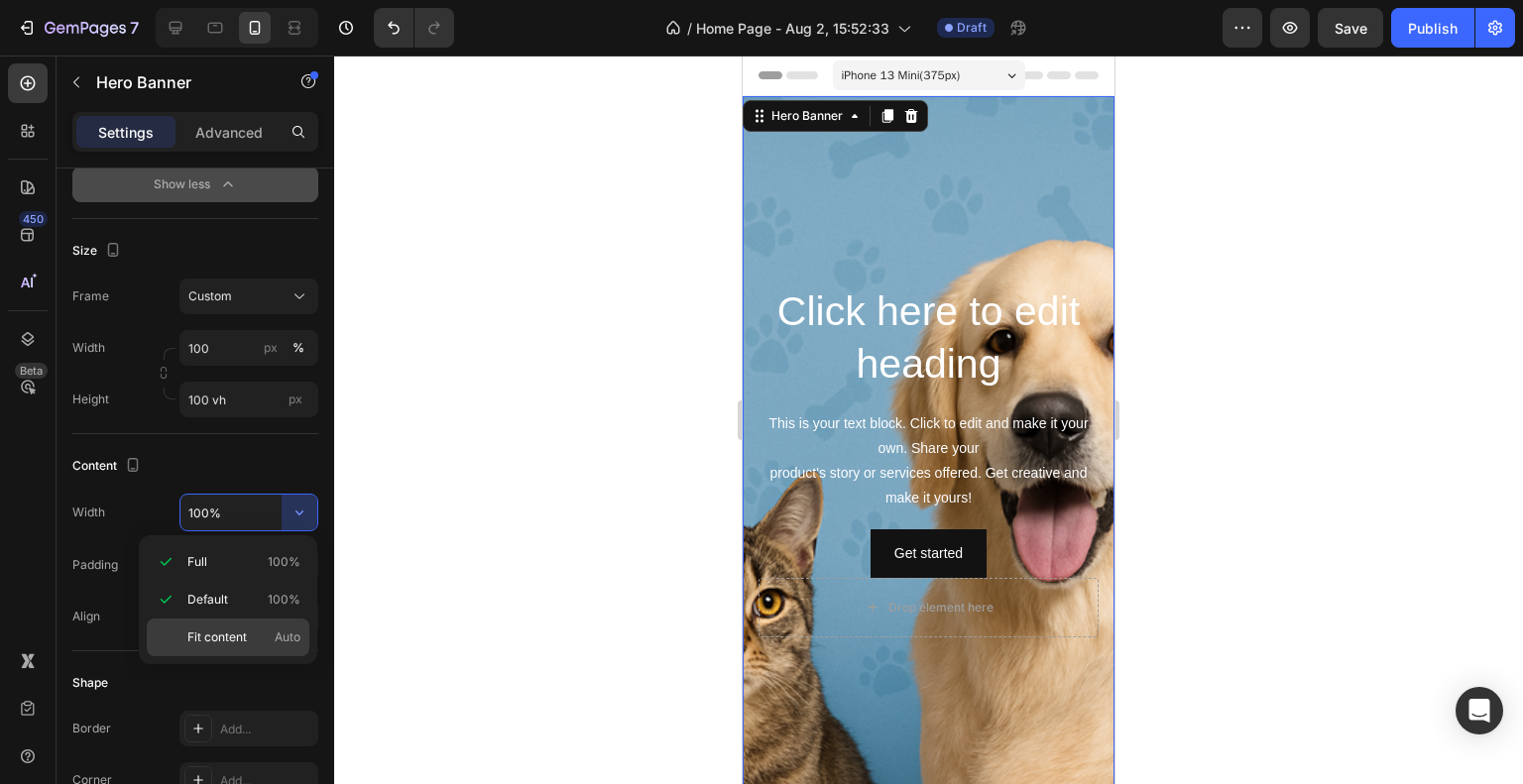 click on "Fit content" at bounding box center [217, 637] 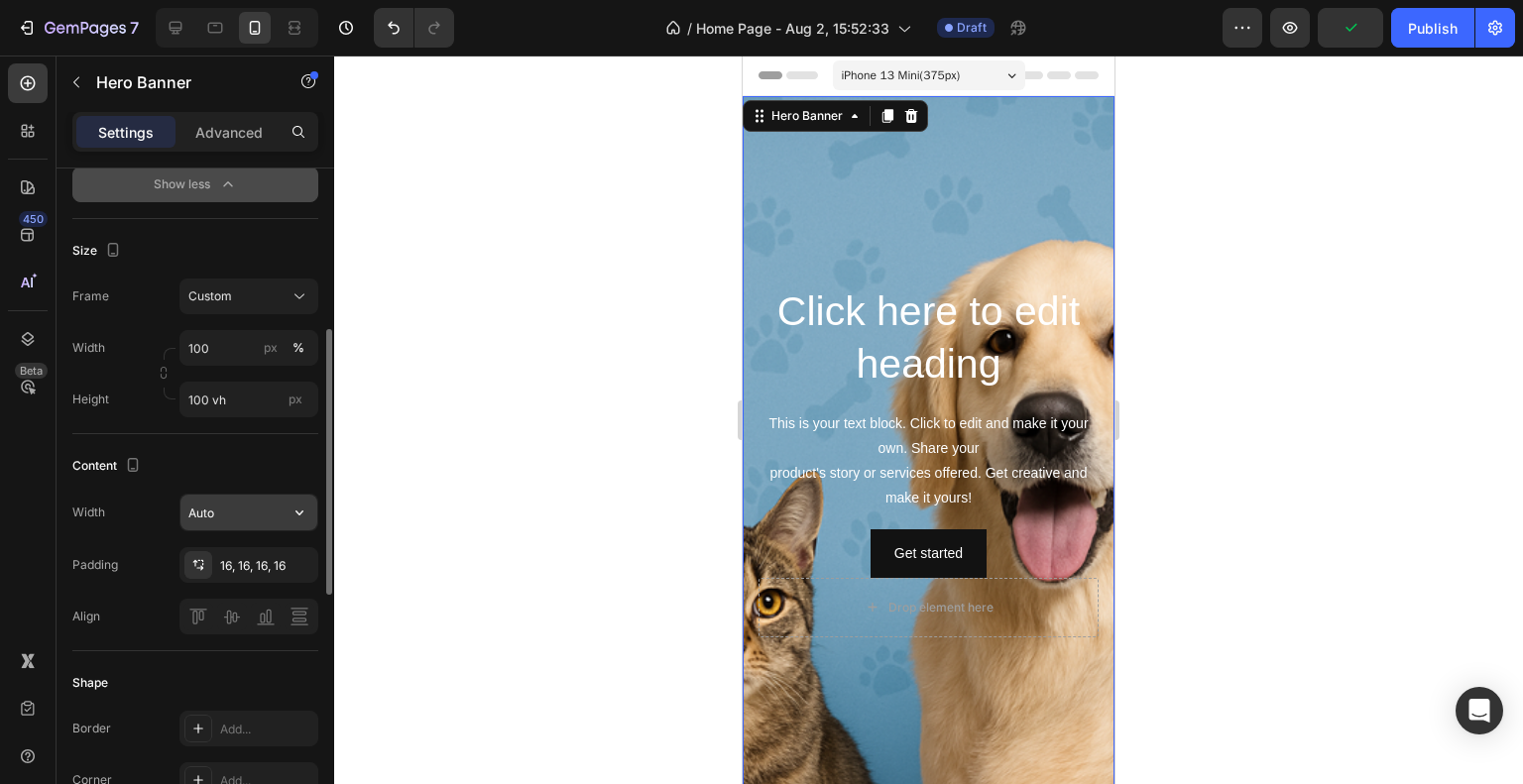 click on "Auto" at bounding box center [249, 512] 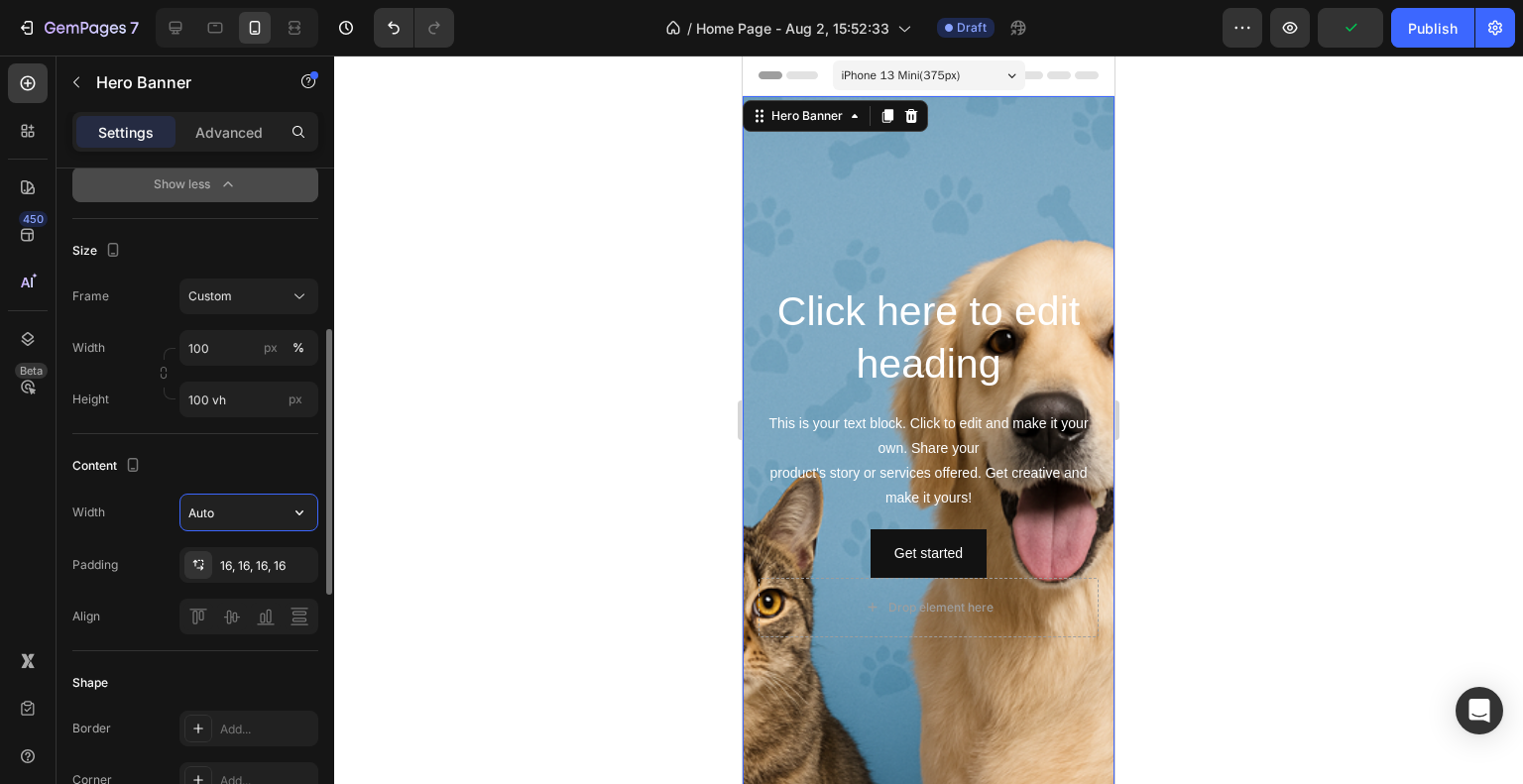 click on "Auto" at bounding box center [249, 512] 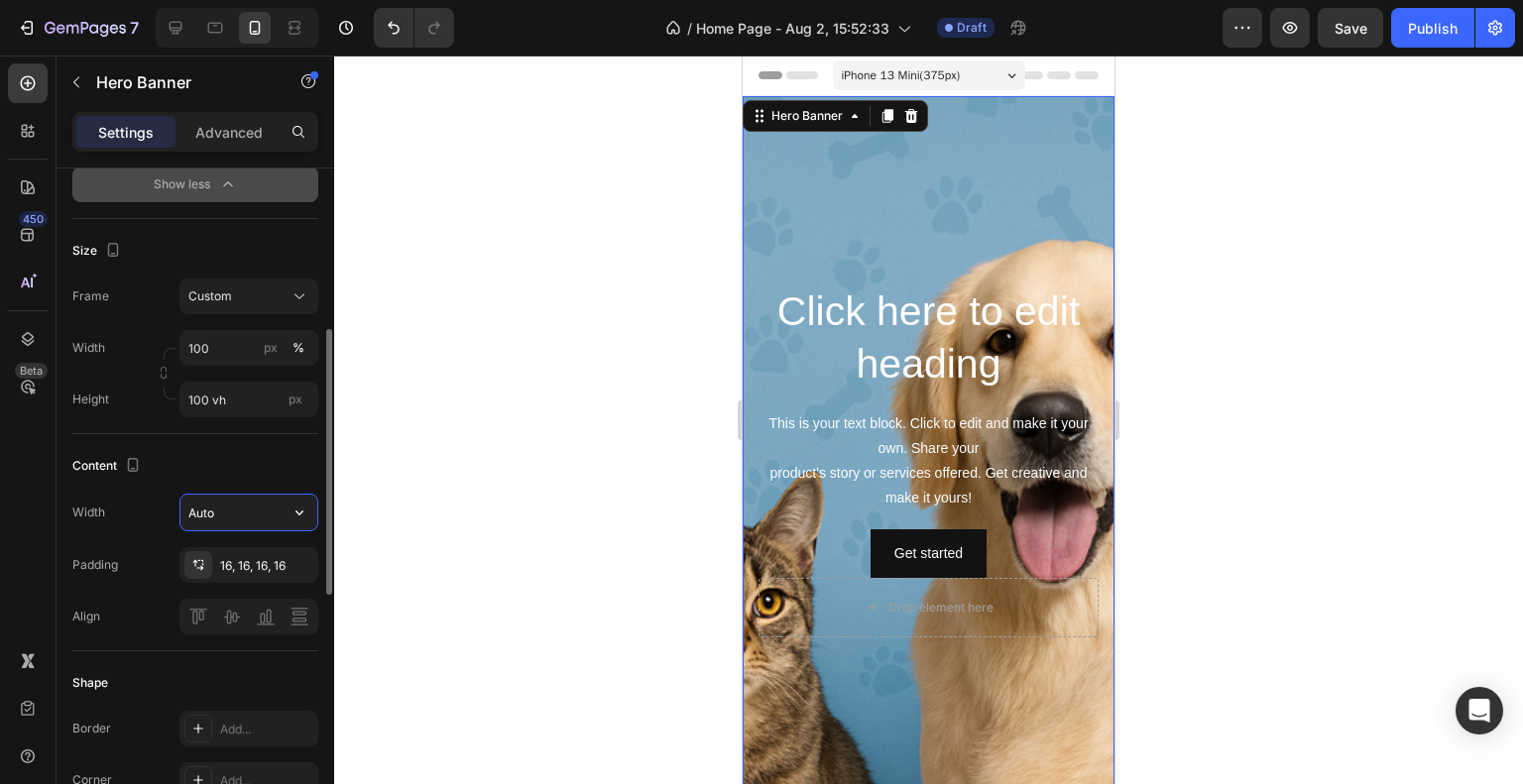 click 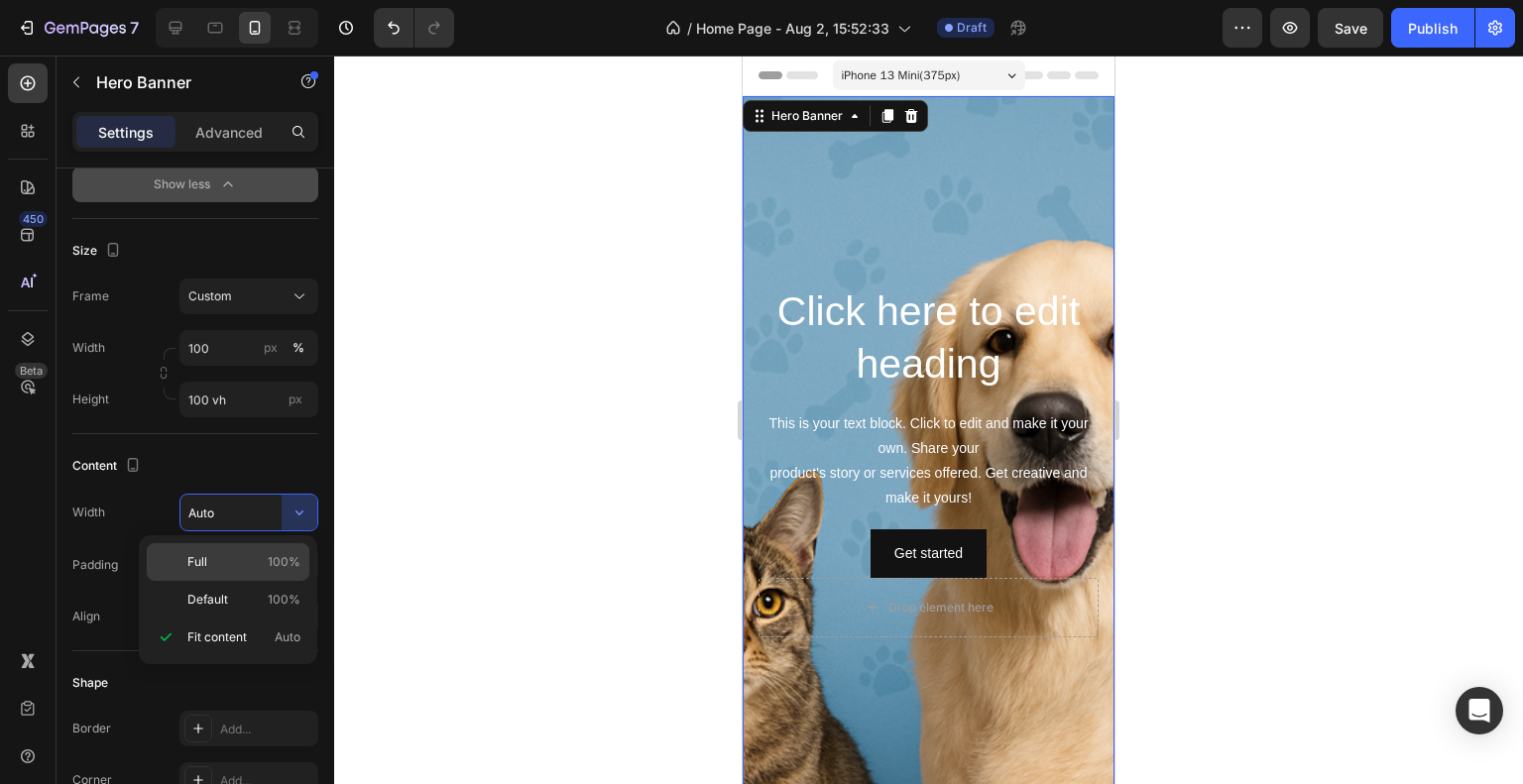 click on "100%" at bounding box center [284, 562] 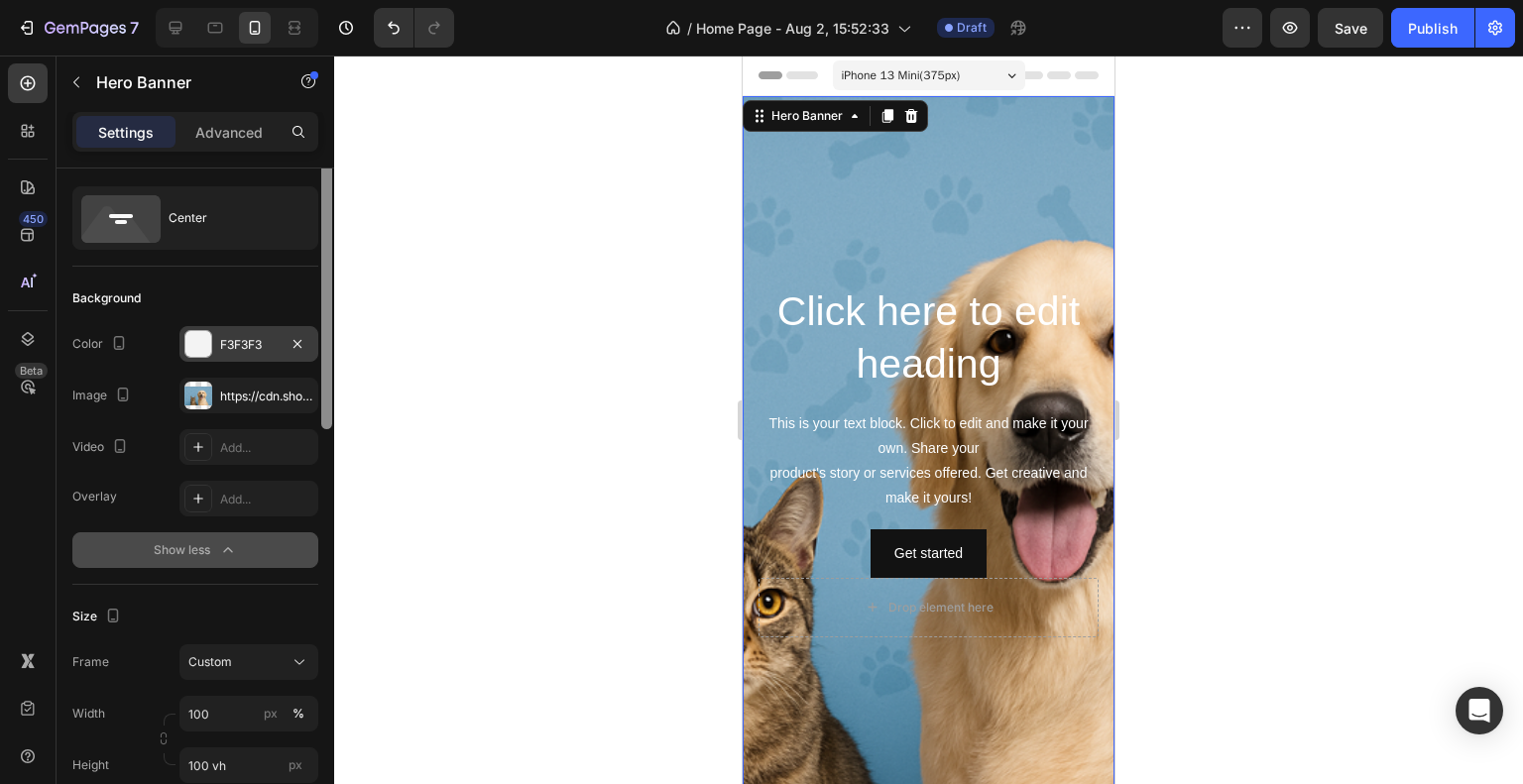 scroll, scrollTop: 24, scrollLeft: 0, axis: vertical 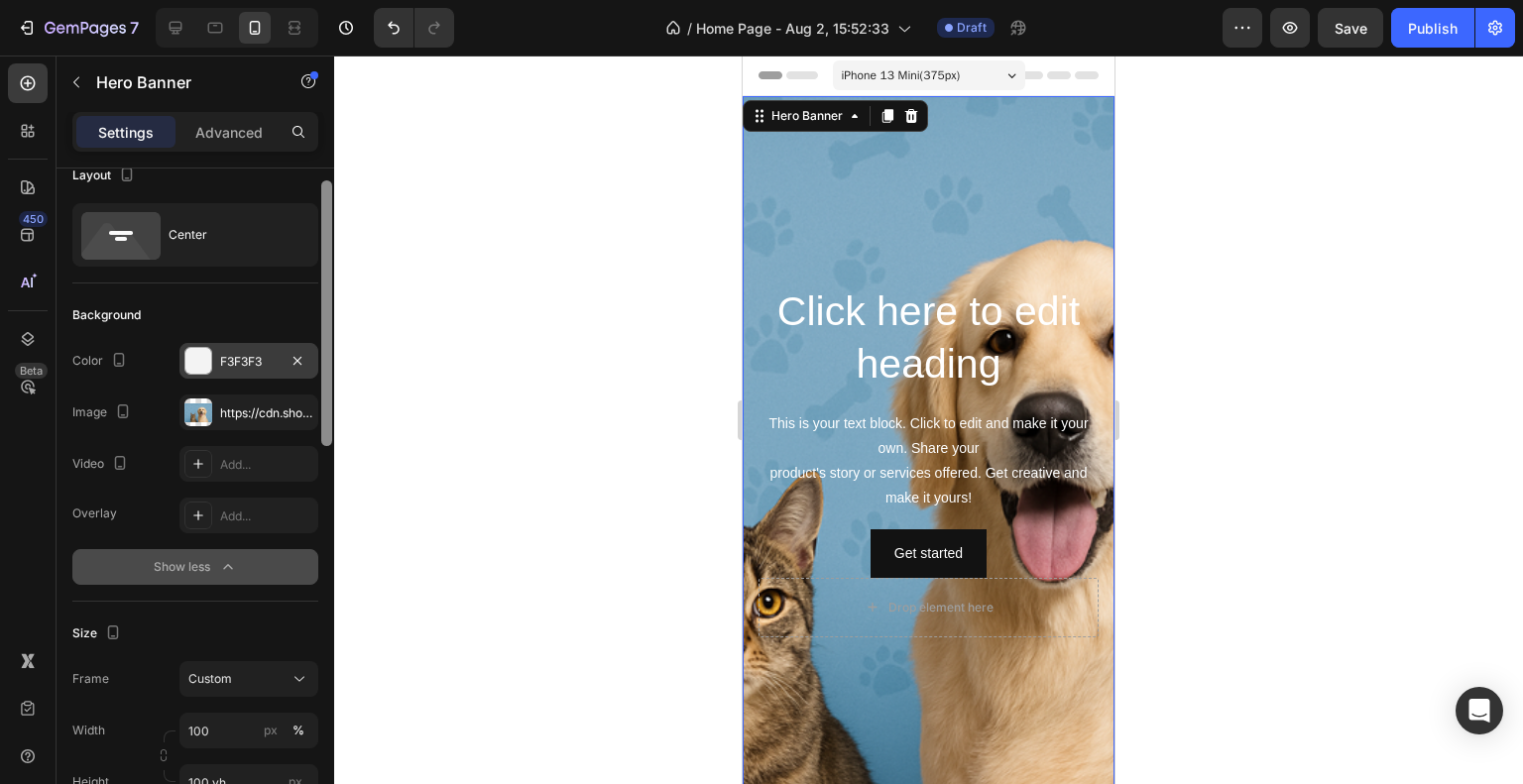 drag, startPoint x: 326, startPoint y: 520, endPoint x: 330, endPoint y: 369, distance: 151.05297 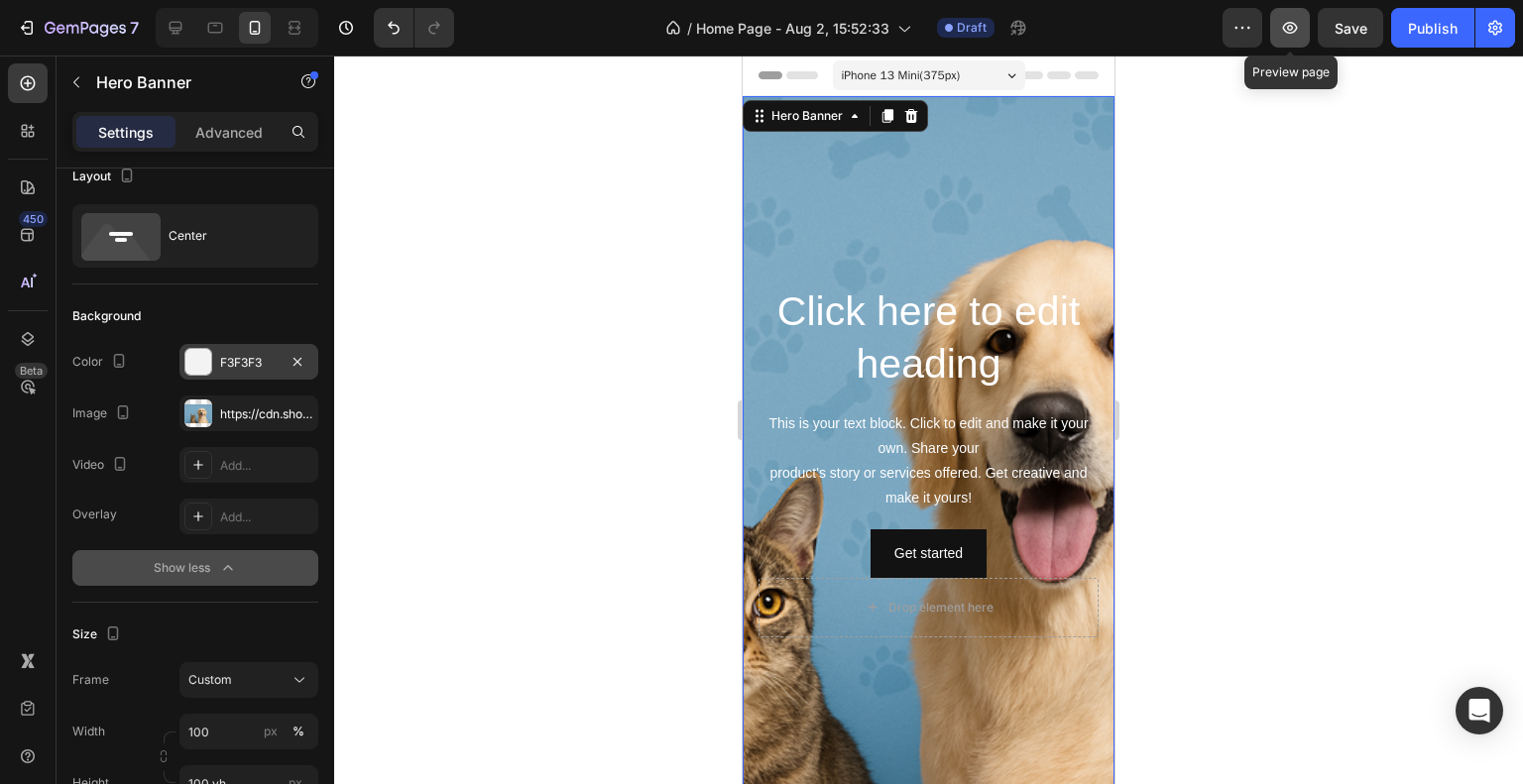 click 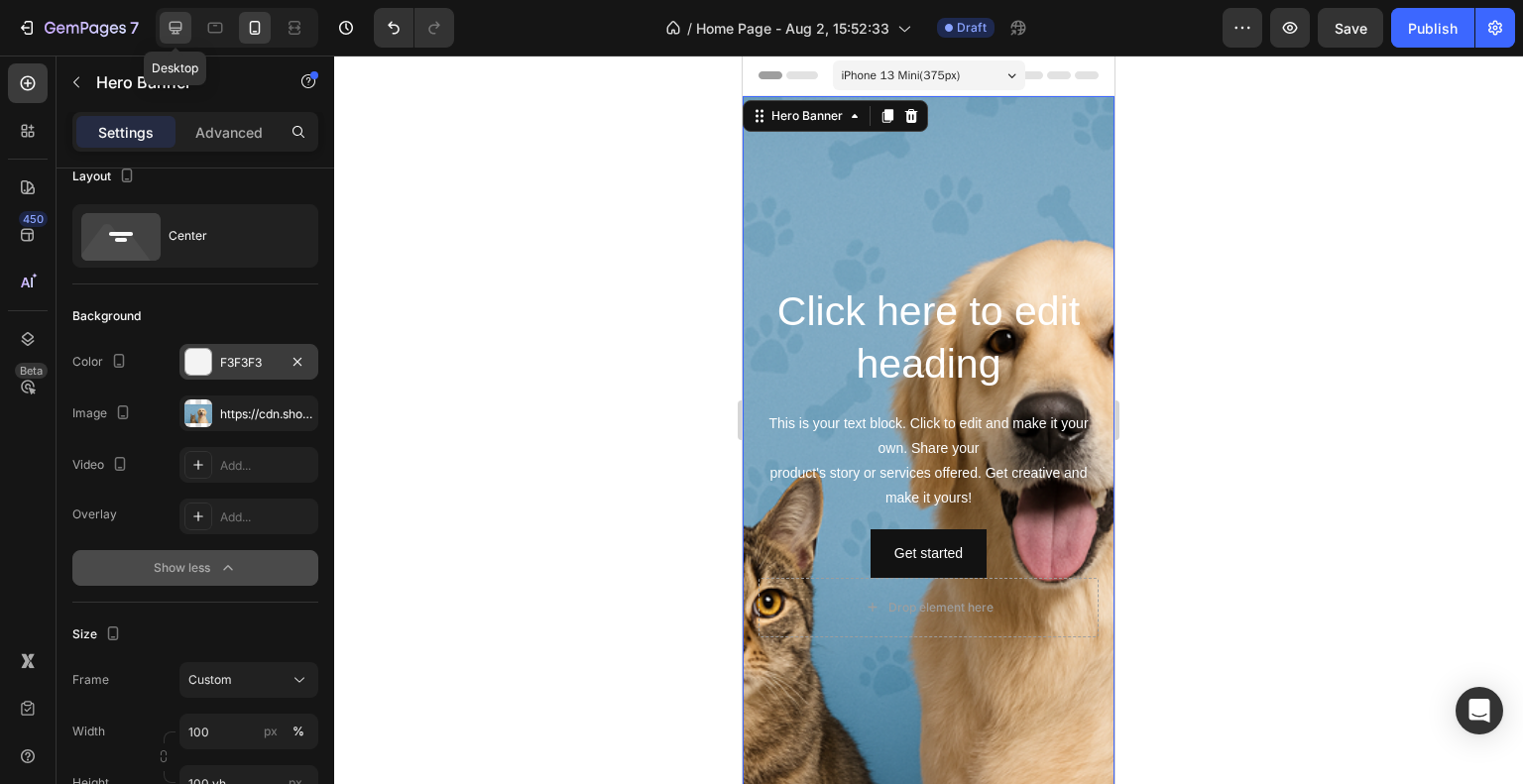 click 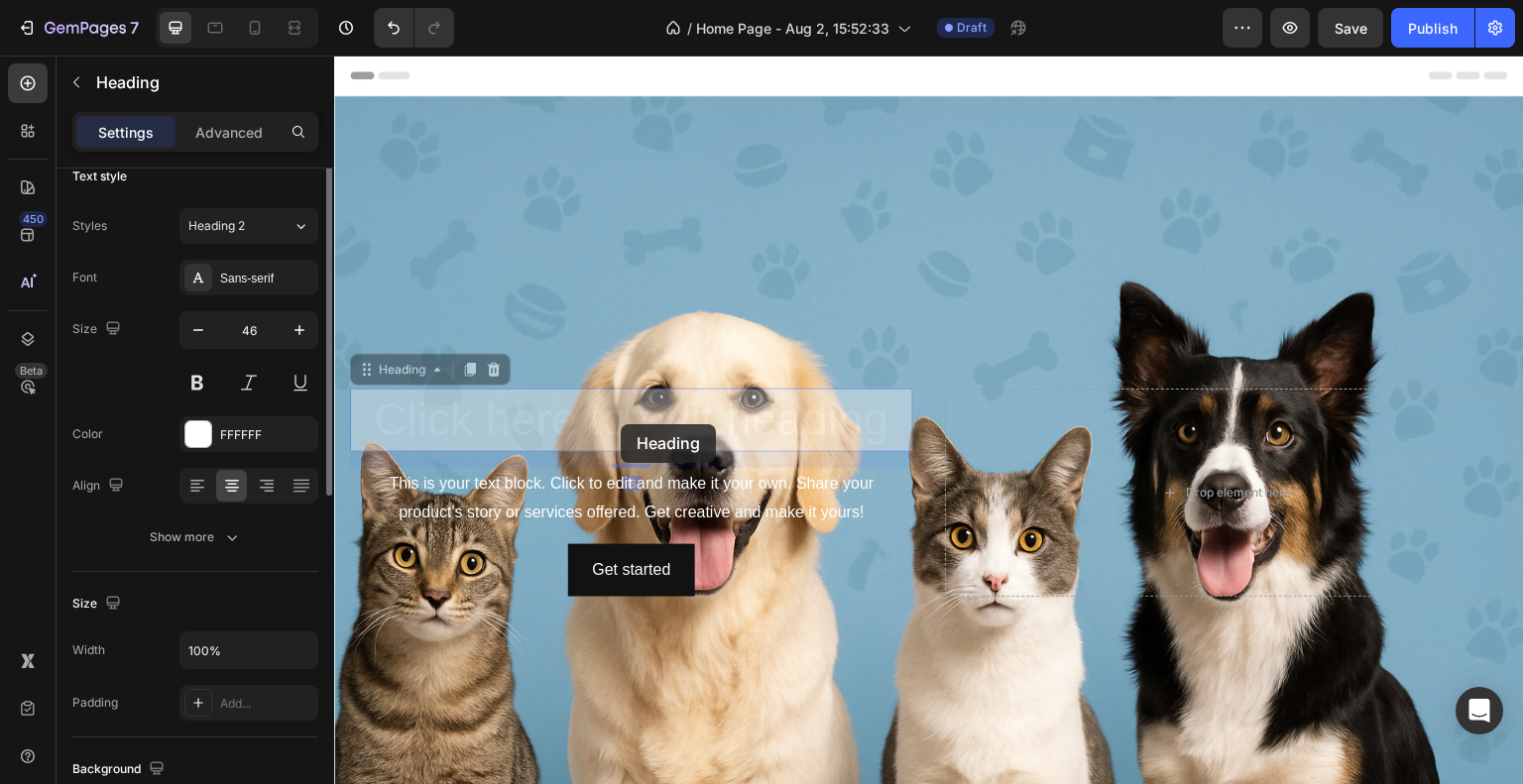 scroll, scrollTop: 0, scrollLeft: 0, axis: both 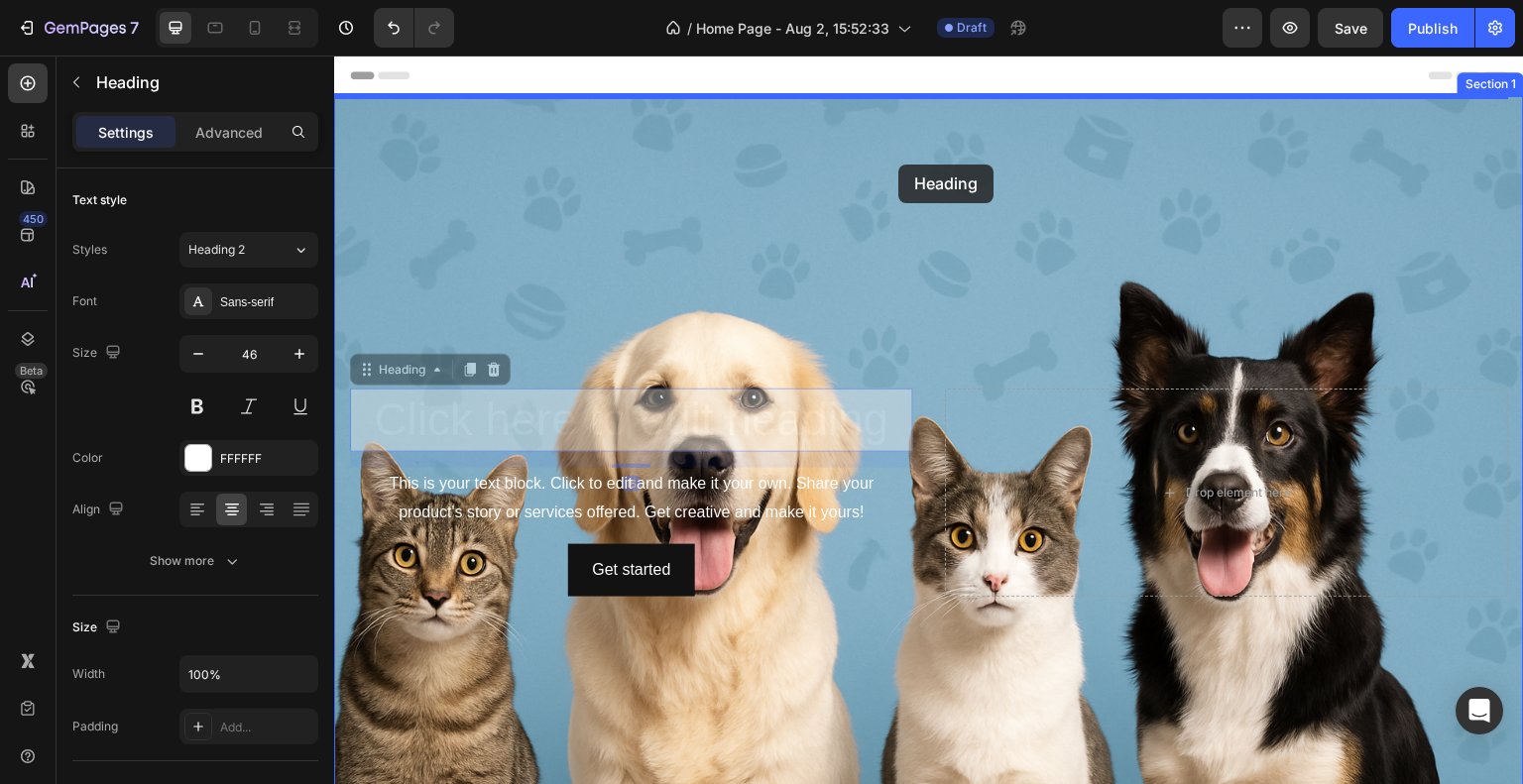 drag, startPoint x: 620, startPoint y: 426, endPoint x: 900, endPoint y: 164, distance: 383.4632 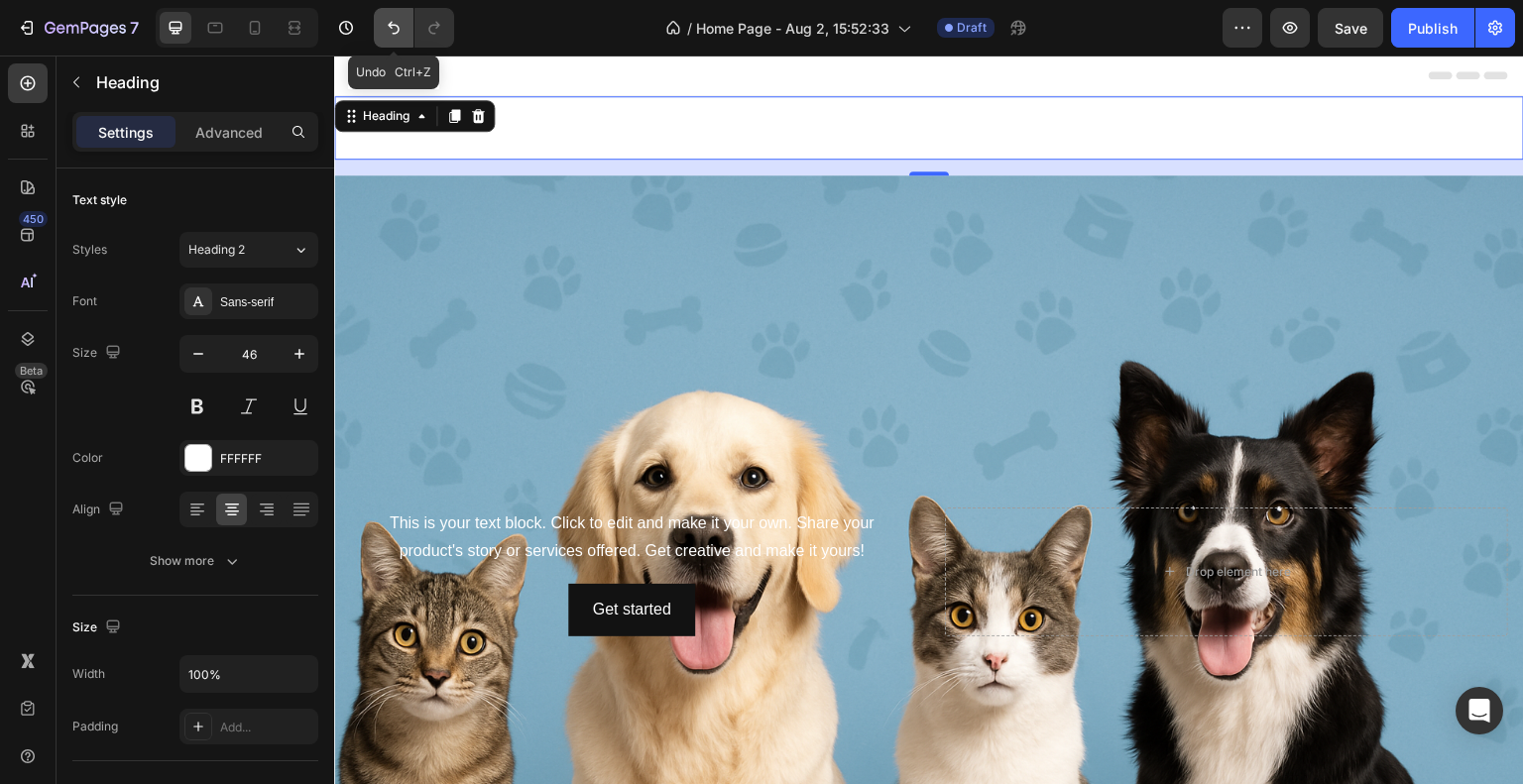 click 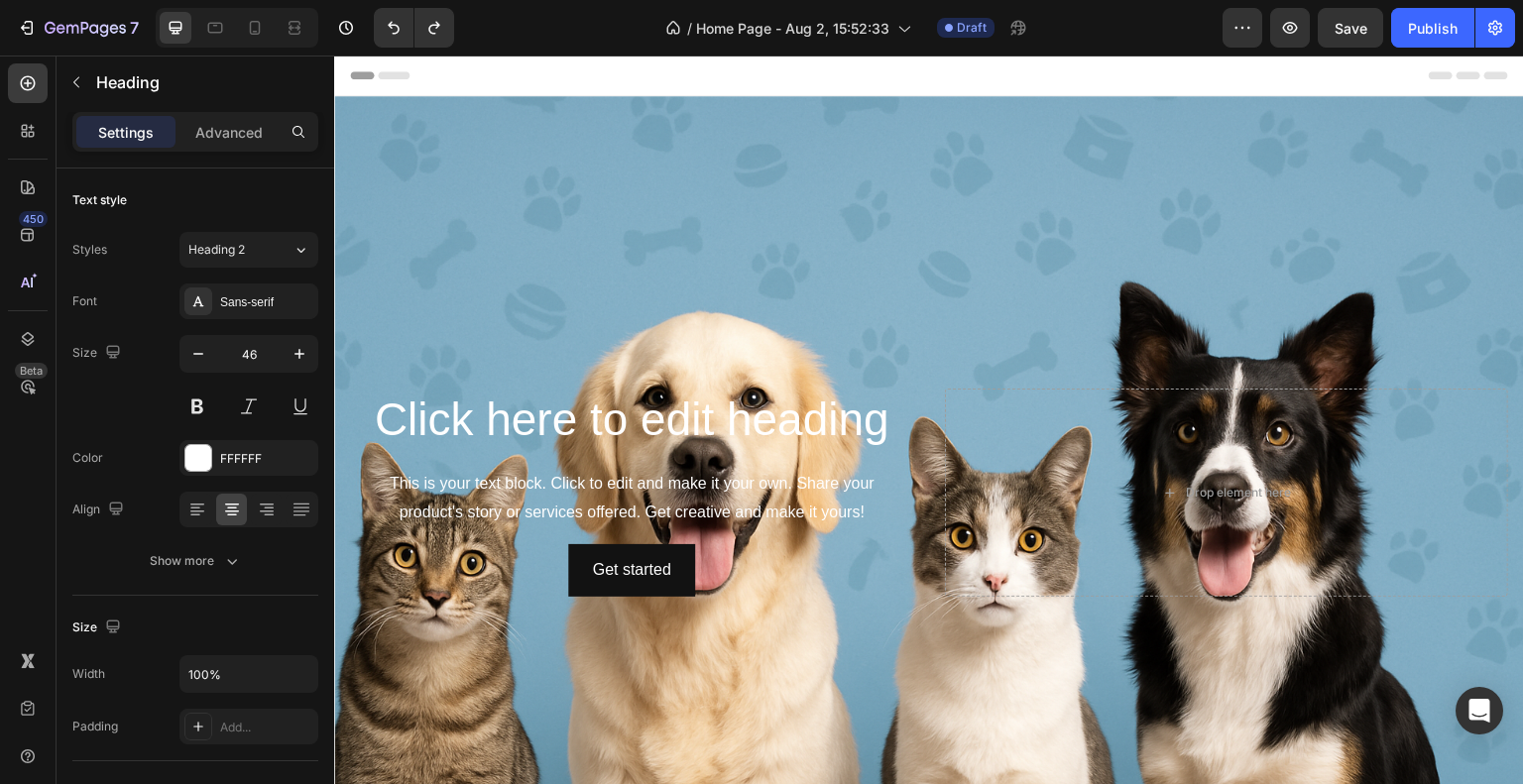click on "Click here to edit heading" at bounding box center [632, 420] 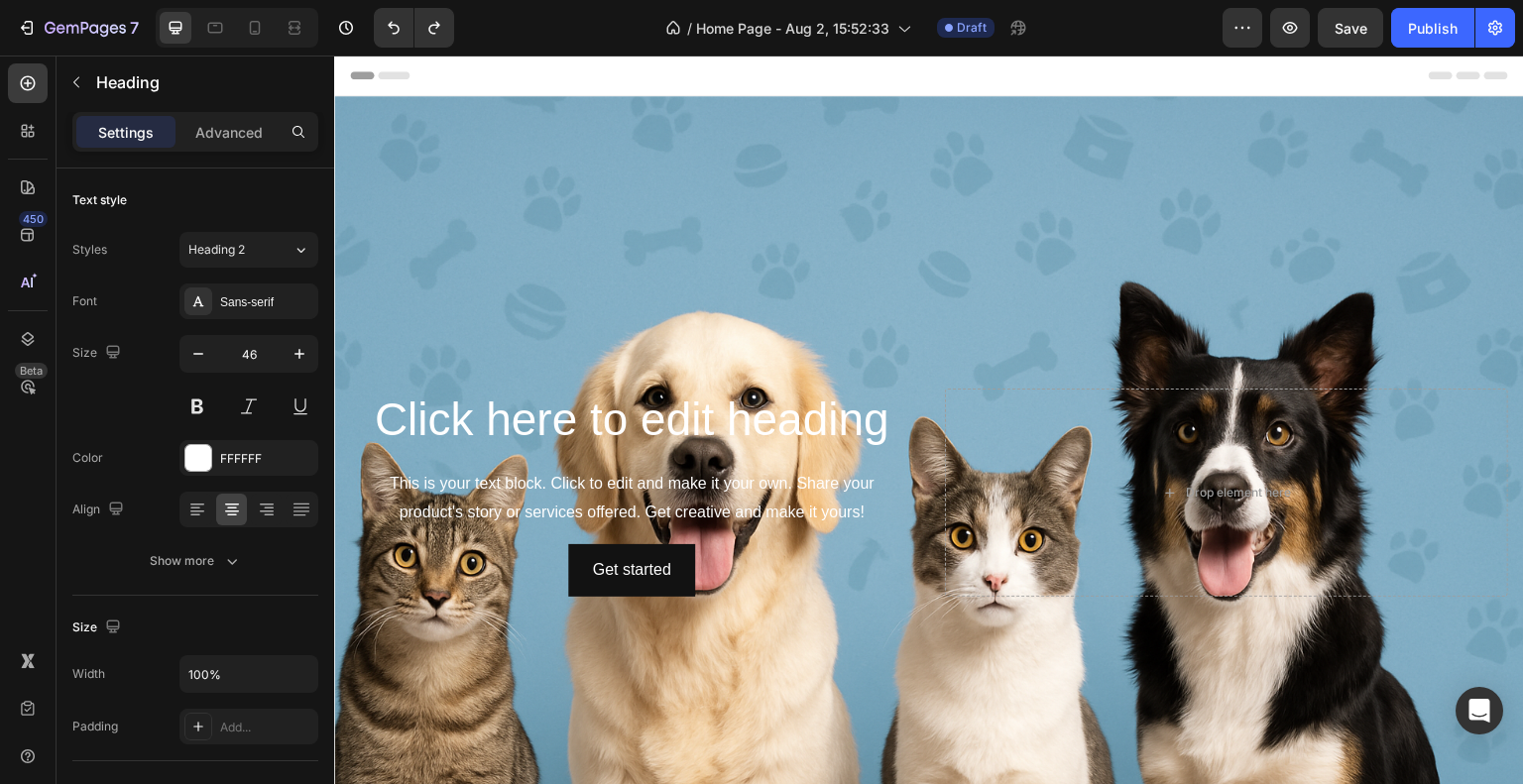 click on "Click here to edit heading" at bounding box center (632, 420) 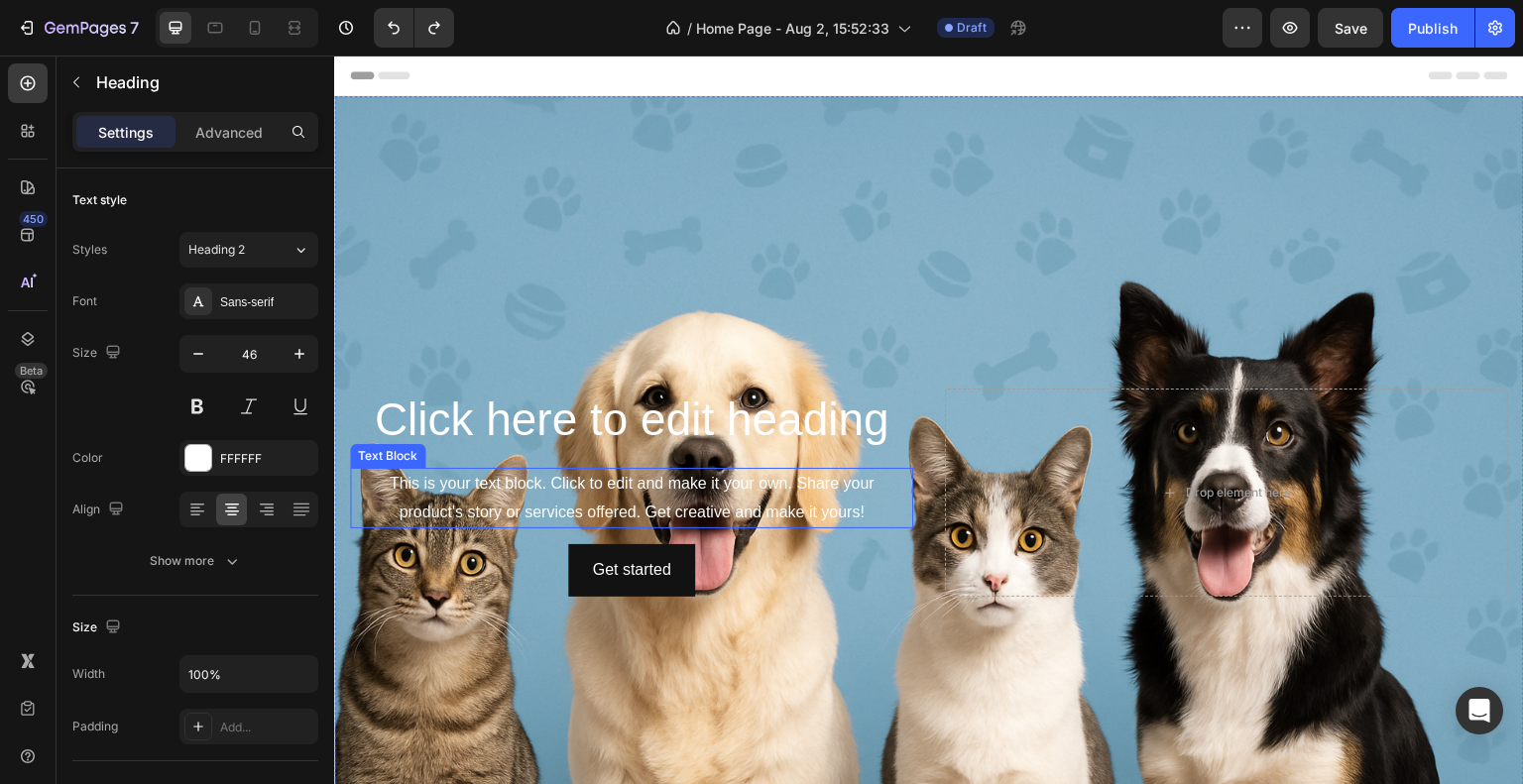 click on "This is your text block. Click to edit and make it your own. Share your                       product's story or services offered. Get creative and make it yours!" at bounding box center [632, 499] 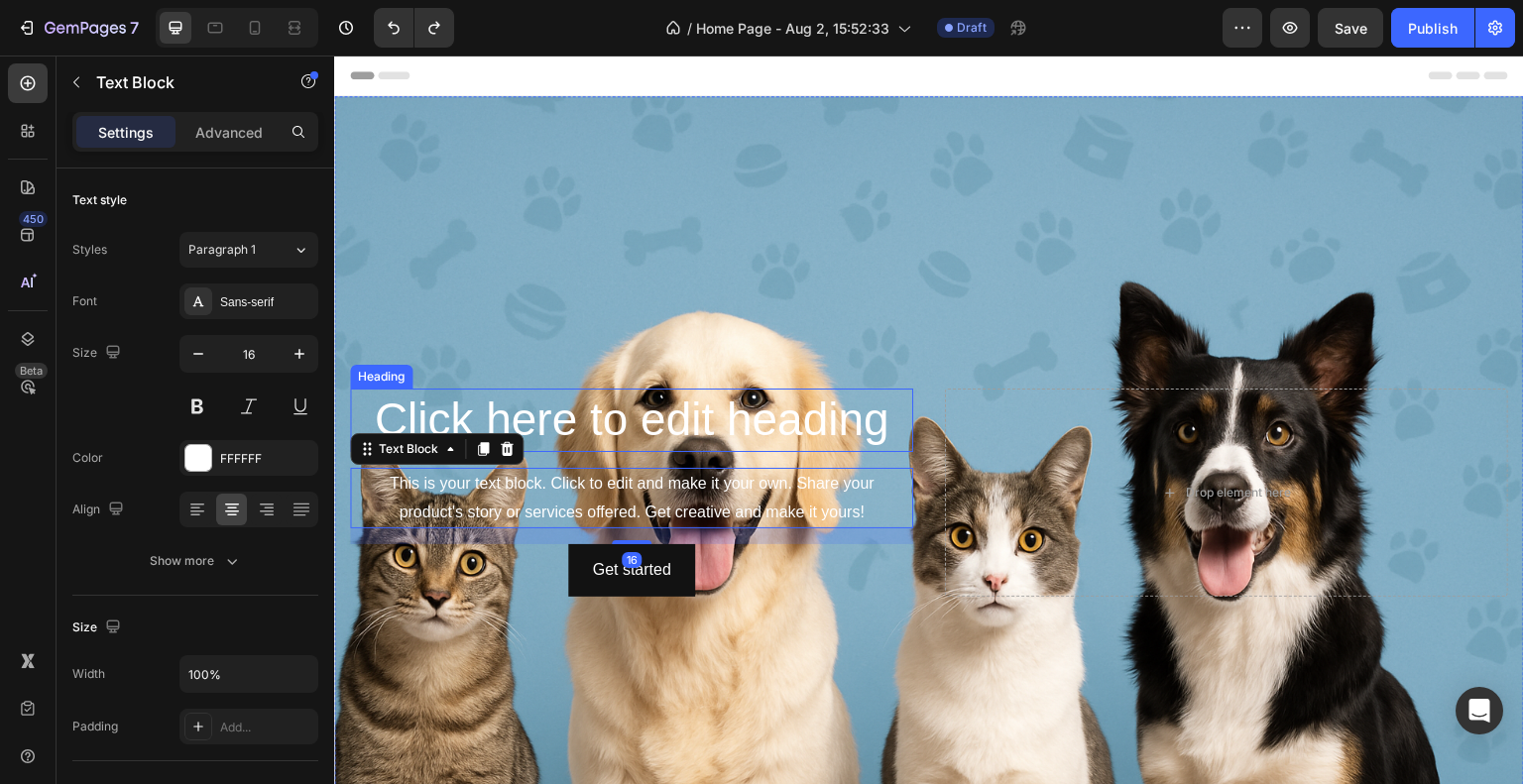 click on "Click here to edit heading" at bounding box center [632, 420] 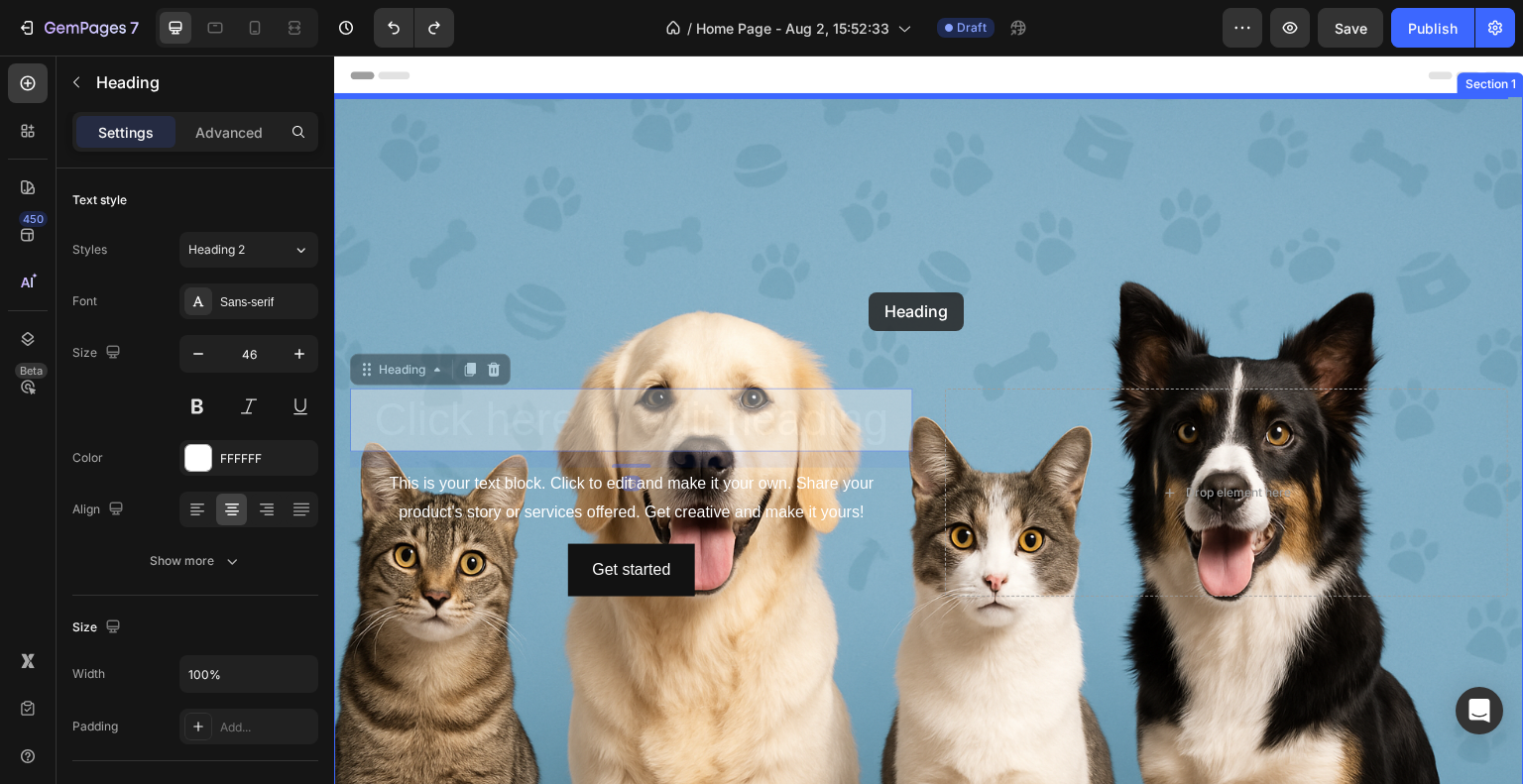 drag, startPoint x: 393, startPoint y: 364, endPoint x: 869, endPoint y: 292, distance: 481.41458 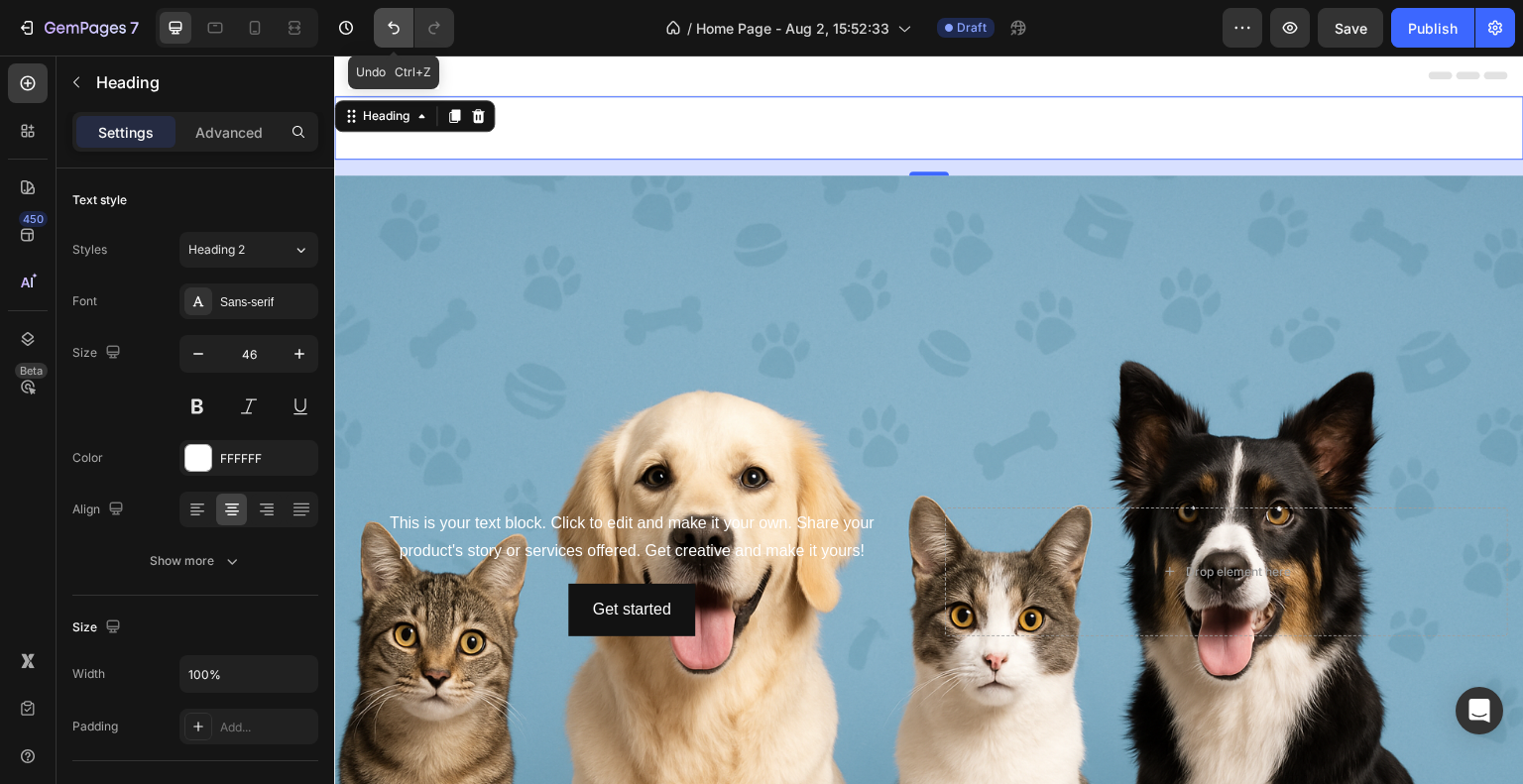 click 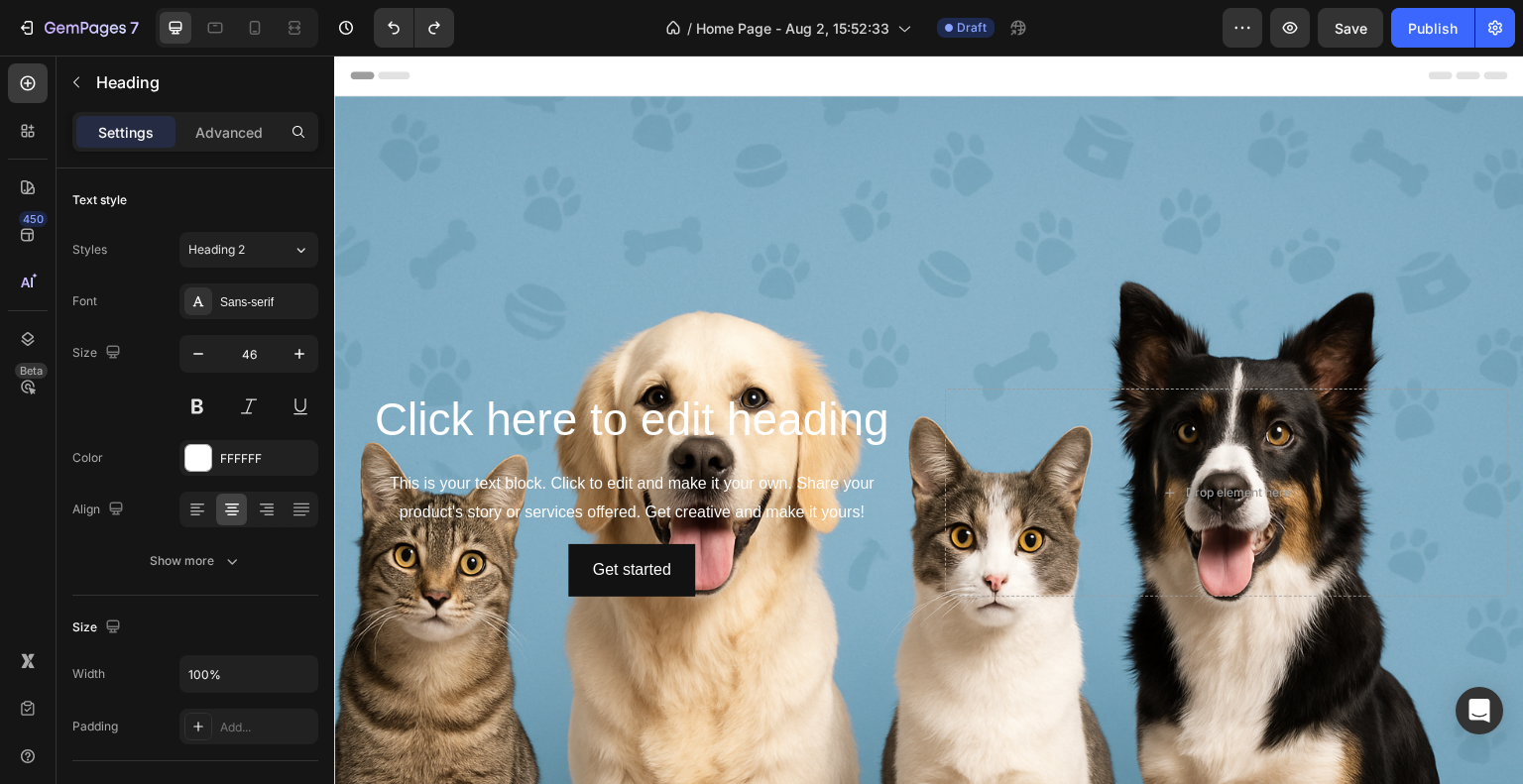 click on "Click here to edit heading" at bounding box center (632, 420) 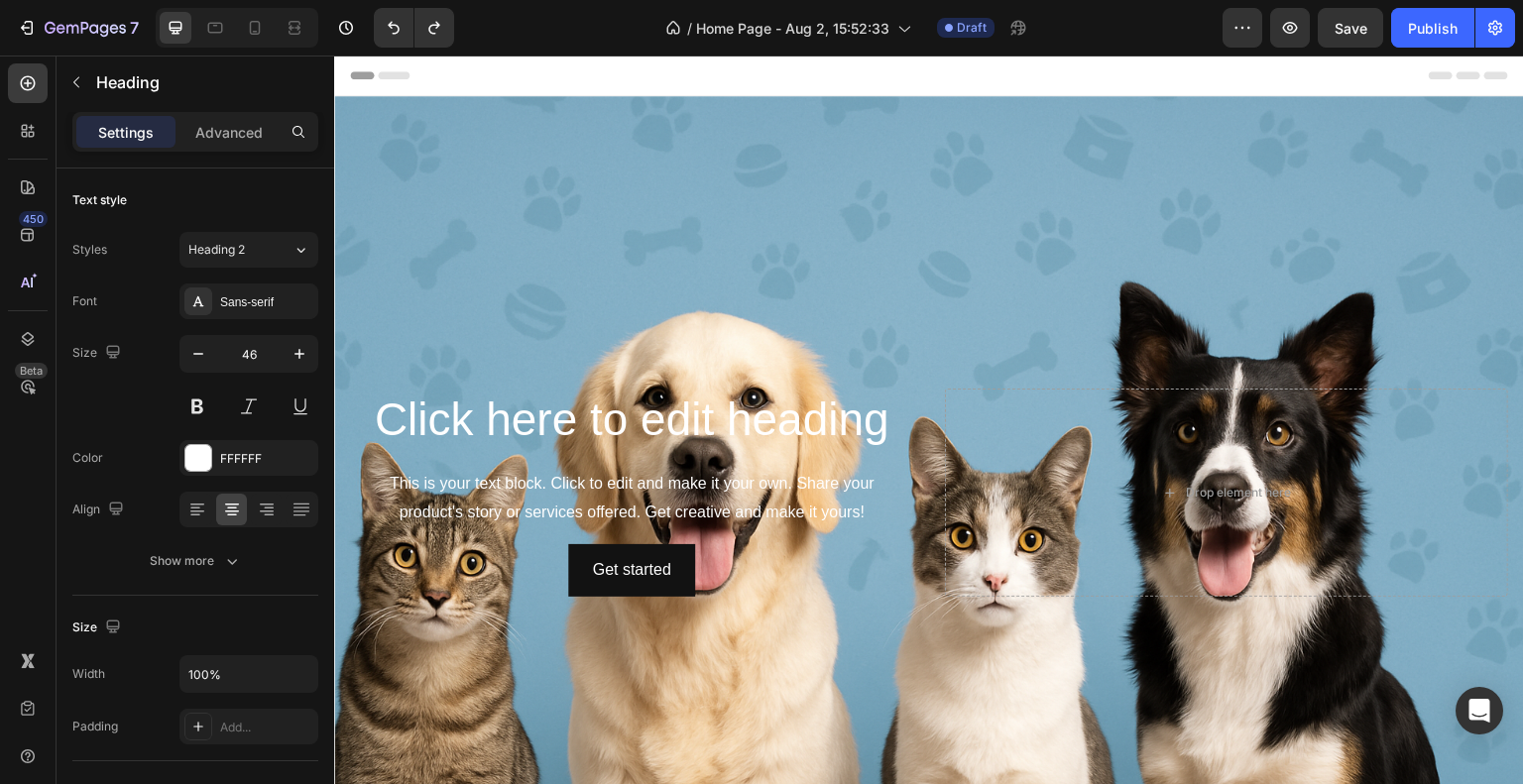 click on "Click here to edit heading" at bounding box center (632, 420) 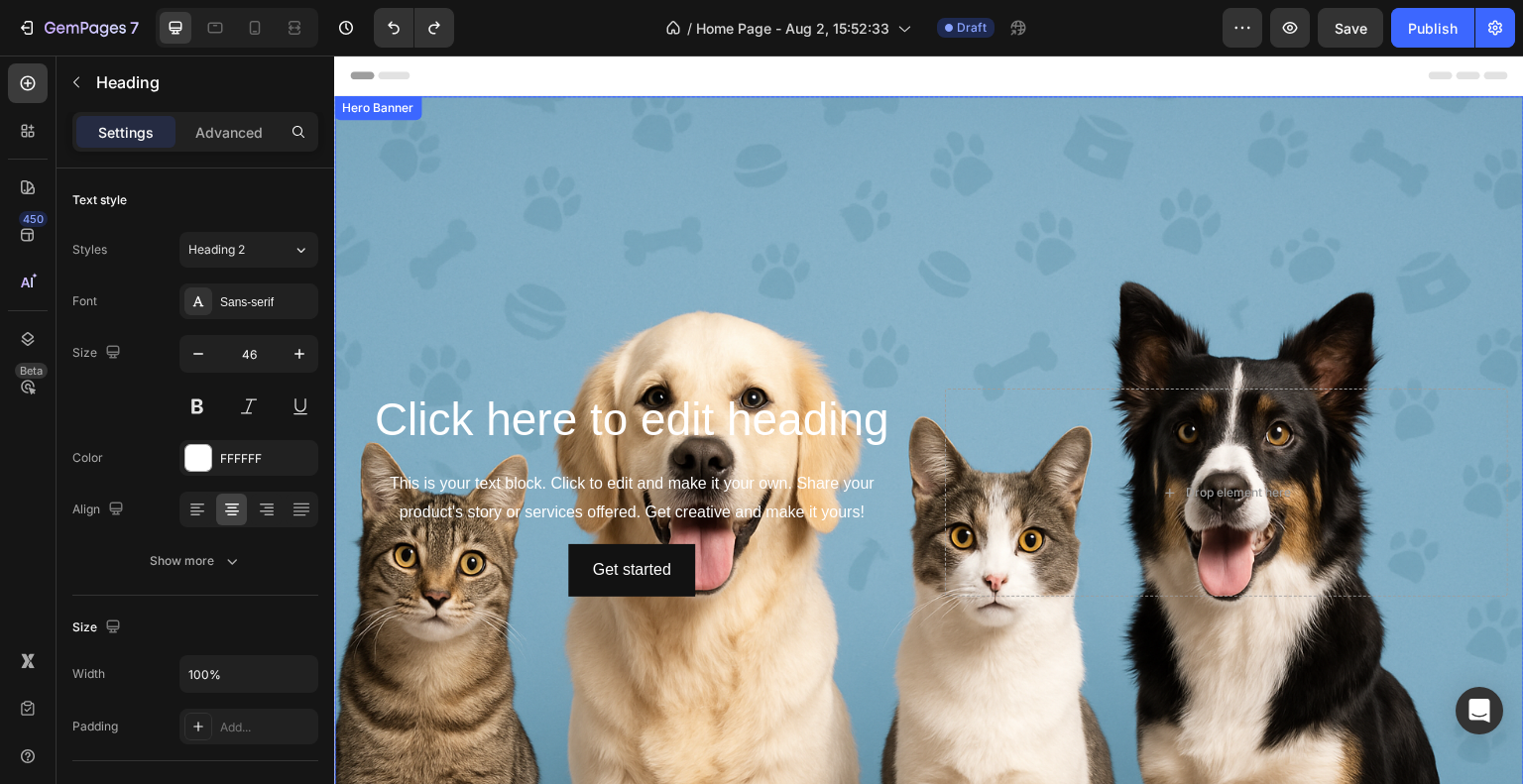 click at bounding box center [929, 493] 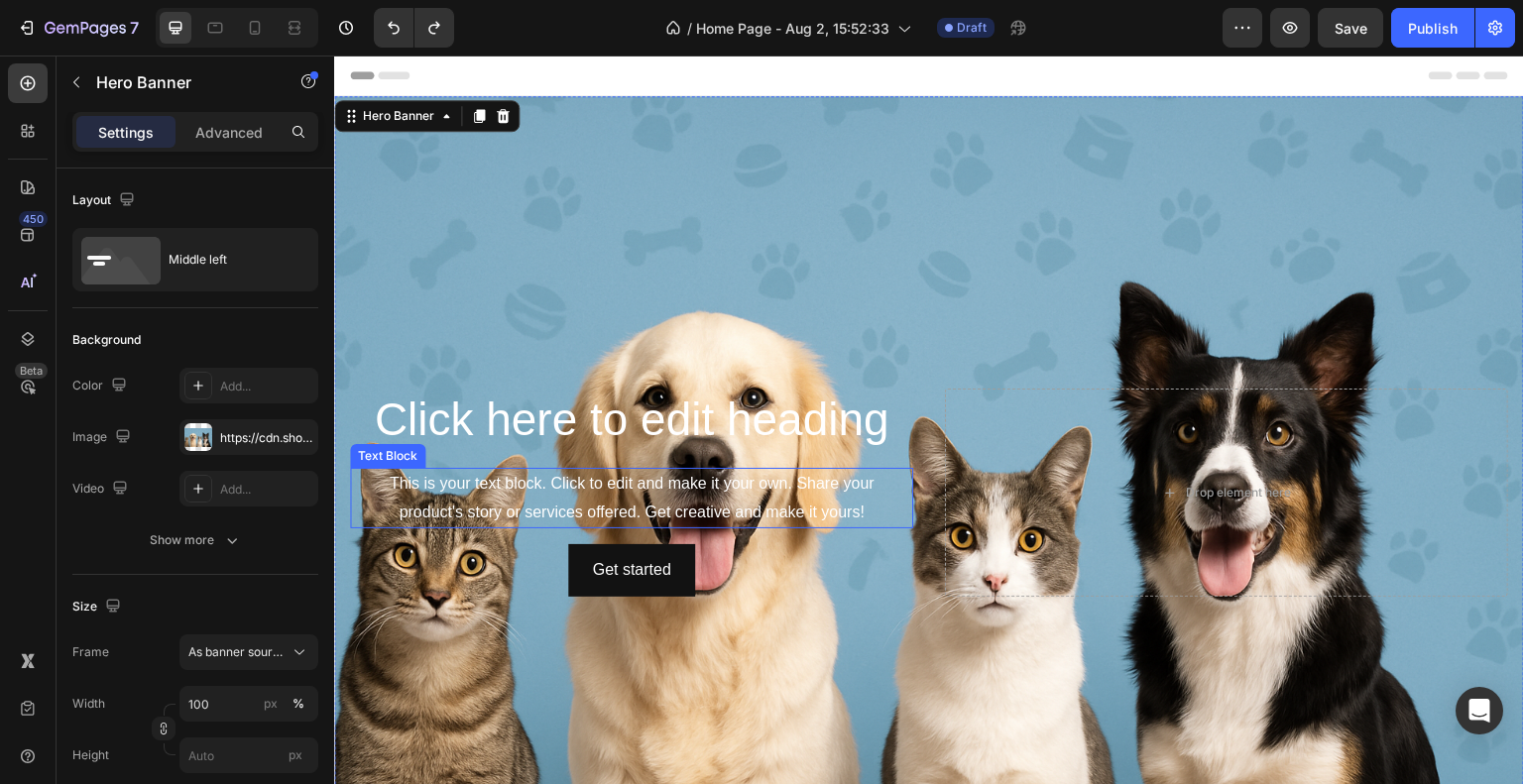 click on "This is your text block. Click to edit and make it your own. Share your                       product's story or services offered. Get creative and make it yours!" at bounding box center (632, 499) 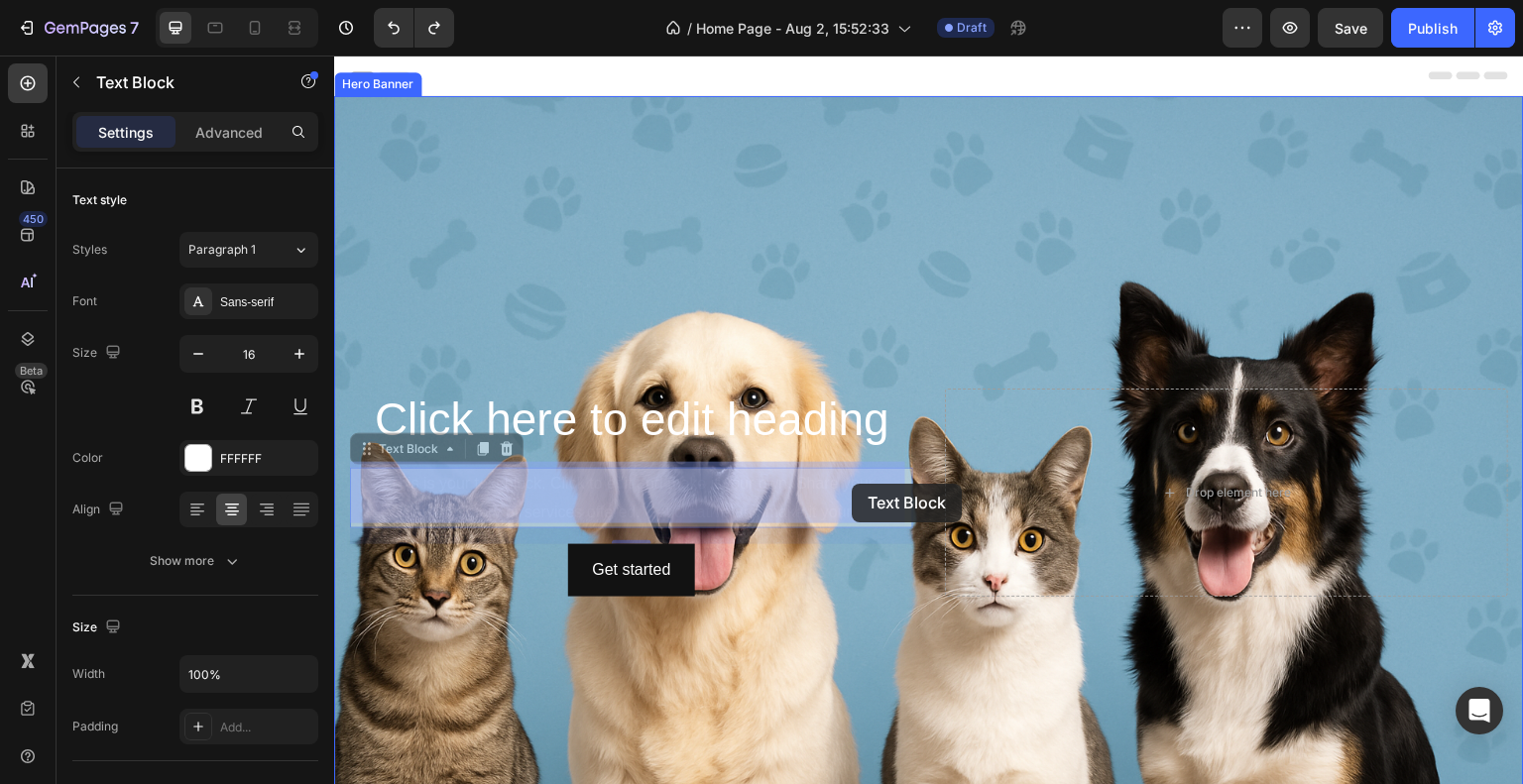 drag, startPoint x: 444, startPoint y: 503, endPoint x: 852, endPoint y: 484, distance: 408.44216 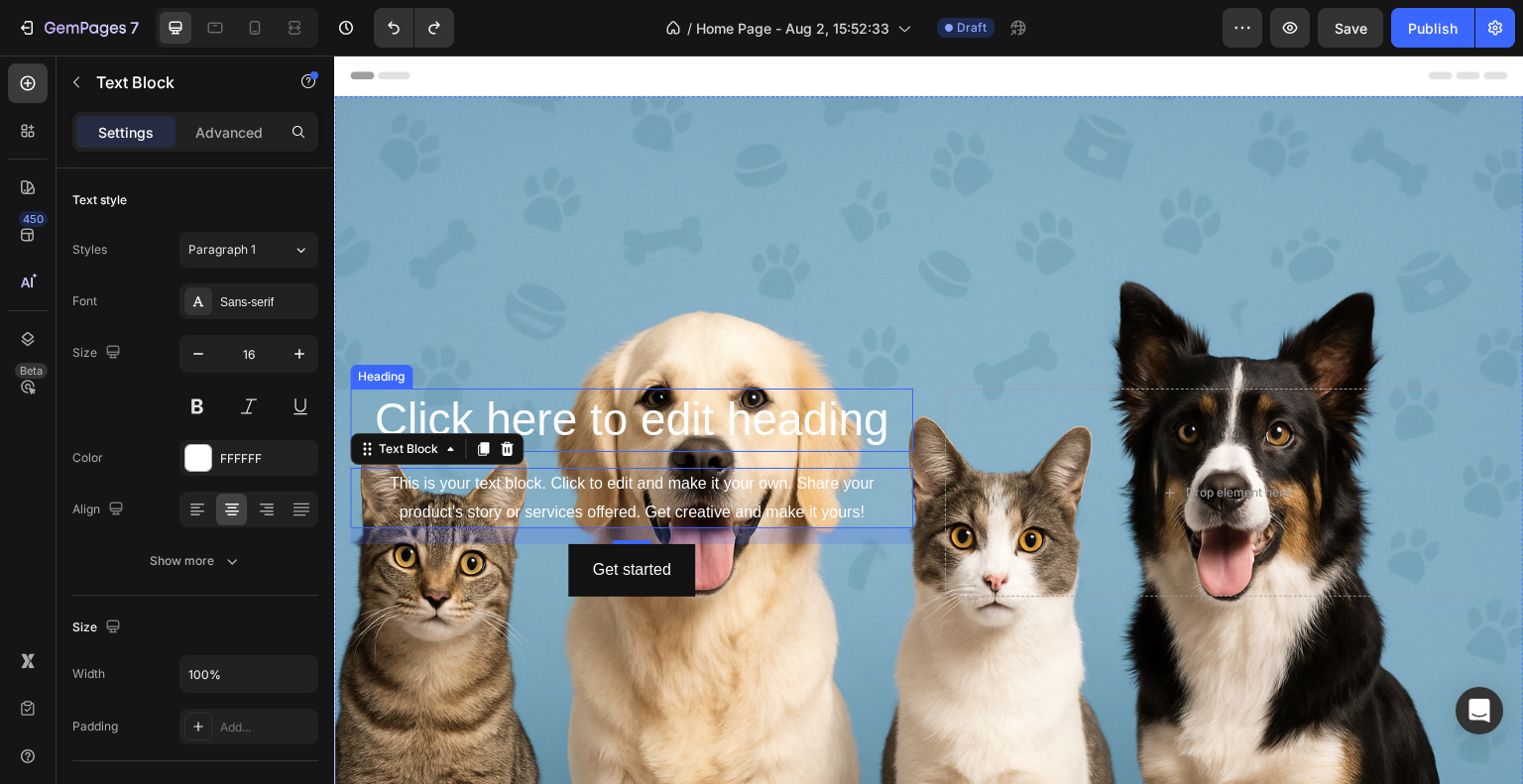 click on "Click here to edit heading" at bounding box center (632, 420) 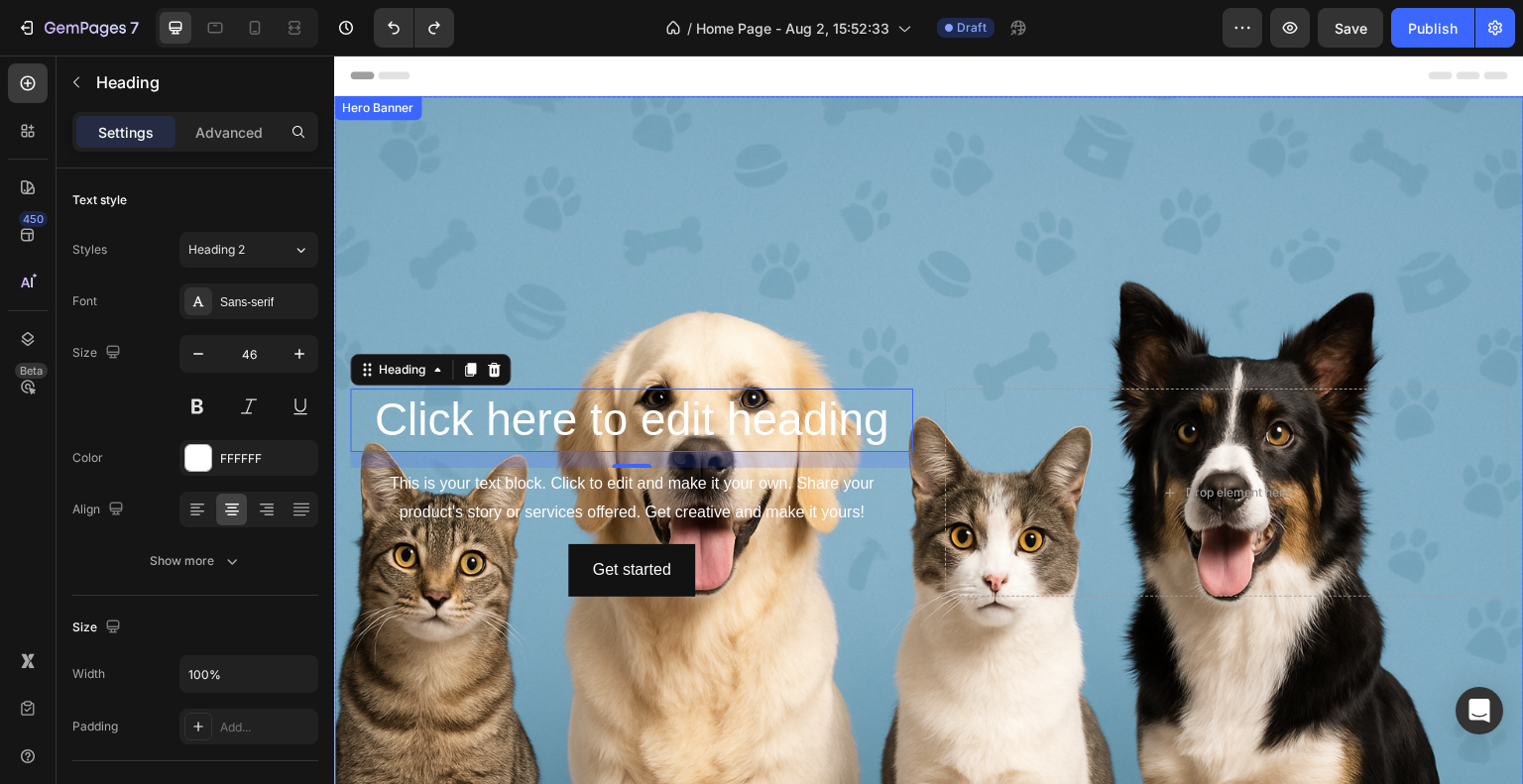 click on "Click here to edit heading Heading   16 This is your text block. Click to edit and make it your own. Share your product's story or services offered. Get creative and make it yours! Text Block Get started Button
Drop element here" at bounding box center [929, 493] 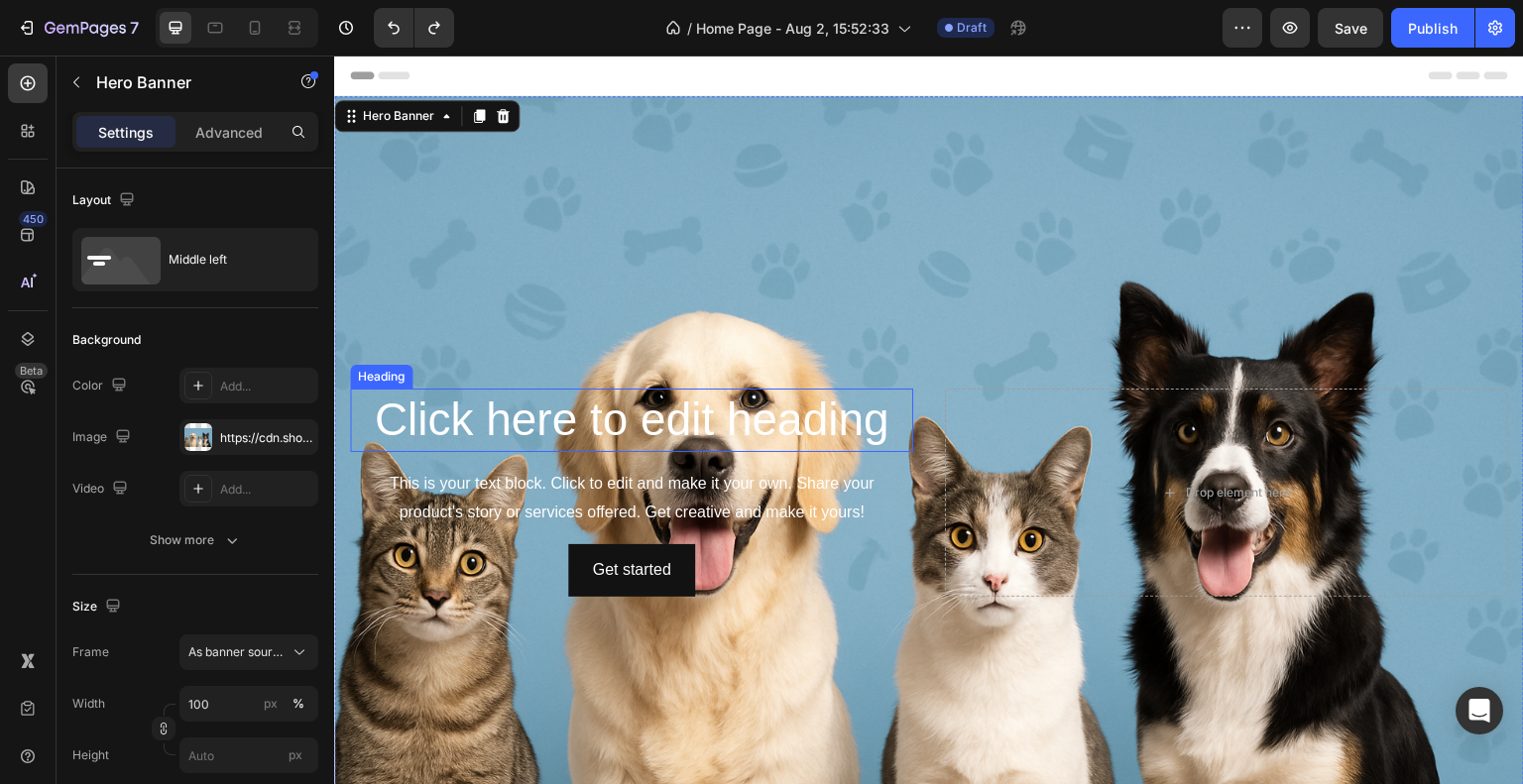 click on "Click here to edit heading" at bounding box center (632, 420) 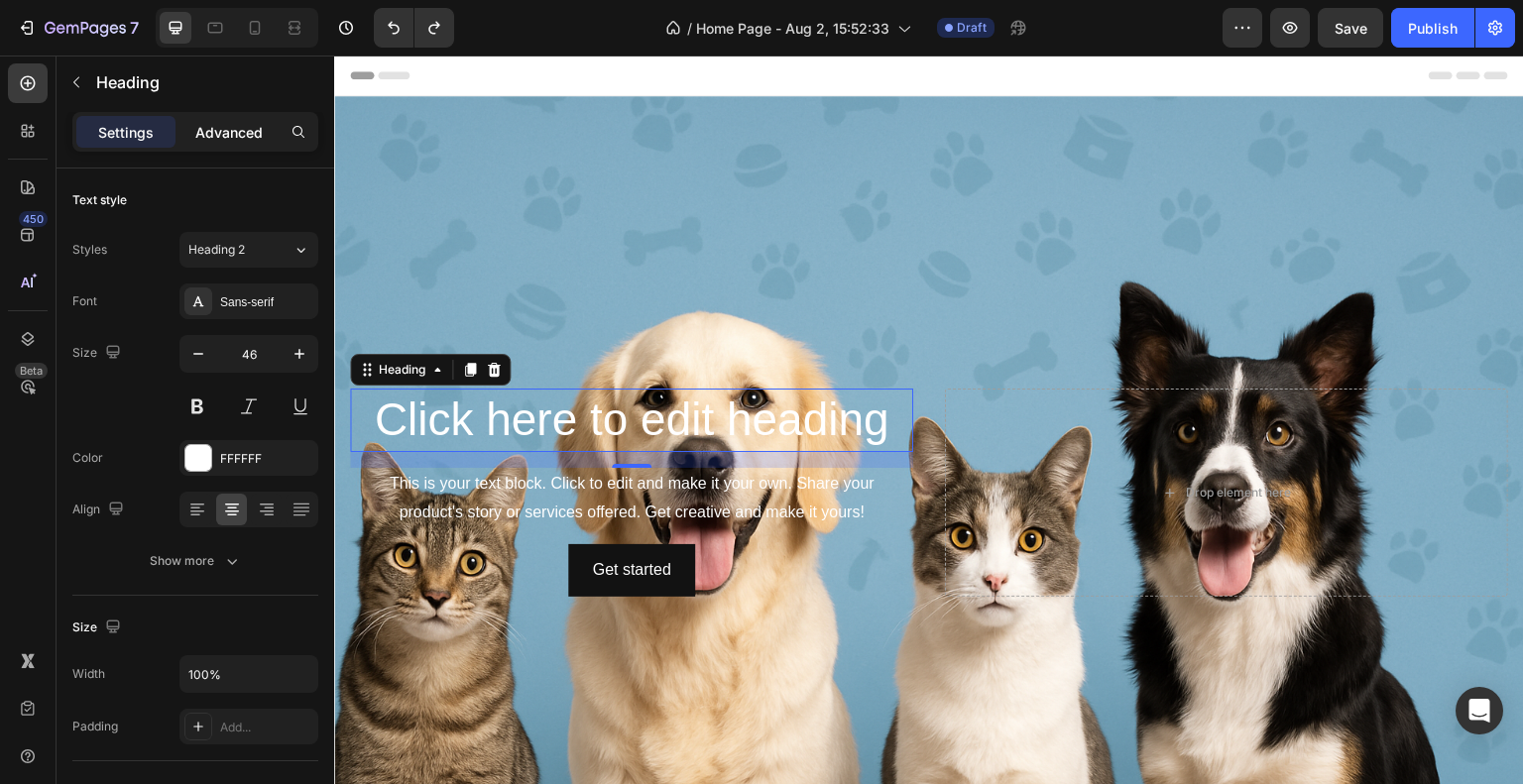 click on "Advanced" at bounding box center (229, 132) 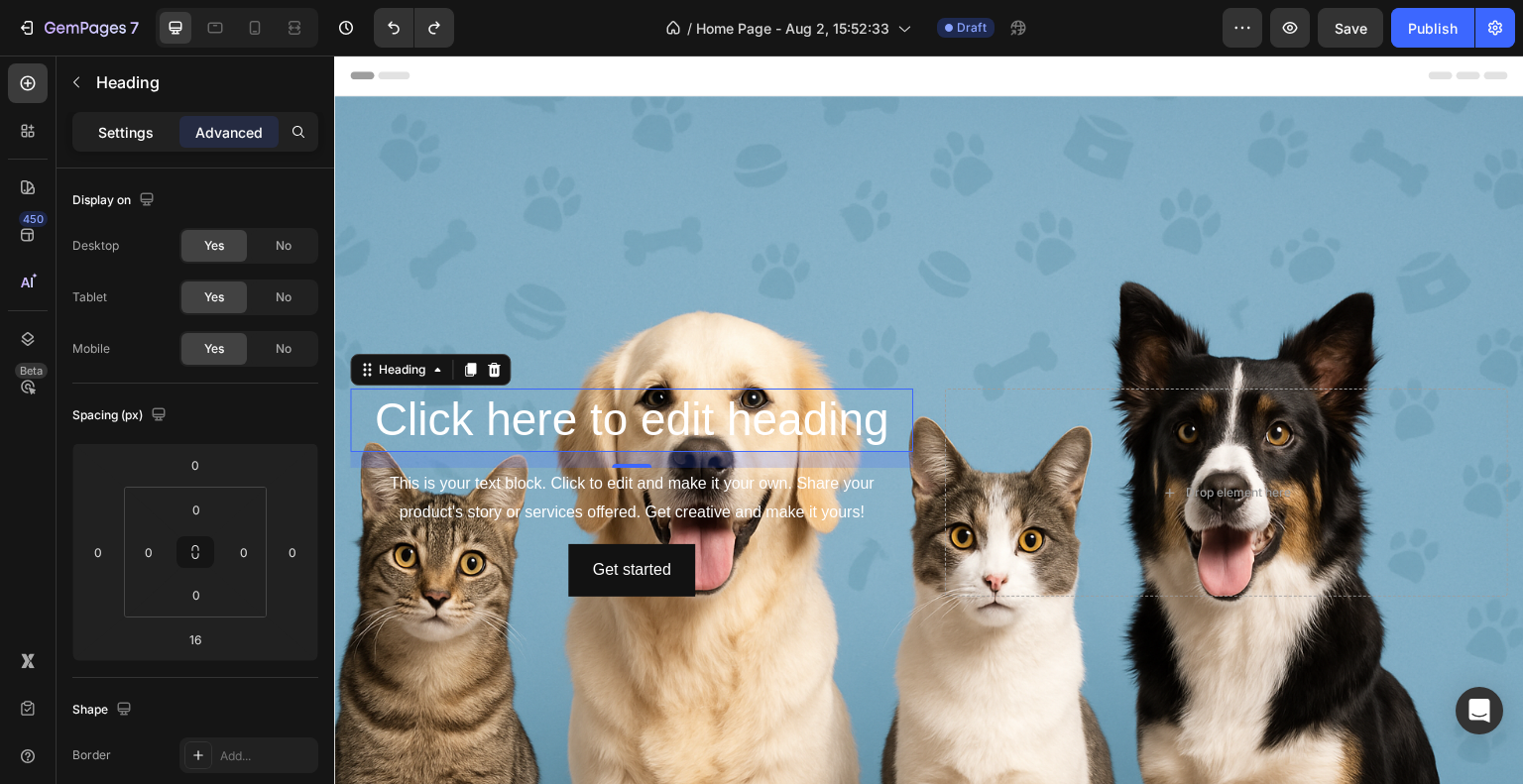 click on "Settings" at bounding box center [126, 132] 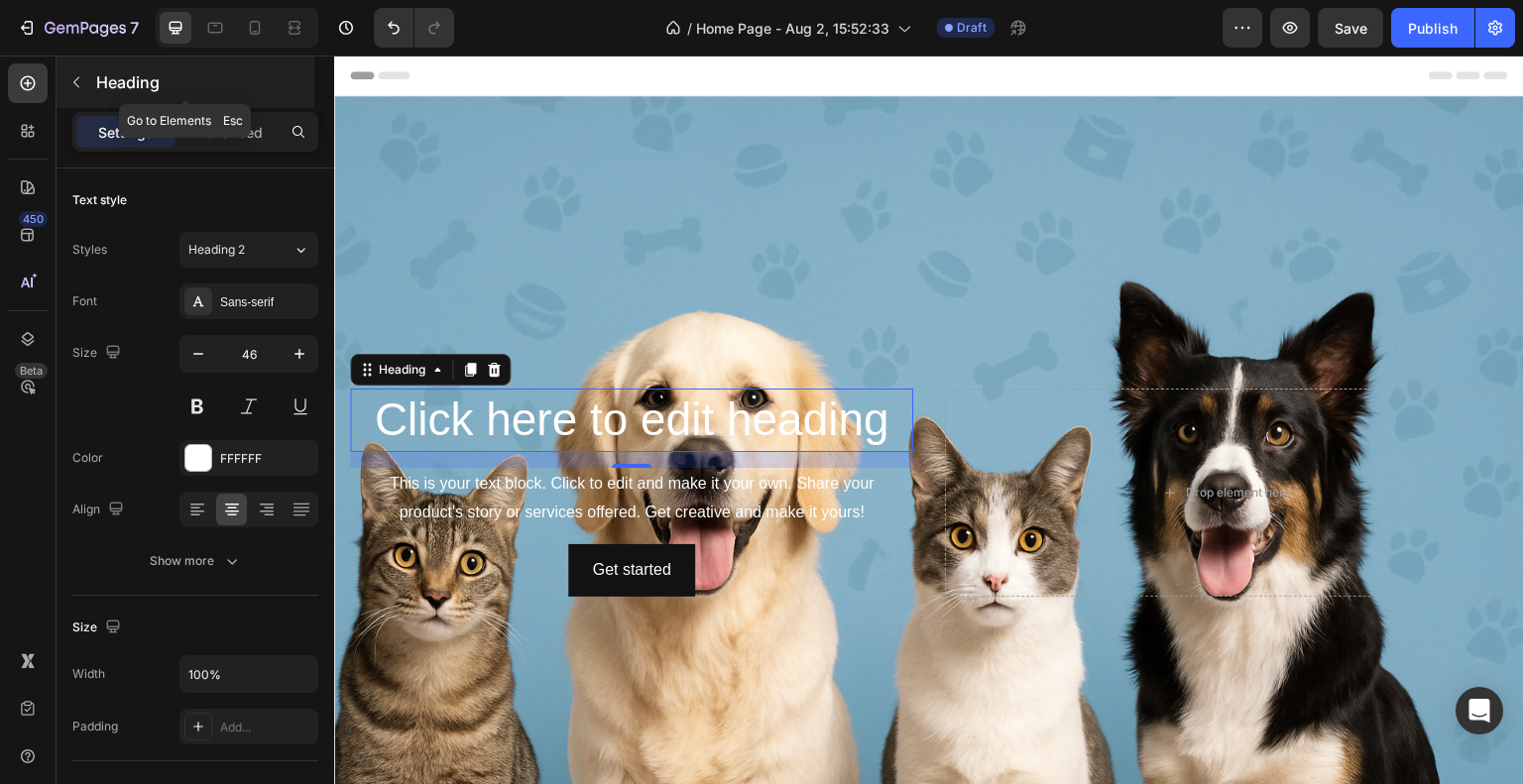 click 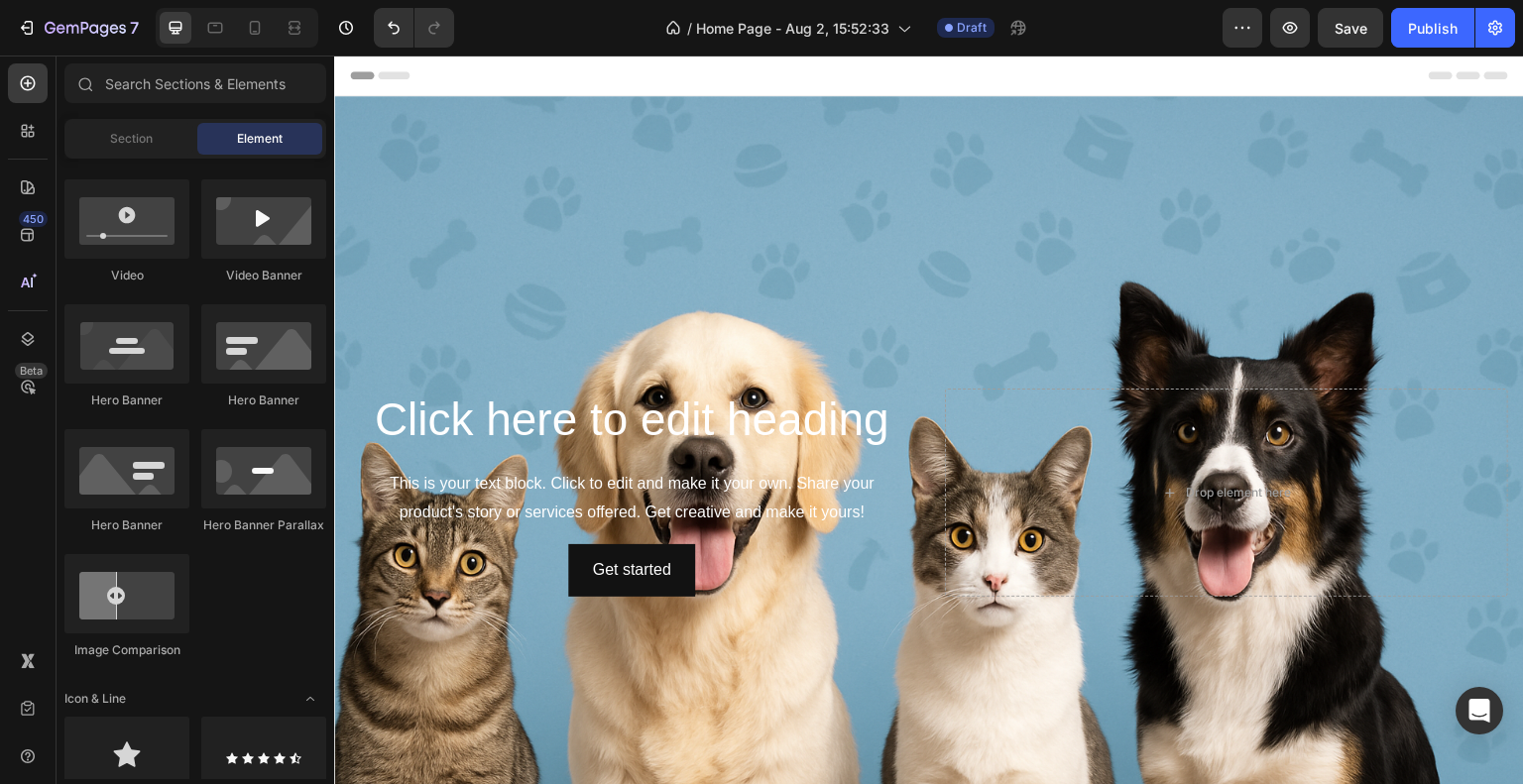 click on "Image
Image
Video
Video Banner
Hero Banner
Hero Banner
Hero Banner
Hero Banner Parallax
Image Comparison" 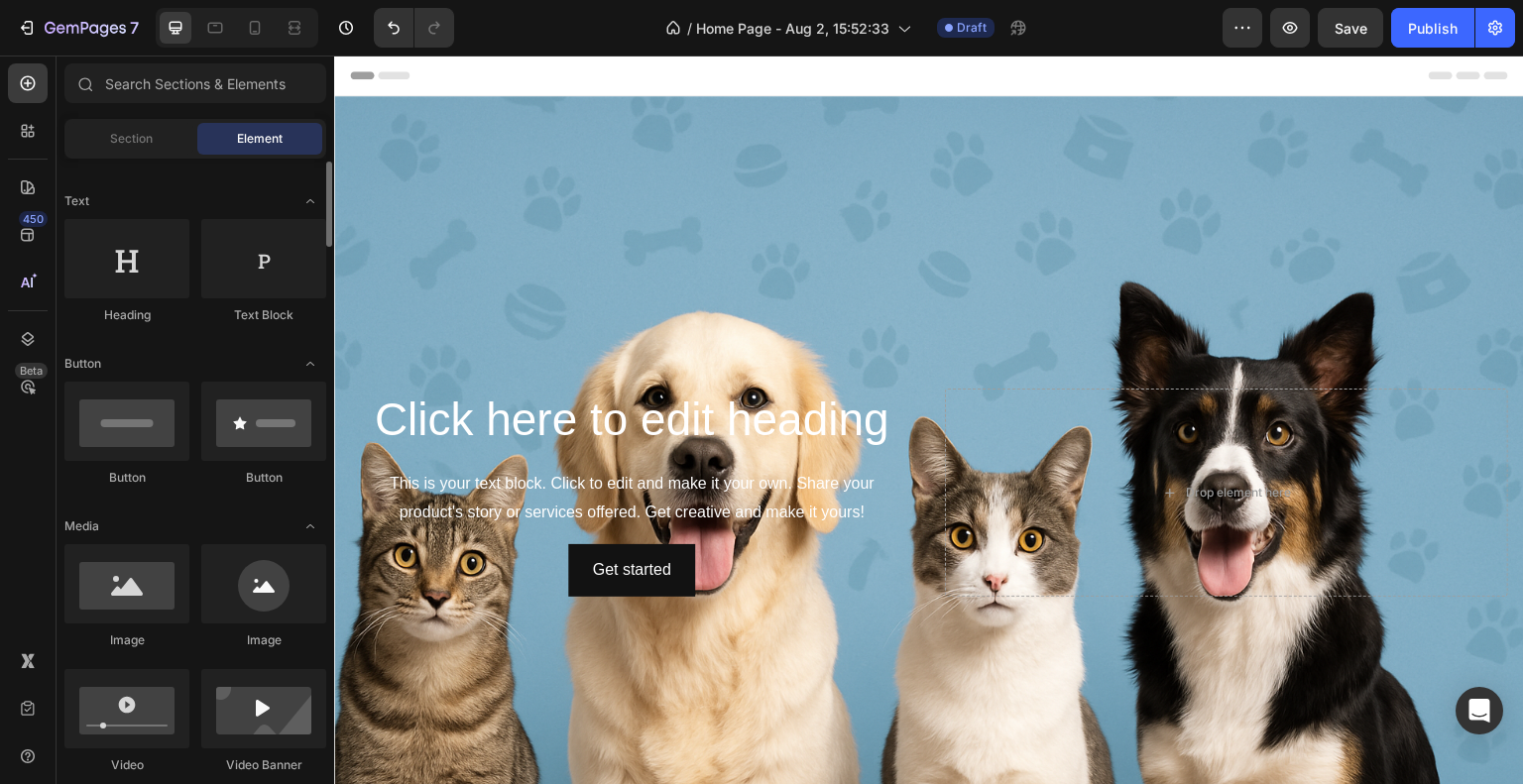 scroll, scrollTop: 301, scrollLeft: 0, axis: vertical 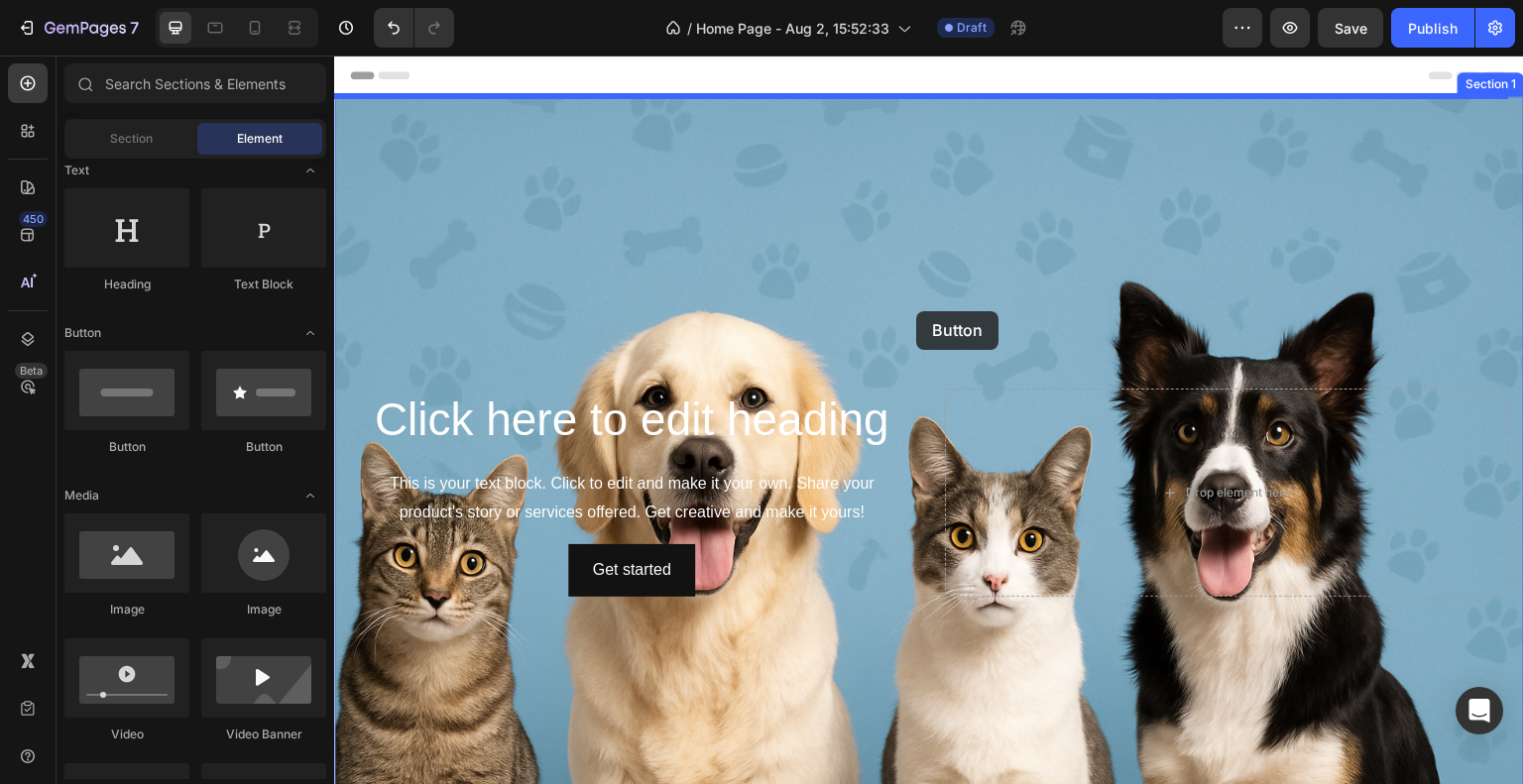 drag, startPoint x: 608, startPoint y: 463, endPoint x: 916, endPoint y: 311, distance: 343.4647 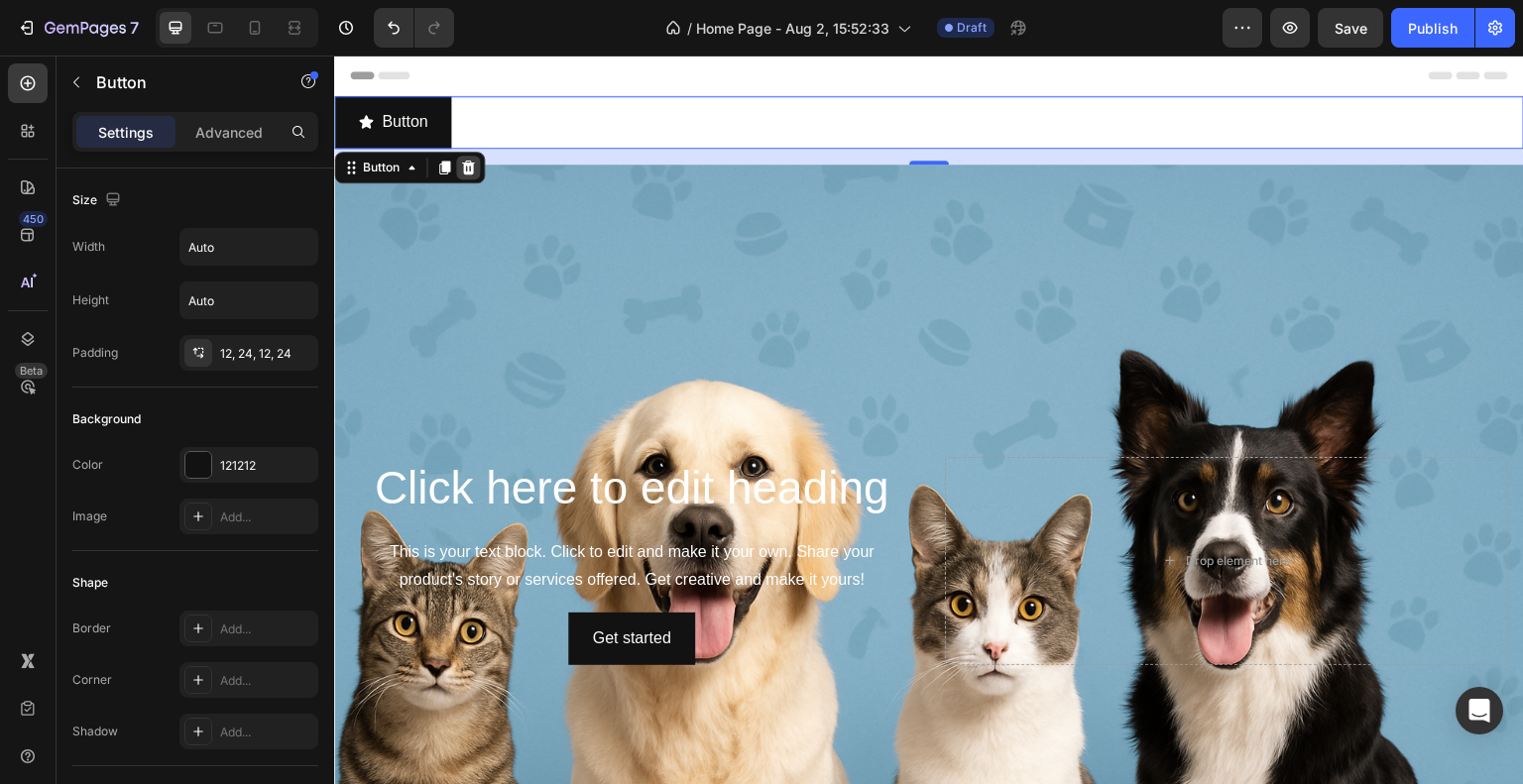 click 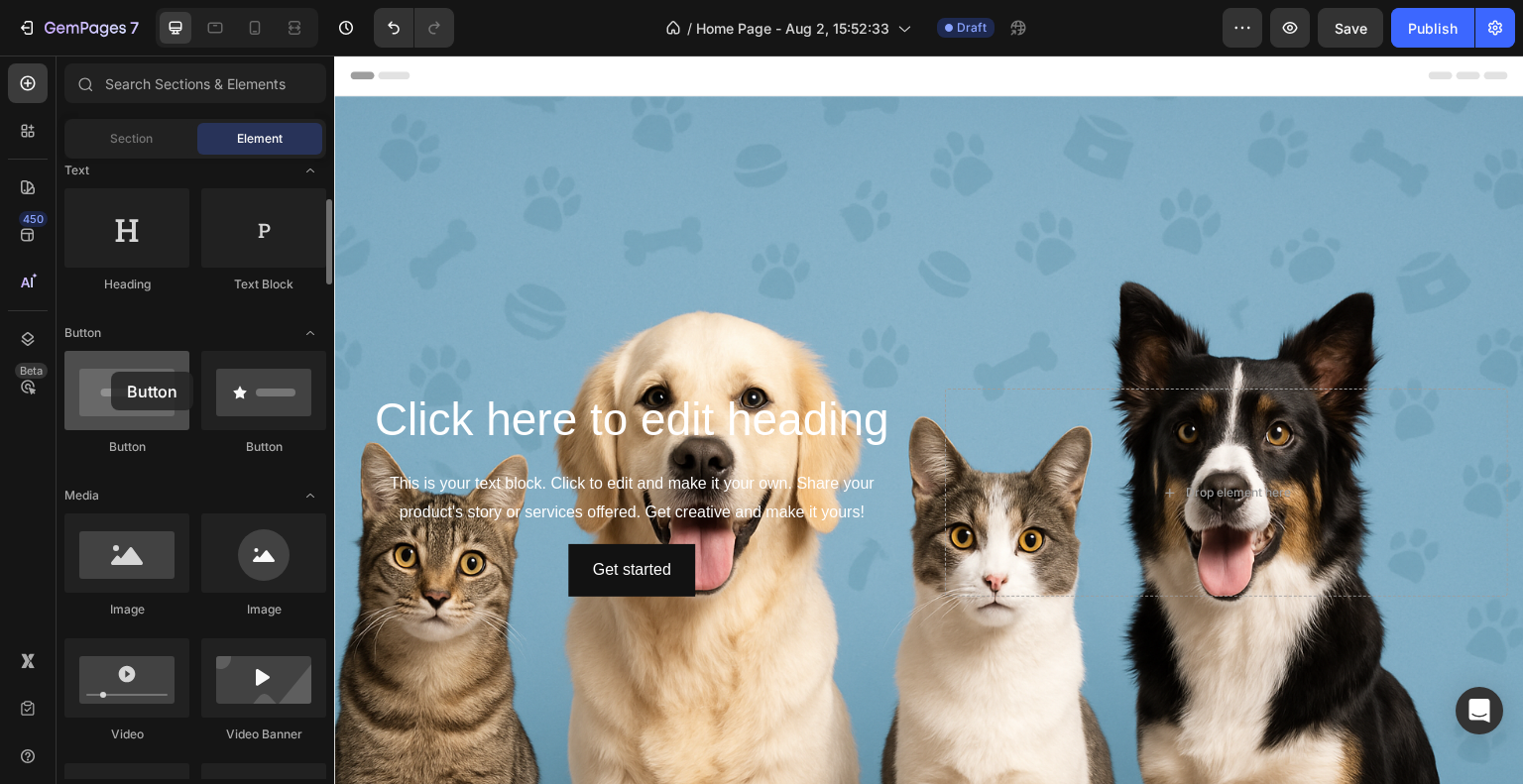 drag, startPoint x: 157, startPoint y: 411, endPoint x: 111, endPoint y: 376, distance: 57.801384 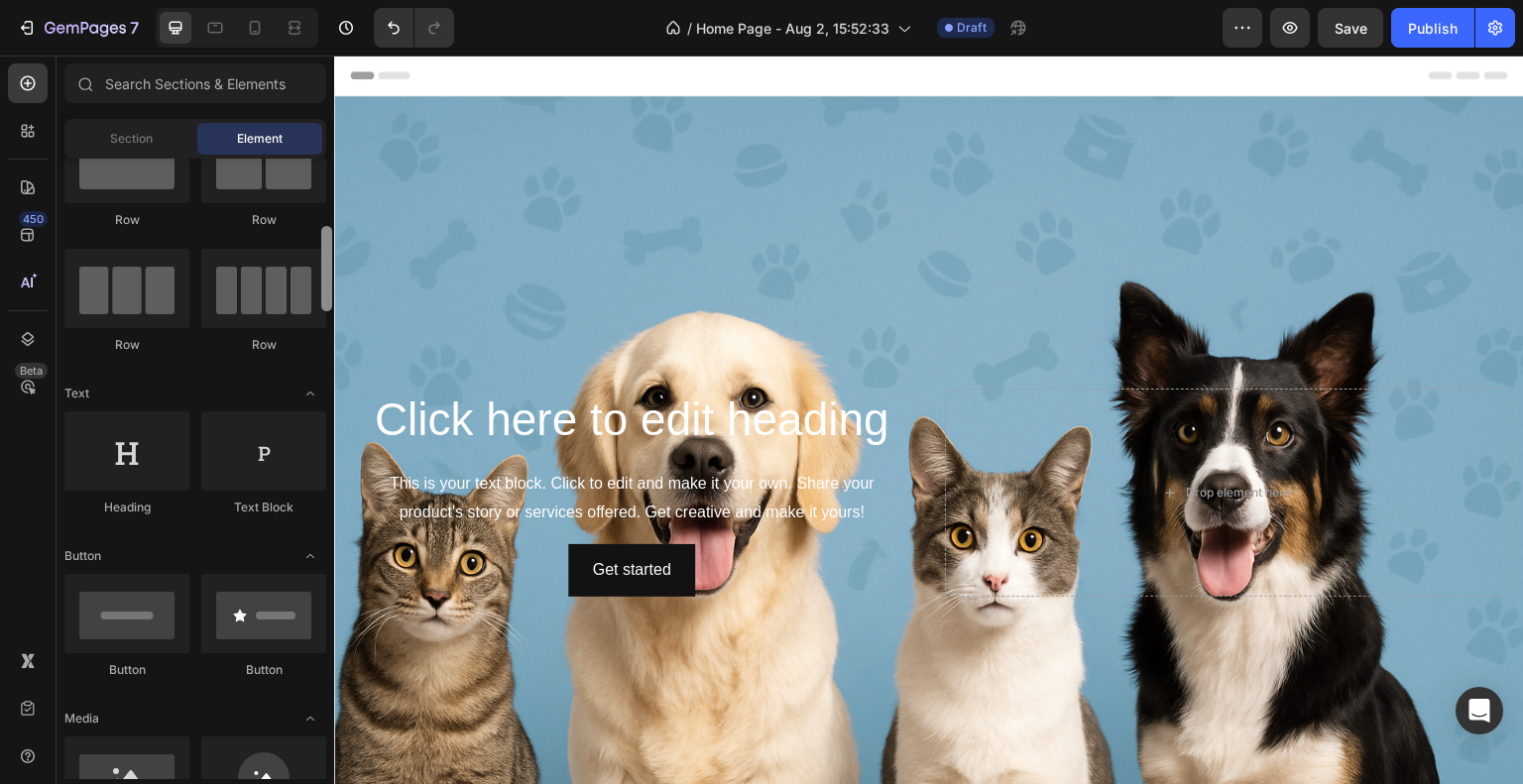 scroll, scrollTop: 0, scrollLeft: 0, axis: both 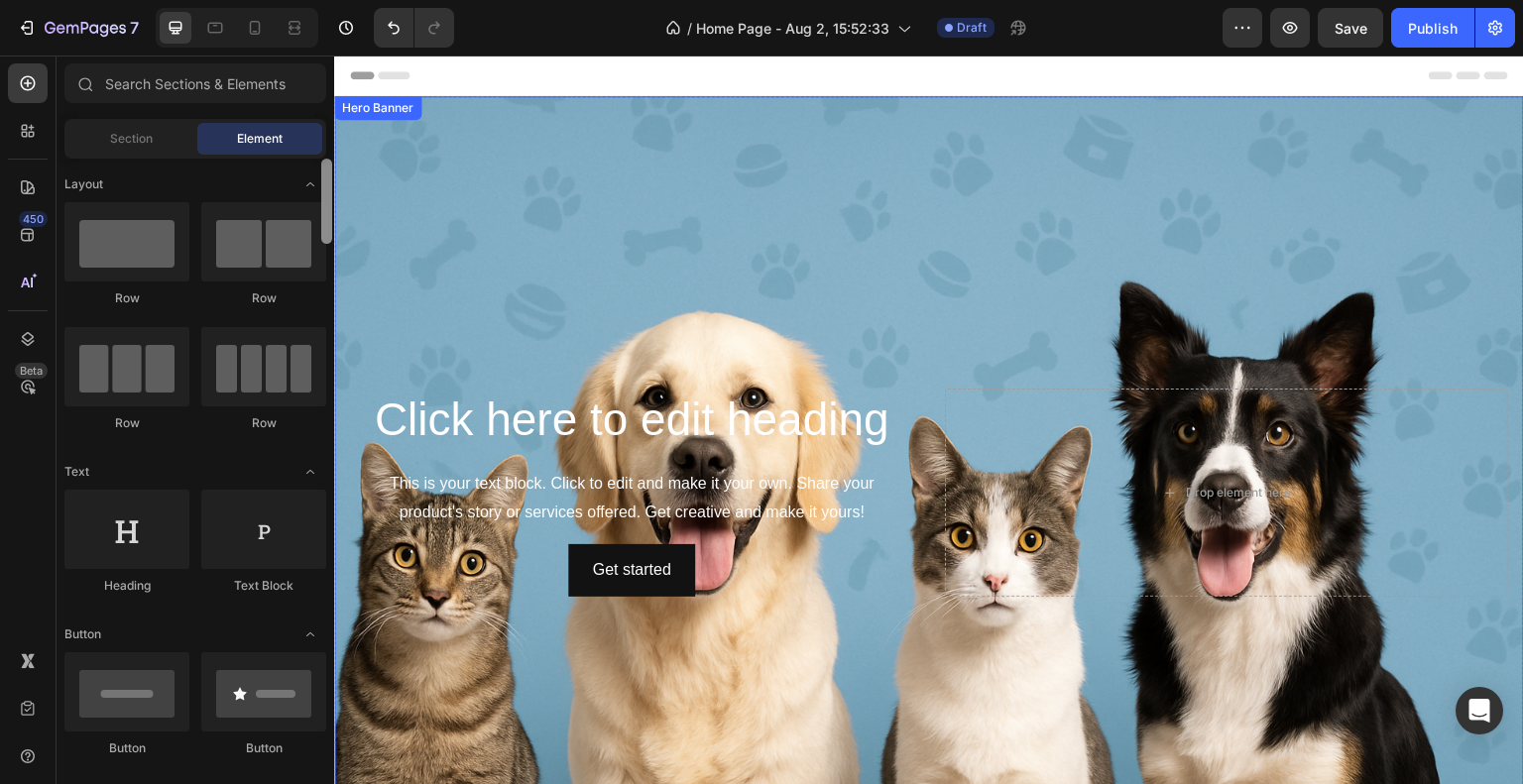 drag, startPoint x: 663, startPoint y: 325, endPoint x: 337, endPoint y: 179, distance: 357.20022 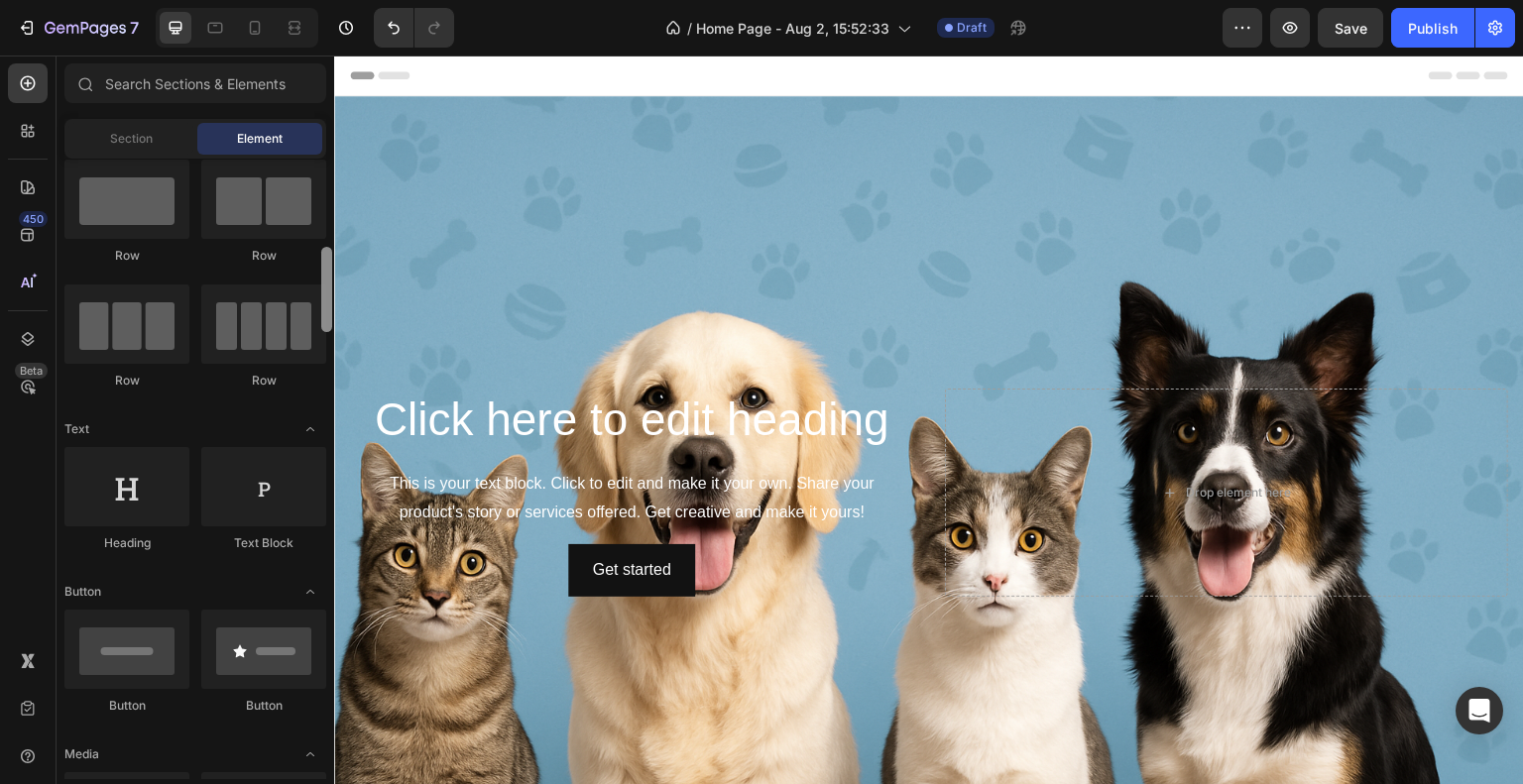 scroll, scrollTop: 0, scrollLeft: 0, axis: both 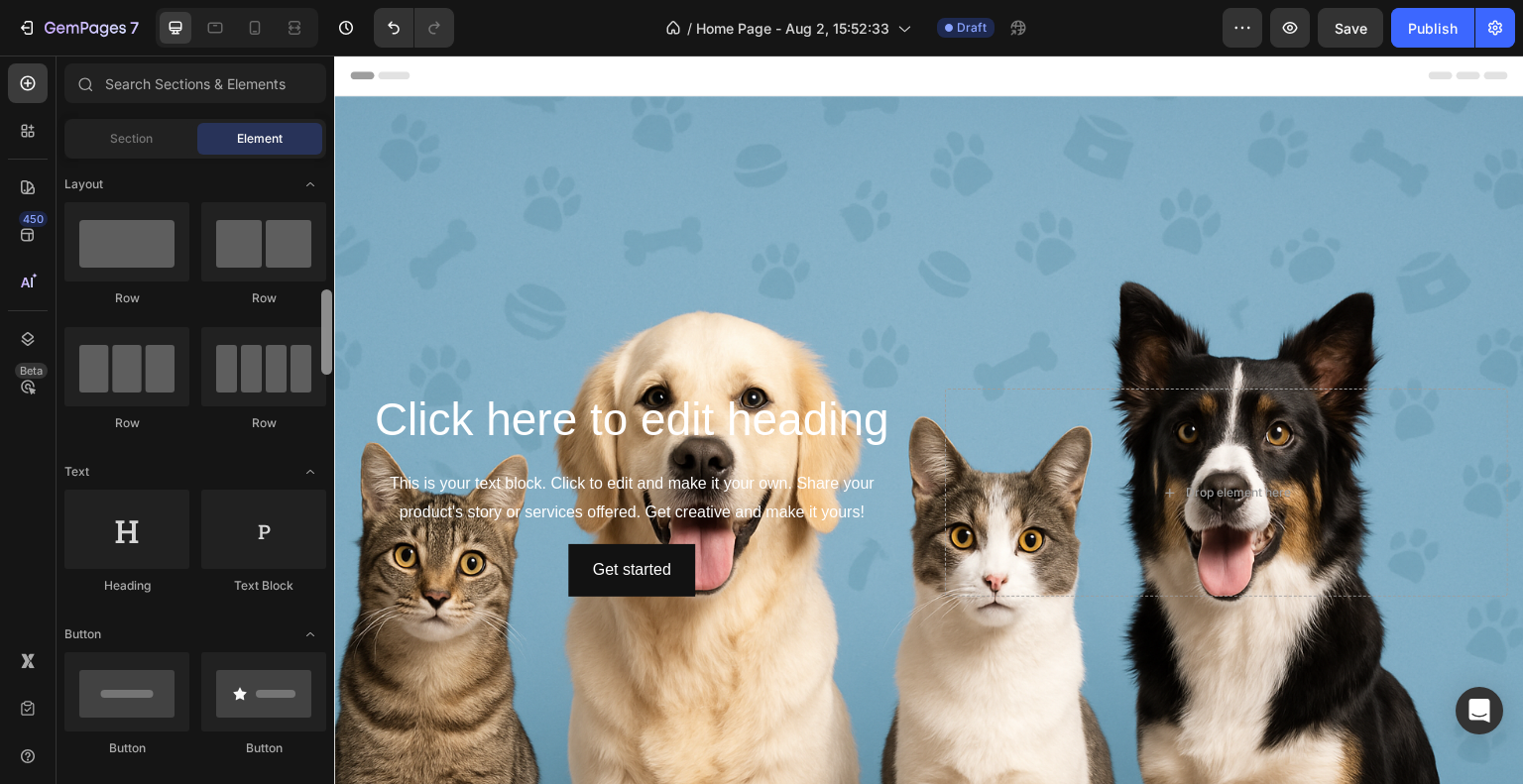 drag, startPoint x: 325, startPoint y: 307, endPoint x: 321, endPoint y: 199, distance: 108.07405 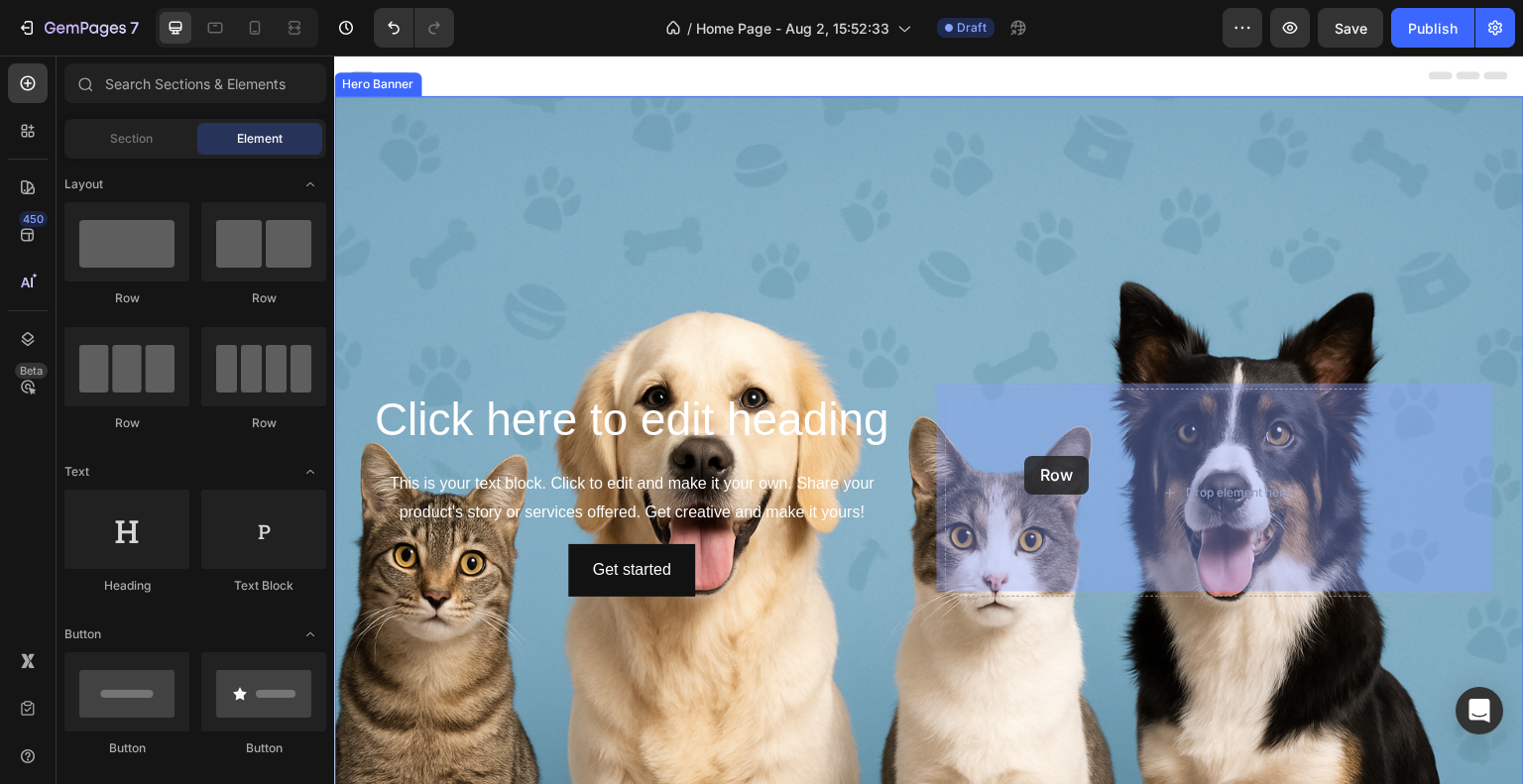 drag, startPoint x: 453, startPoint y: 304, endPoint x: 1039, endPoint y: 468, distance: 608.5162 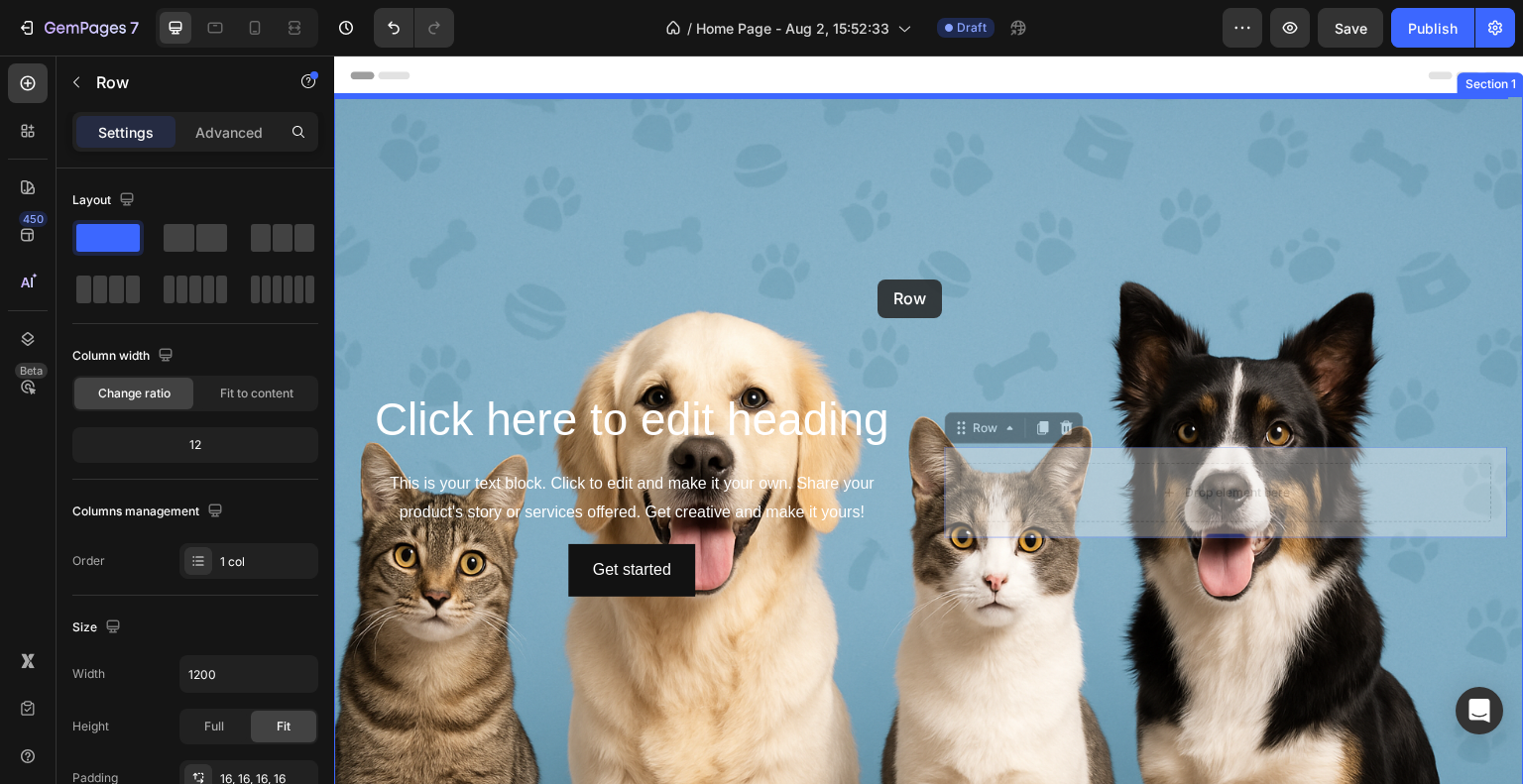 drag, startPoint x: 1102, startPoint y: 446, endPoint x: 879, endPoint y: 280, distance: 278.0018 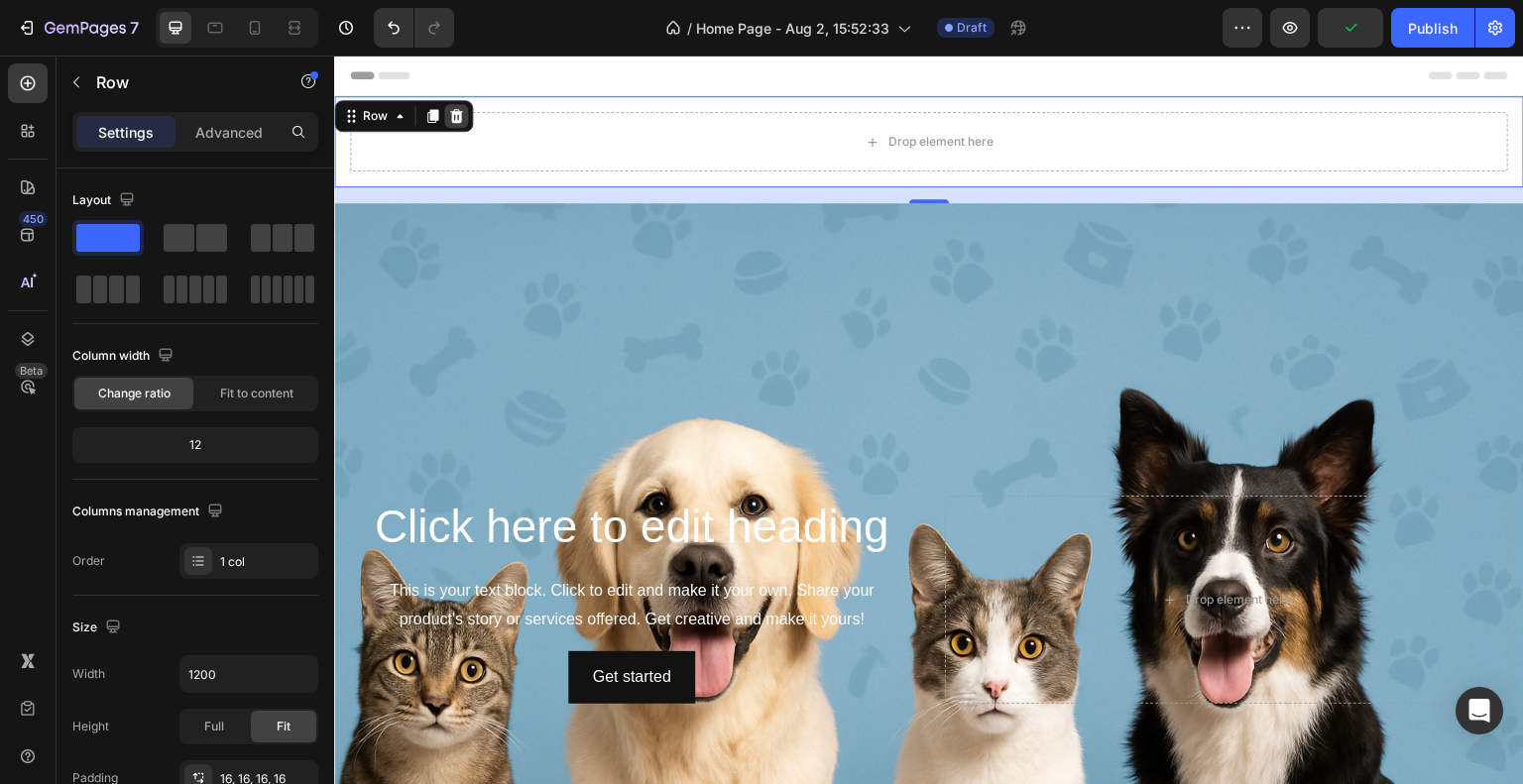 click 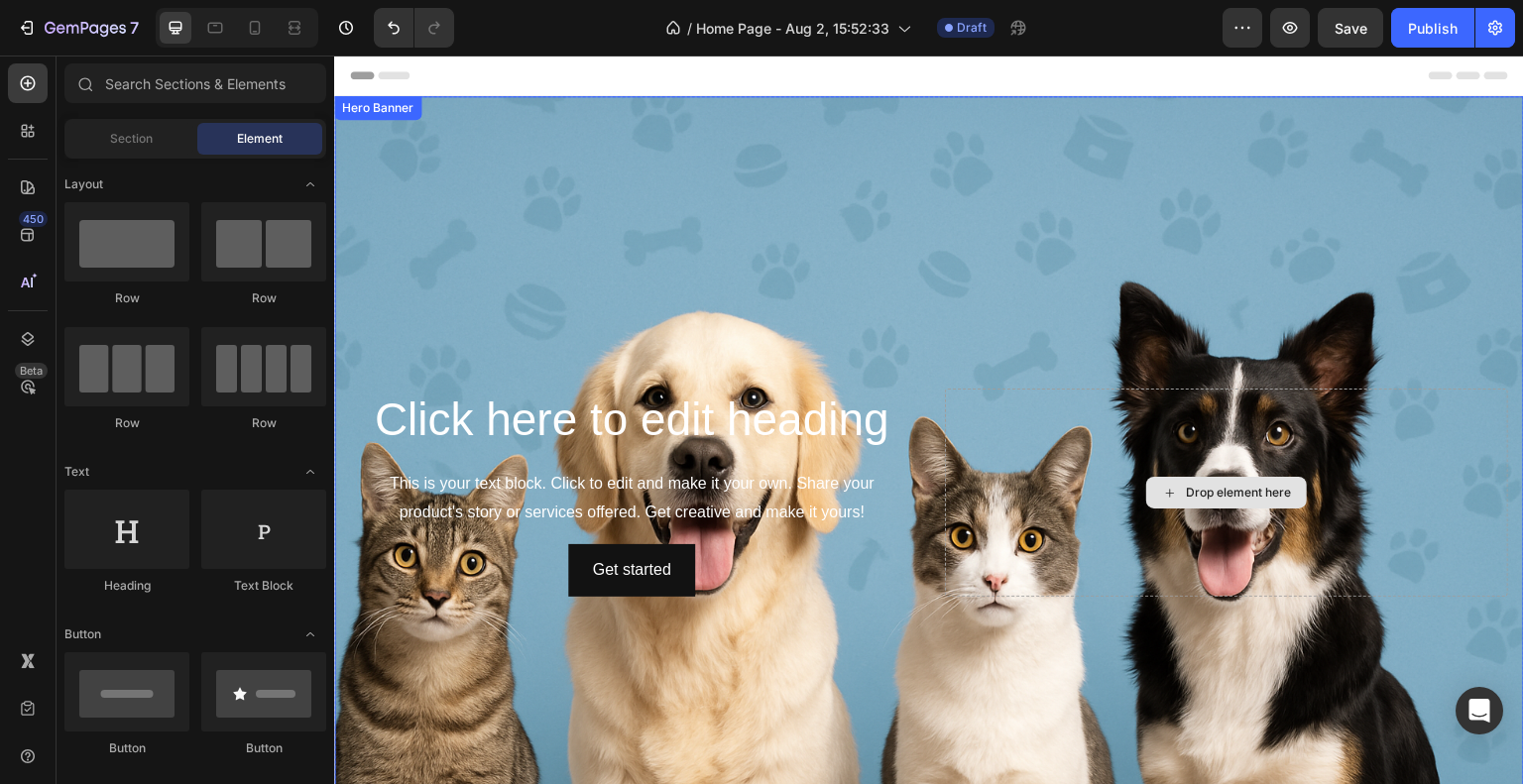 click on "Drop element here" at bounding box center [1227, 493] 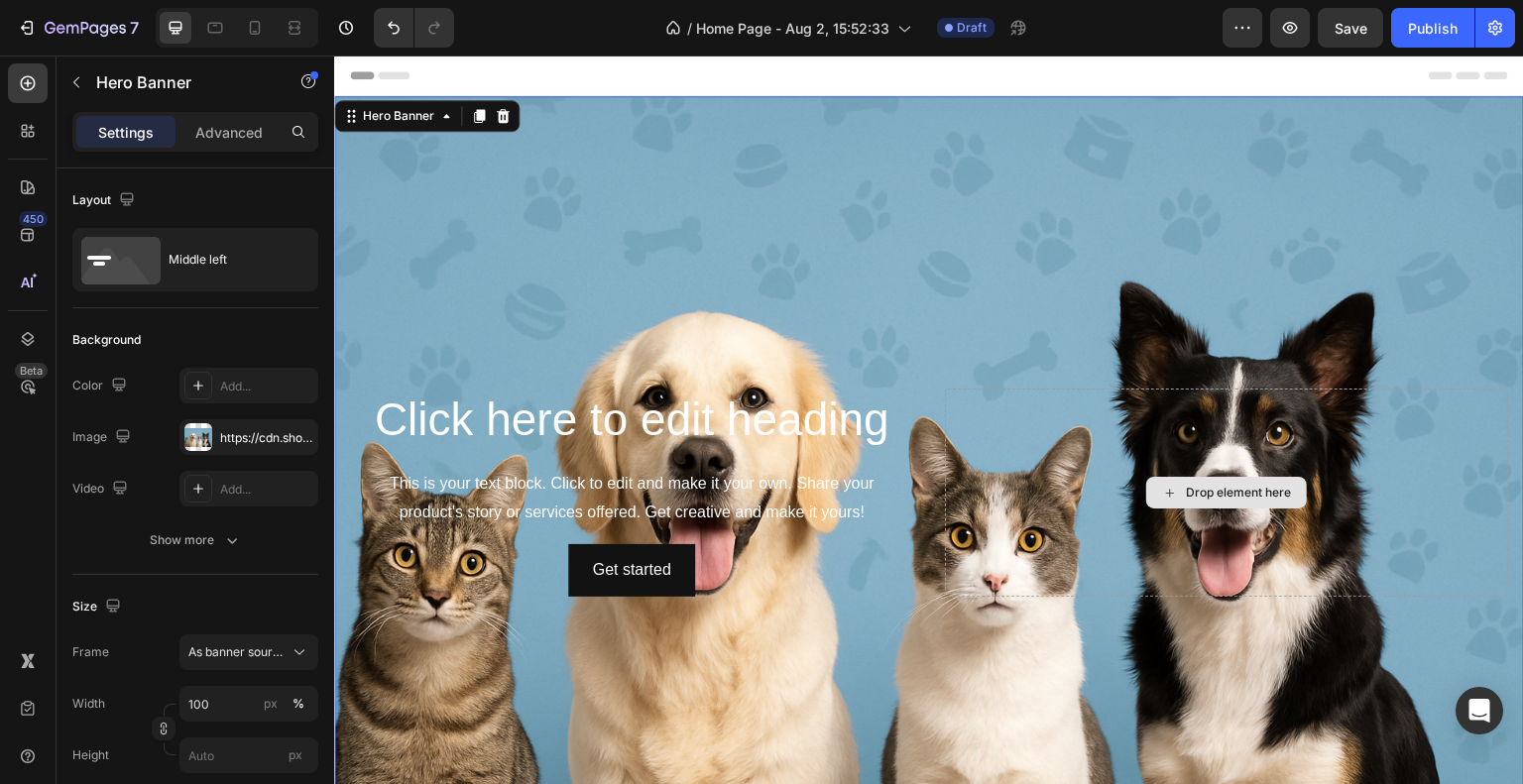 click on "Drop element here" at bounding box center [1227, 493] 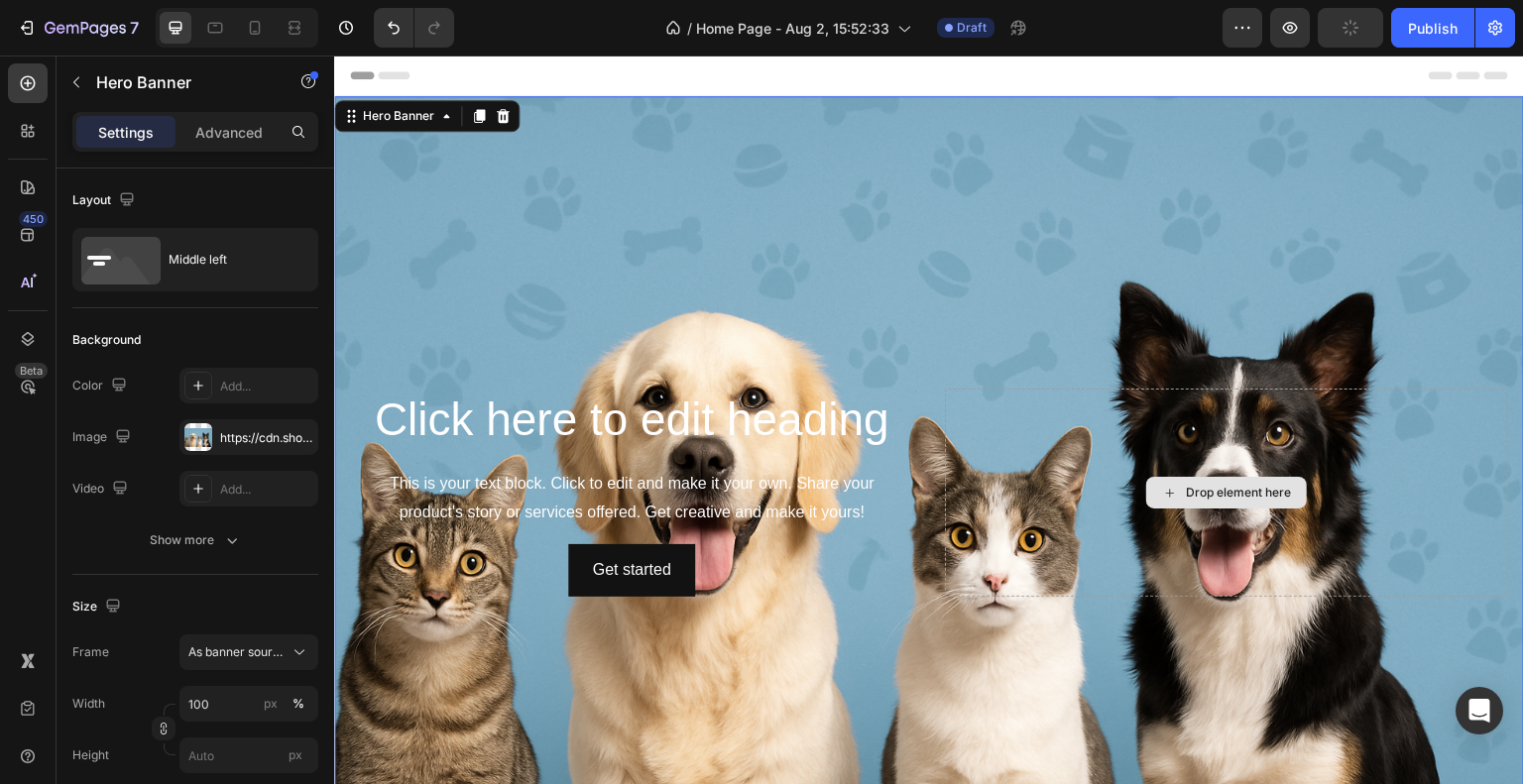 click on "Drop element here" at bounding box center [1238, 493] 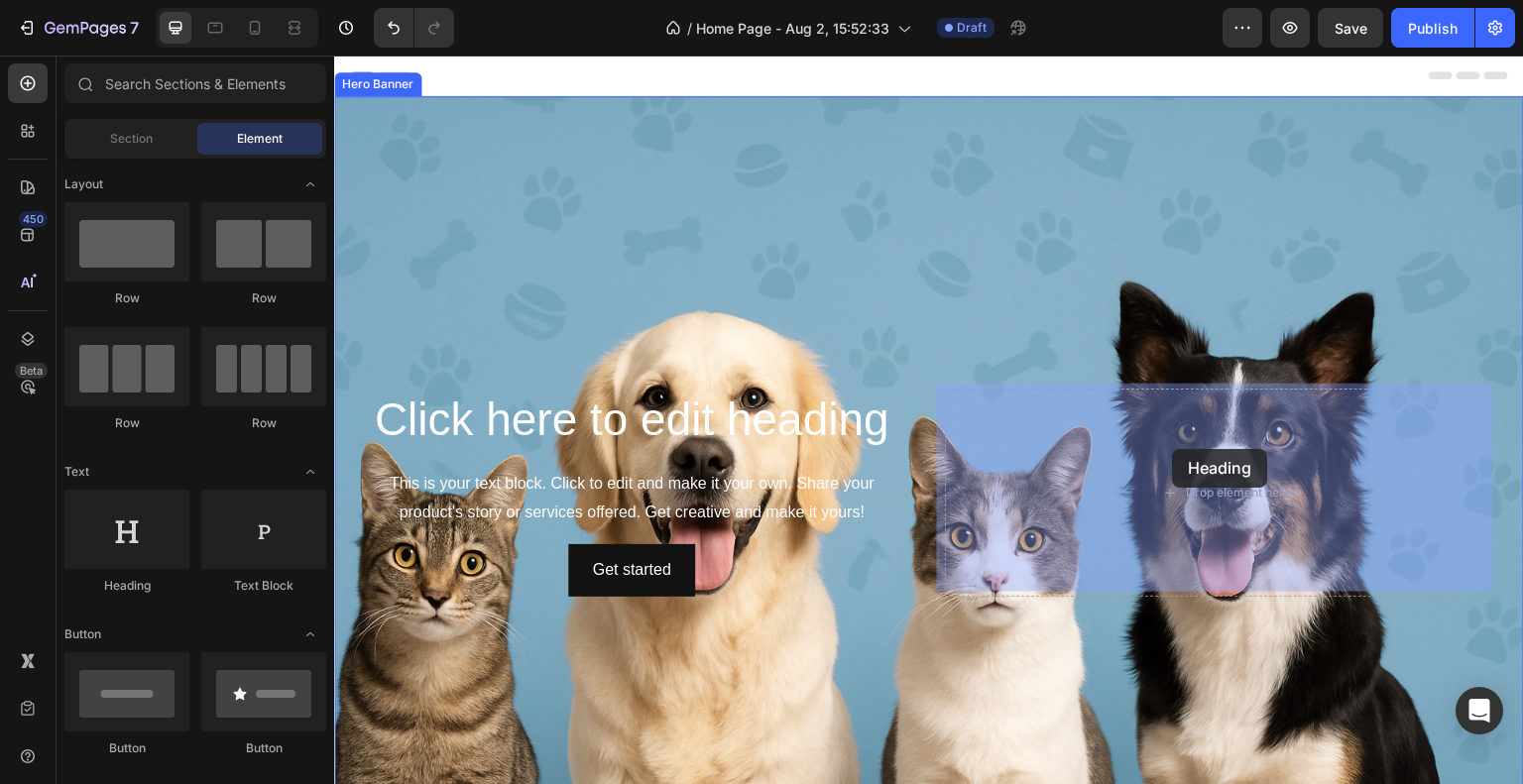 drag, startPoint x: 459, startPoint y: 613, endPoint x: 1176, endPoint y: 453, distance: 734.6353 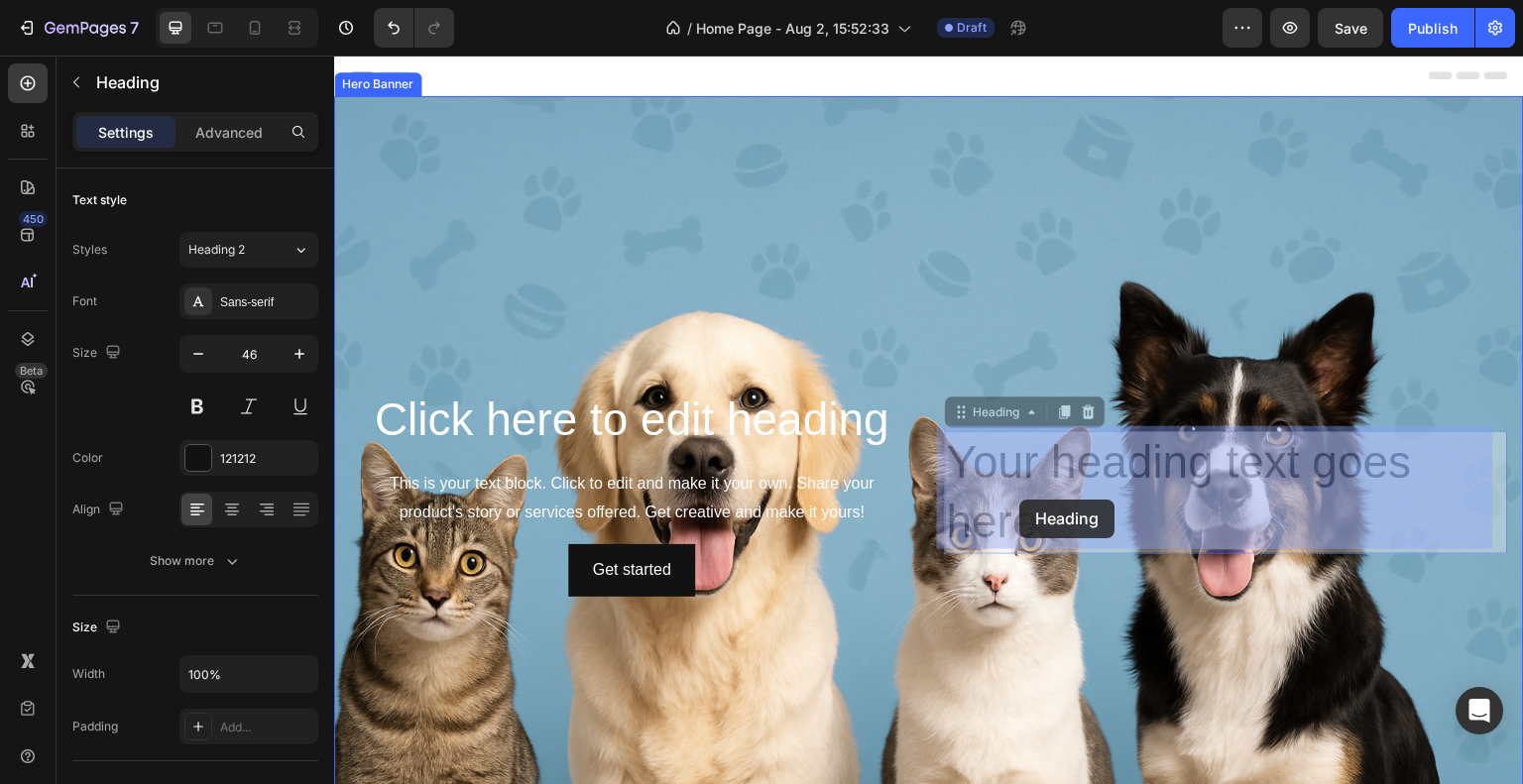 drag, startPoint x: 971, startPoint y: 409, endPoint x: 1020, endPoint y: 500, distance: 103.3538 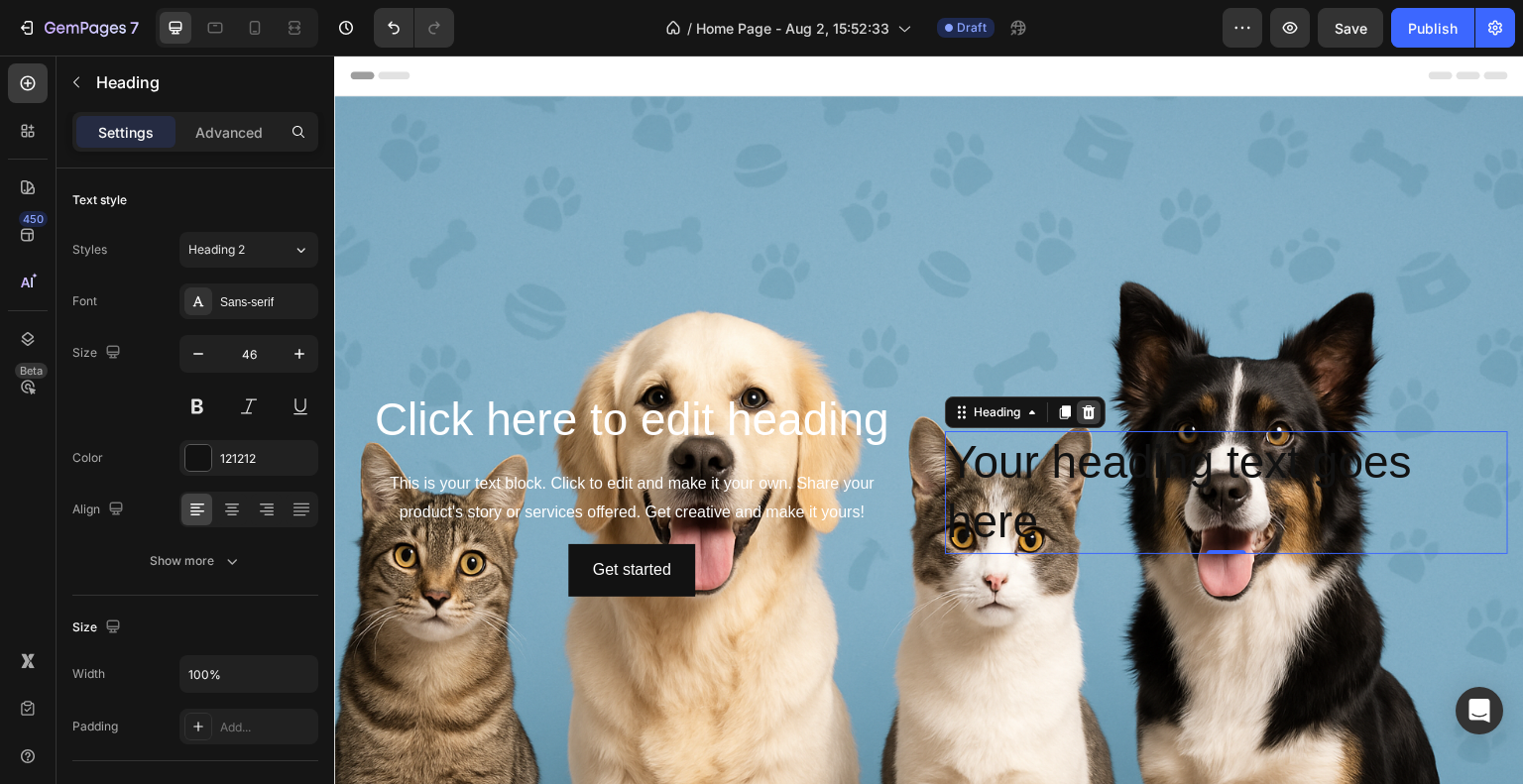 click 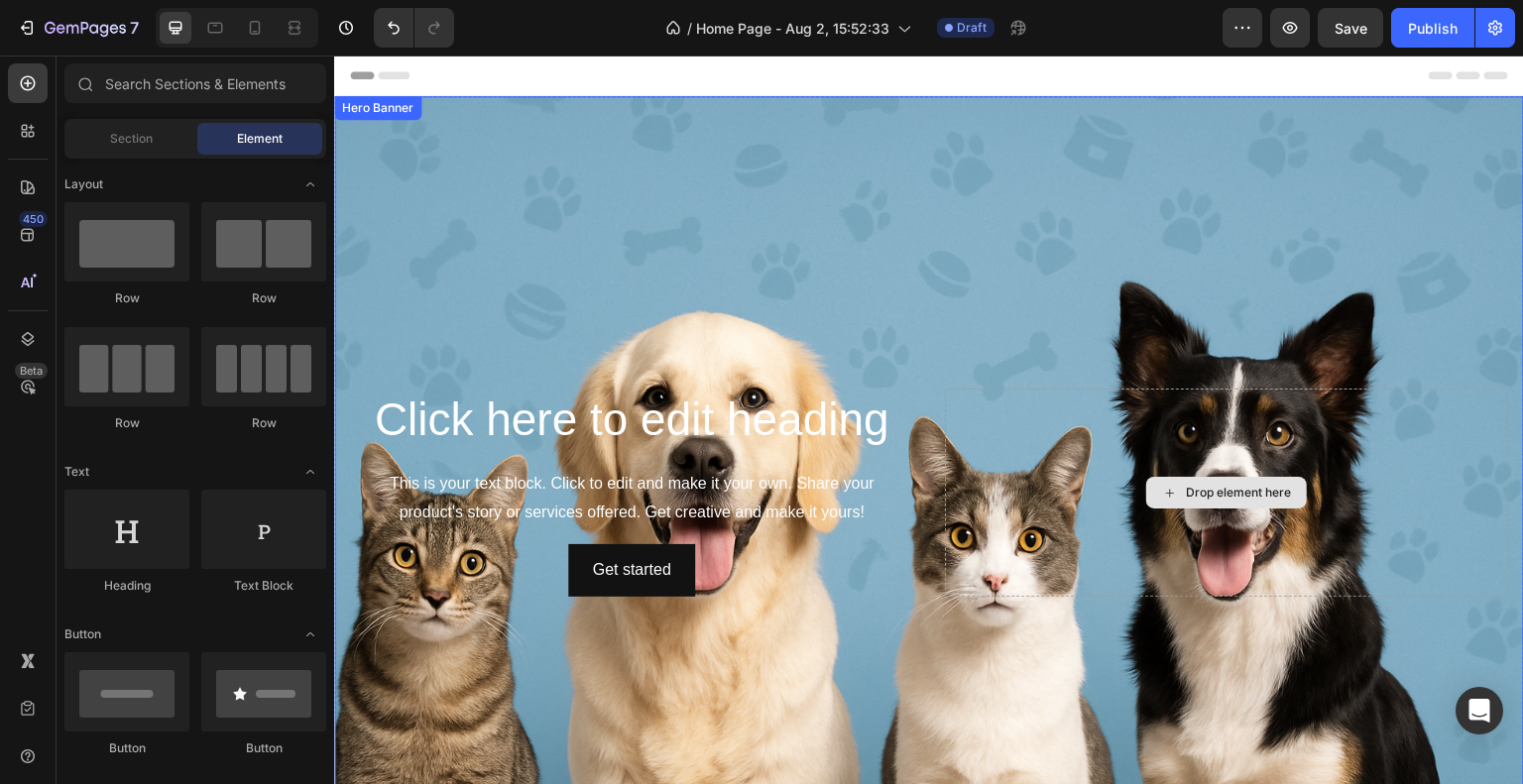 click on "Drop element here" at bounding box center [1227, 493] 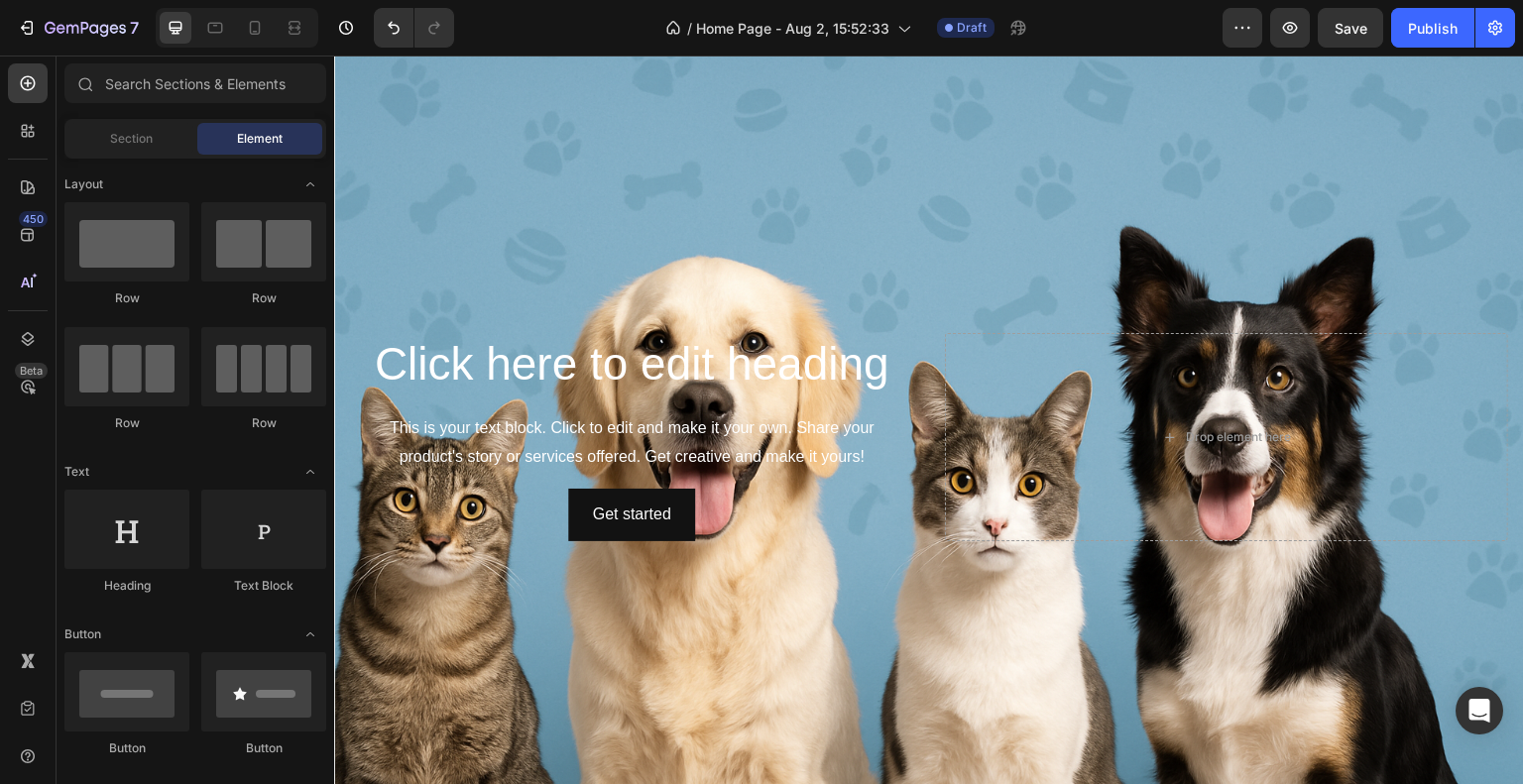 scroll, scrollTop: 50, scrollLeft: 0, axis: vertical 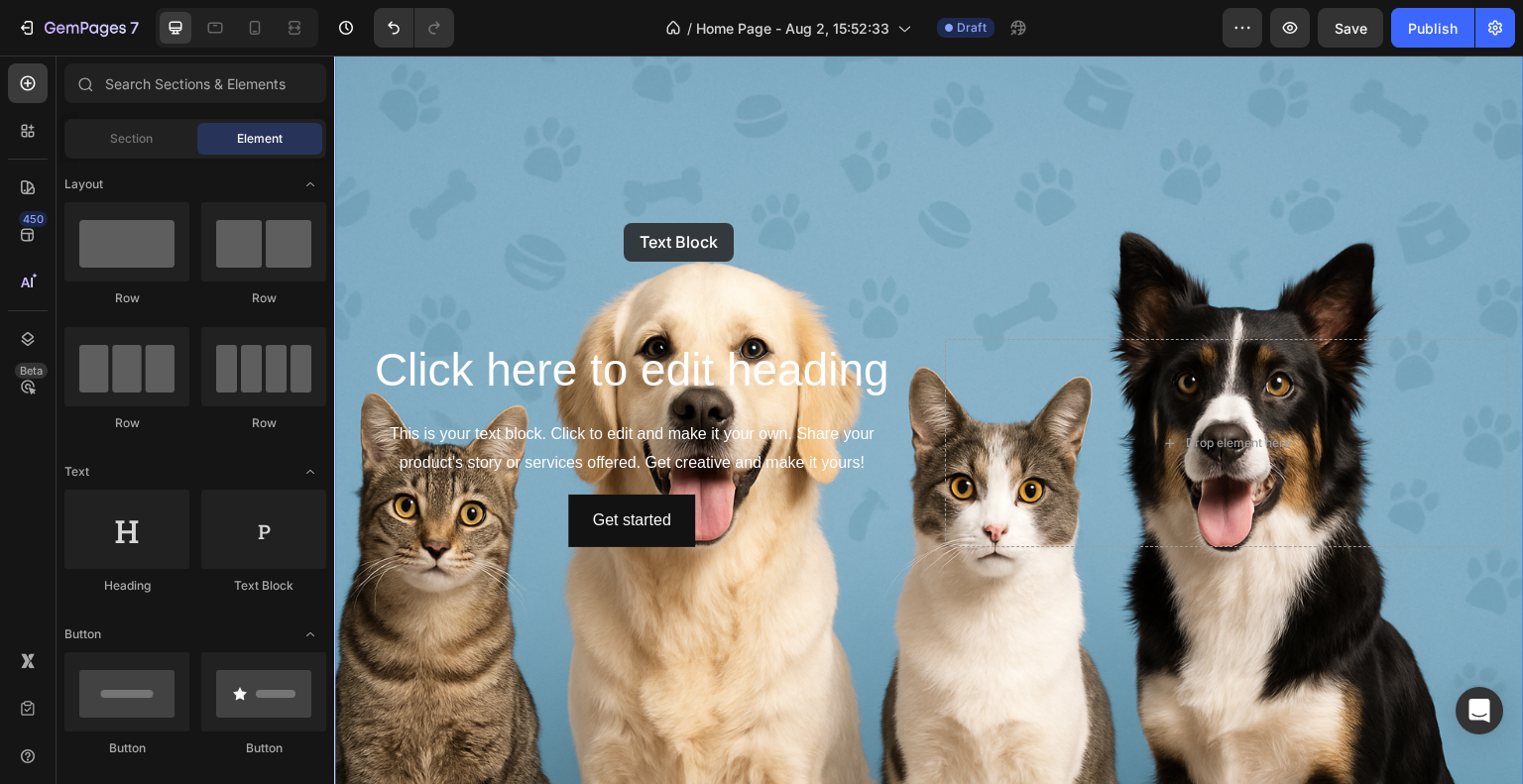 drag, startPoint x: 563, startPoint y: 623, endPoint x: 624, endPoint y: 223, distance: 404.62452 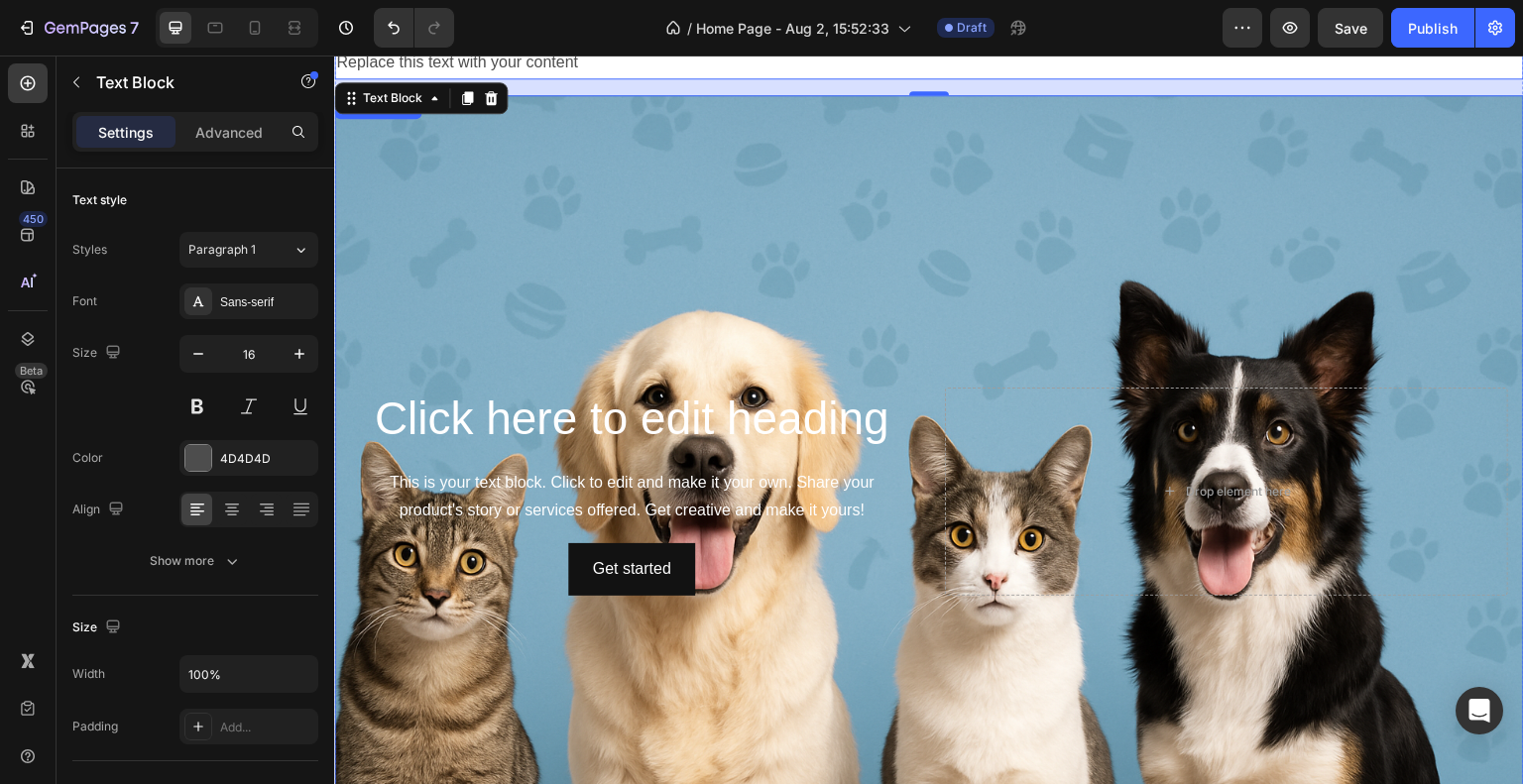 scroll, scrollTop: 98, scrollLeft: 0, axis: vertical 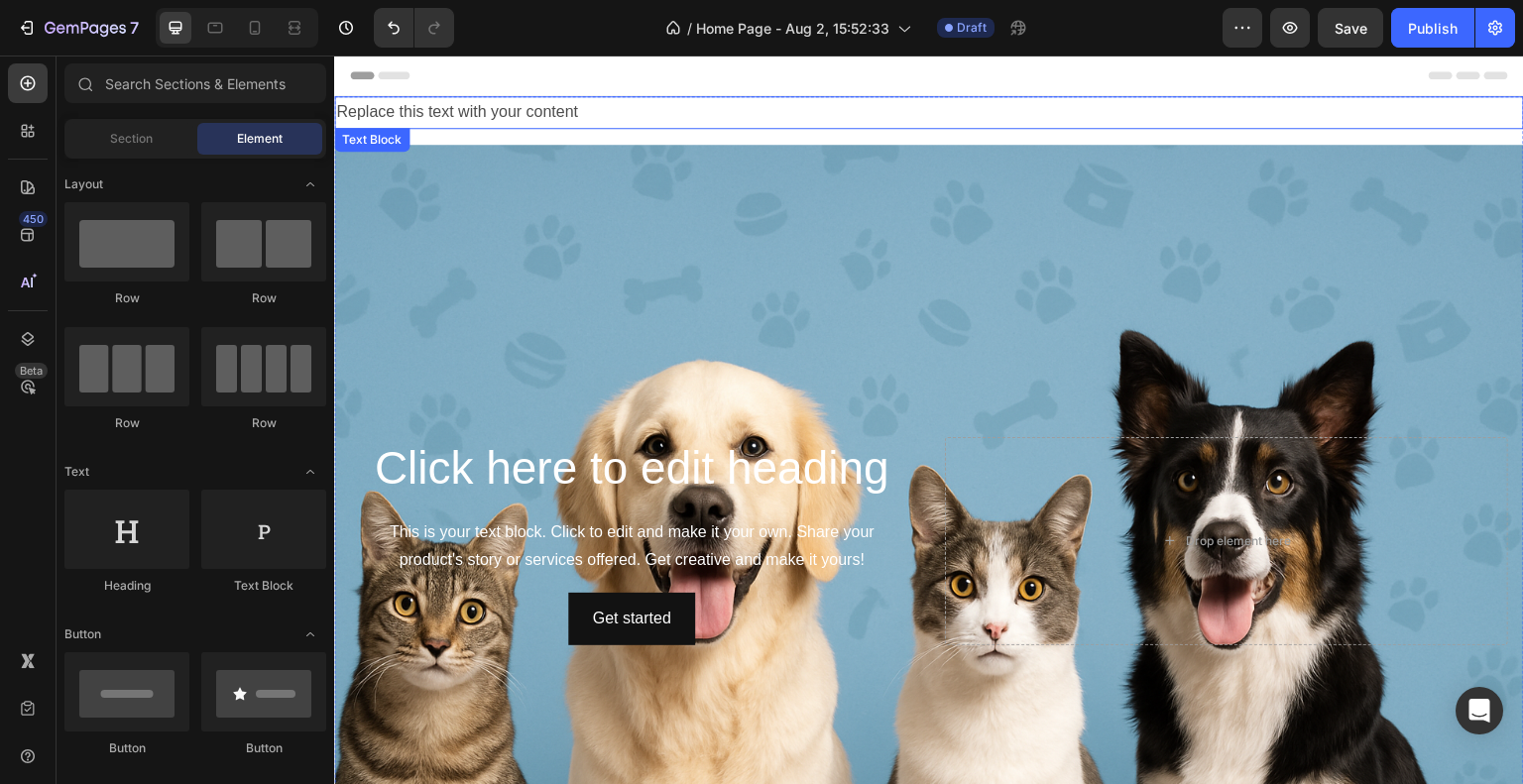 click on "Replace this text with your content" at bounding box center (929, 112) 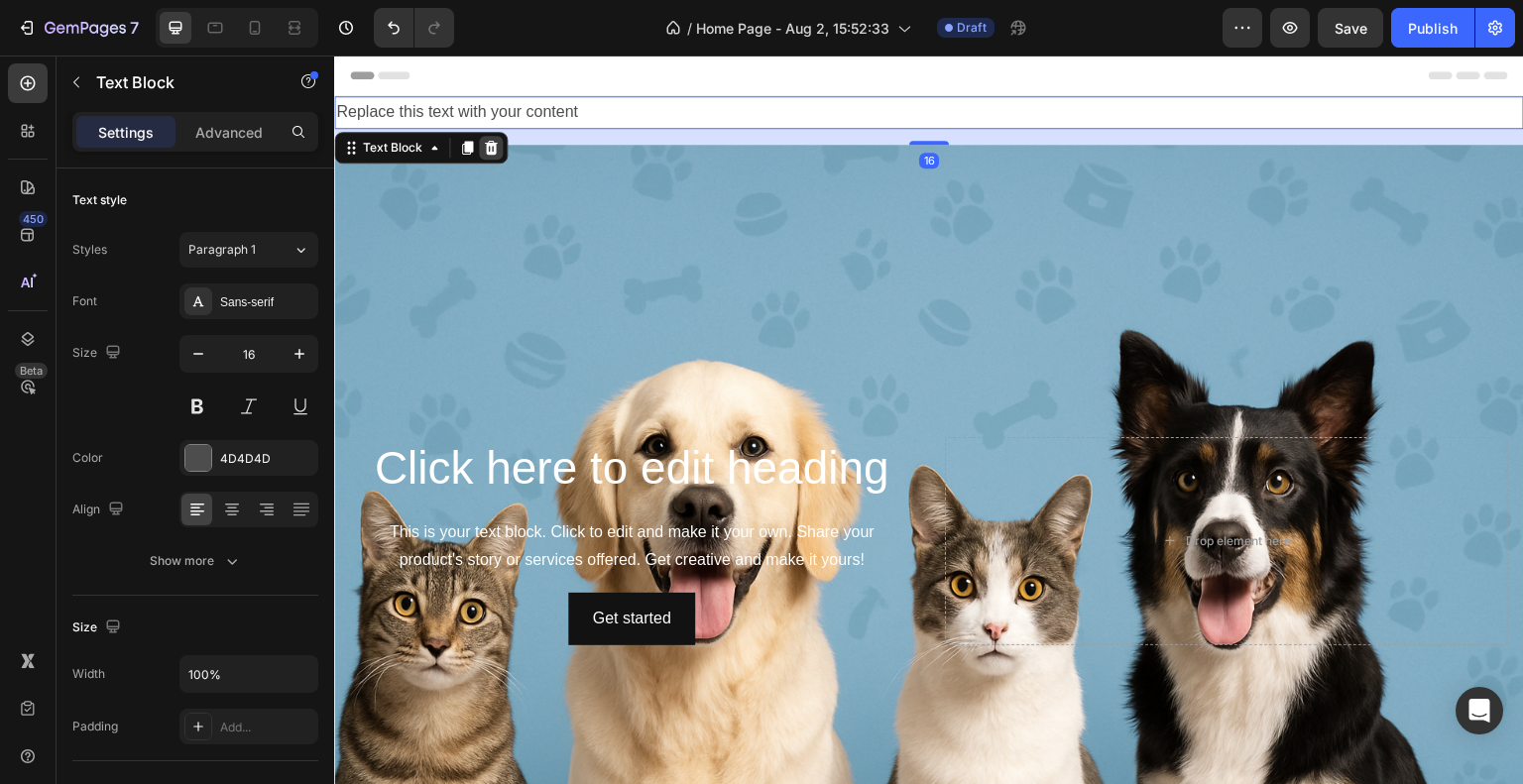 click 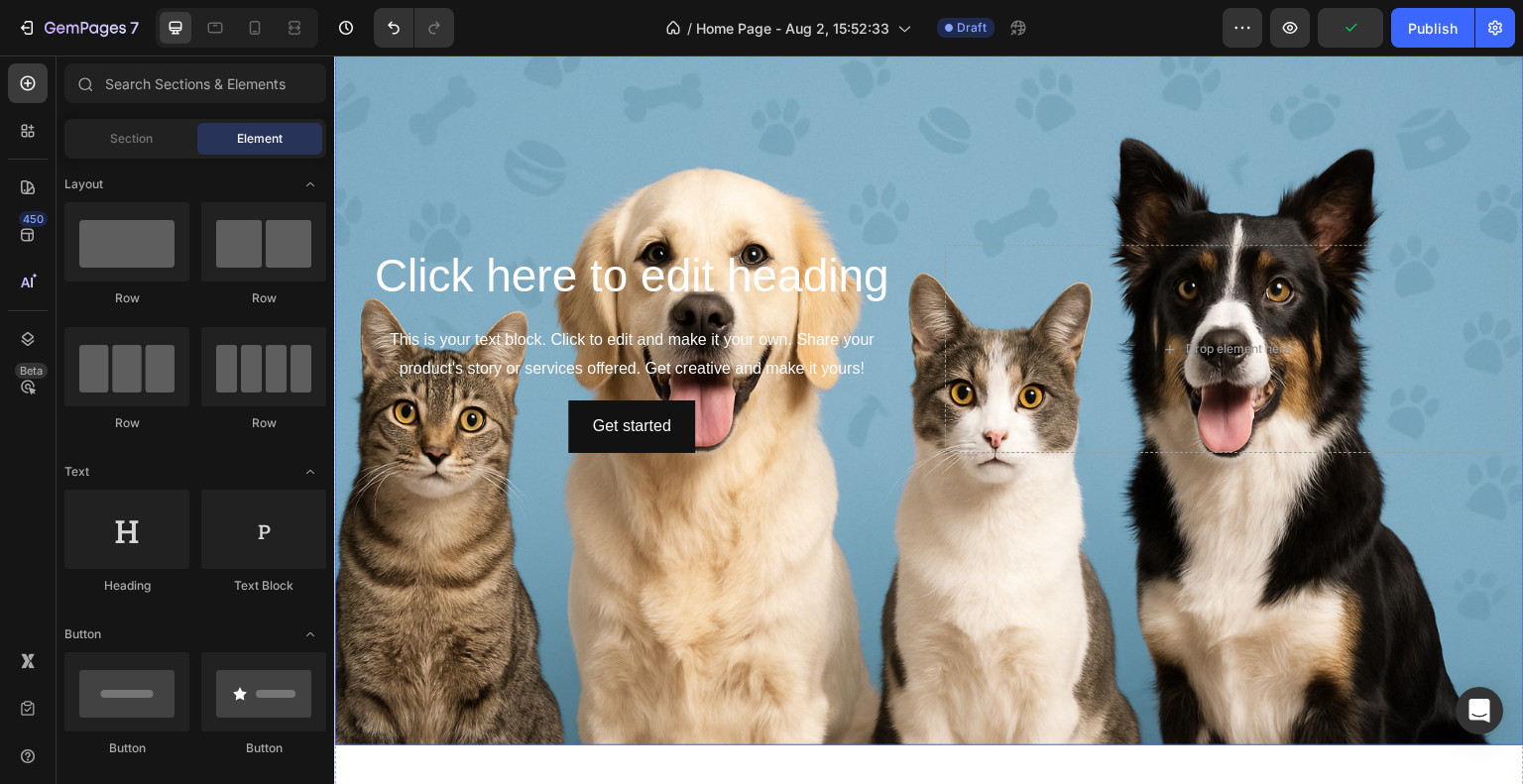scroll, scrollTop: 328, scrollLeft: 0, axis: vertical 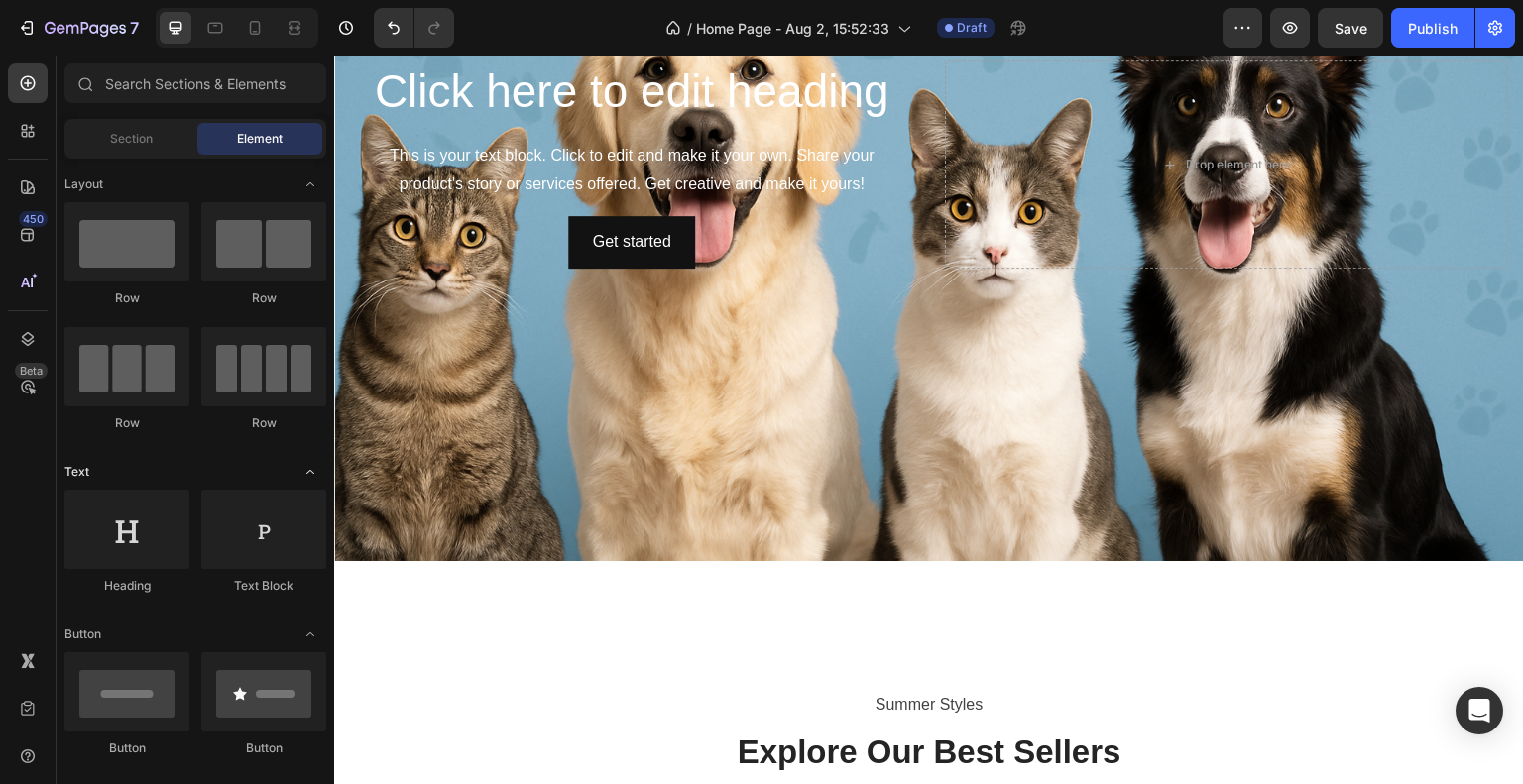 click on "Text" 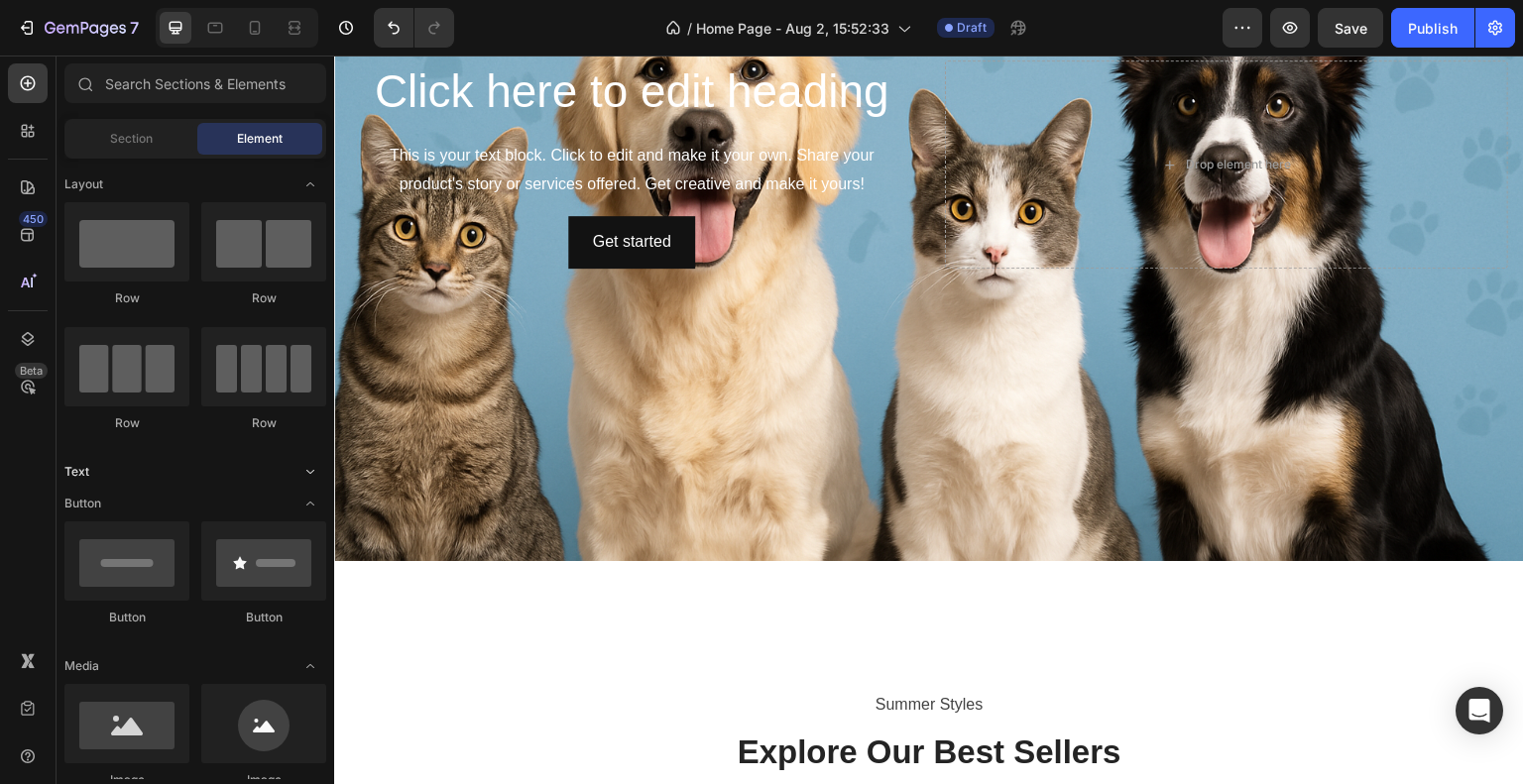 click on "Text" 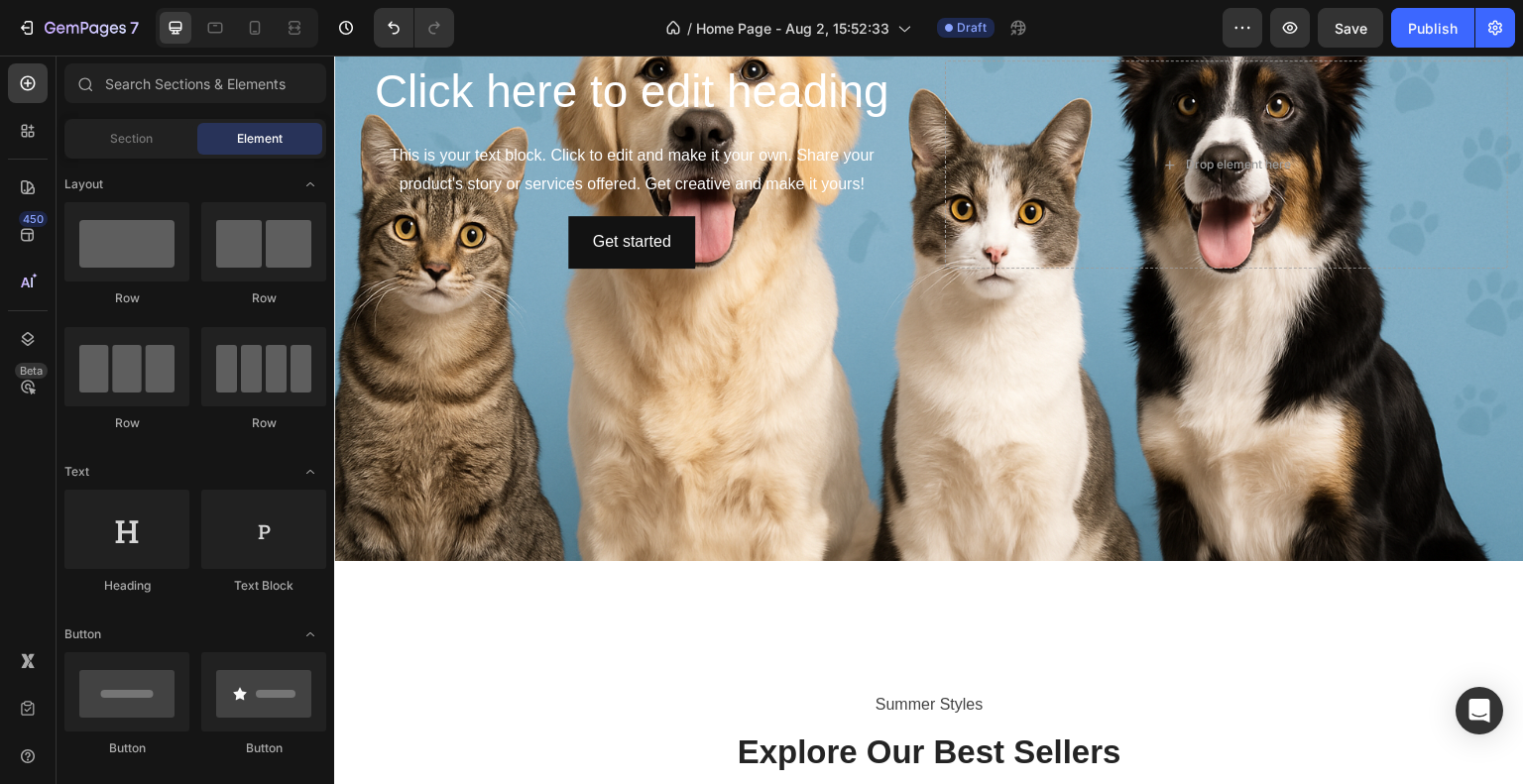 click on "Heading
Text Block" 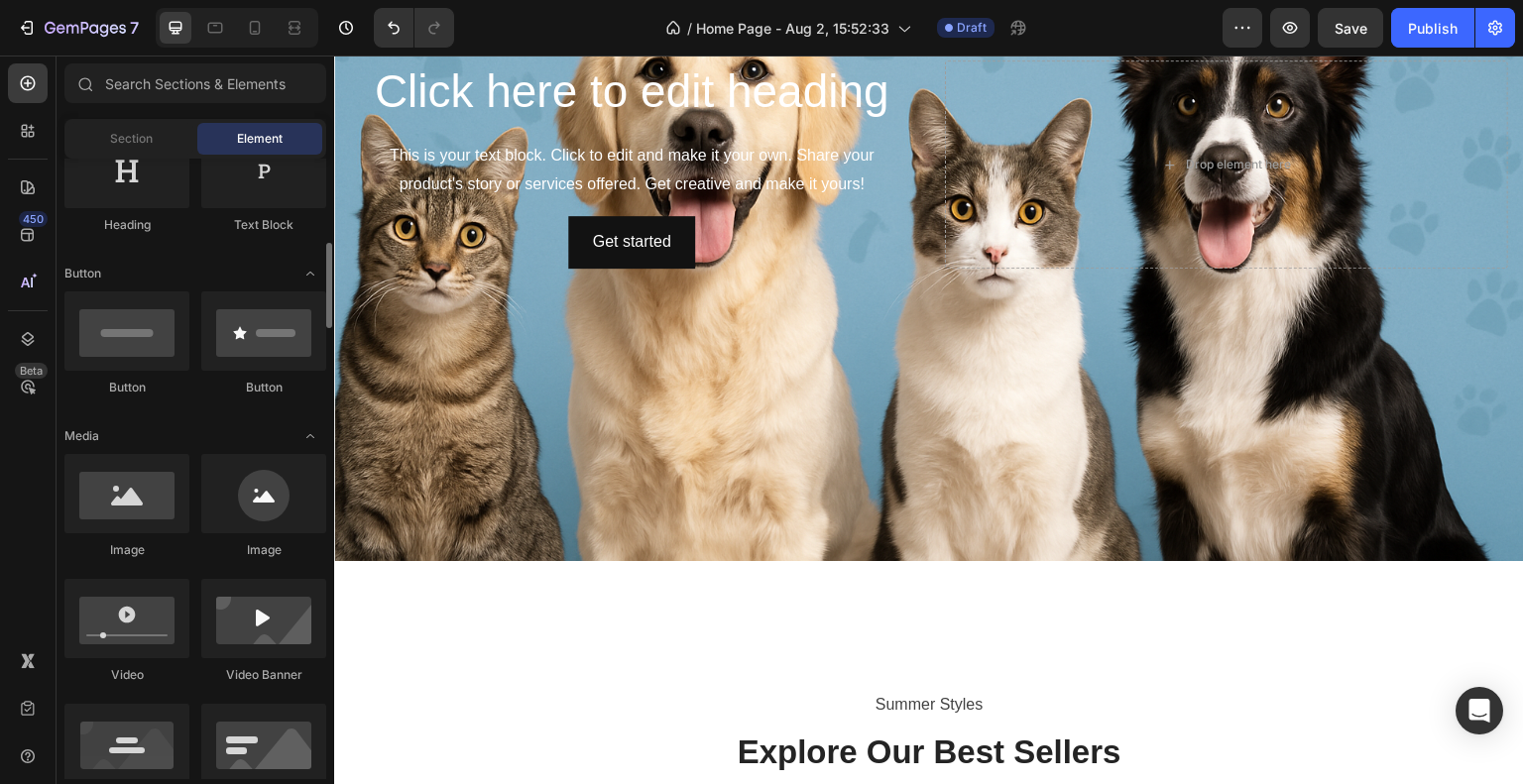 scroll, scrollTop: 392, scrollLeft: 0, axis: vertical 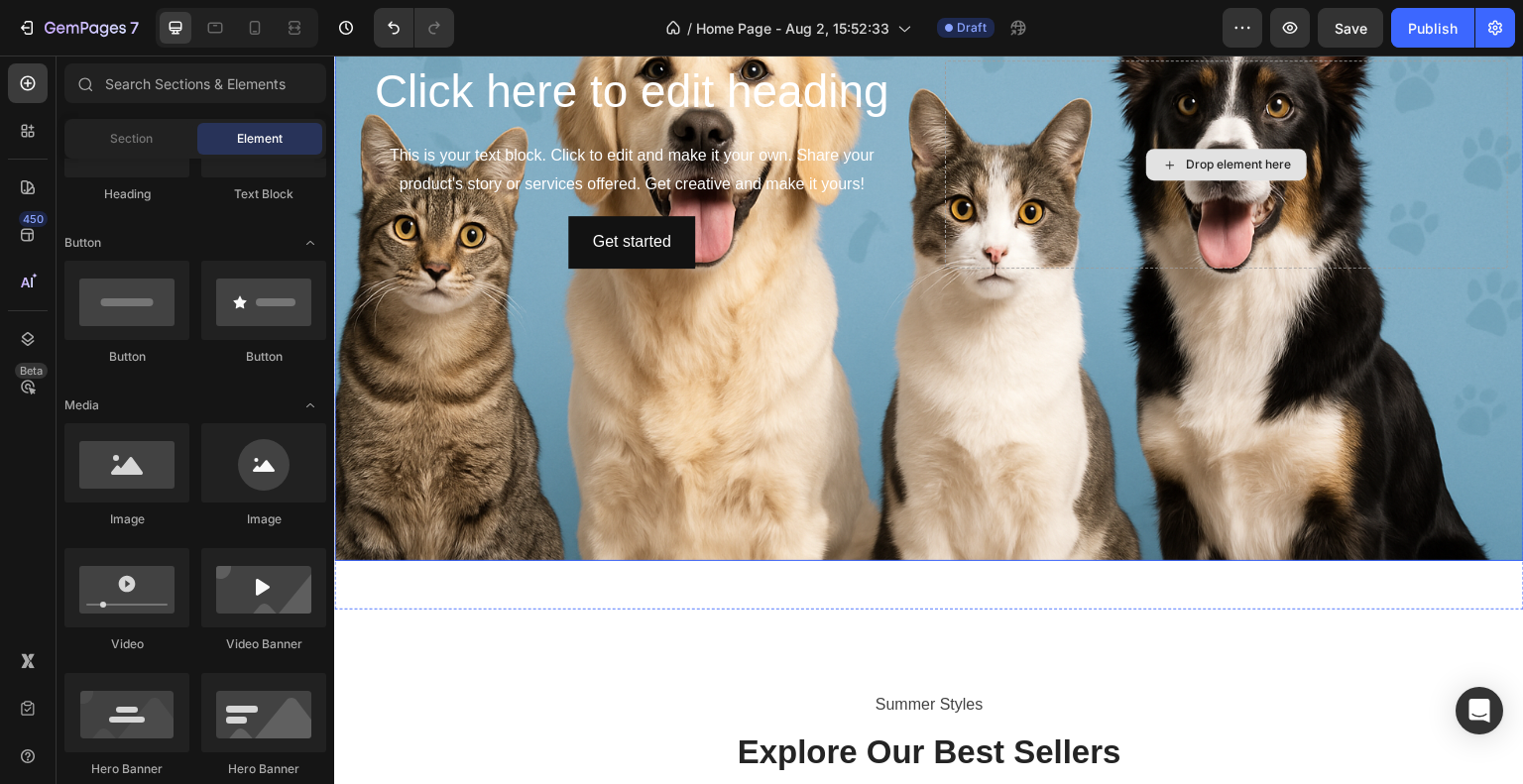 click on "Drop element here" at bounding box center [1227, 165] 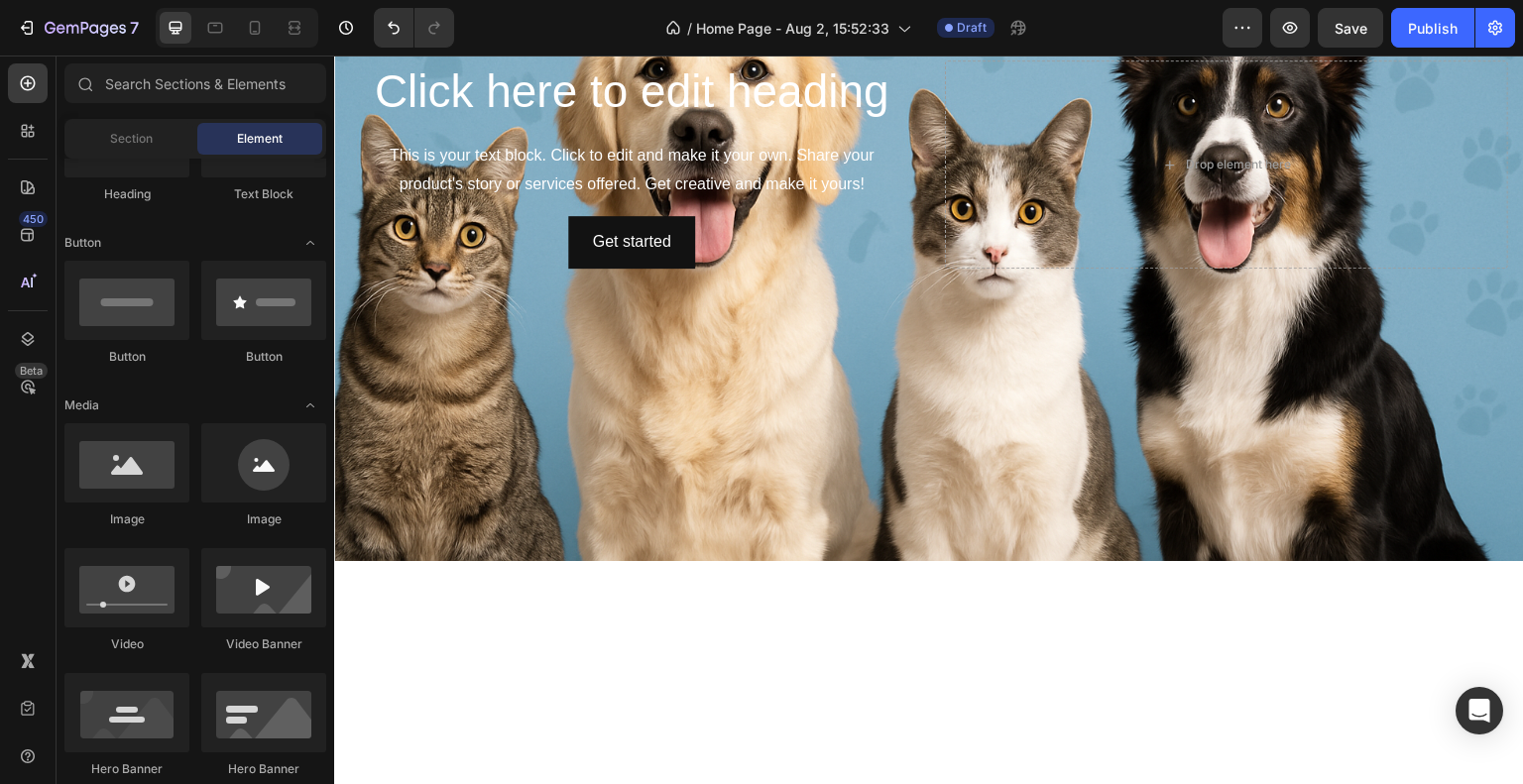 scroll, scrollTop: 46, scrollLeft: 0, axis: vertical 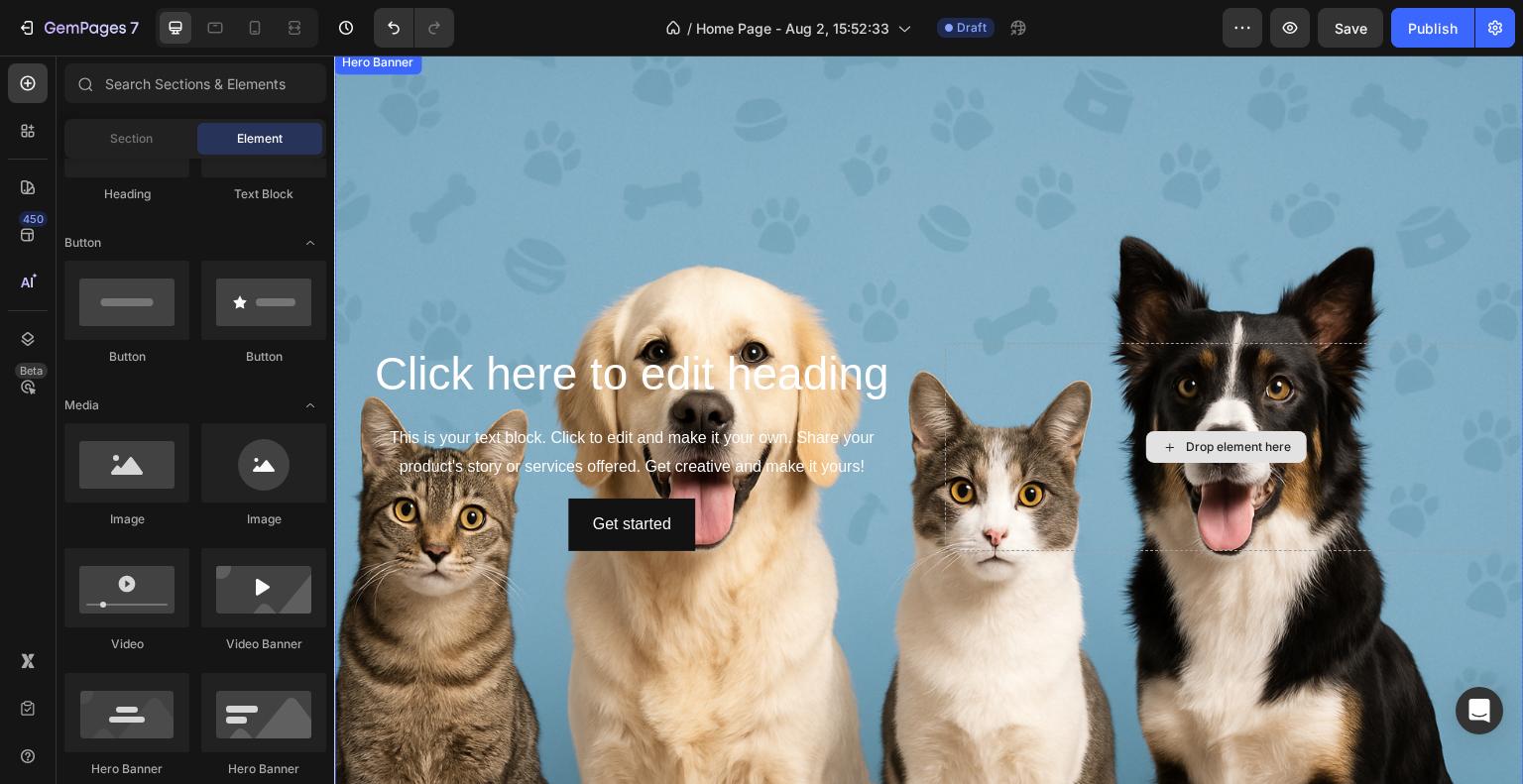 click on "Drop element here" at bounding box center [1227, 447] 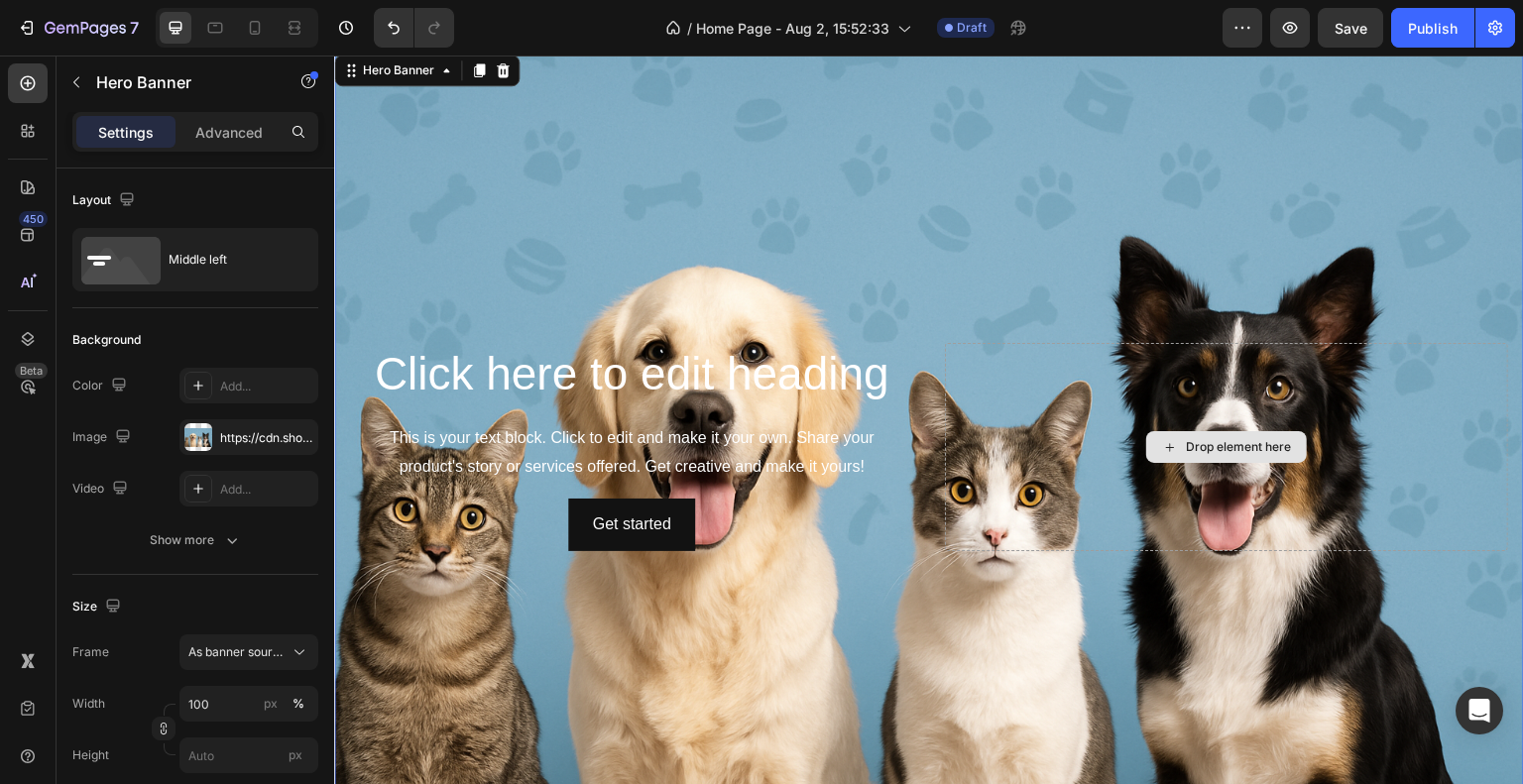 click on "Drop element here" at bounding box center [1227, 447] 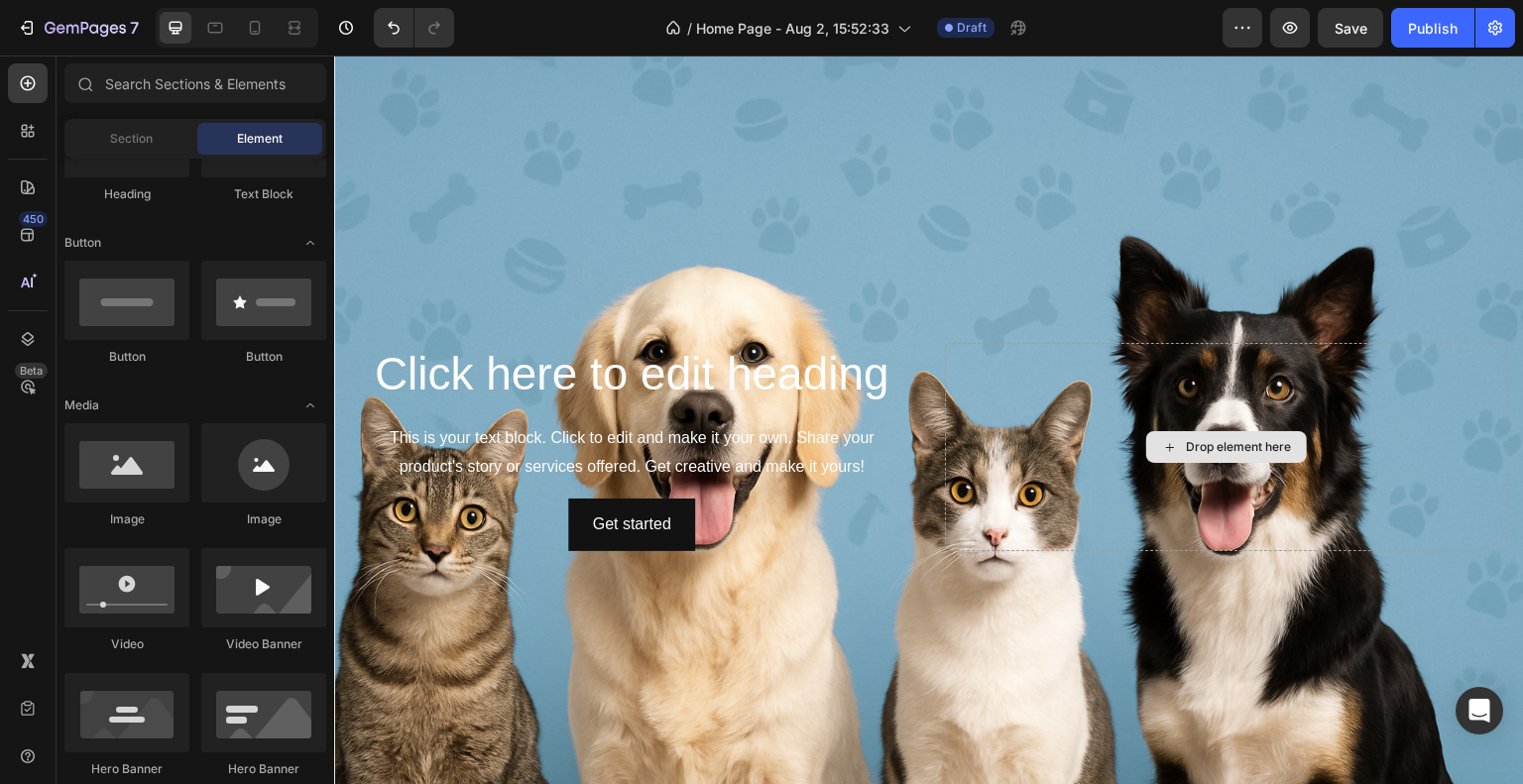 click on "Drop element here" at bounding box center [1227, 447] 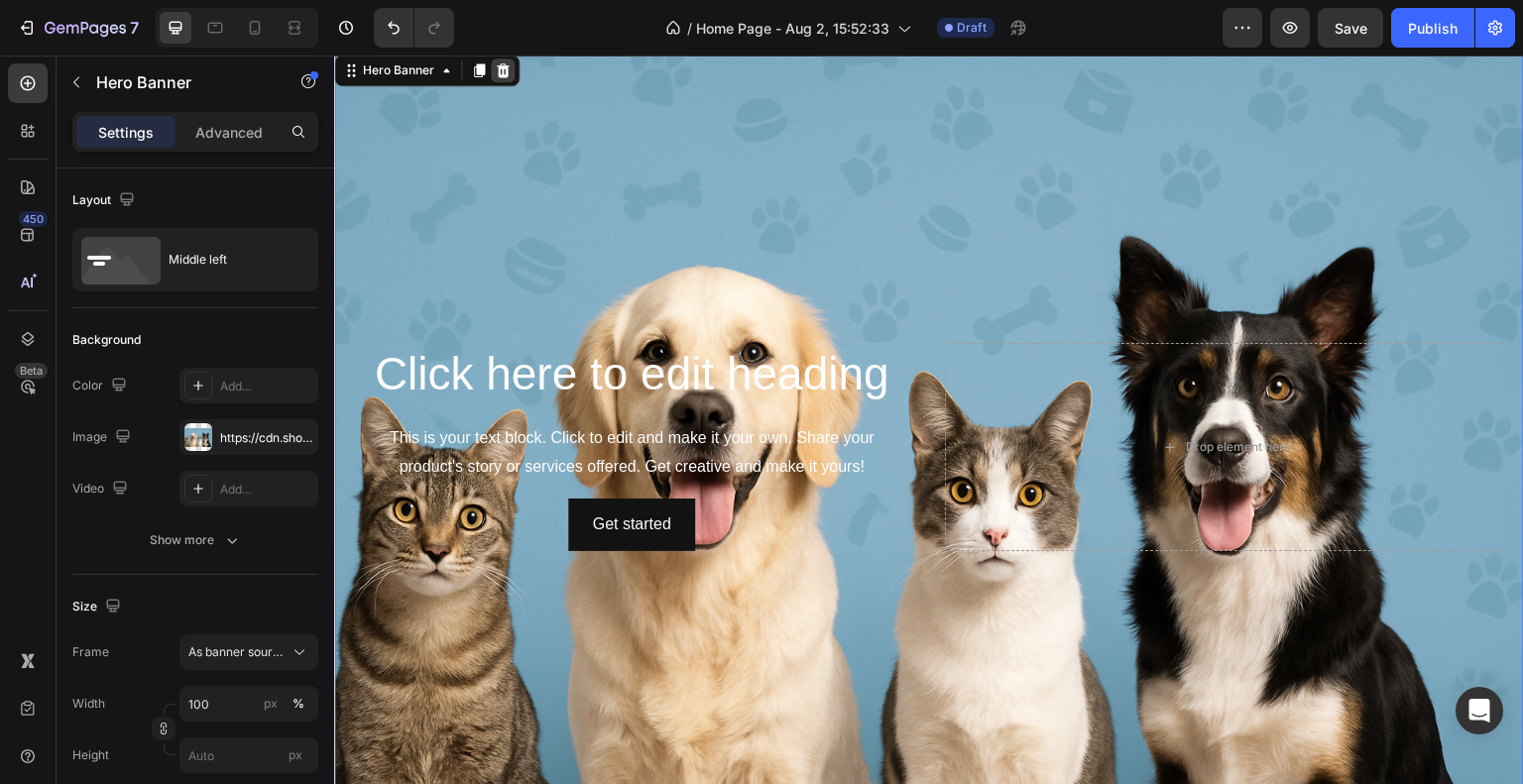 click 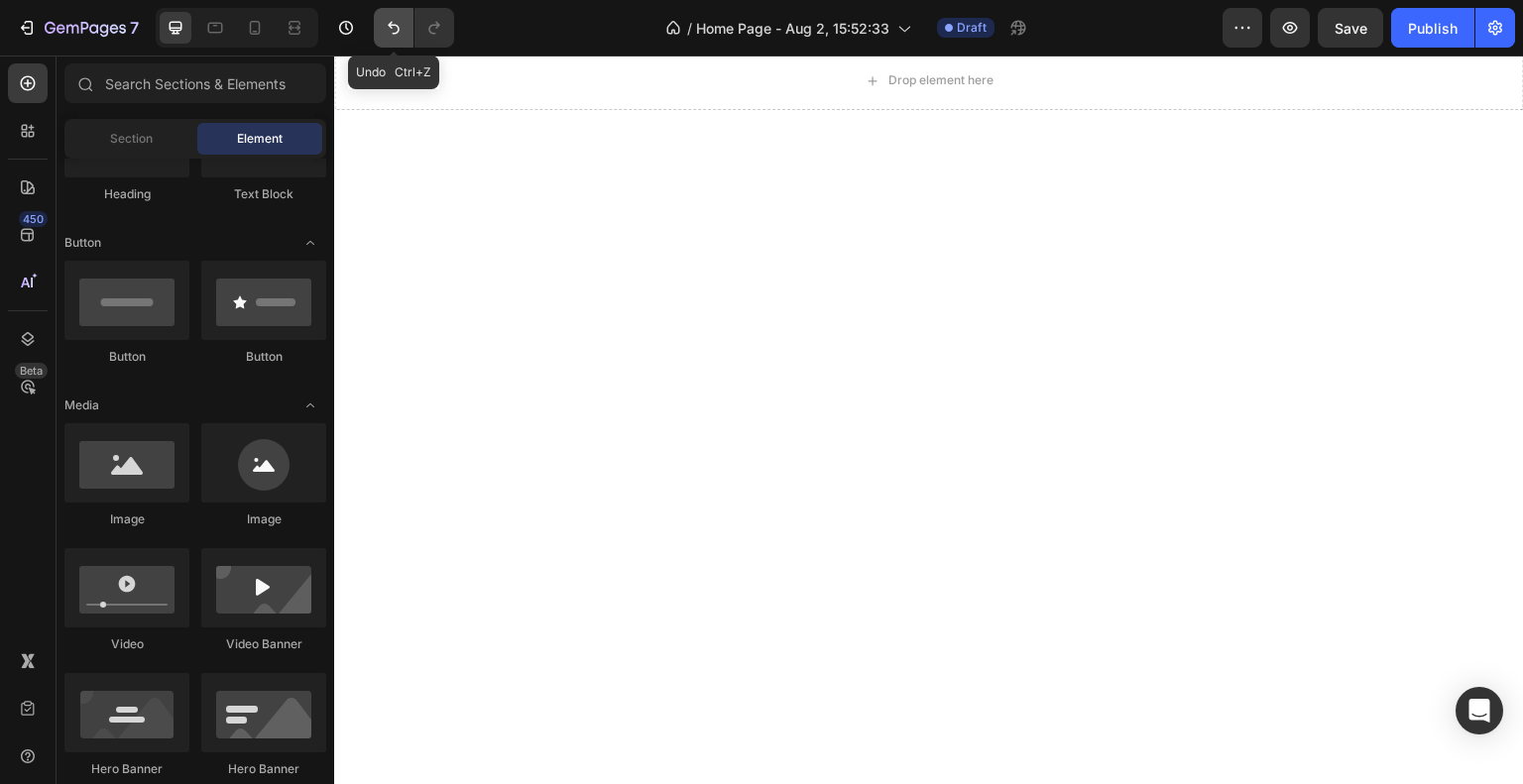 click 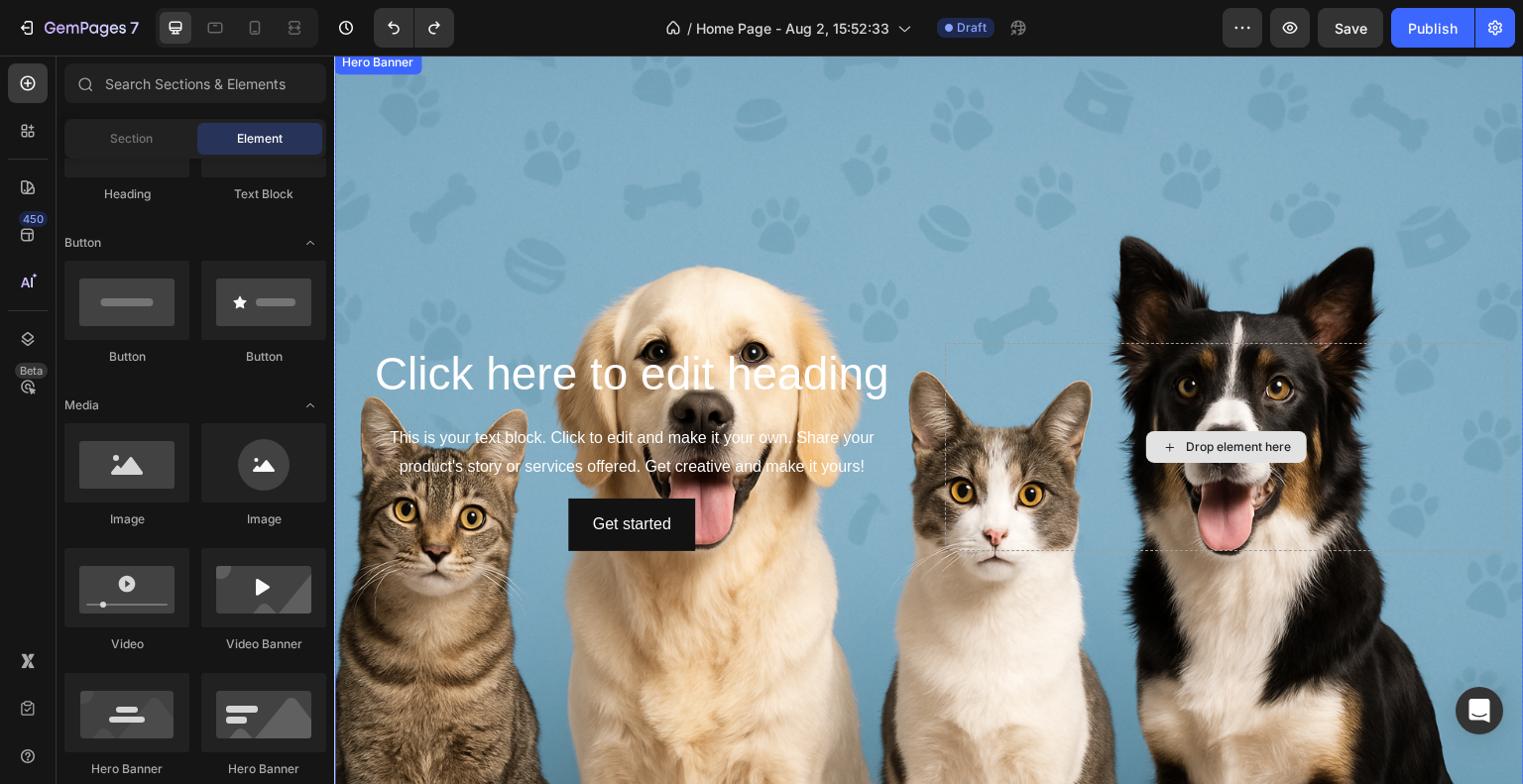 click on "Drop element here" at bounding box center [1227, 447] 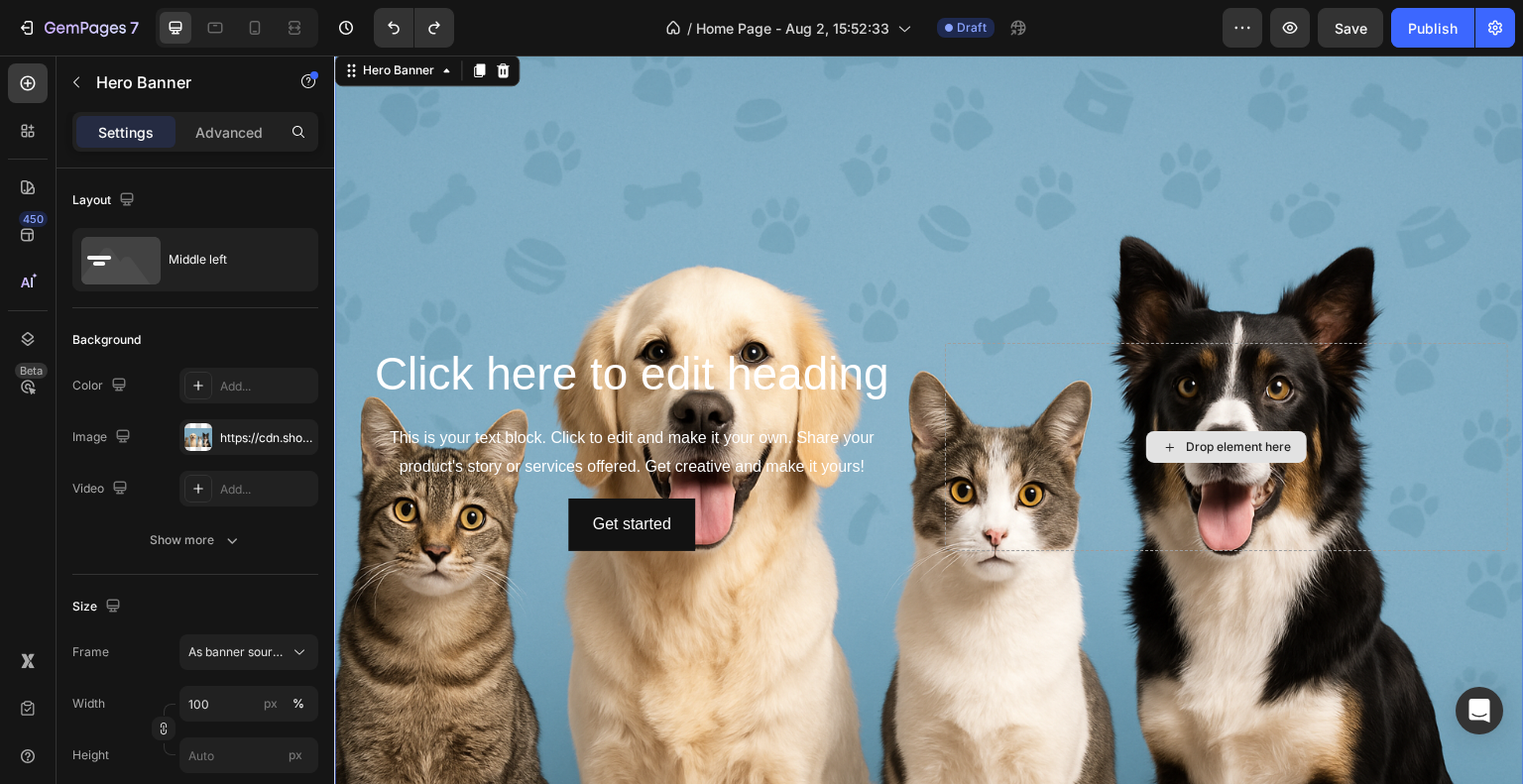 click on "Drop element here" at bounding box center (1227, 447) 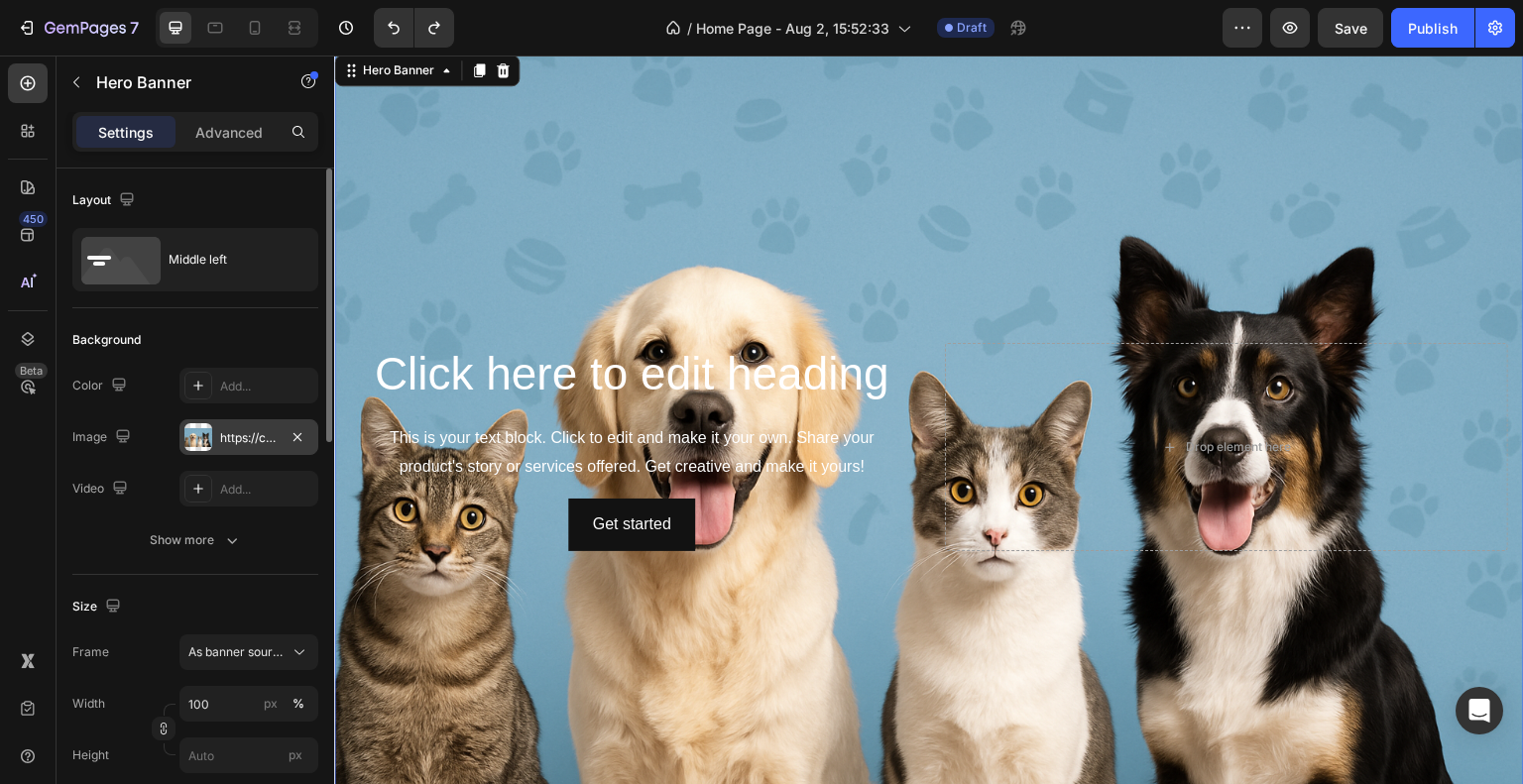 click on "https://cdn.shopify.com/s/files/1/0933/0966/5623/files/gempages_577626416108012220-6815b7c2-8a12-49ba-b139-be668a9903fa.png" at bounding box center (249, 437) 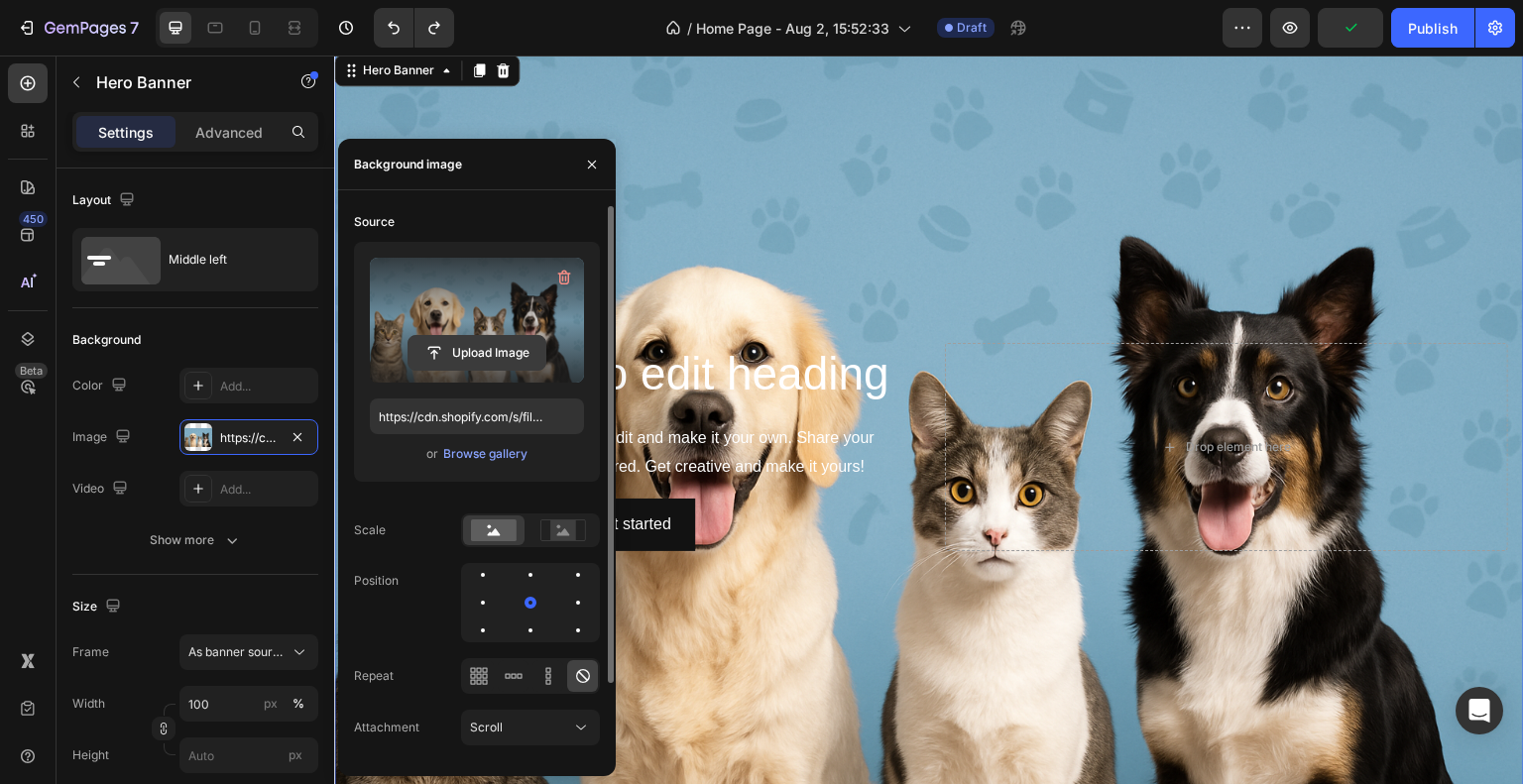 click 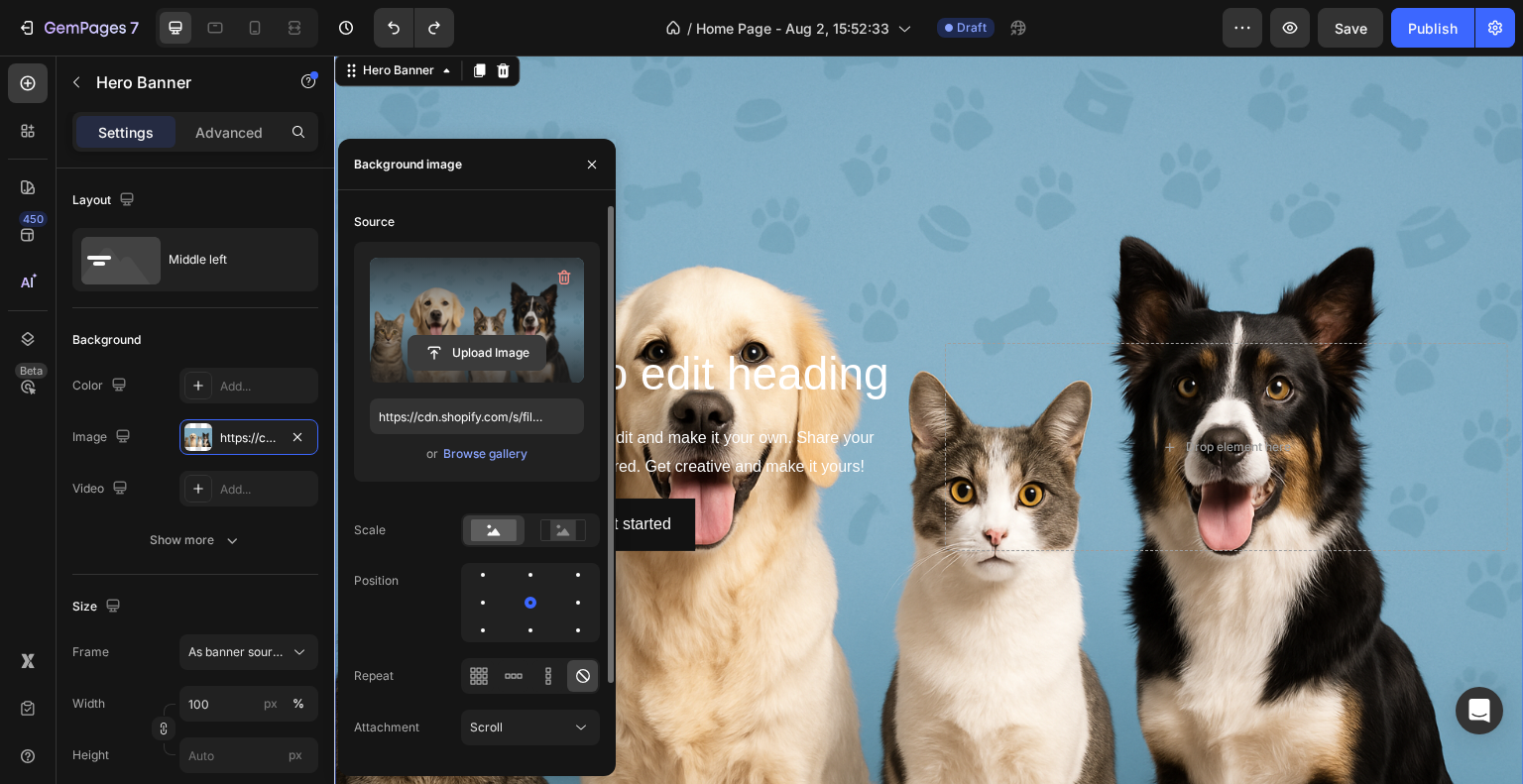 click 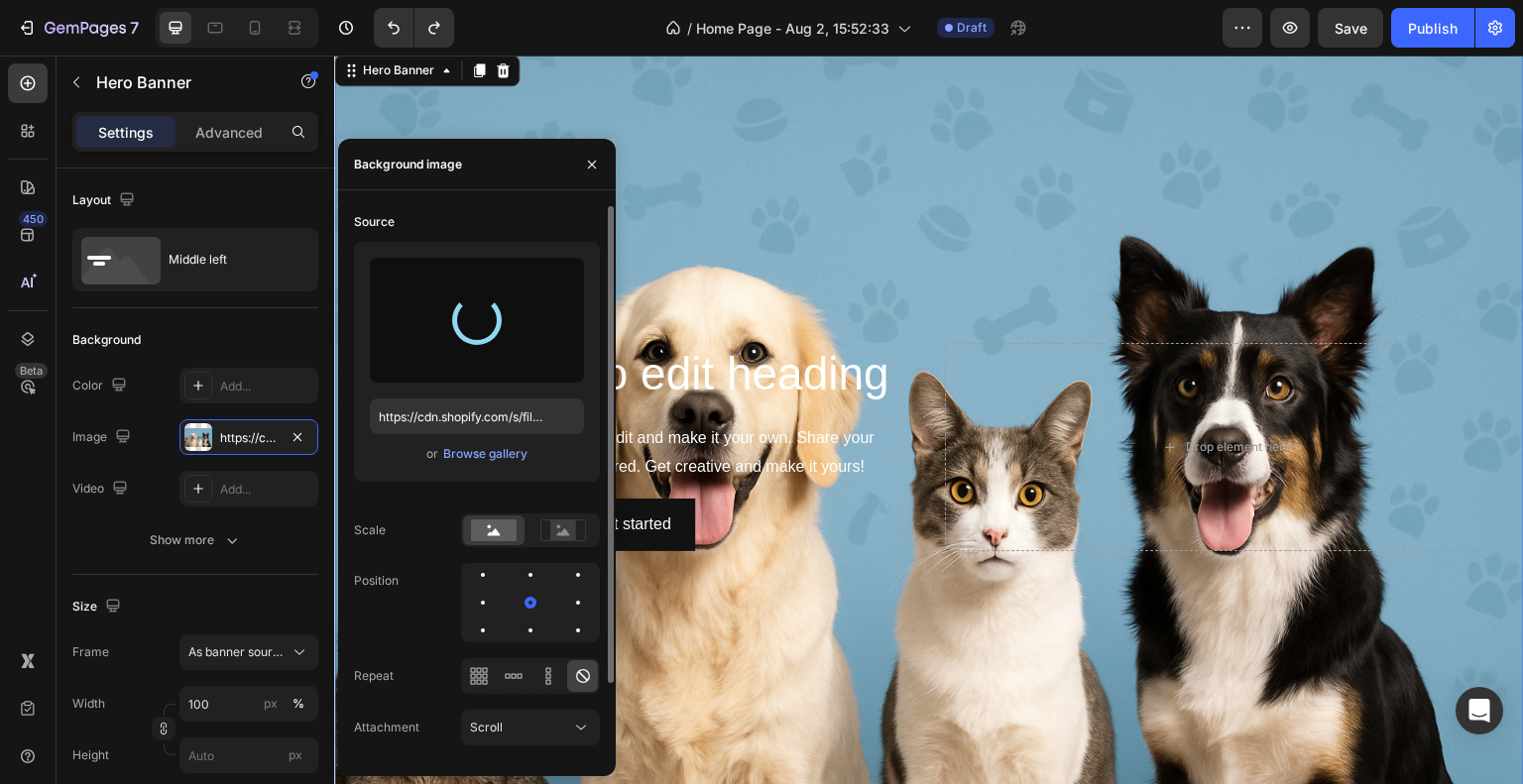 type on "https://cdn.shopify.com/s/files/1/0933/0966/5623/files/gempages_577626416108012220-db533bc1-a81e-463b-bf8c-06ce64383c9a.png" 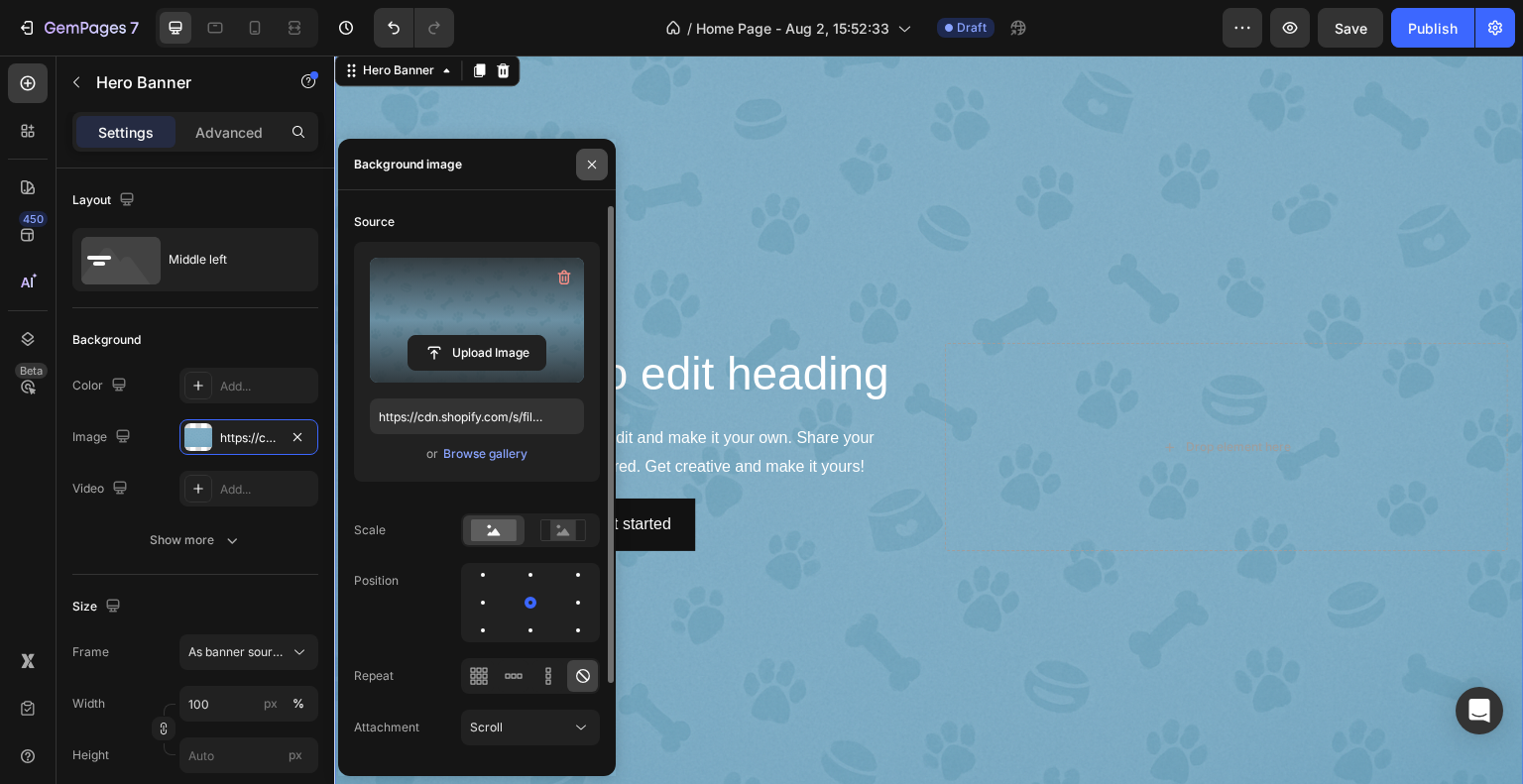 click at bounding box center (592, 165) 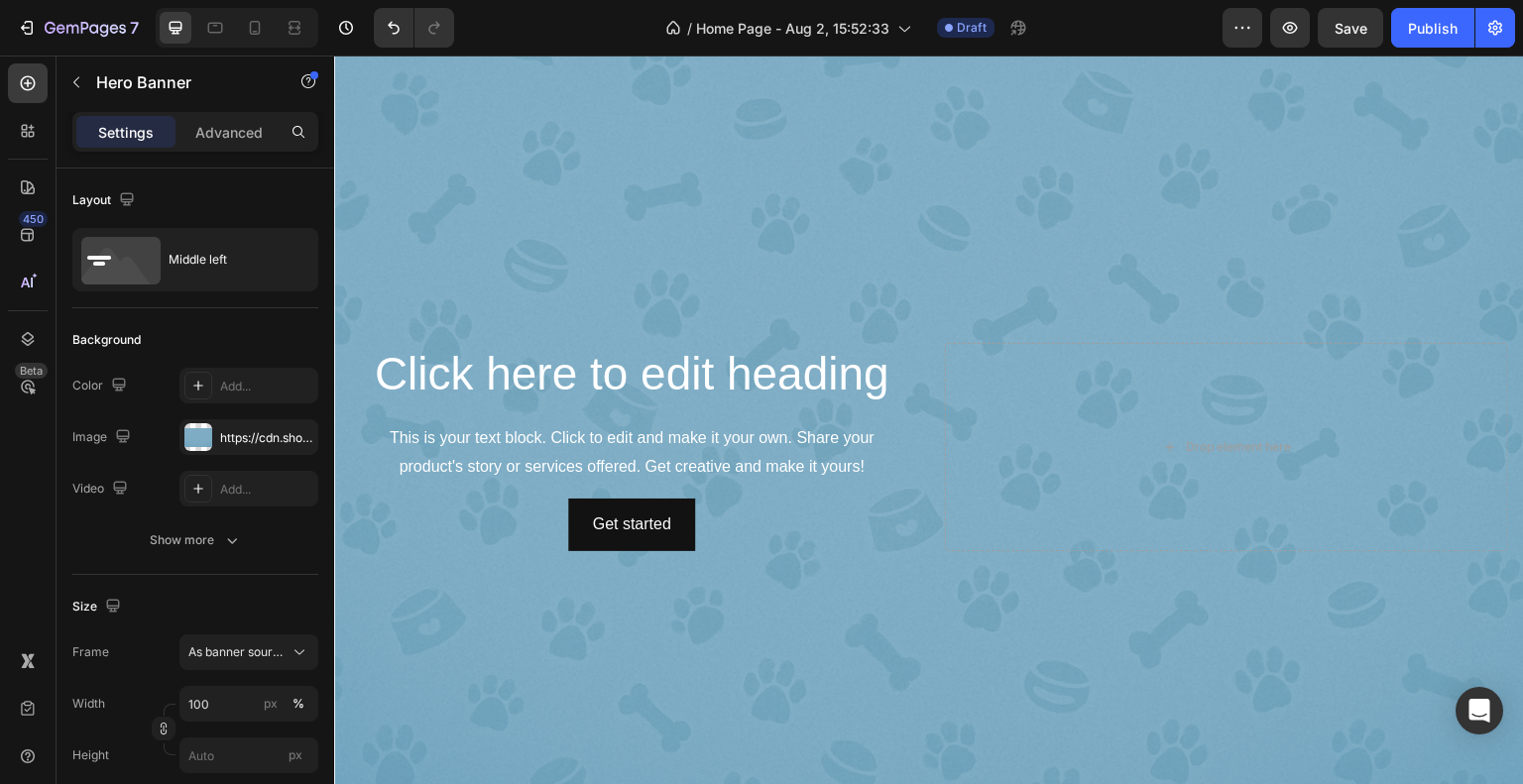 scroll, scrollTop: 44, scrollLeft: 0, axis: vertical 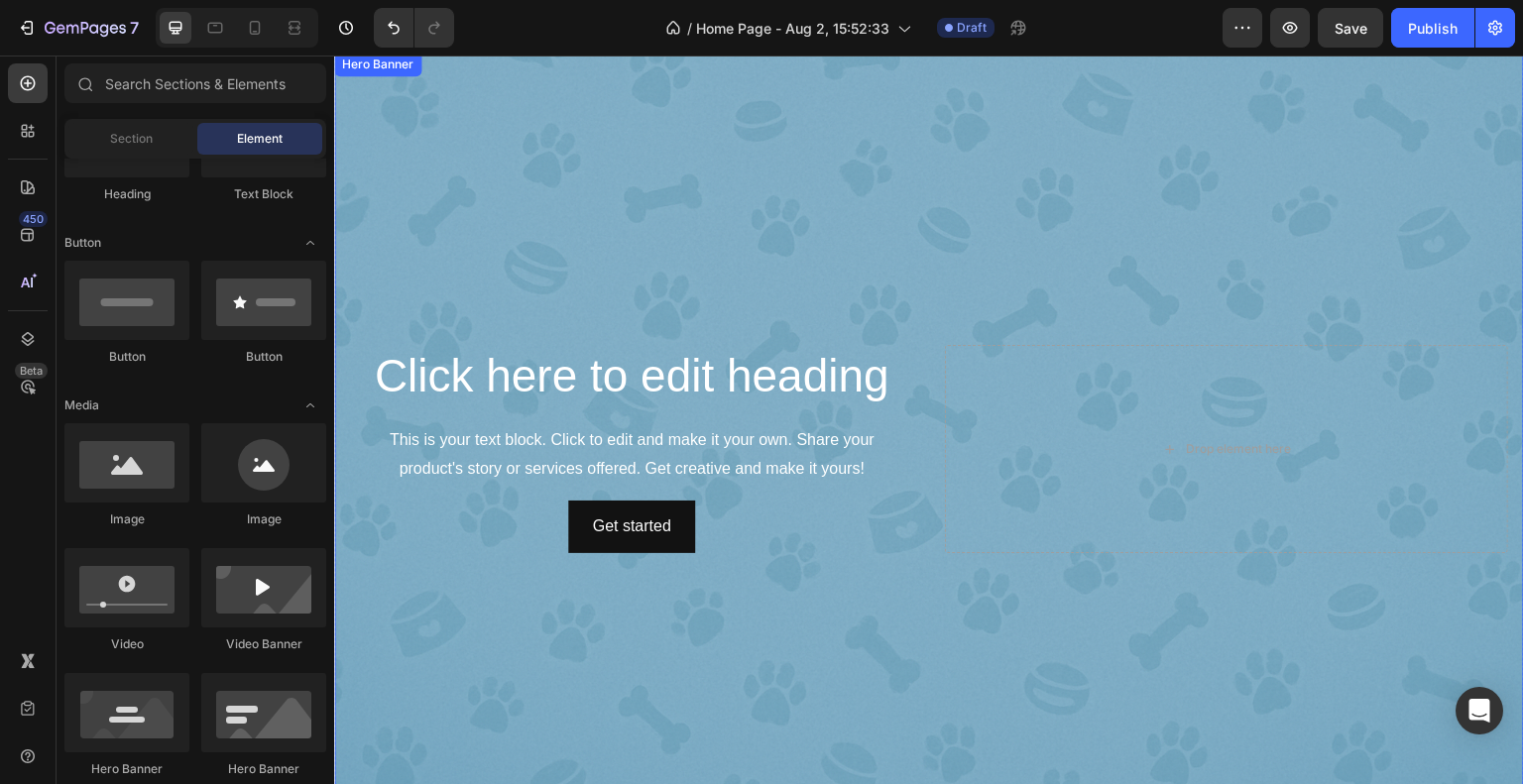 click on "Drop element here" at bounding box center [1227, 449] 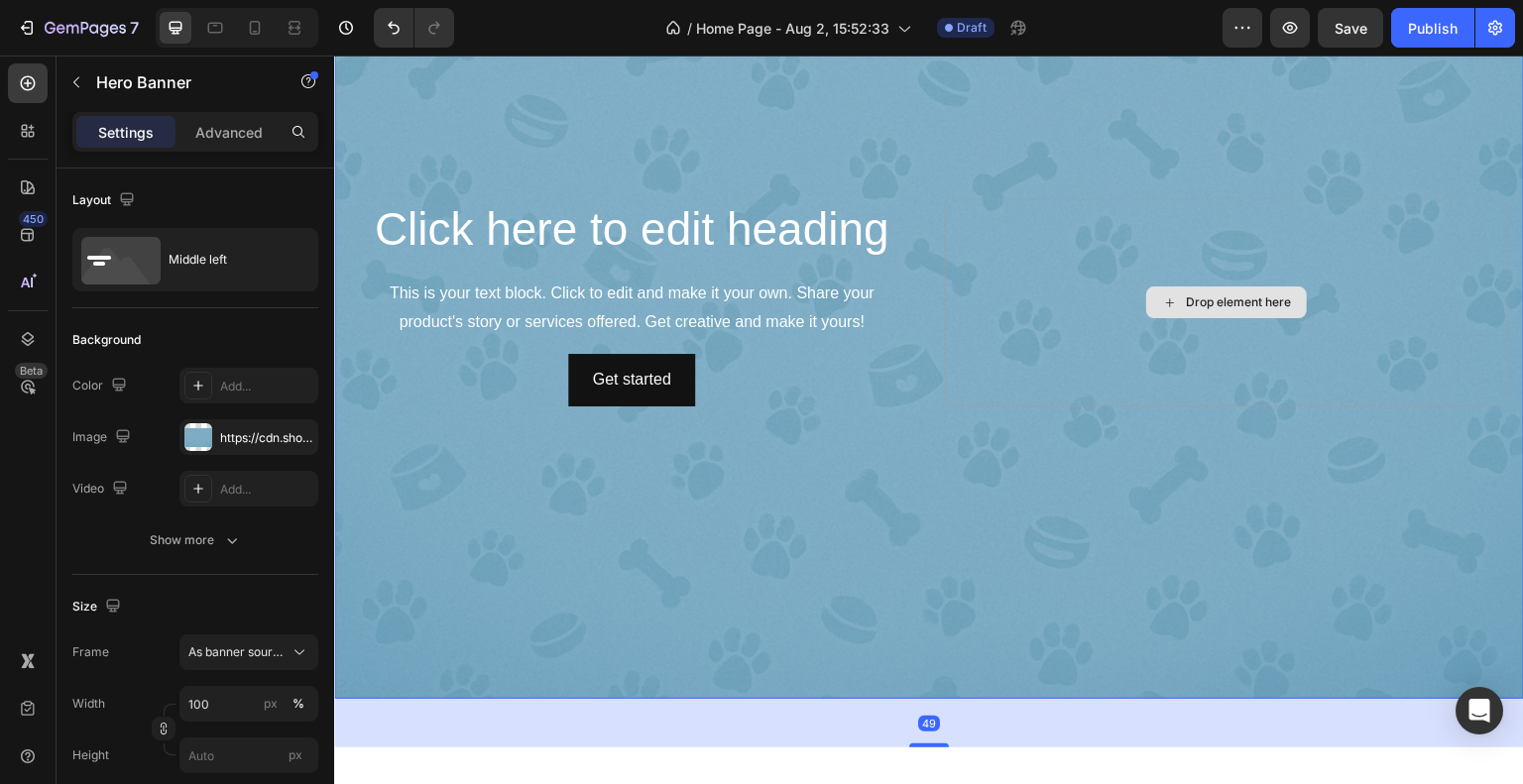 click on "Drop element here" at bounding box center [1238, 302] 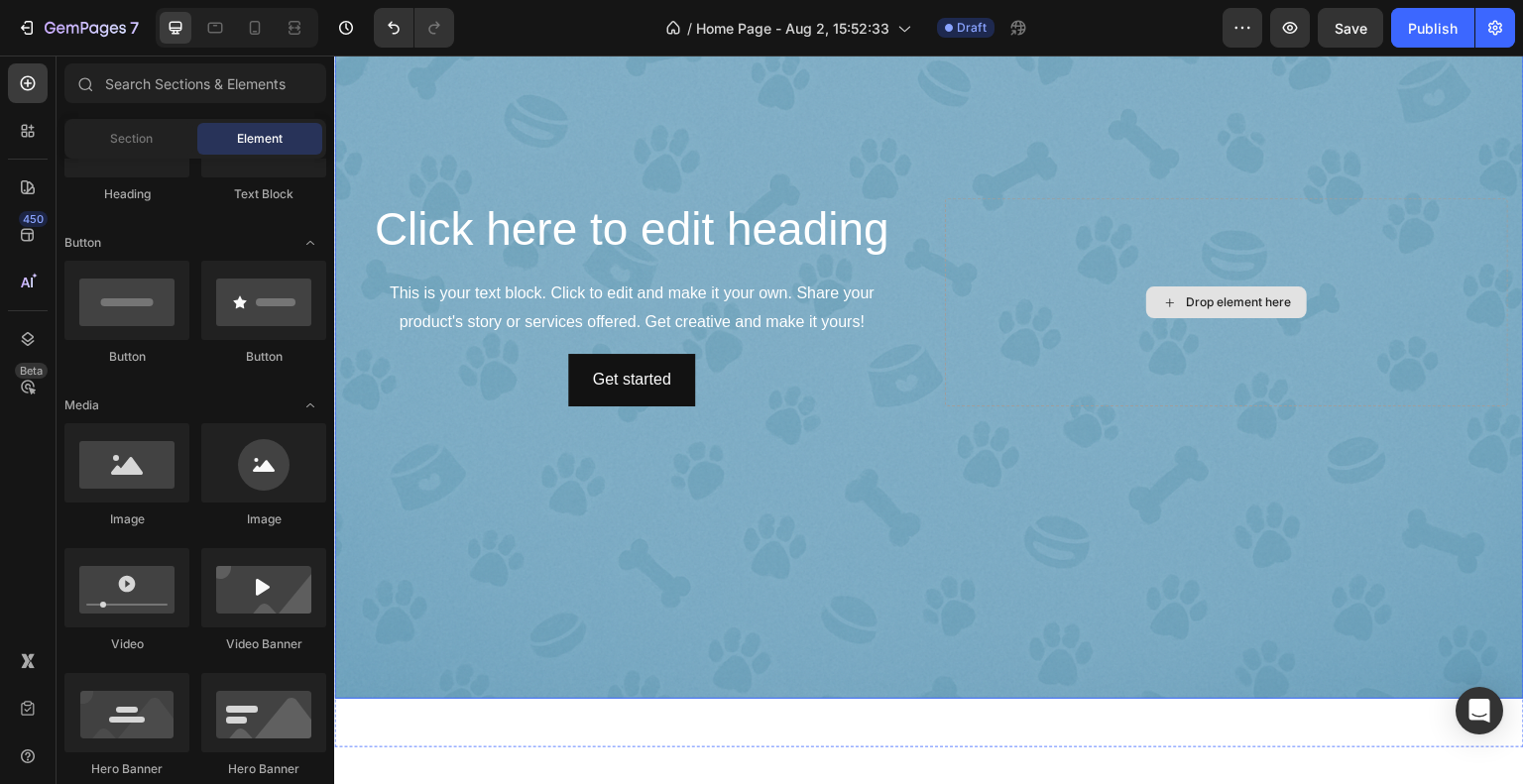 click on "Drop element here" at bounding box center (1238, 302) 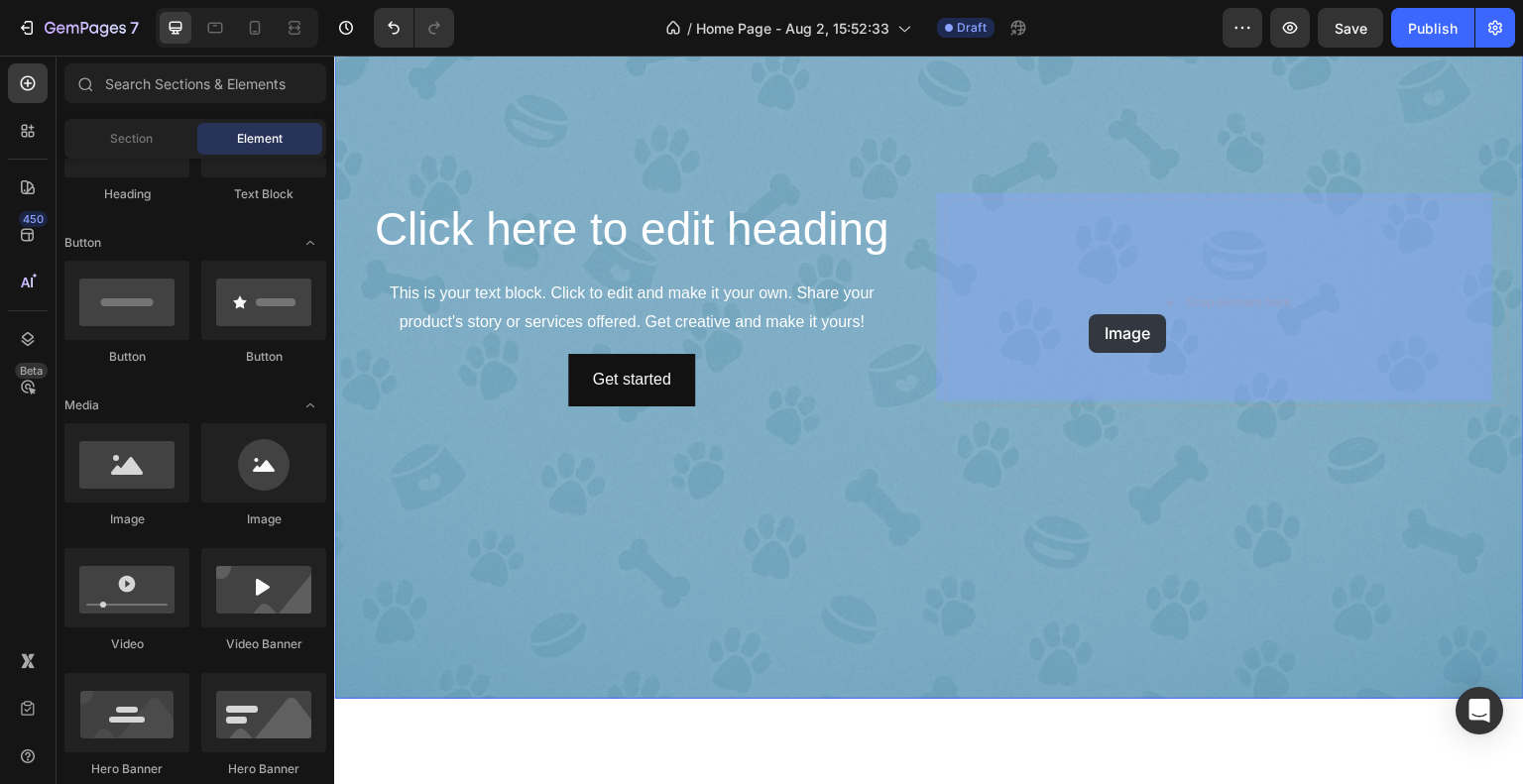 drag, startPoint x: 495, startPoint y: 519, endPoint x: 1091, endPoint y: 313, distance: 630.59654 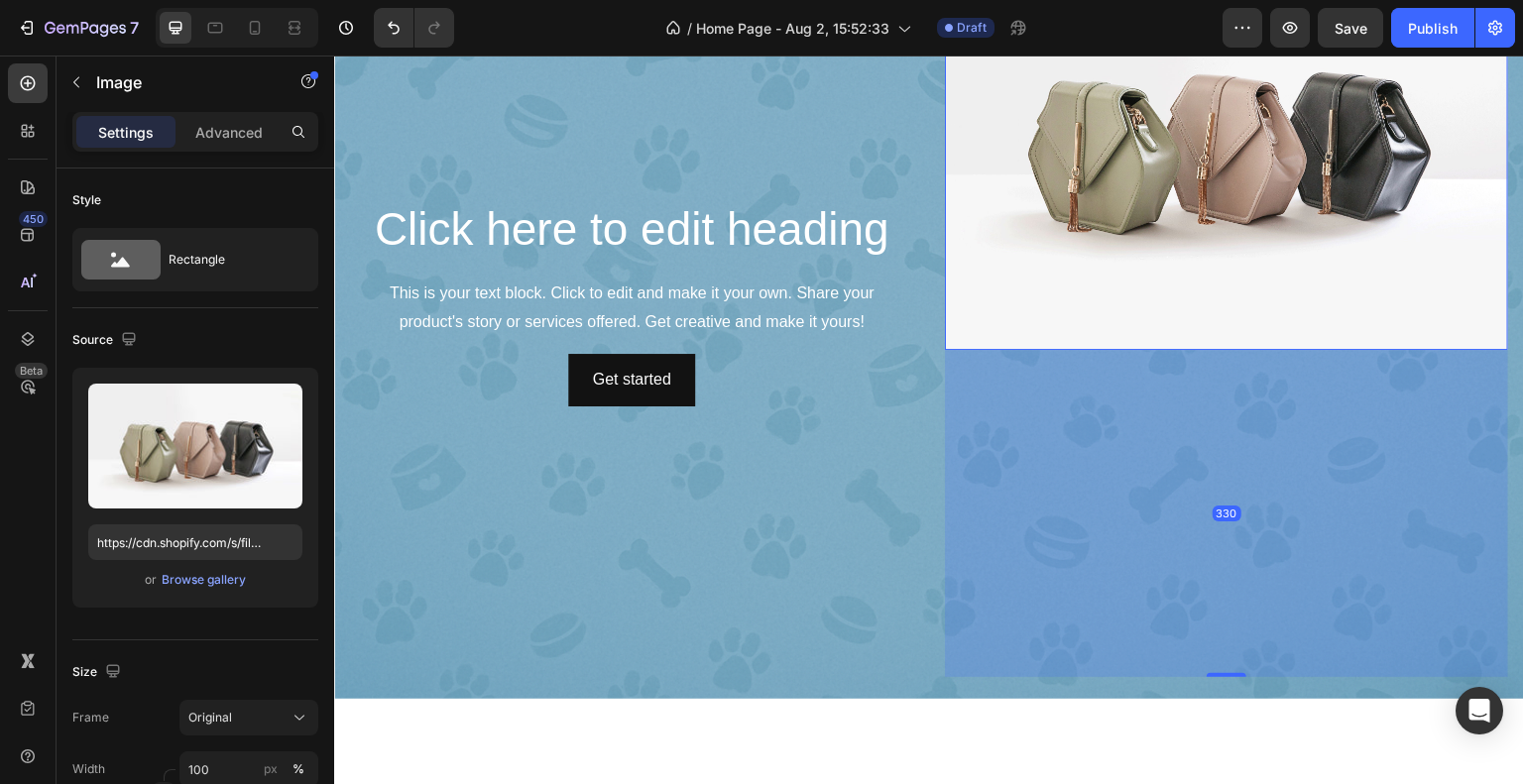 drag, startPoint x: 1213, startPoint y: 504, endPoint x: 1232, endPoint y: 827, distance: 323.5583 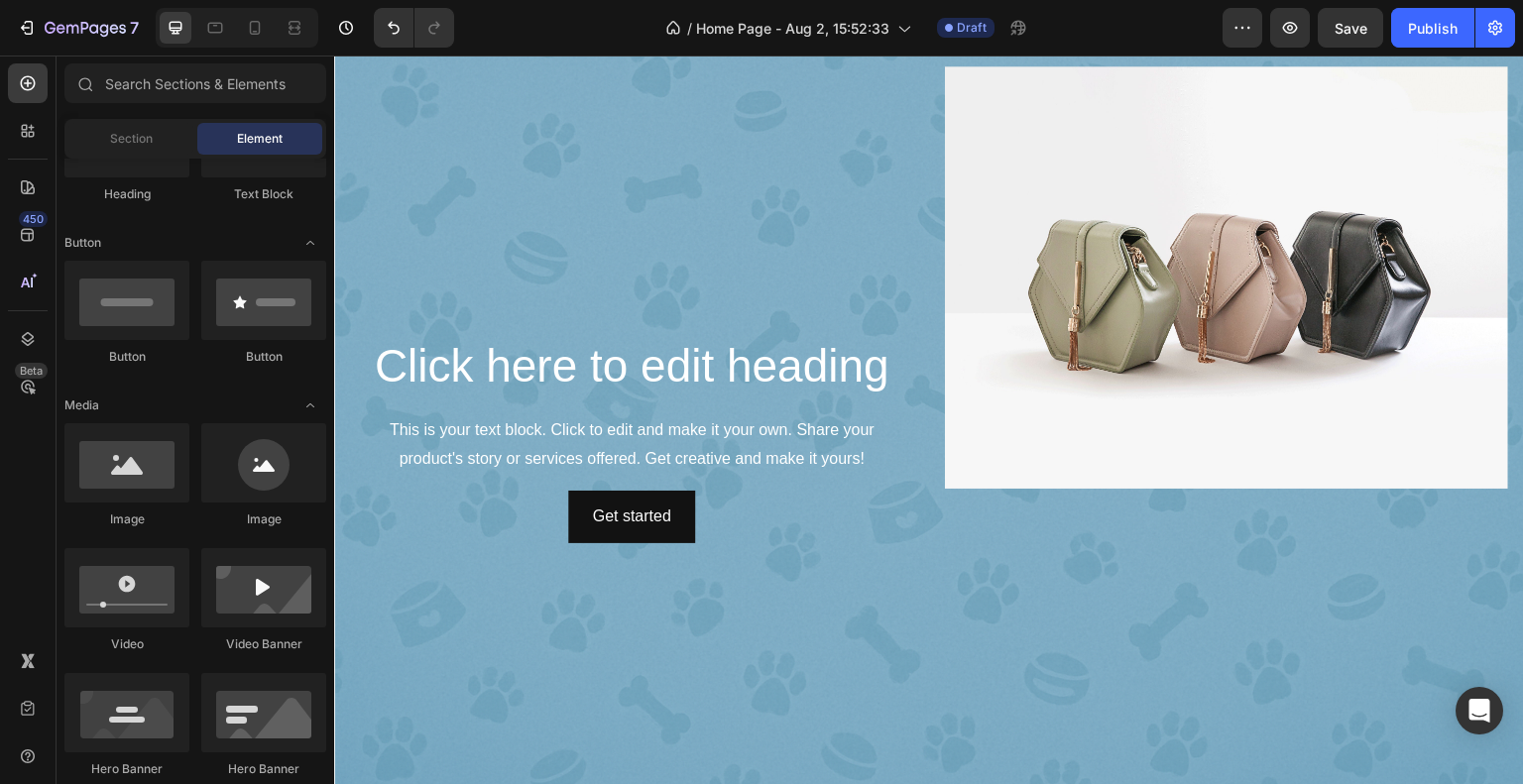 scroll, scrollTop: 0, scrollLeft: 0, axis: both 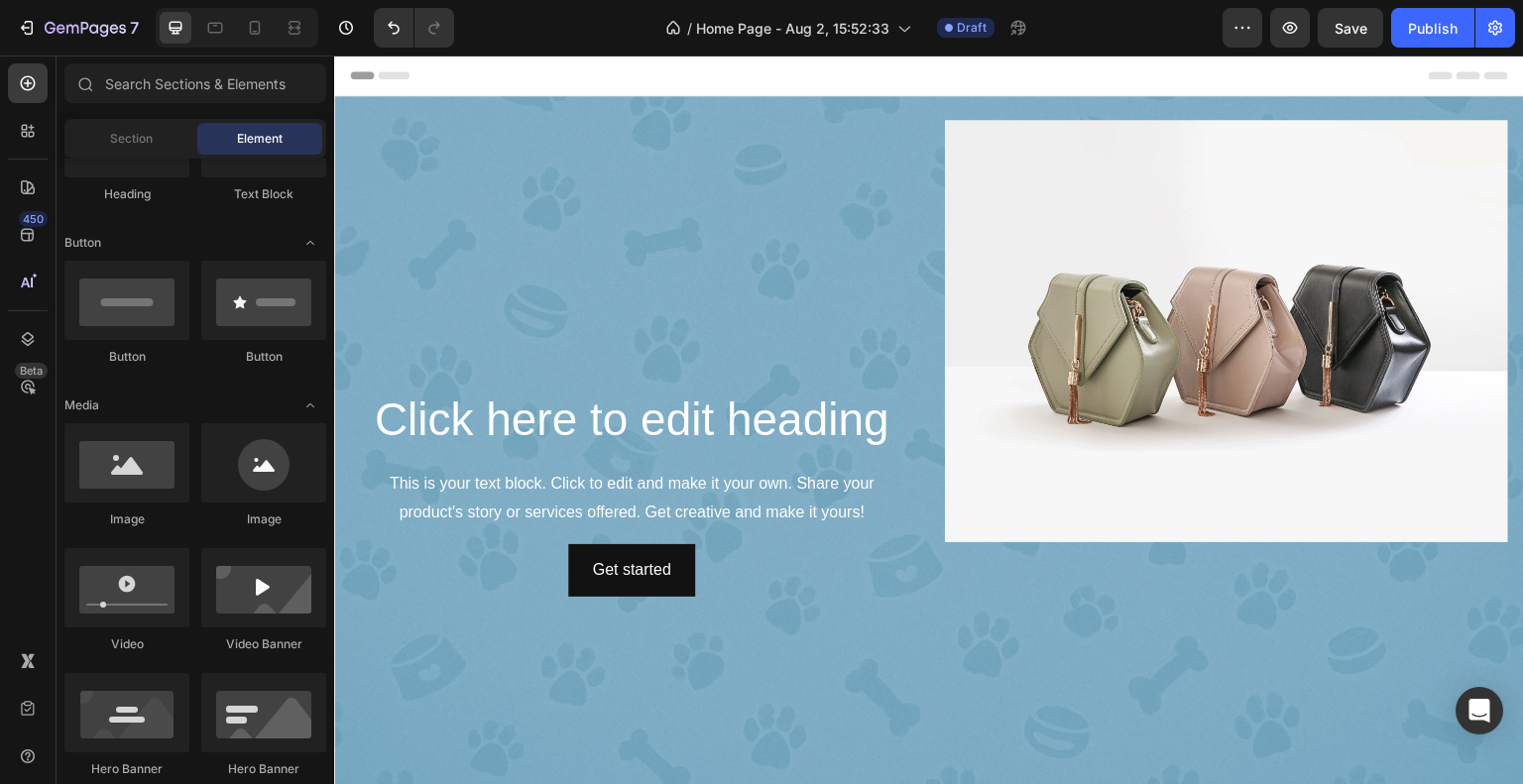 click at bounding box center [1227, 331] 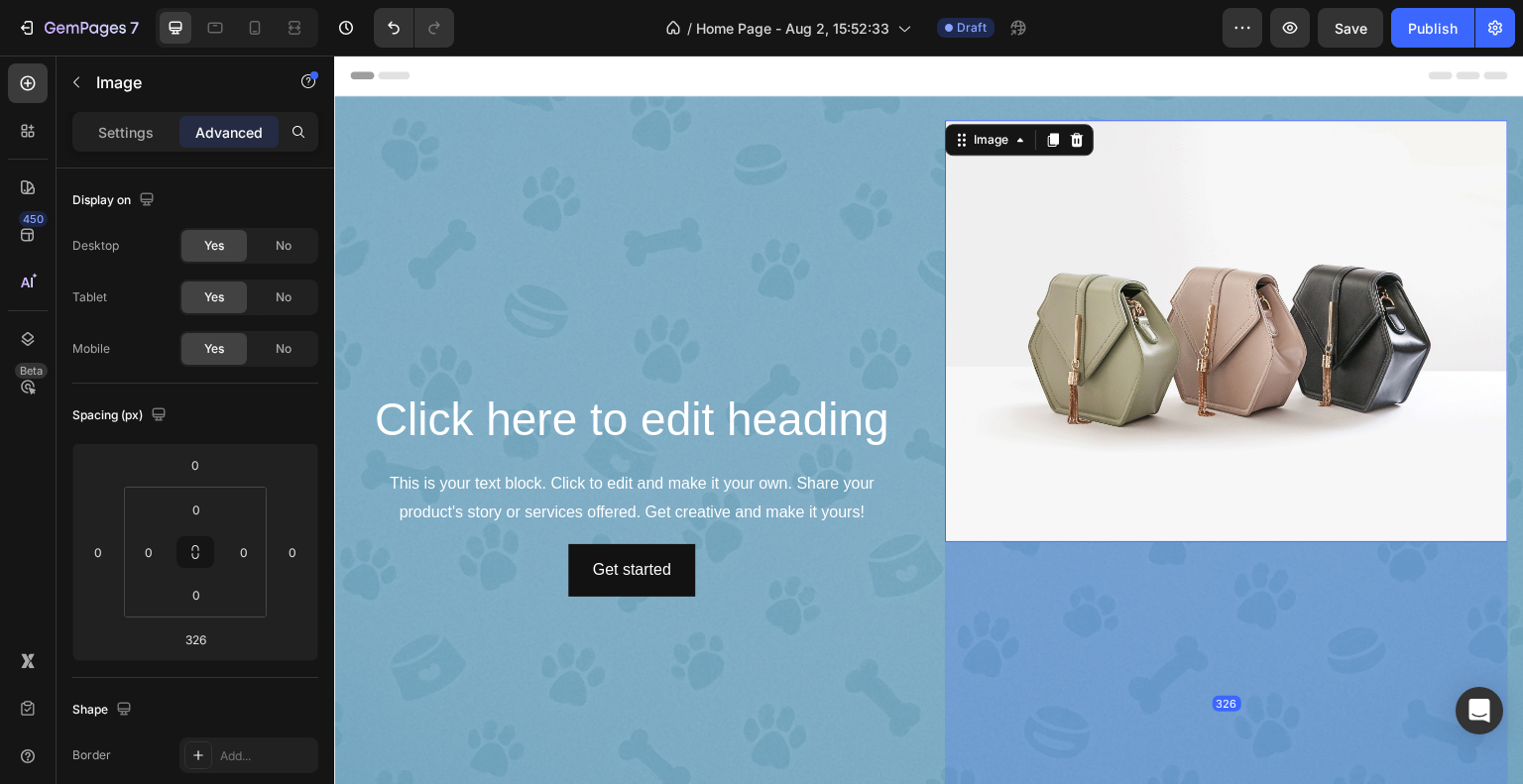 click at bounding box center (1227, 331) 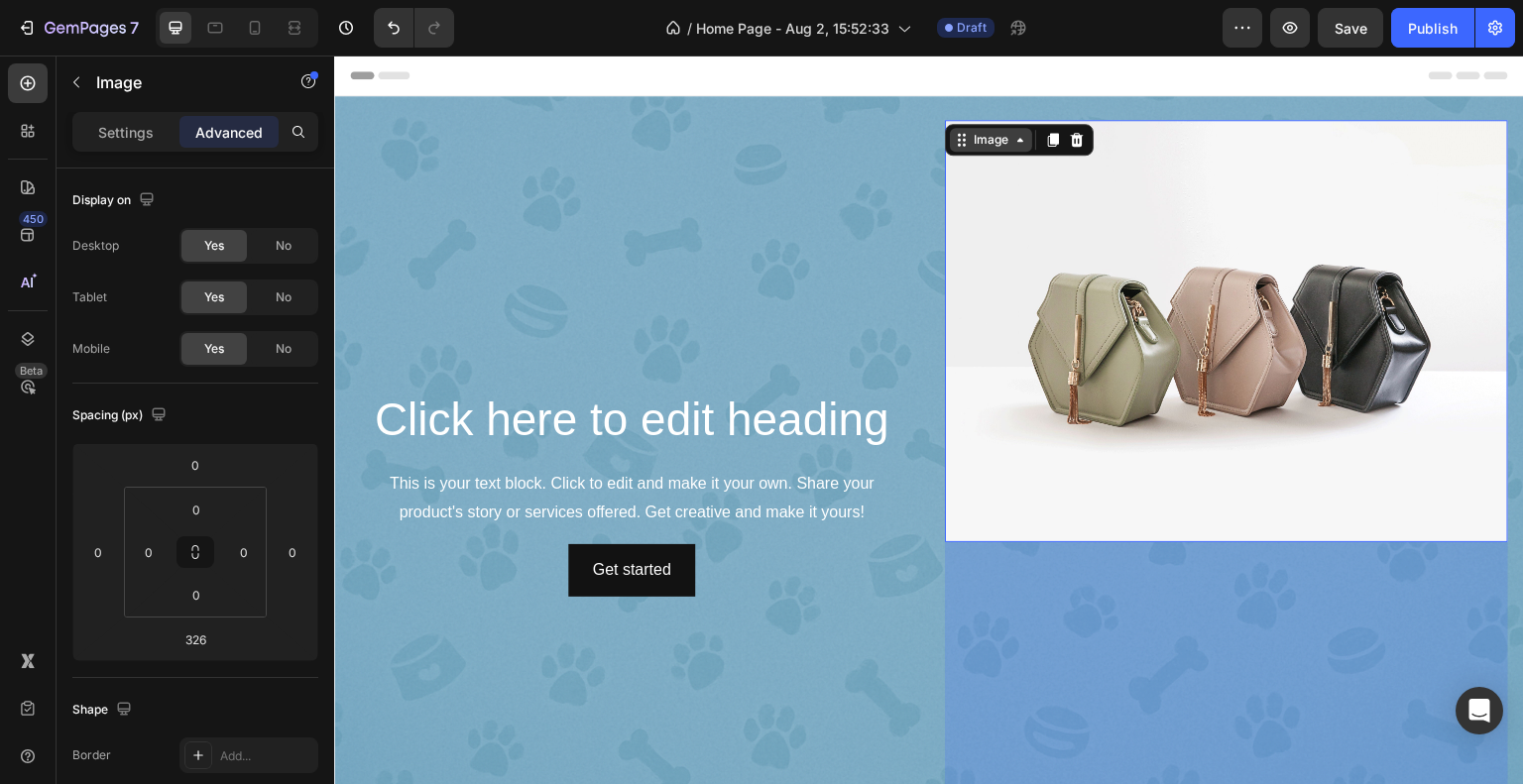 click 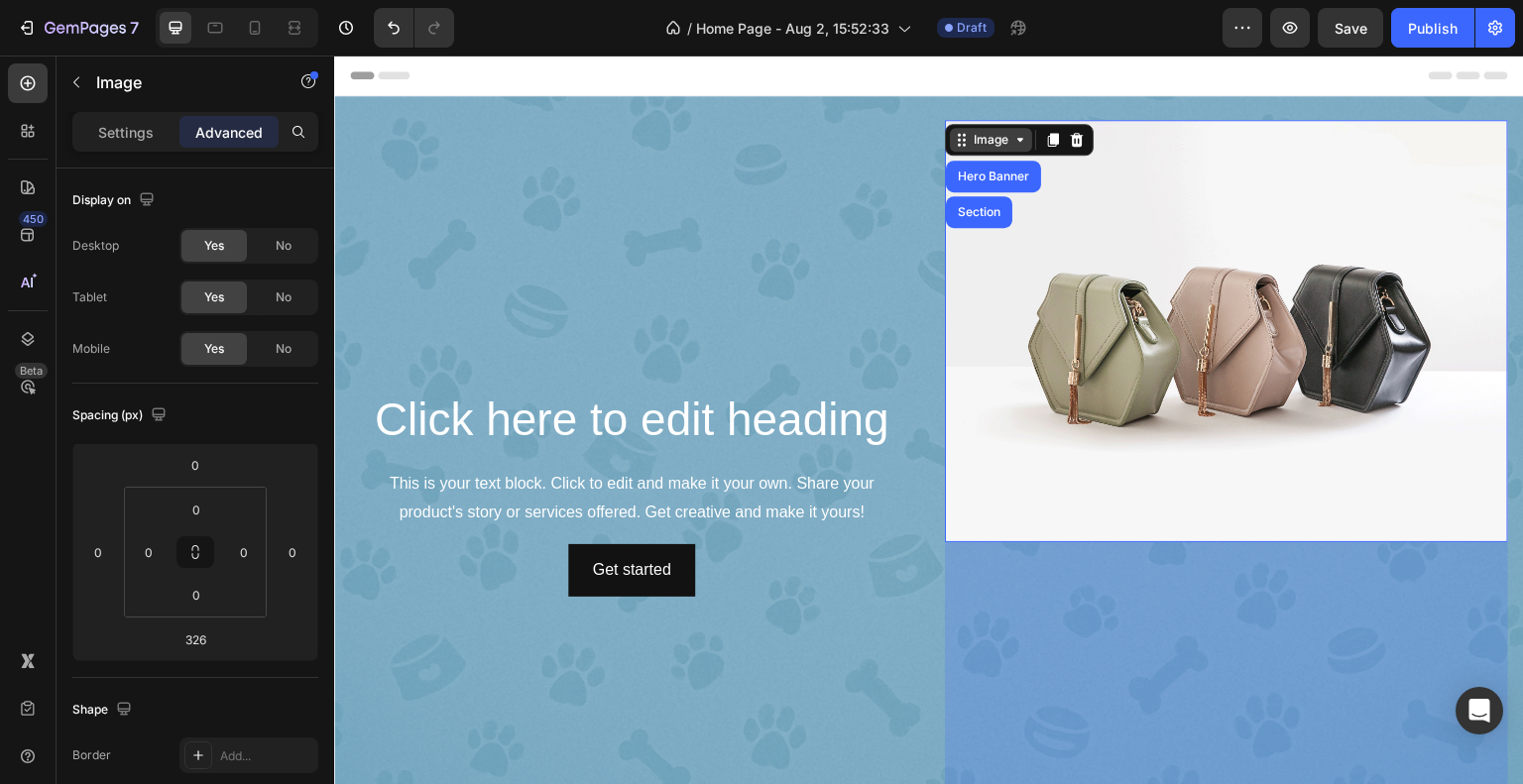 click 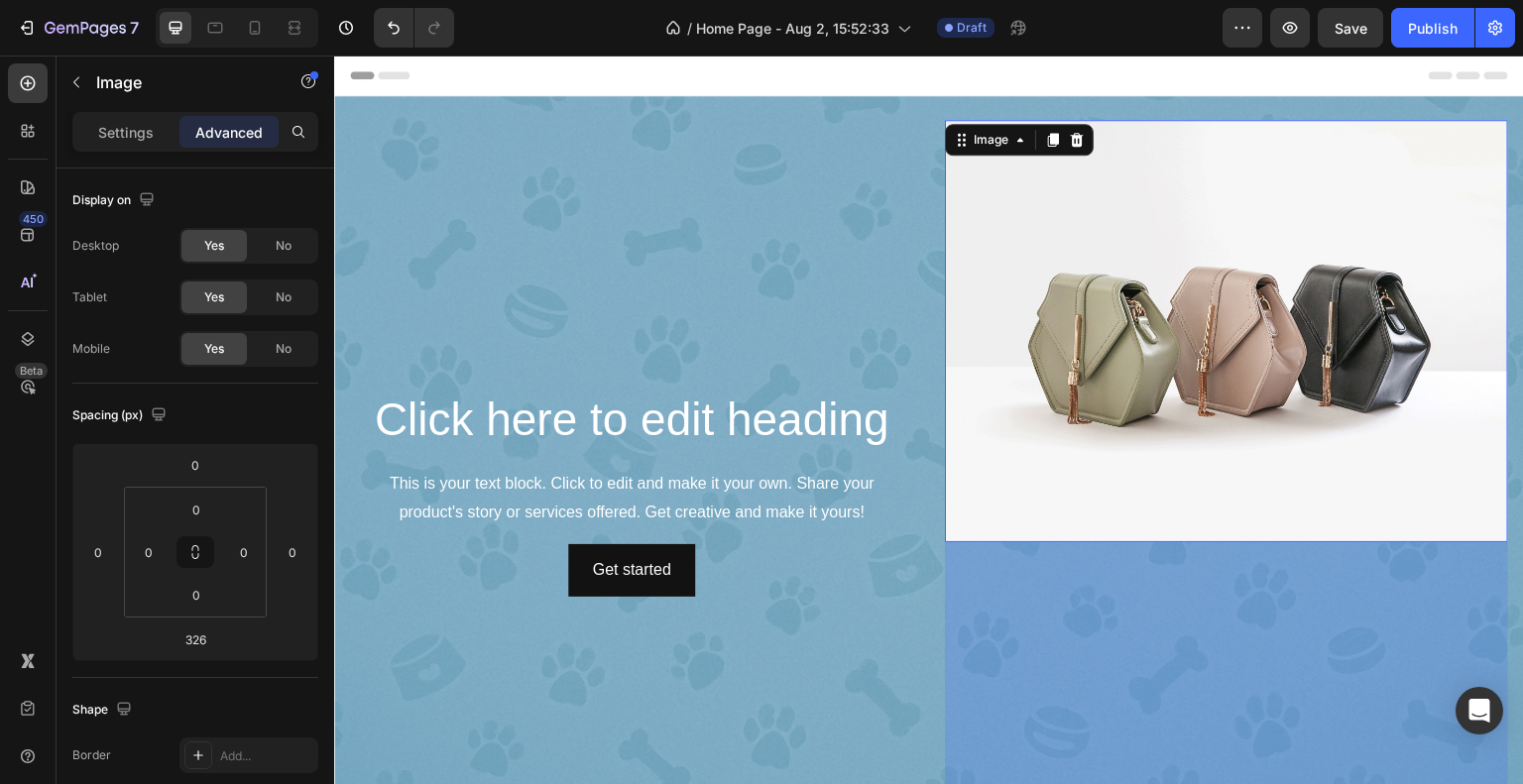 click at bounding box center (1227, 331) 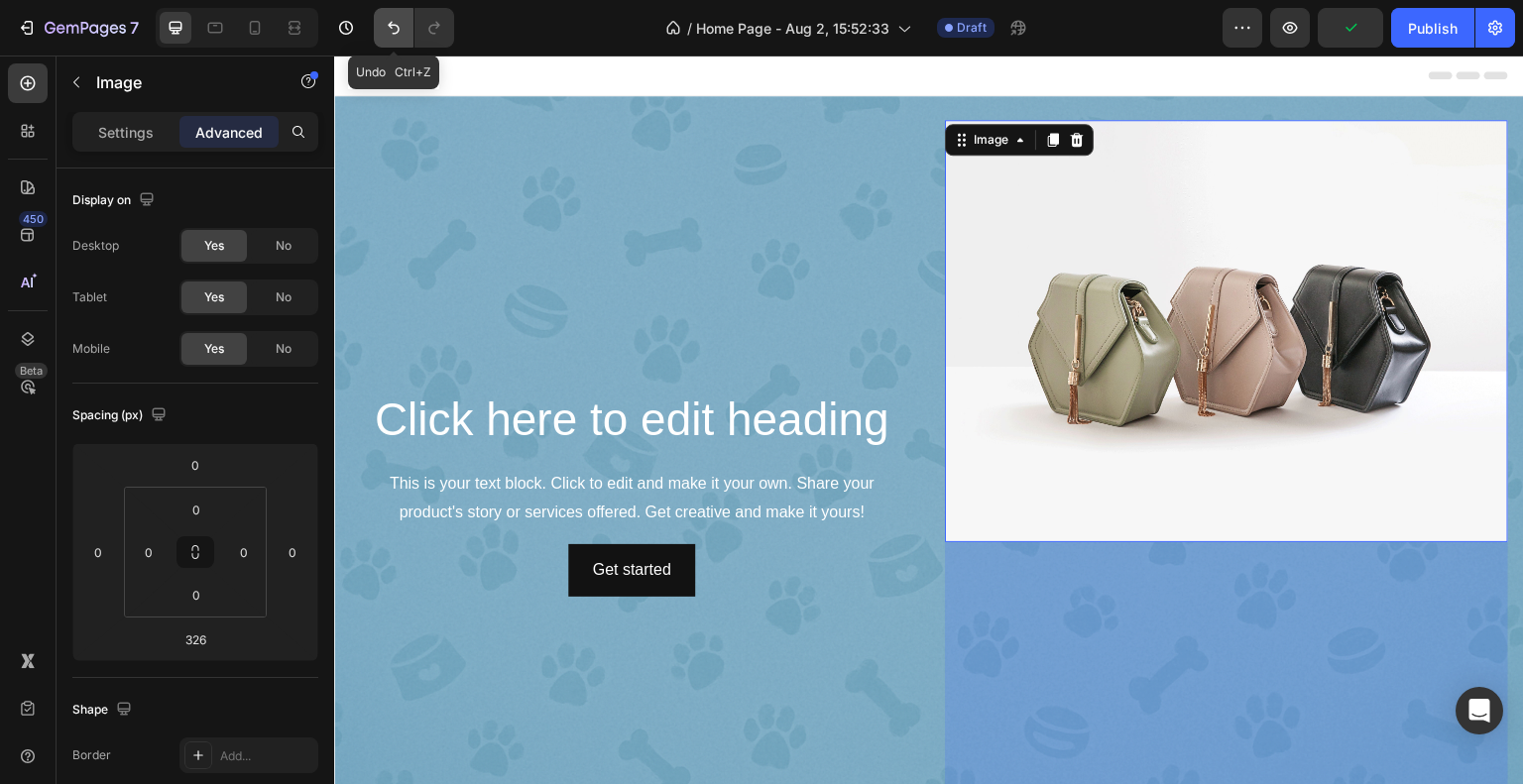 click 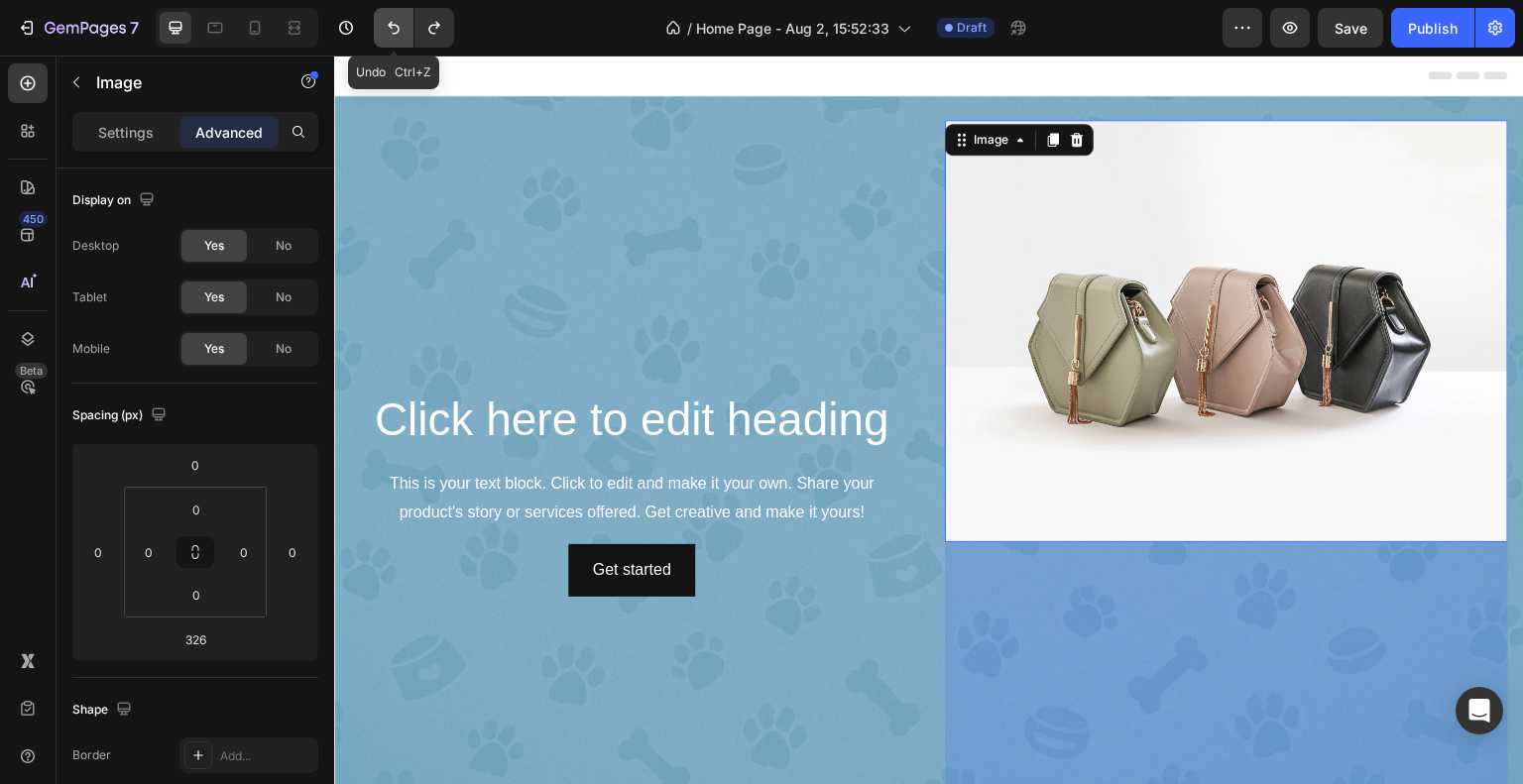 click 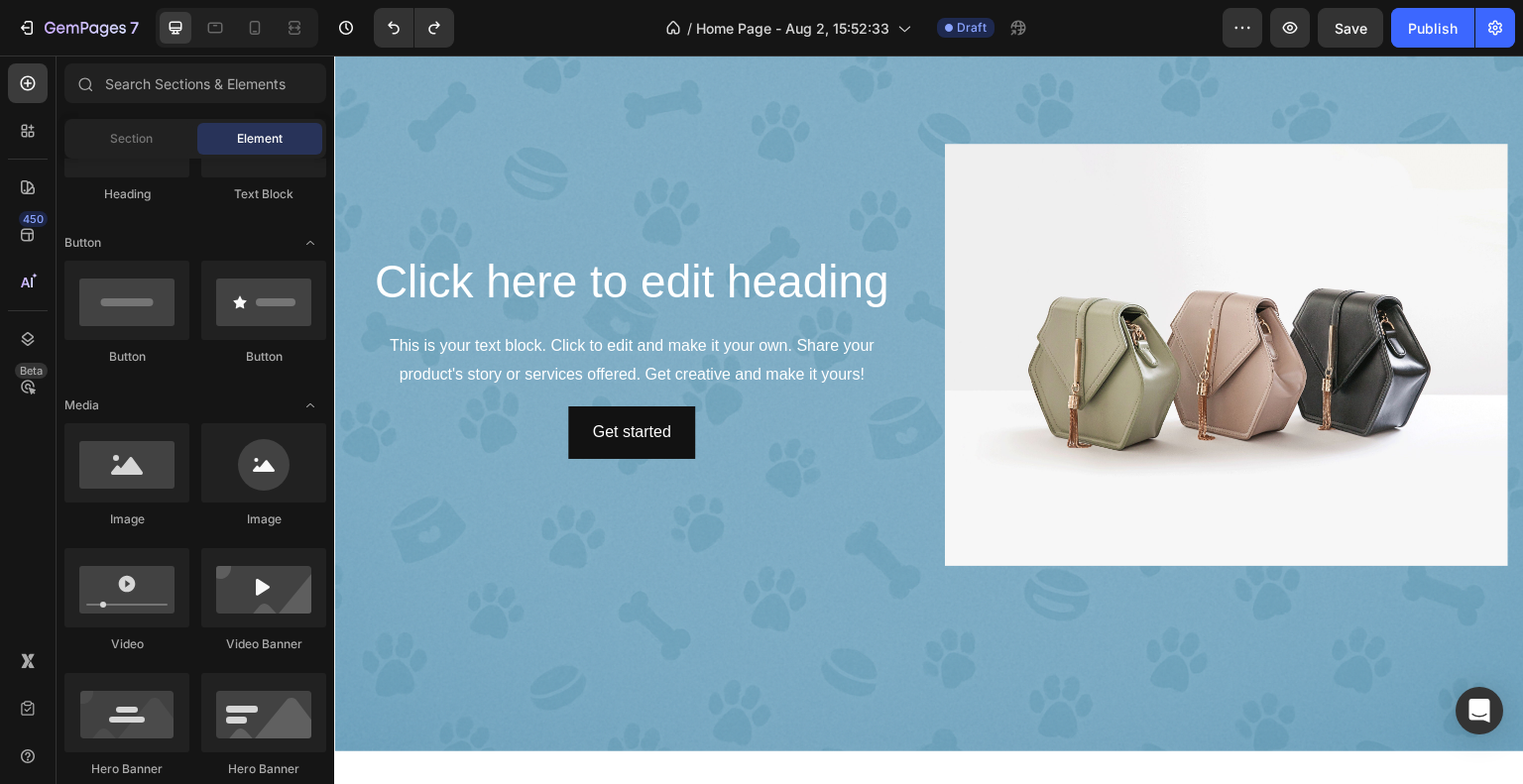 scroll, scrollTop: 147, scrollLeft: 0, axis: vertical 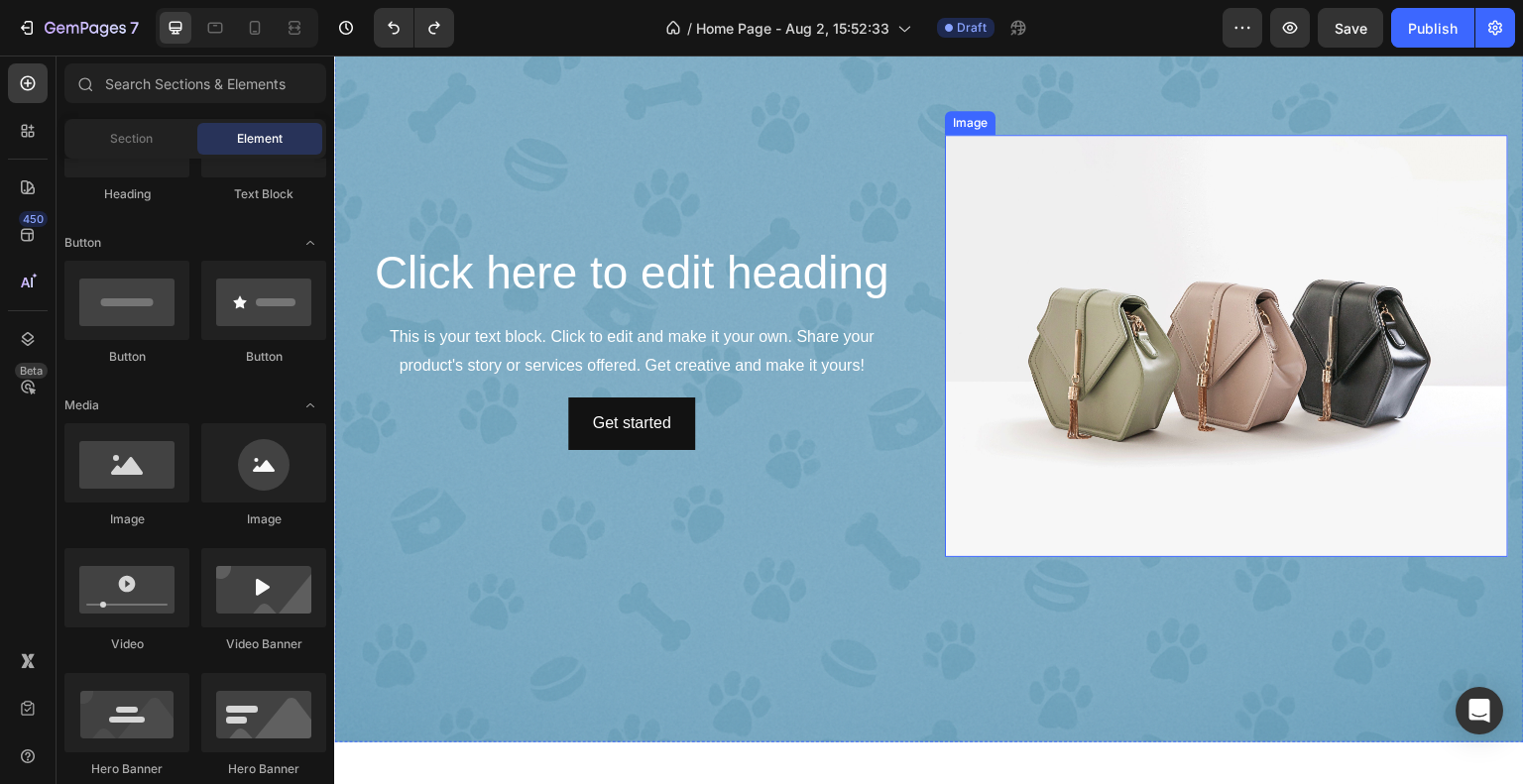 click at bounding box center (1227, 346) 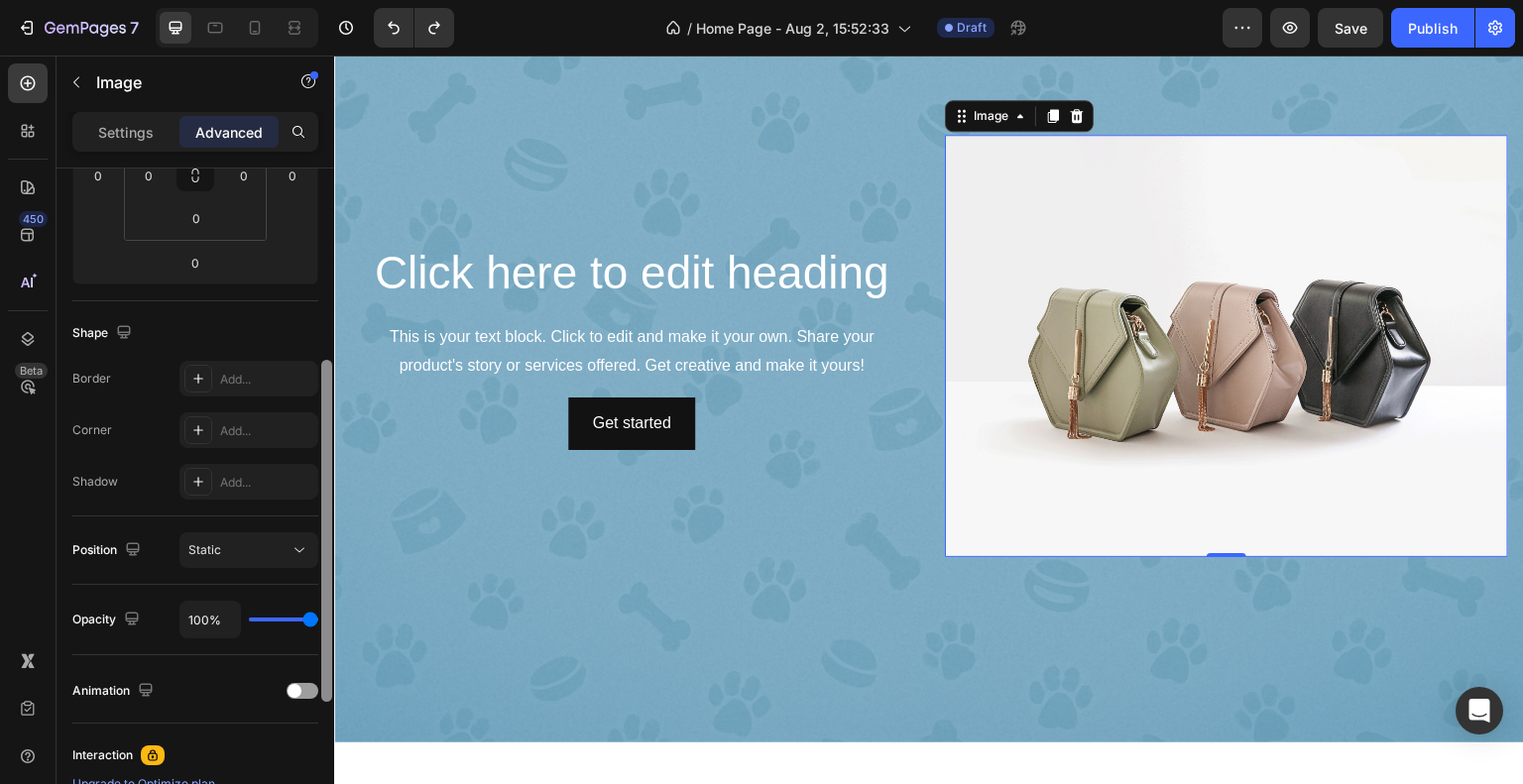 drag, startPoint x: 329, startPoint y: 350, endPoint x: 325, endPoint y: 559, distance: 209.03827 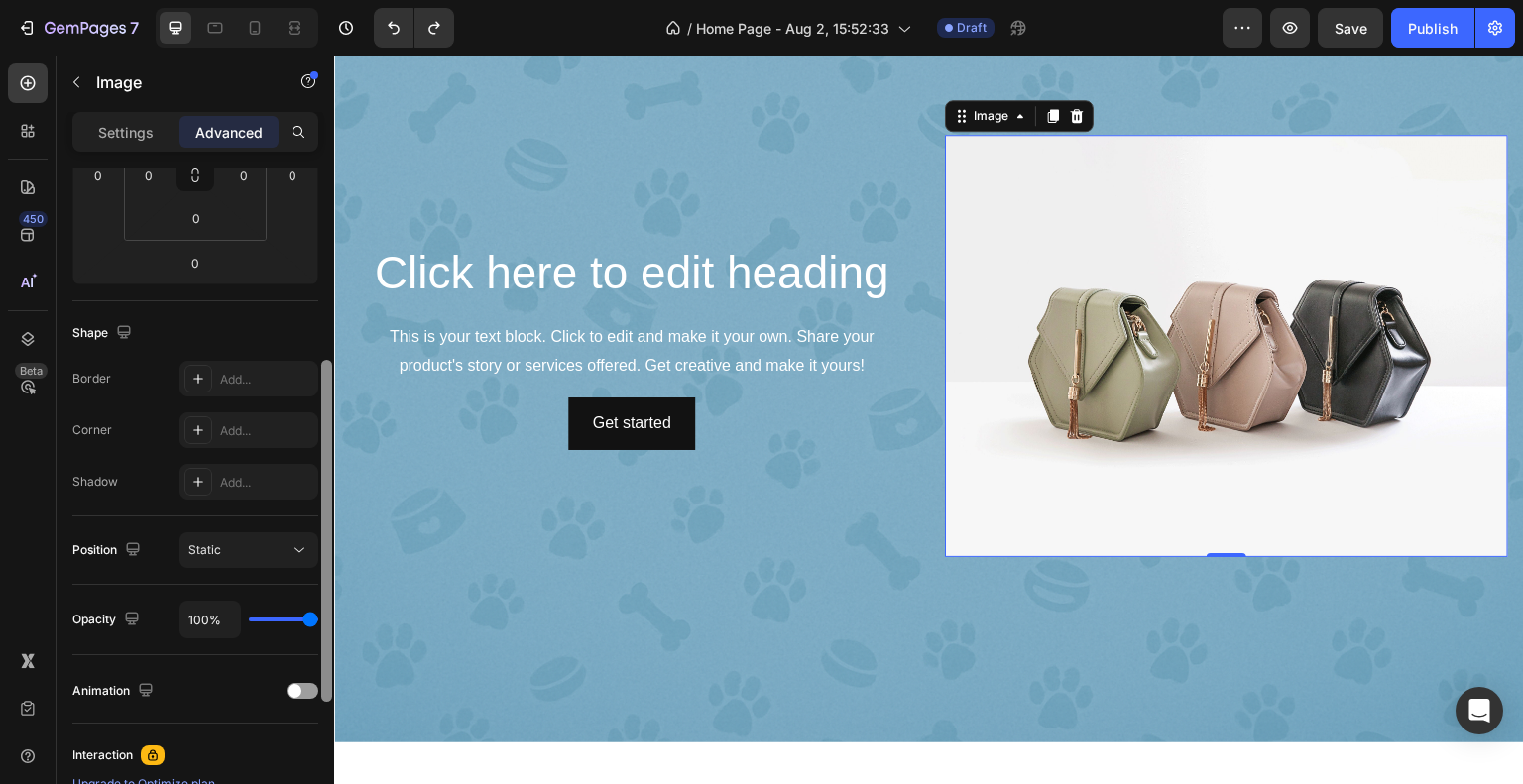 click at bounding box center [326, 530] 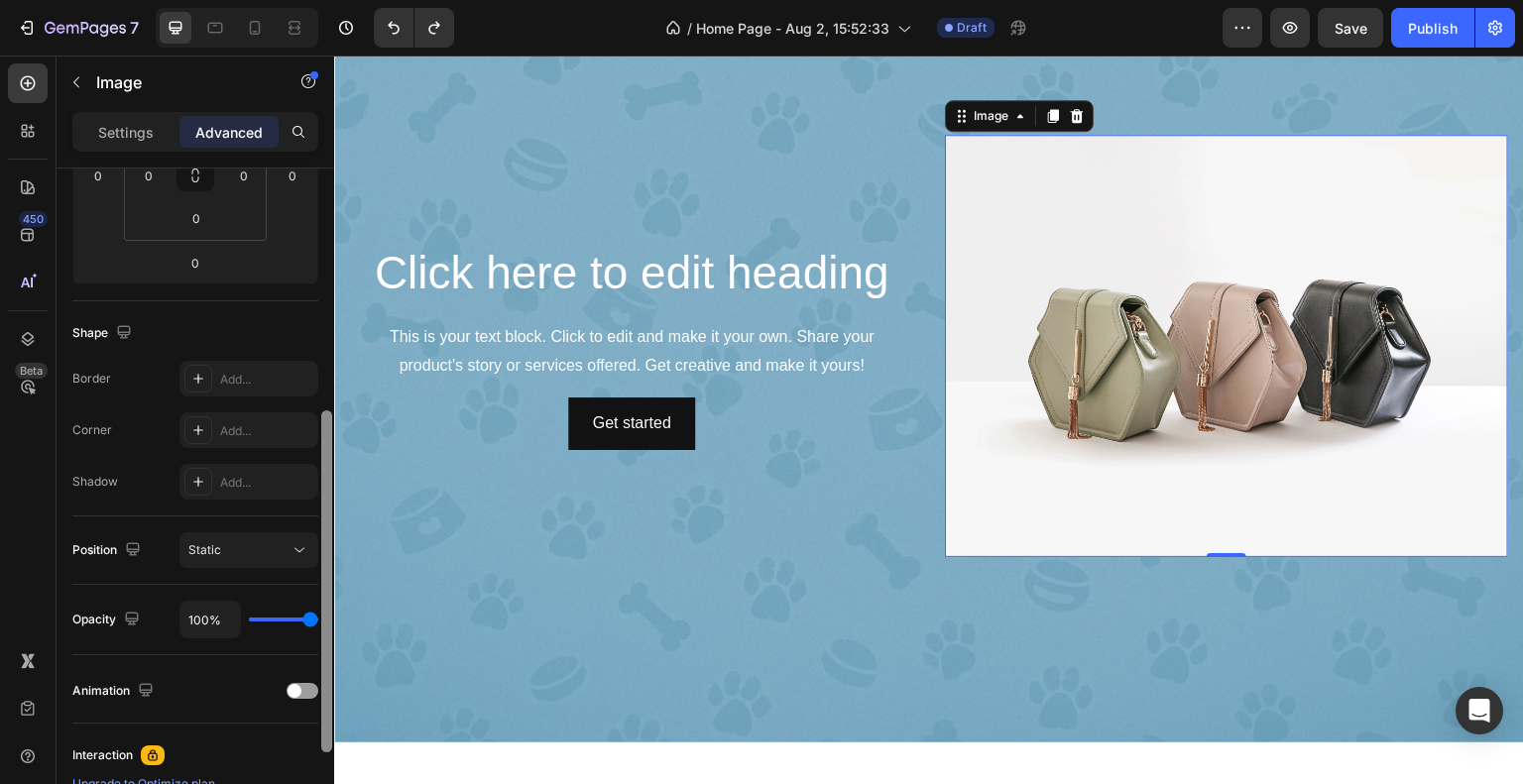 scroll, scrollTop: 410, scrollLeft: 0, axis: vertical 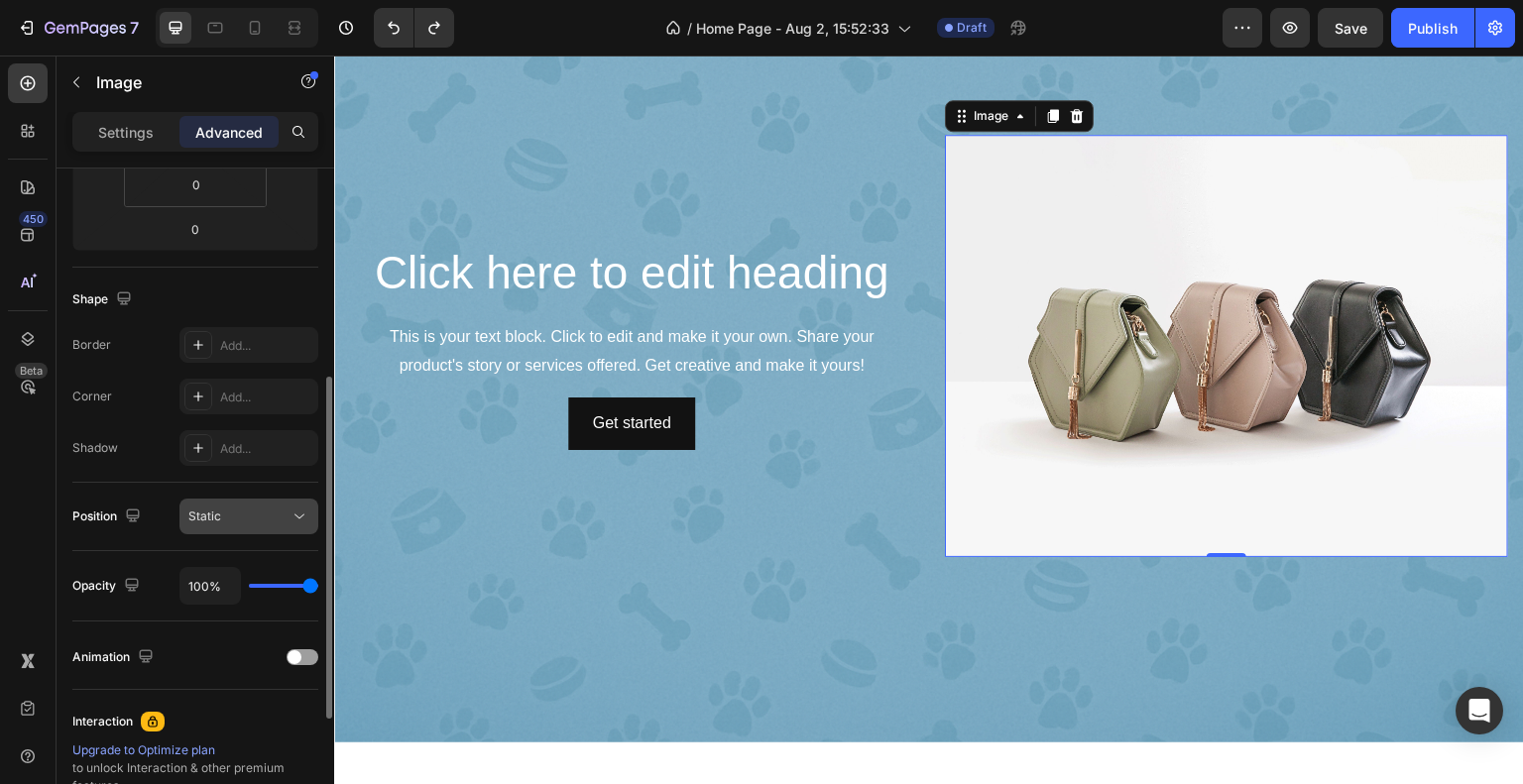 click 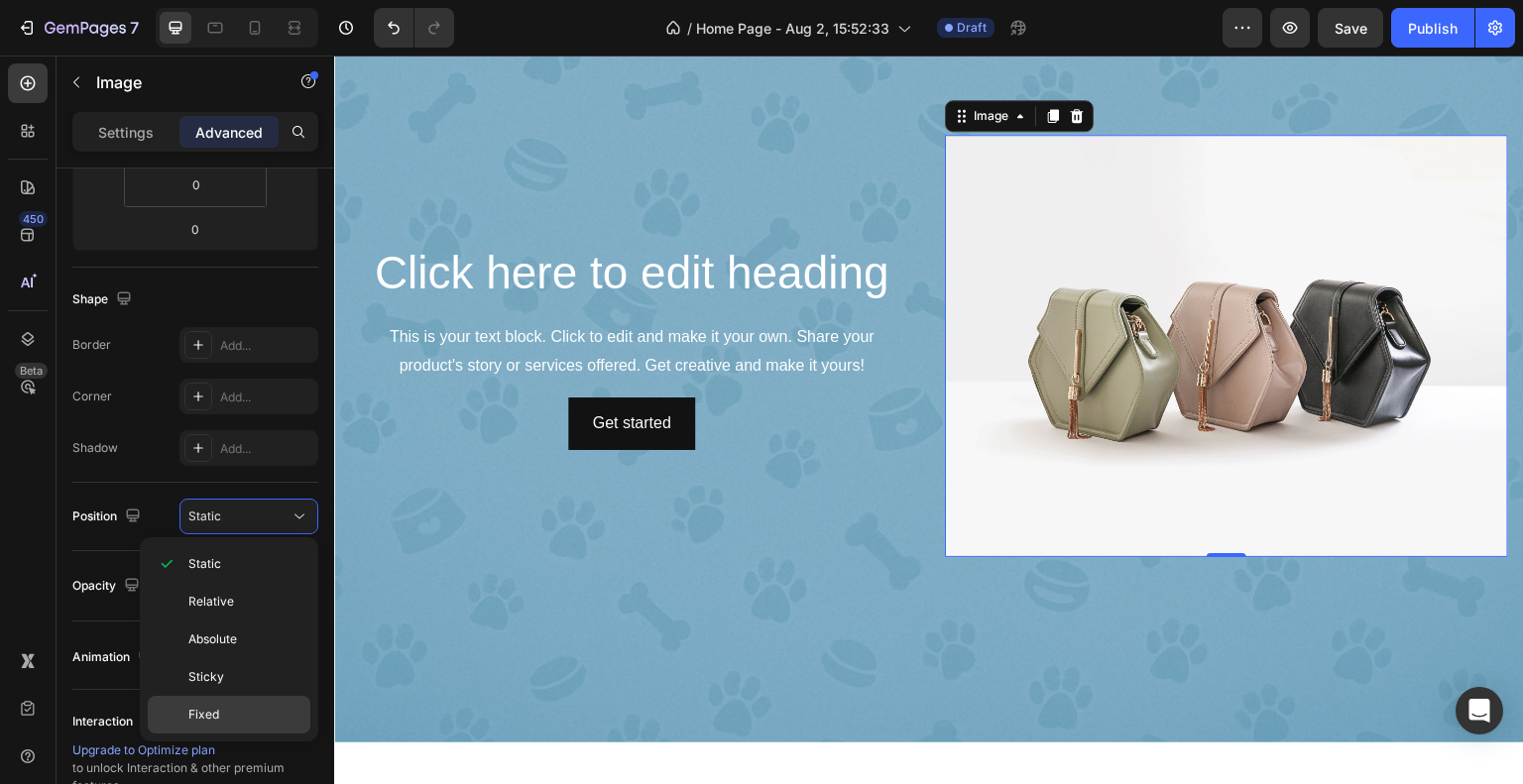 click on "Fixed" at bounding box center (245, 715) 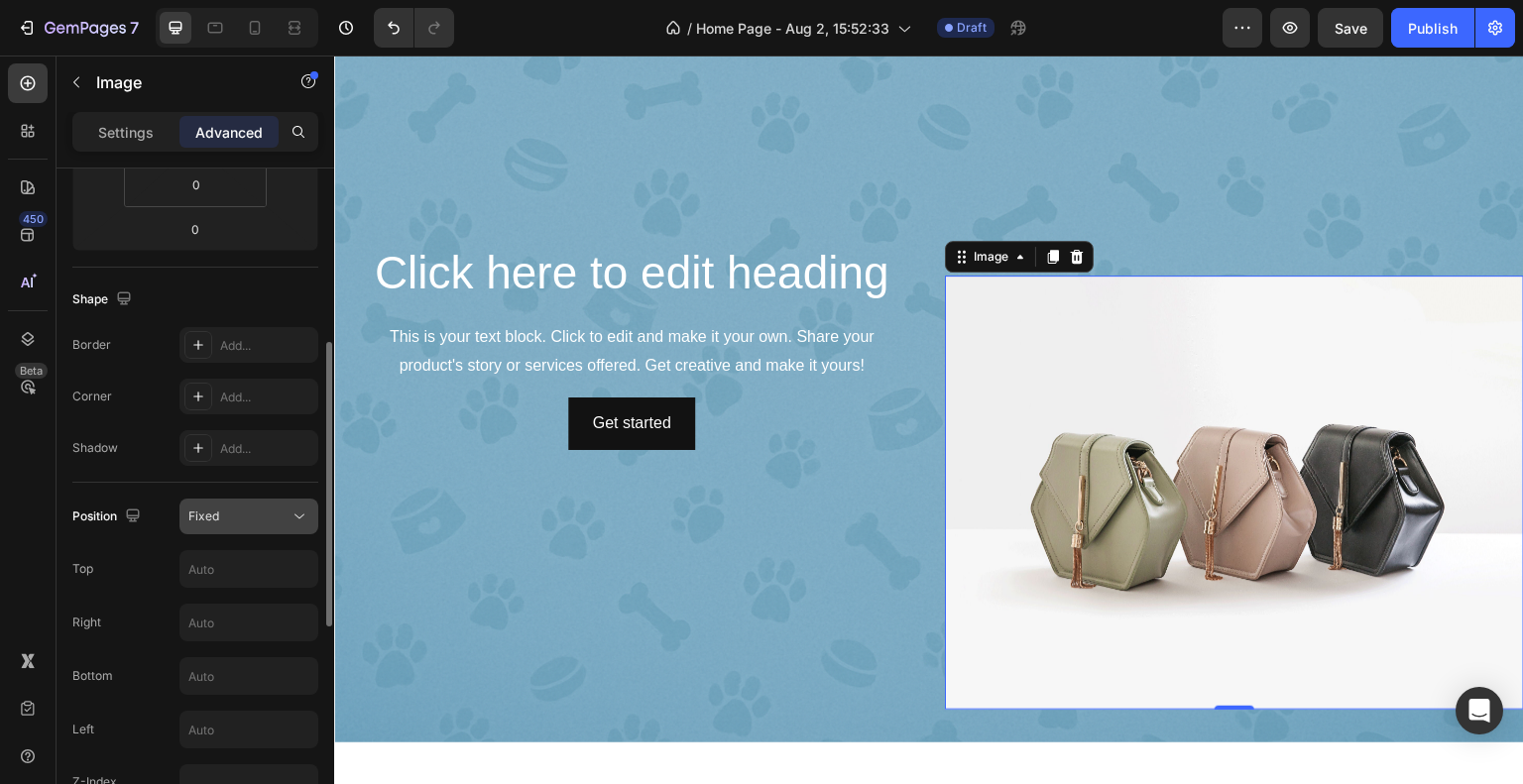 click 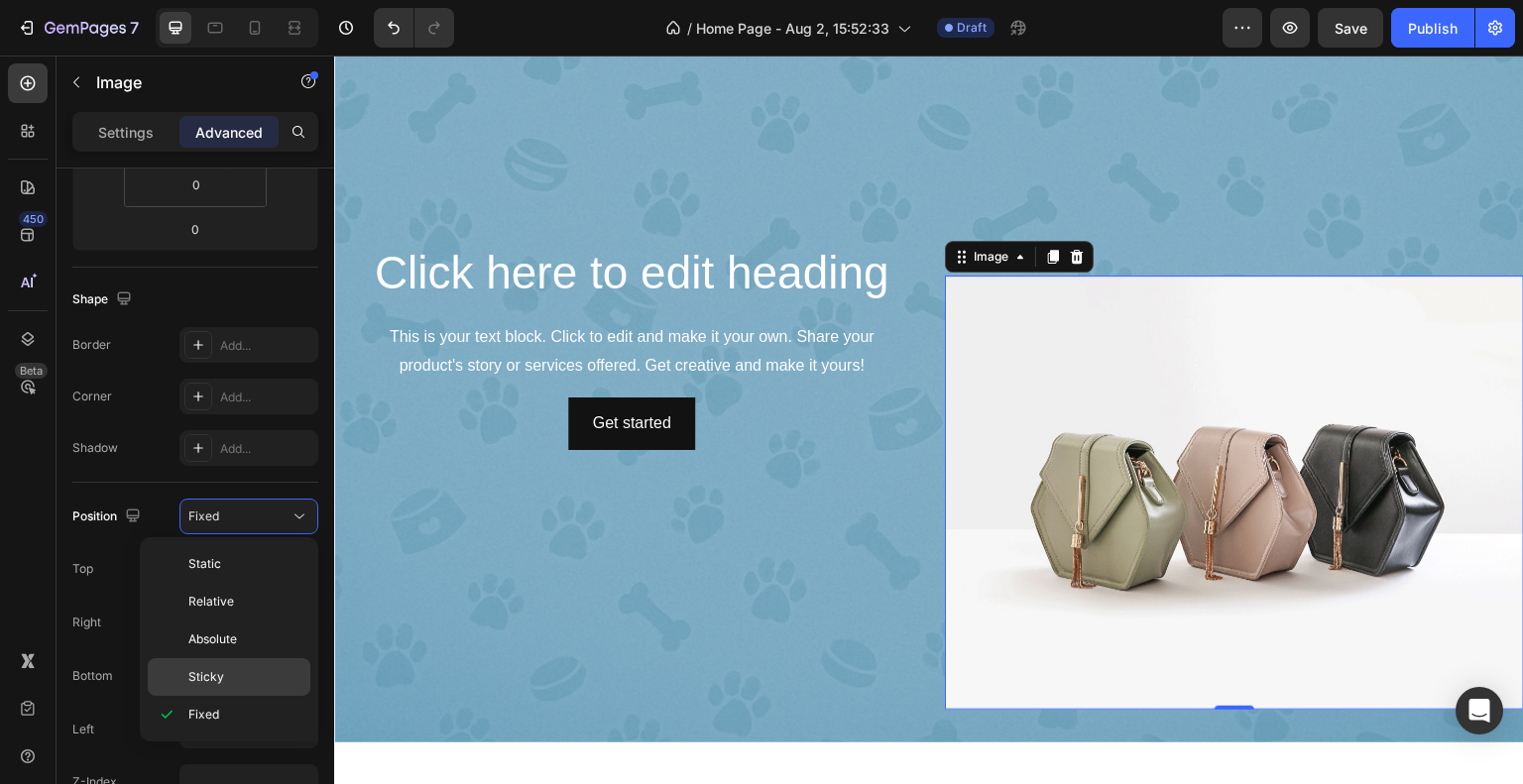 click on "Sticky" at bounding box center [245, 677] 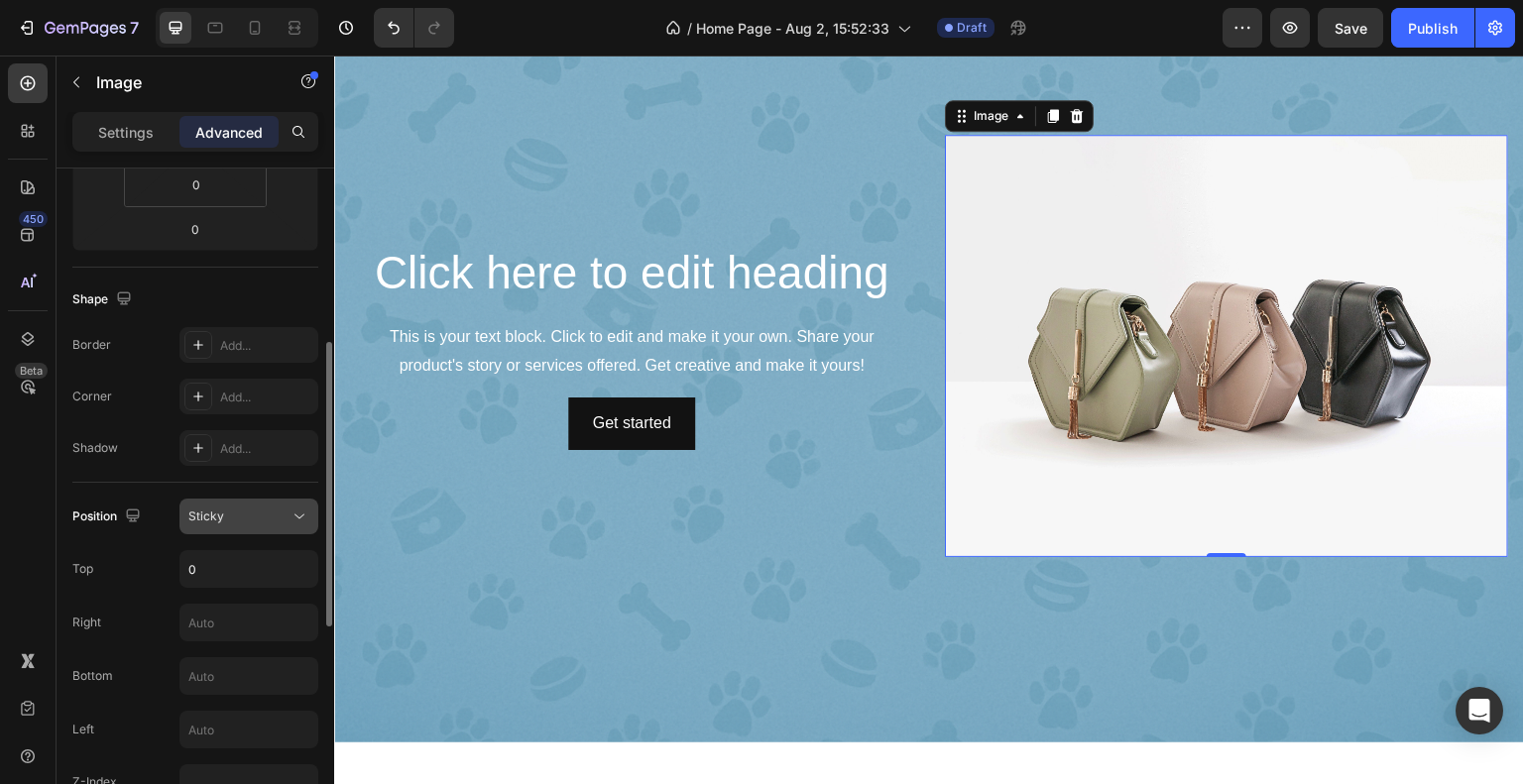 click 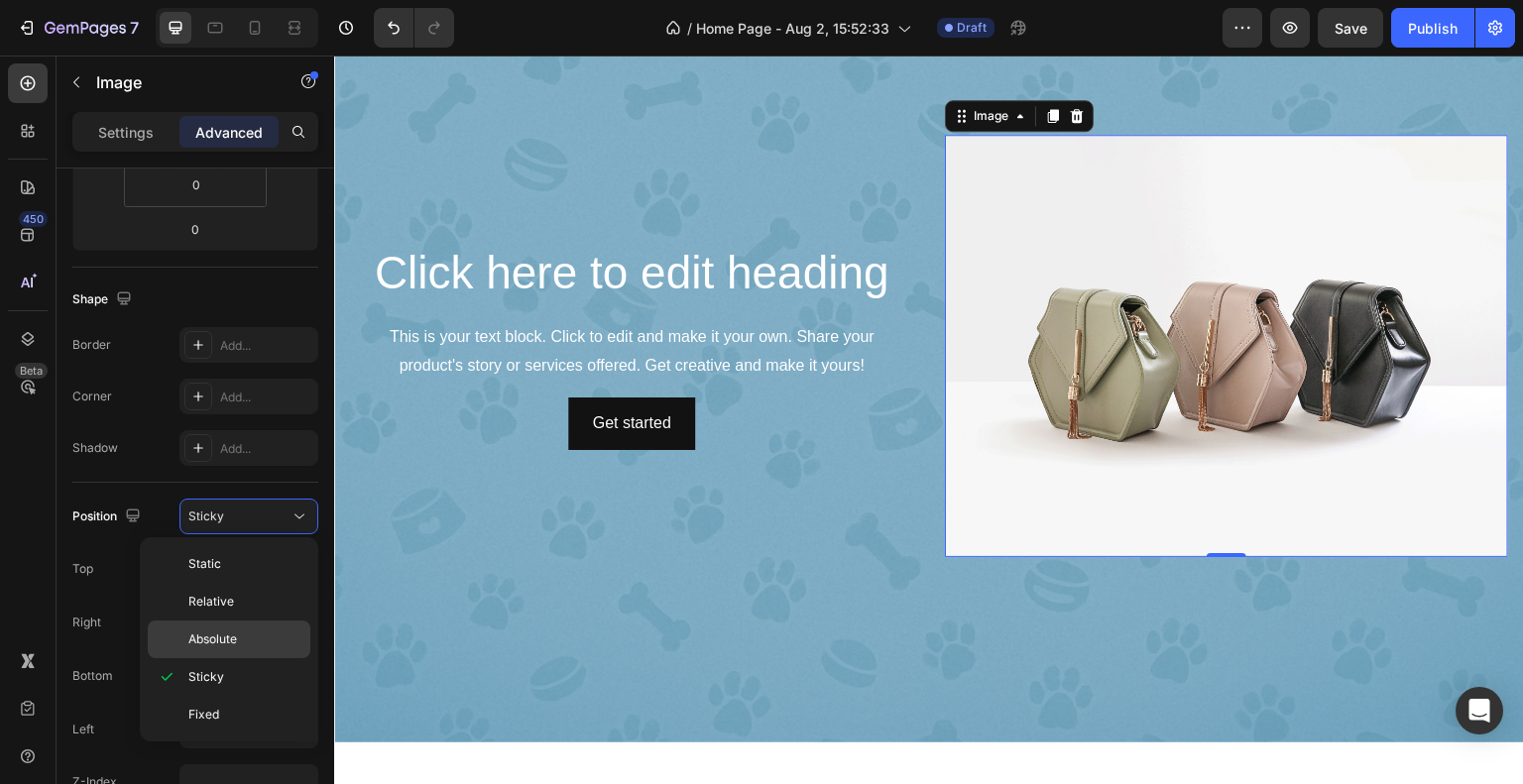 click on "Absolute" 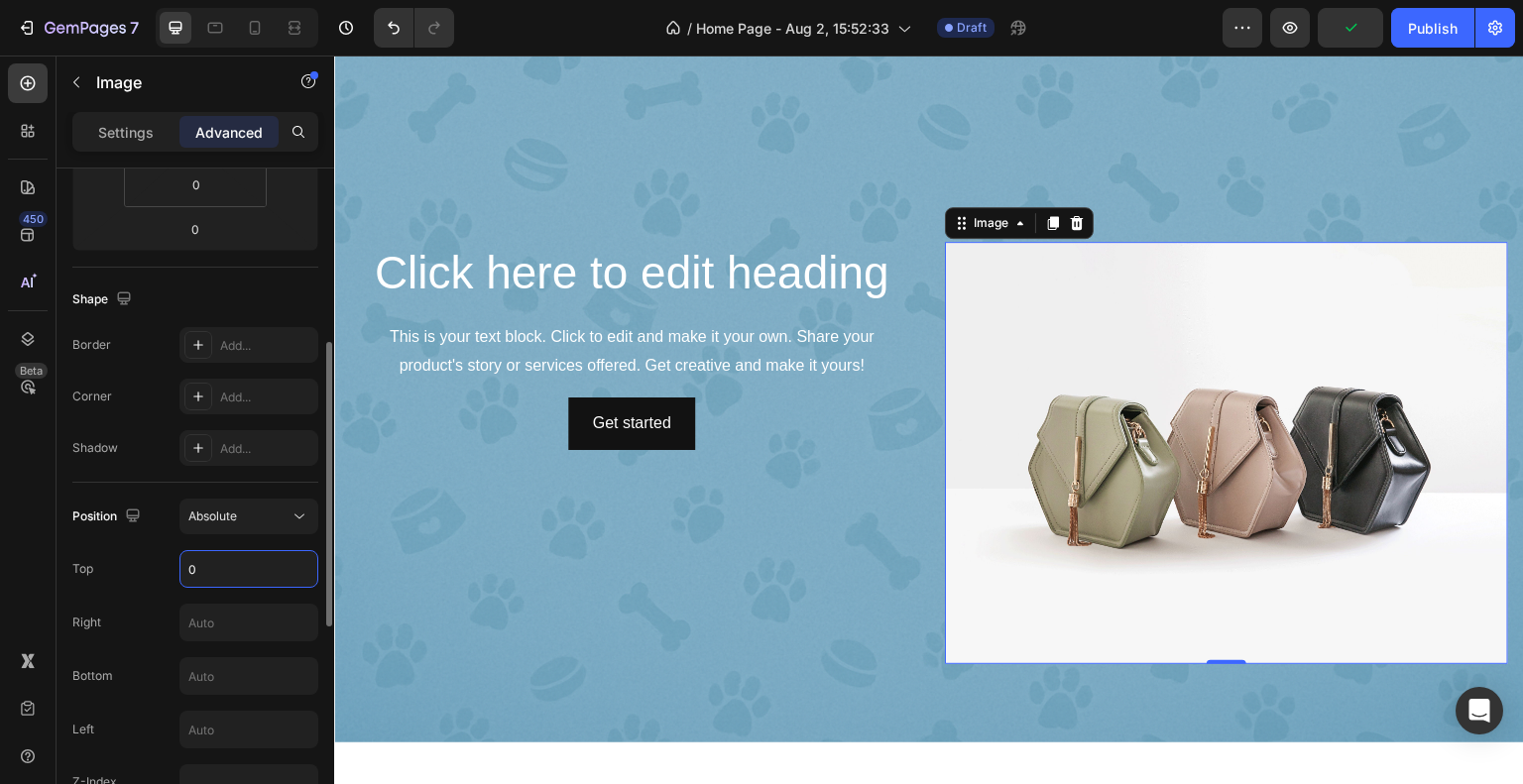 click on "0" at bounding box center [249, 569] 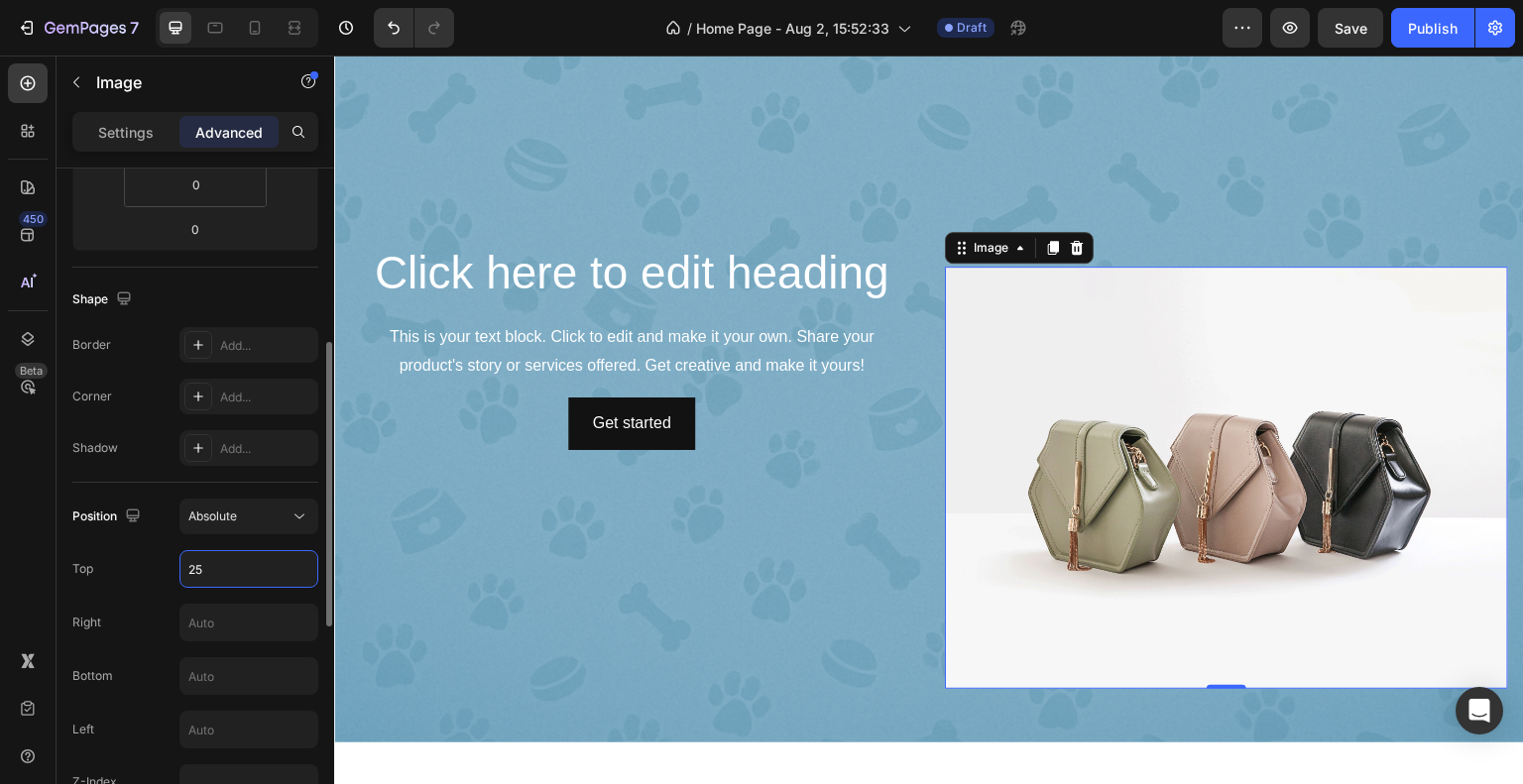 type on "2" 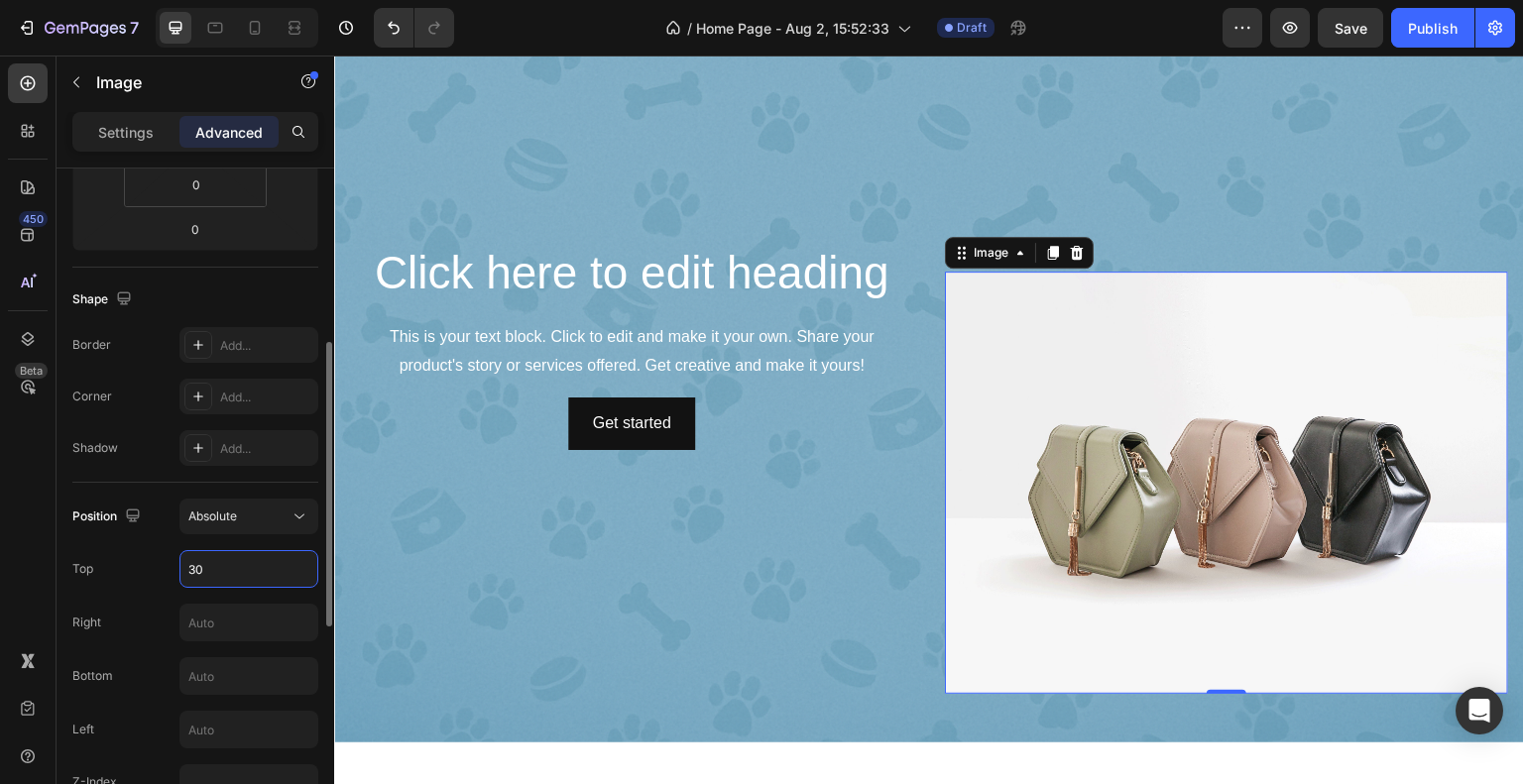type on "3" 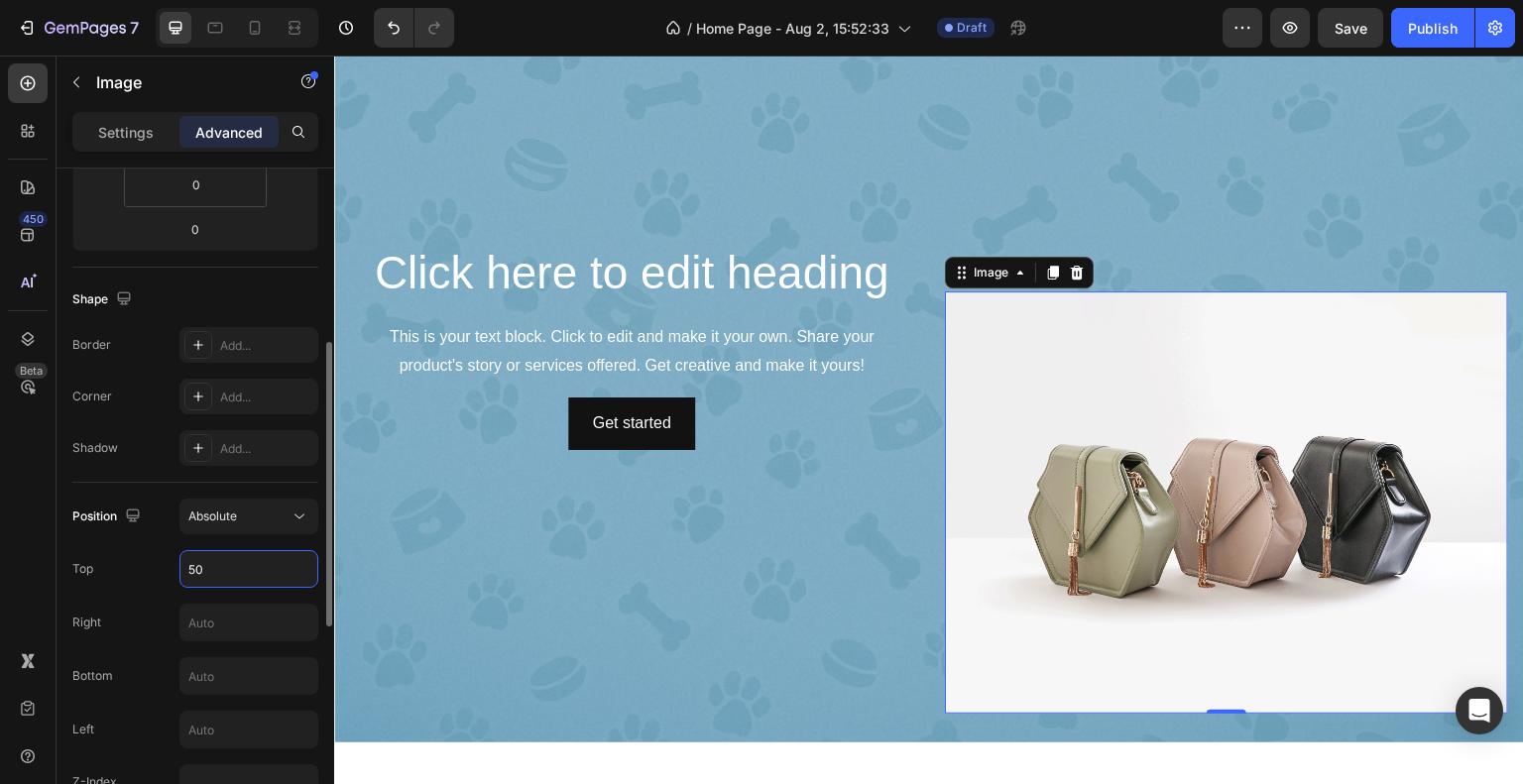 type on "5" 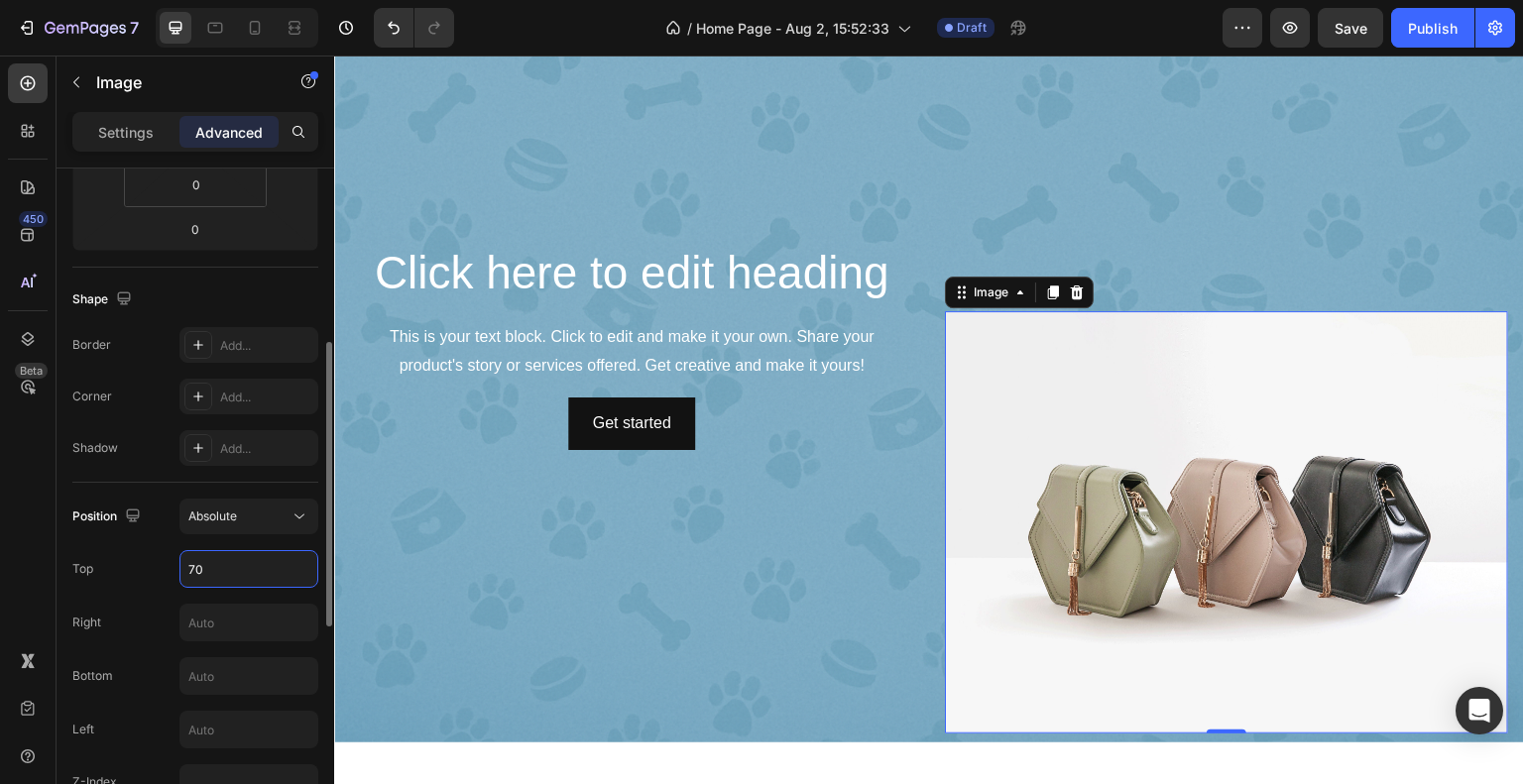 type on "7" 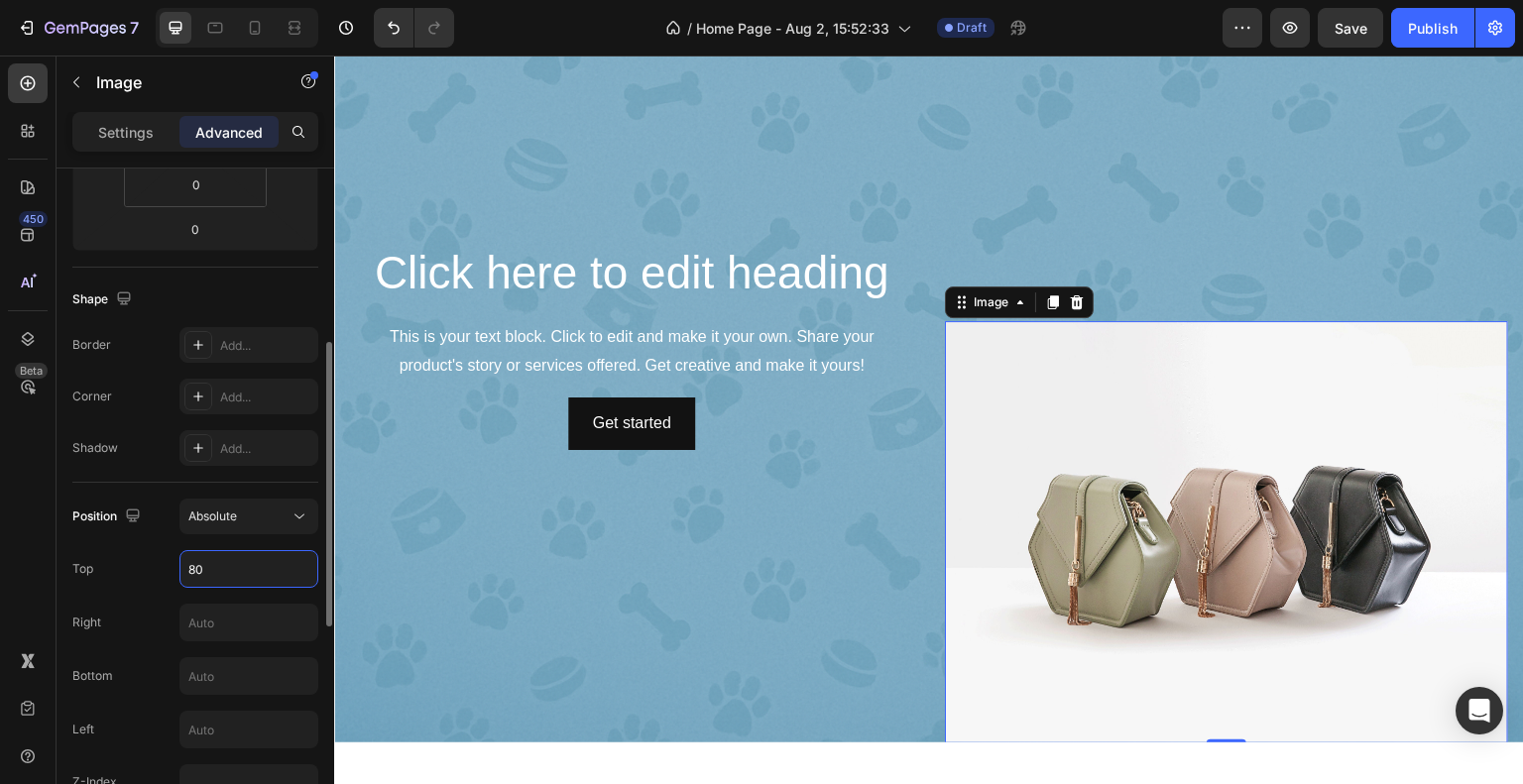 type on "80" 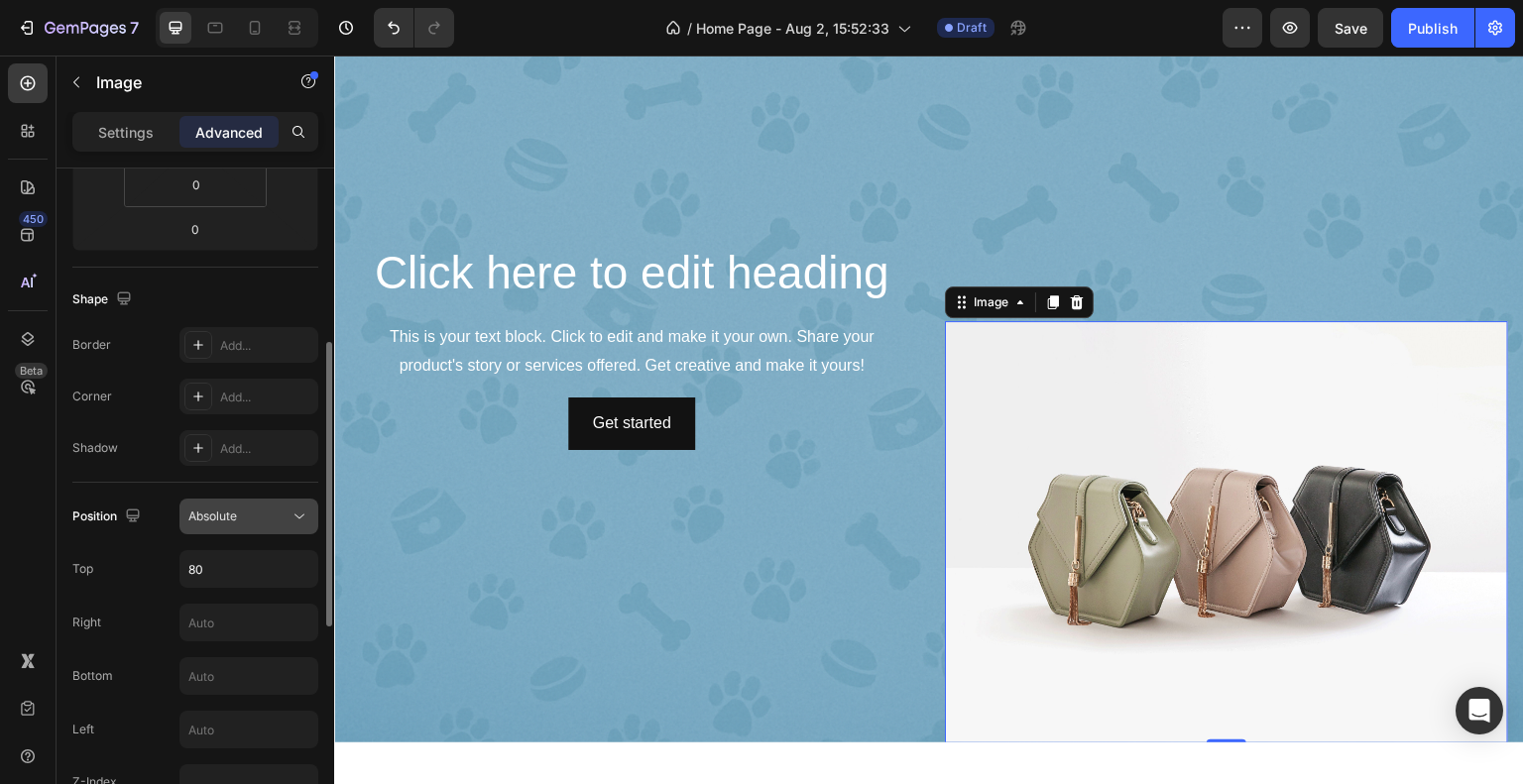 click on "Absolute" at bounding box center (239, 516) 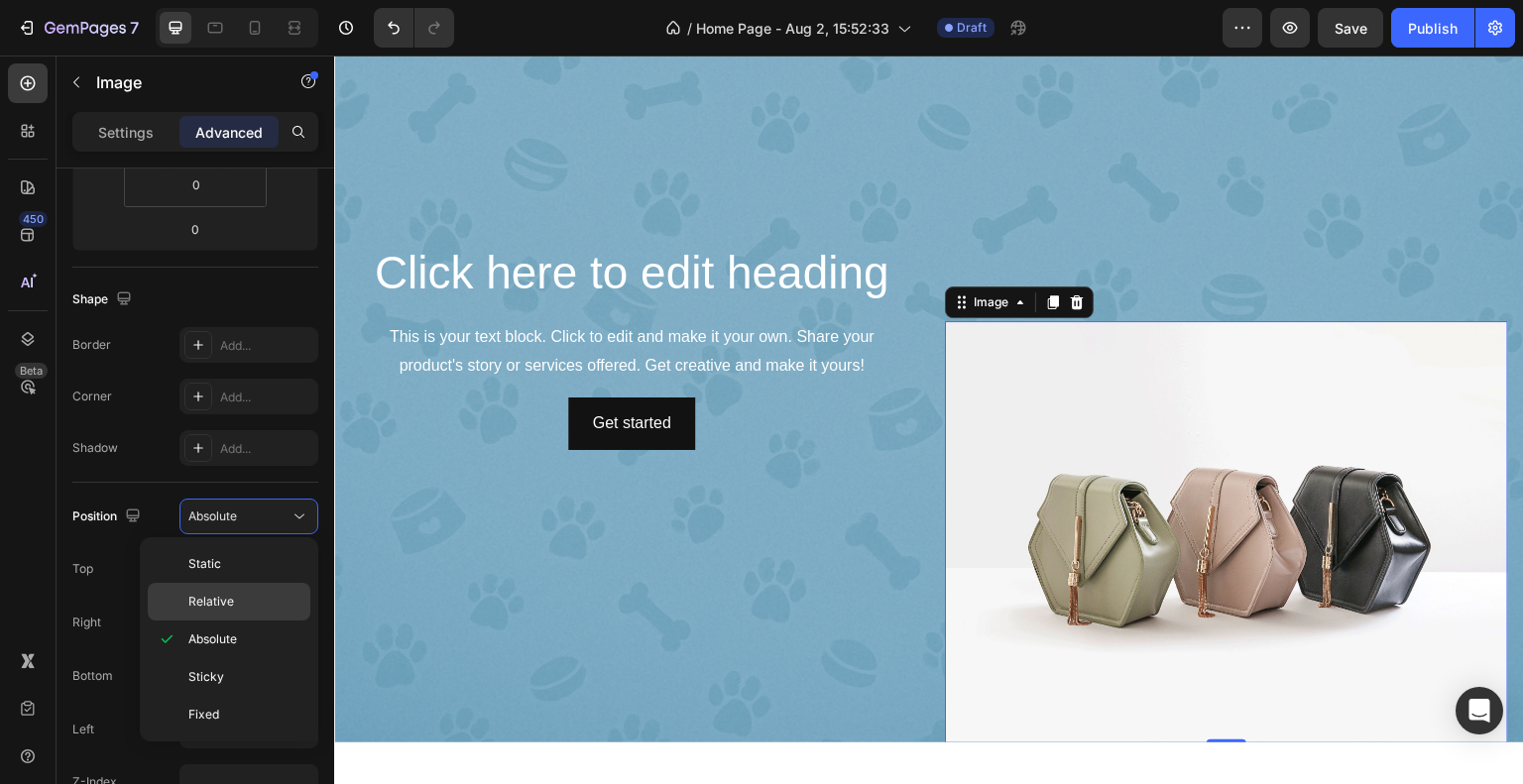click on "Relative" at bounding box center [211, 602] 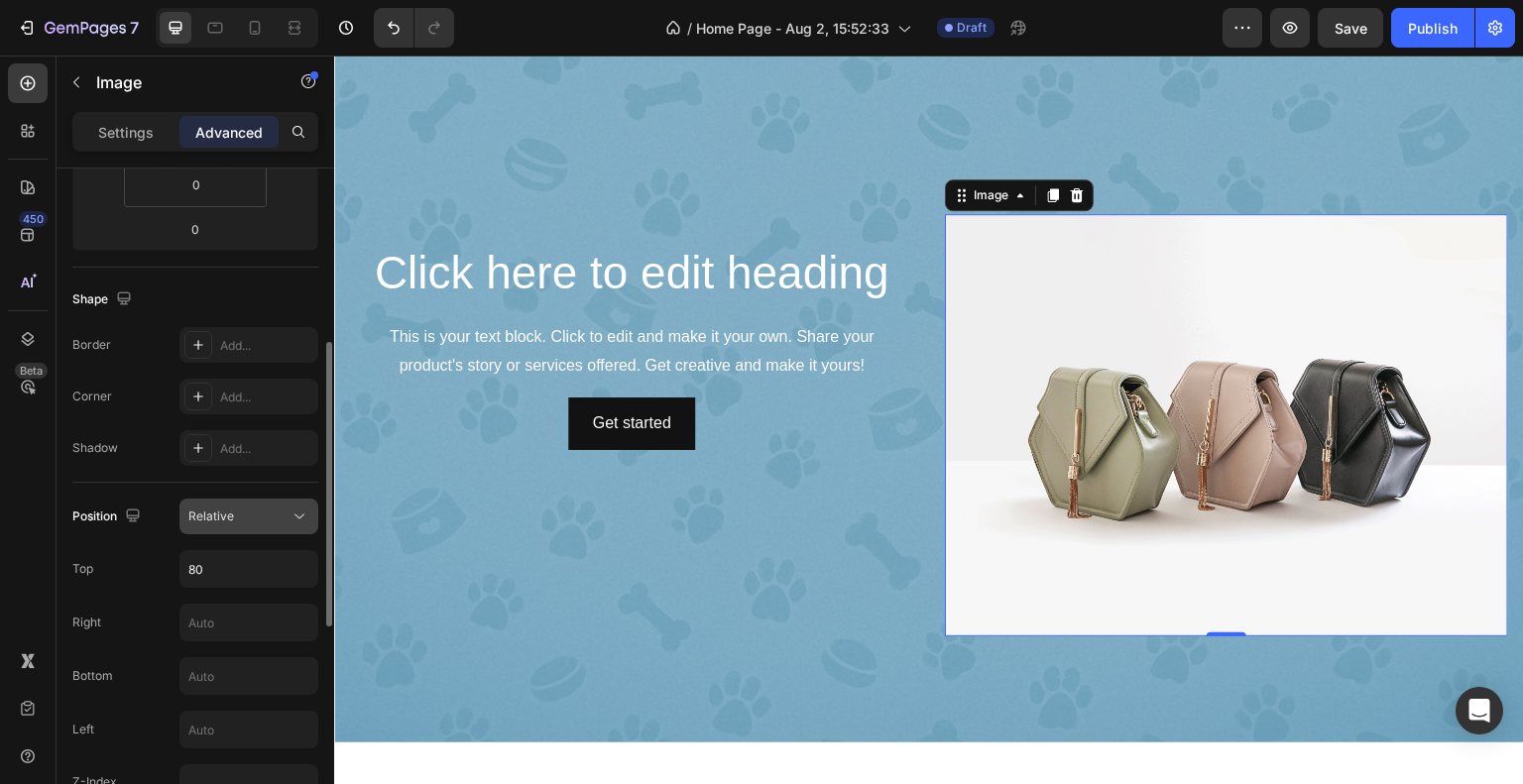 click on "Relative" 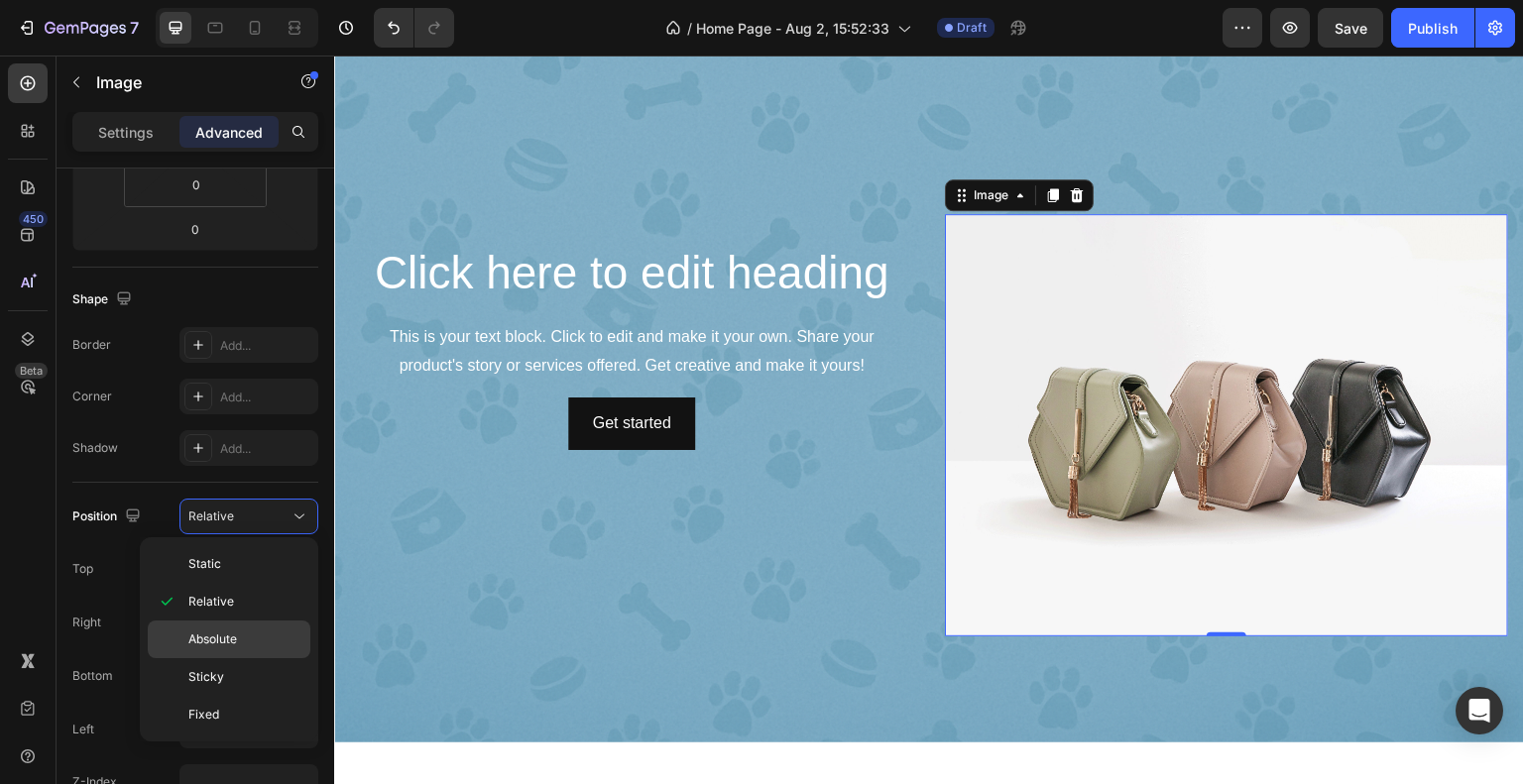 click on "Absolute" at bounding box center [245, 639] 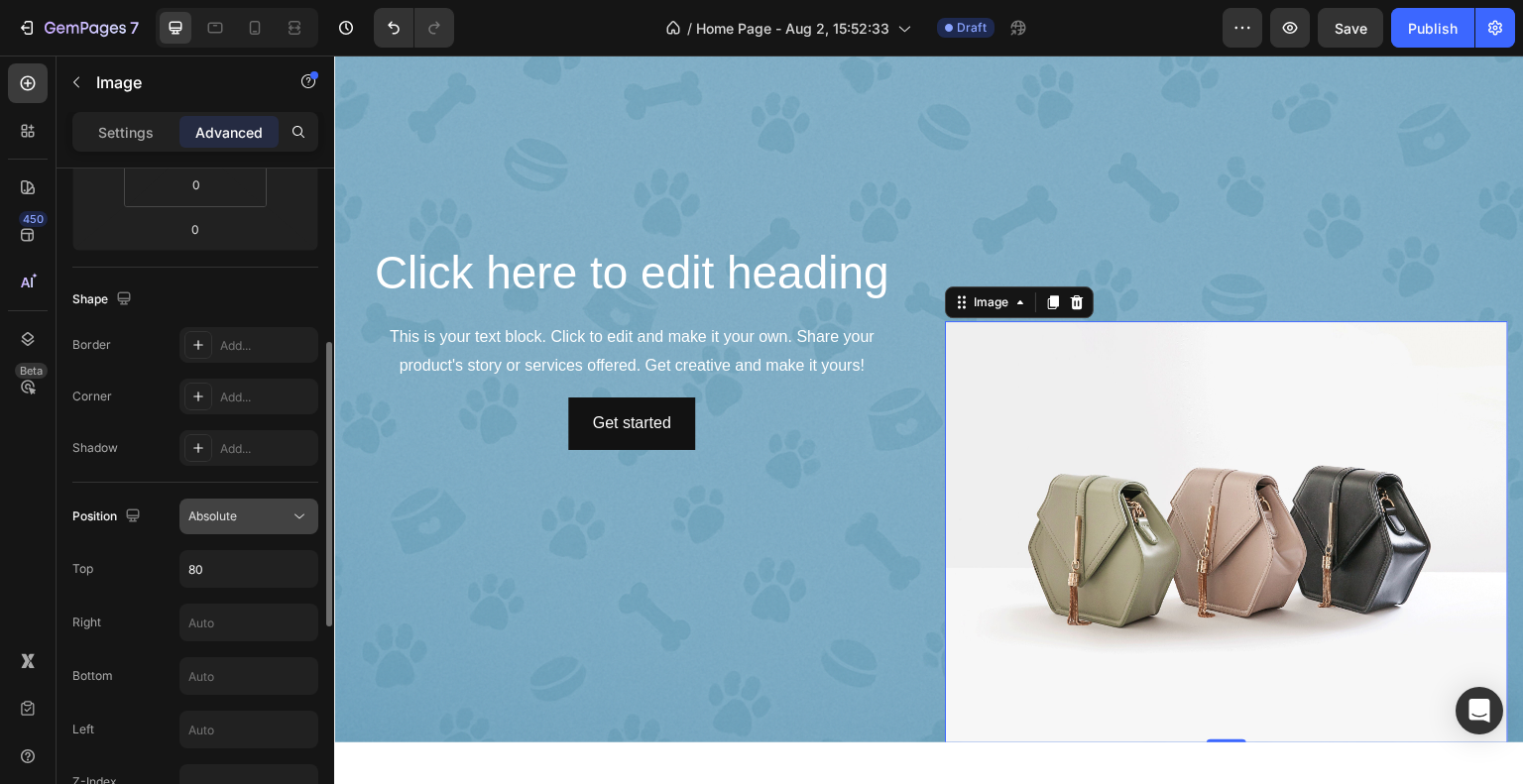 click 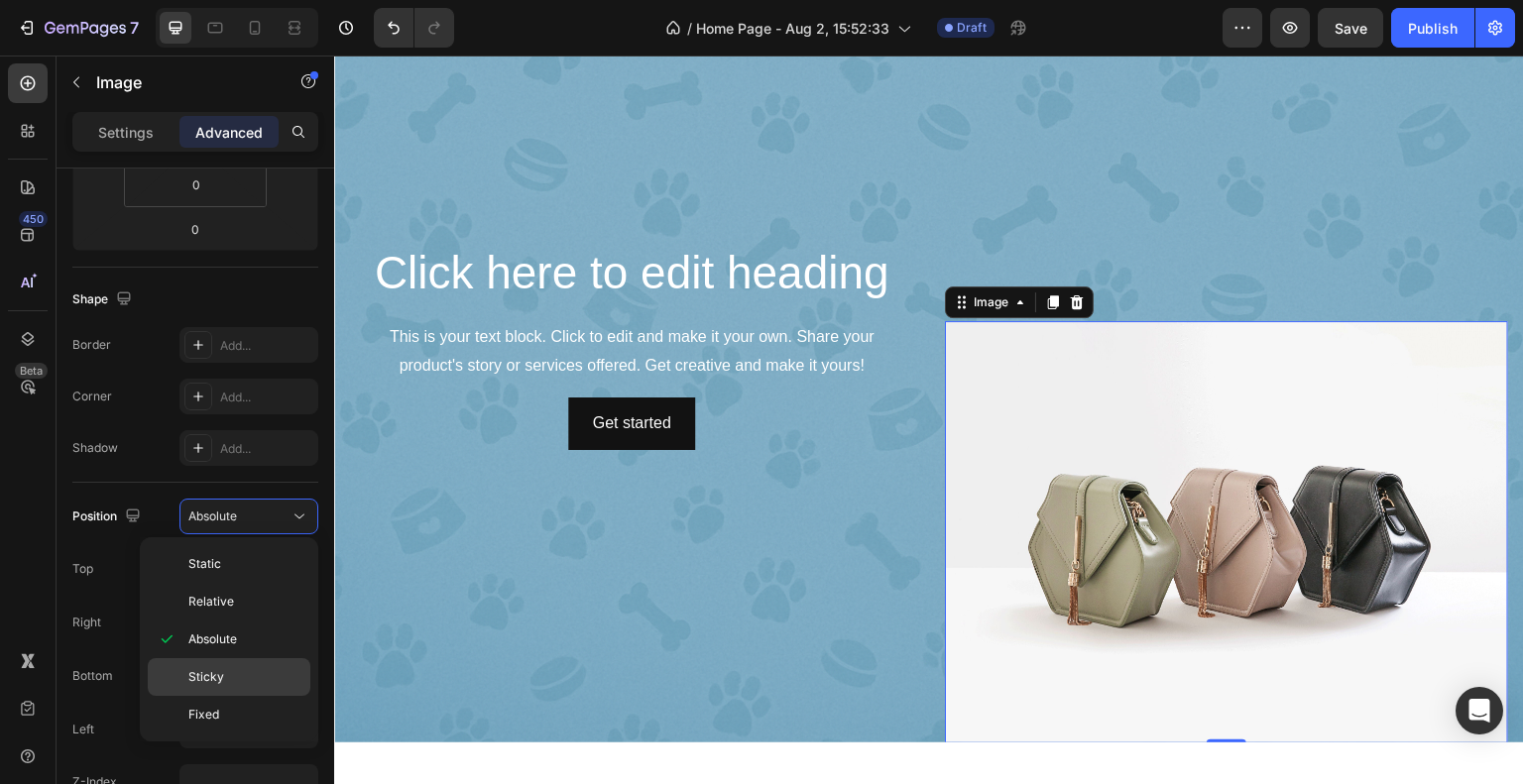 click on "Sticky" 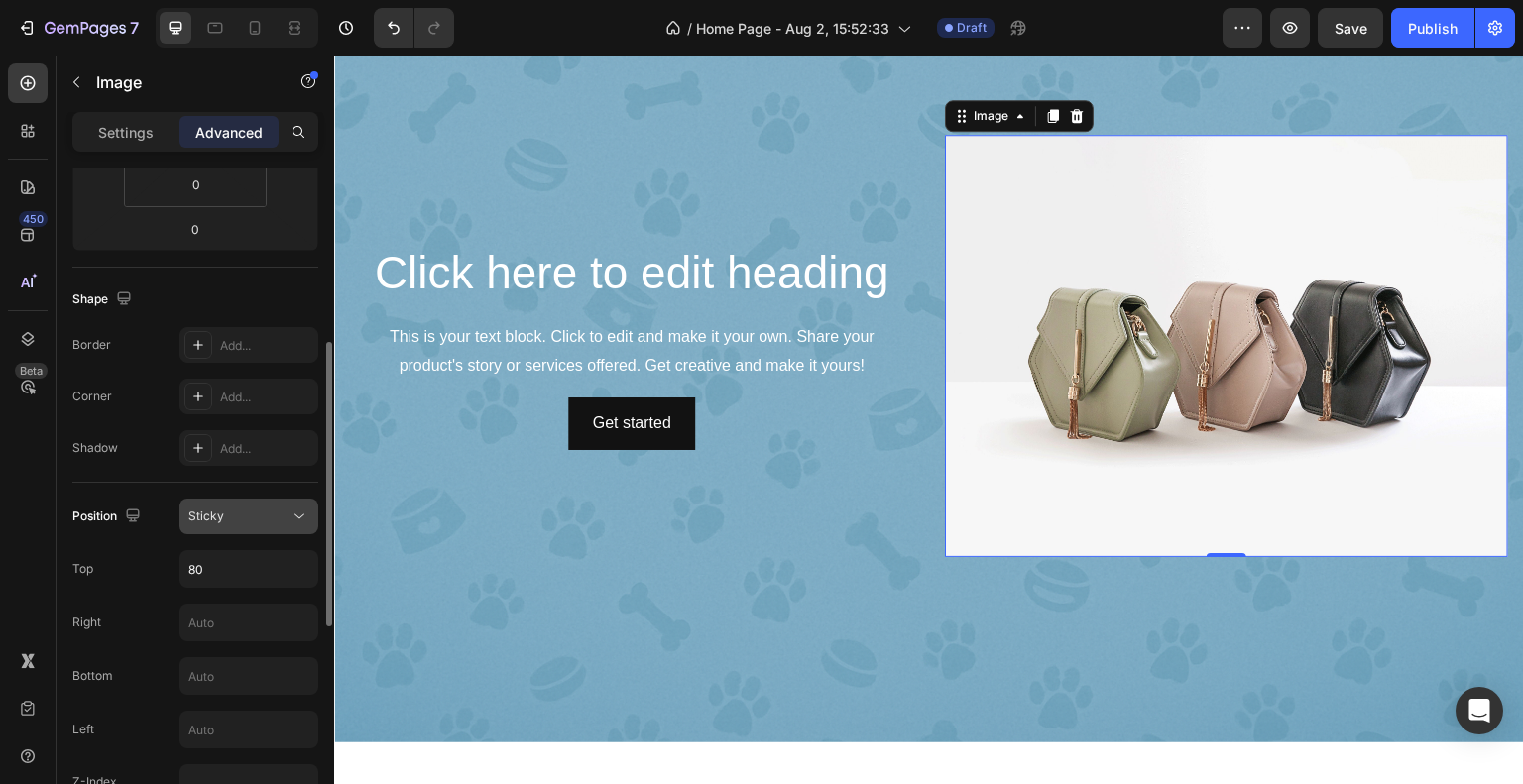 click 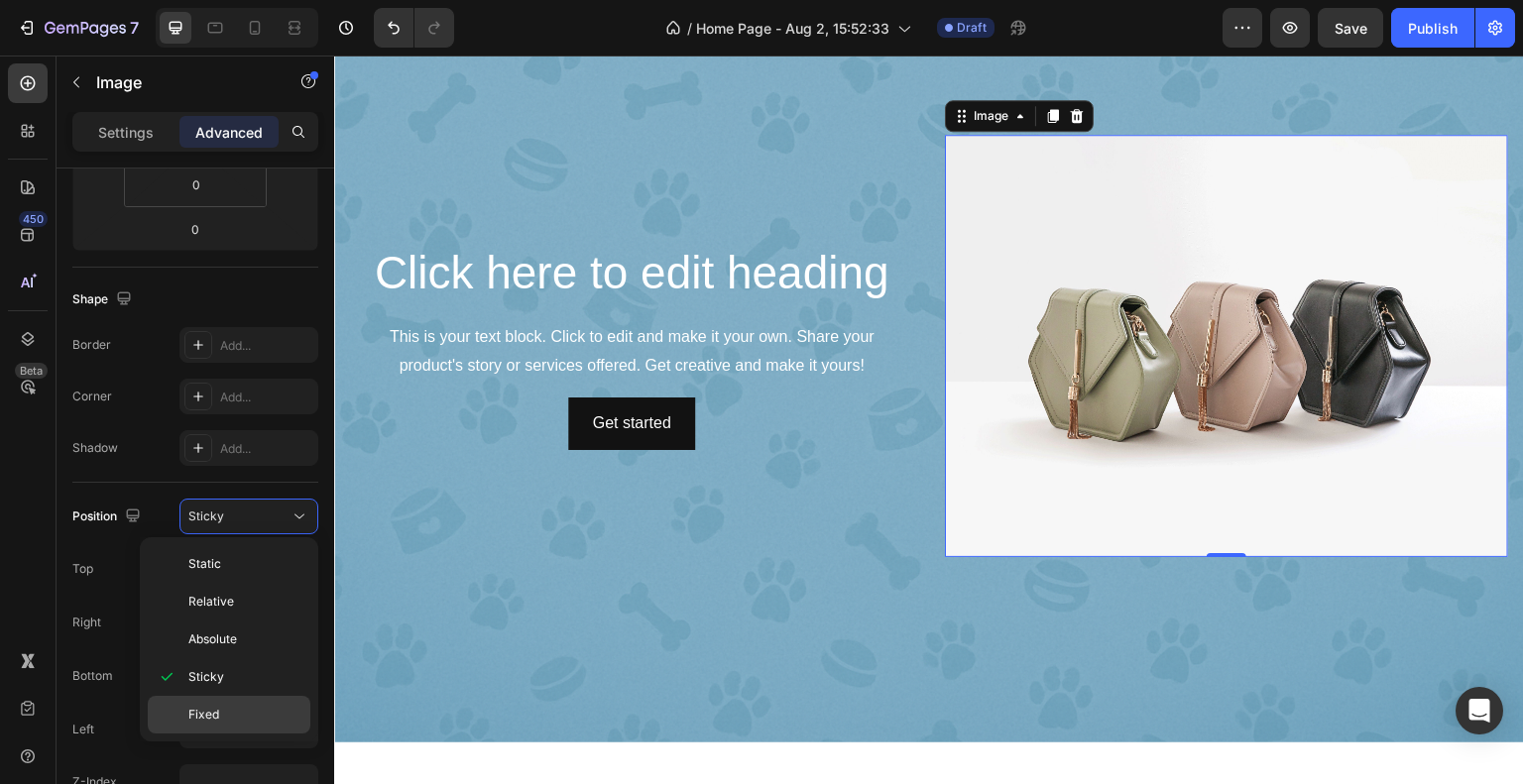 click on "Fixed" 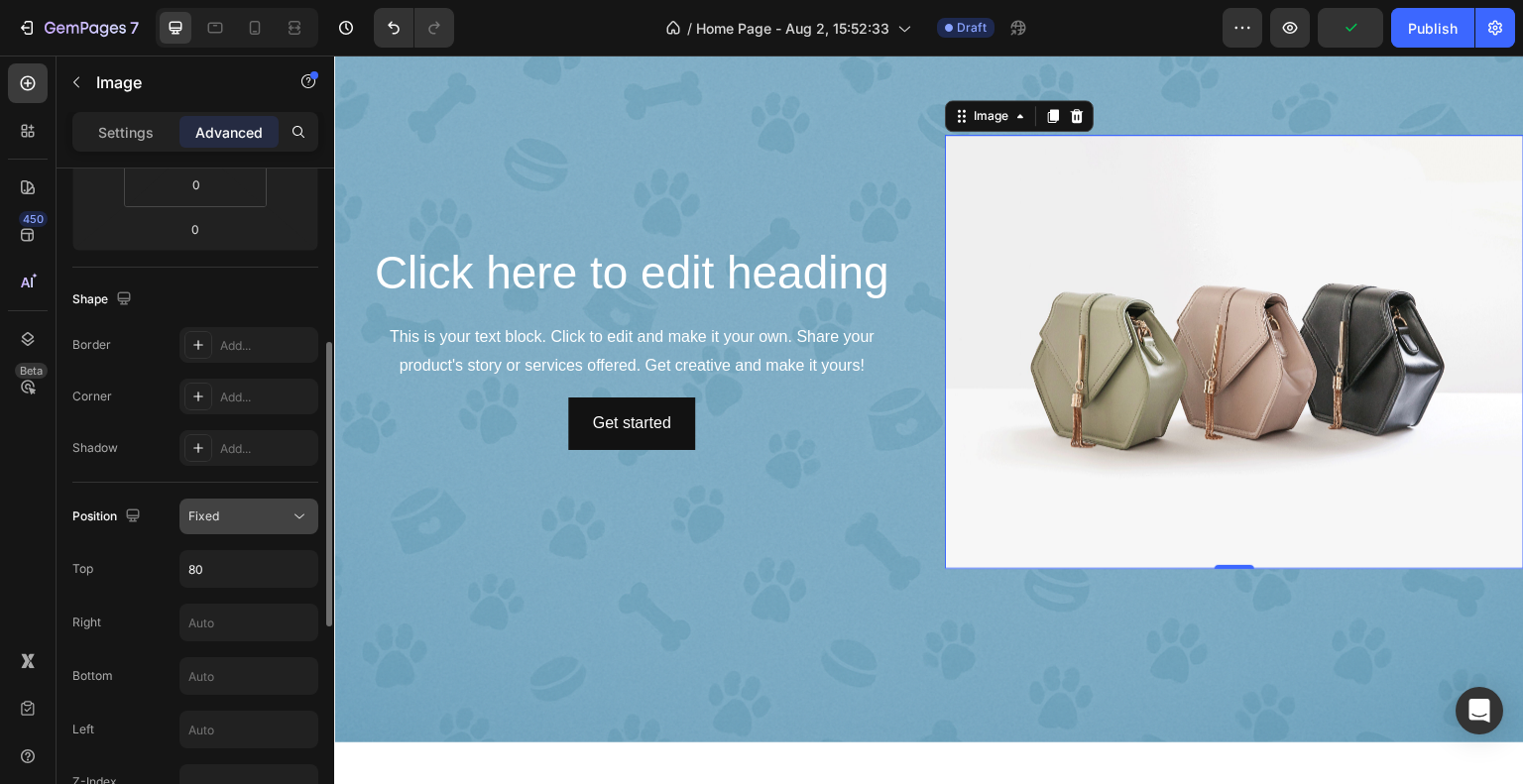 click 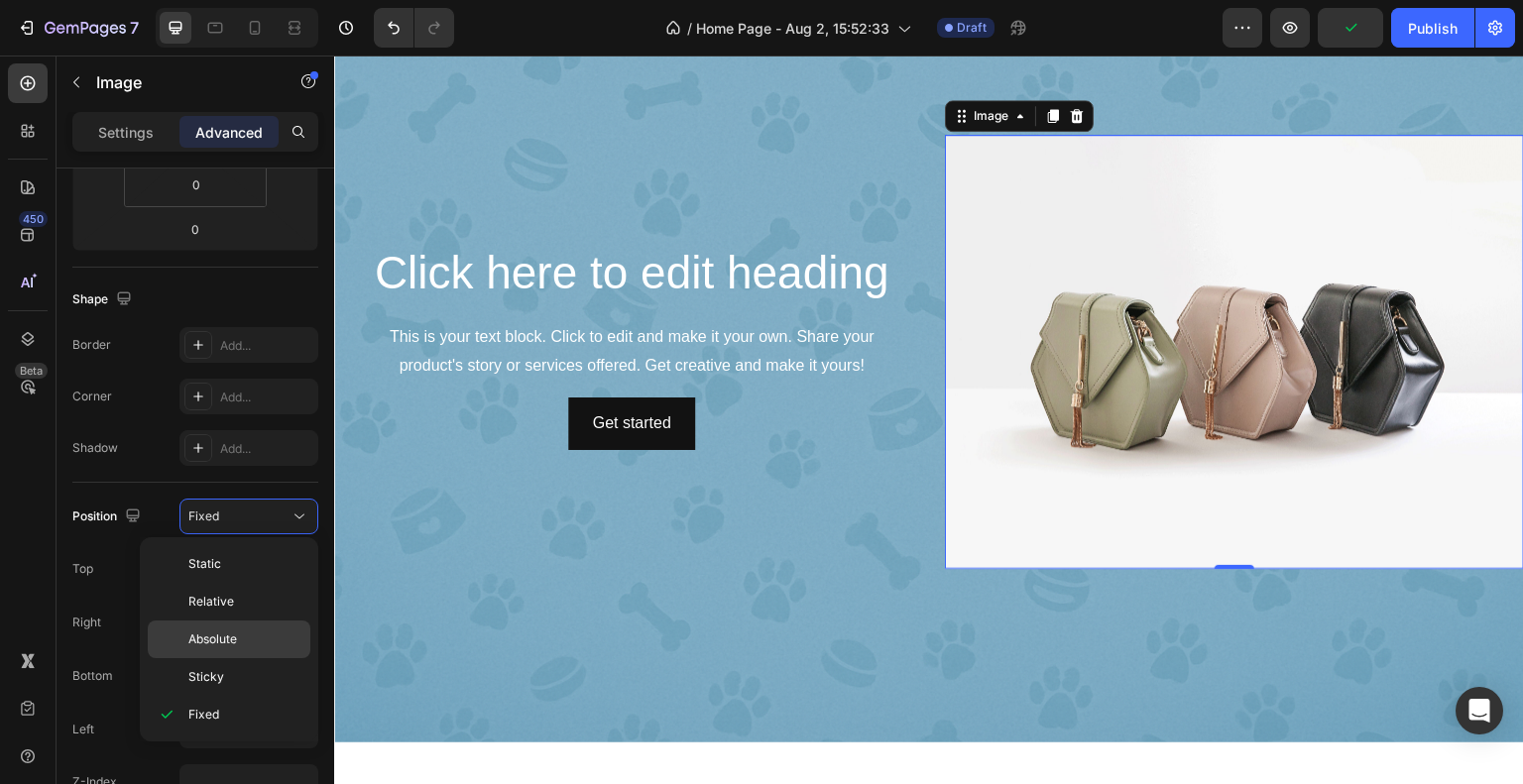 click on "Absolute" 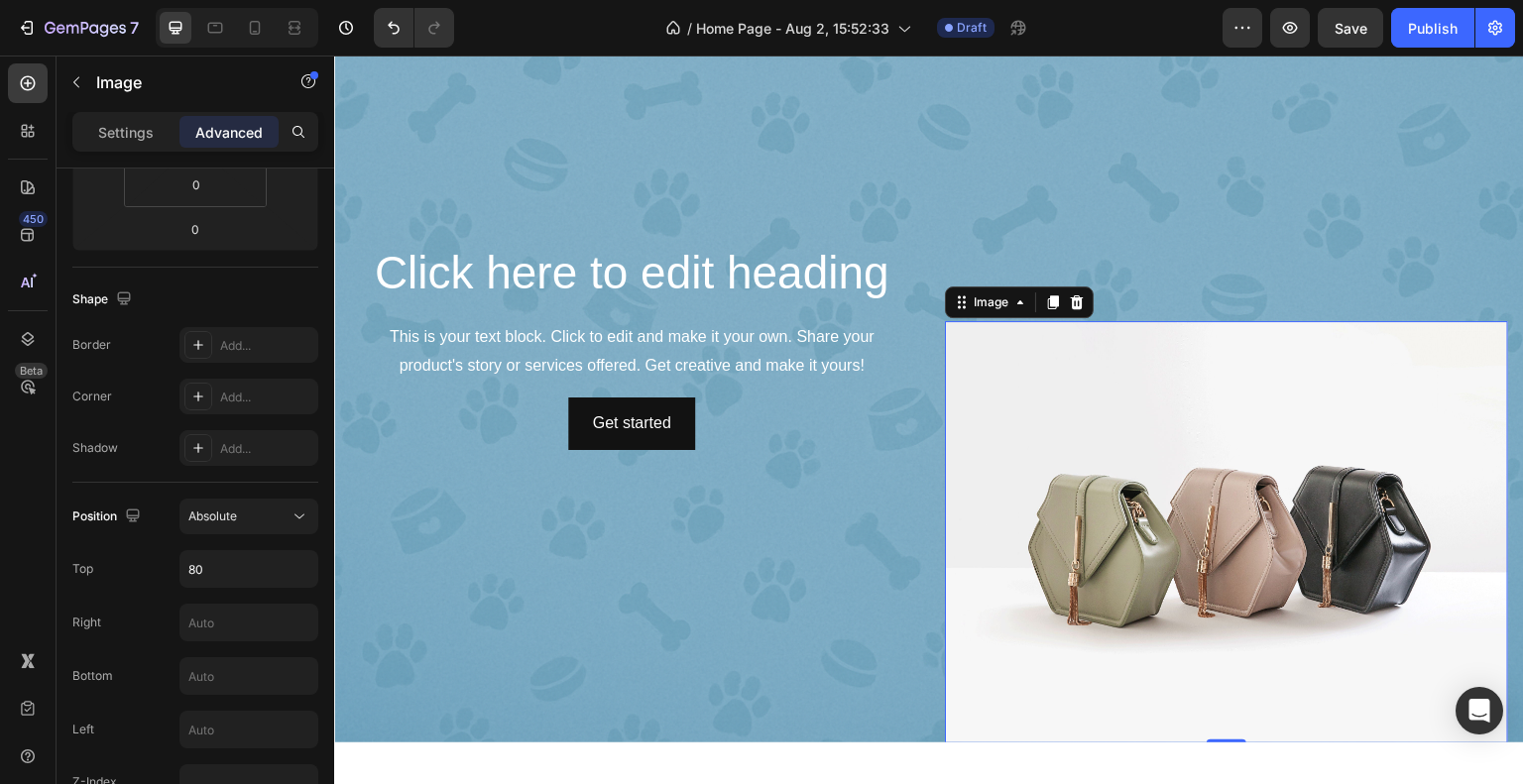 click at bounding box center [1227, 532] 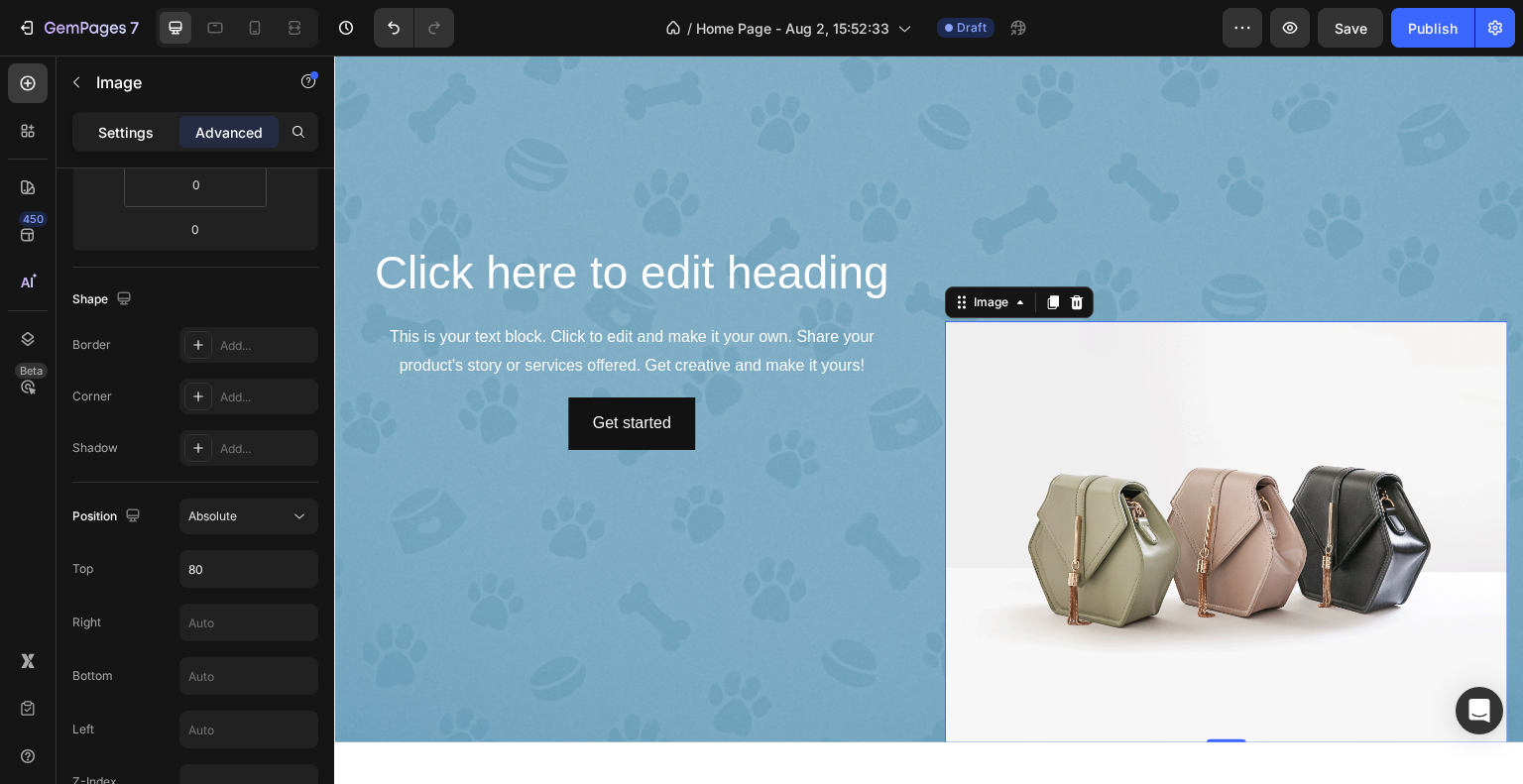 click on "Settings" at bounding box center (126, 132) 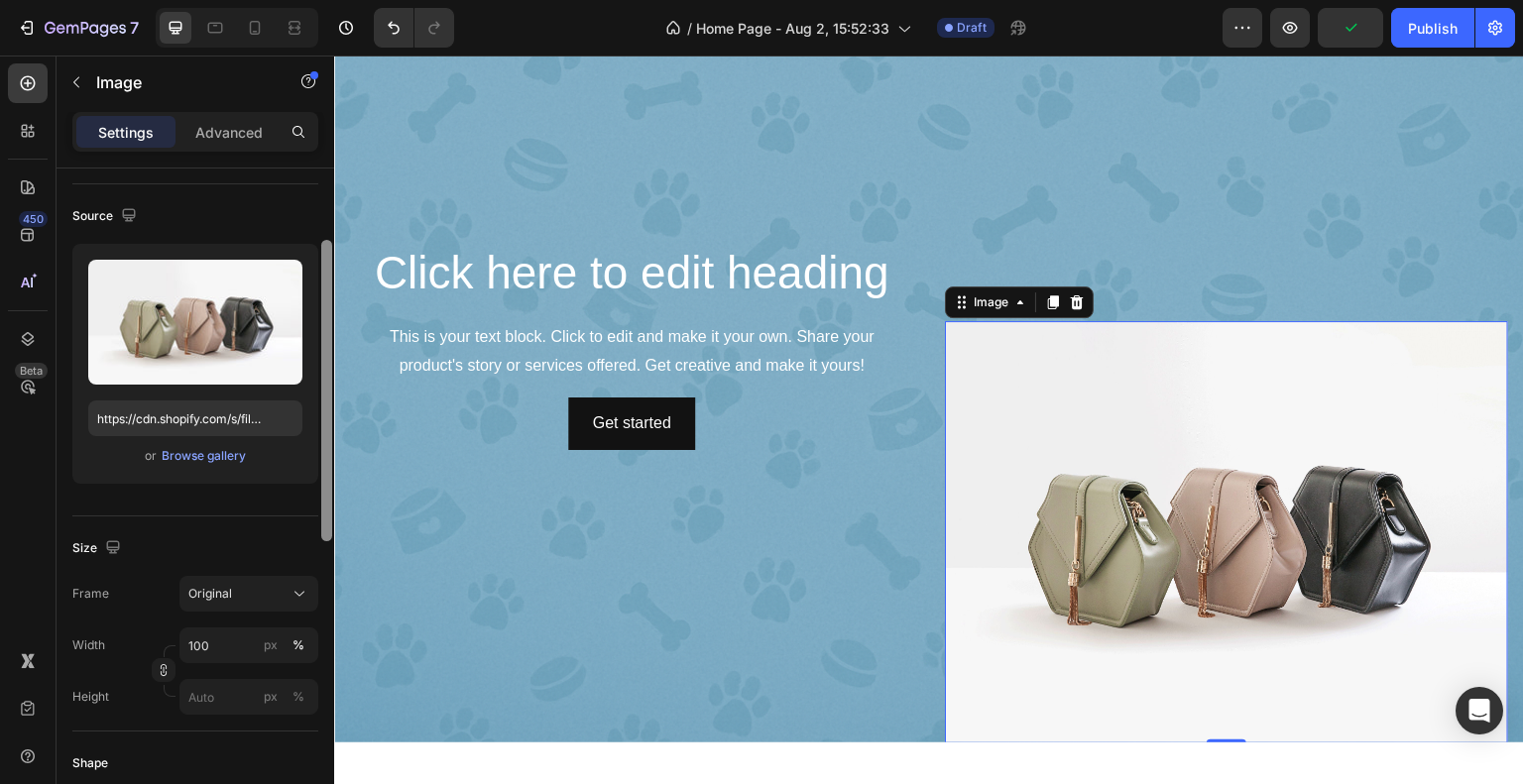 scroll, scrollTop: 91, scrollLeft: 0, axis: vertical 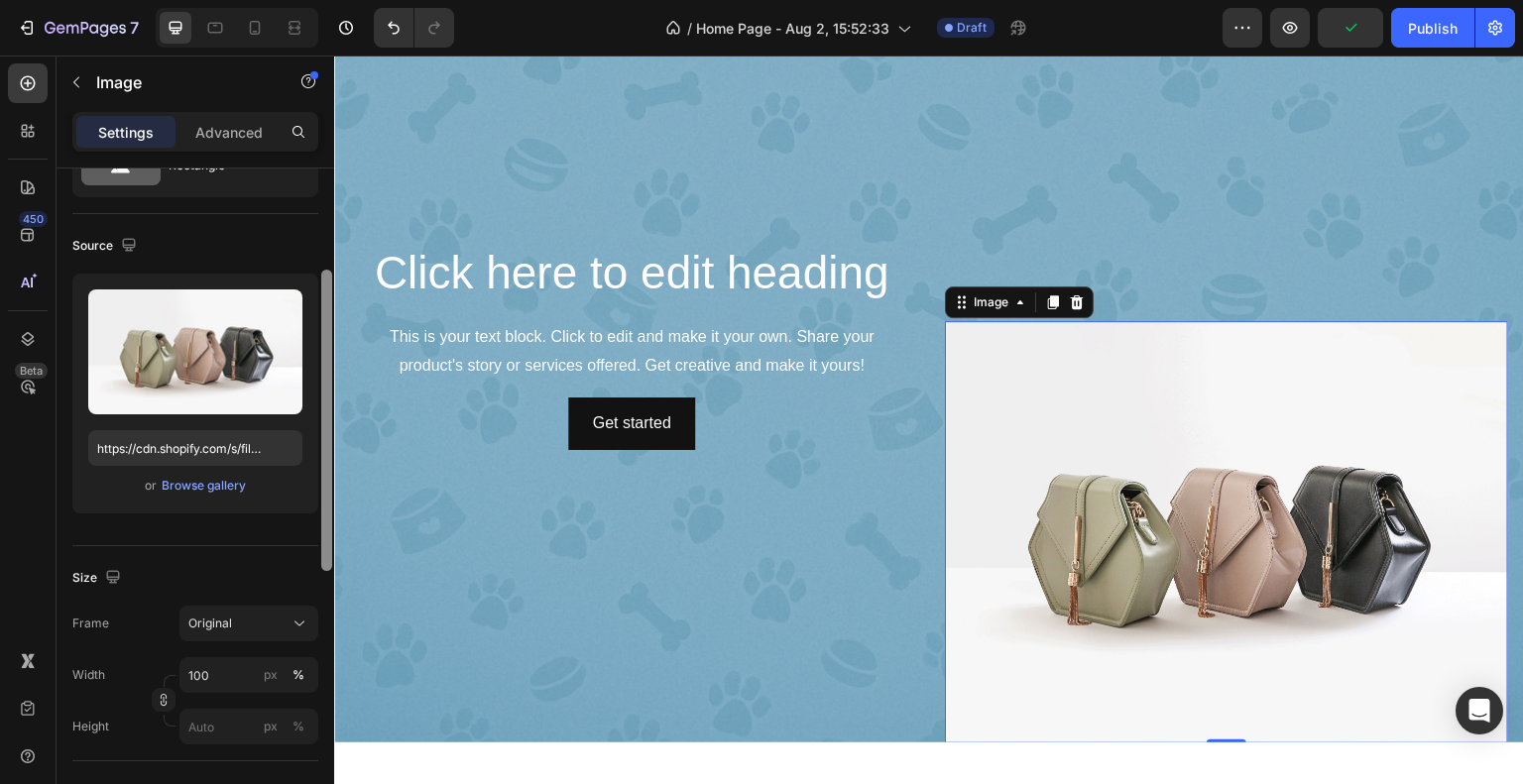 drag, startPoint x: 328, startPoint y: 460, endPoint x: 327, endPoint y: 316, distance: 144.00347 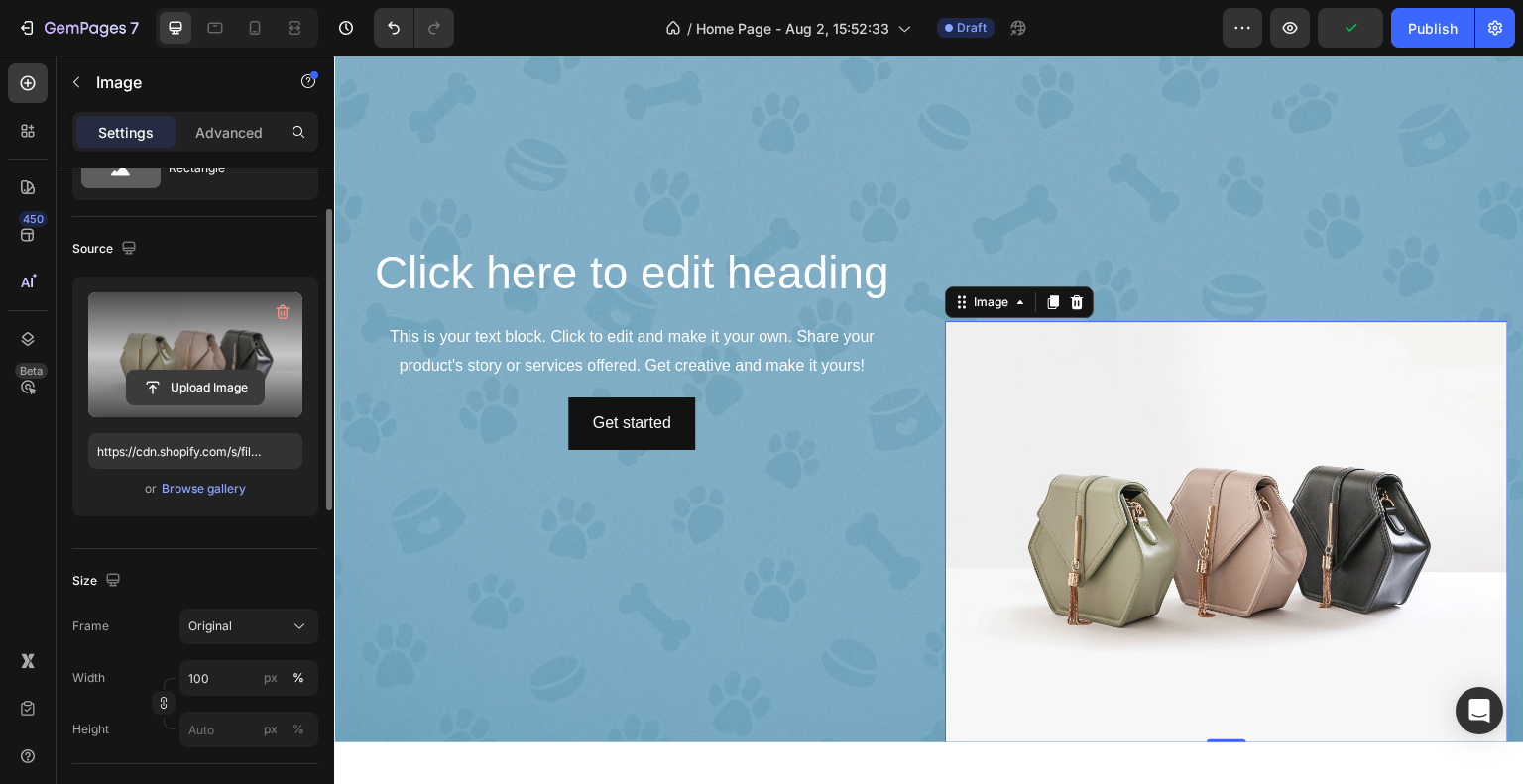 click 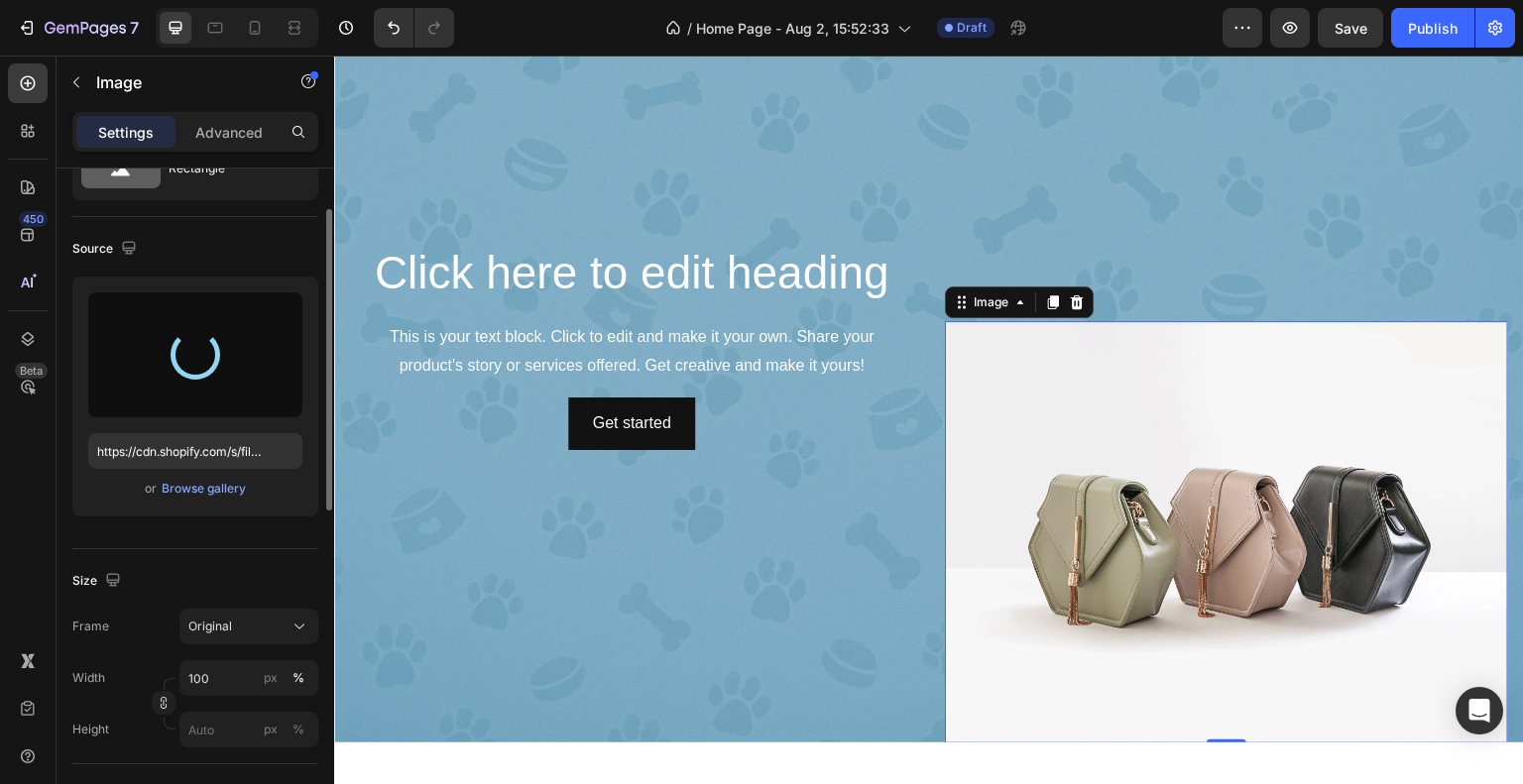 type on "https://cdn.shopify.com/s/files/1/0933/0966/5623/files/gempages_577626416108012220-031e9e58-ab32-4ec0-bde3-8125fccd58f8.png" 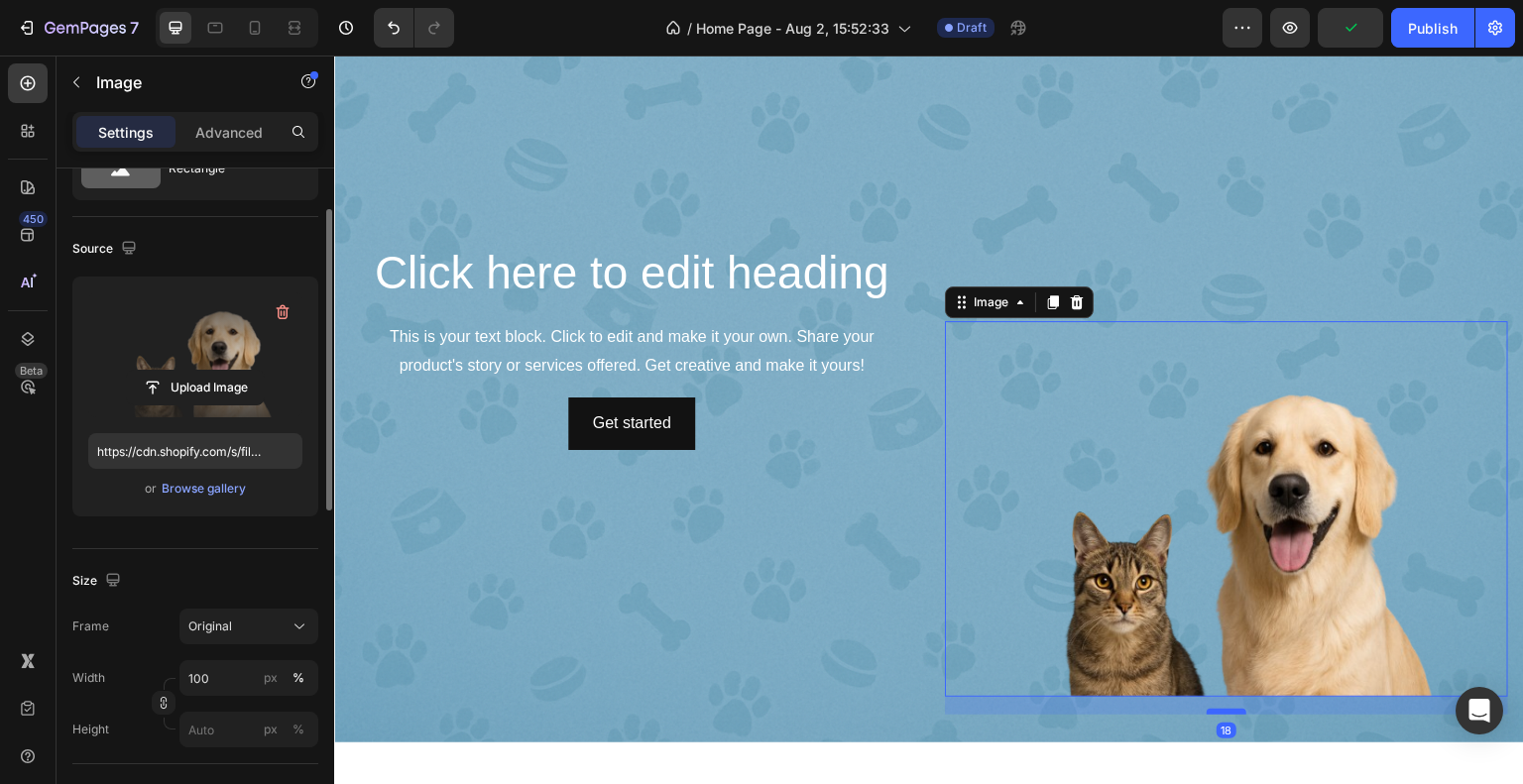 drag, startPoint x: 1211, startPoint y: 679, endPoint x: 1210, endPoint y: 698, distance: 19.026298 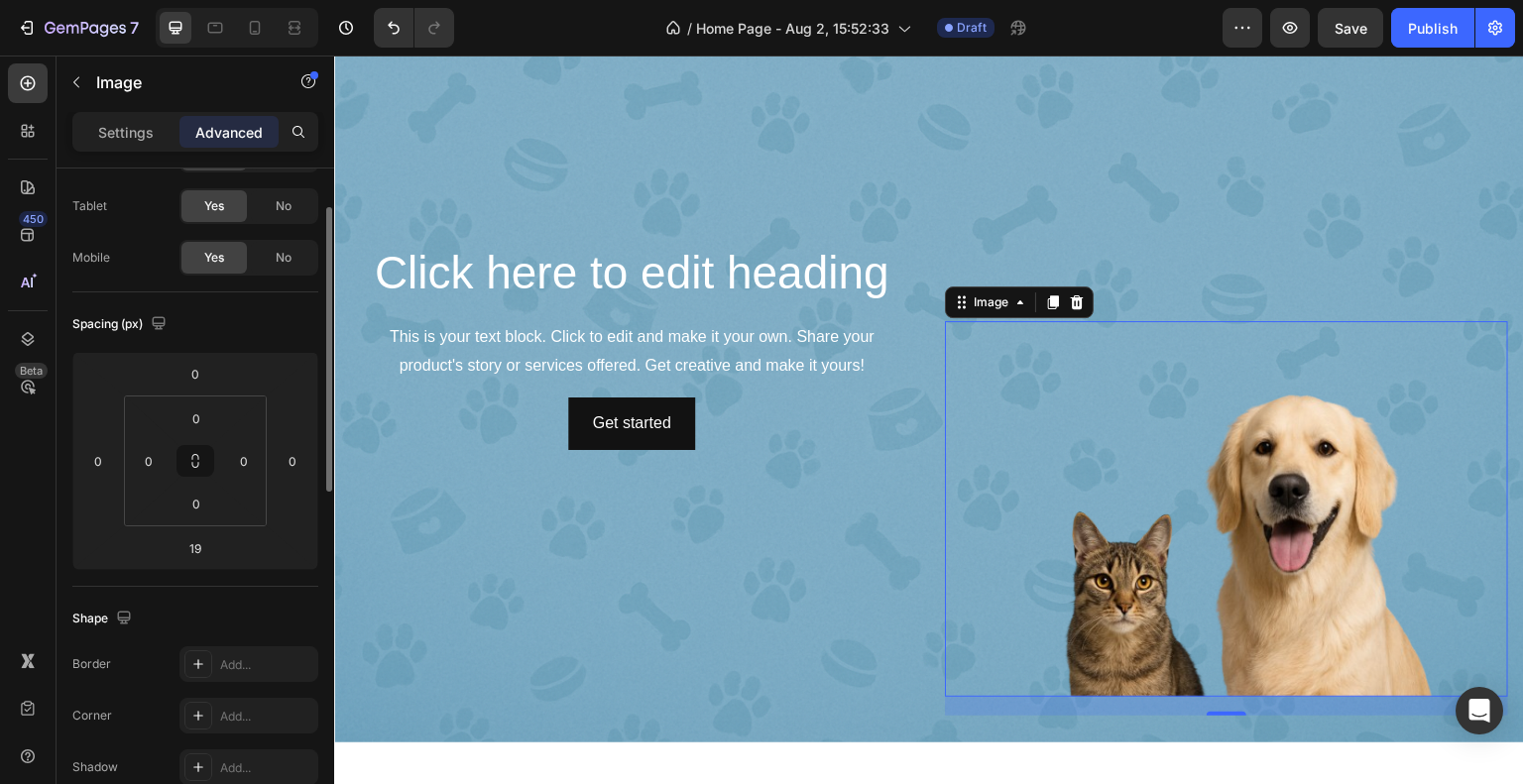 click at bounding box center [1227, 508] 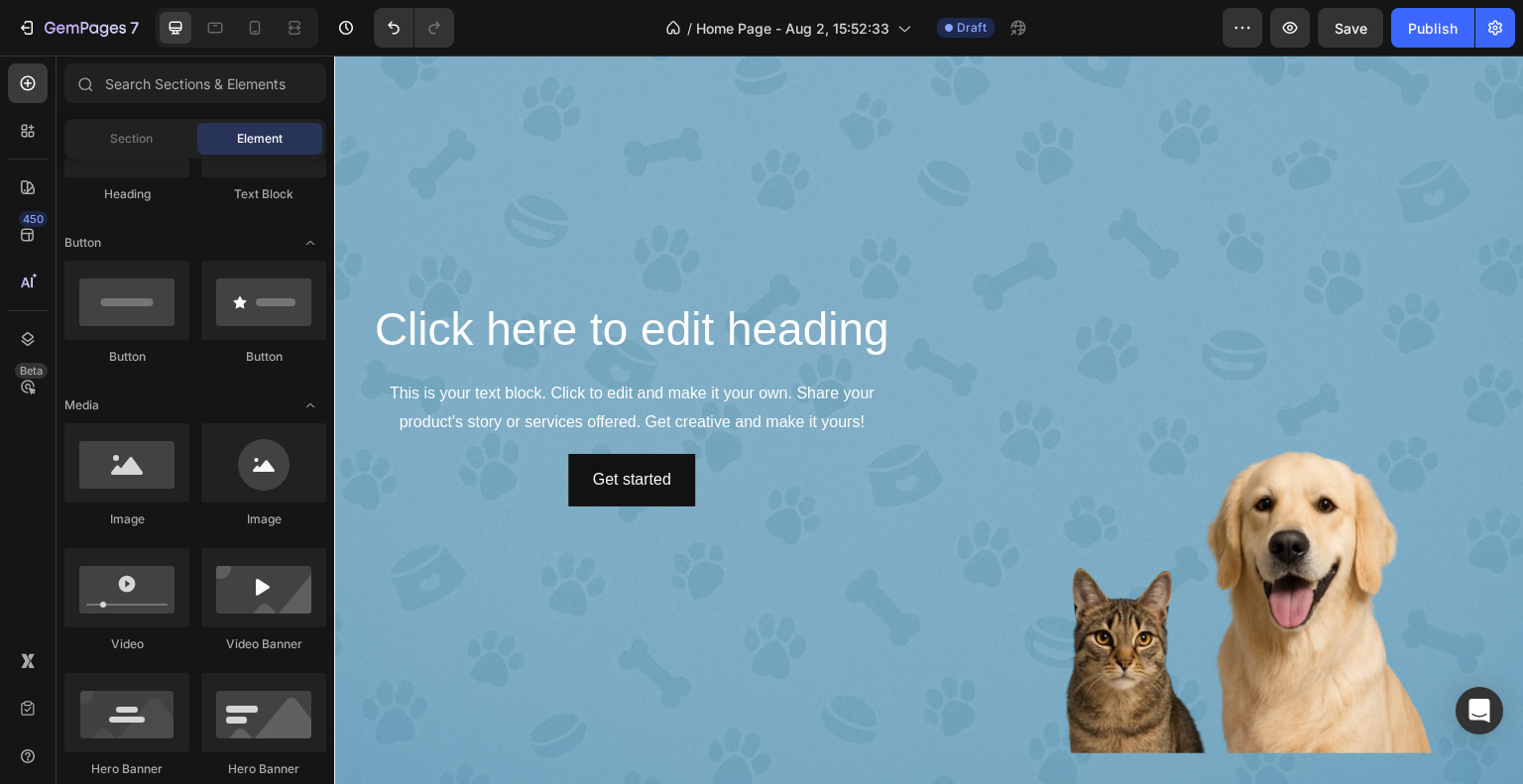 scroll, scrollTop: 36, scrollLeft: 0, axis: vertical 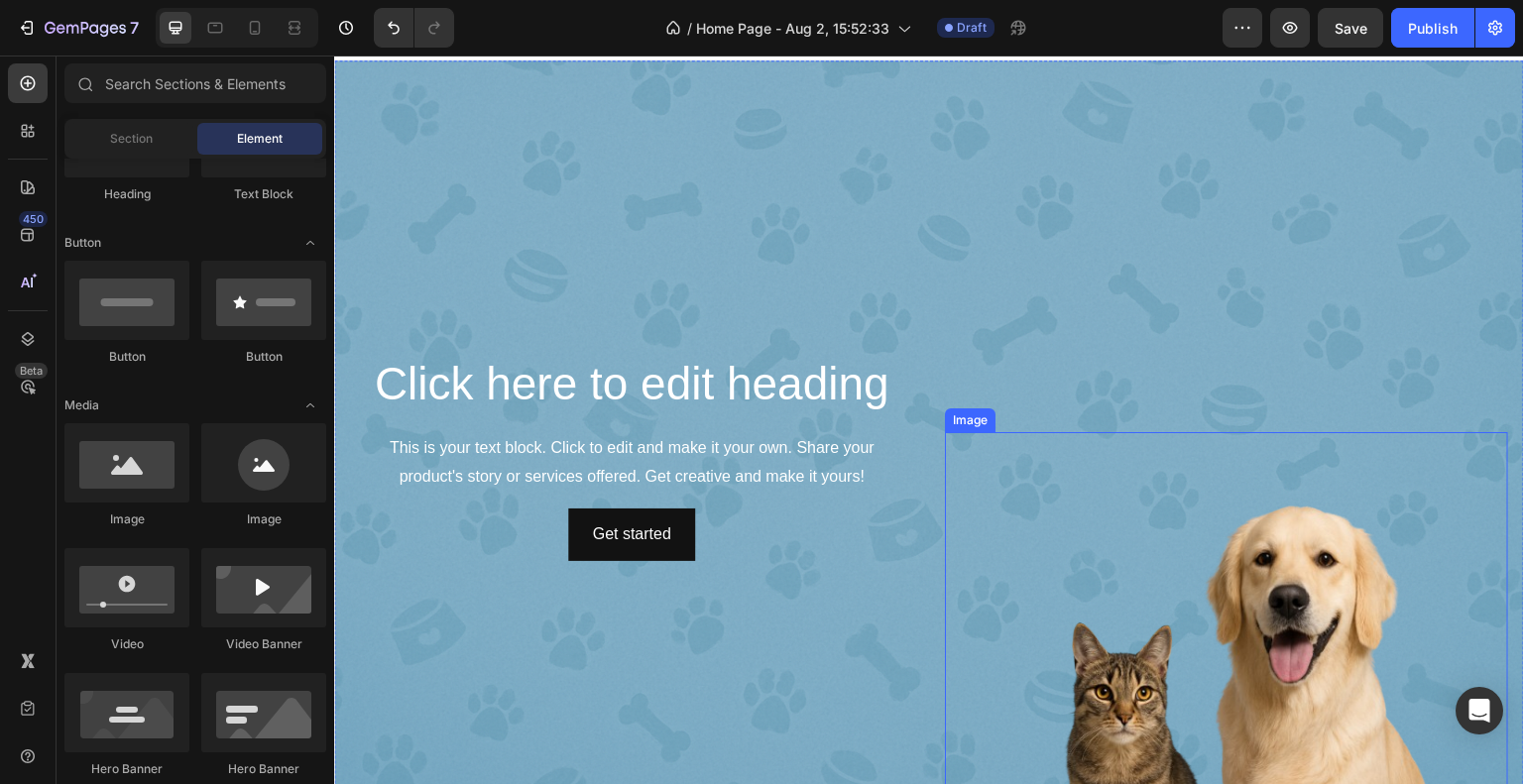 click at bounding box center [1227, 619] 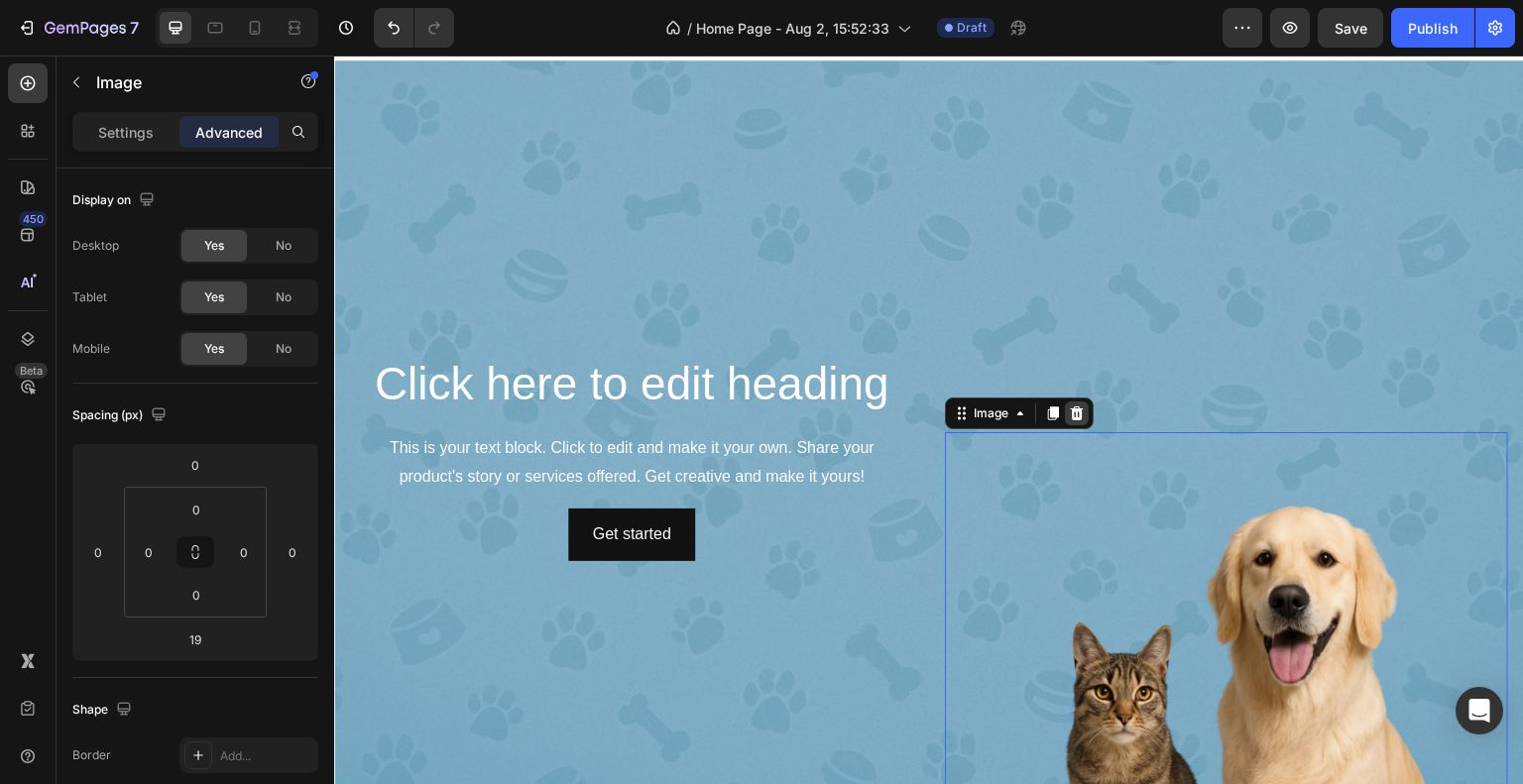 click 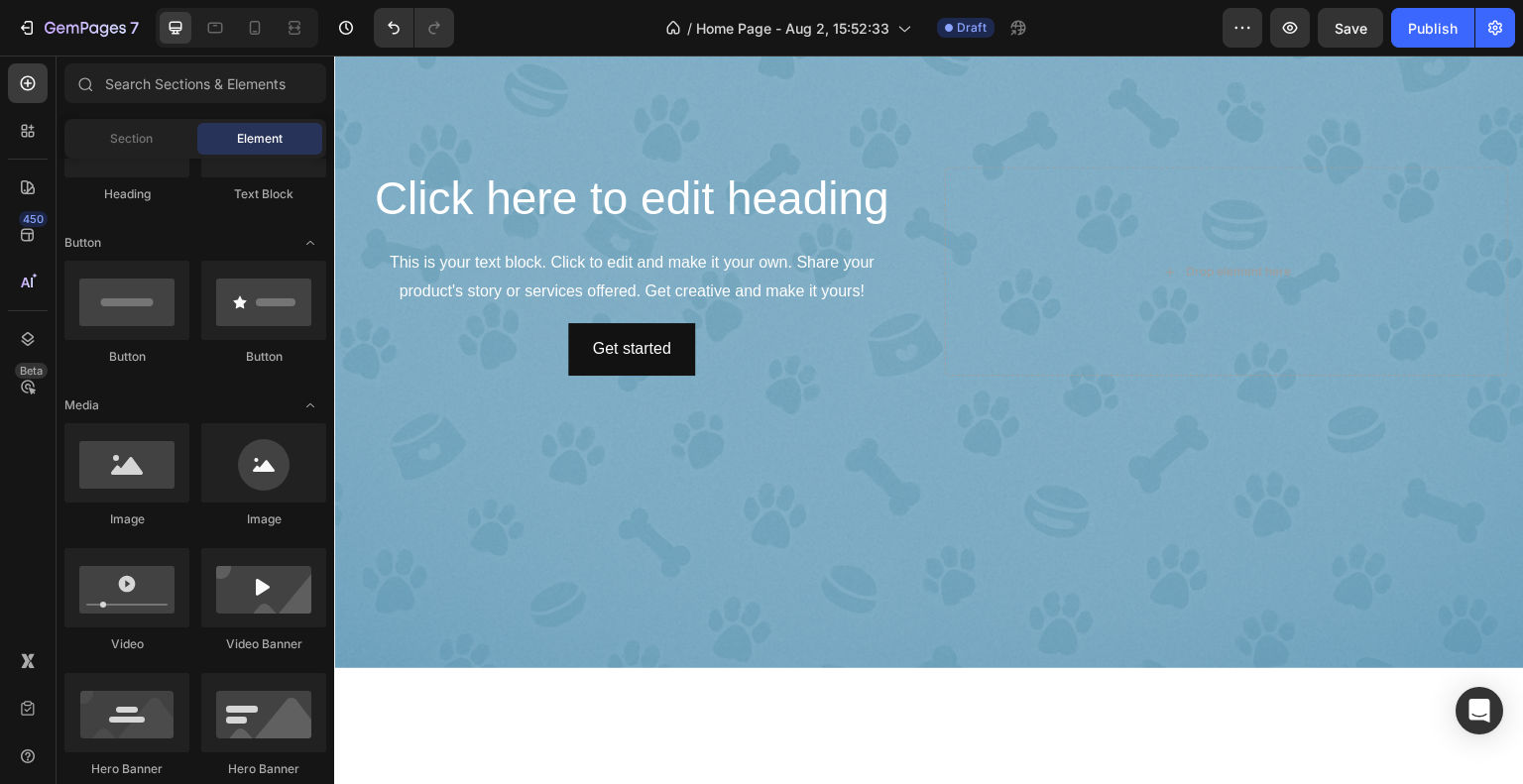 scroll, scrollTop: 231, scrollLeft: 0, axis: vertical 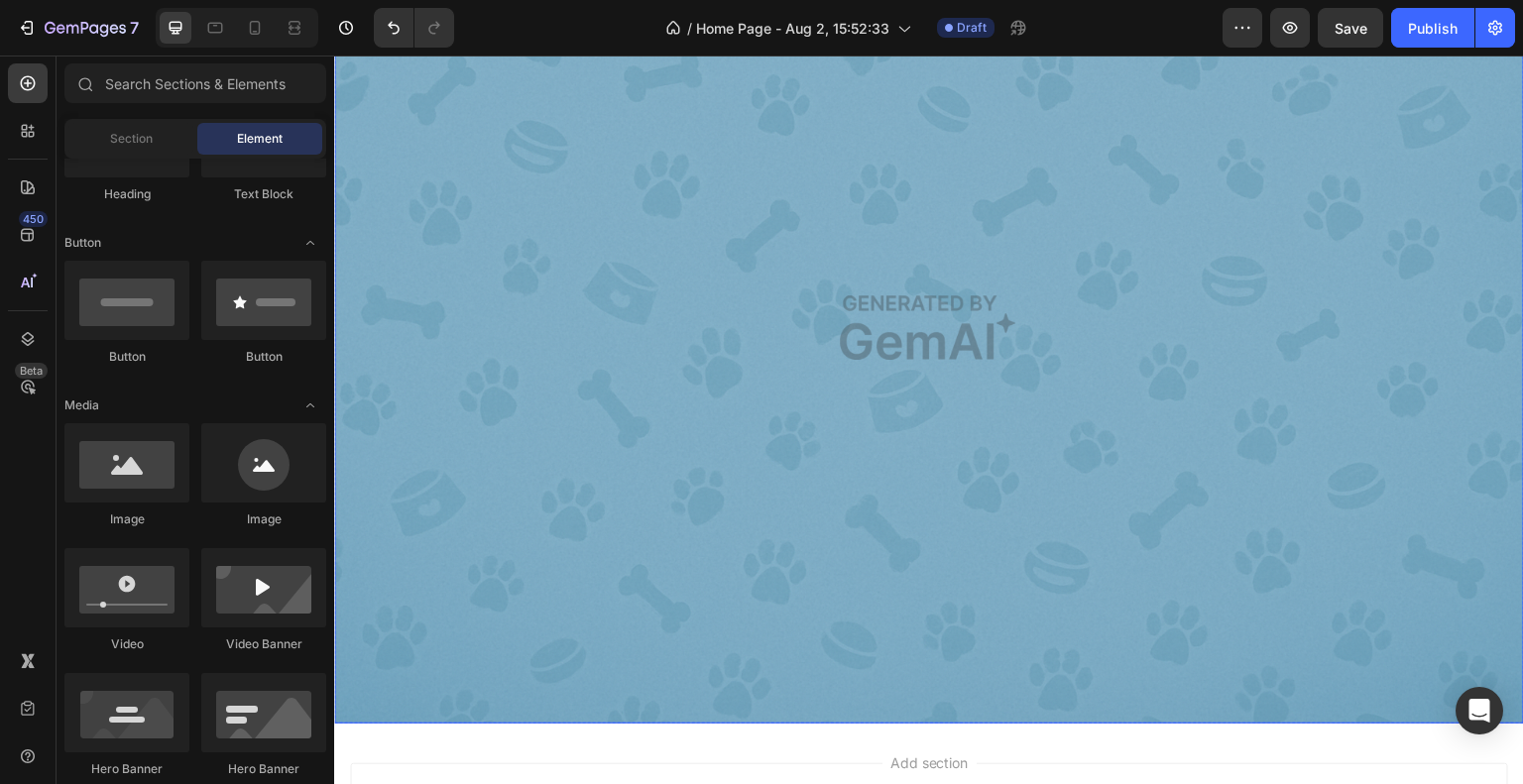 click at bounding box center (929, 327) 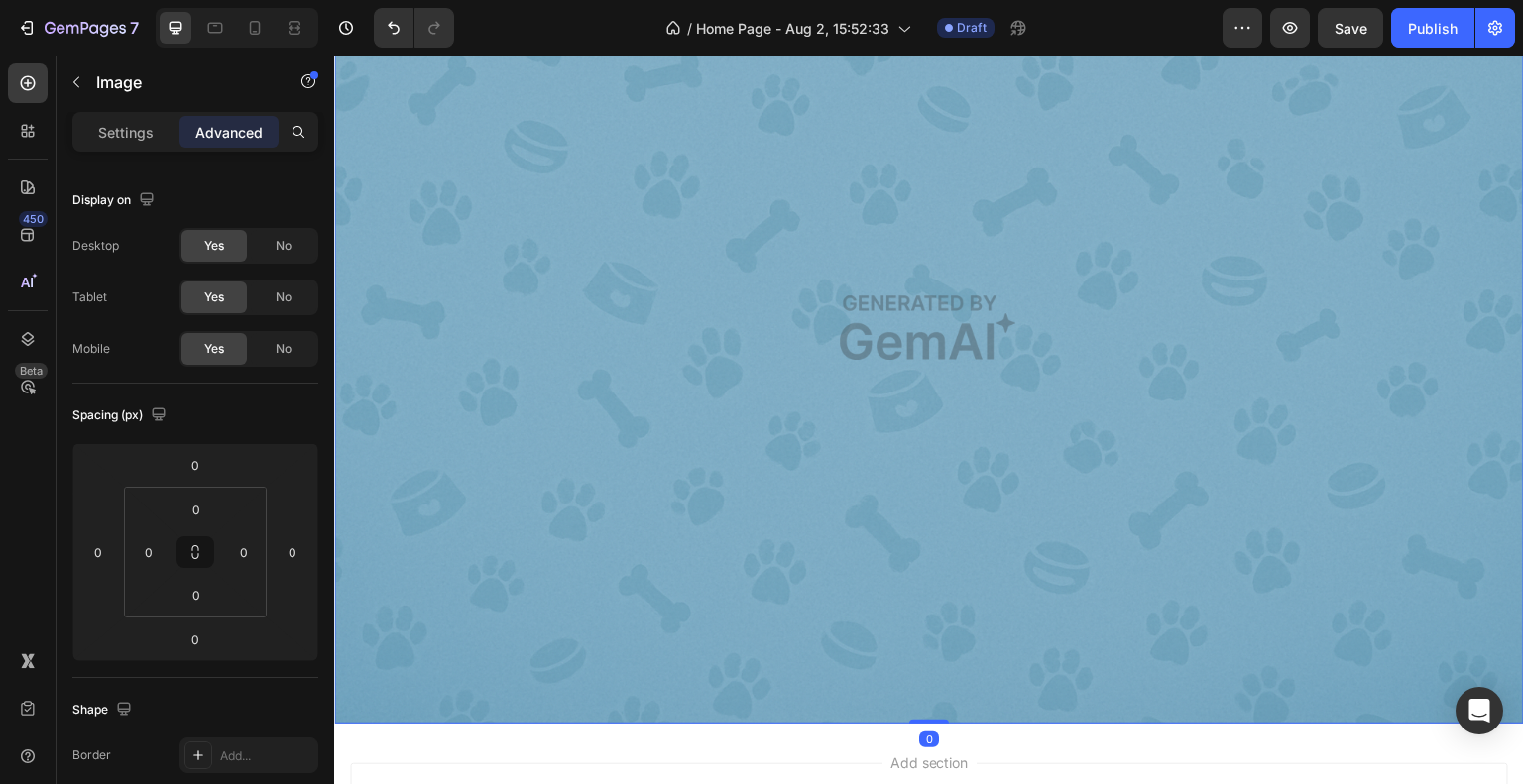 click at bounding box center (929, 327) 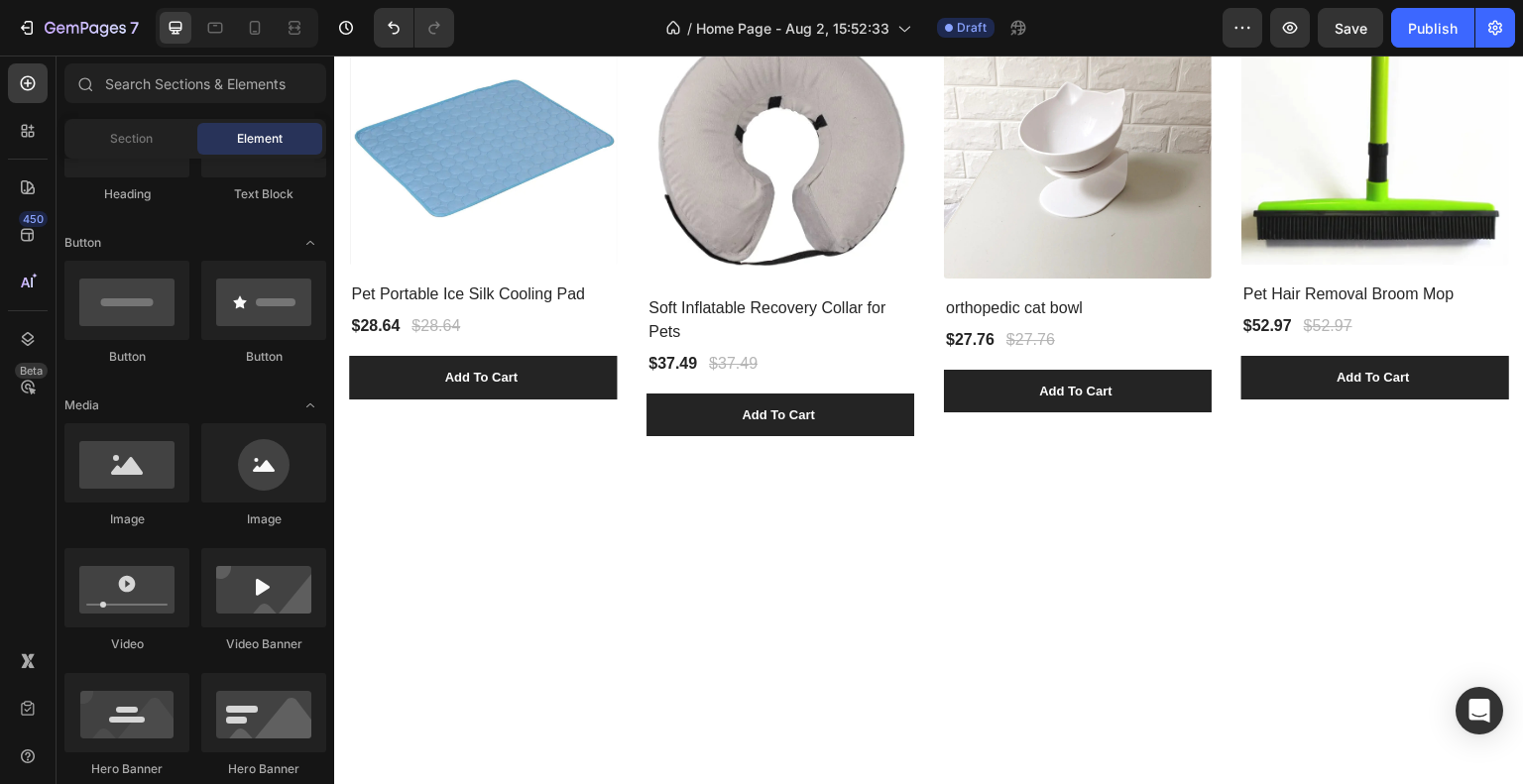 scroll, scrollTop: 0, scrollLeft: 0, axis: both 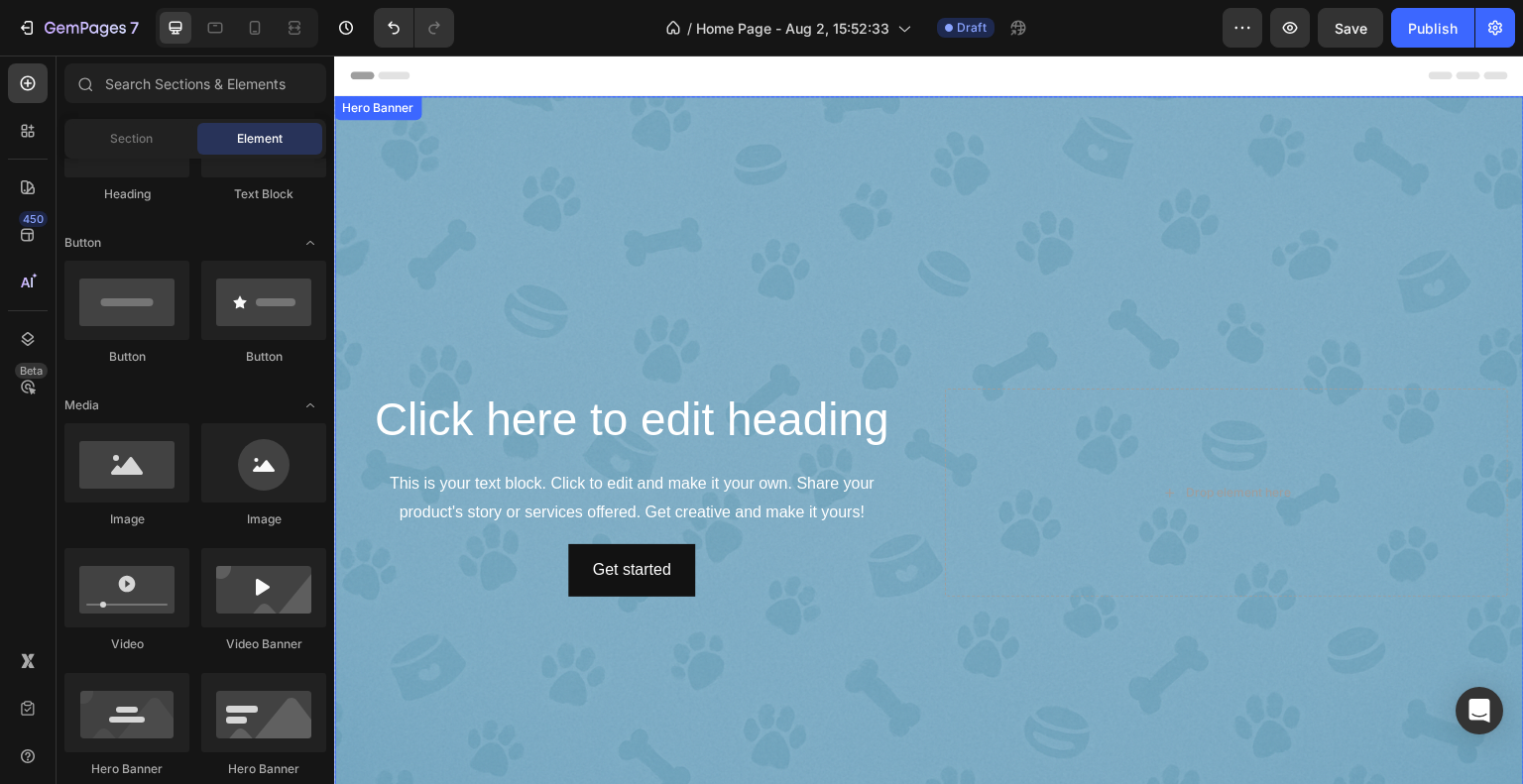 click at bounding box center (929, 493) 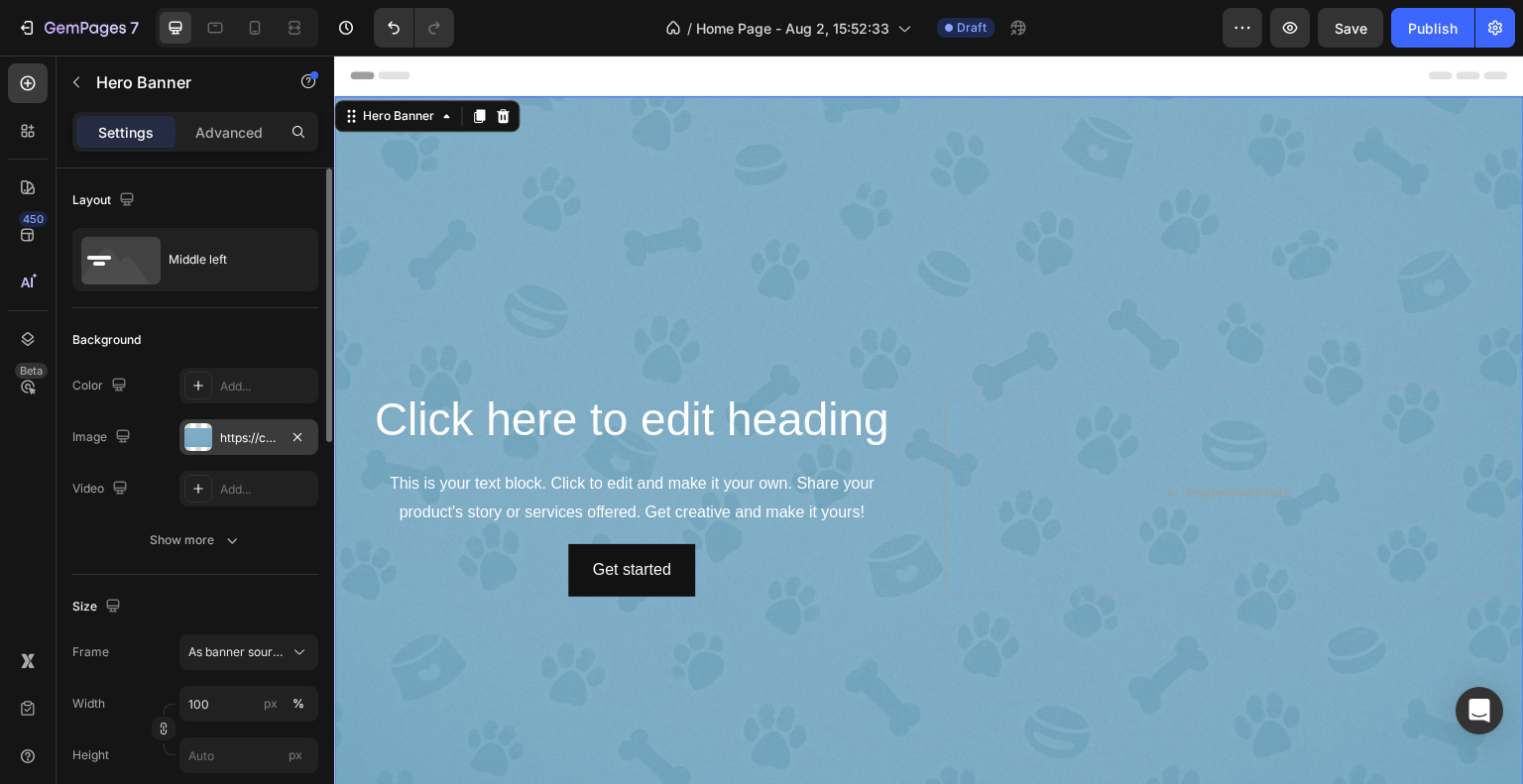 click on "https://cdn.shopify.com/s/files/1/0933/0966/5623/files/gempages_577626416108012220-db533bc1-a81e-463b-bf8c-06ce64383c9a.png" at bounding box center (249, 438) 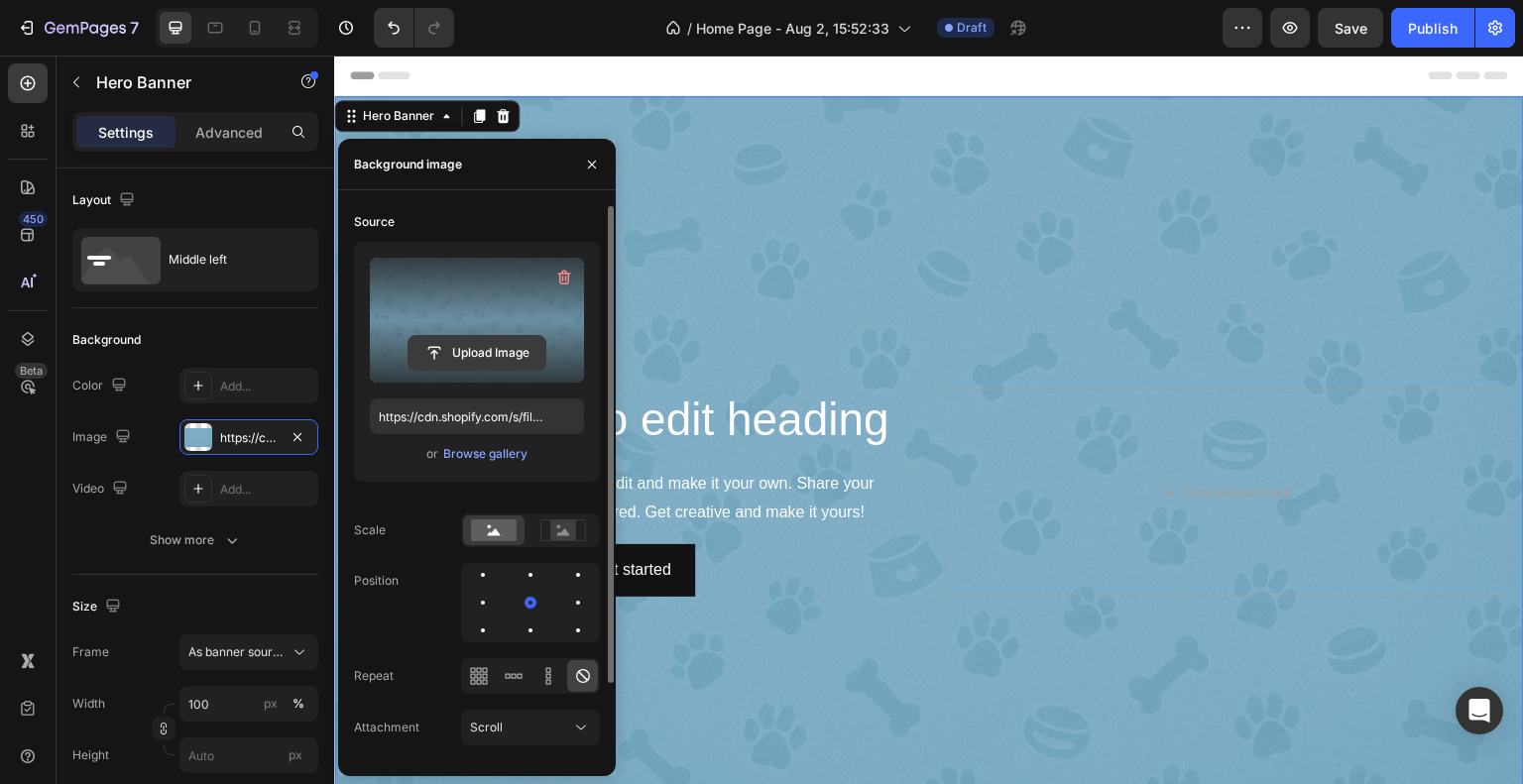 click 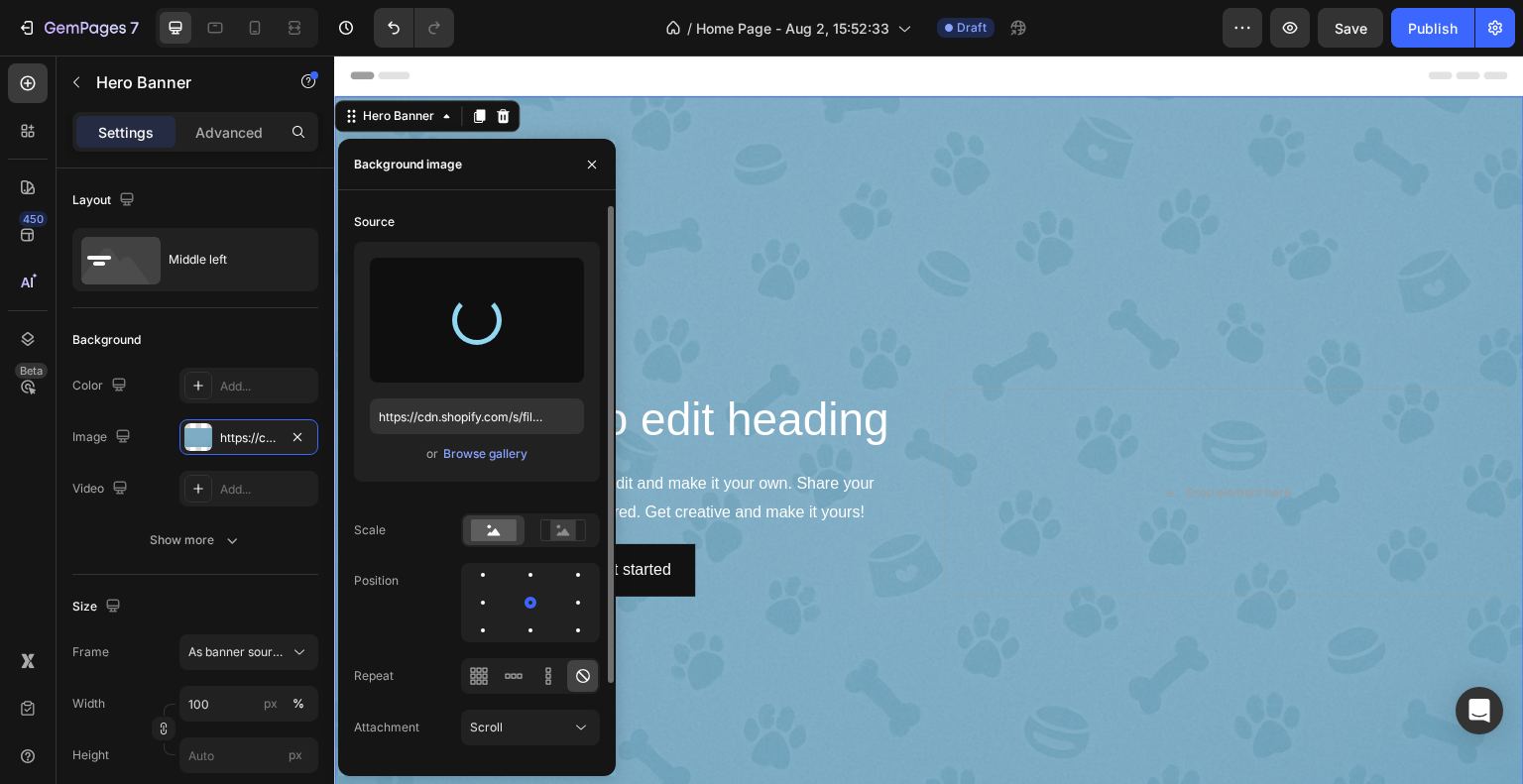 type on "https://cdn.shopify.com/s/files/1/0933/0966/5623/files/gempages_577626416108012220-10797e0e-6c0d-4d4f-b3b6-7d2f1f9e7dbd.png" 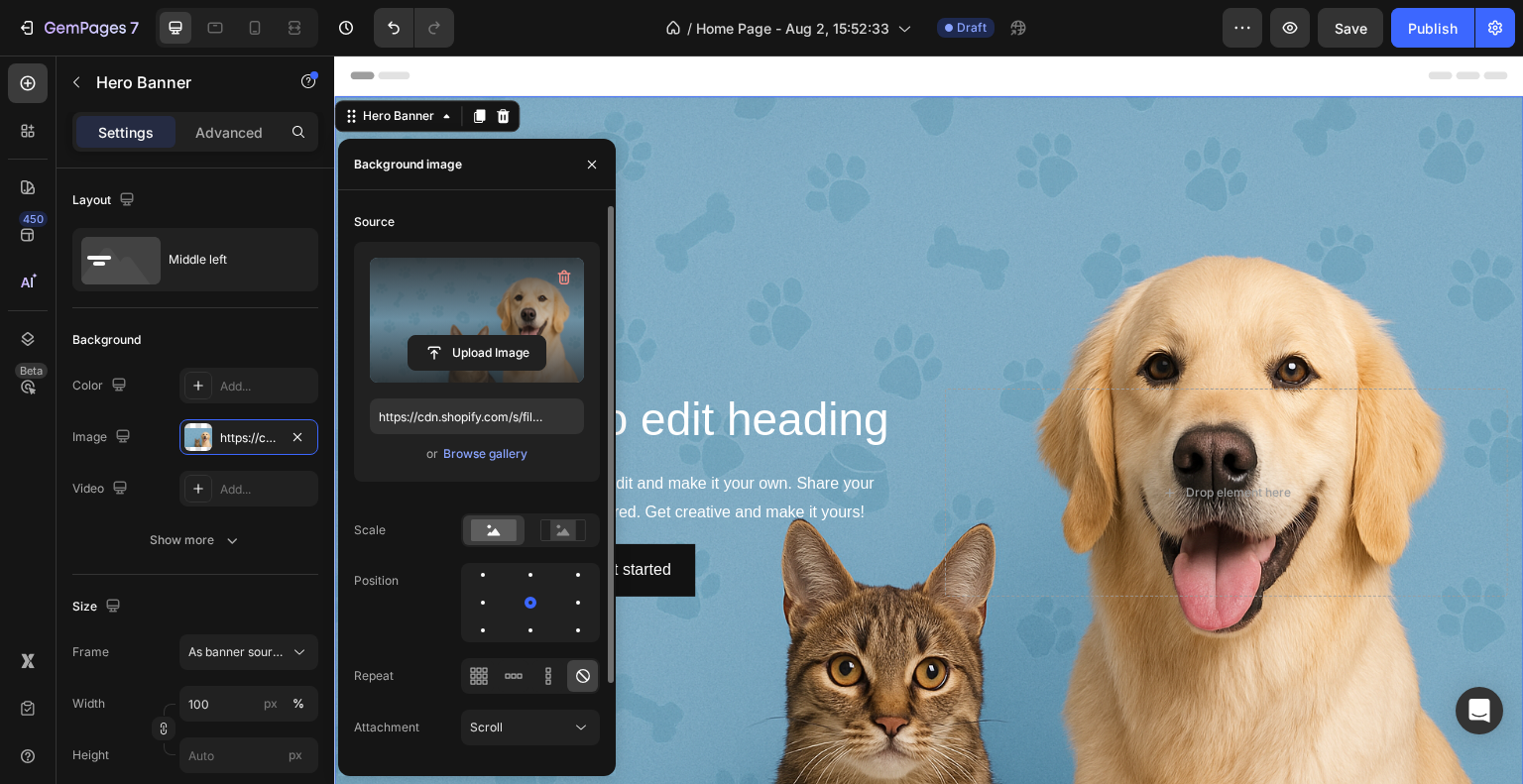 click at bounding box center (929, 493) 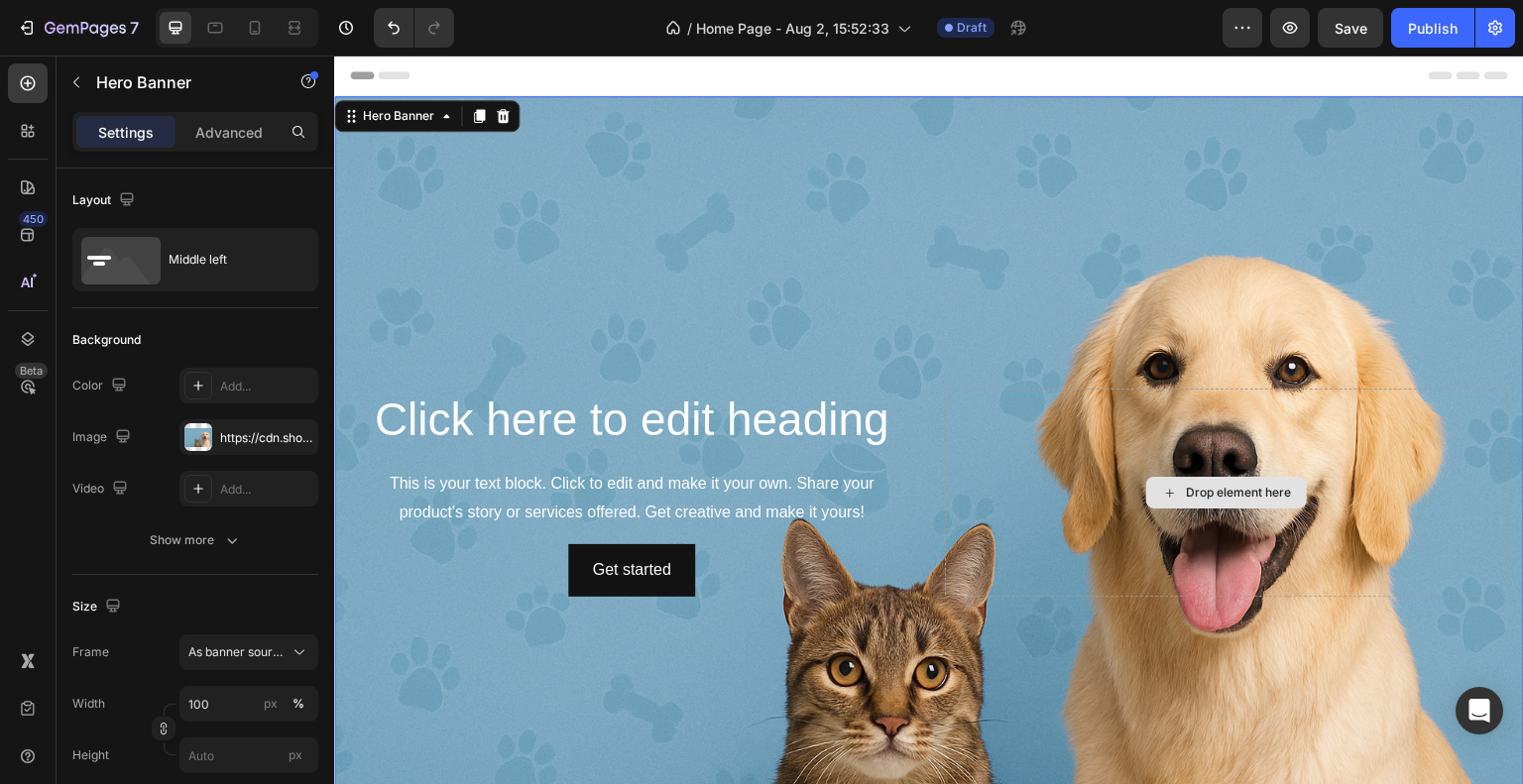 click on "Drop element here" at bounding box center (1227, 493) 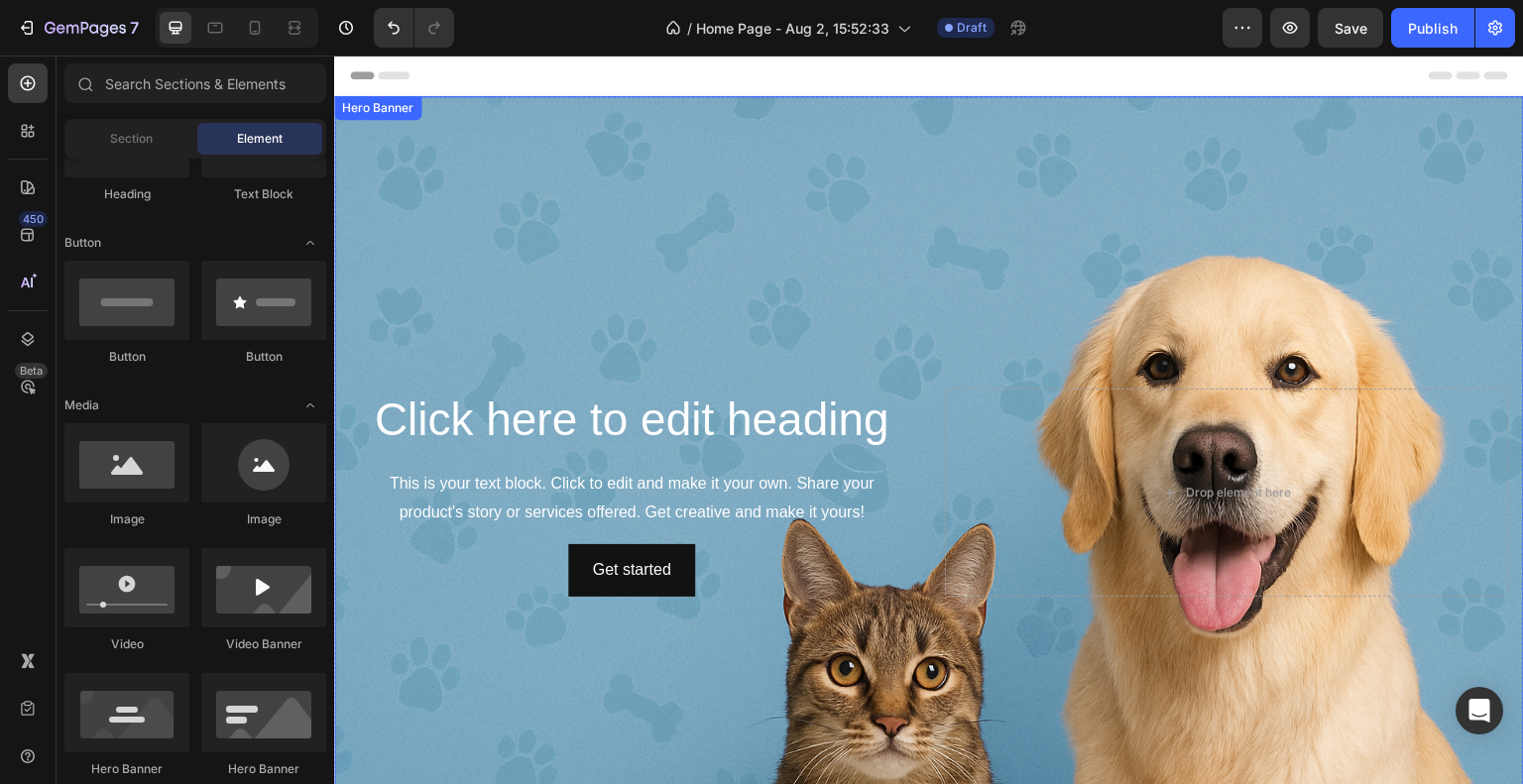 click at bounding box center [929, 493] 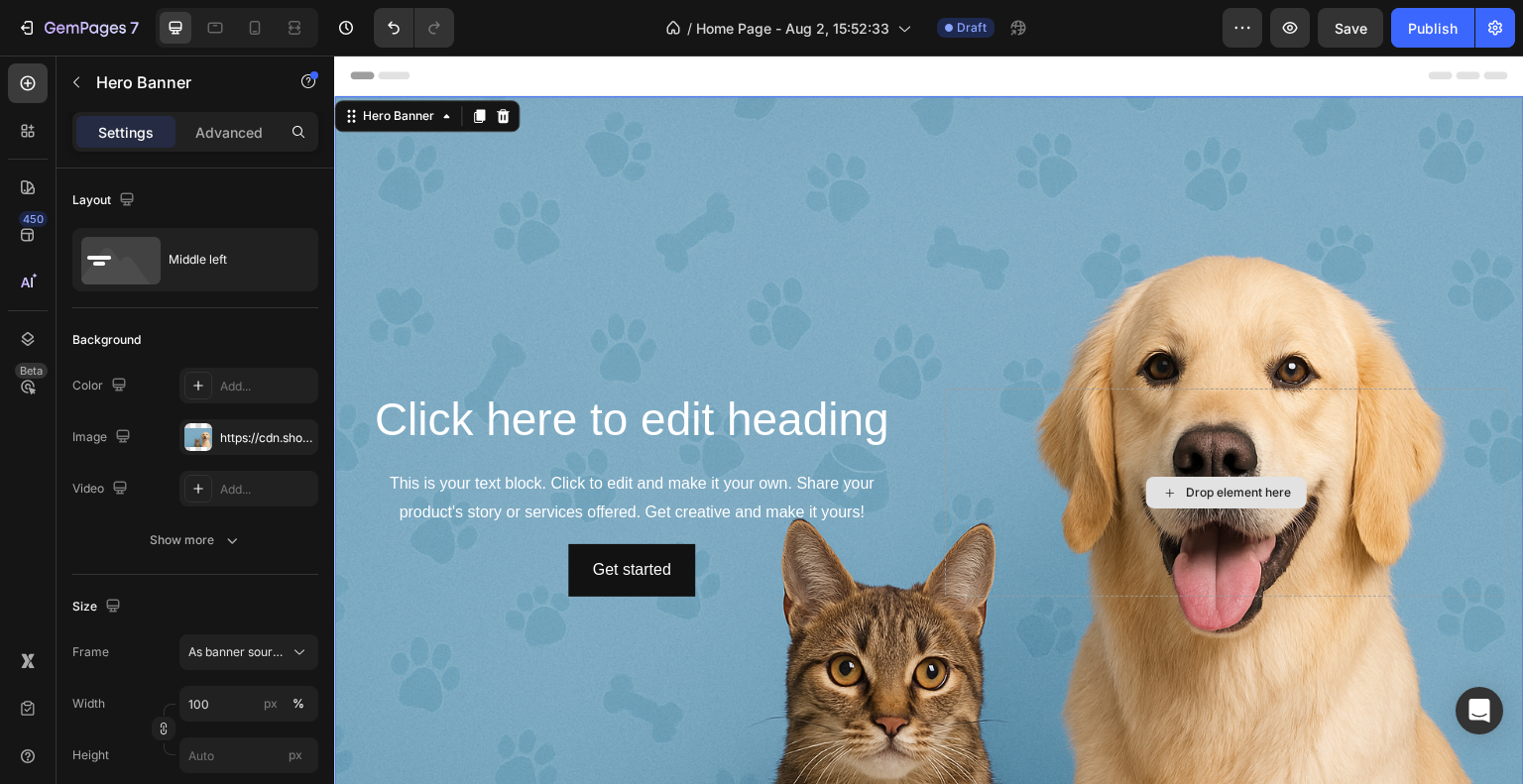 click on "Drop element here" at bounding box center (1227, 493) 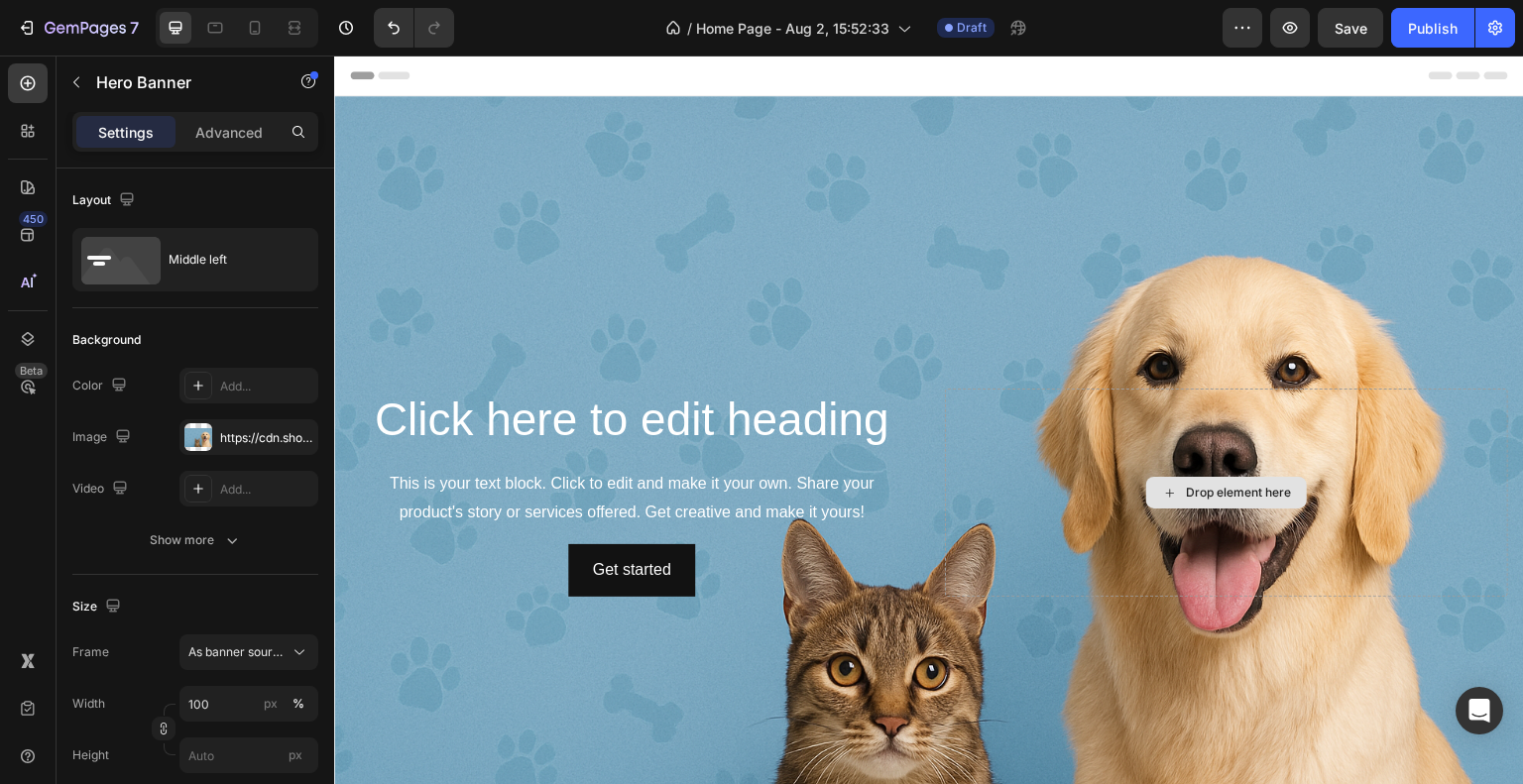 click on "Drop element here" at bounding box center [1238, 493] 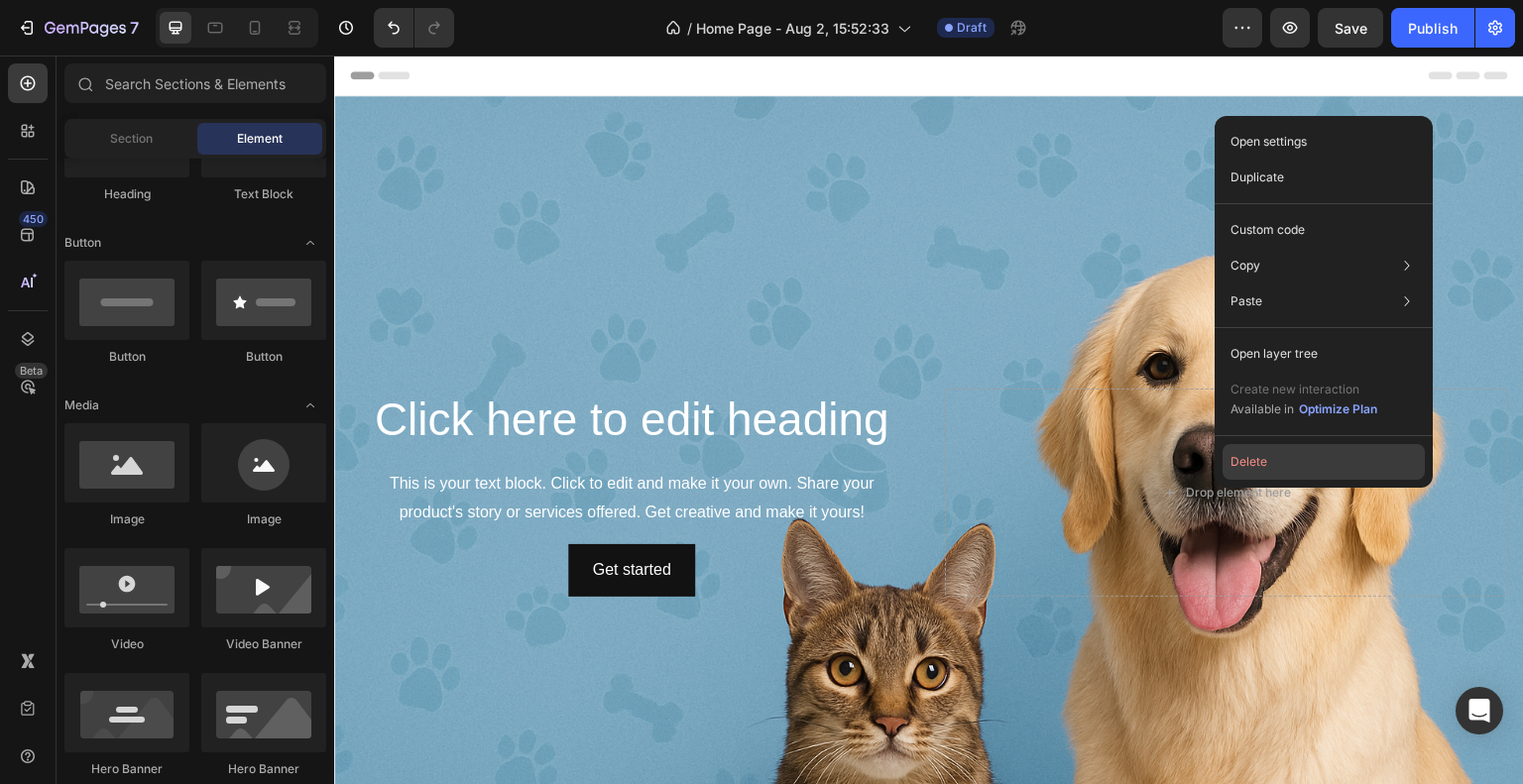 click on "Delete" 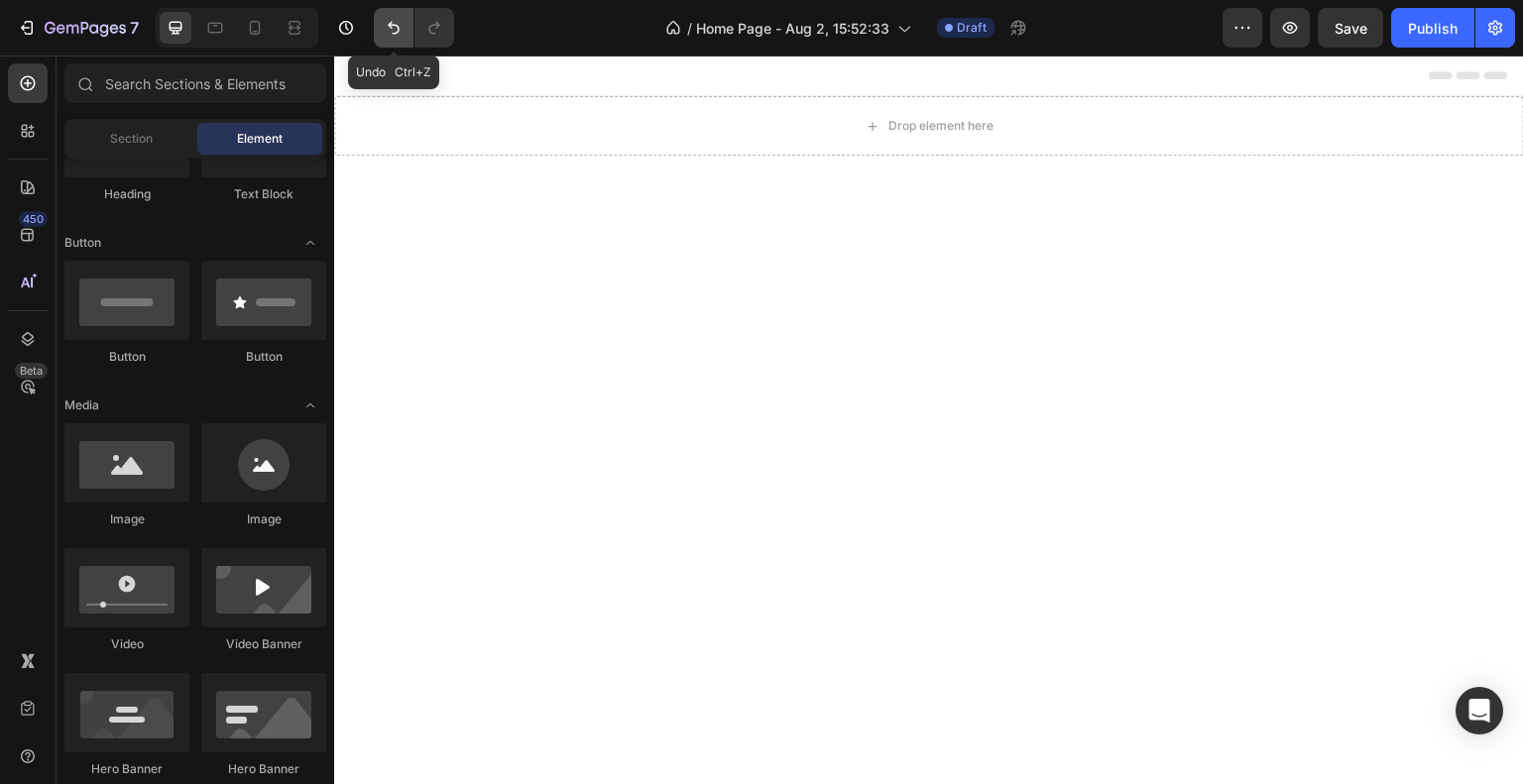 click 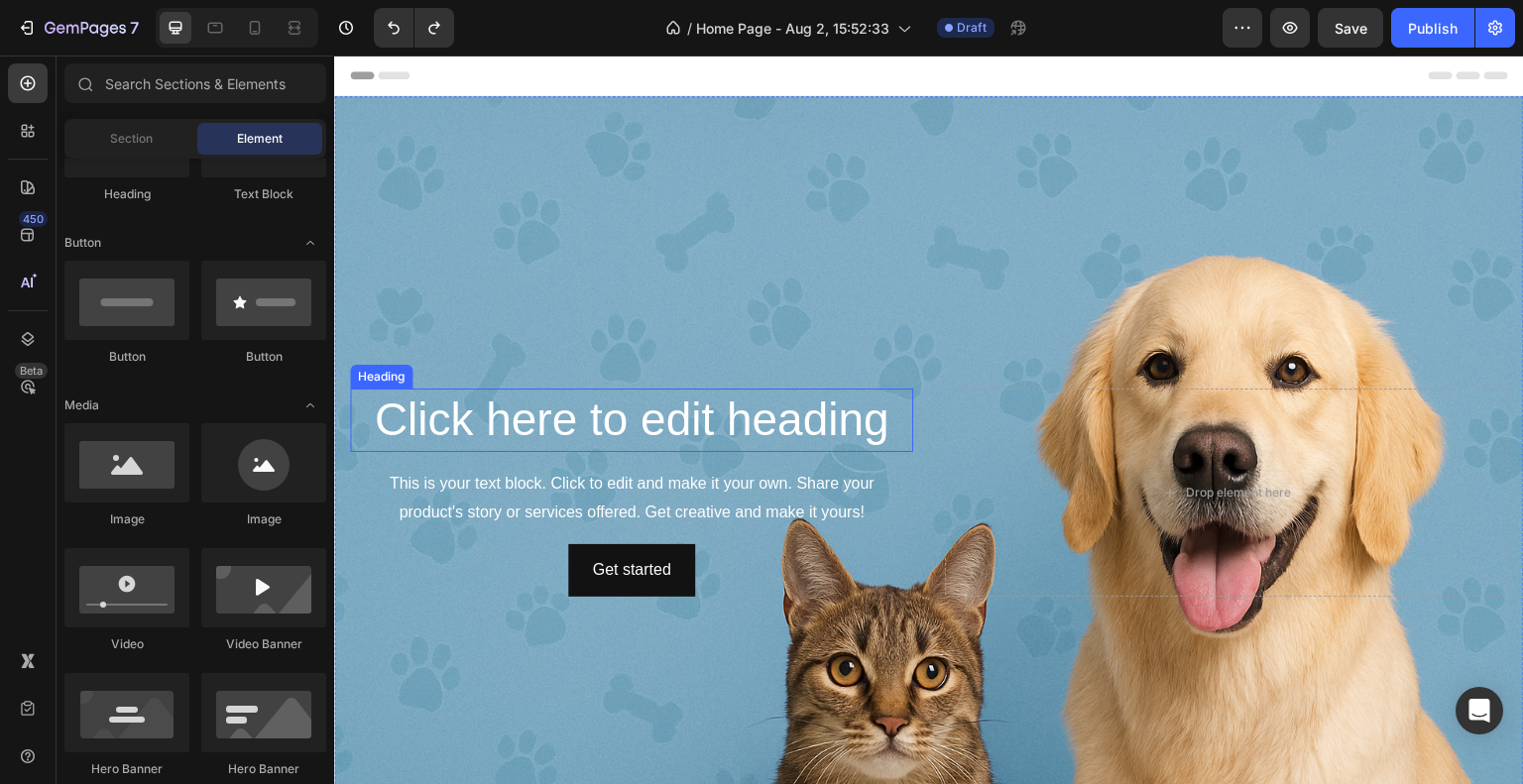 click on "Click here to edit heading" at bounding box center (632, 420) 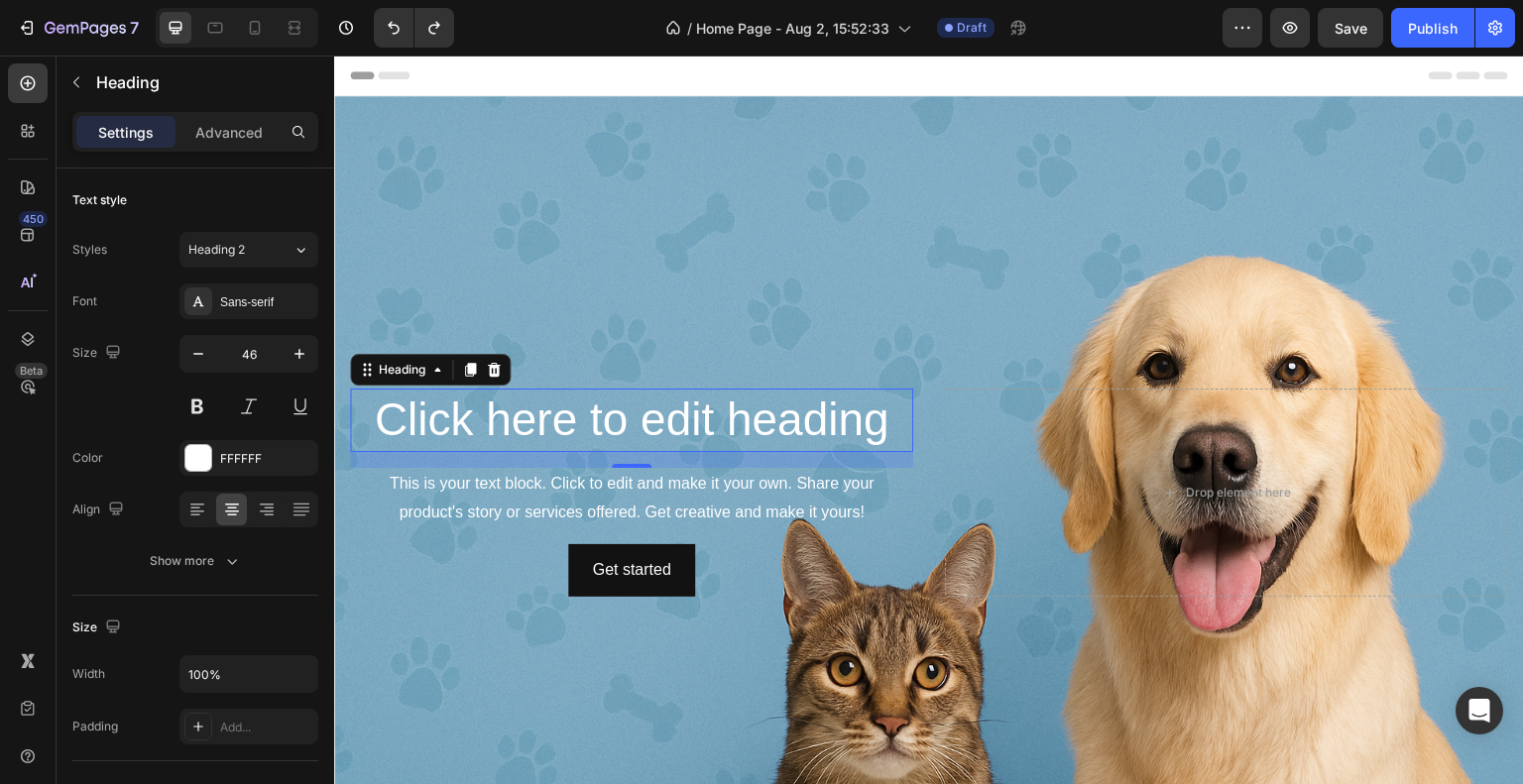 click on "Click here to edit heading" at bounding box center (632, 420) 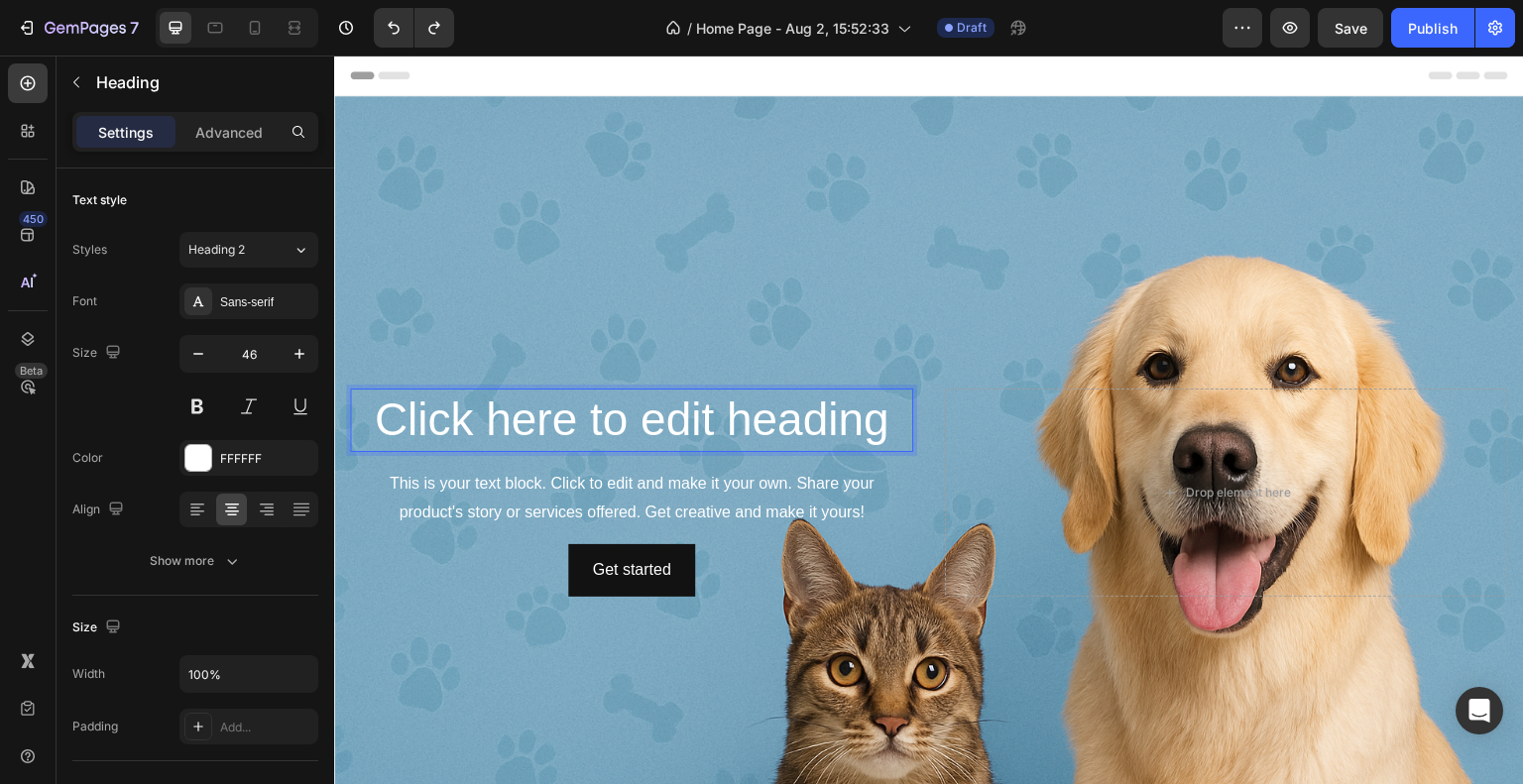 click on "Click here to edit heading" at bounding box center (632, 420) 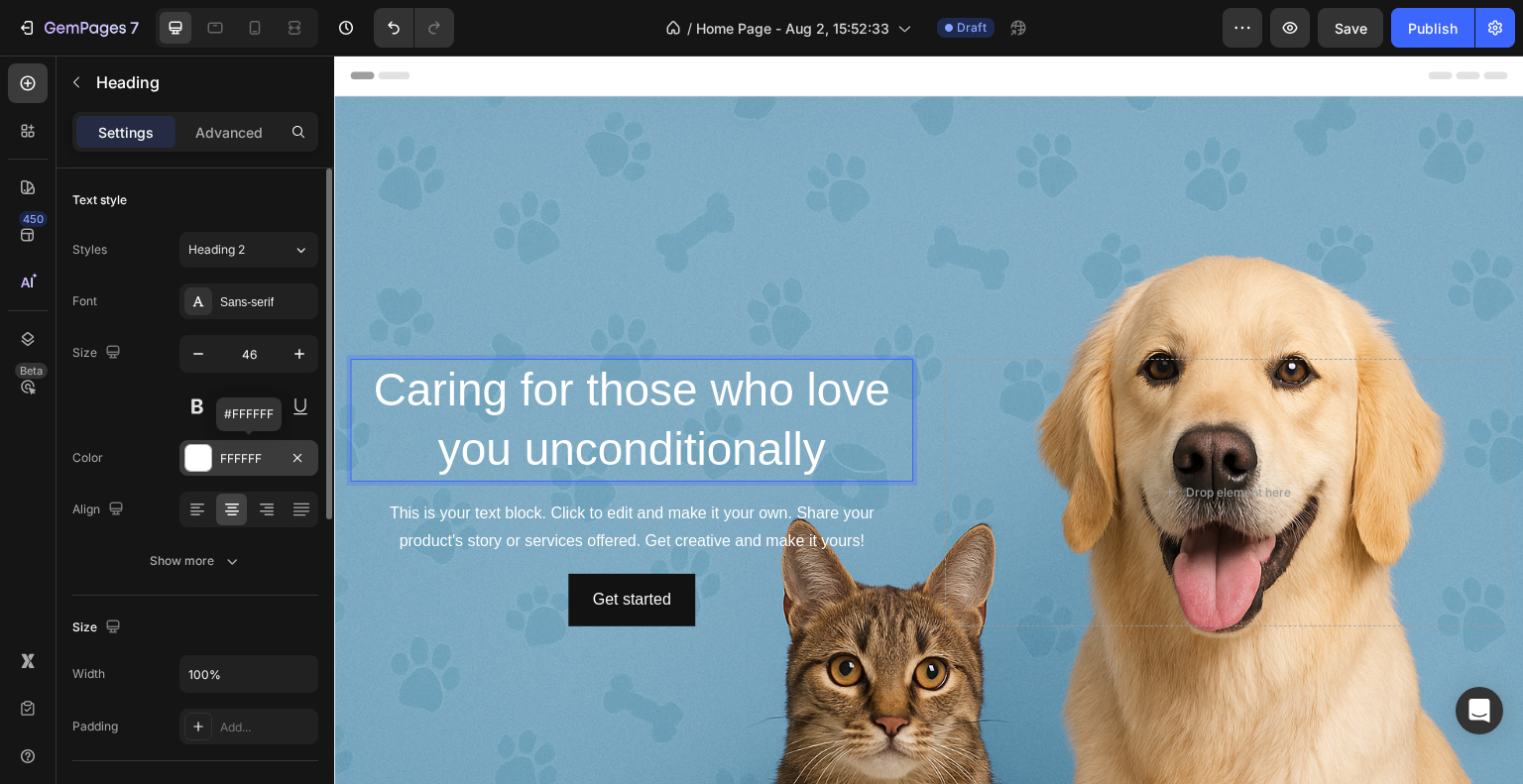click at bounding box center (198, 458) 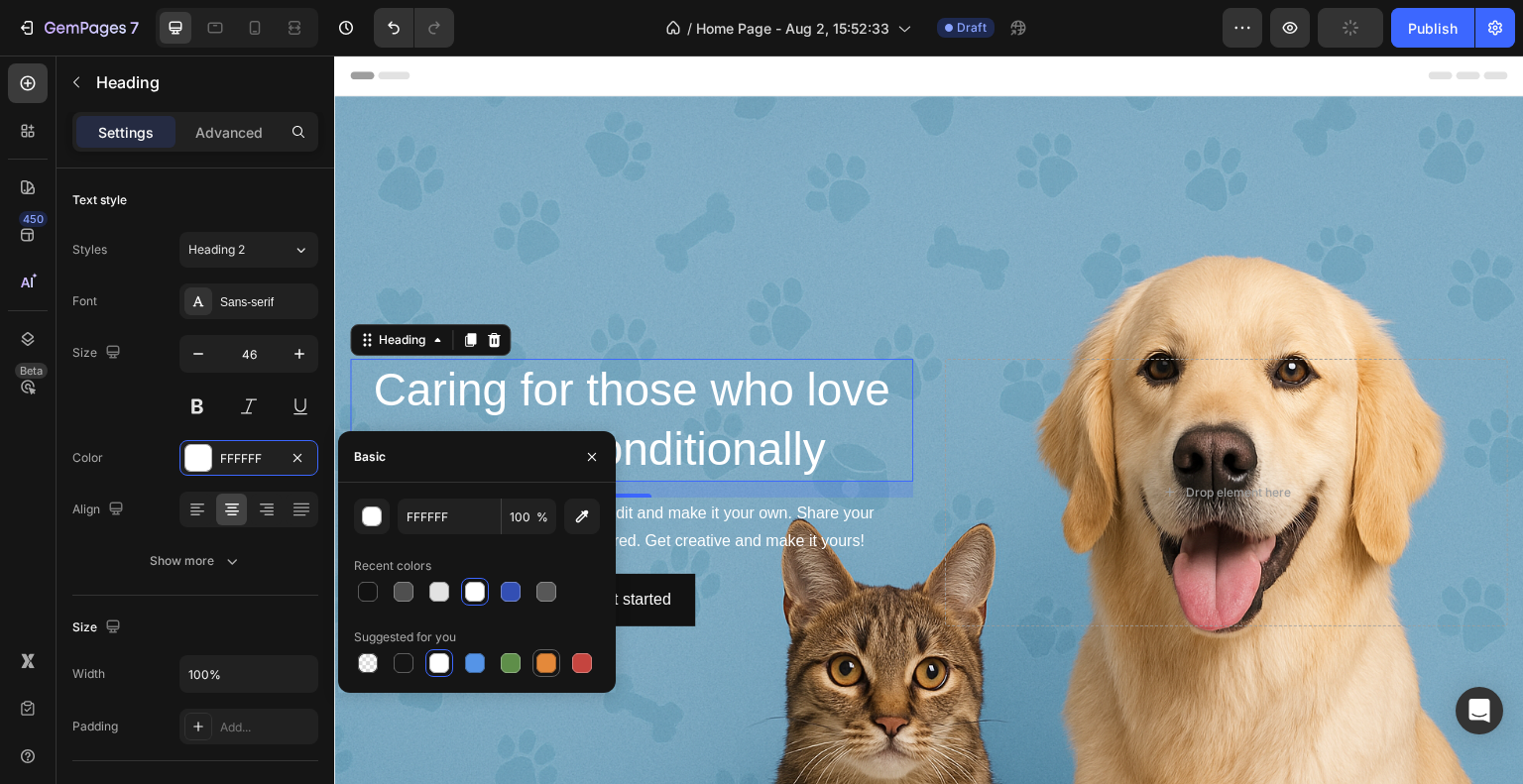 click at bounding box center [546, 663] 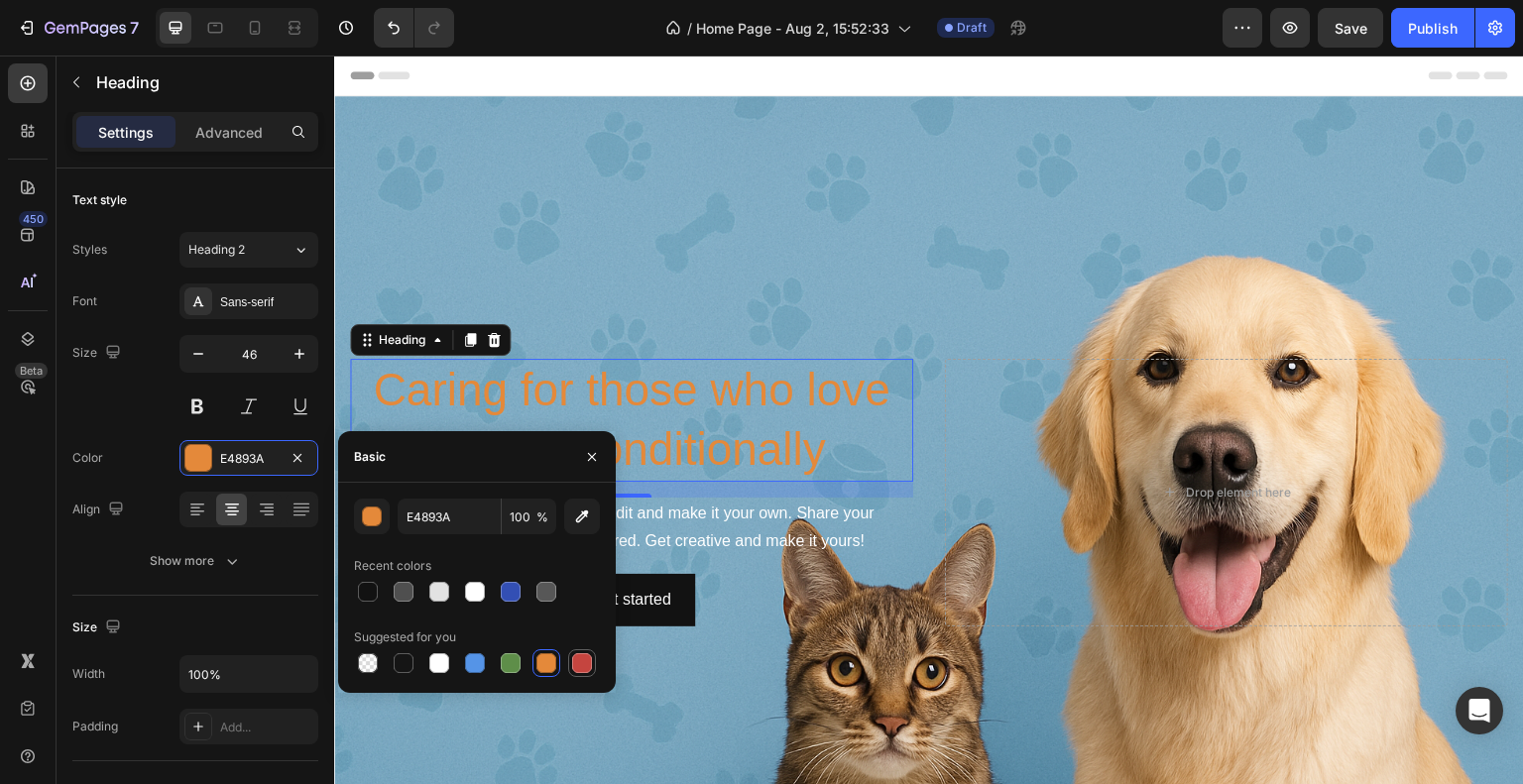 click at bounding box center (582, 663) 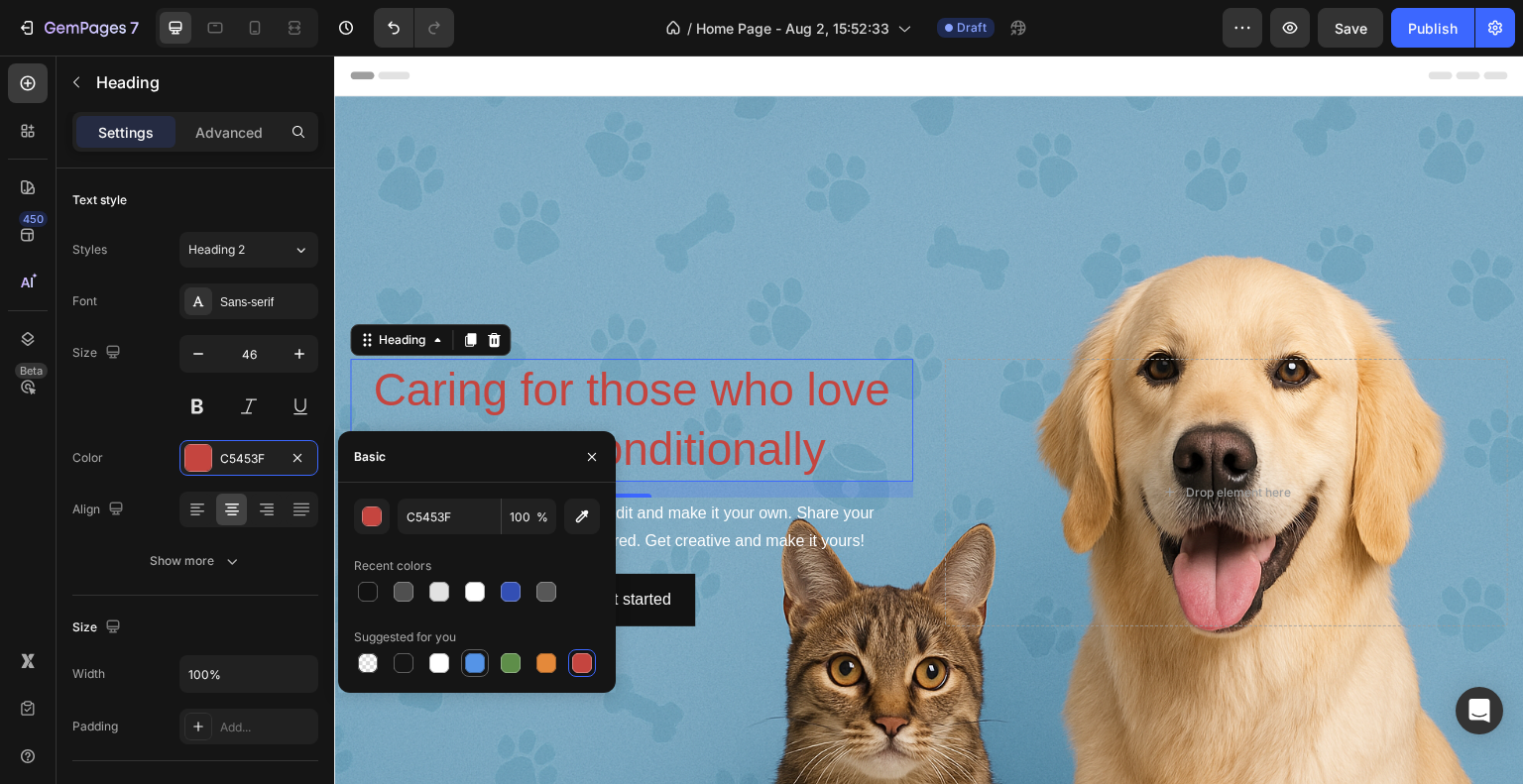 click at bounding box center (475, 663) 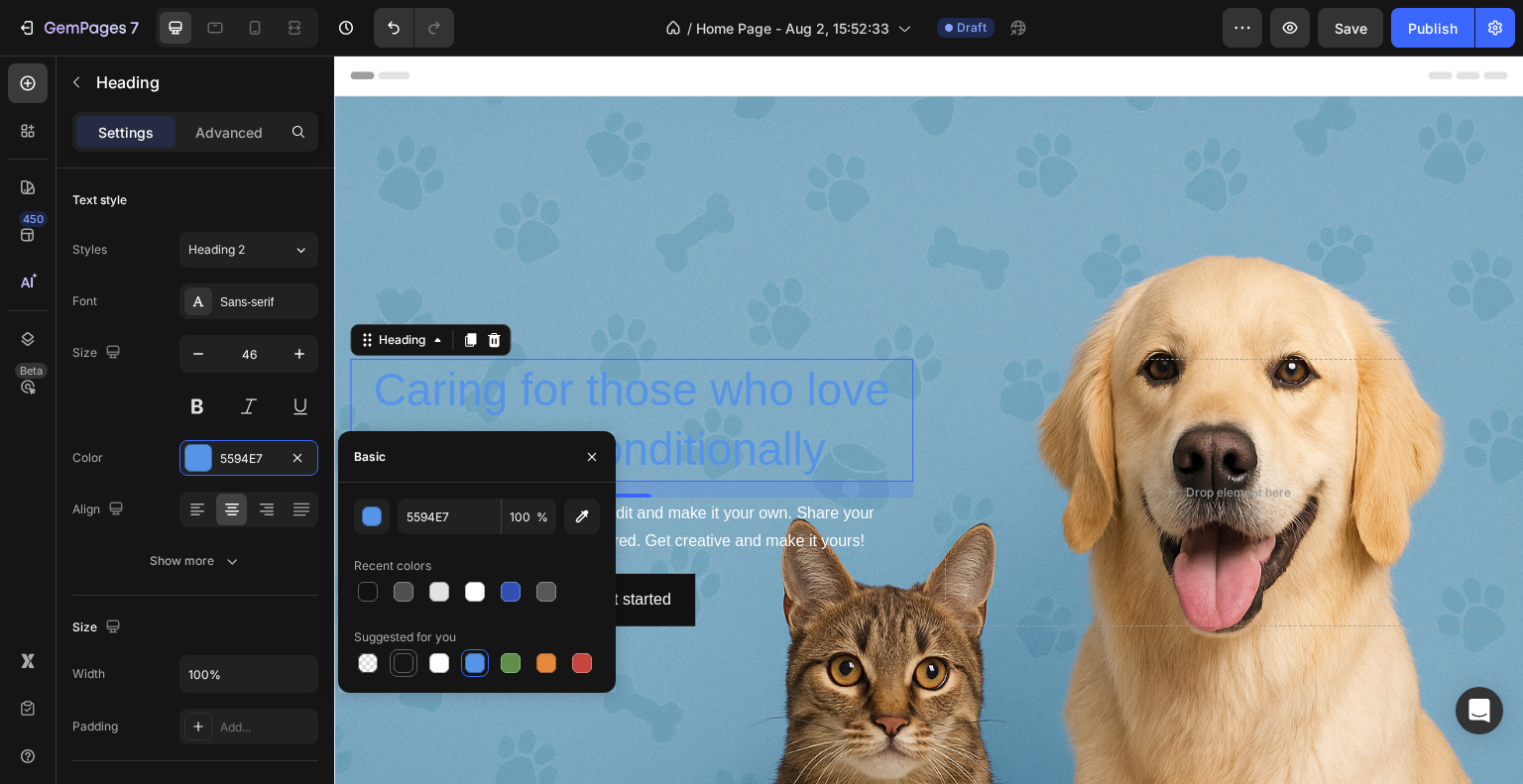 click at bounding box center [404, 663] 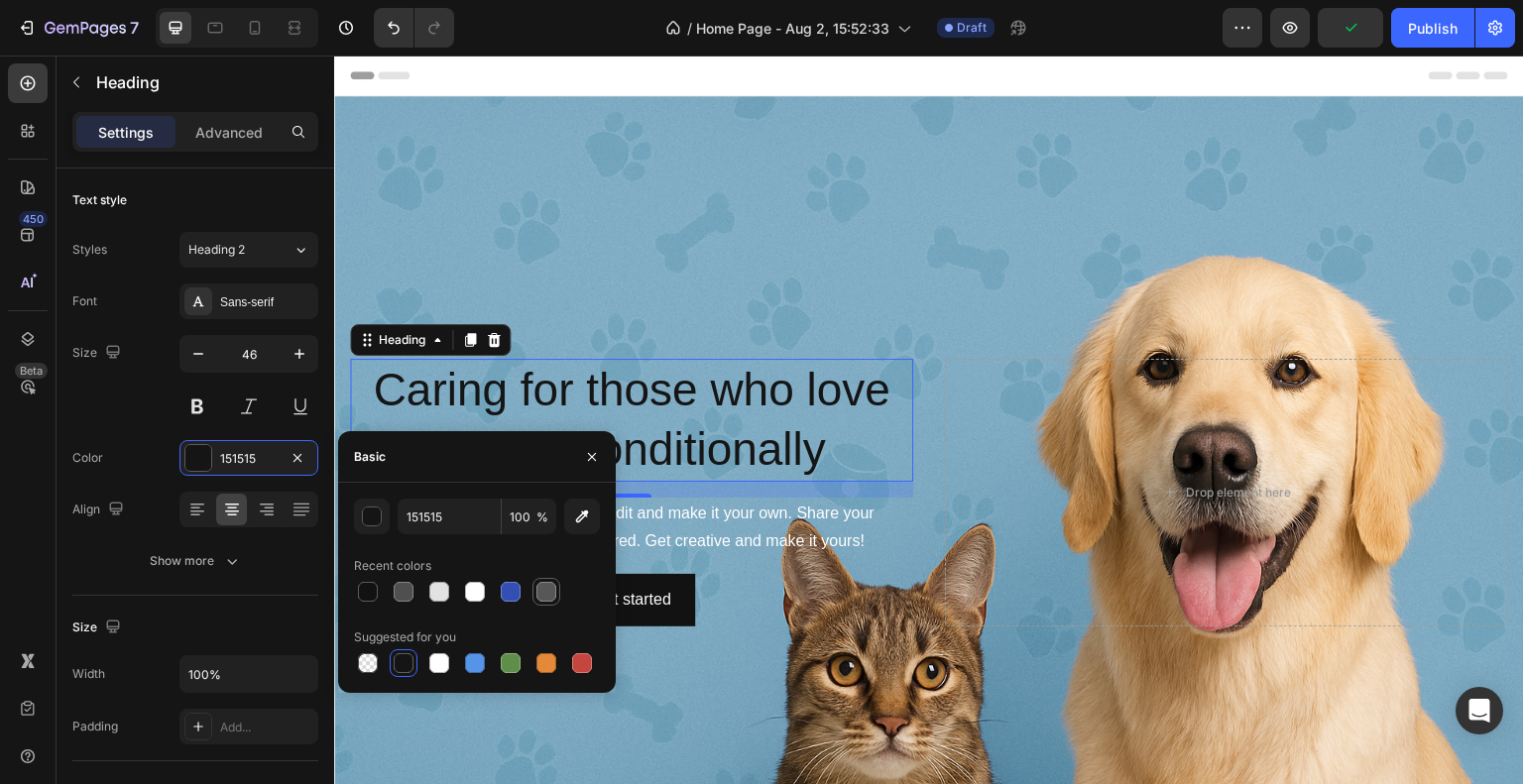 click at bounding box center (546, 592) 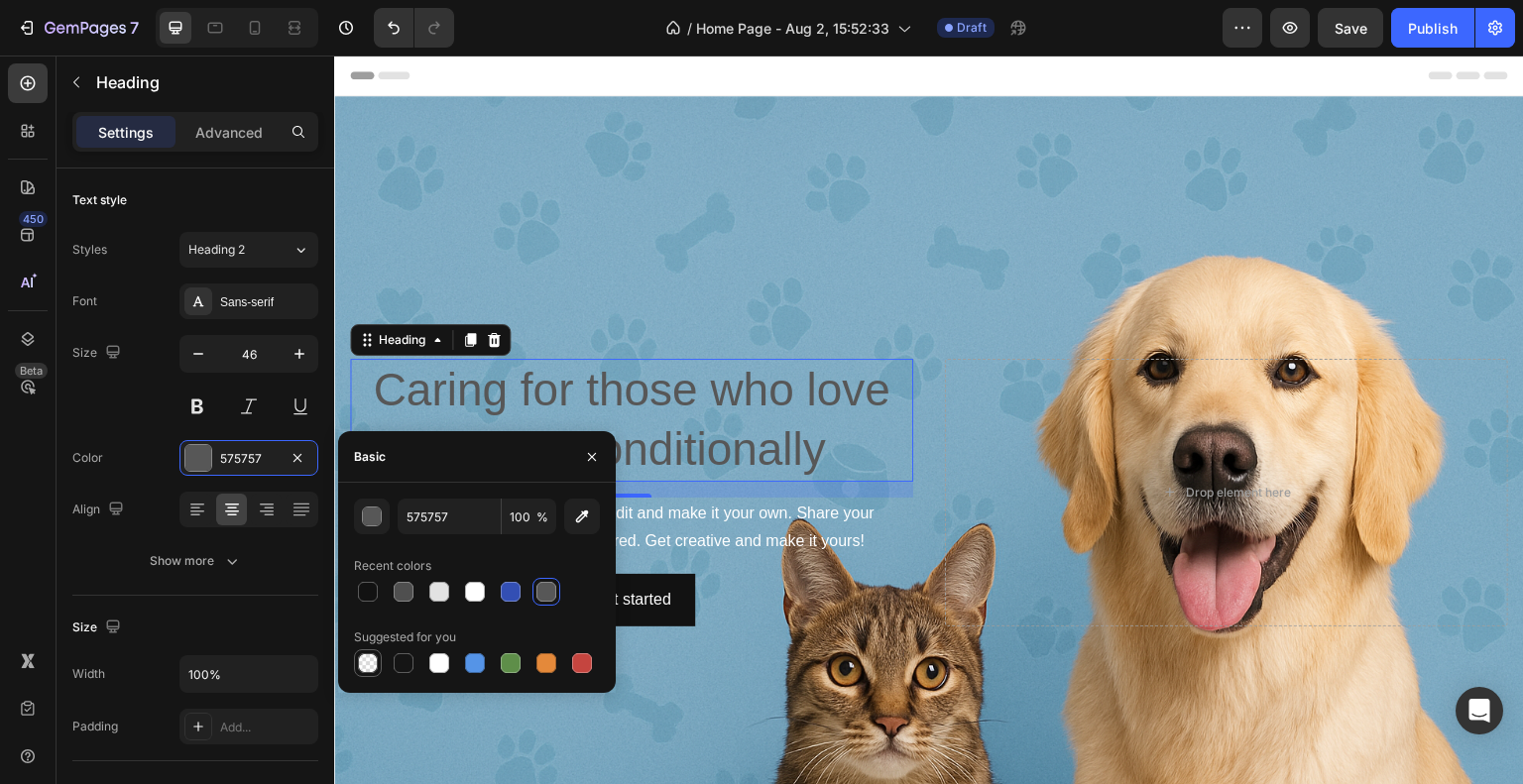 click at bounding box center (368, 663) 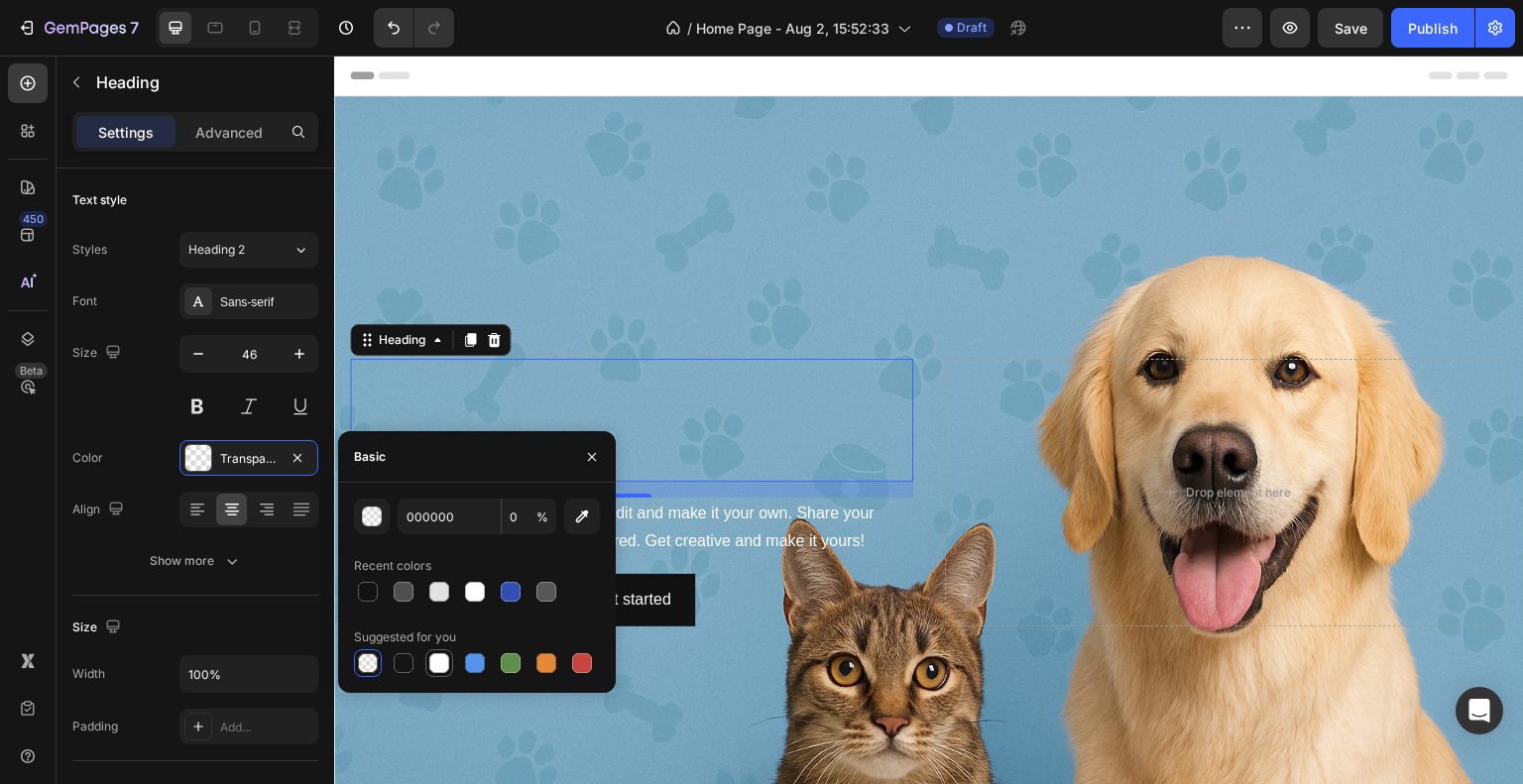click at bounding box center (439, 663) 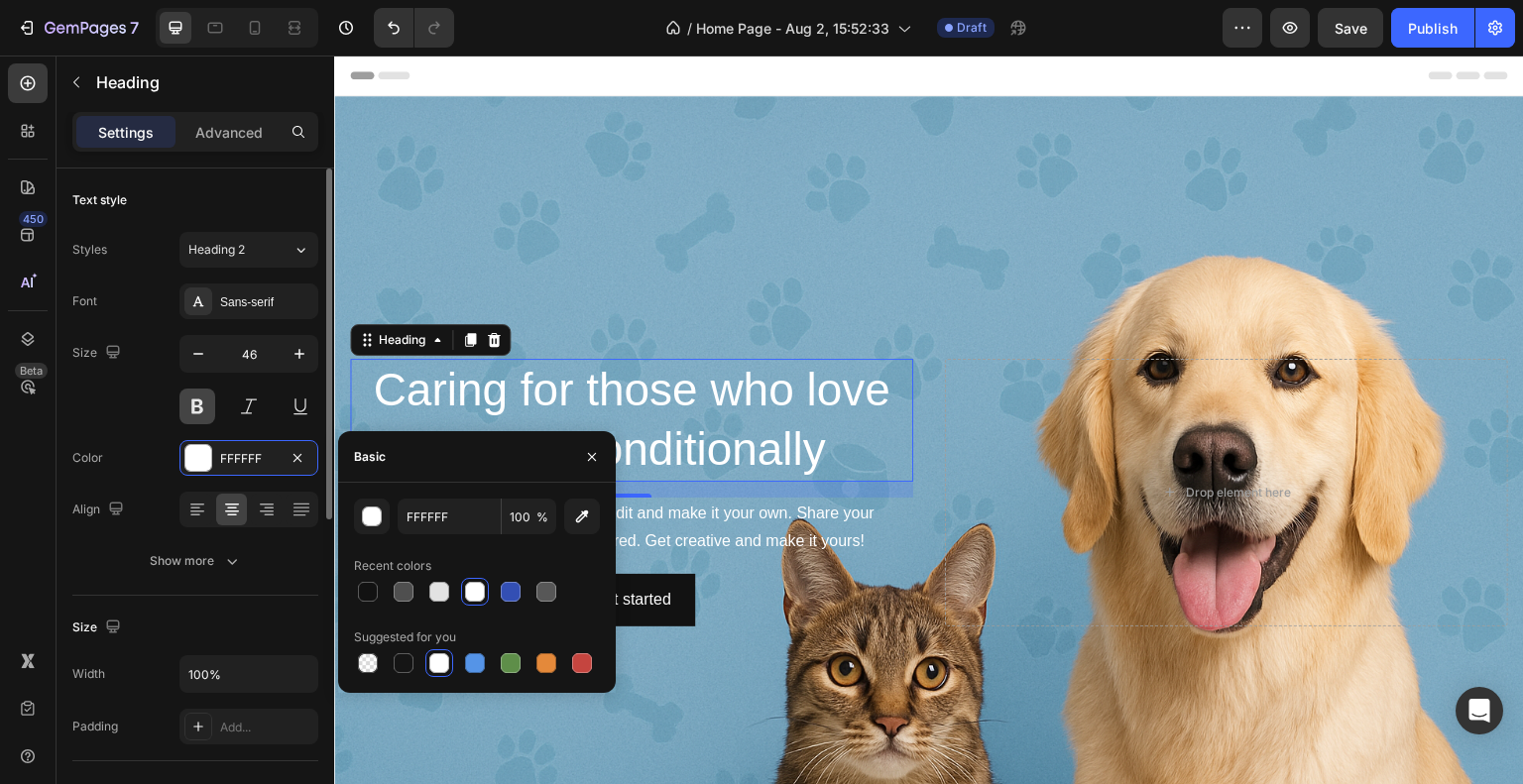 click at bounding box center (197, 406) 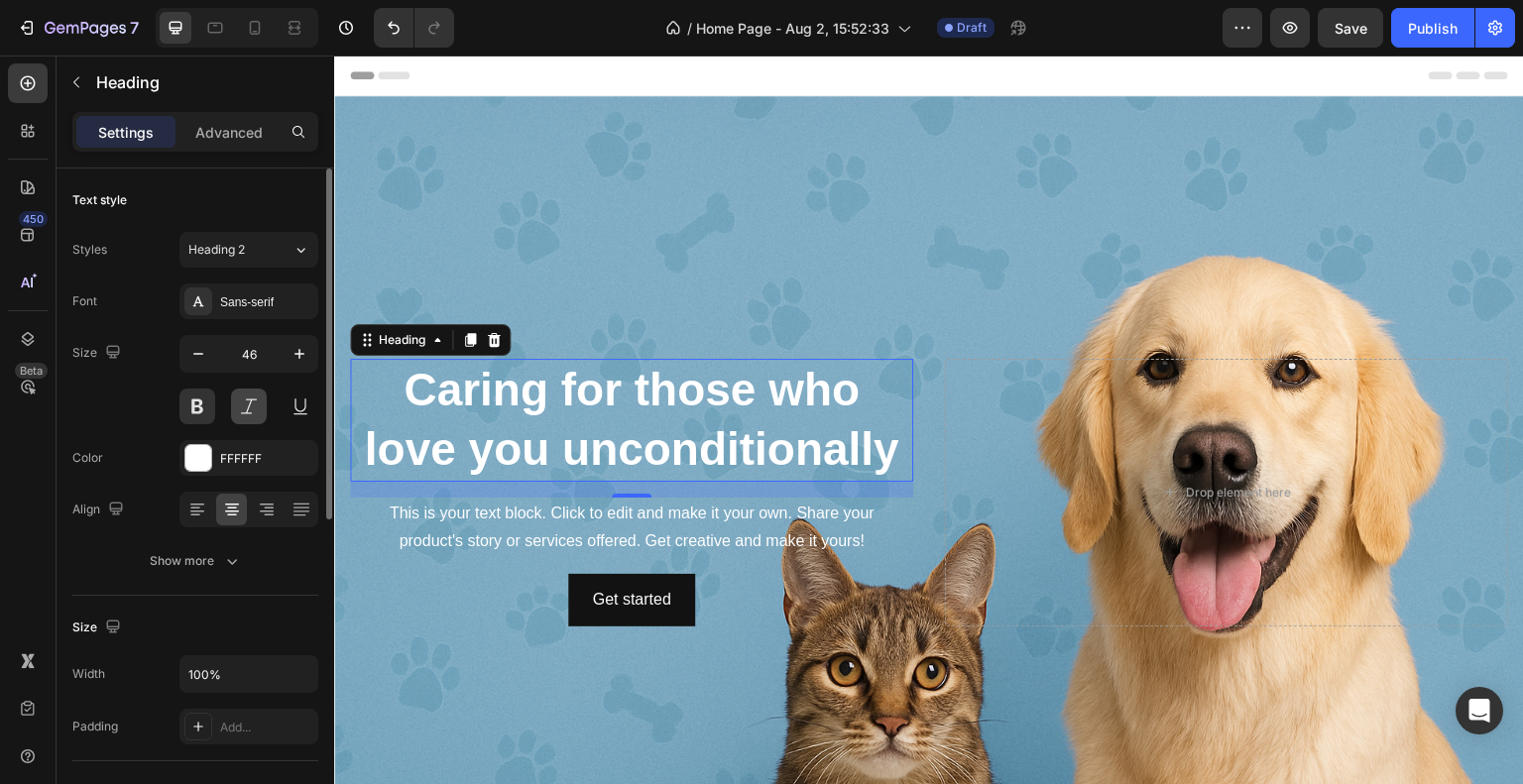 click at bounding box center (249, 406) 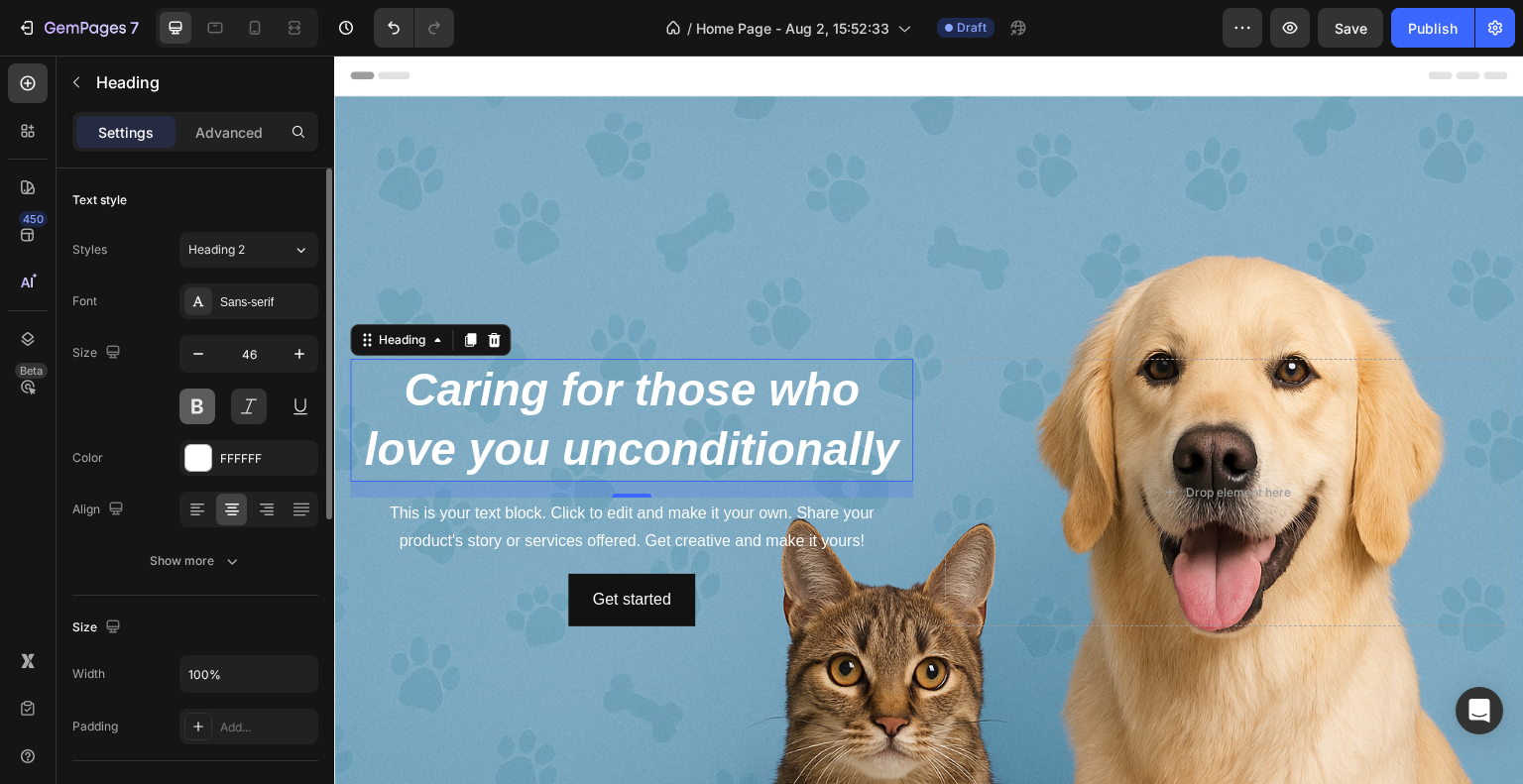 click at bounding box center (197, 406) 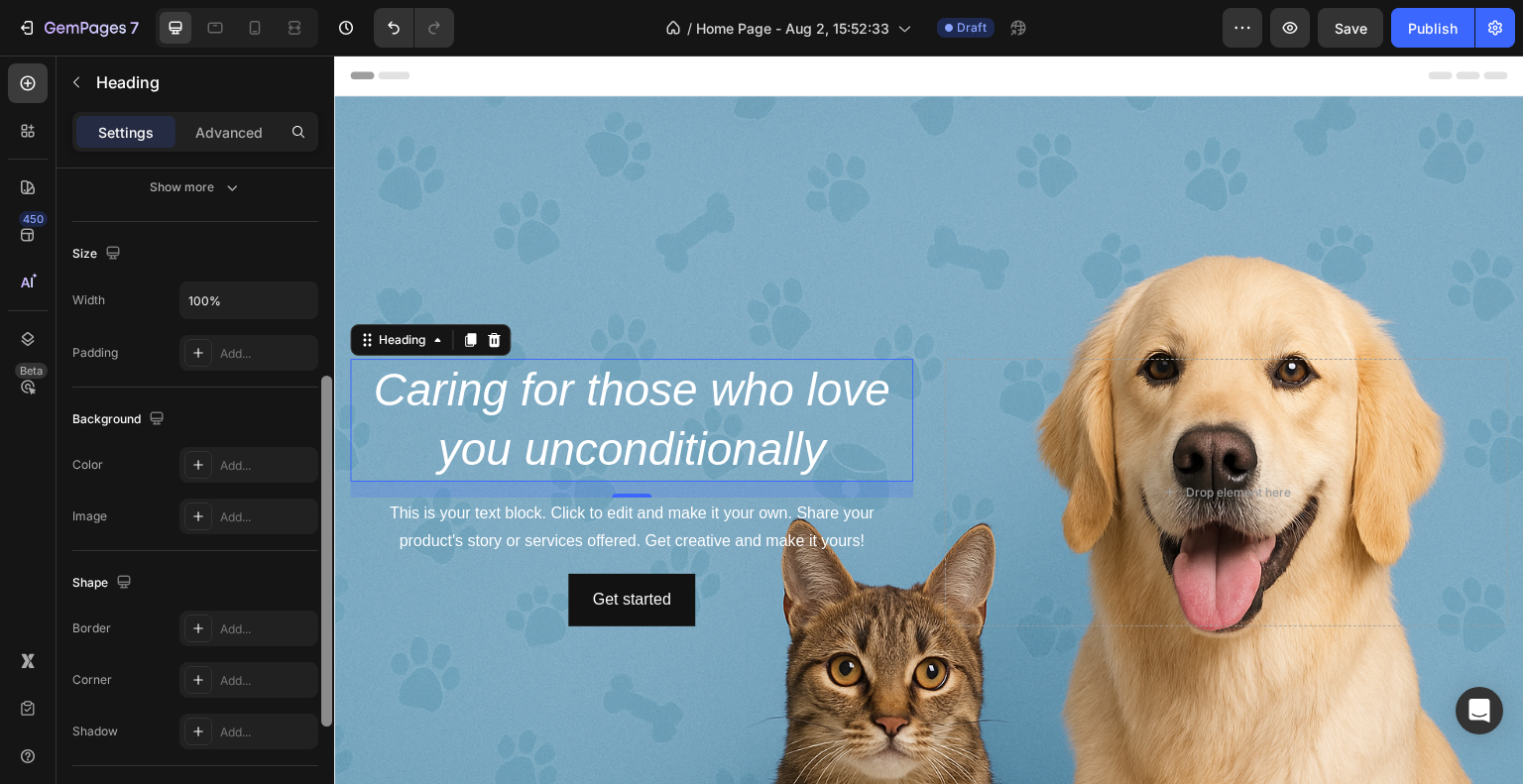 scroll, scrollTop: 382, scrollLeft: 0, axis: vertical 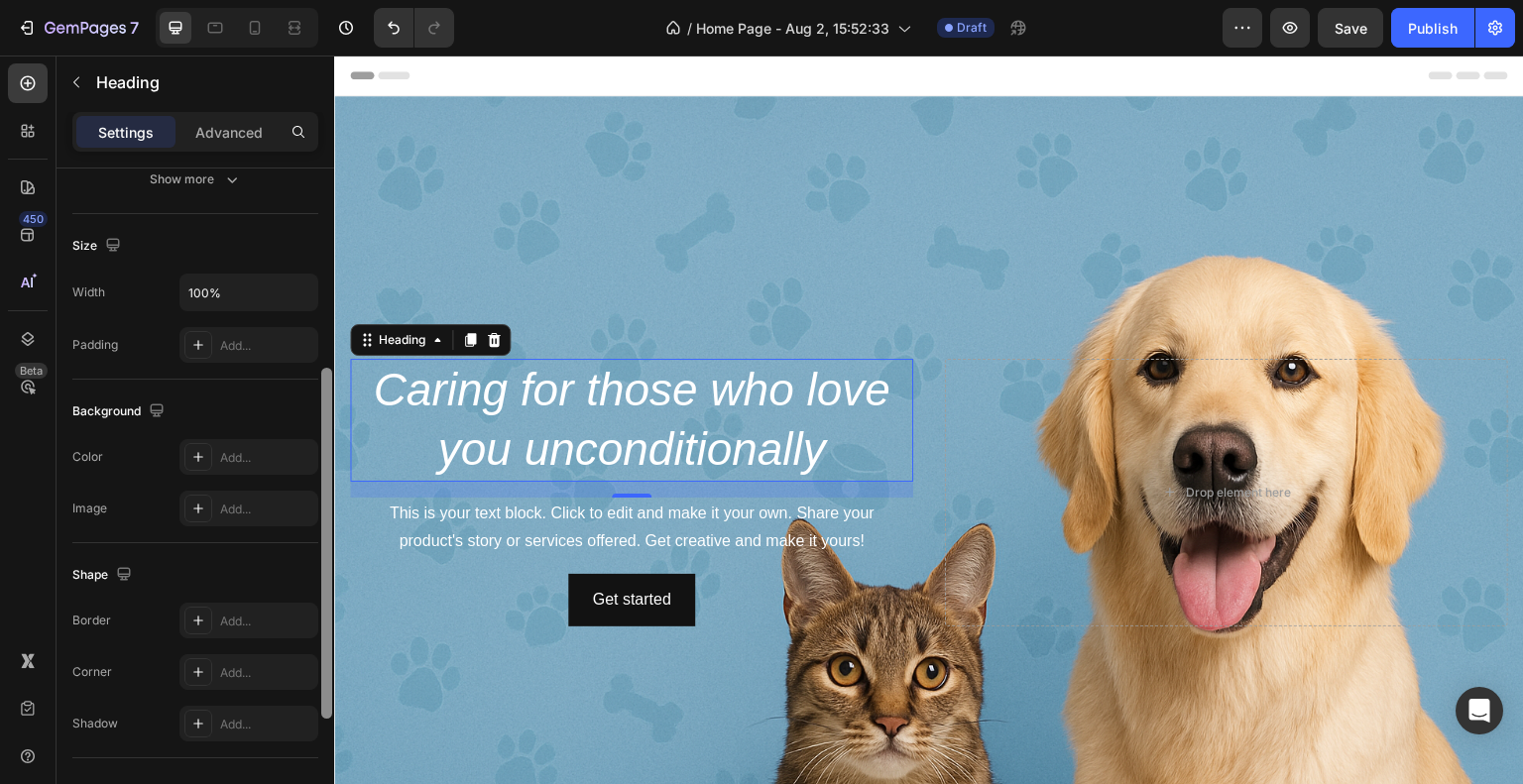 drag, startPoint x: 324, startPoint y: 366, endPoint x: 317, endPoint y: 566, distance: 200.12246 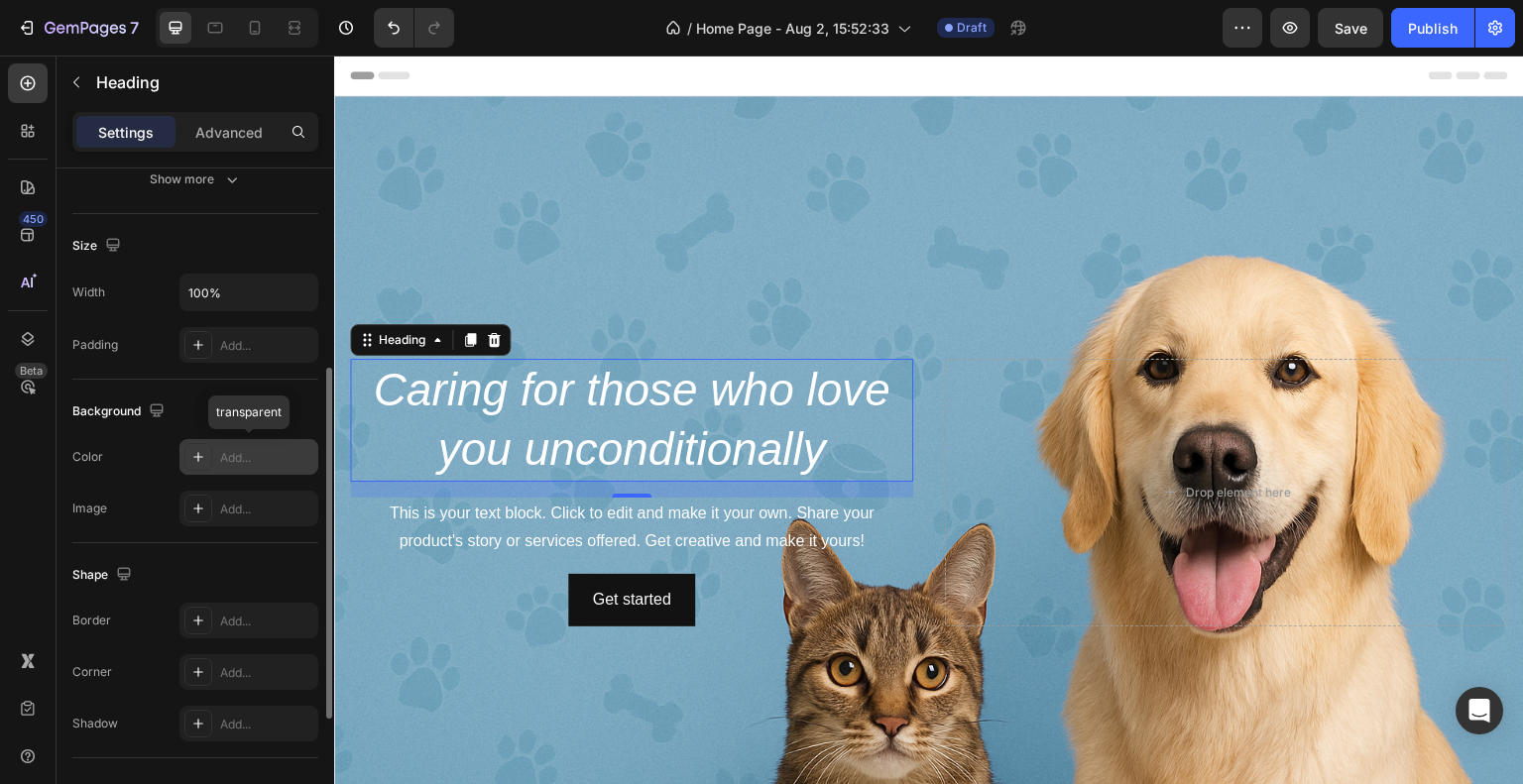 click 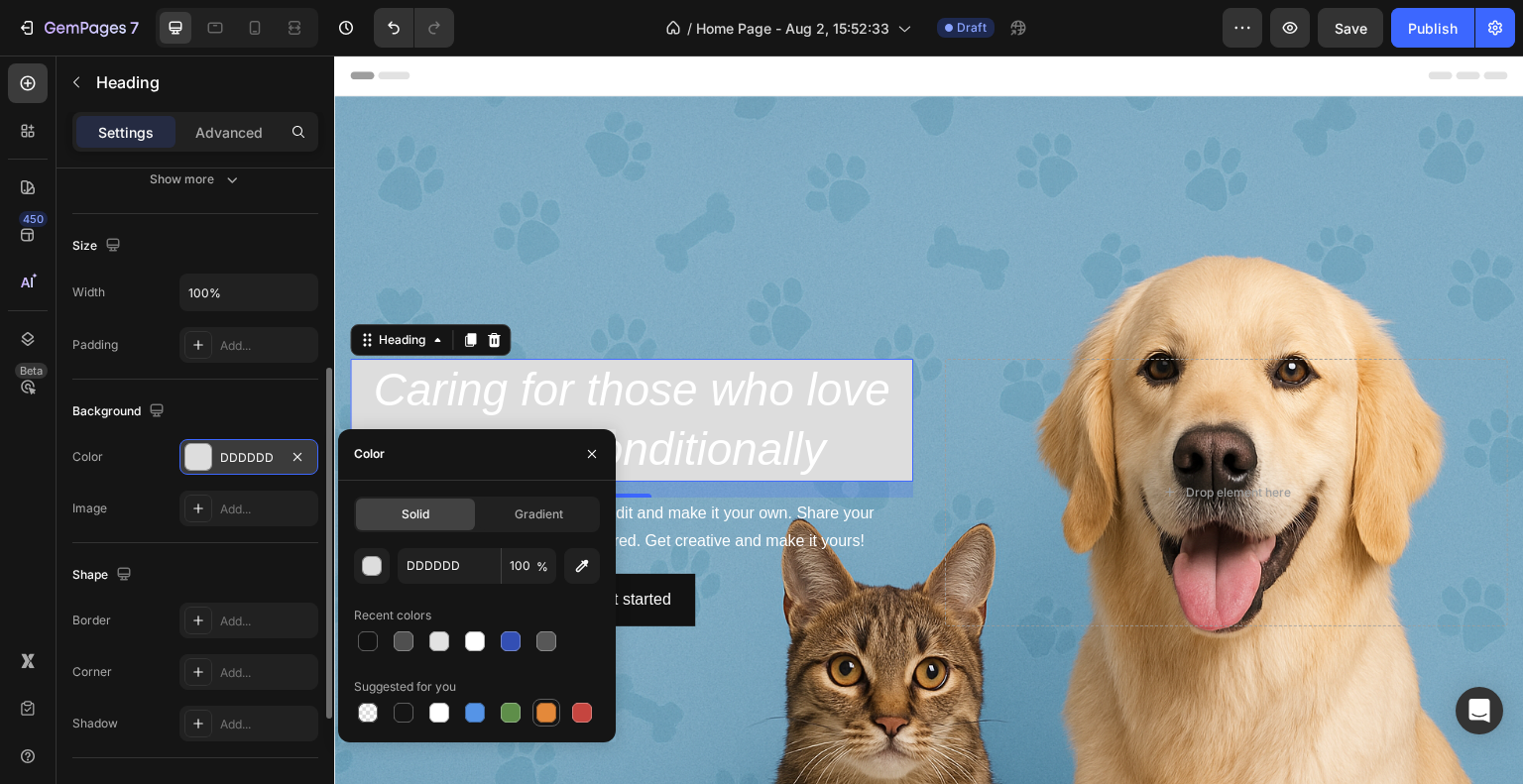 click at bounding box center [546, 713] 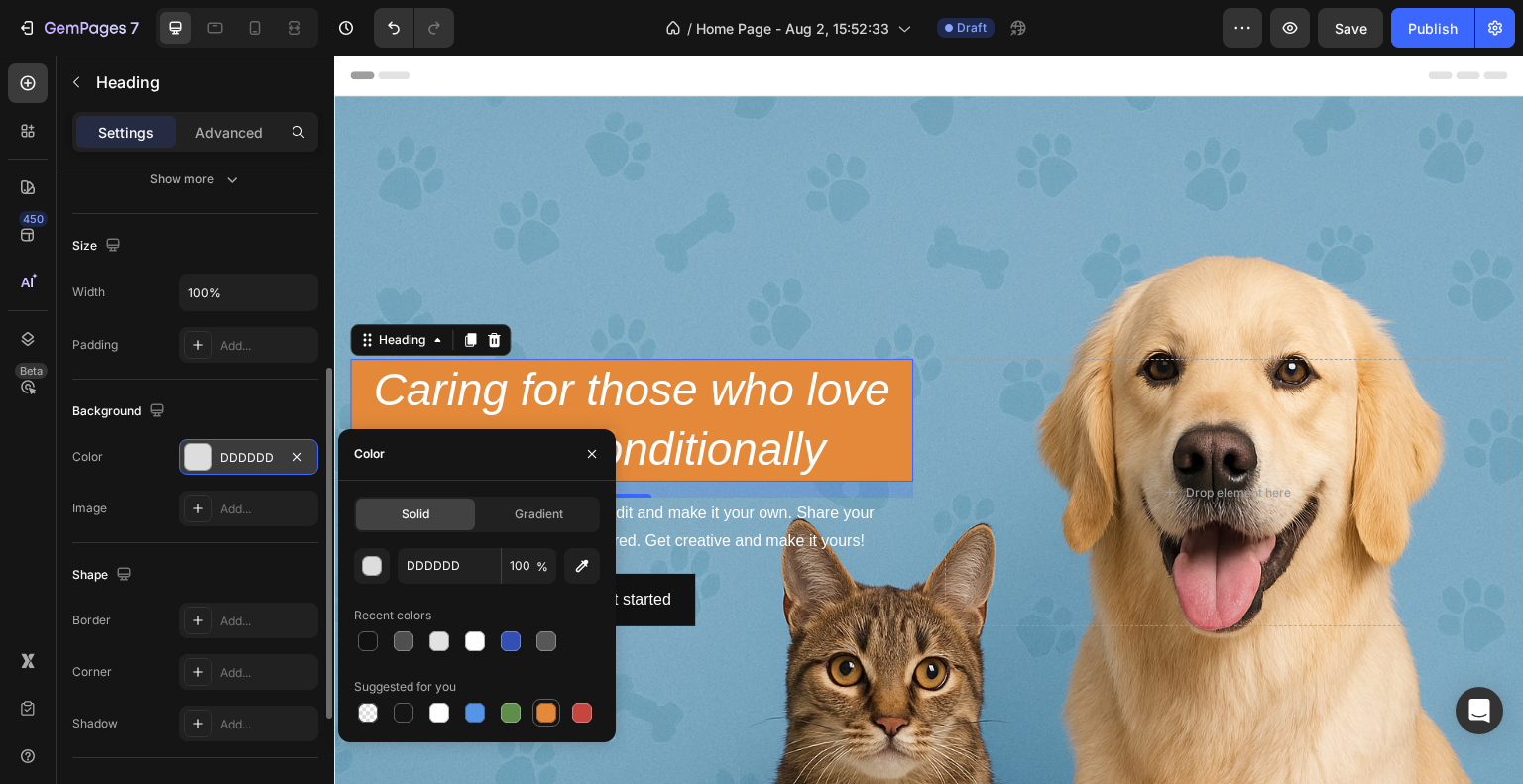type on "E4893A" 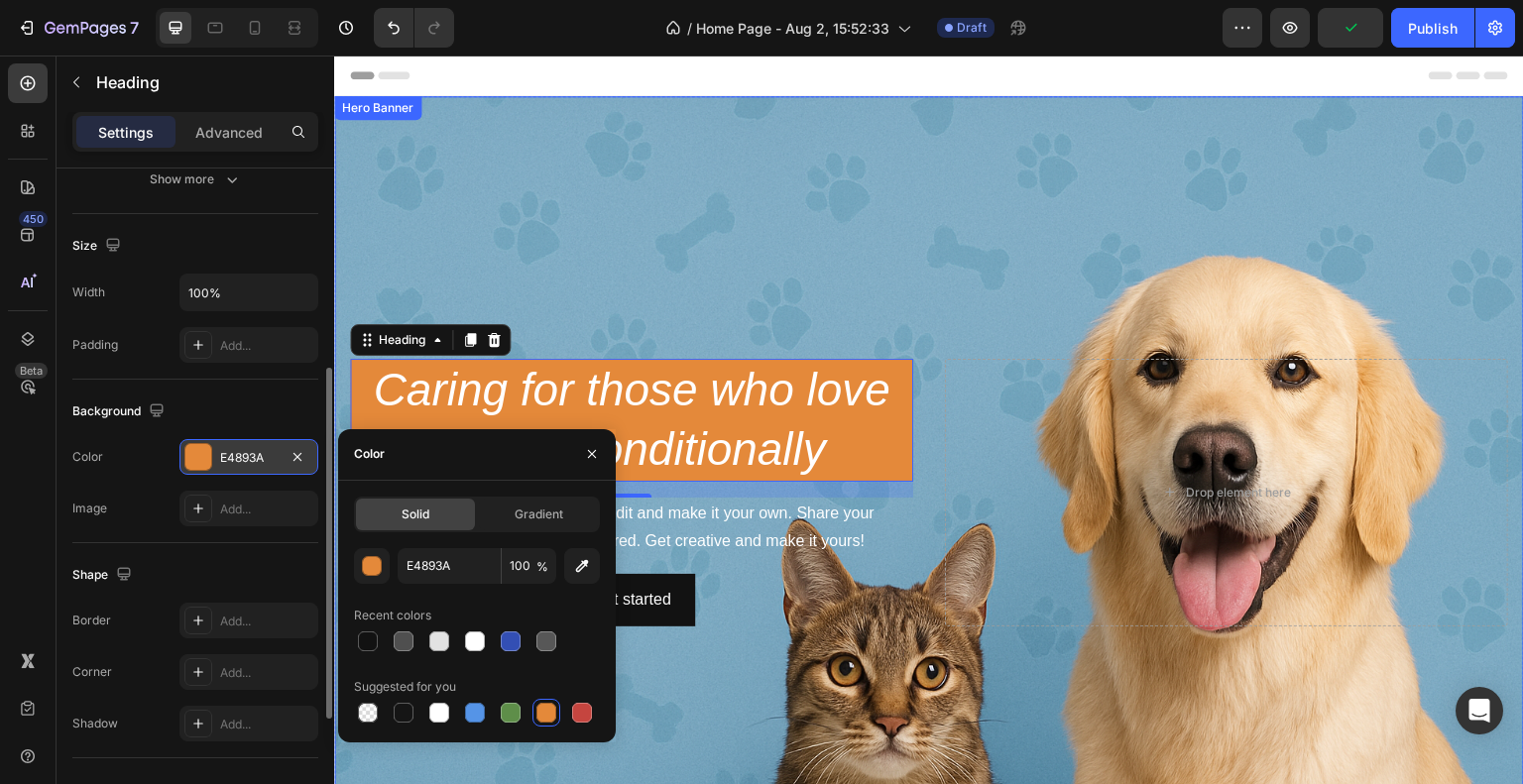 click at bounding box center (929, 493) 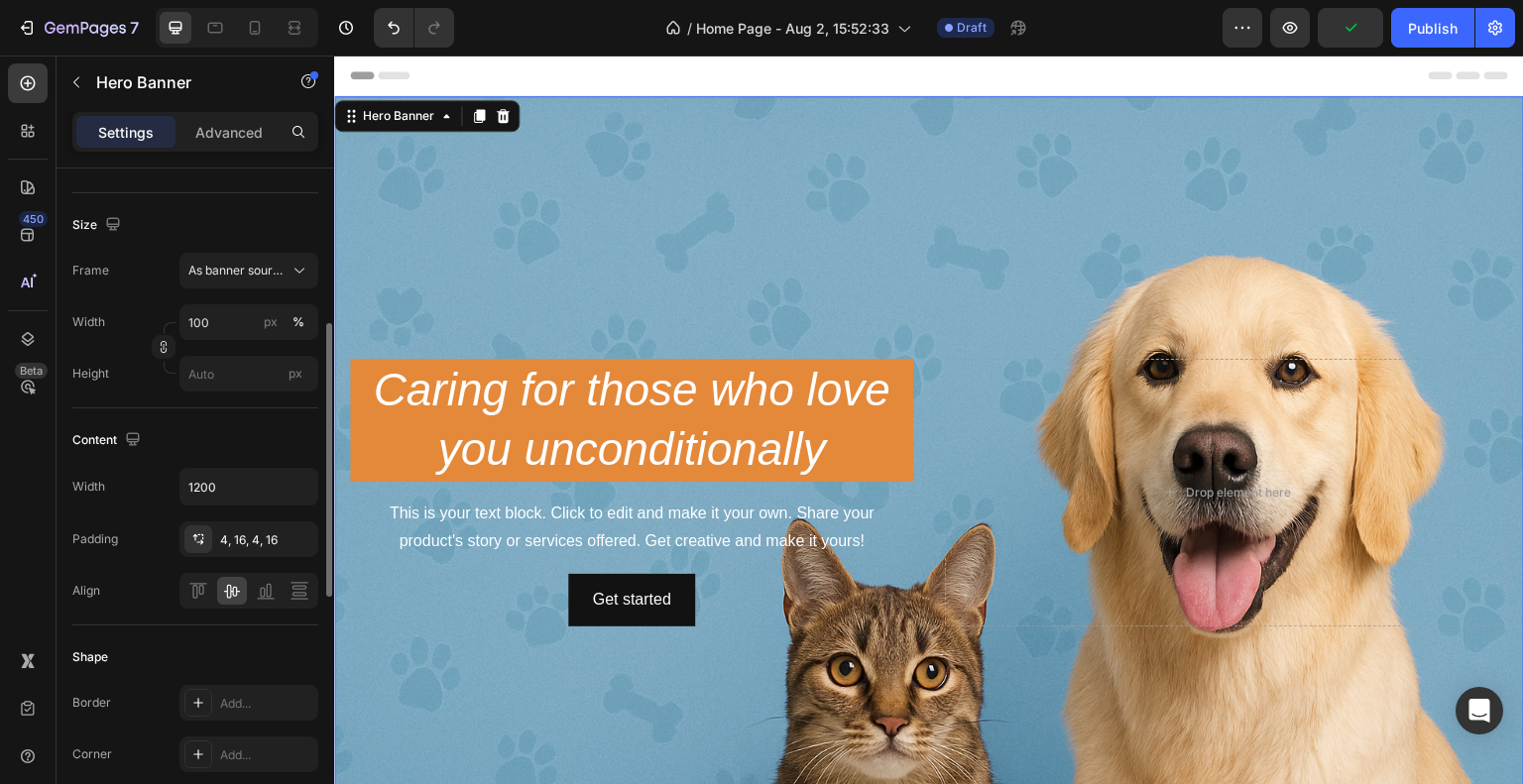 scroll, scrollTop: 0, scrollLeft: 0, axis: both 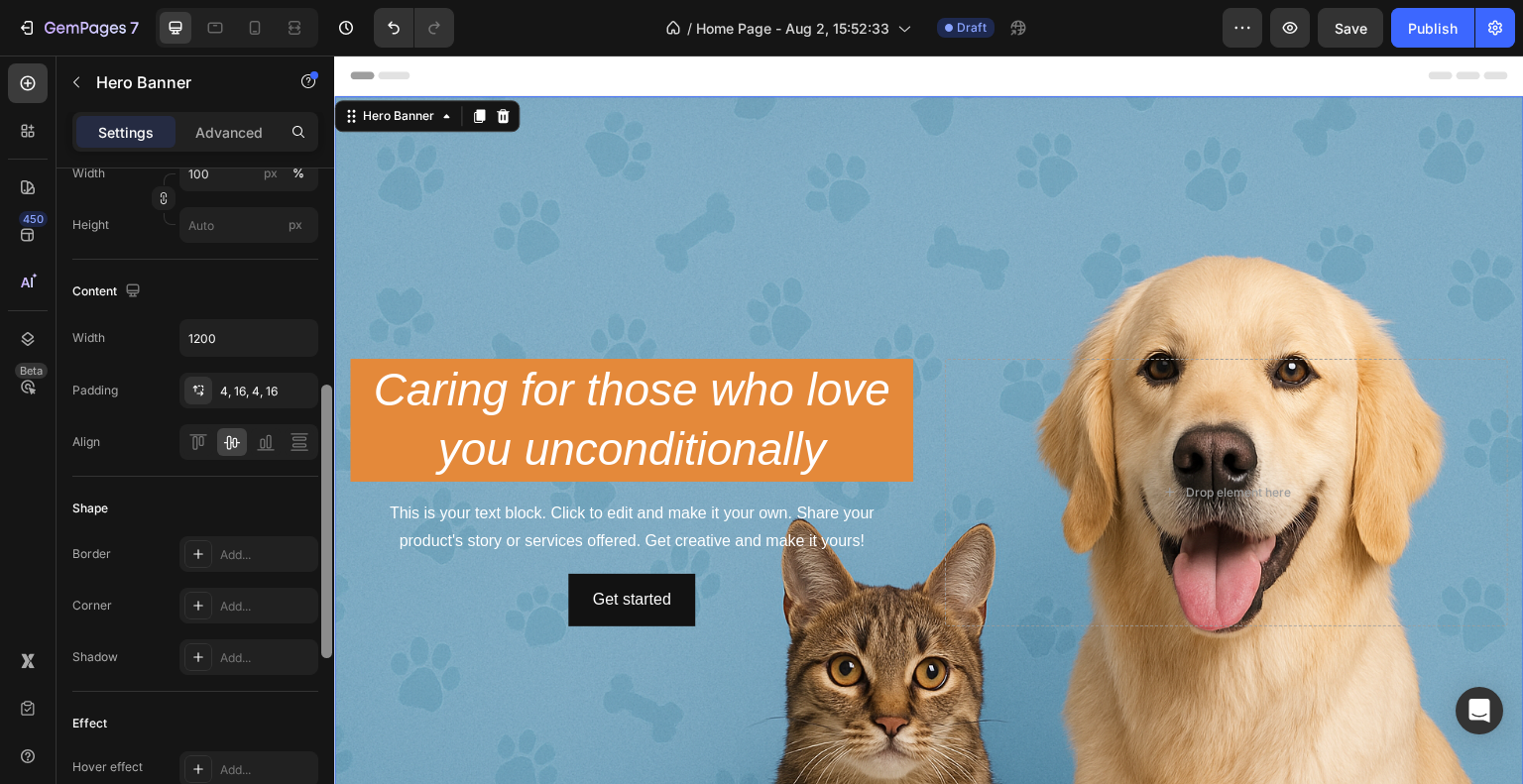 drag, startPoint x: 328, startPoint y: 397, endPoint x: 322, endPoint y: 615, distance: 218.08255 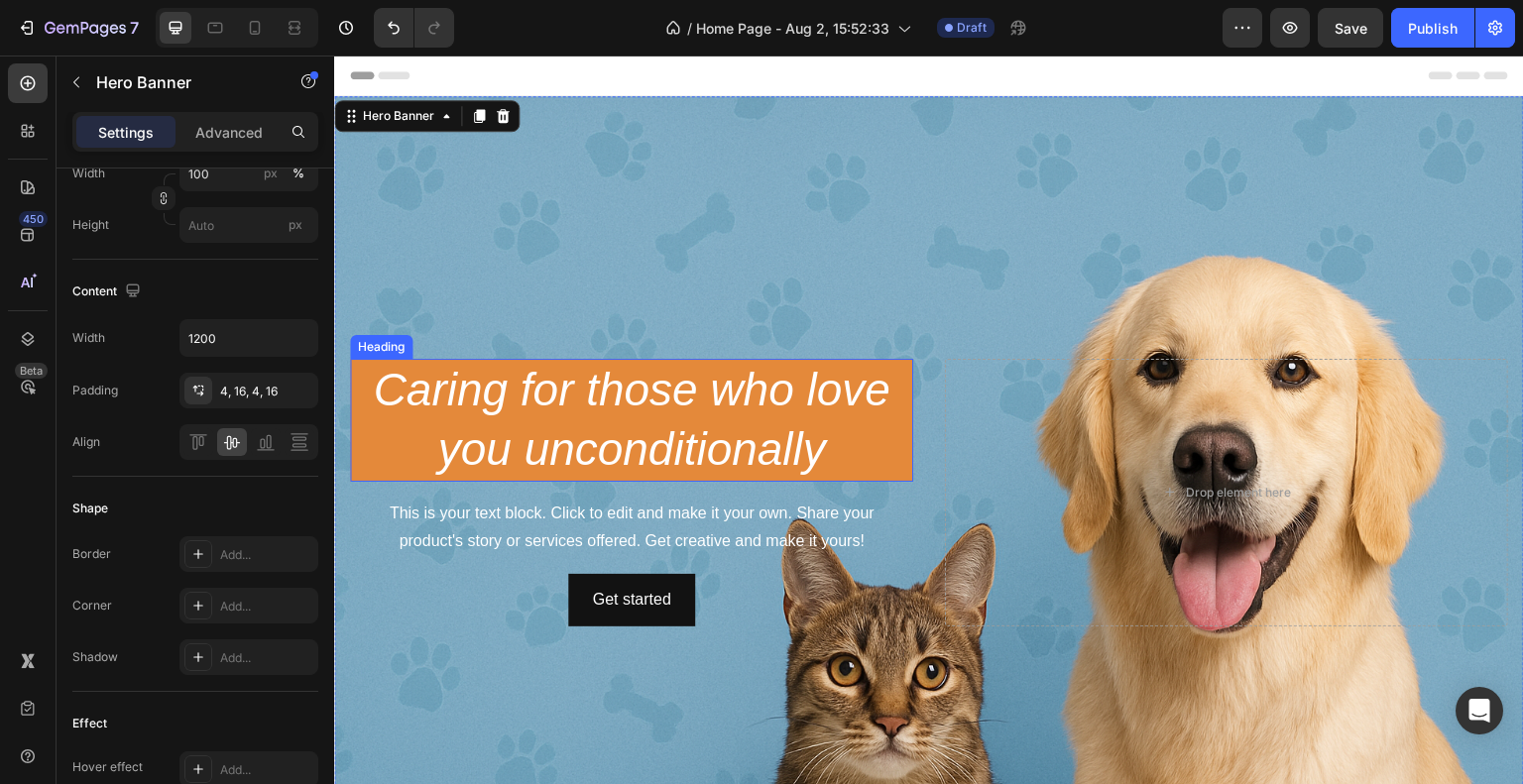 click on "Caring for those who love you unconditionally" at bounding box center [632, 420] 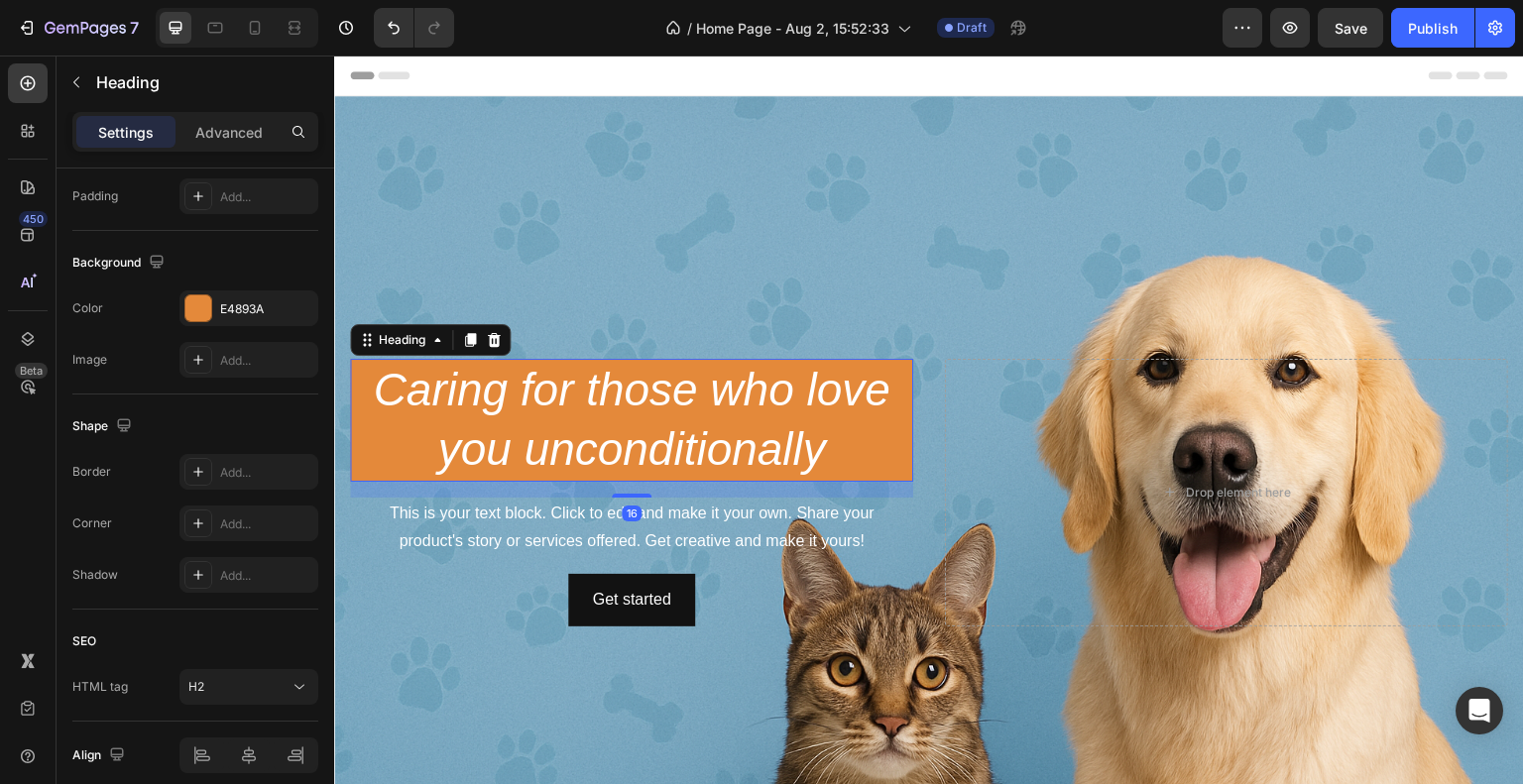 scroll, scrollTop: 0, scrollLeft: 0, axis: both 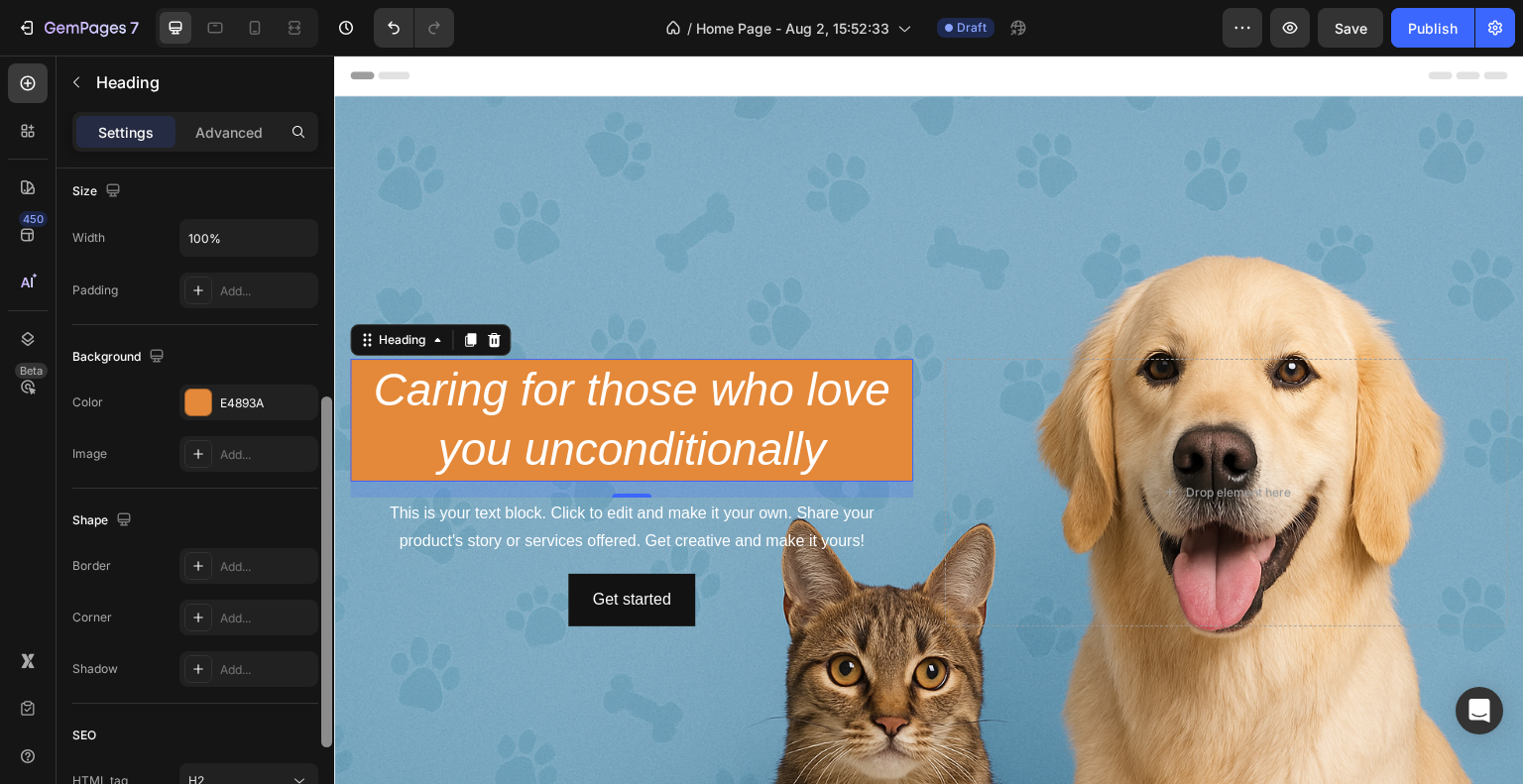drag, startPoint x: 326, startPoint y: 420, endPoint x: 316, endPoint y: 649, distance: 229.21824 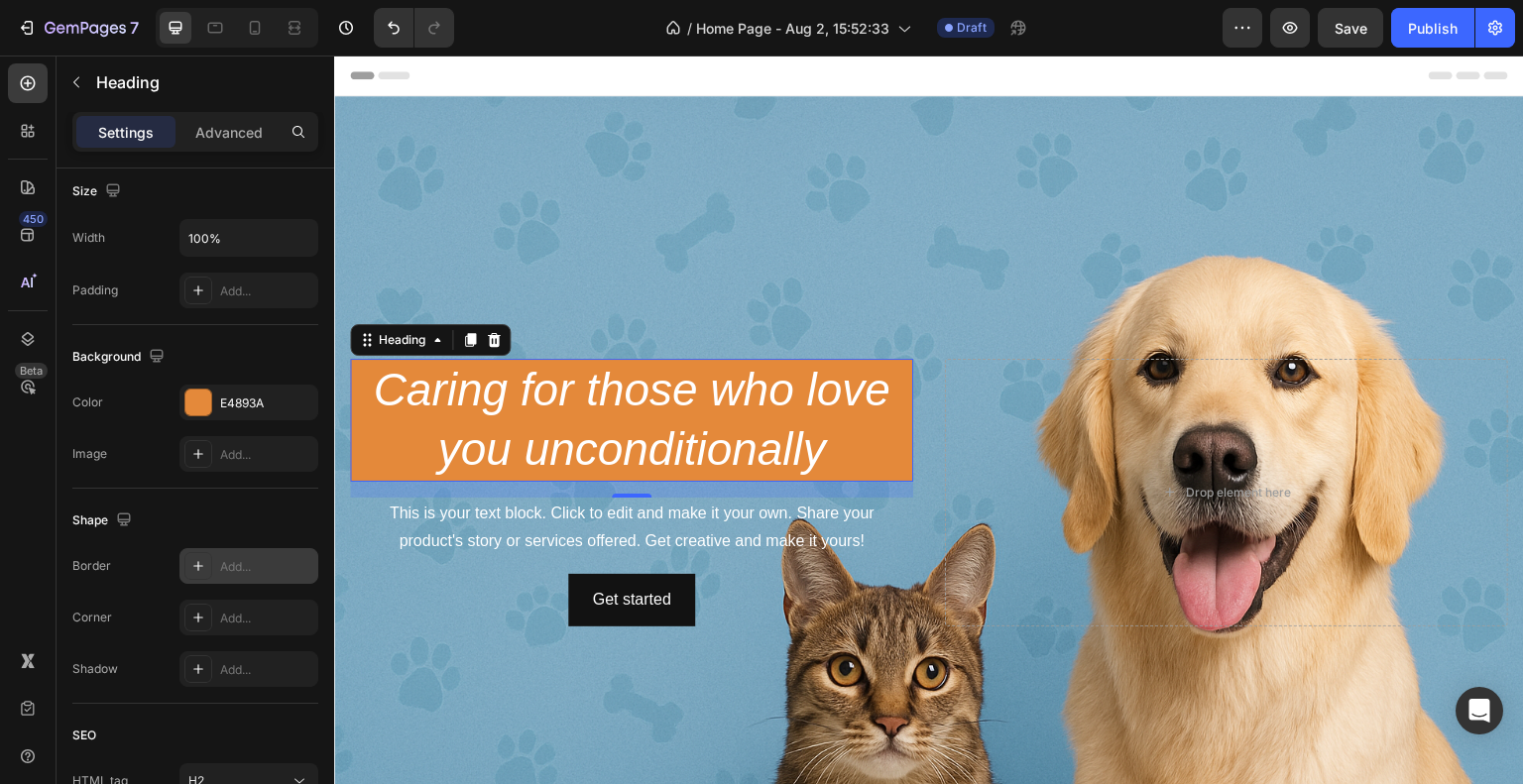 click 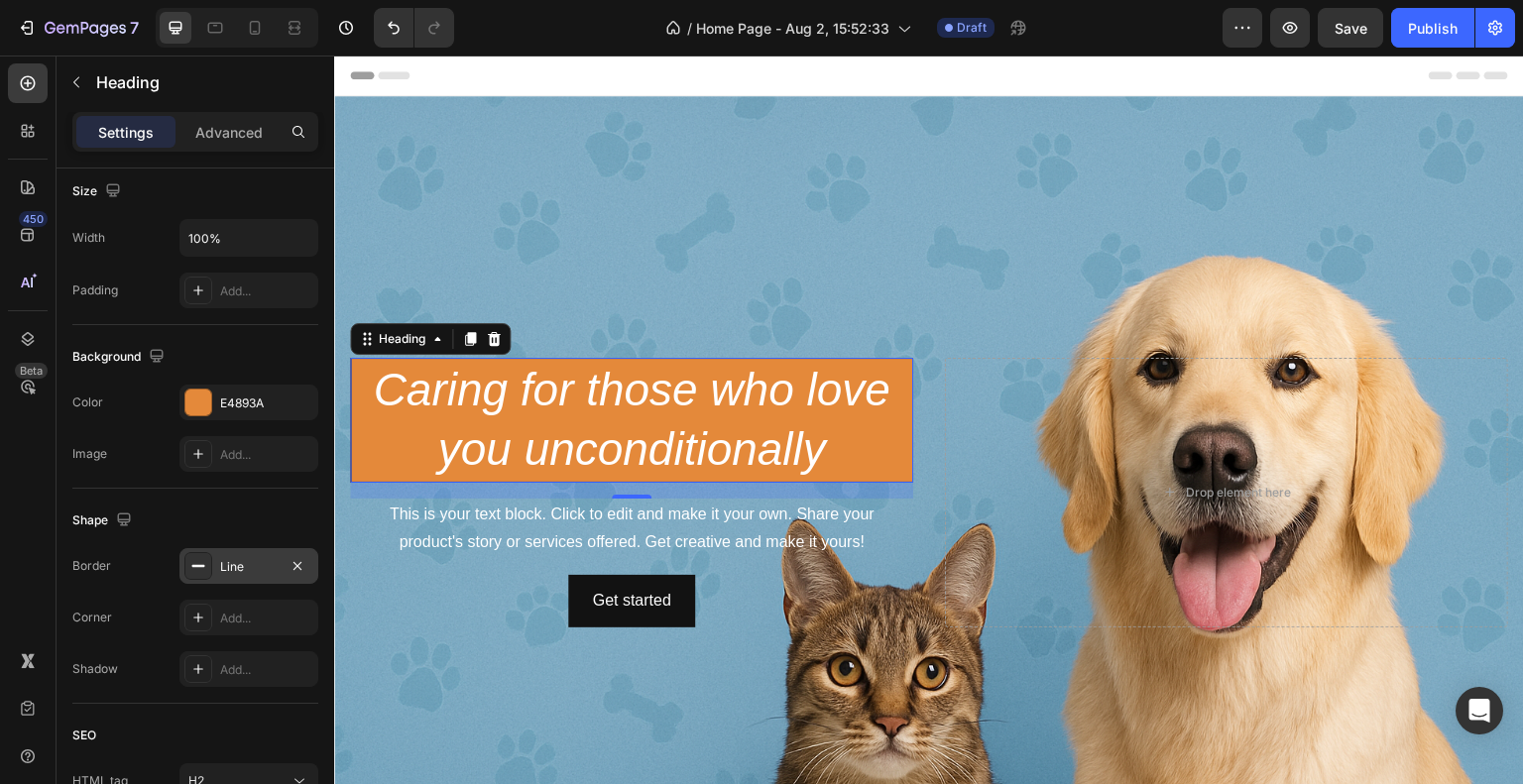 click on "Shape" at bounding box center [195, 520] 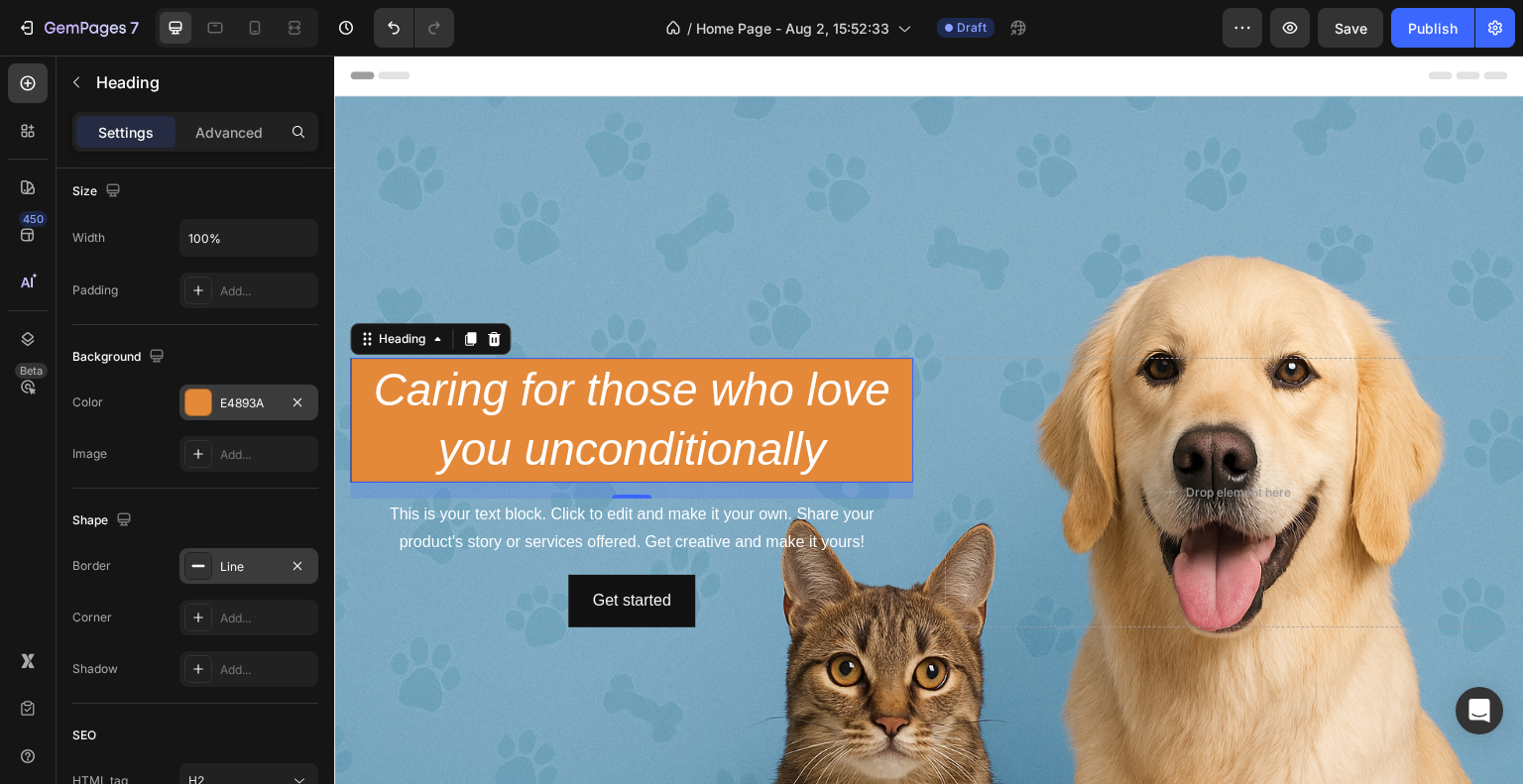 click on "E4893A" at bounding box center (249, 403) 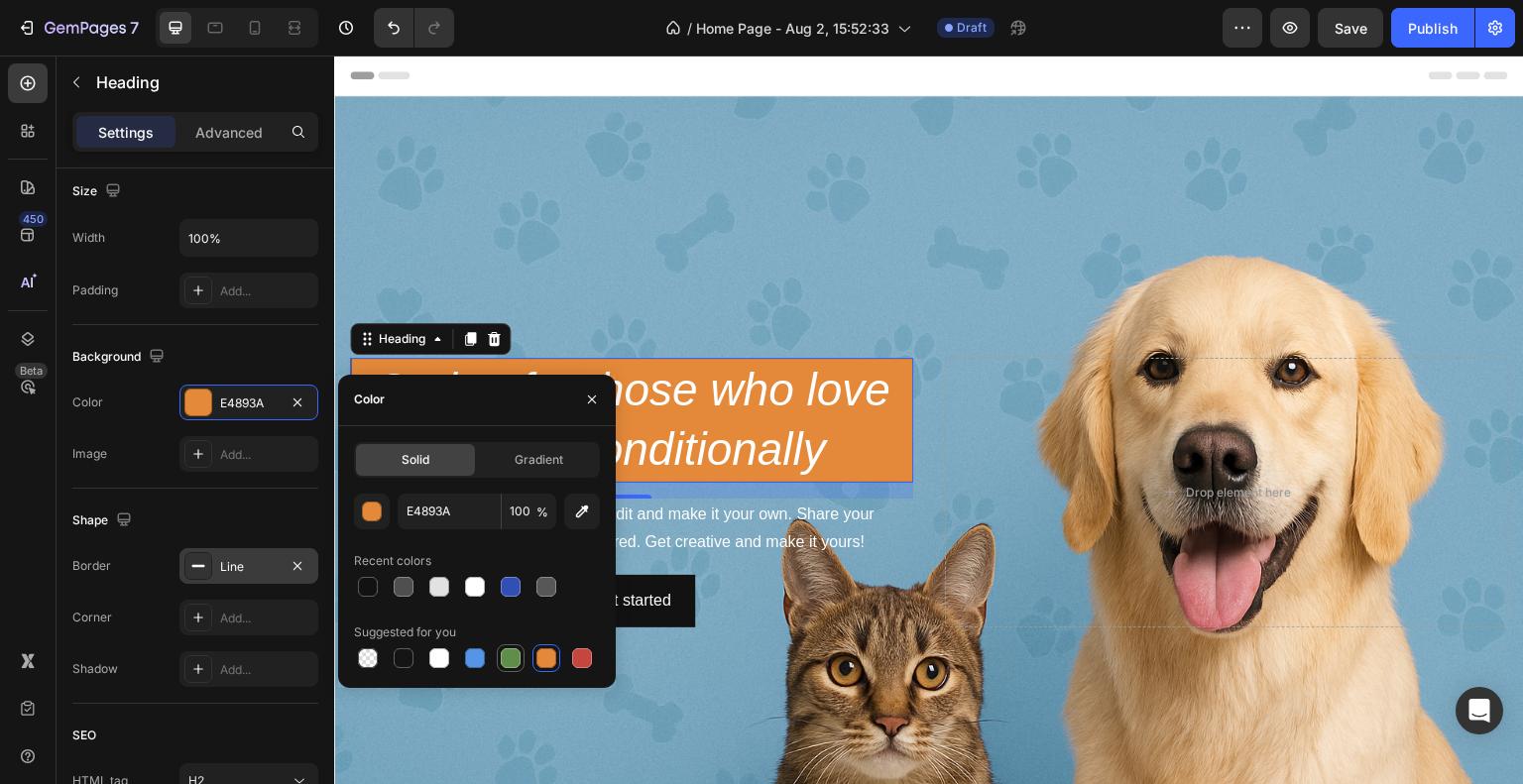 click at bounding box center (511, 658) 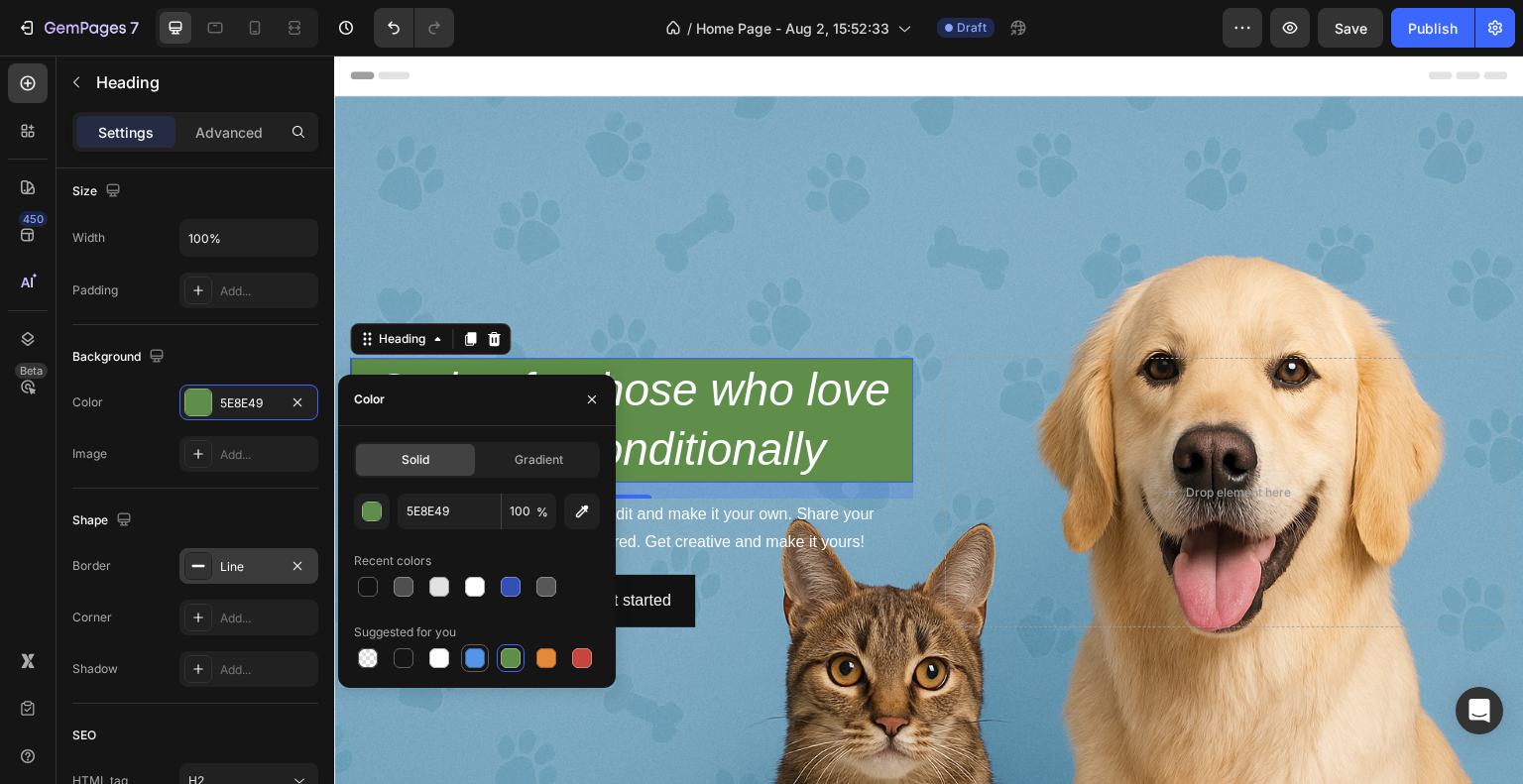 click at bounding box center (475, 658) 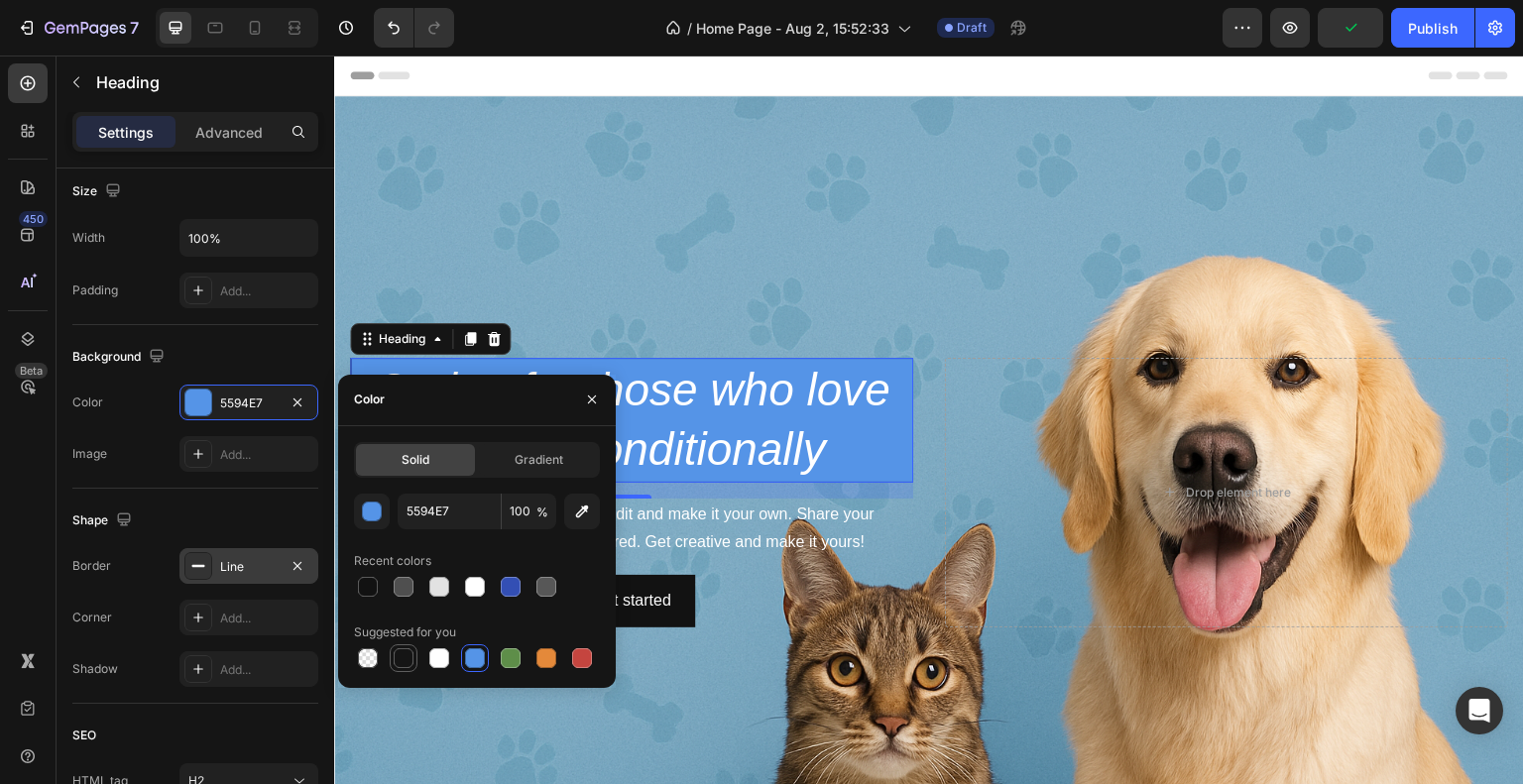 click at bounding box center [404, 658] 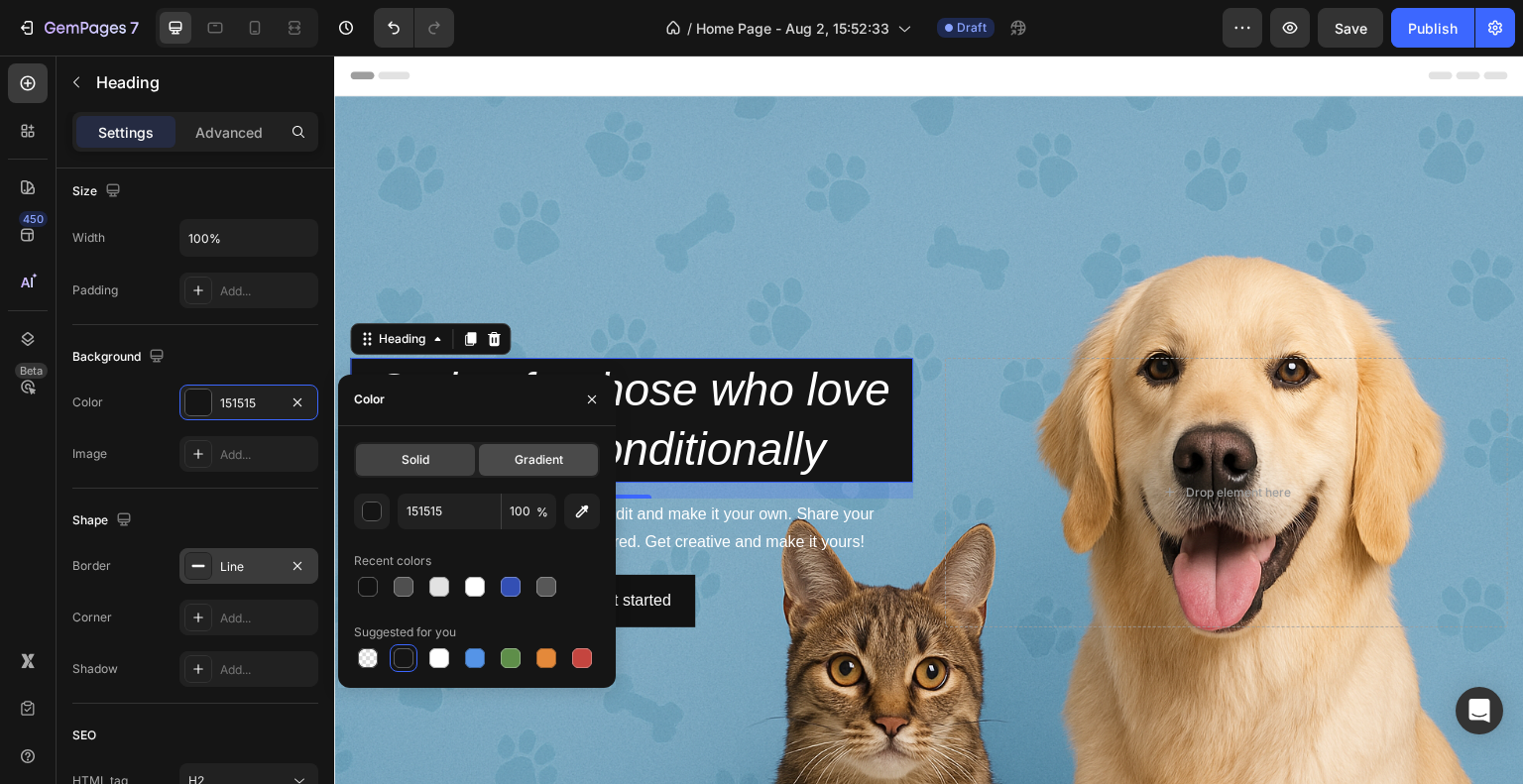 click on "Gradient" 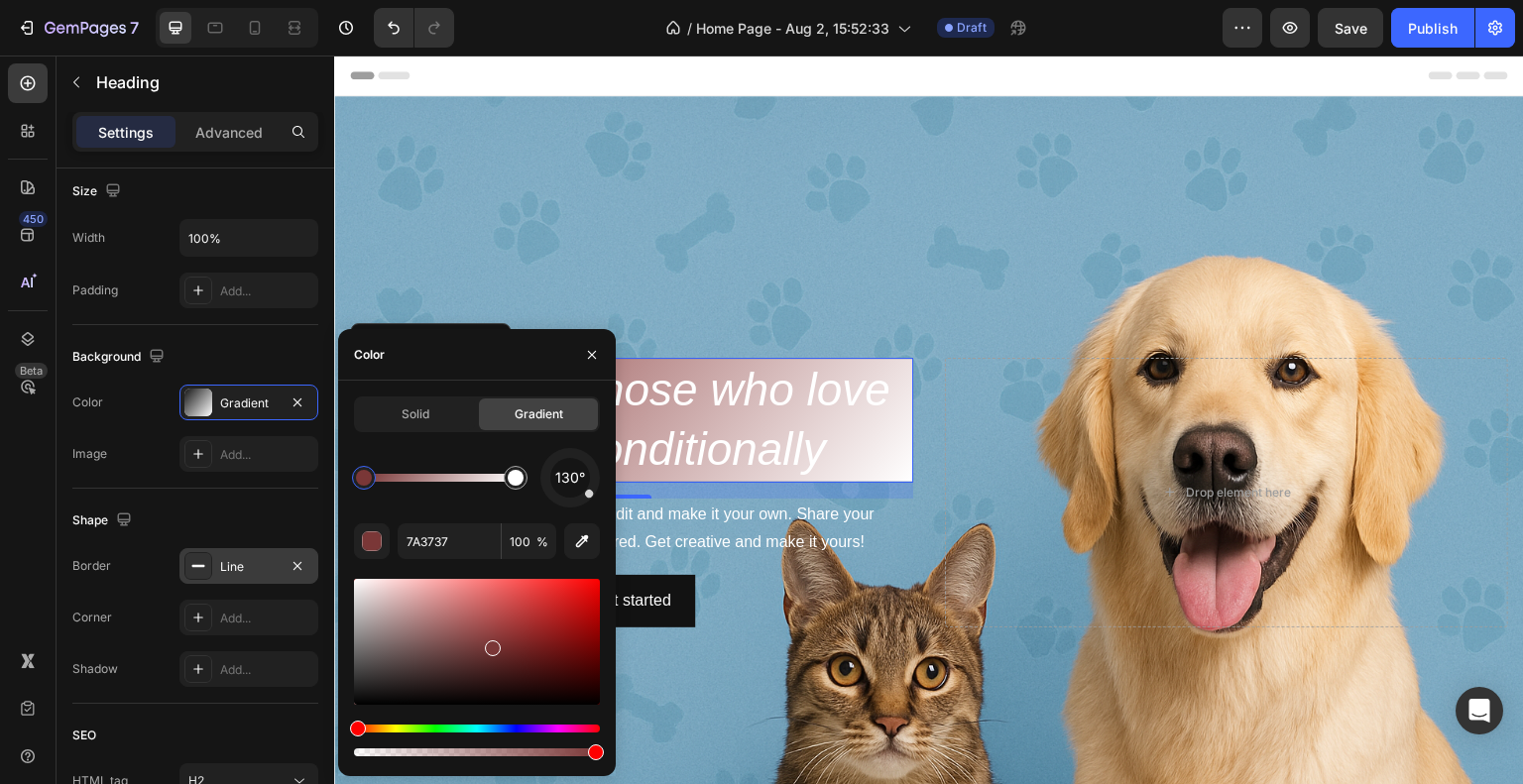 drag, startPoint x: 442, startPoint y: 651, endPoint x: 489, endPoint y: 645, distance: 47.38143 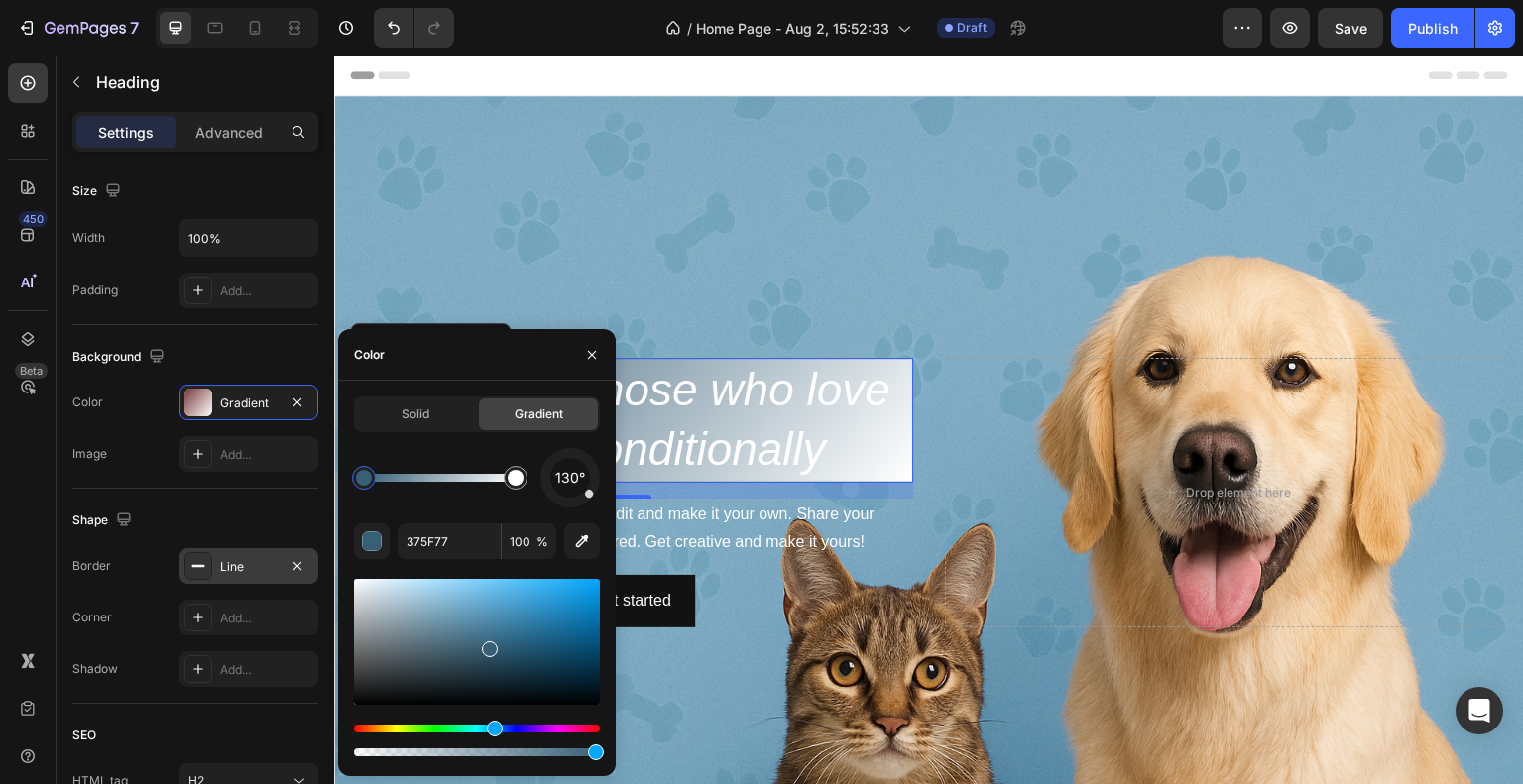 drag, startPoint x: 430, startPoint y: 728, endPoint x: 493, endPoint y: 722, distance: 63.285069 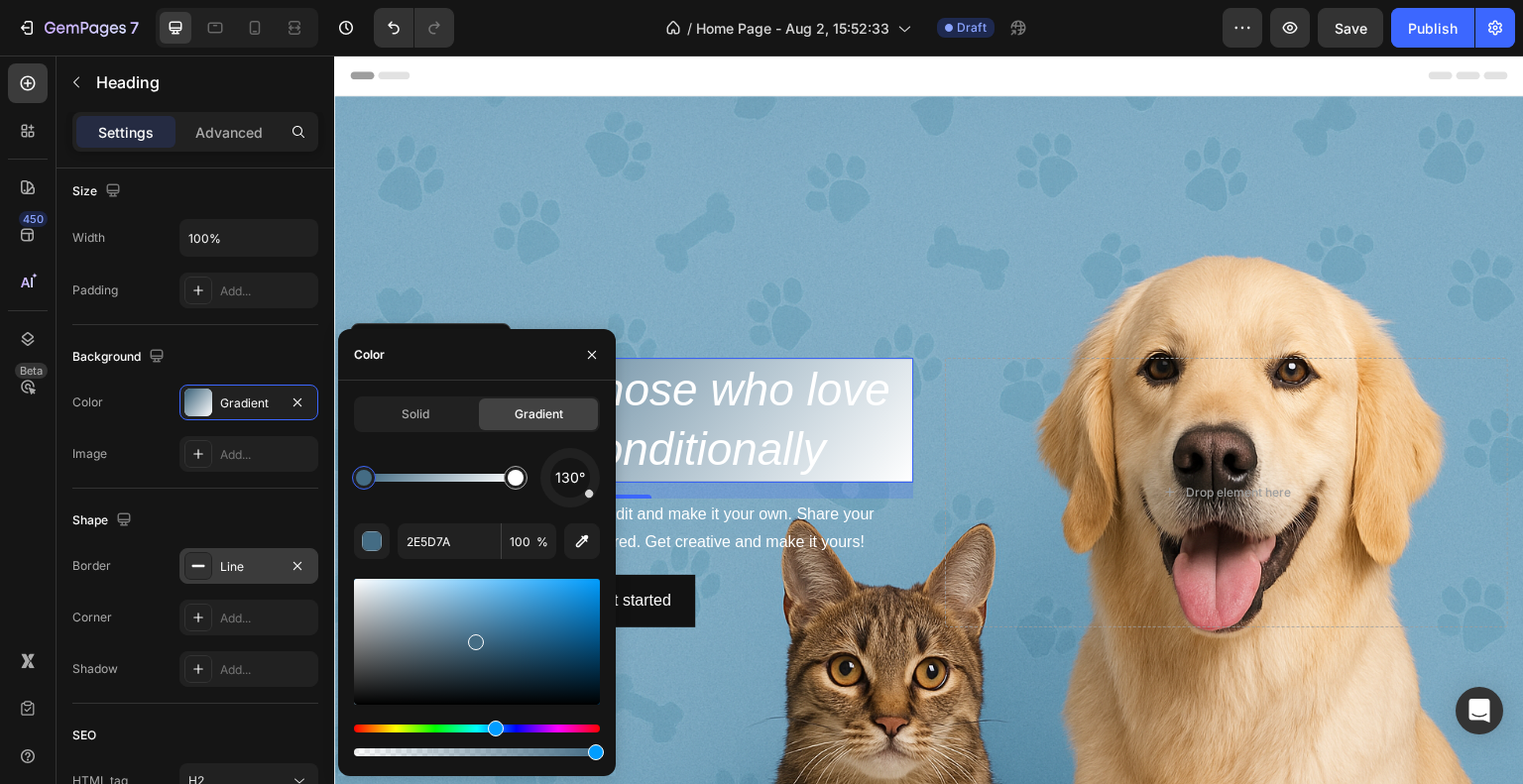 type on "2D5C7A" 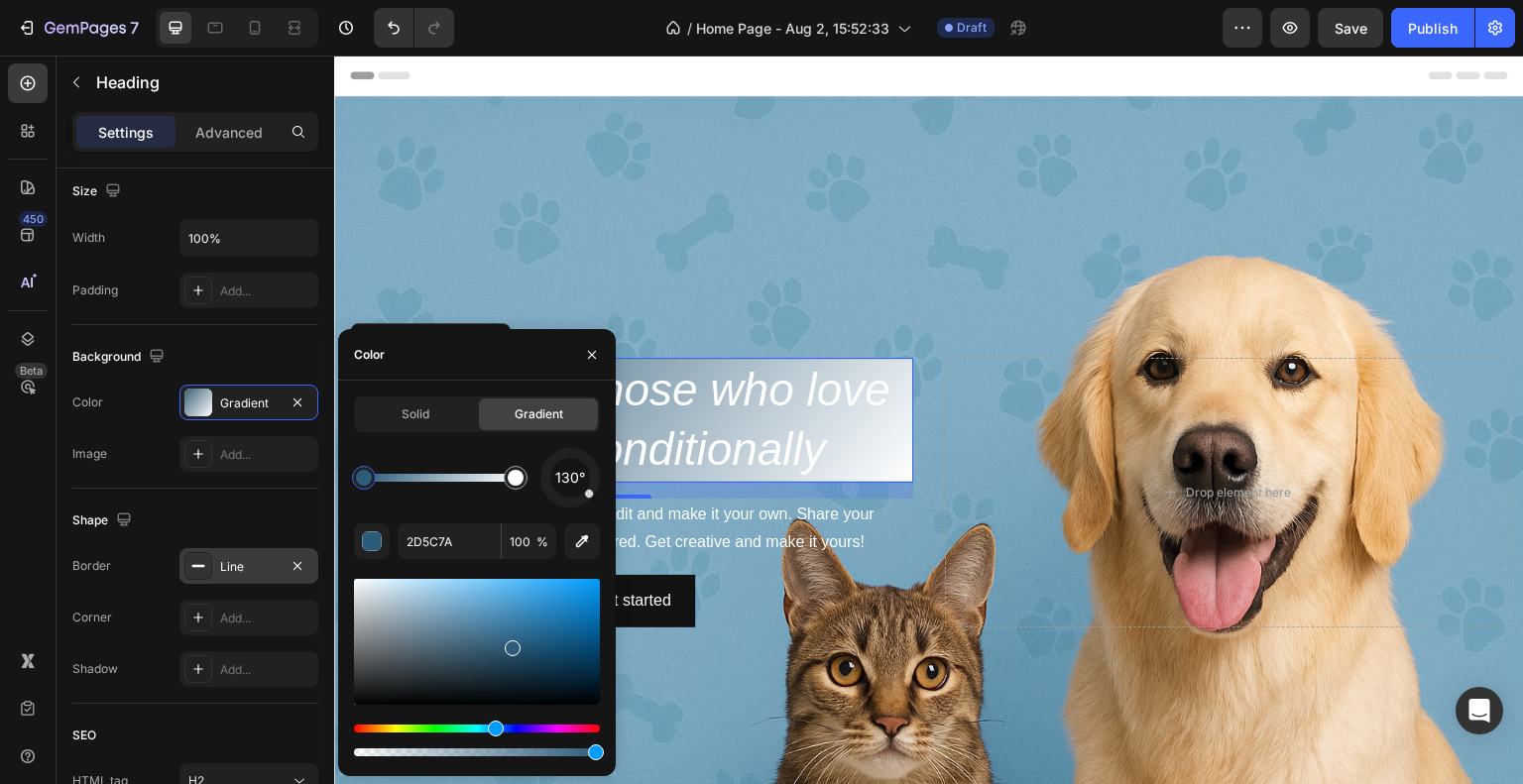drag, startPoint x: 495, startPoint y: 649, endPoint x: 510, endPoint y: 644, distance: 15.811388 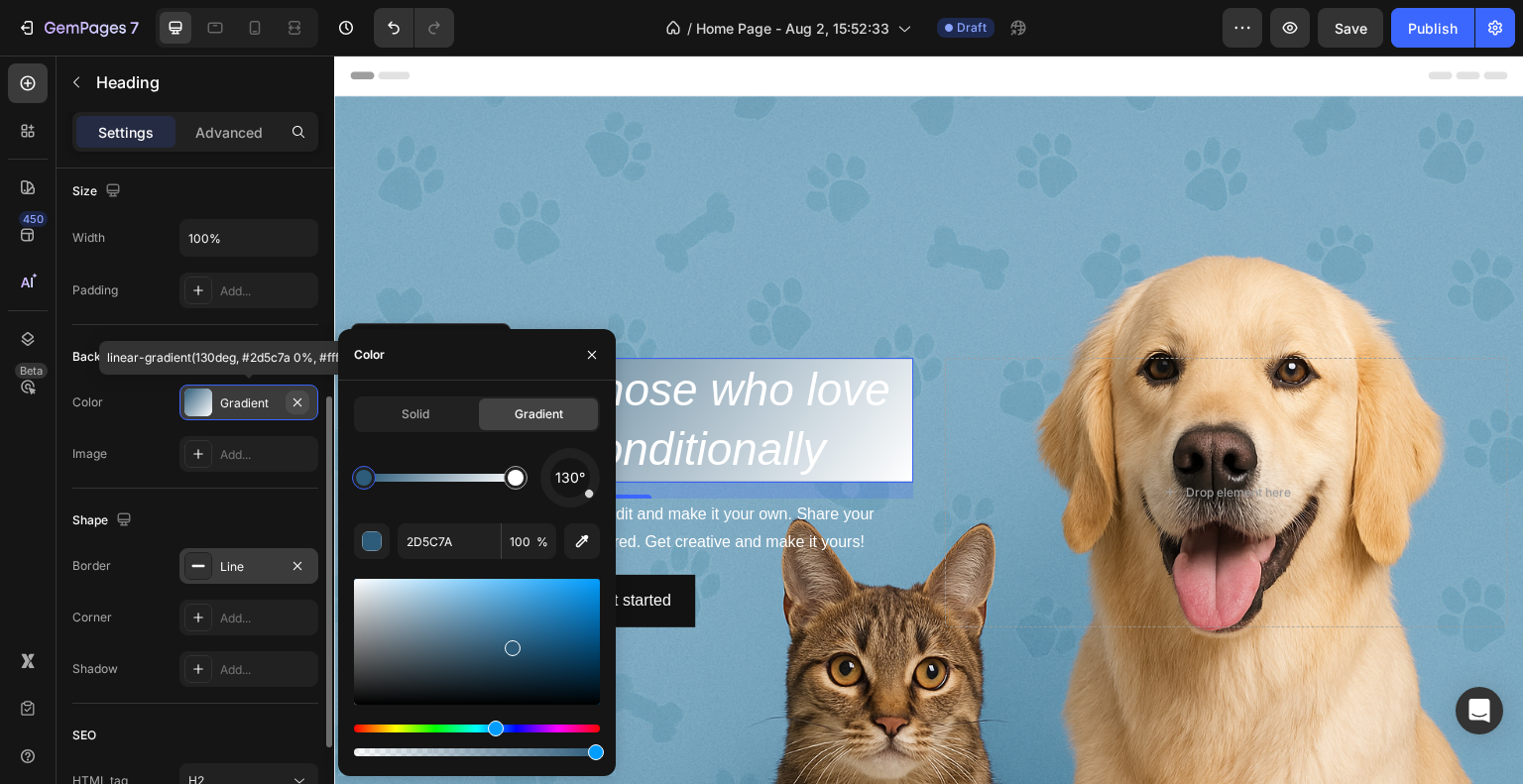 click 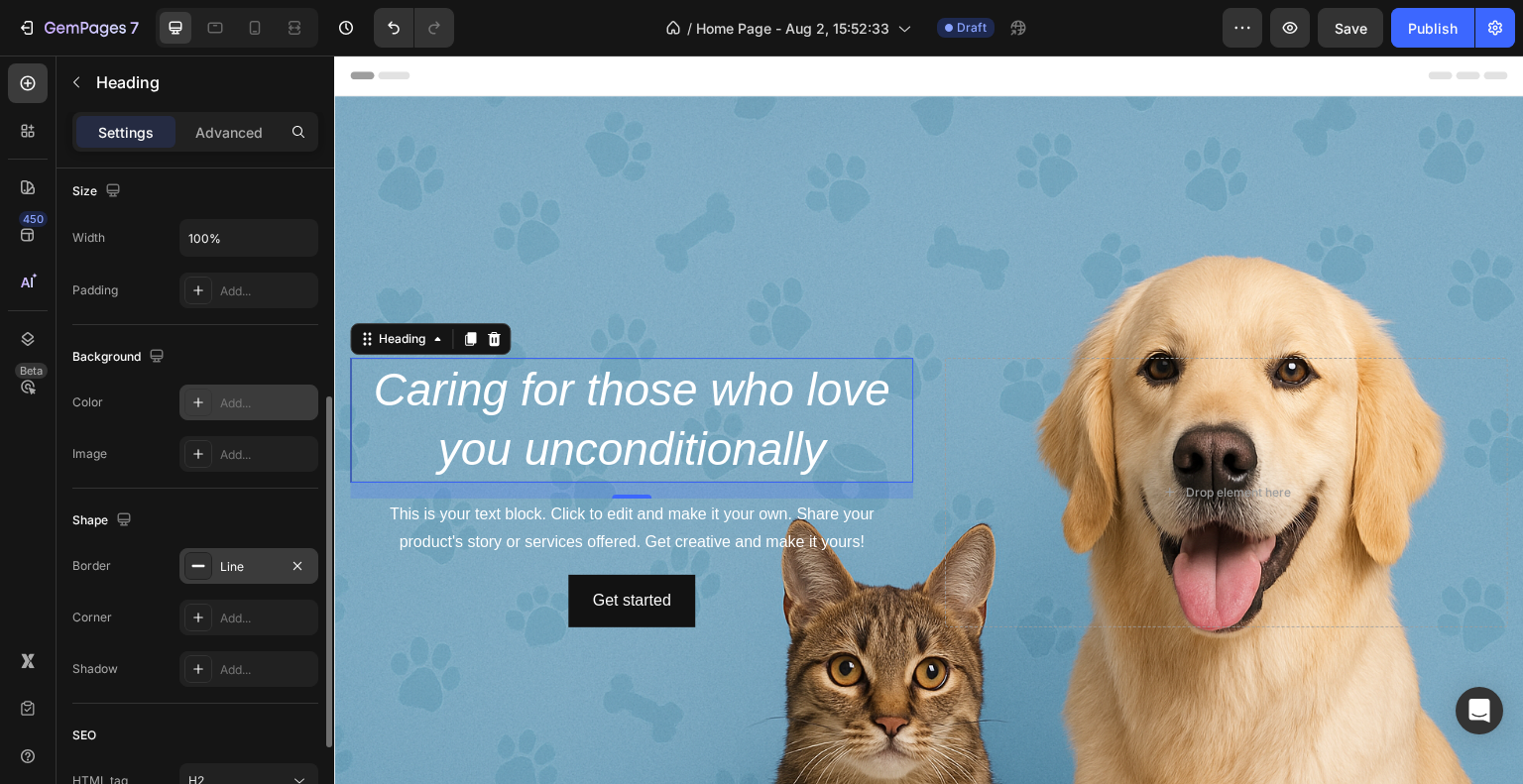 click on "Caring for those who love you unconditionally" at bounding box center [632, 420] 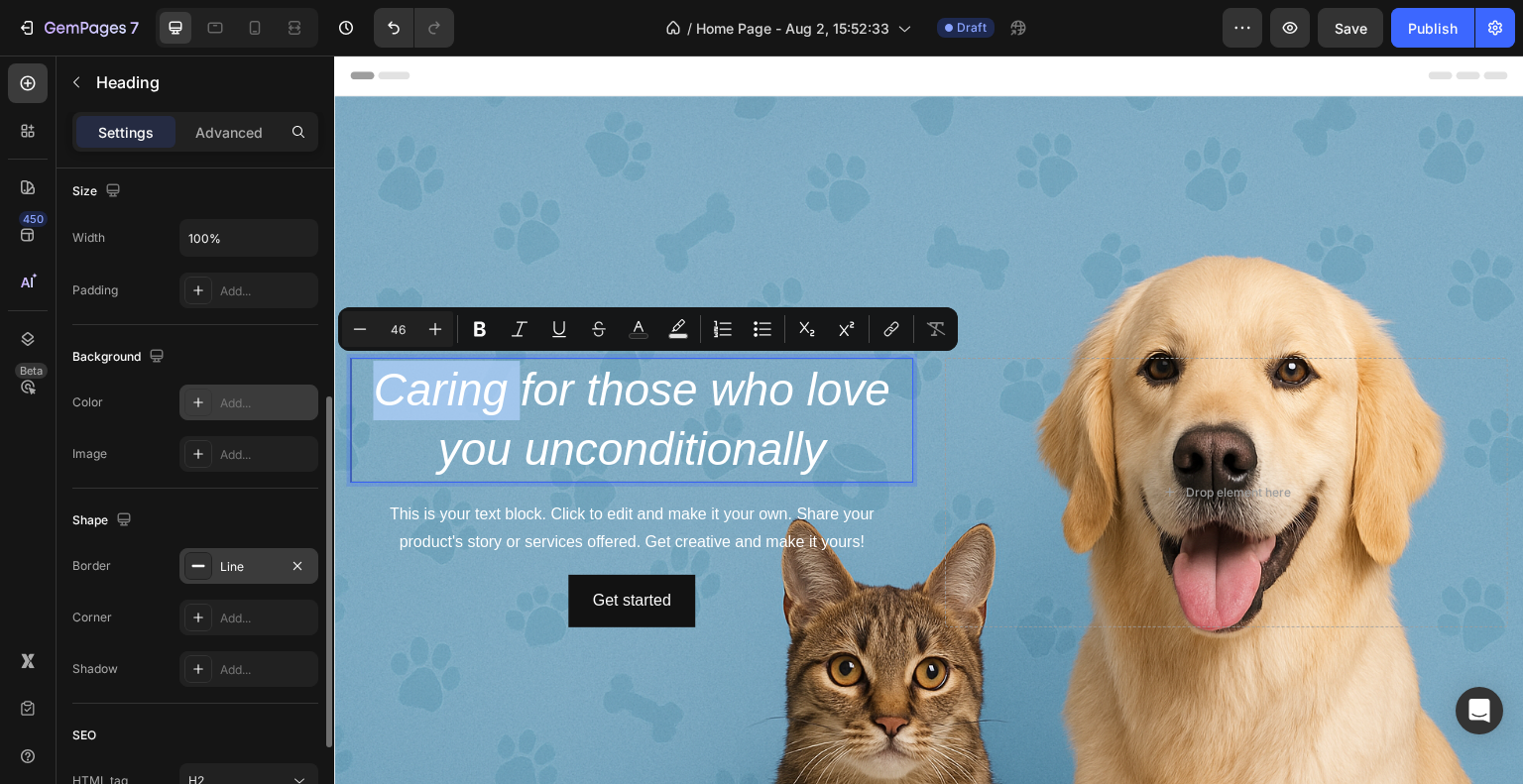 click on "Caring for those who love you unconditionally" at bounding box center (632, 420) 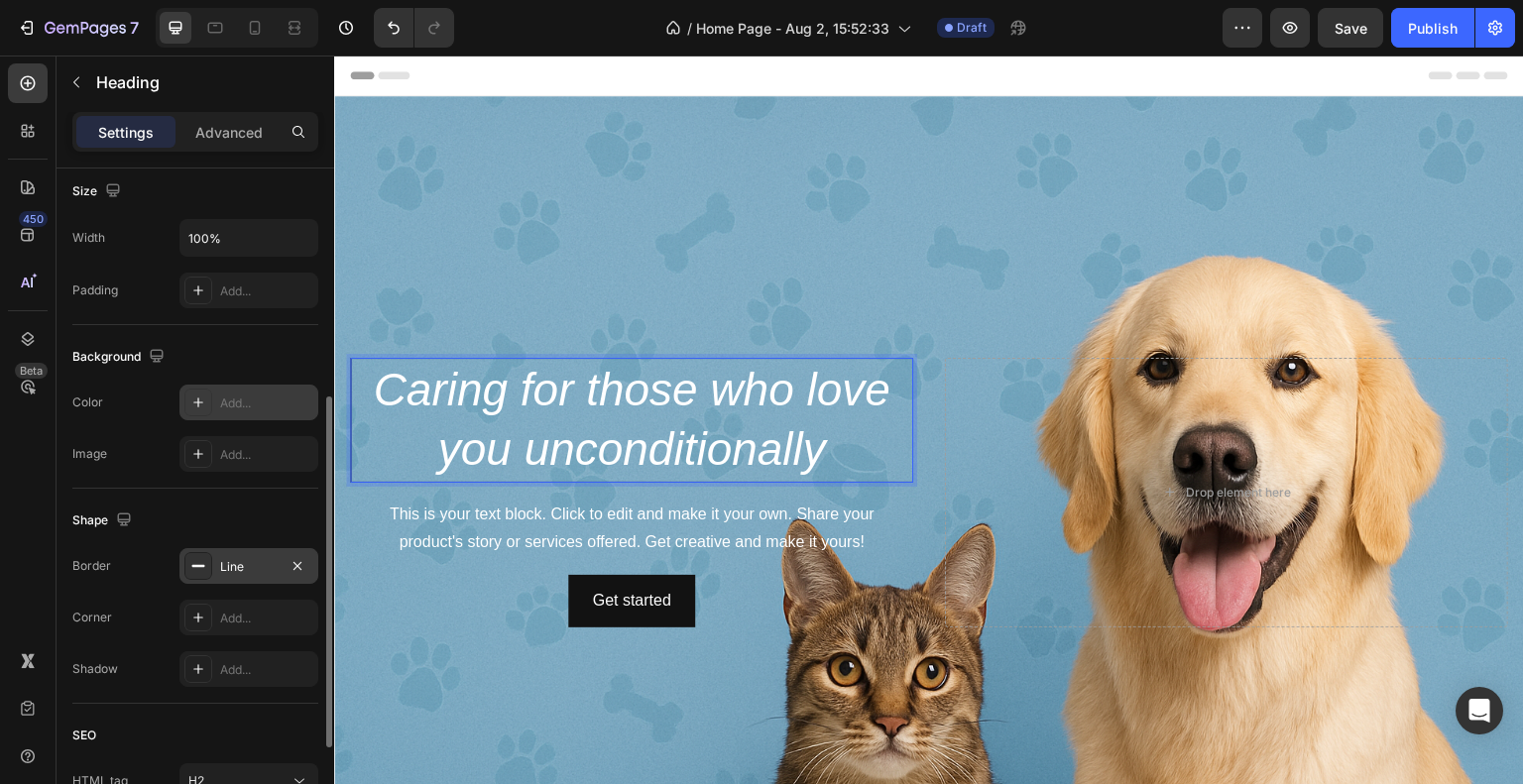 click on "Caring for those who love you unconditionally" at bounding box center [632, 420] 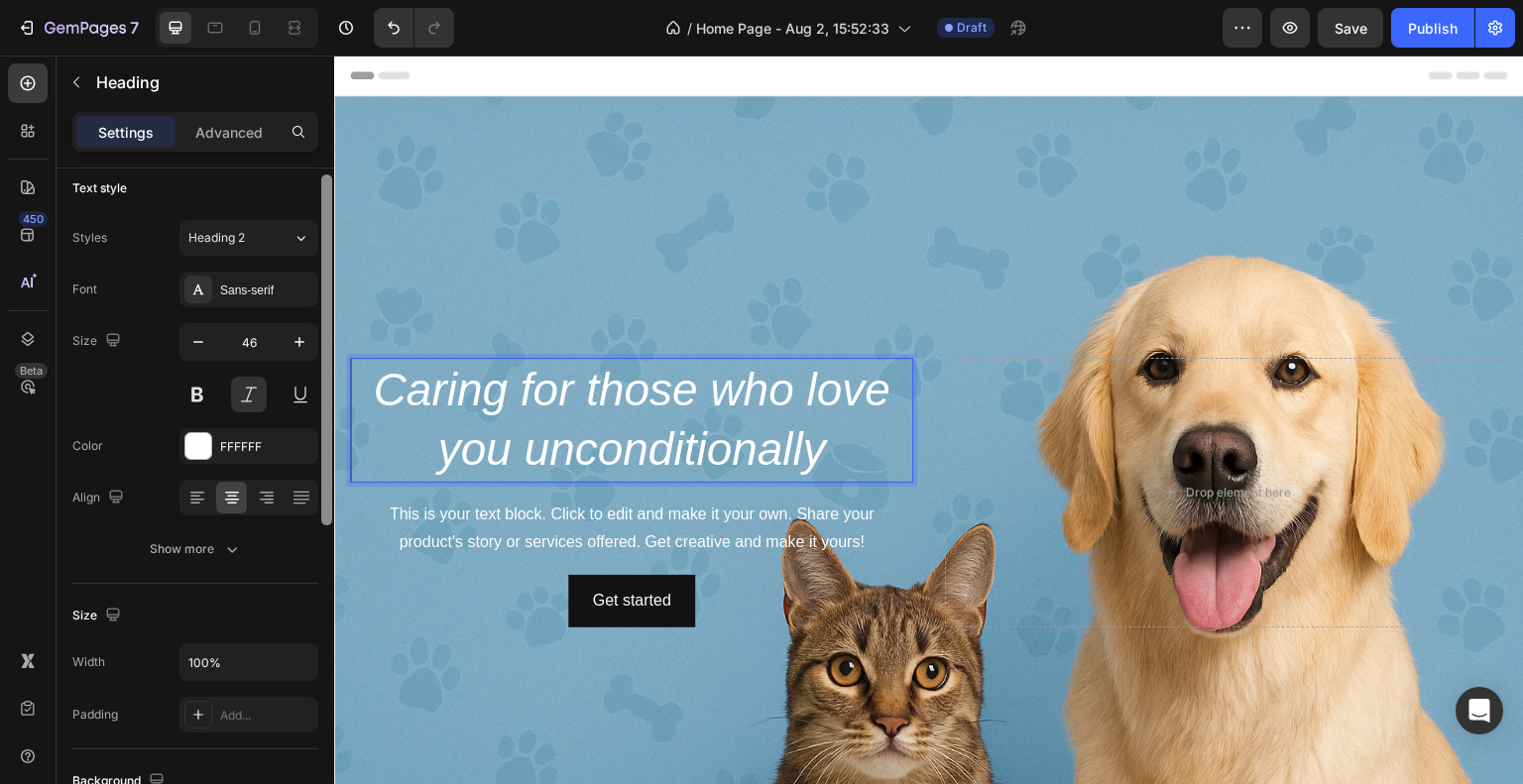 scroll, scrollTop: 0, scrollLeft: 0, axis: both 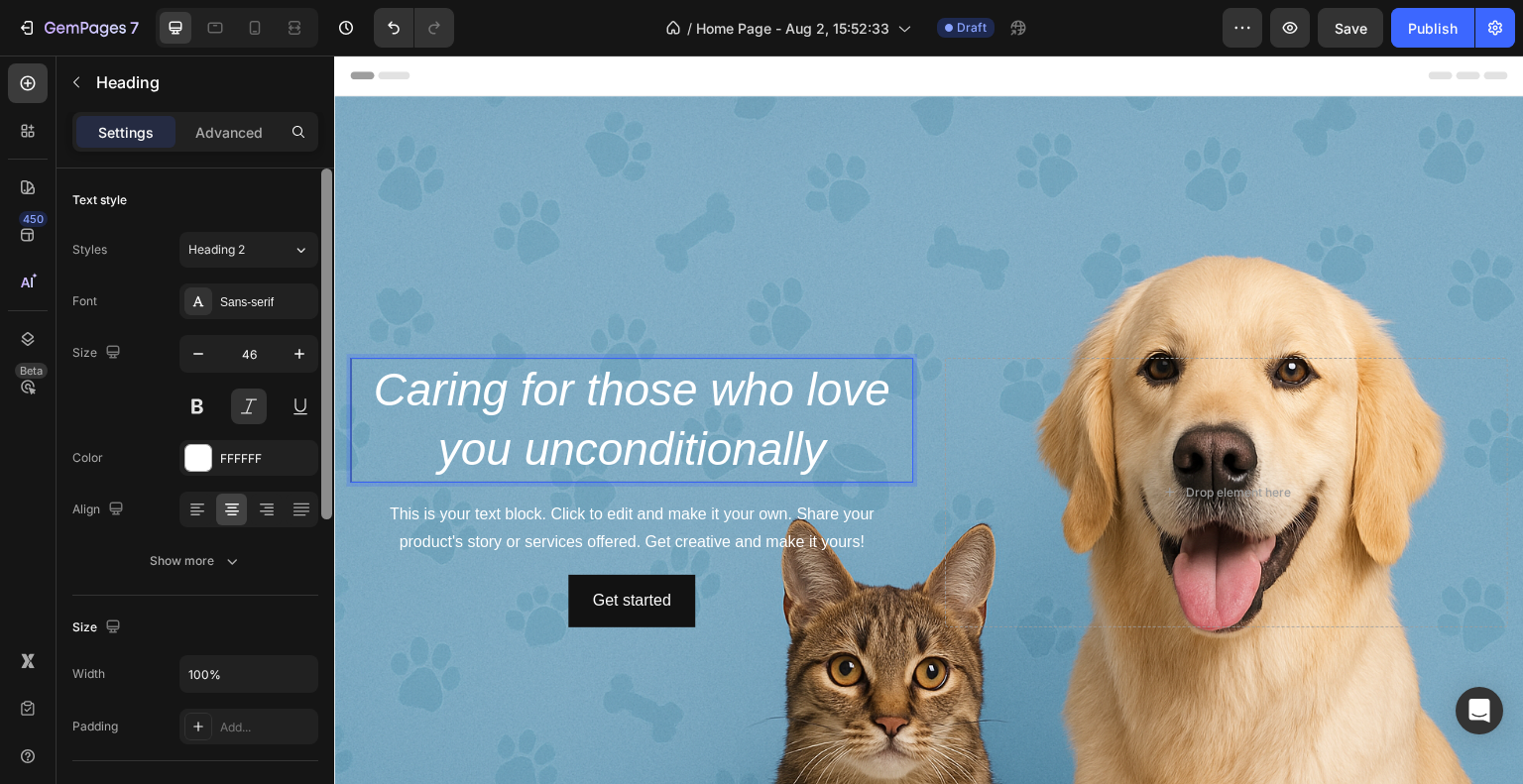 drag, startPoint x: 325, startPoint y: 400, endPoint x: 324, endPoint y: 159, distance: 241.00207 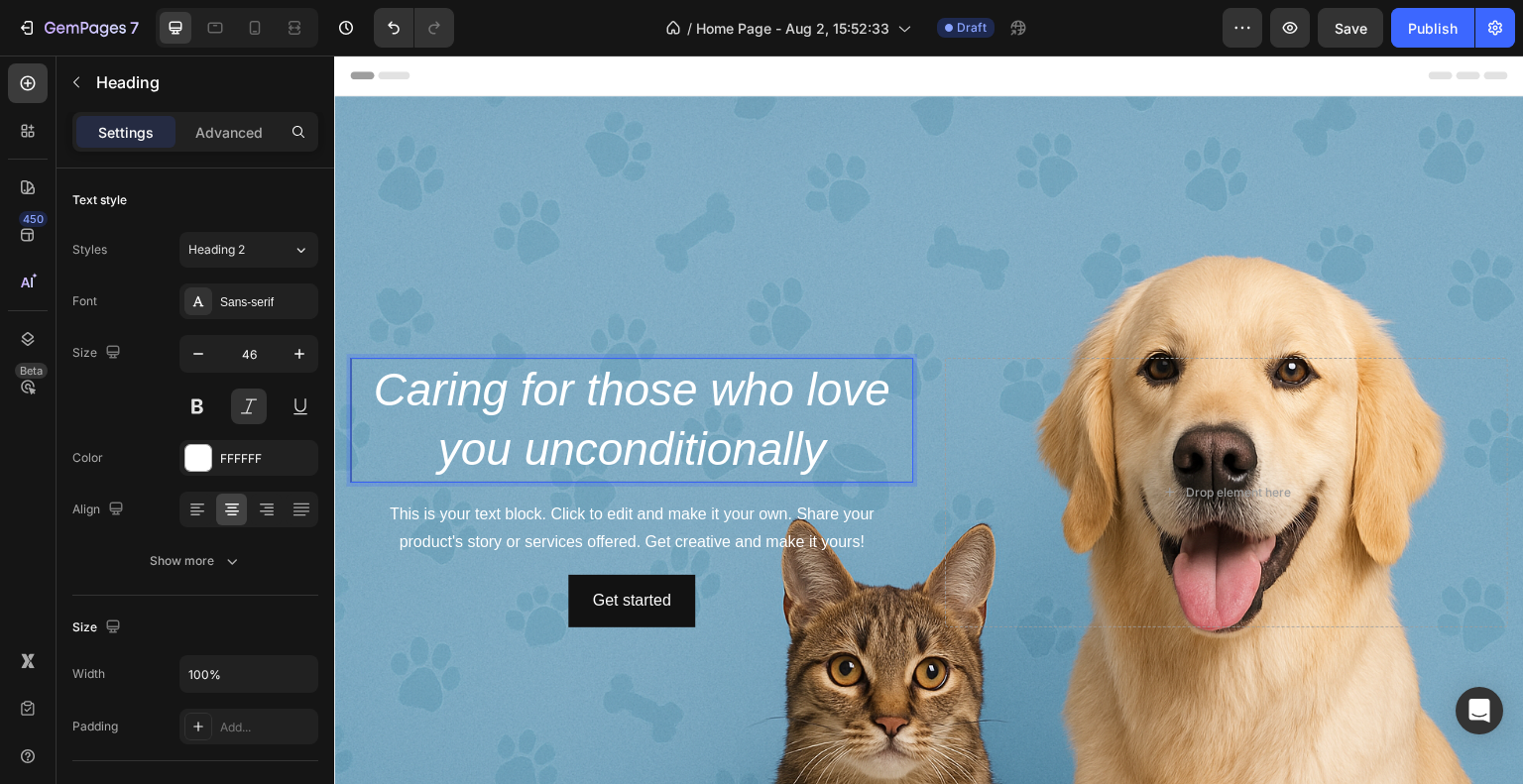click on "Caring for those who love you unconditionally" at bounding box center [632, 420] 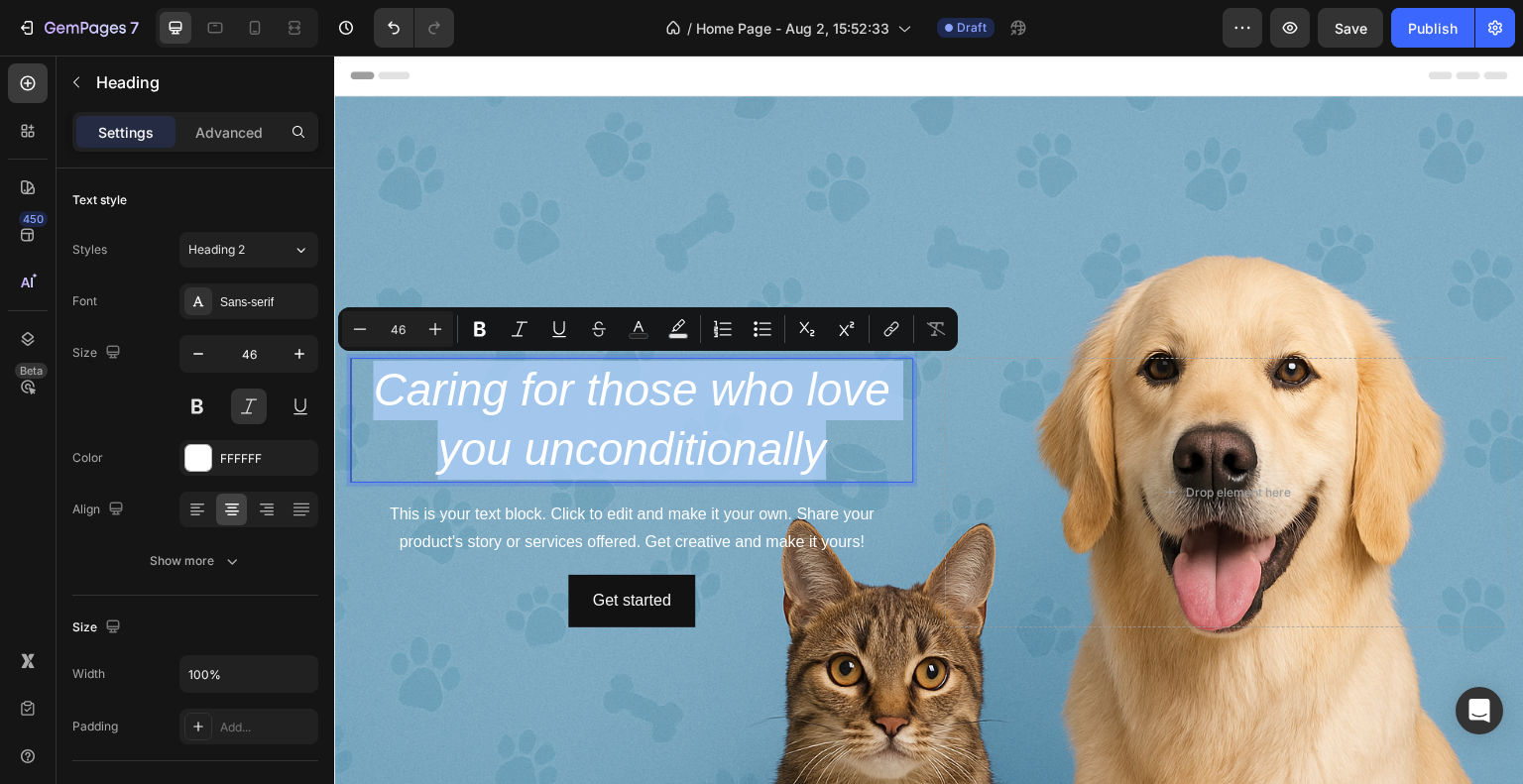 drag, startPoint x: 375, startPoint y: 385, endPoint x: 815, endPoint y: 444, distance: 443.9381 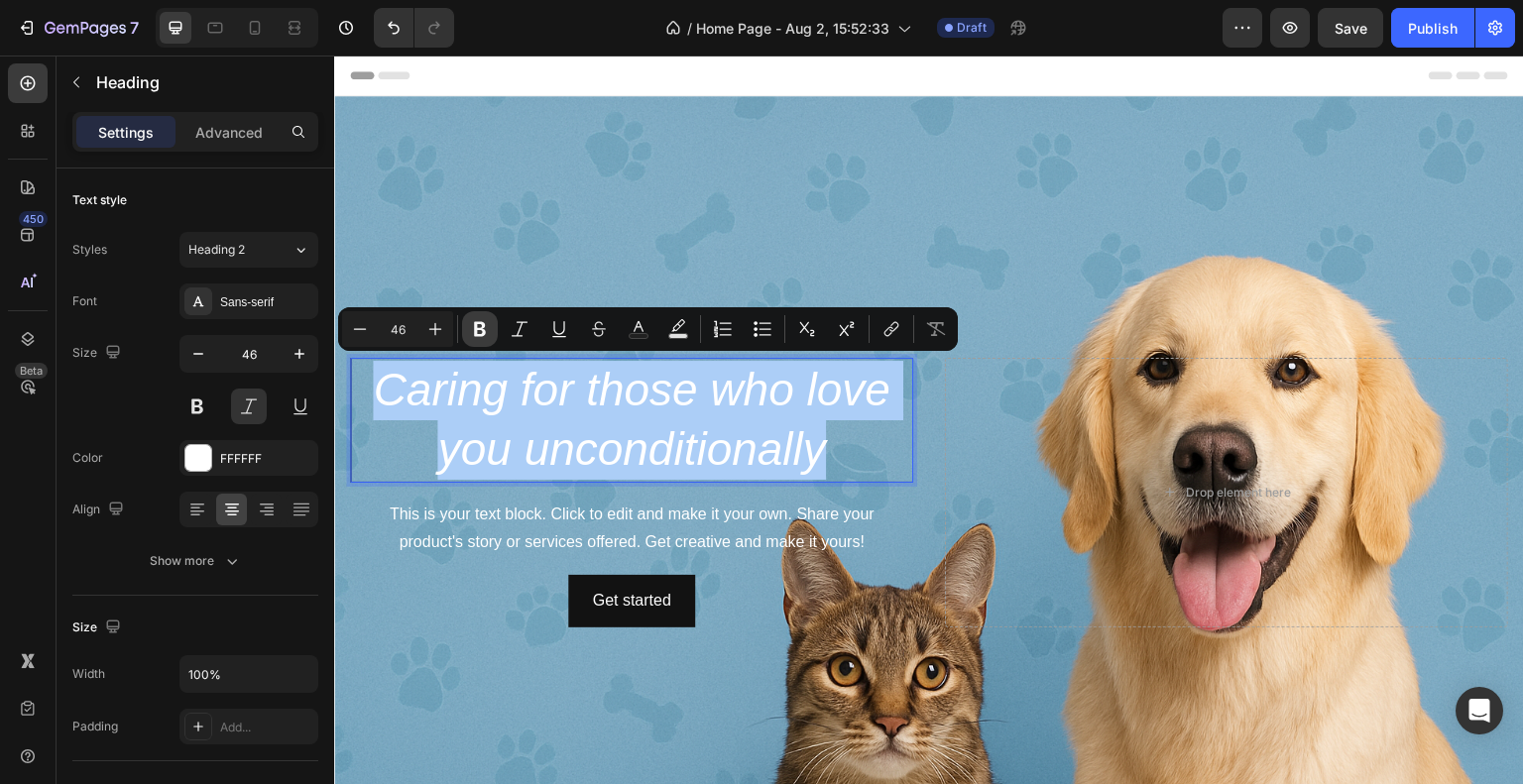 click 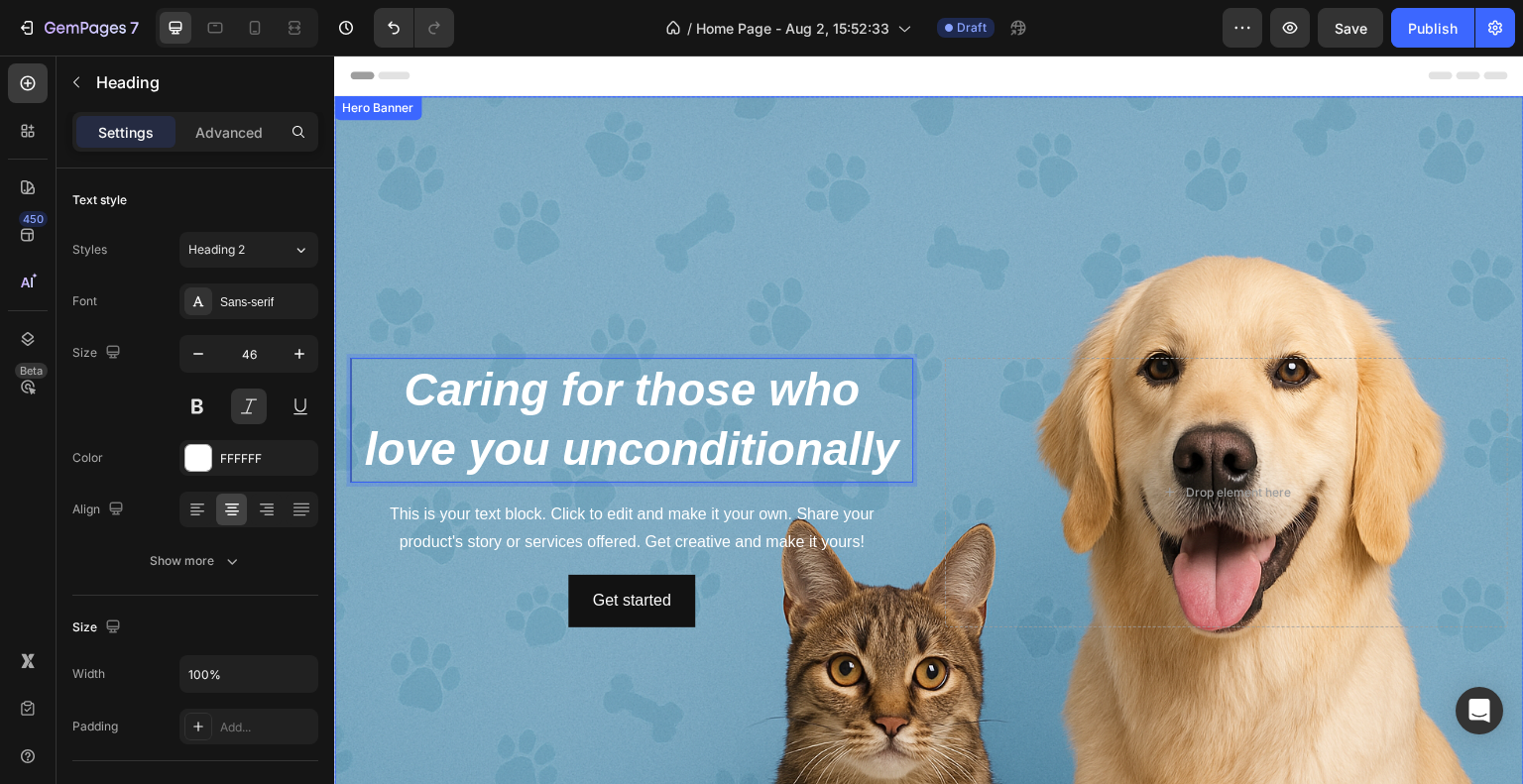 click at bounding box center [929, 493] 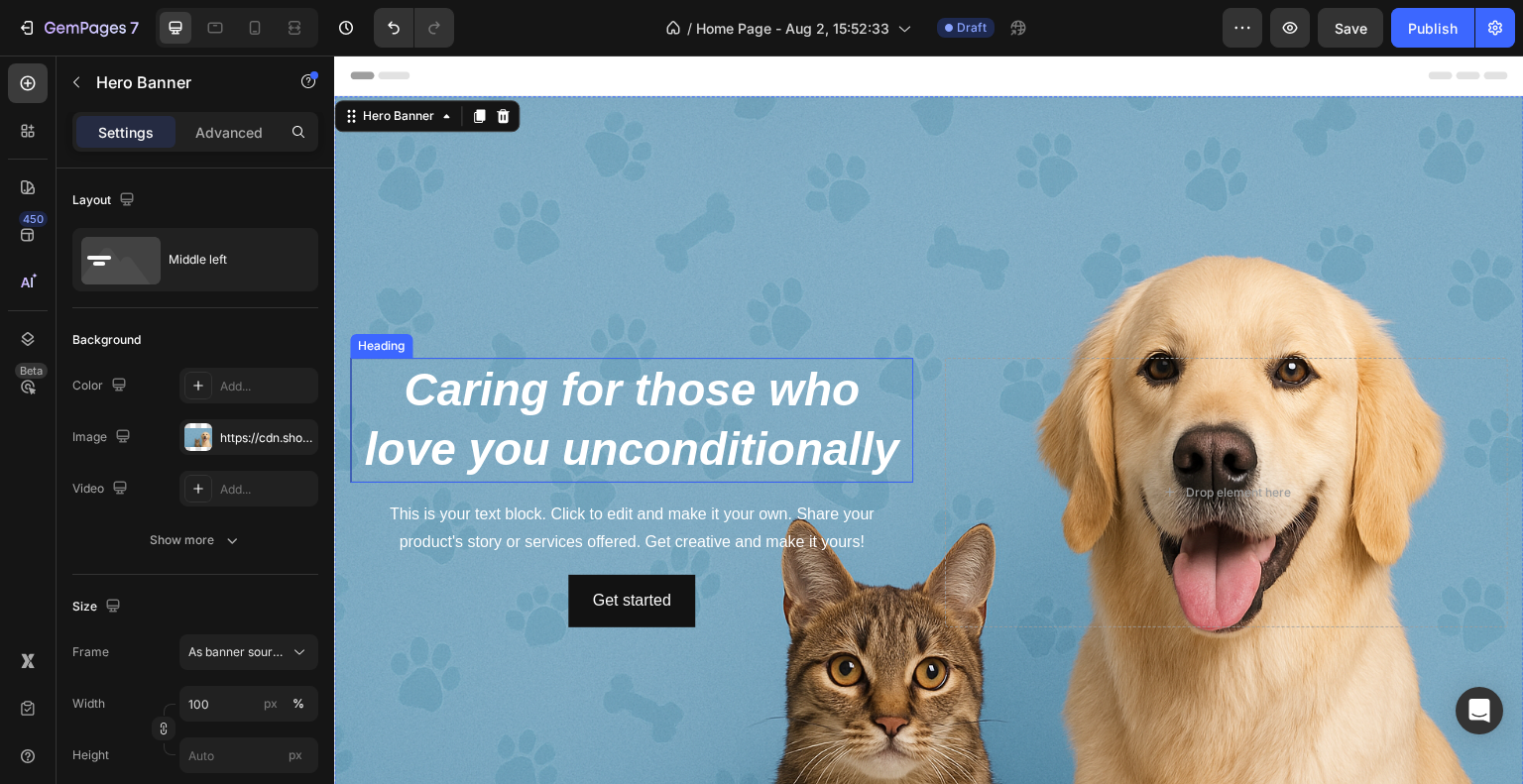 click on "⁠⁠⁠⁠⁠⁠⁠ Caring for those who love you unconditionally" at bounding box center (632, 420) 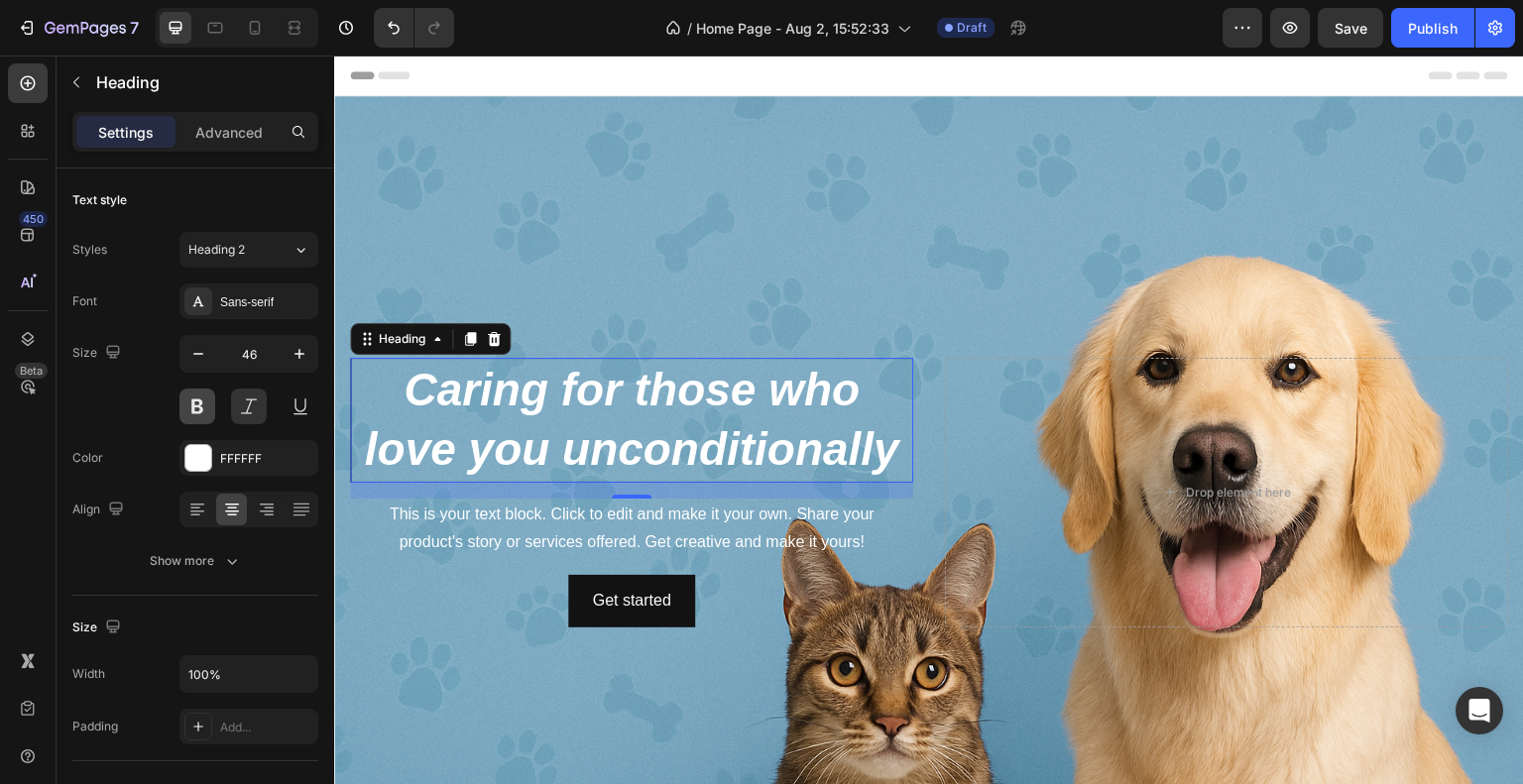 click at bounding box center (197, 406) 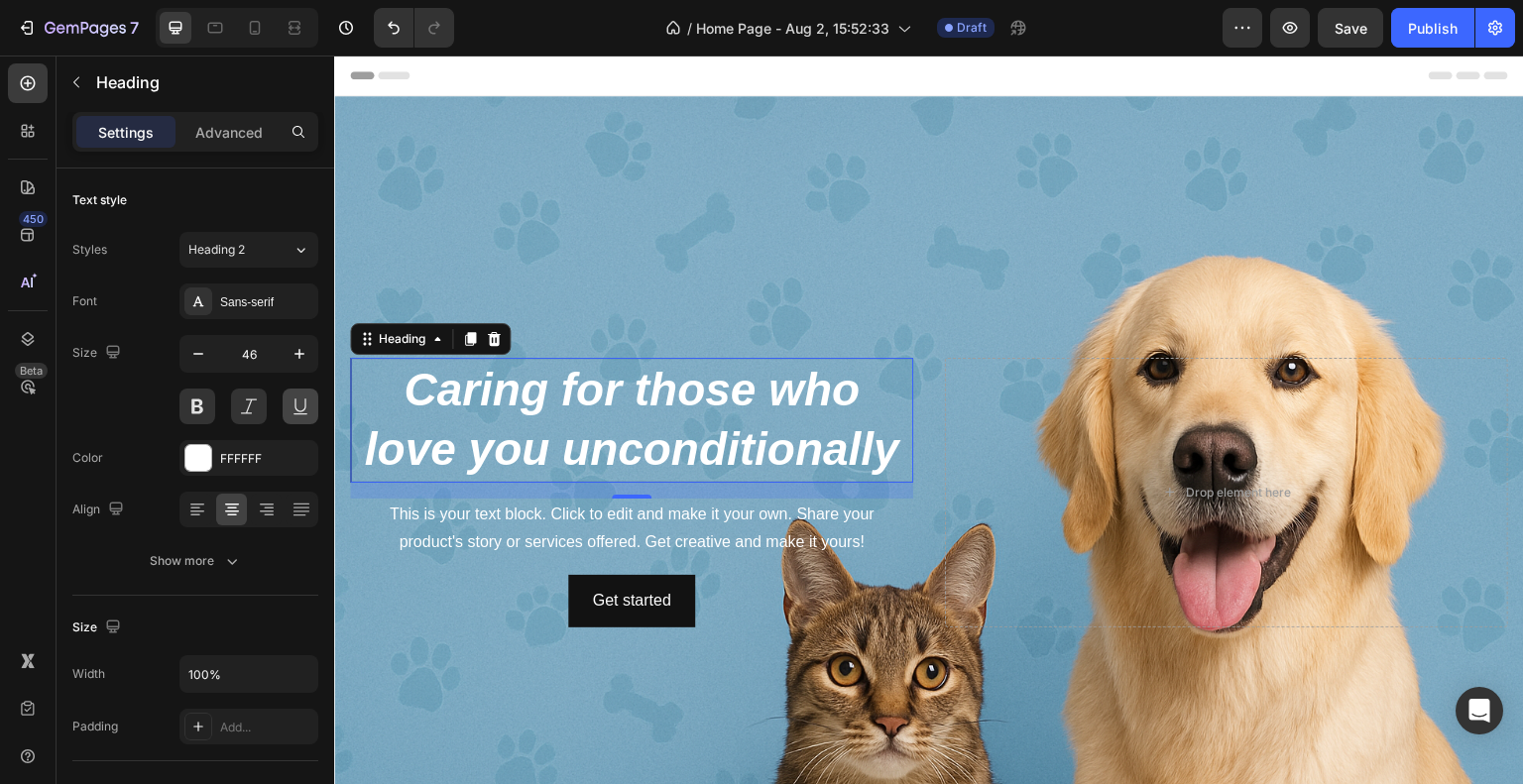 click at bounding box center [300, 406] 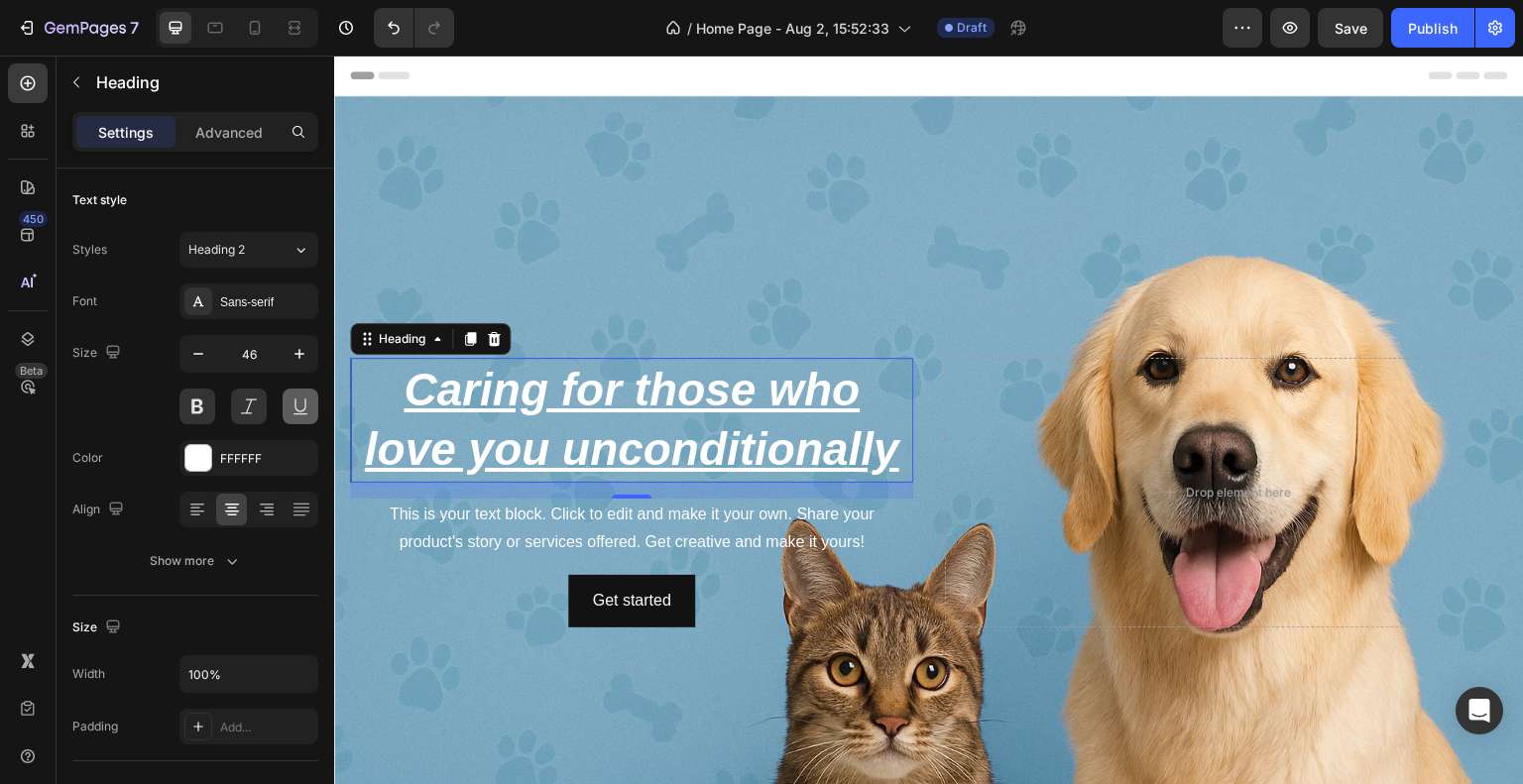click at bounding box center [300, 406] 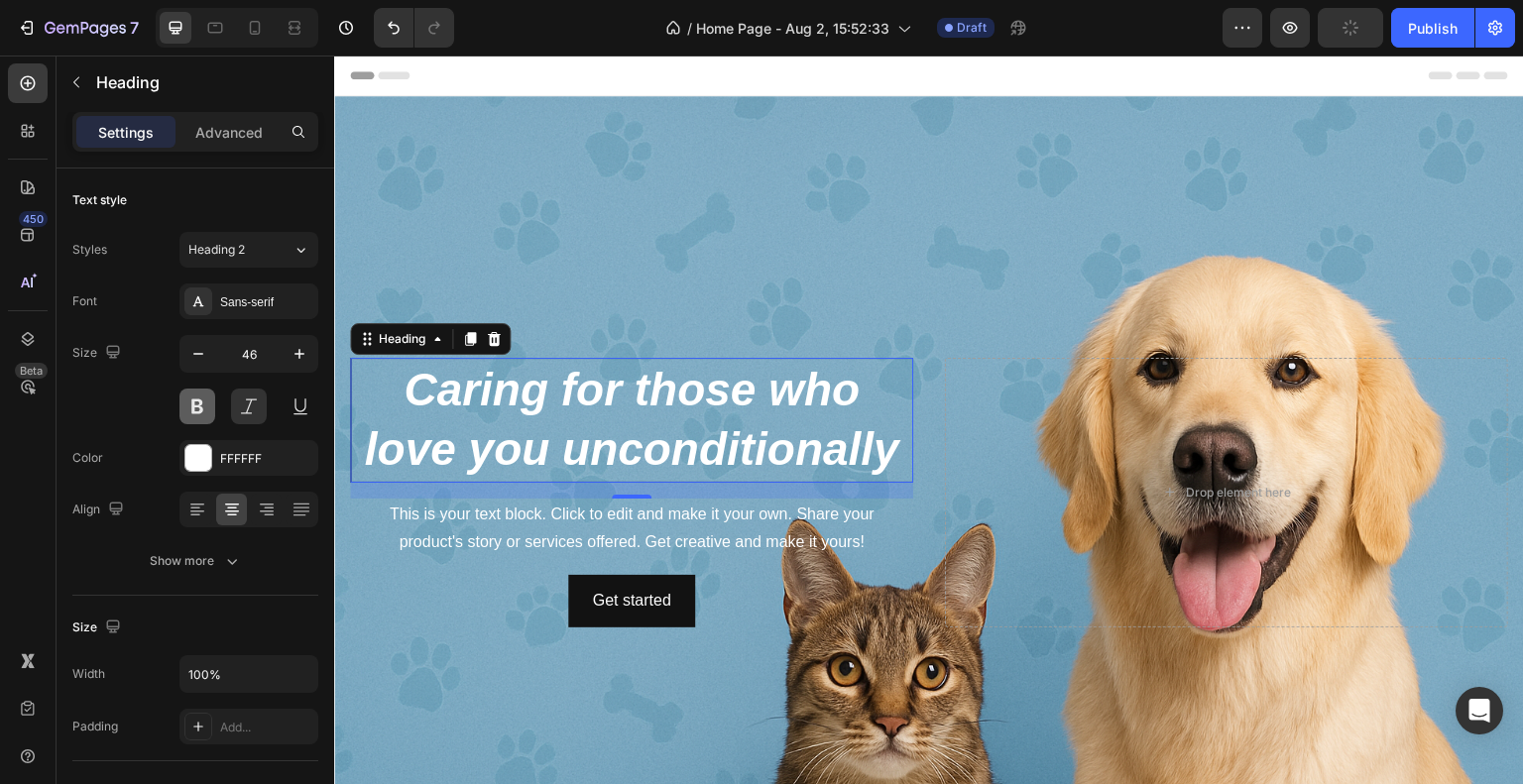 click at bounding box center [197, 406] 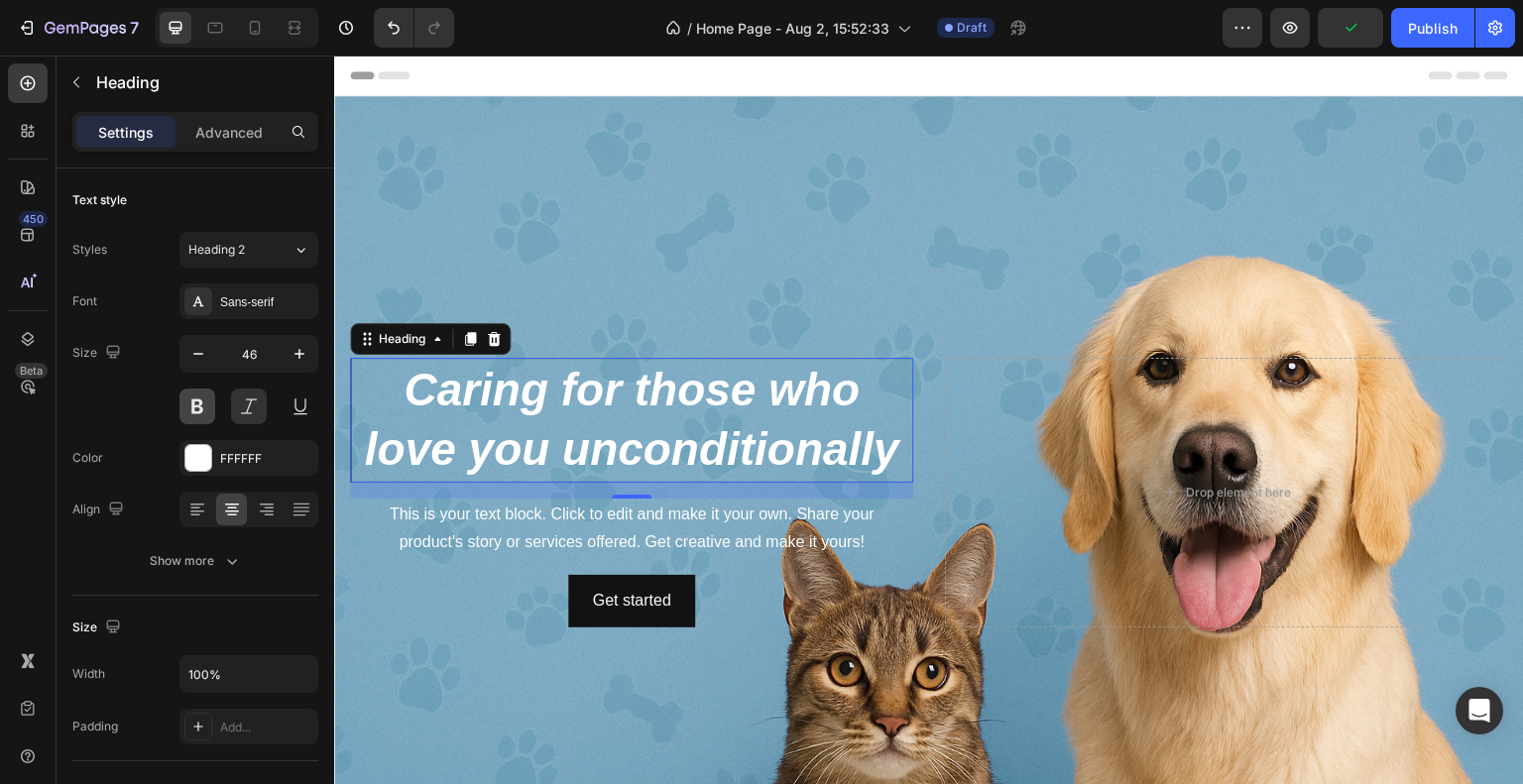 click at bounding box center [197, 406] 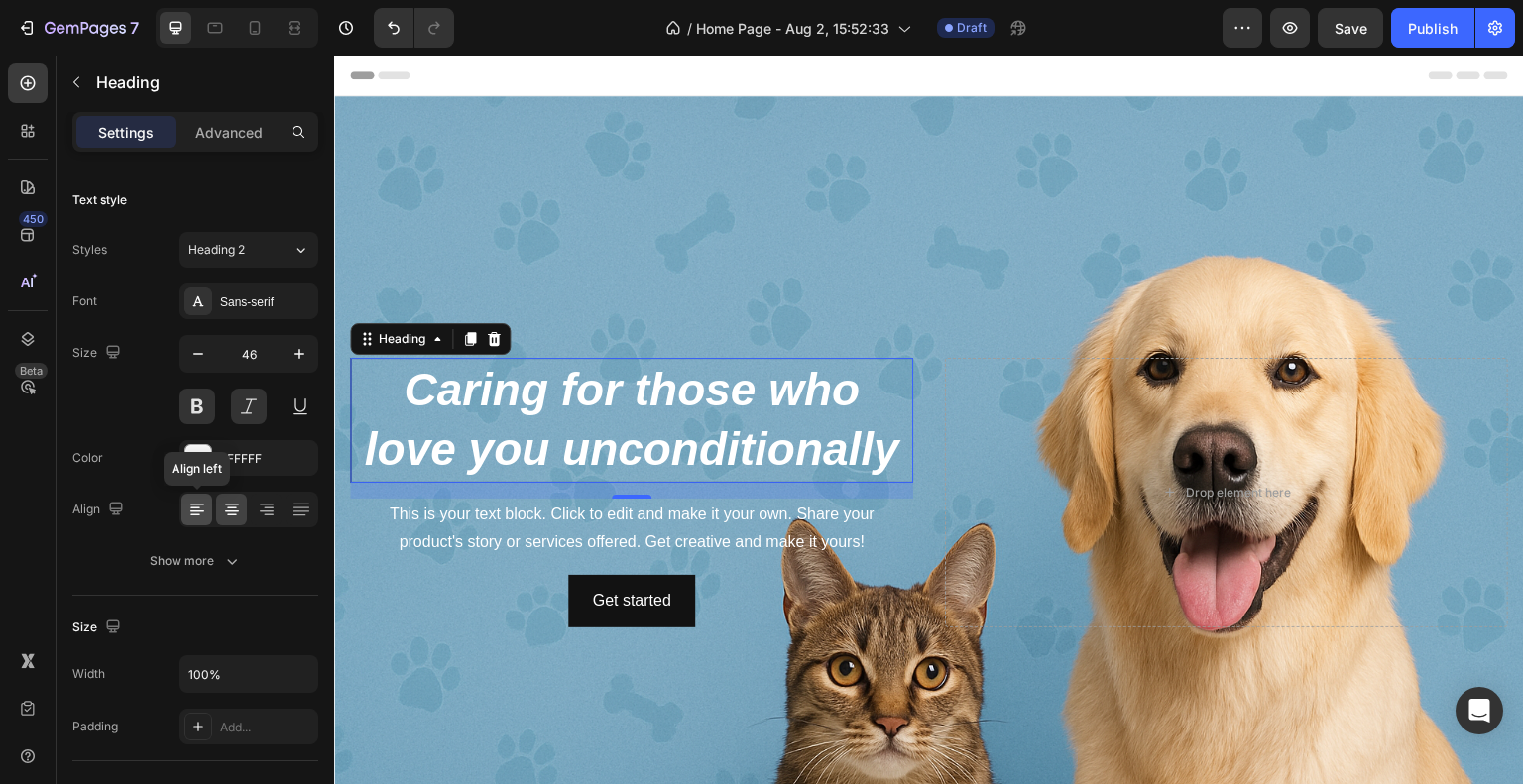 click 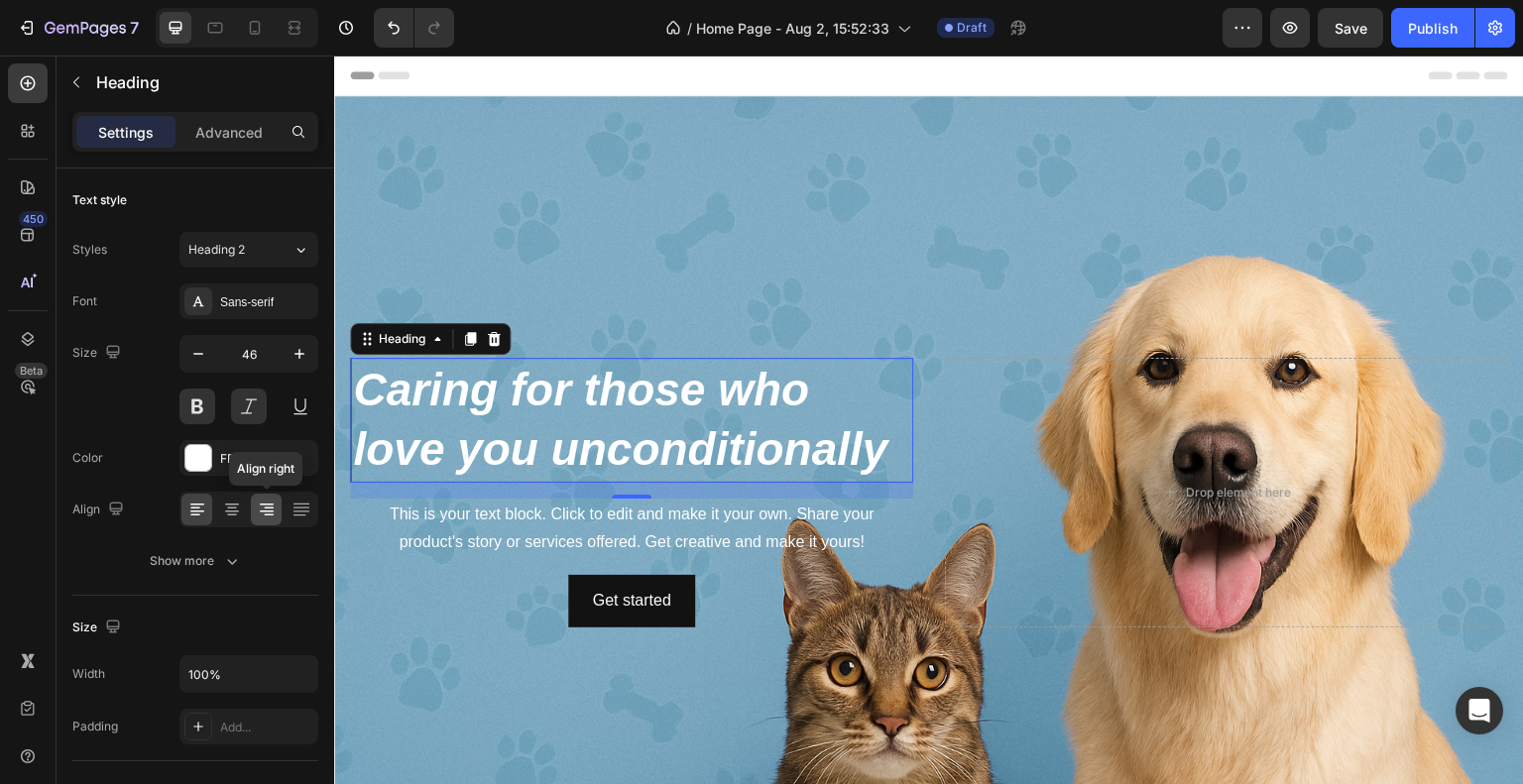 click 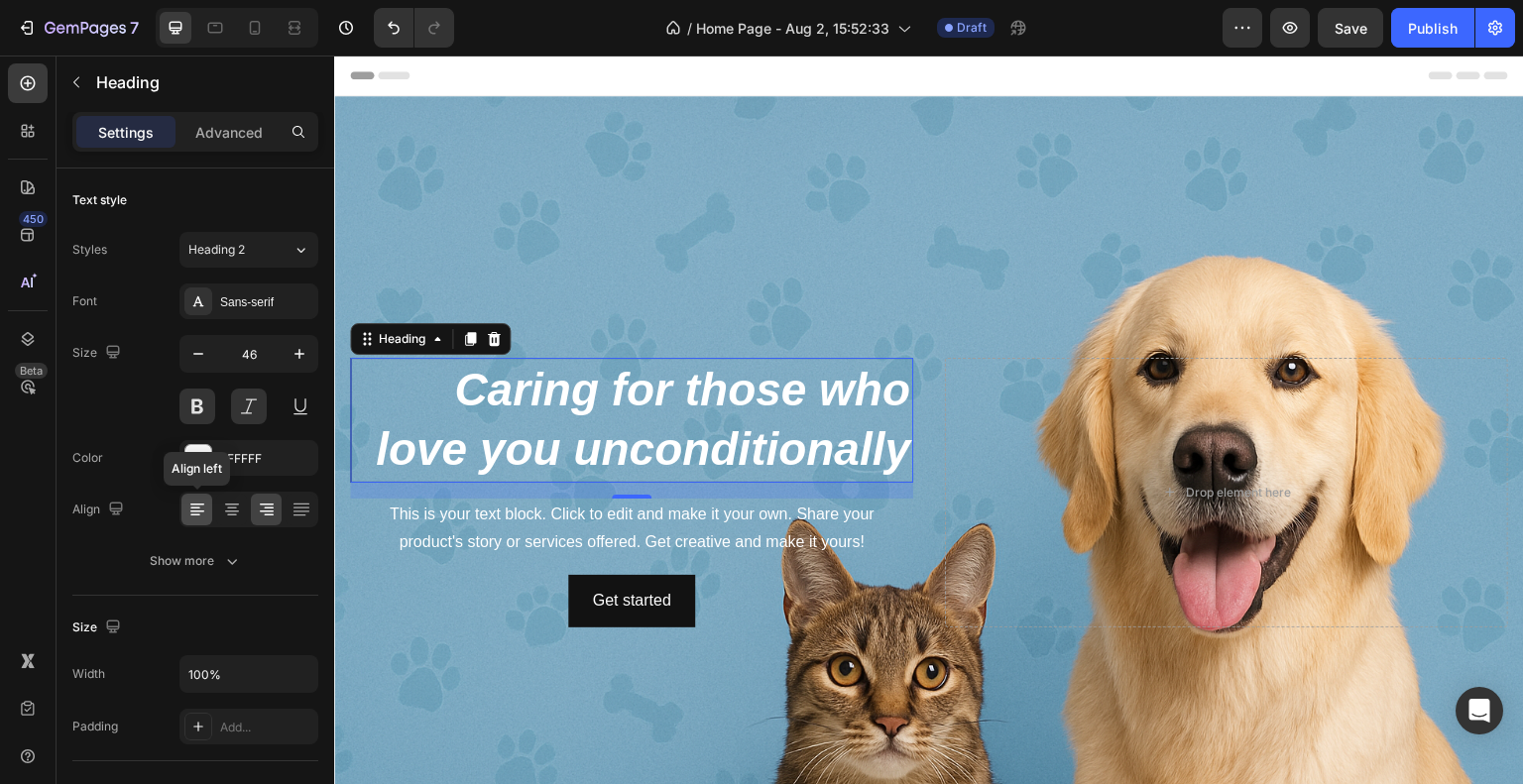 click 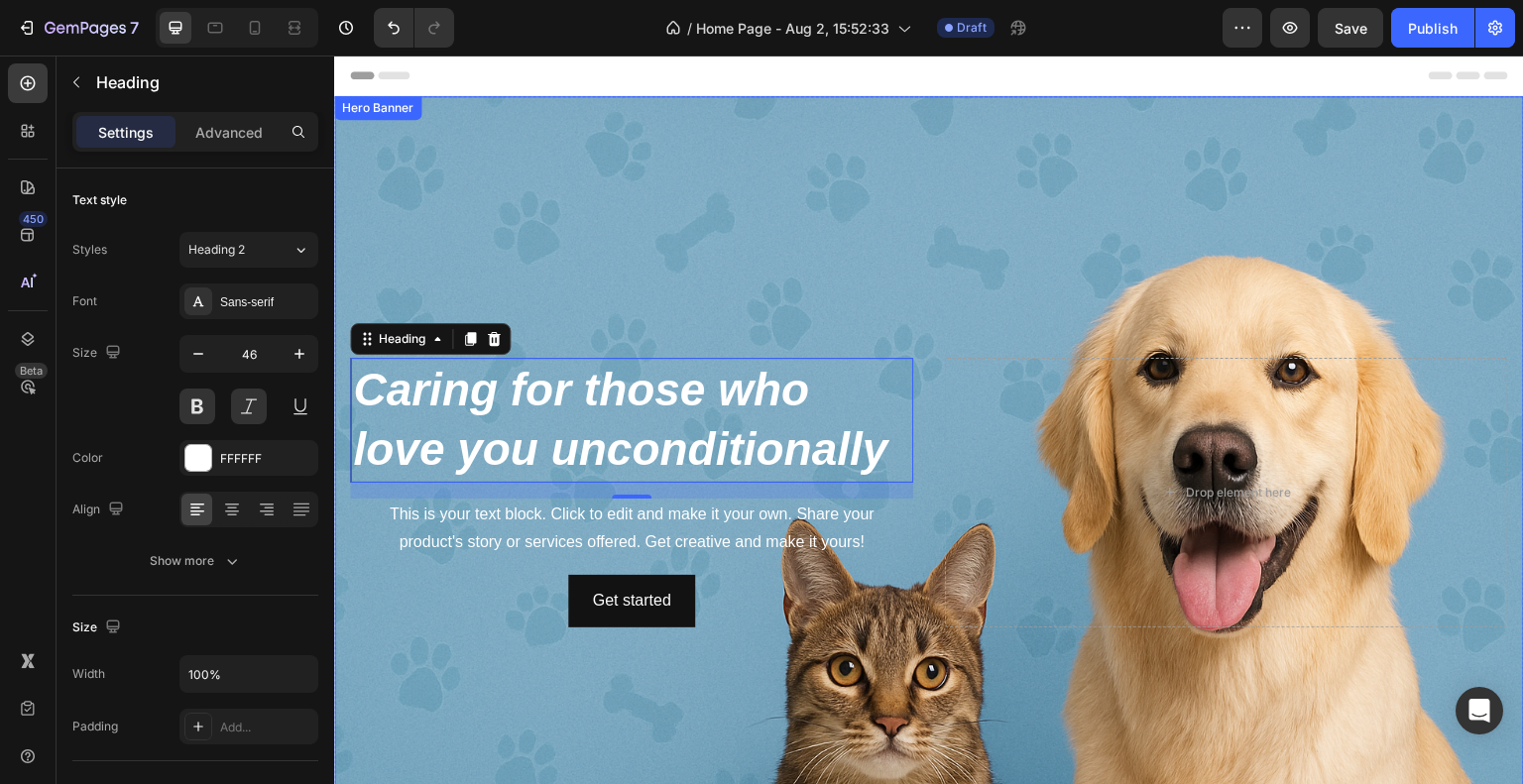 click at bounding box center (929, 493) 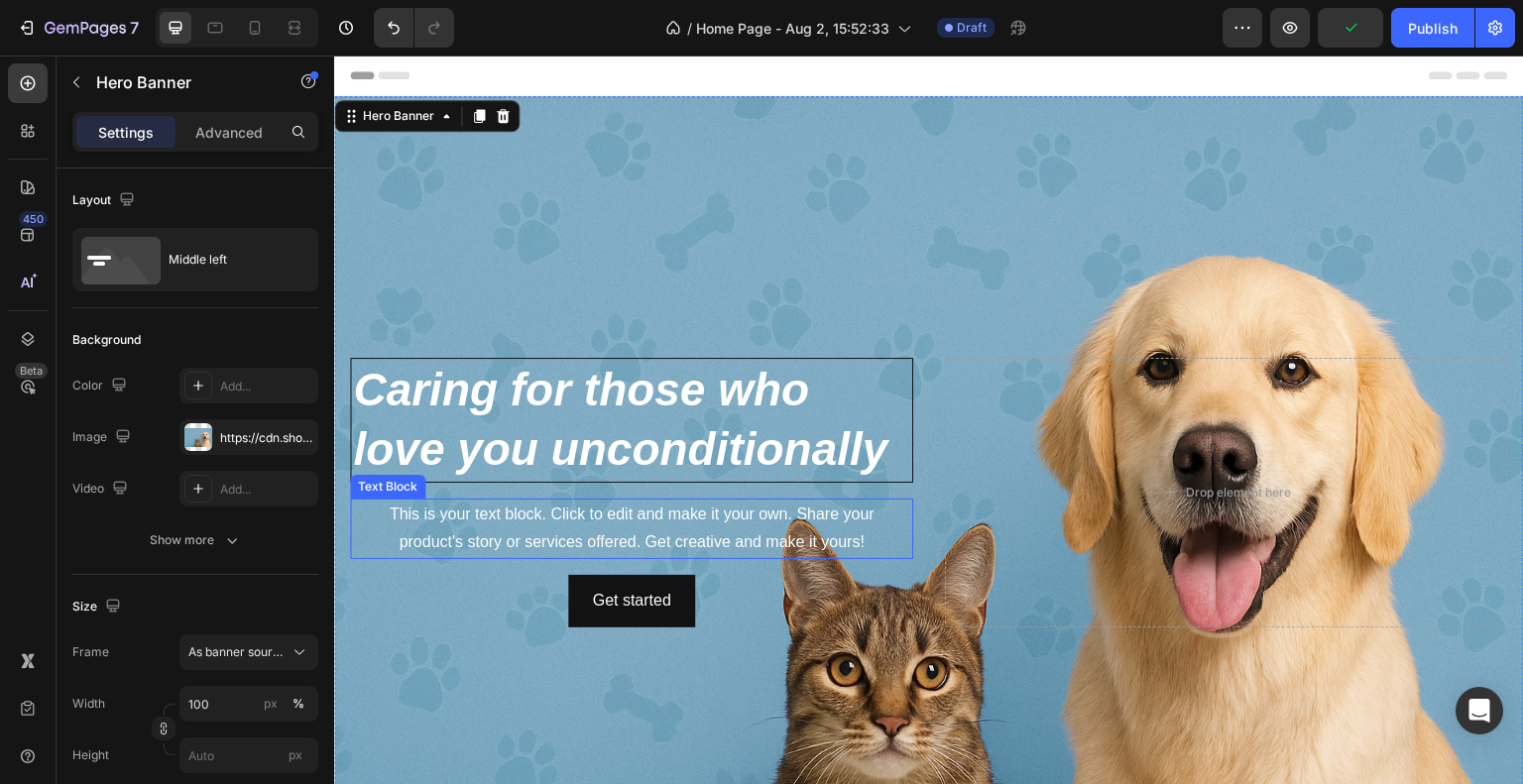 click on "This is your text block. Click to edit and make it your own. Share your                       product's story or services offered. Get creative and make it yours!" at bounding box center (632, 529) 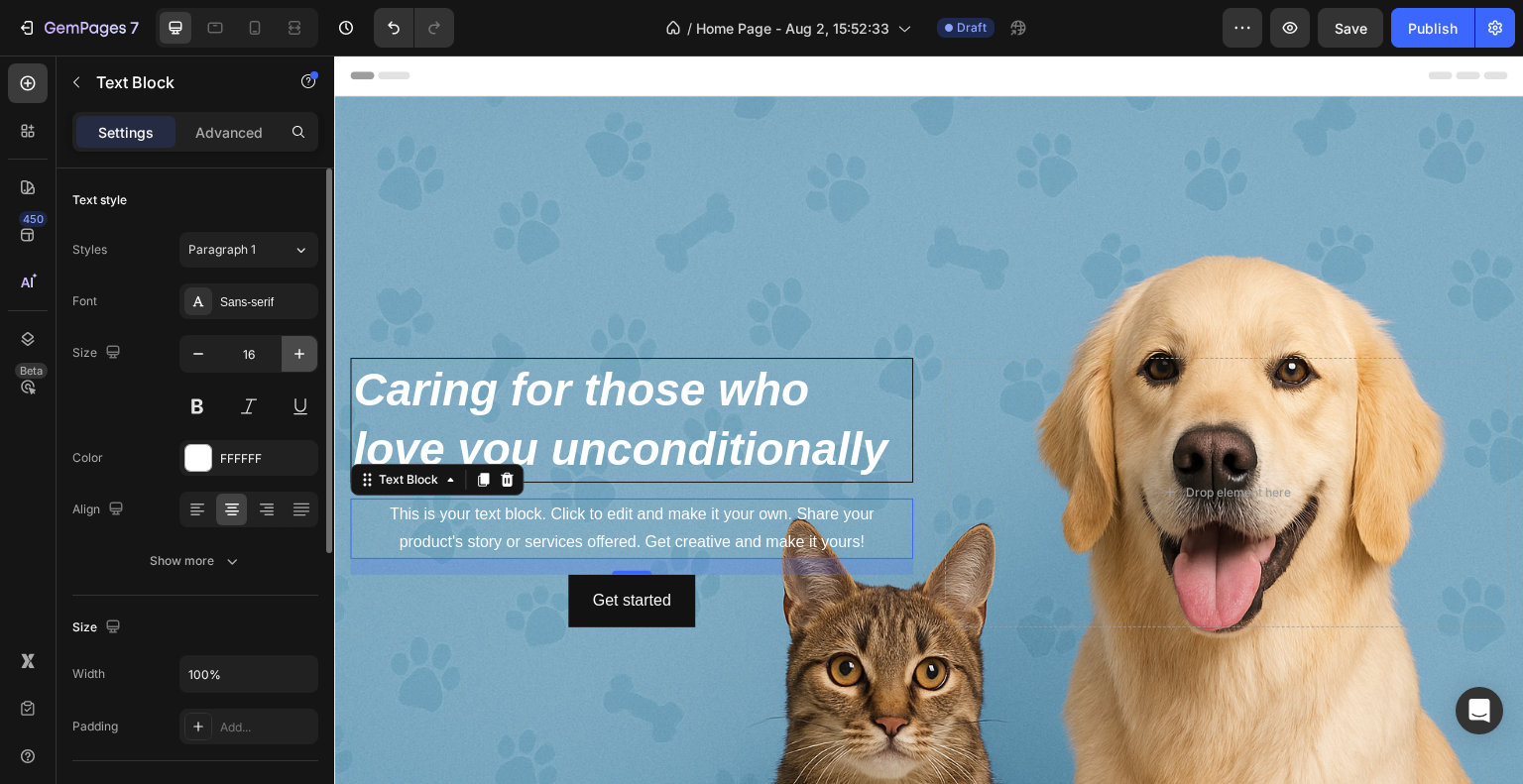 click 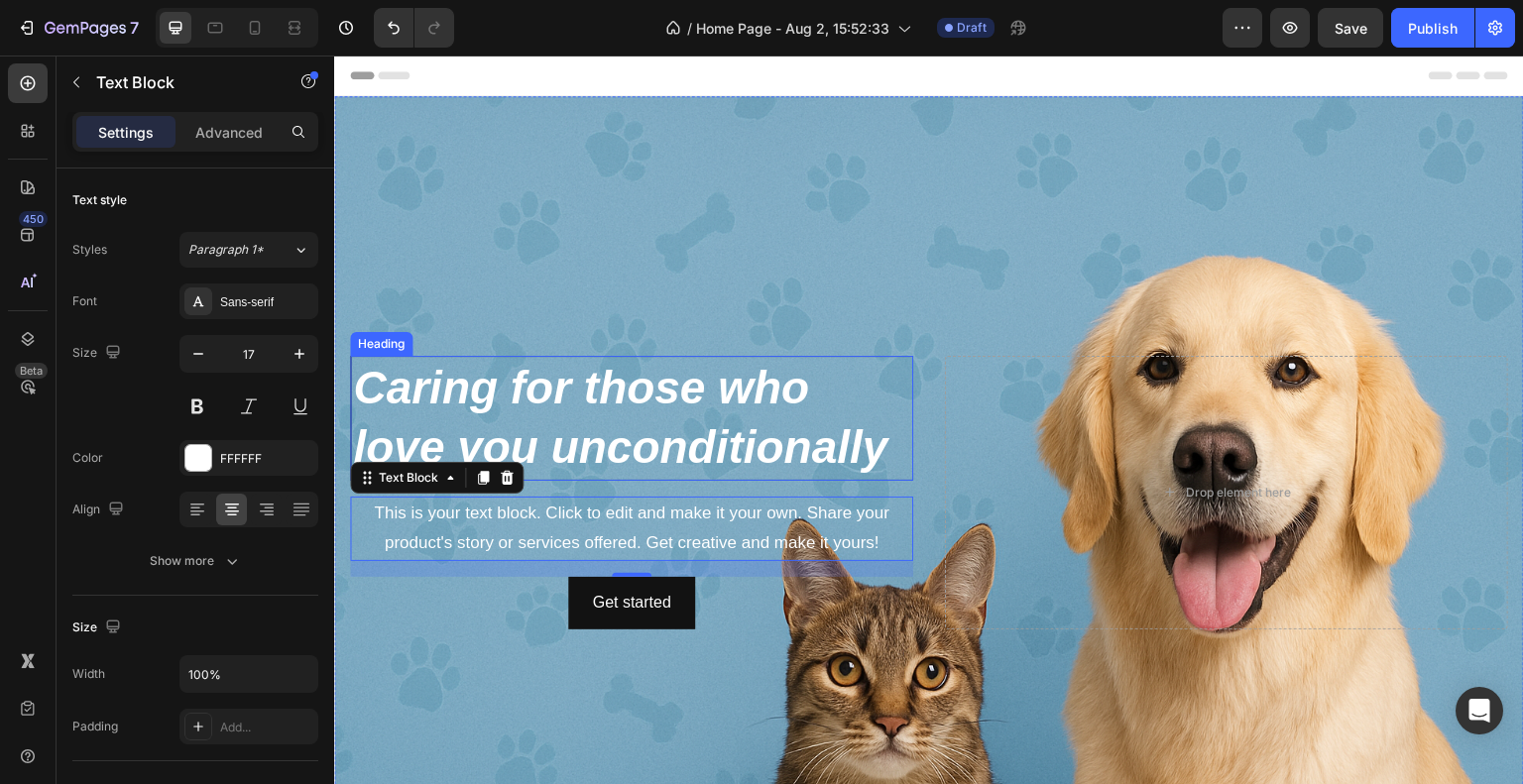 click on "Caring for those who love you unconditionally" at bounding box center (620, 417) 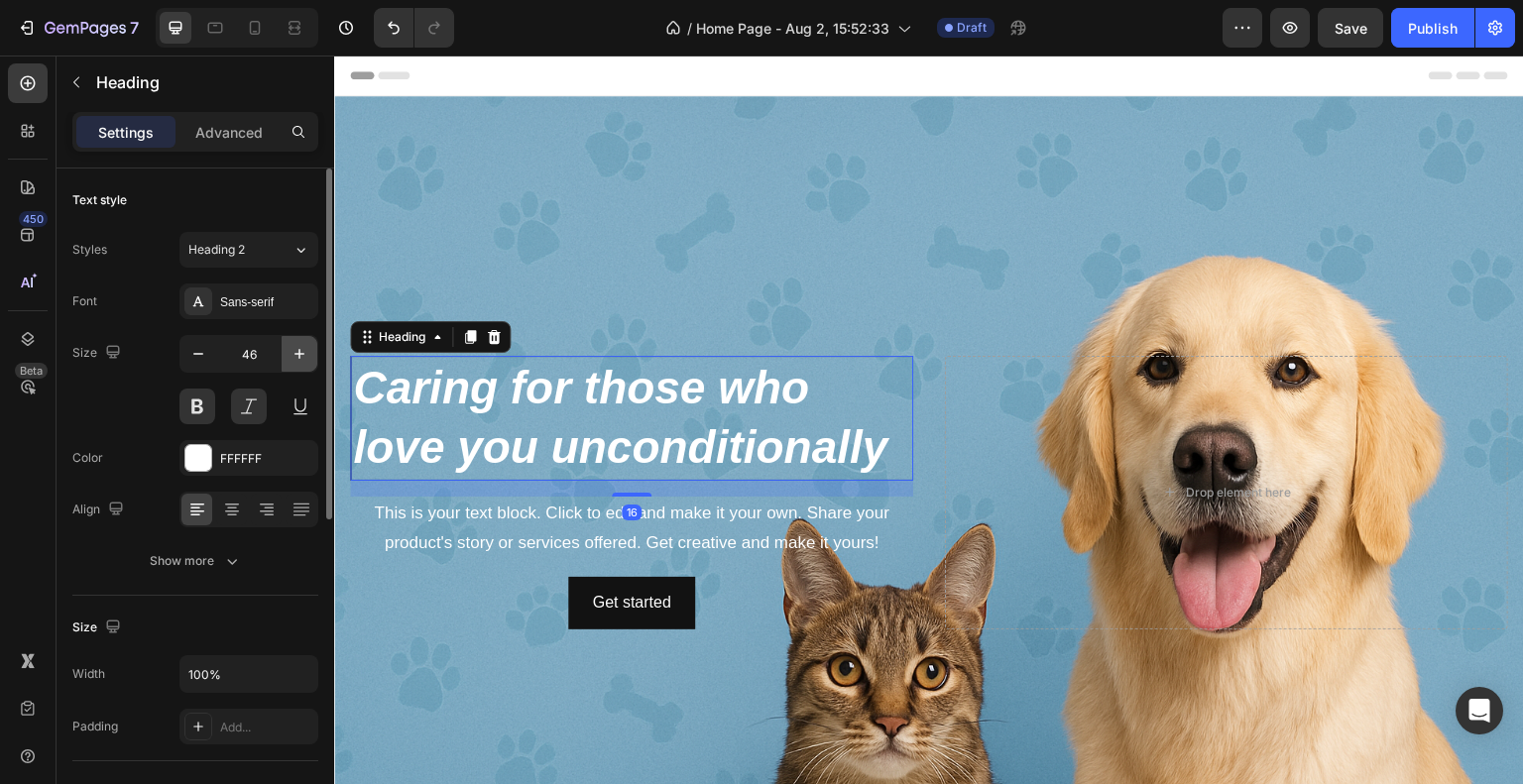 click 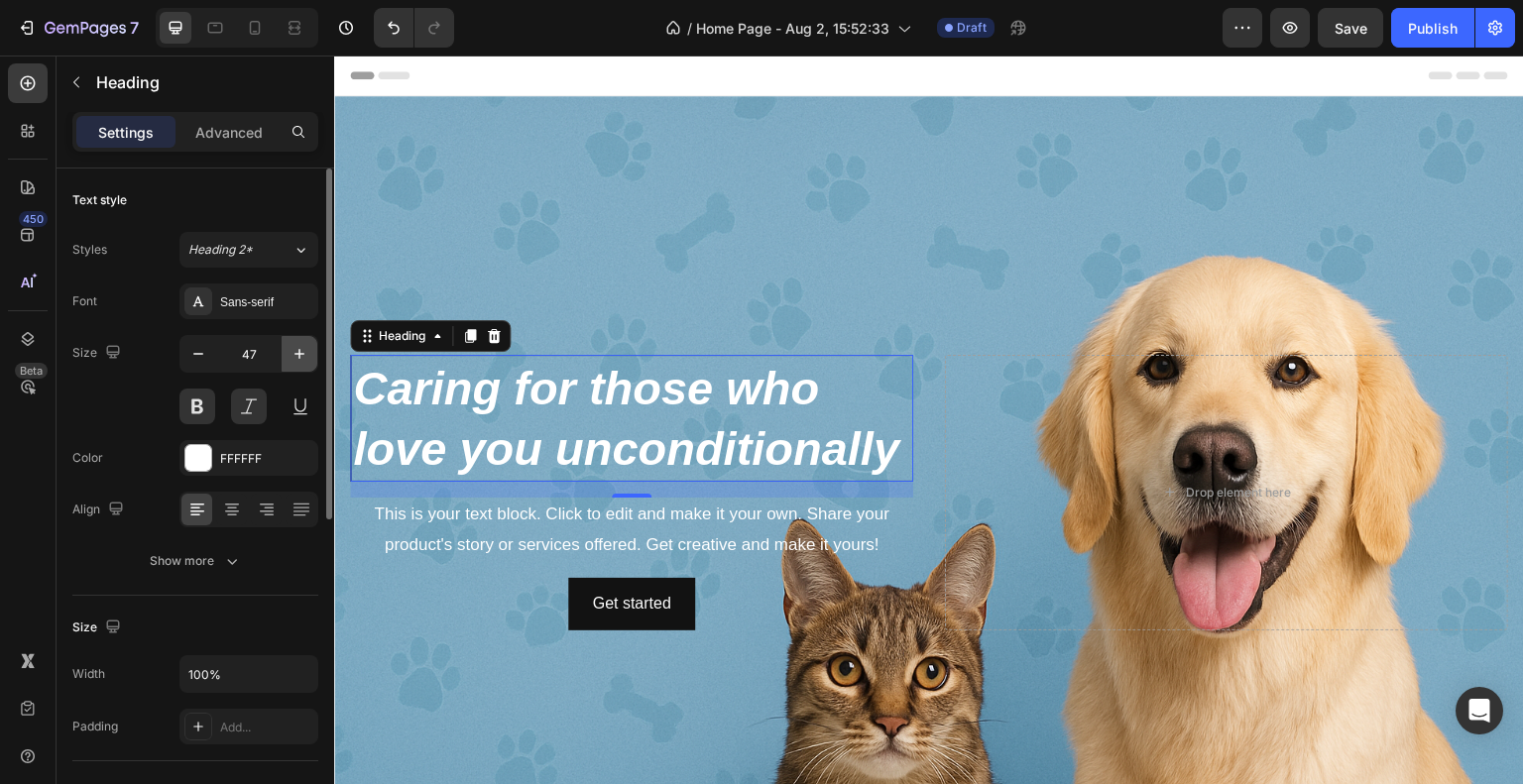 click 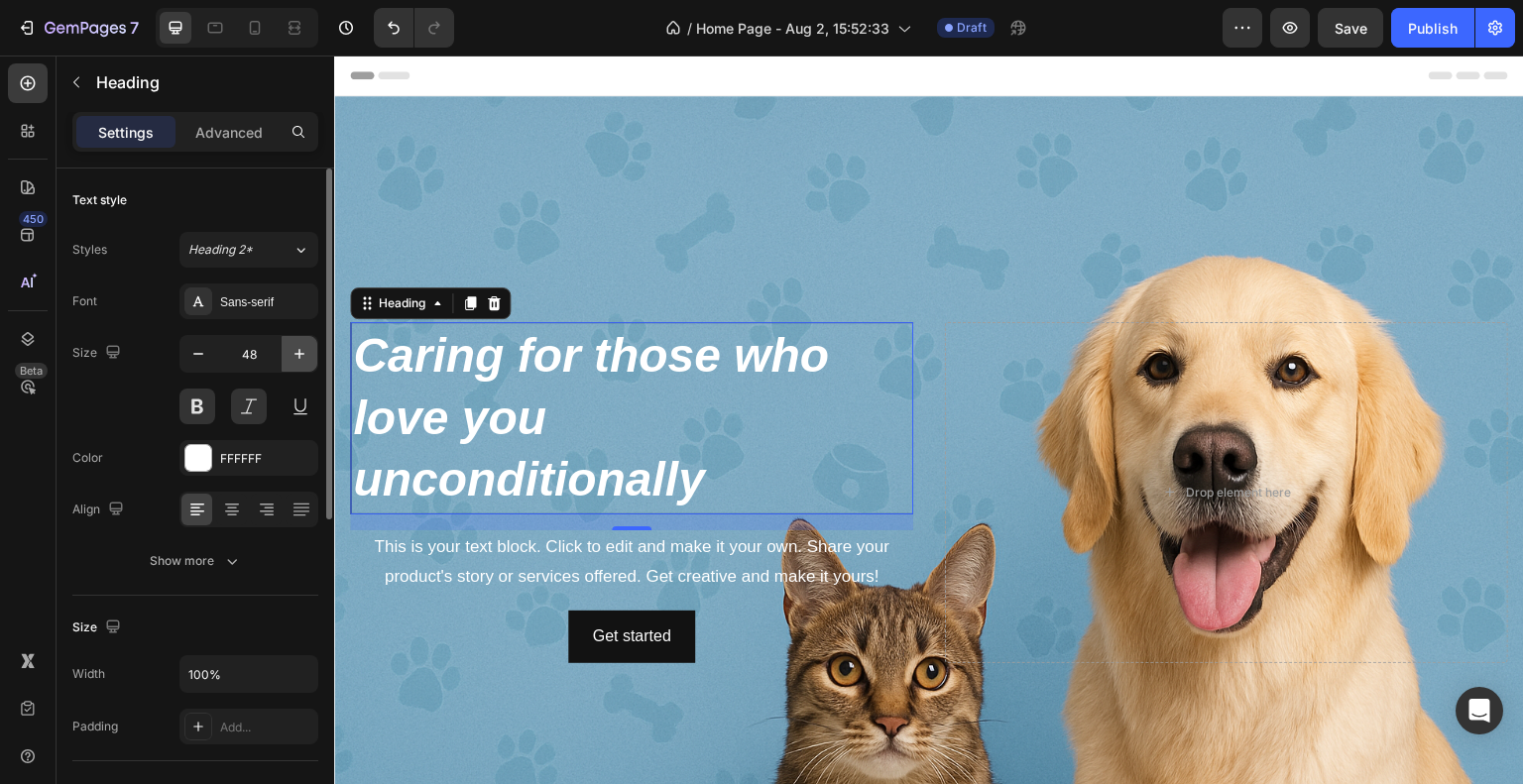 click 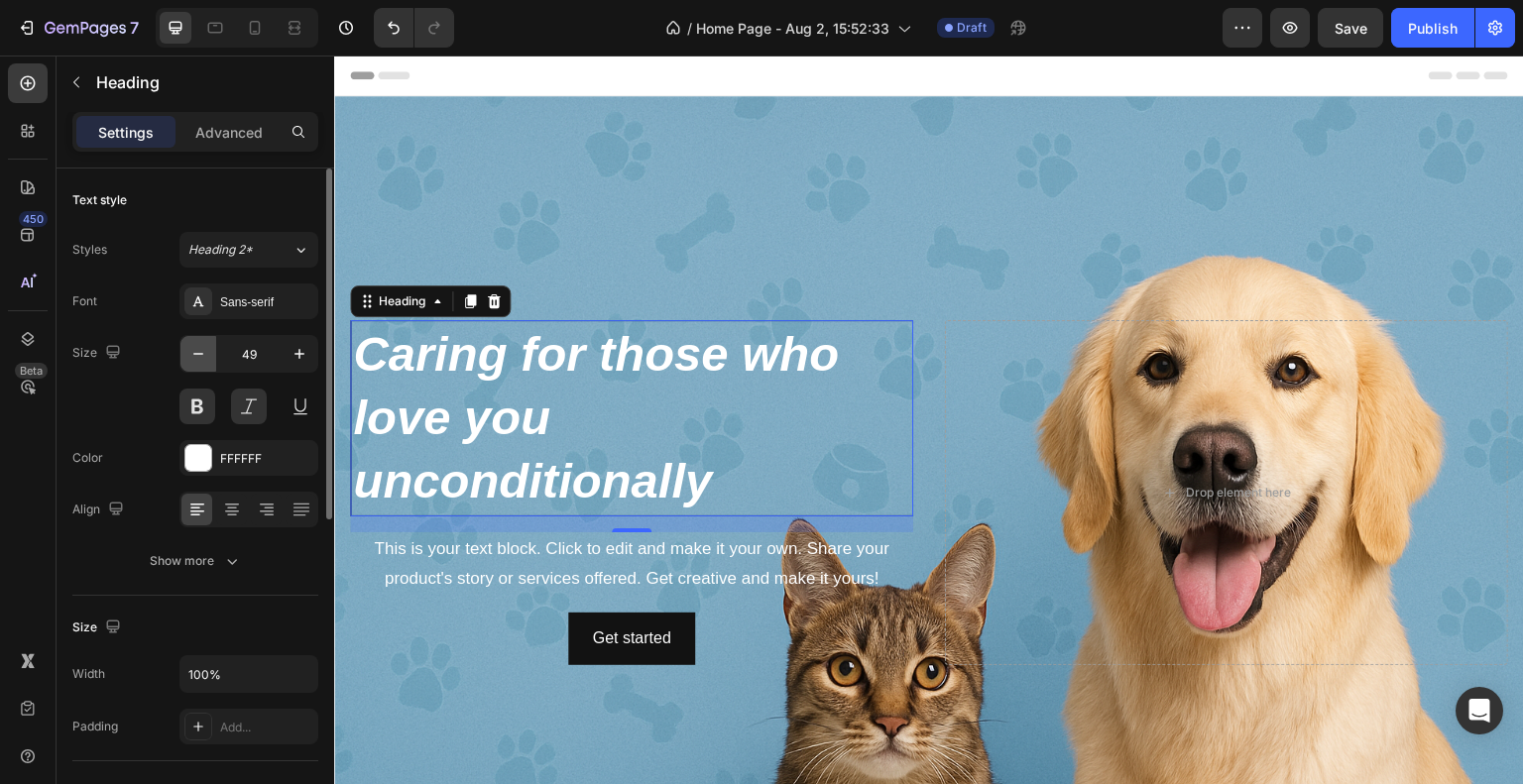 click at bounding box center [198, 354] 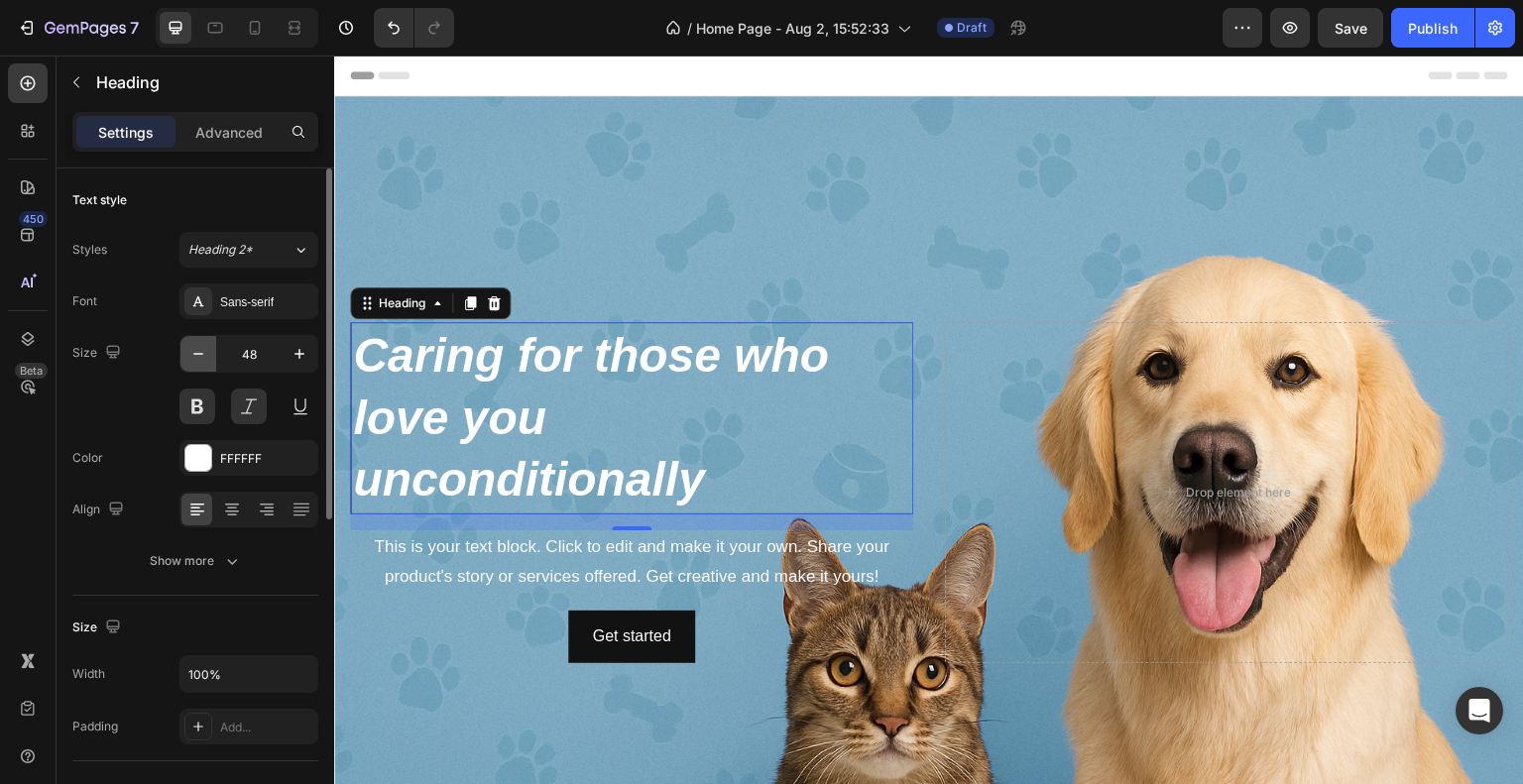 click at bounding box center [198, 354] 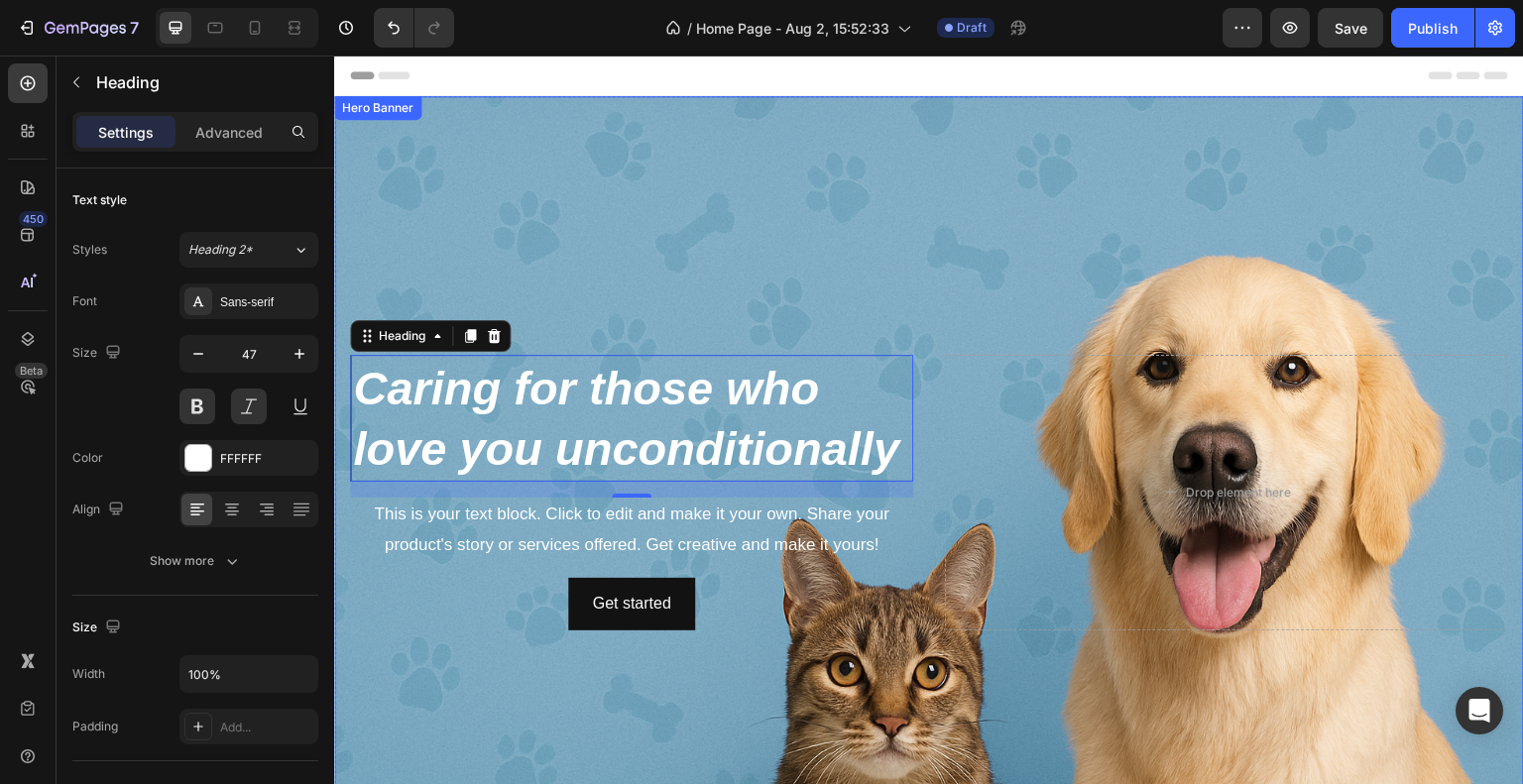 click at bounding box center [929, 493] 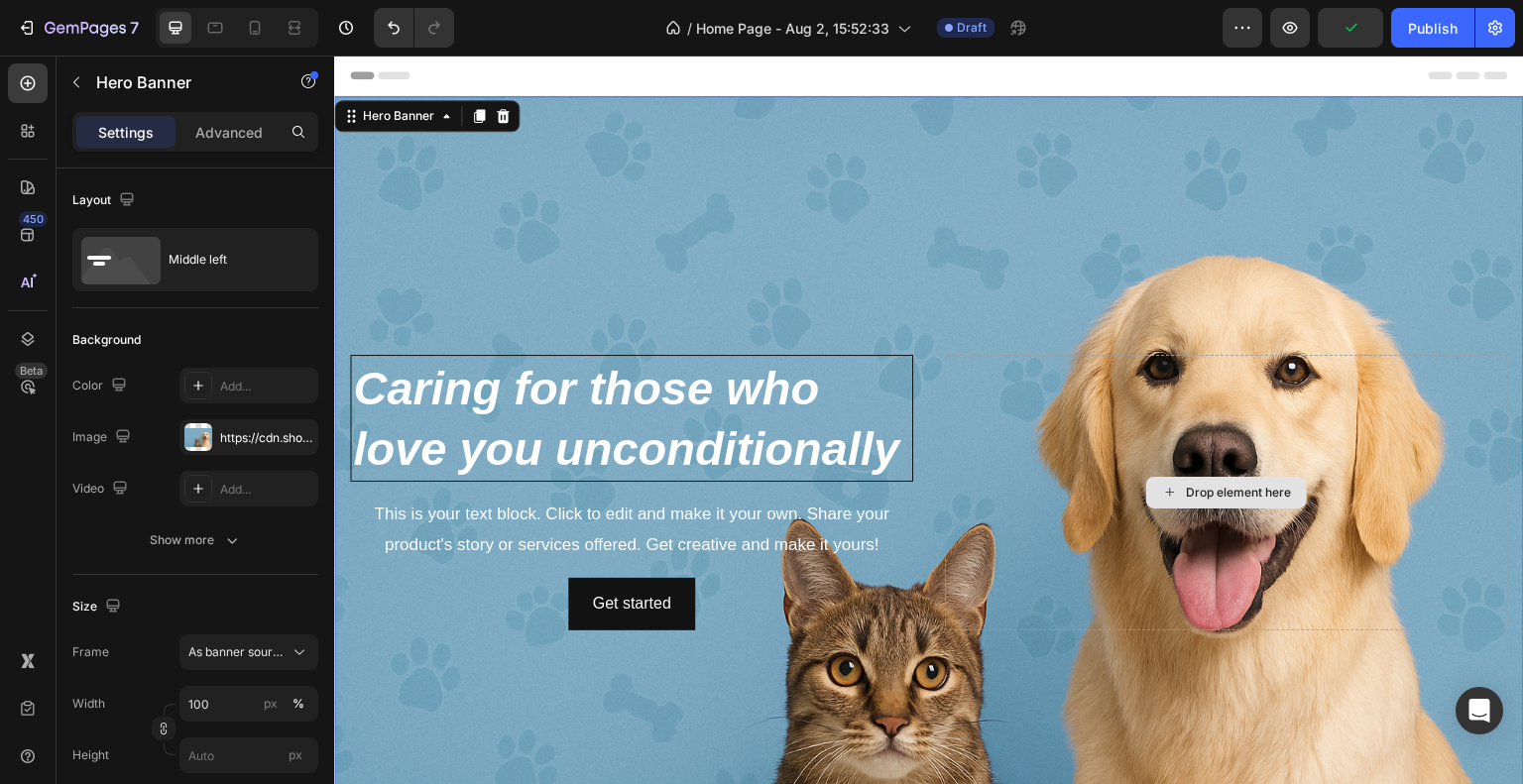 click on "Drop element here" at bounding box center [1227, 493] 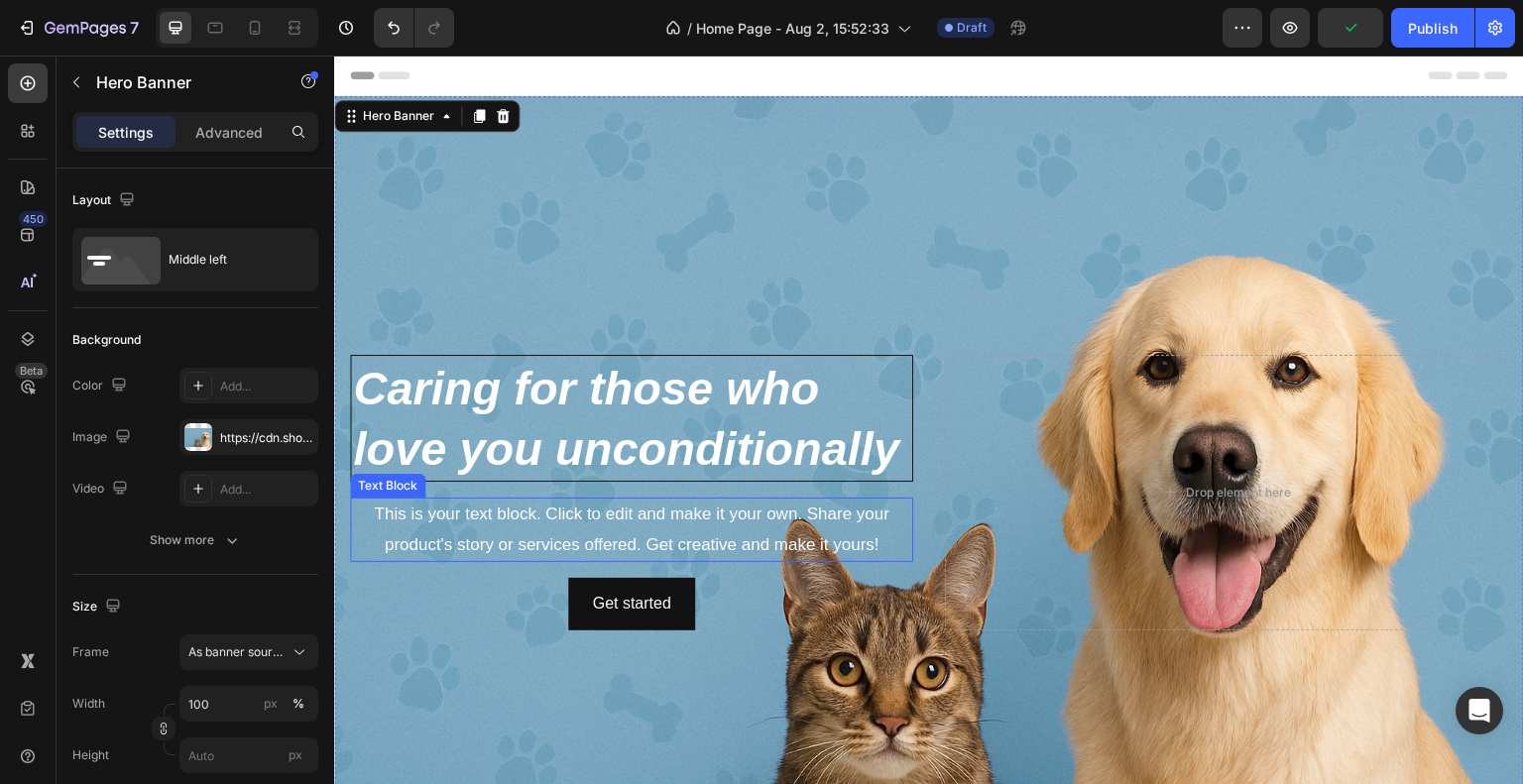 click on "This is your text block. Click to edit and make it your own. Share your                       product's story or services offered. Get creative and make it yours!" at bounding box center [632, 529] 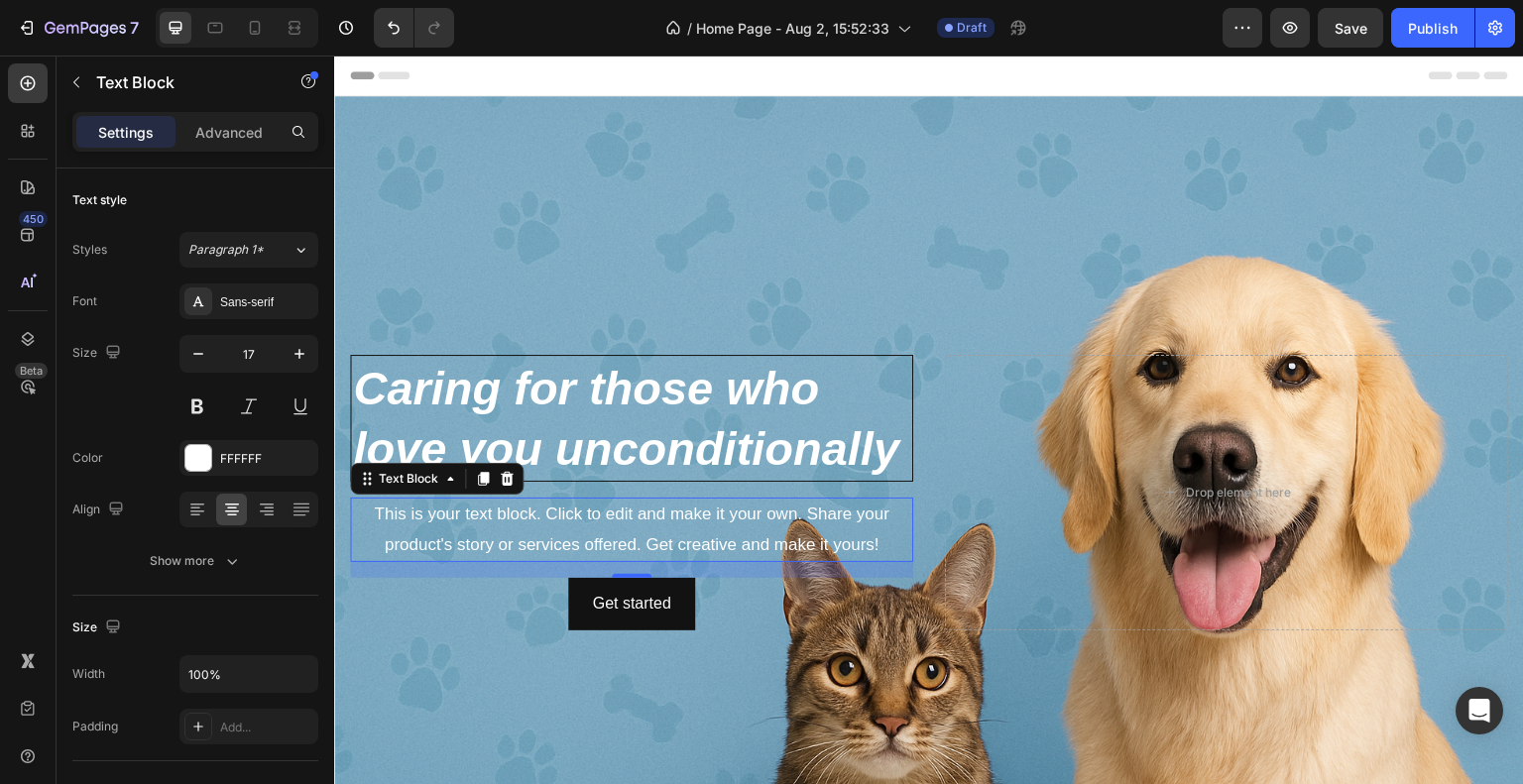 click on "This is your text block. Click to edit and make it your own. Share your                       product's story or services offered. Get creative and make it yours!" at bounding box center (632, 529) 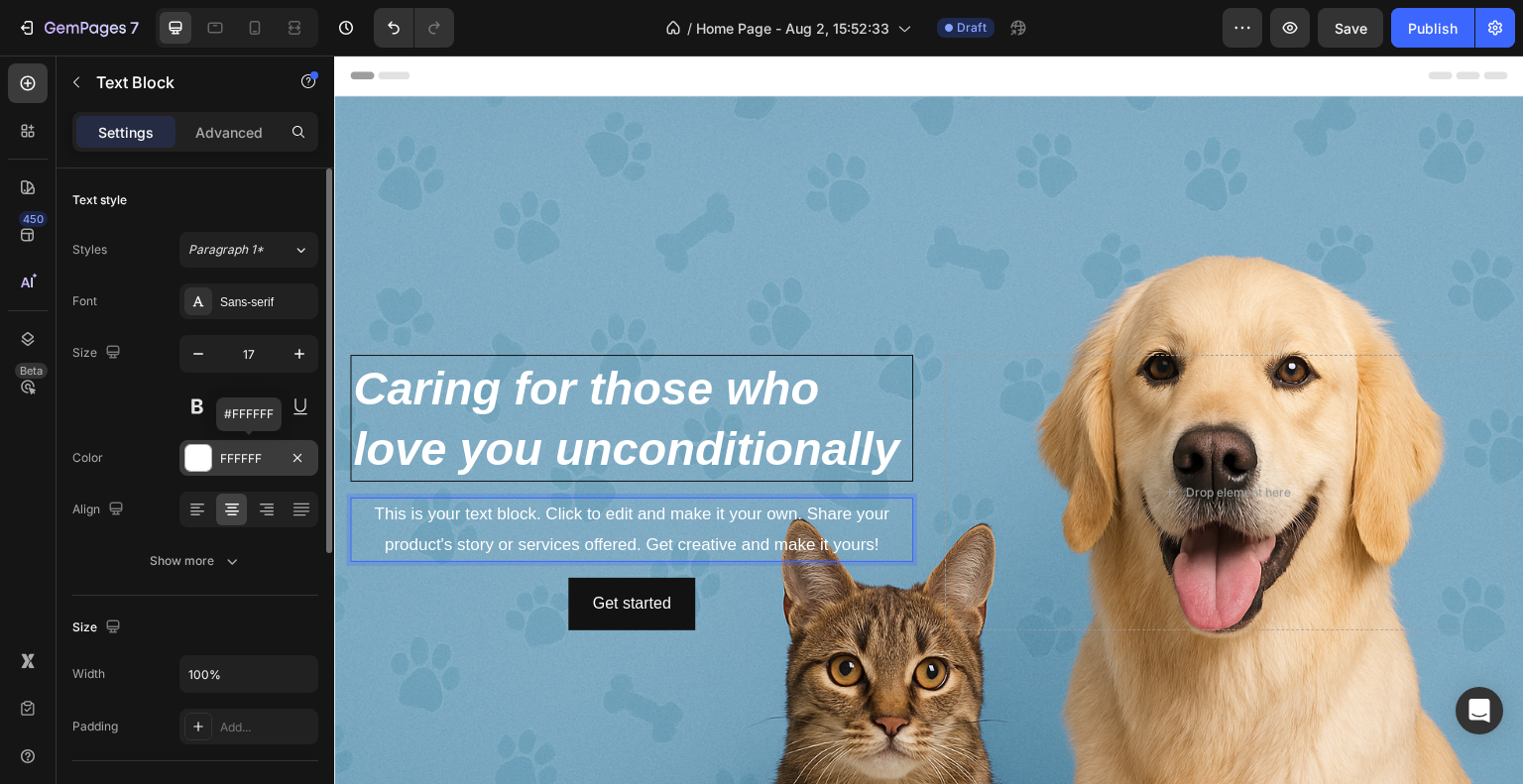 click at bounding box center (198, 458) 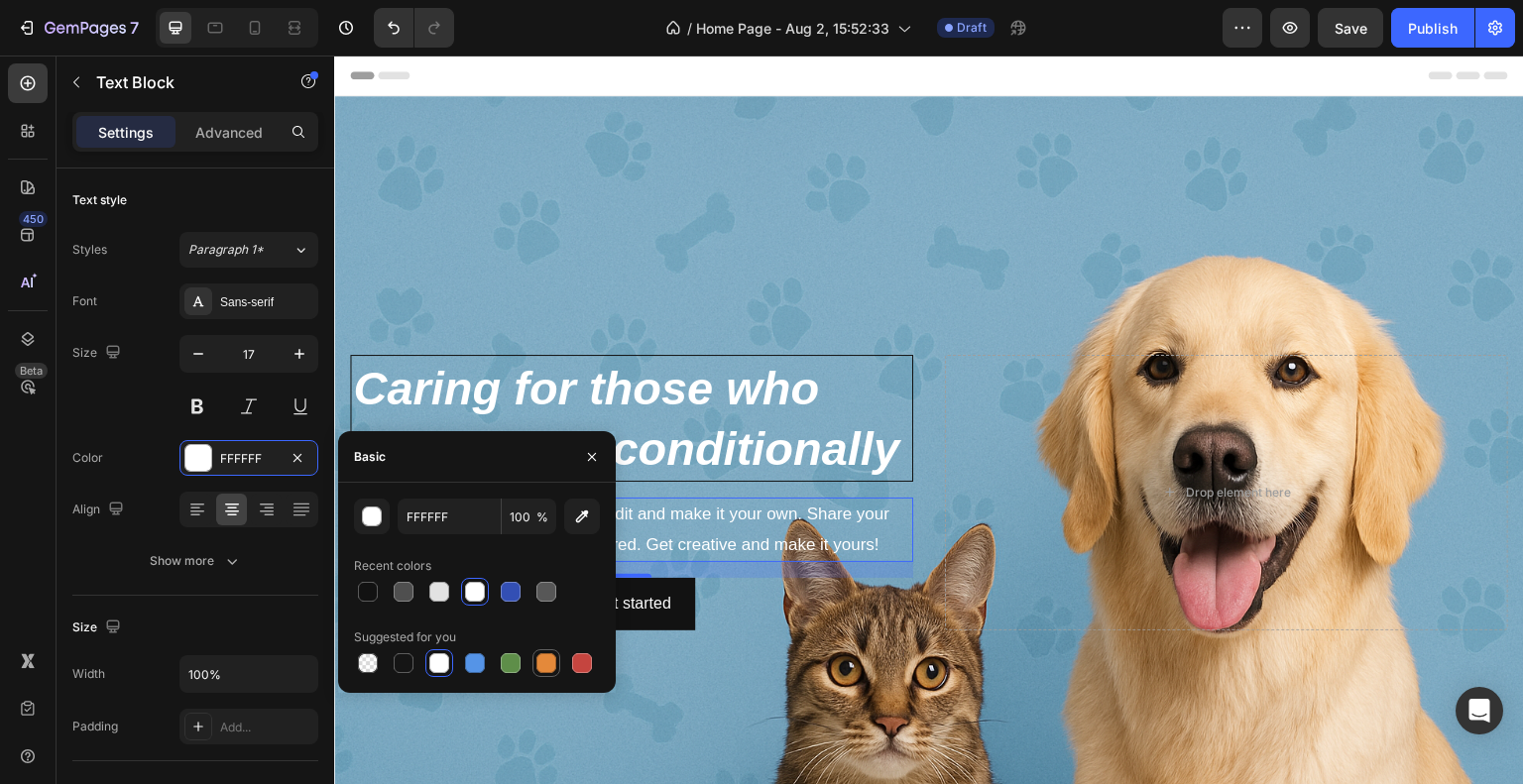 click at bounding box center [546, 663] 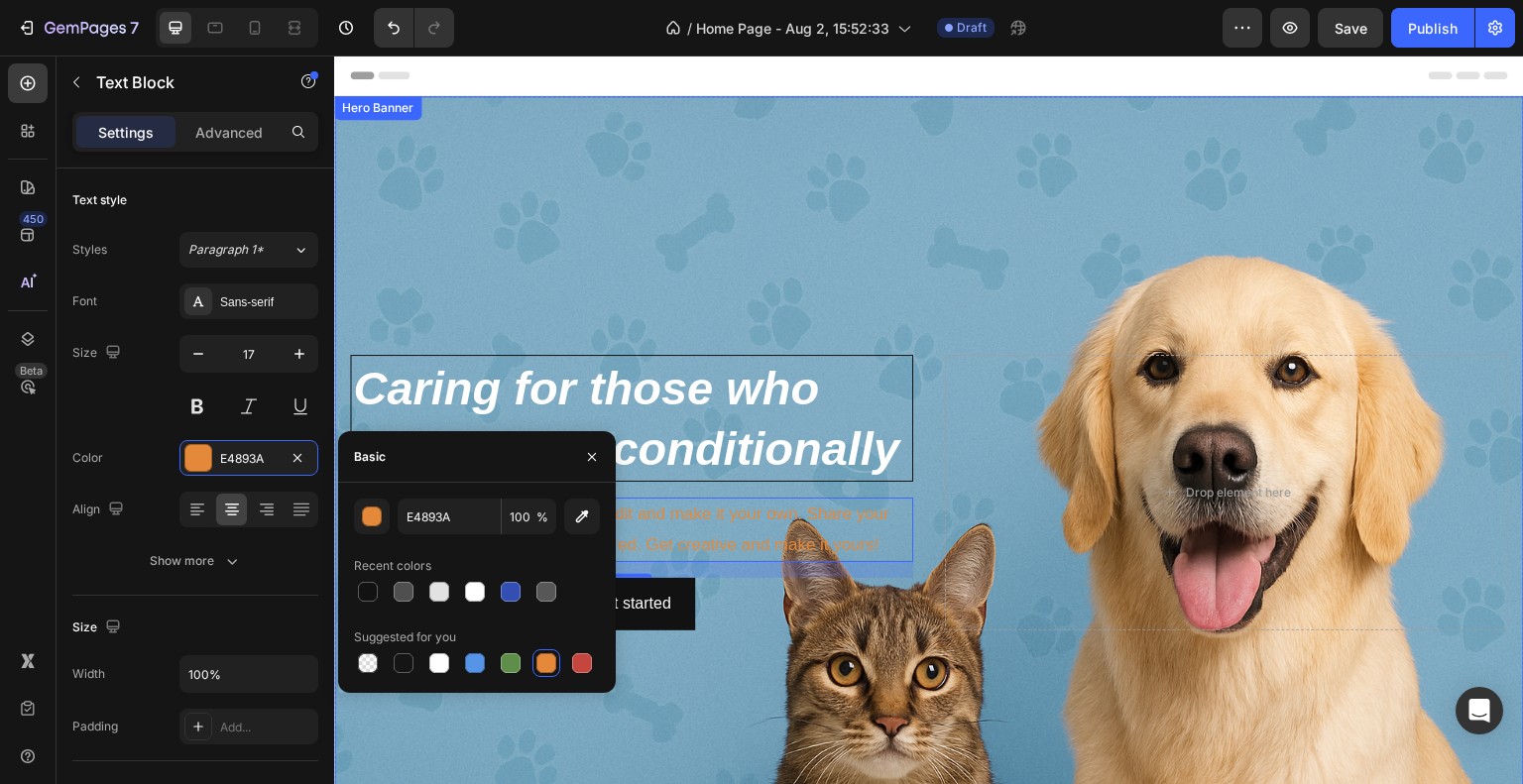 click at bounding box center (929, 493) 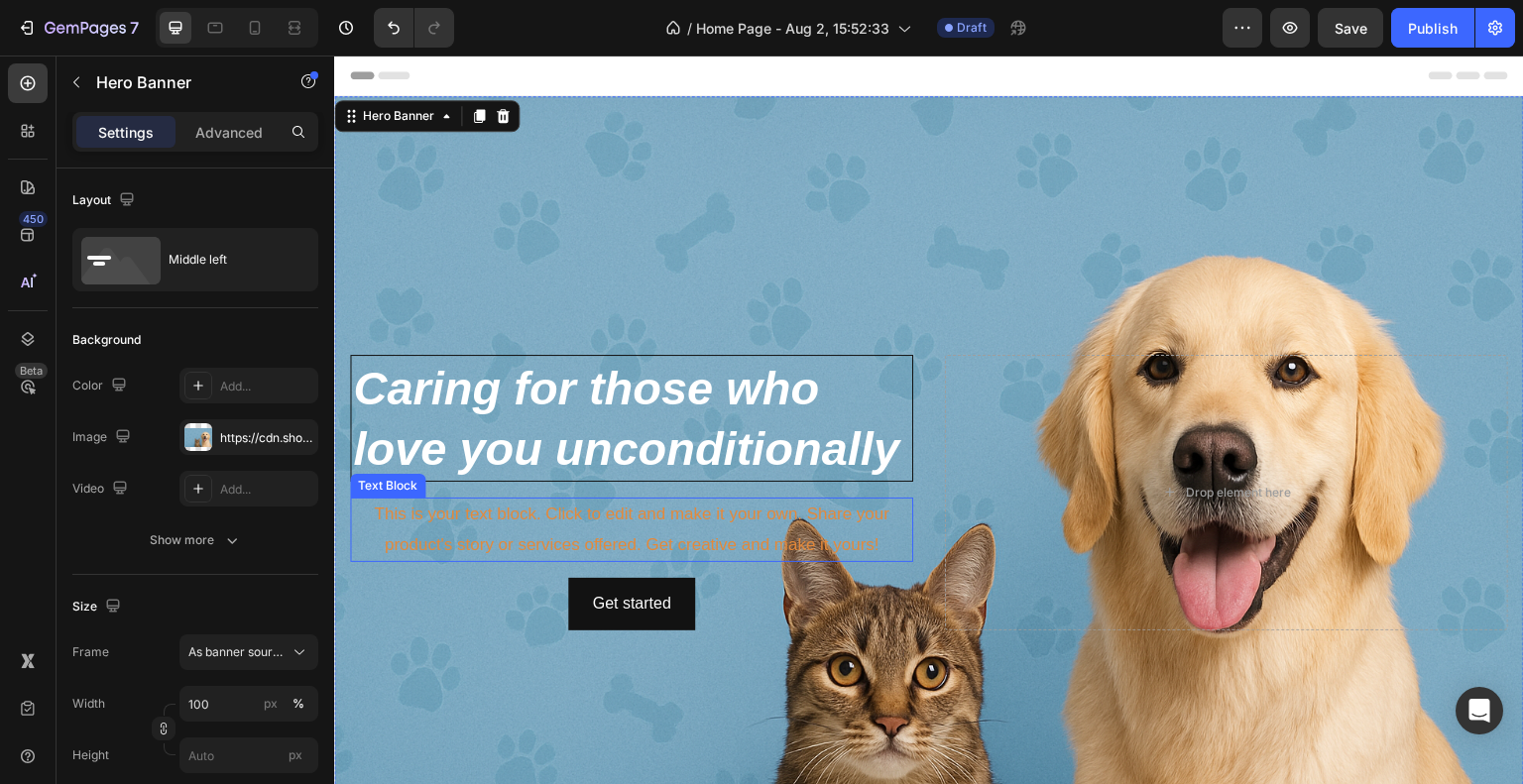 click on "This is your text block. Click to edit and make it your own. Share your product's story or services offered. Get creative and make it yours!" at bounding box center [632, 529] 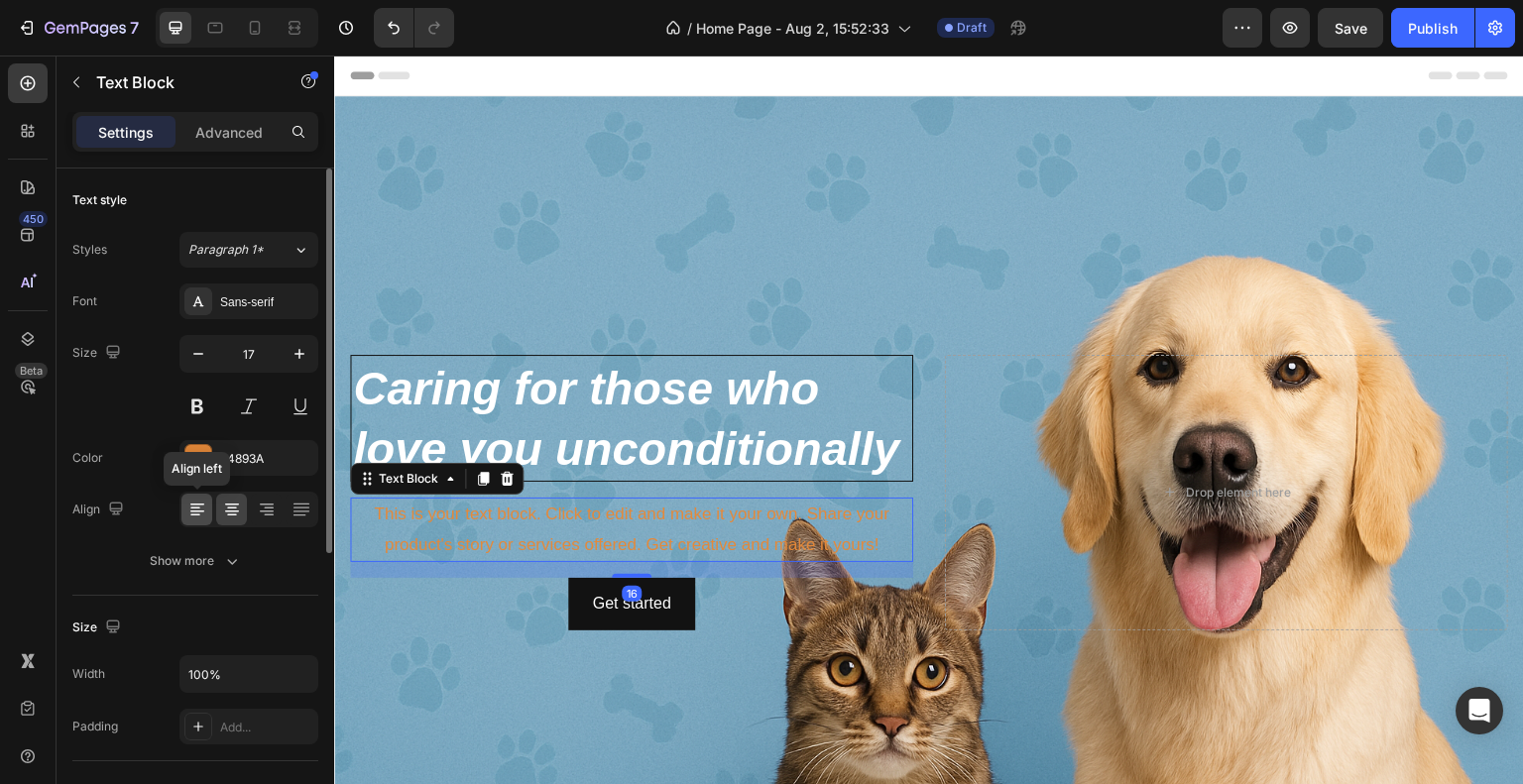 click 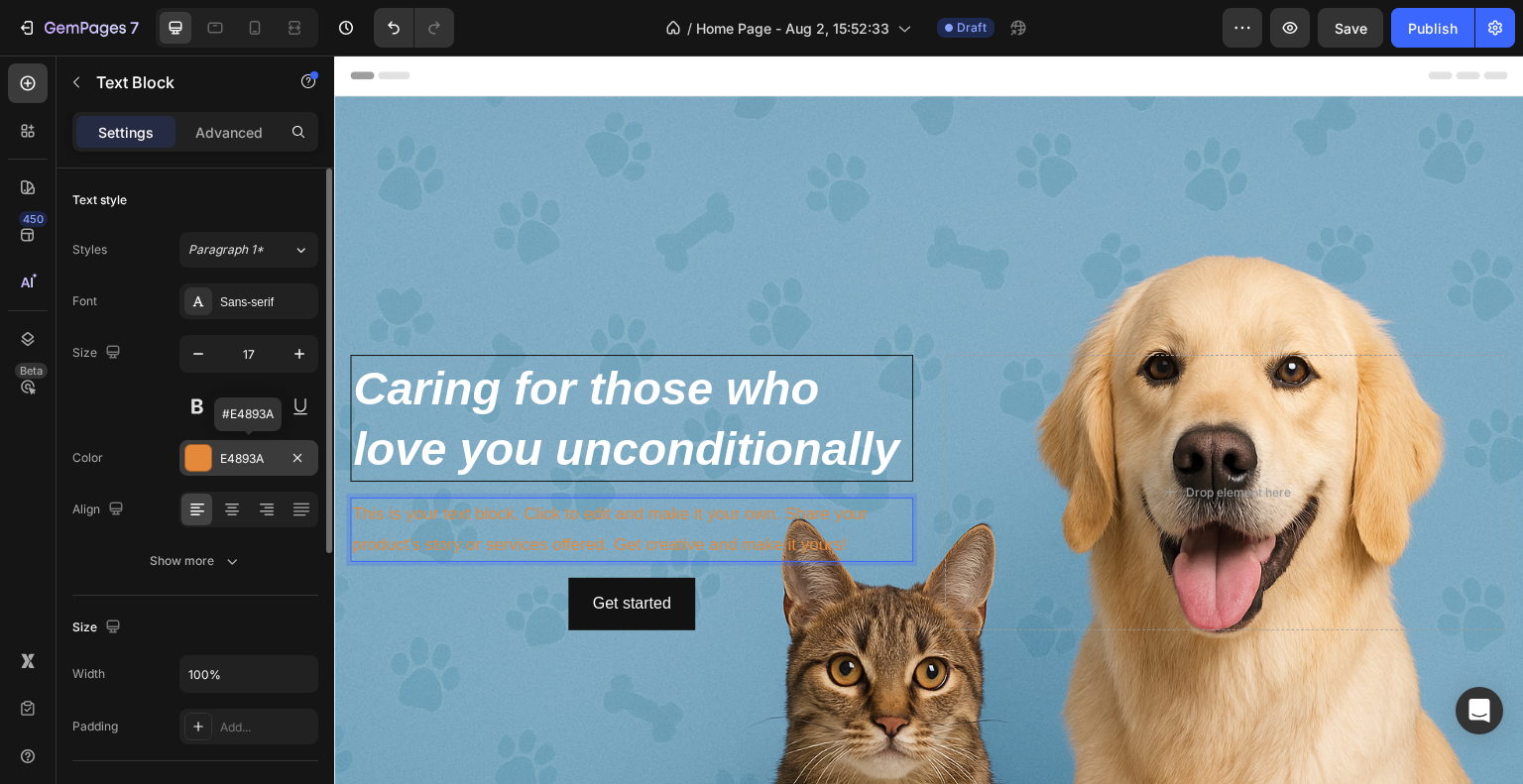 click on "E4893A" at bounding box center [249, 459] 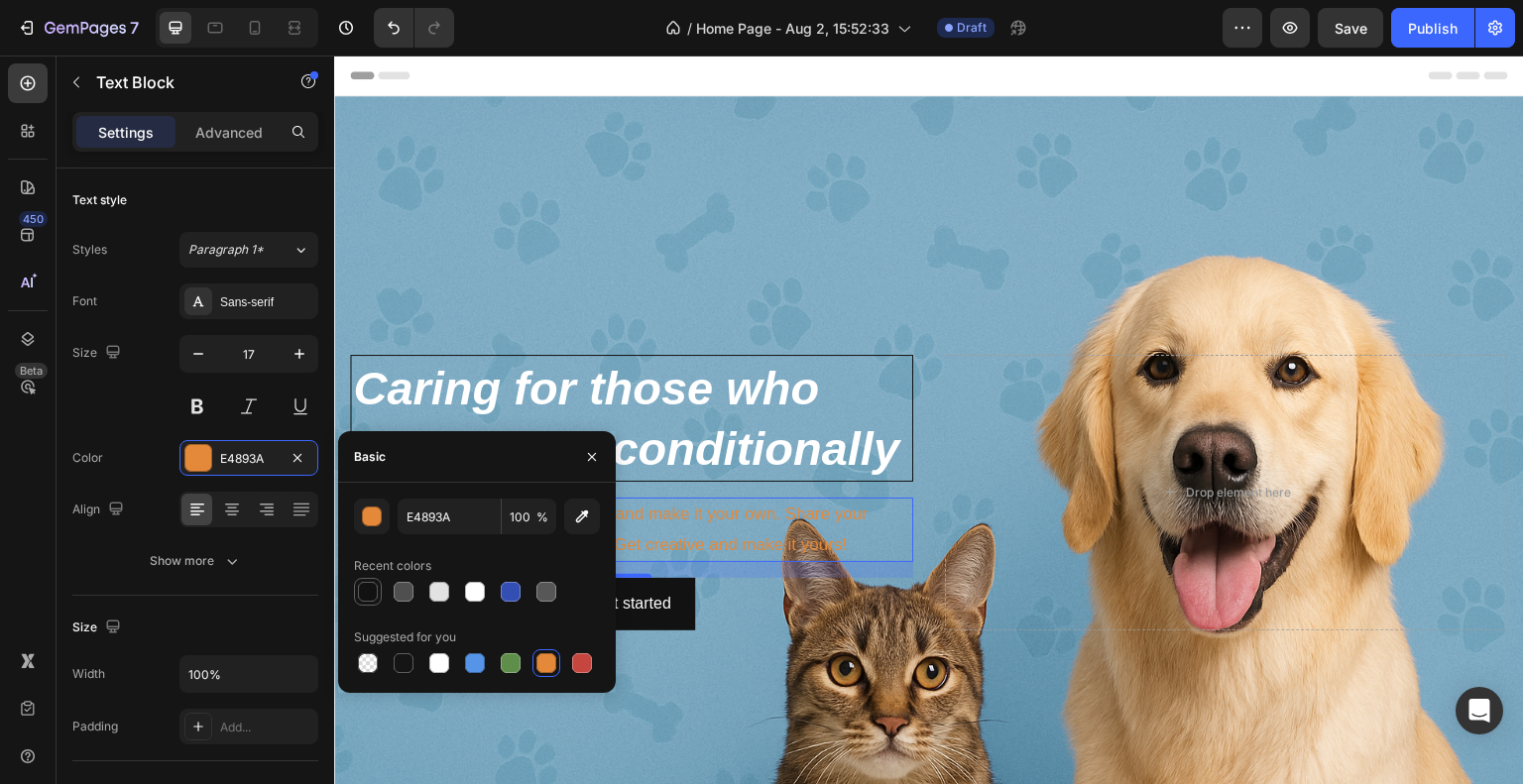 click at bounding box center (368, 592) 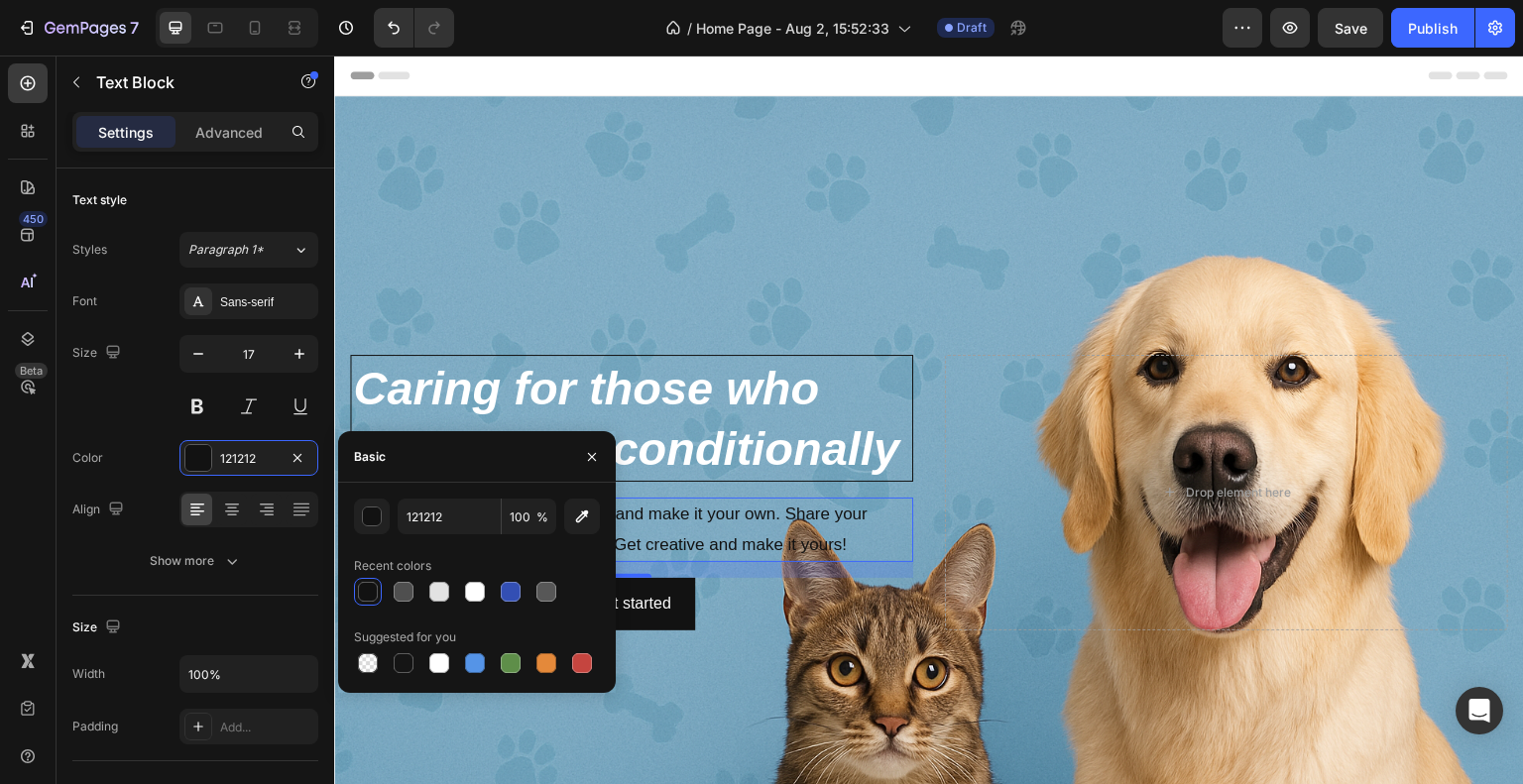 click at bounding box center [929, 493] 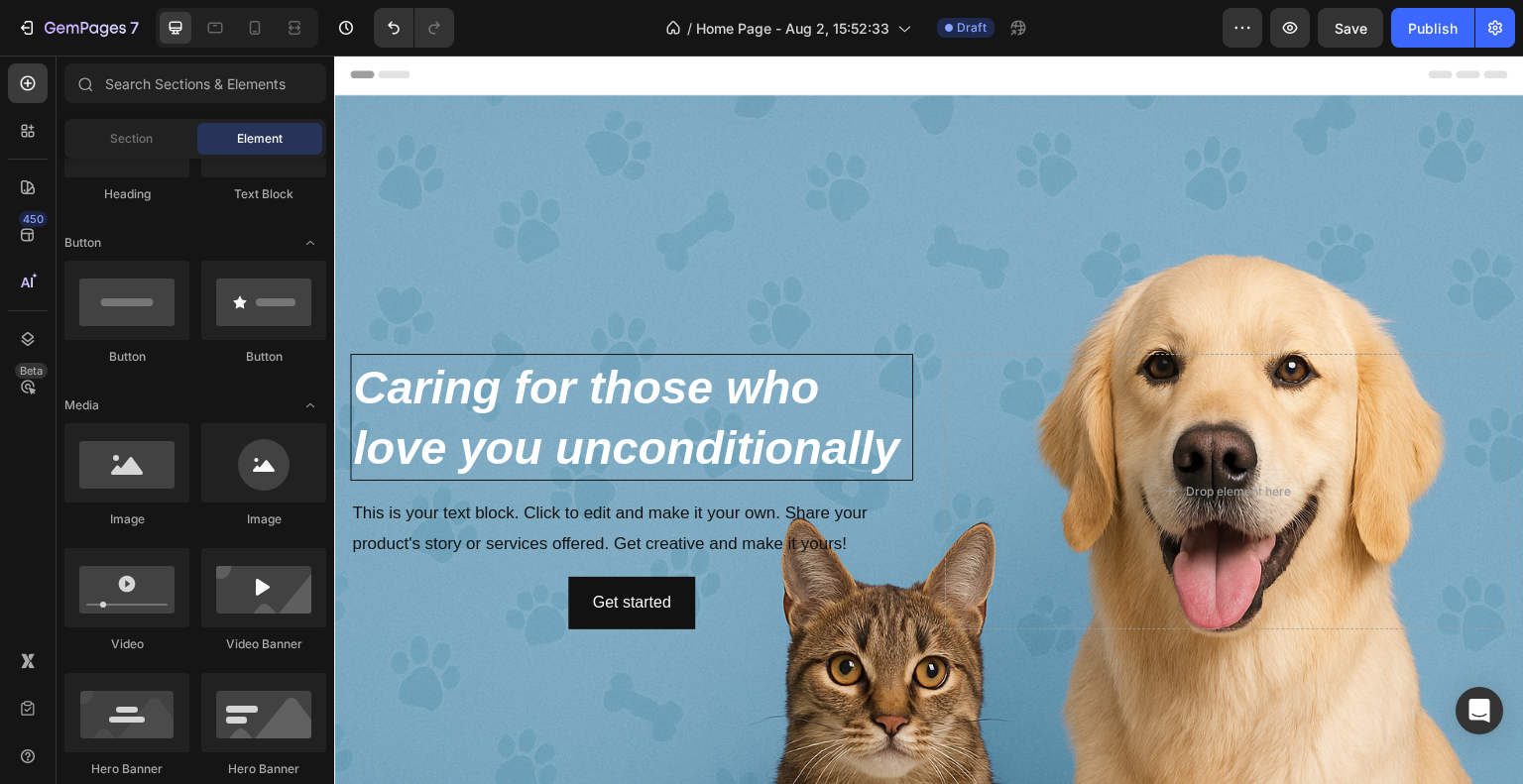 scroll, scrollTop: 0, scrollLeft: 0, axis: both 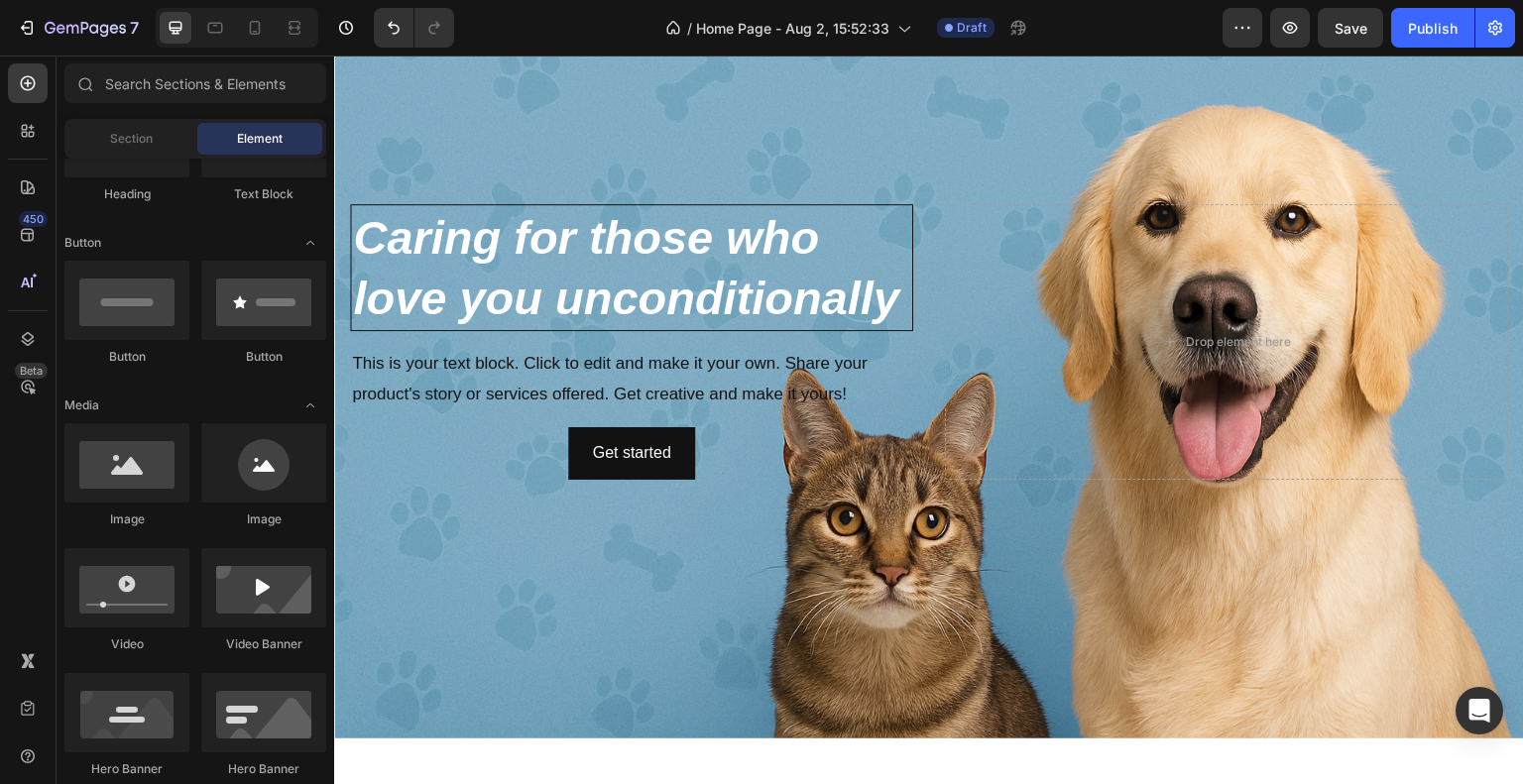 drag, startPoint x: 1523, startPoint y: 177, endPoint x: 560, endPoint y: 432, distance: 996.1897 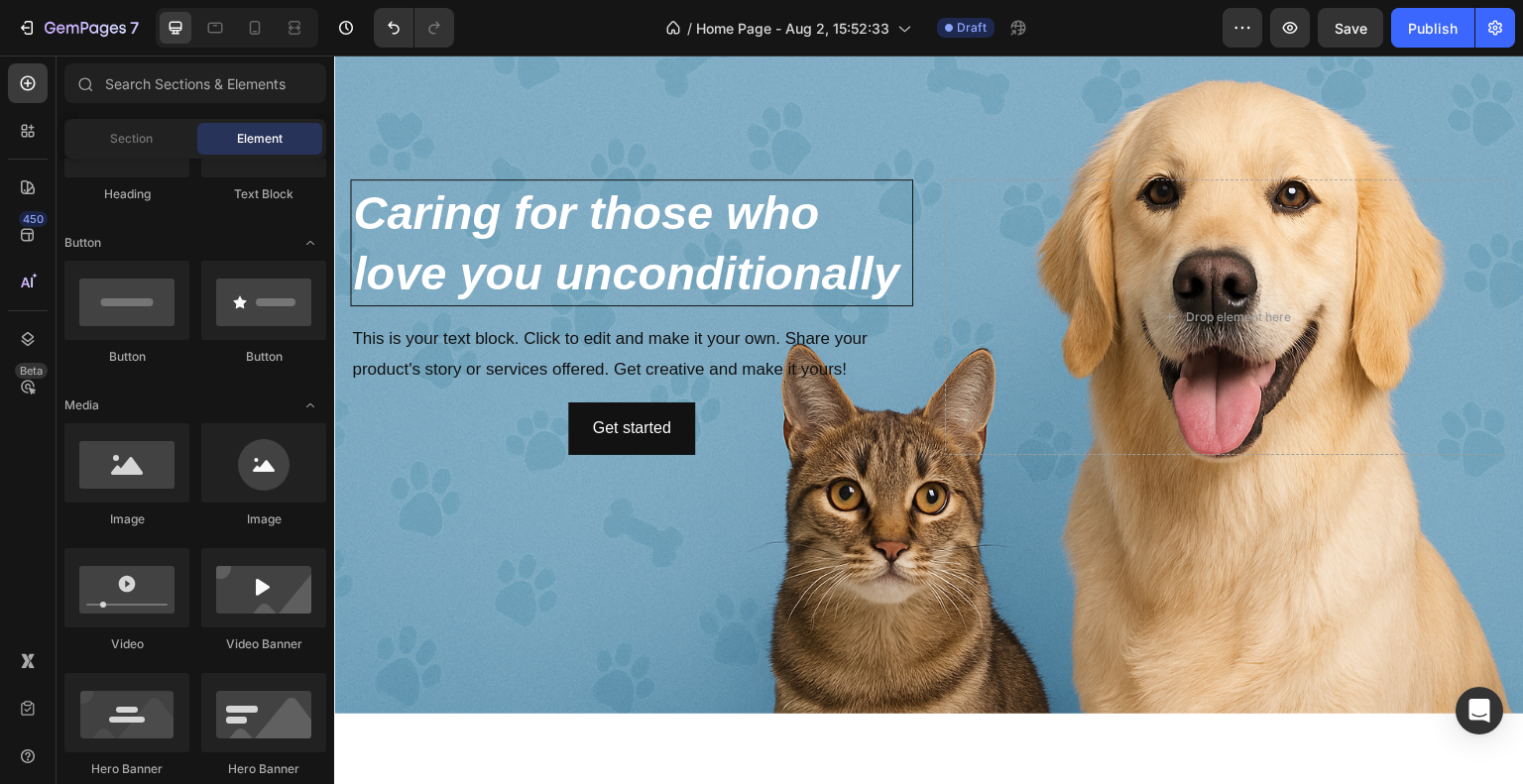 click on "Button
Button" 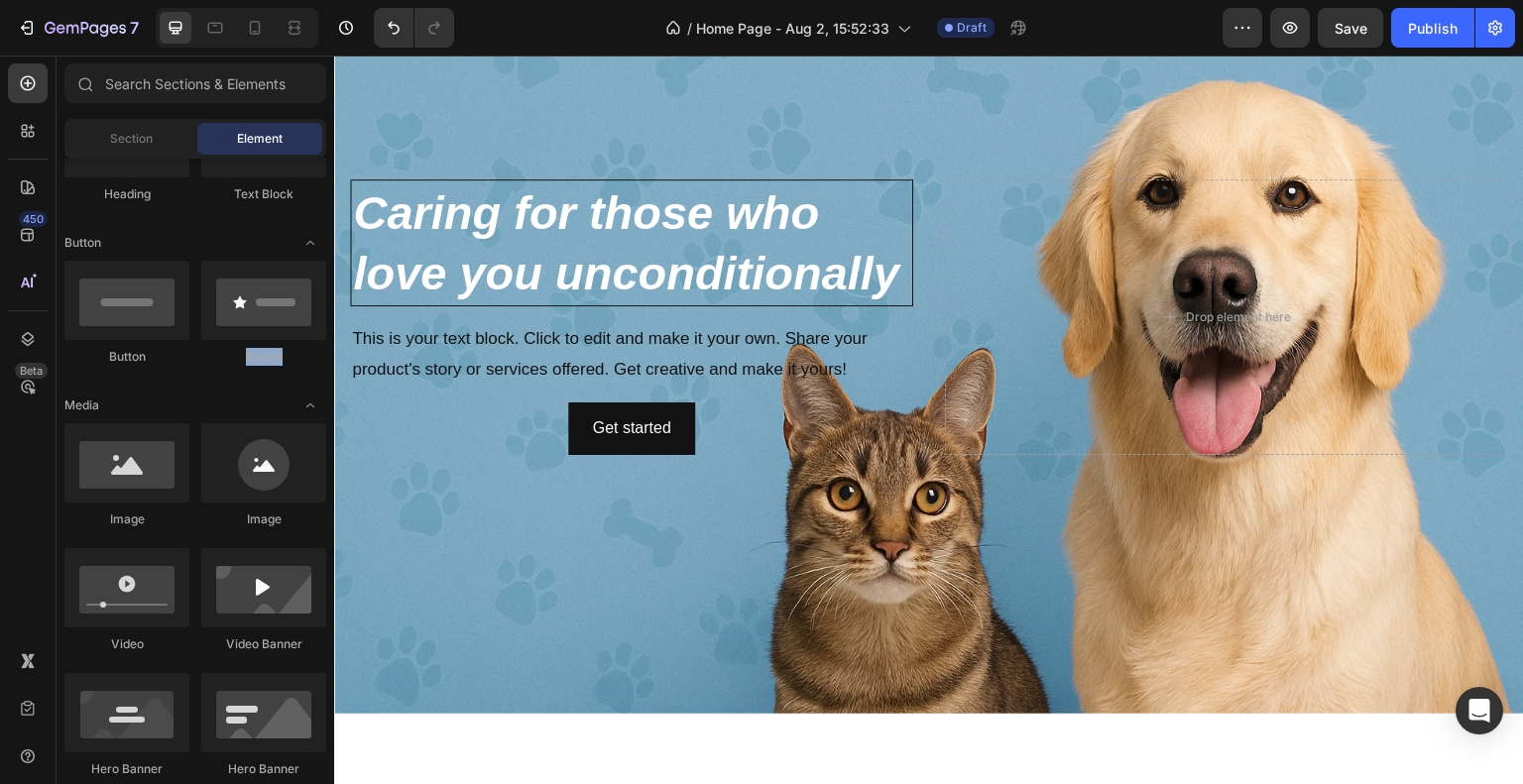 click on "Button
Button" 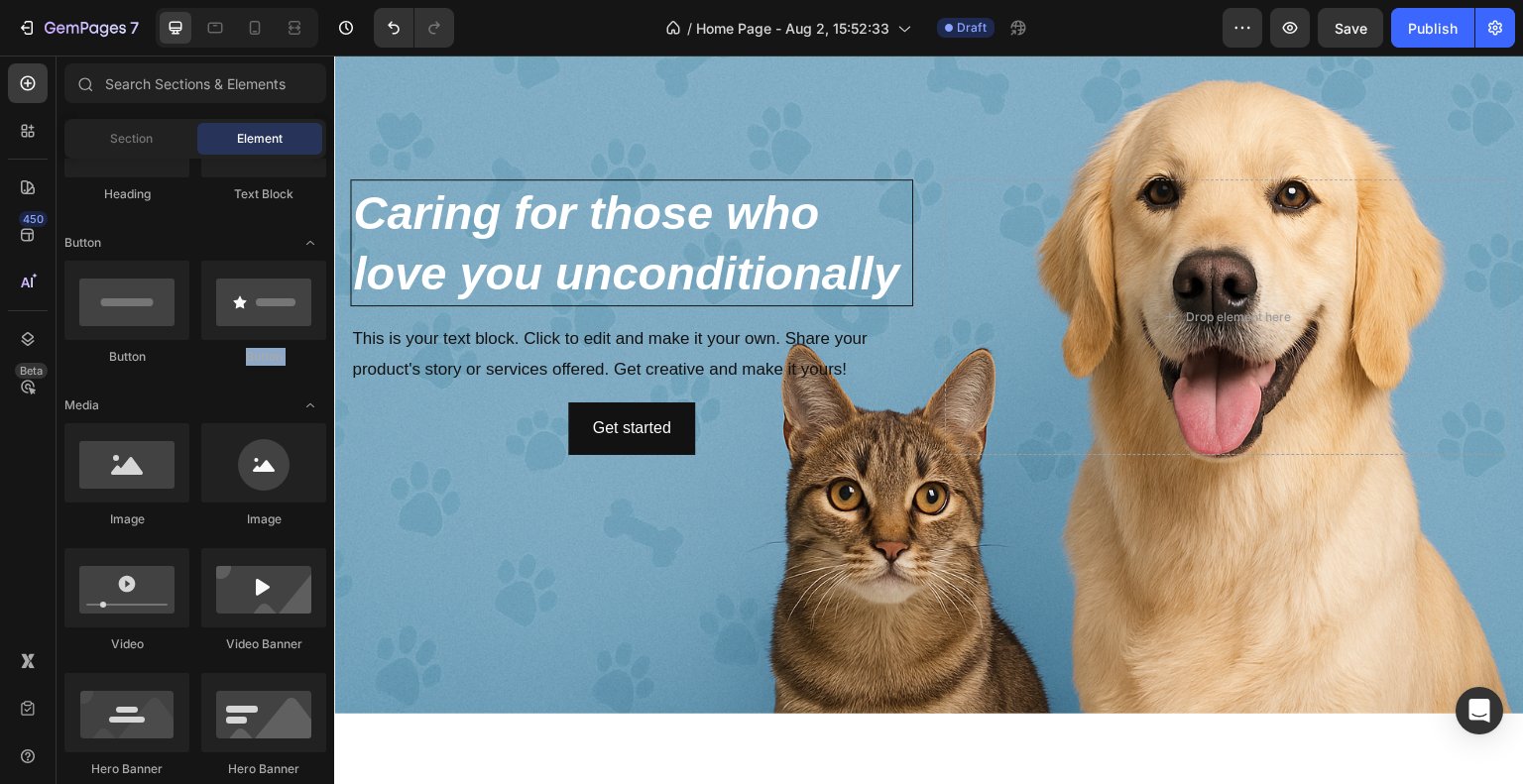 click on "Button
Button" 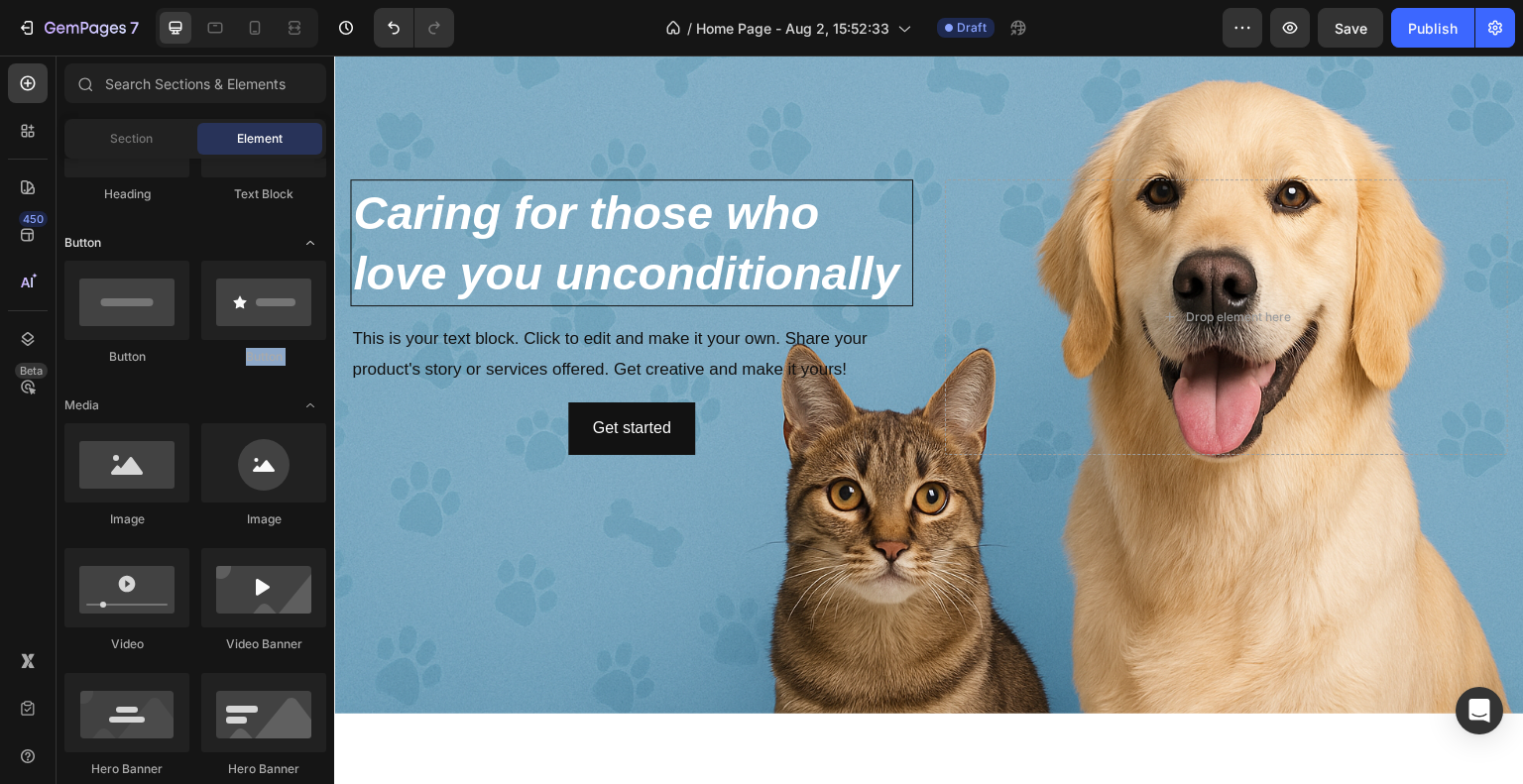 click on "Button" 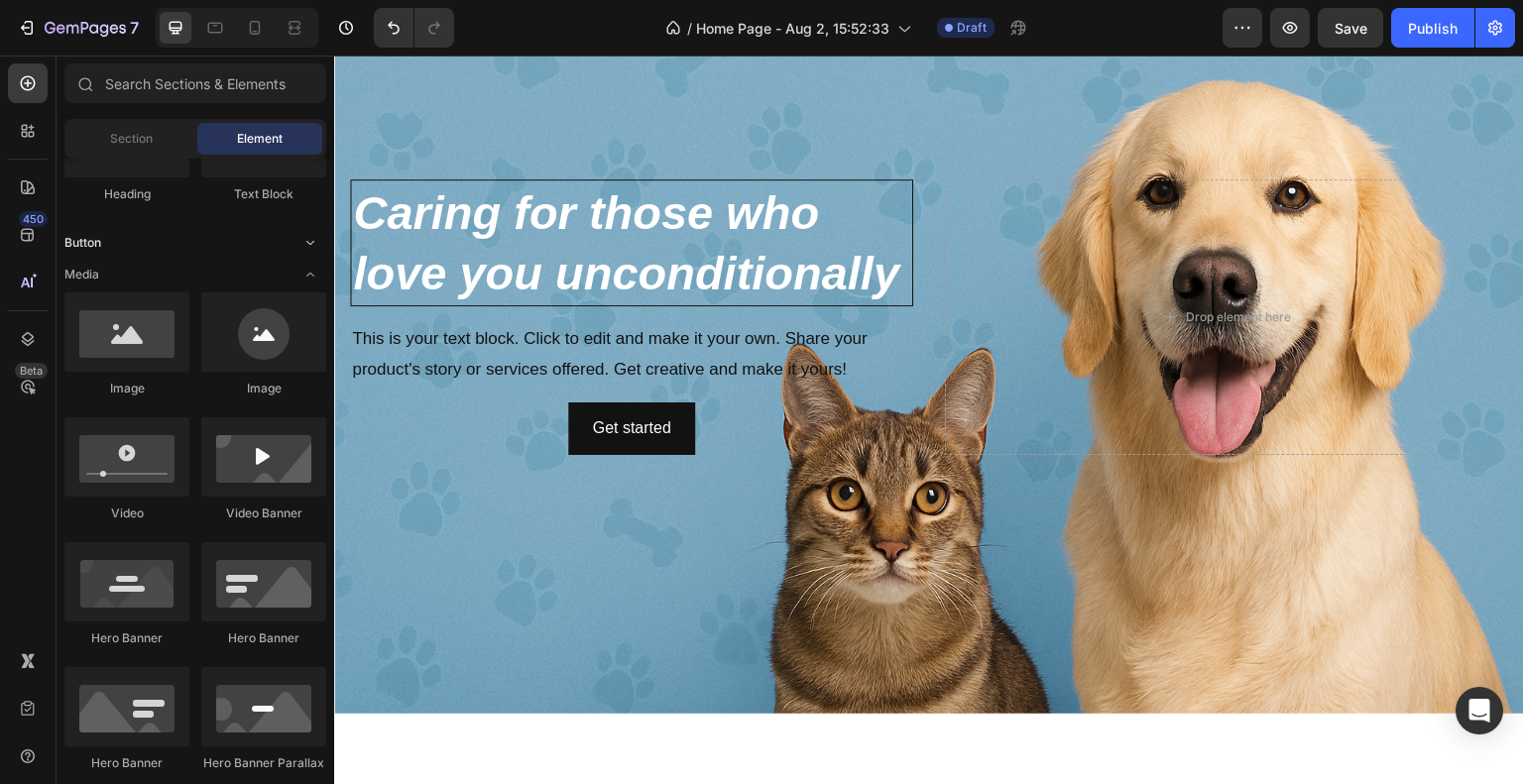 click 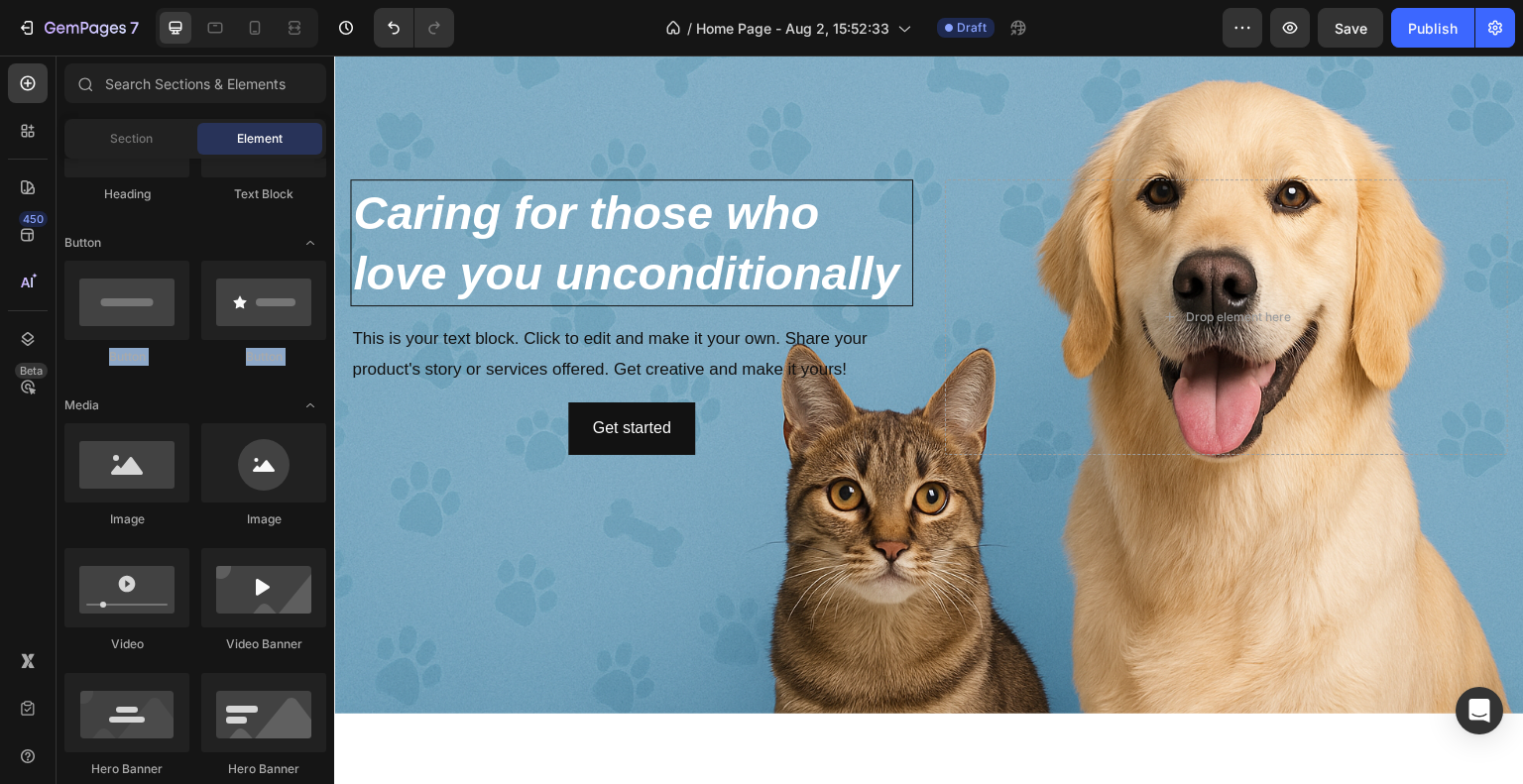 click on "Layout
Row
Row
Row
Row Text
Heading
Text Block Button
Button
Button Media
Image
Image
Video
Video Banner
Hero Banner" at bounding box center [195, 2014] 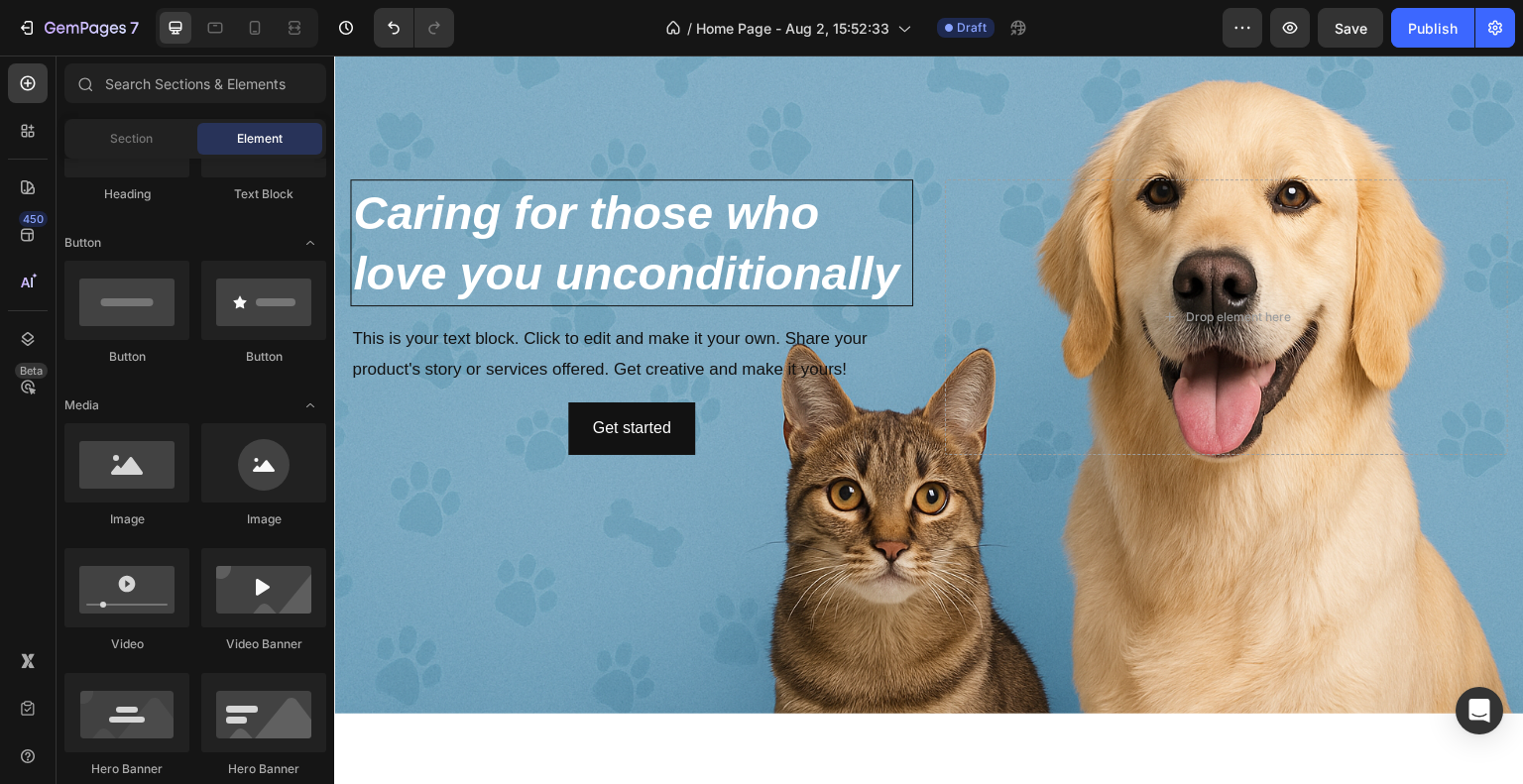click on "Layout
Row
Row
Row
Row Text
Heading
Text Block Button
Button
Button Media
Image
Image
Video
Video Banner
Hero Banner" at bounding box center [195, 2014] 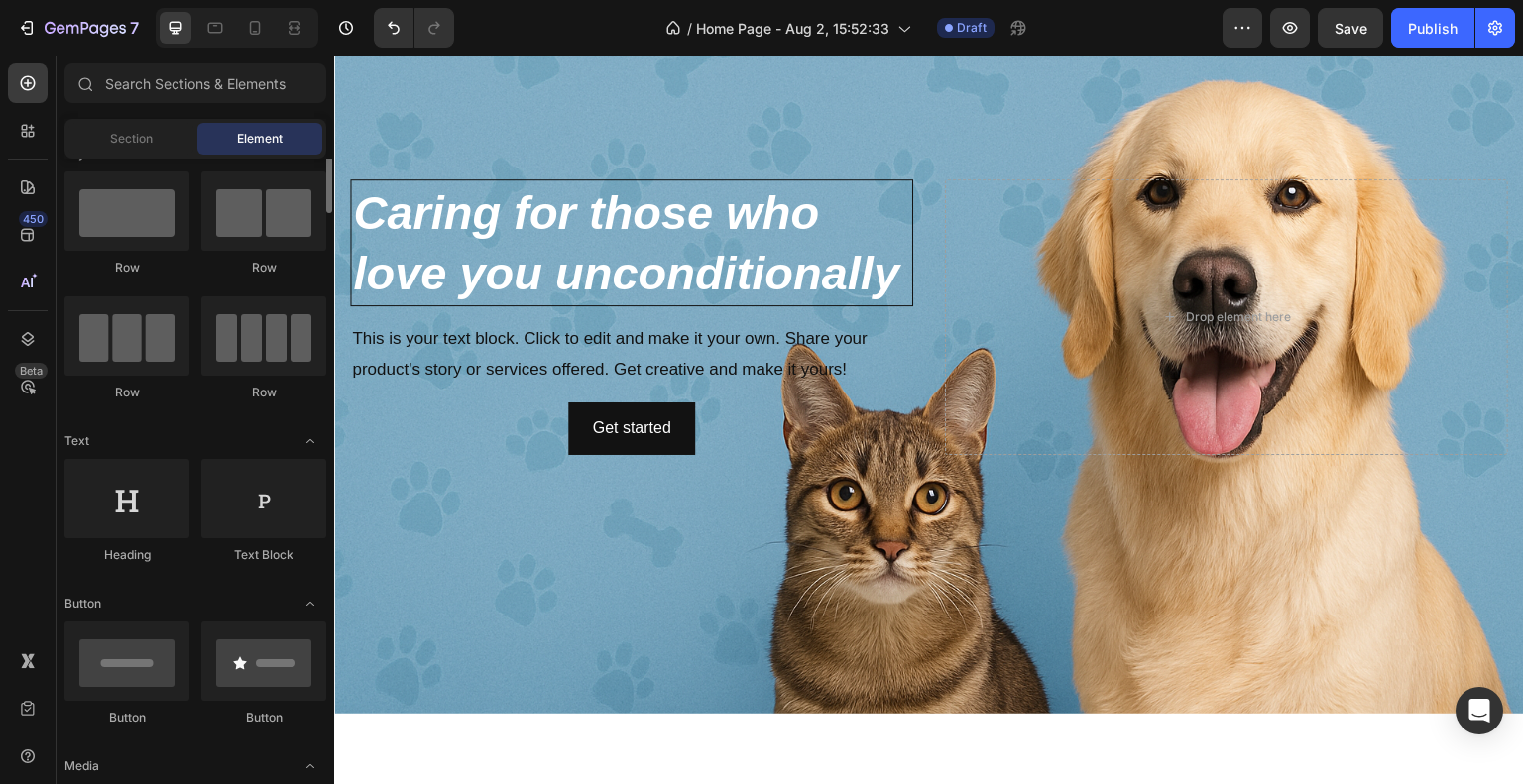 scroll, scrollTop: 0, scrollLeft: 0, axis: both 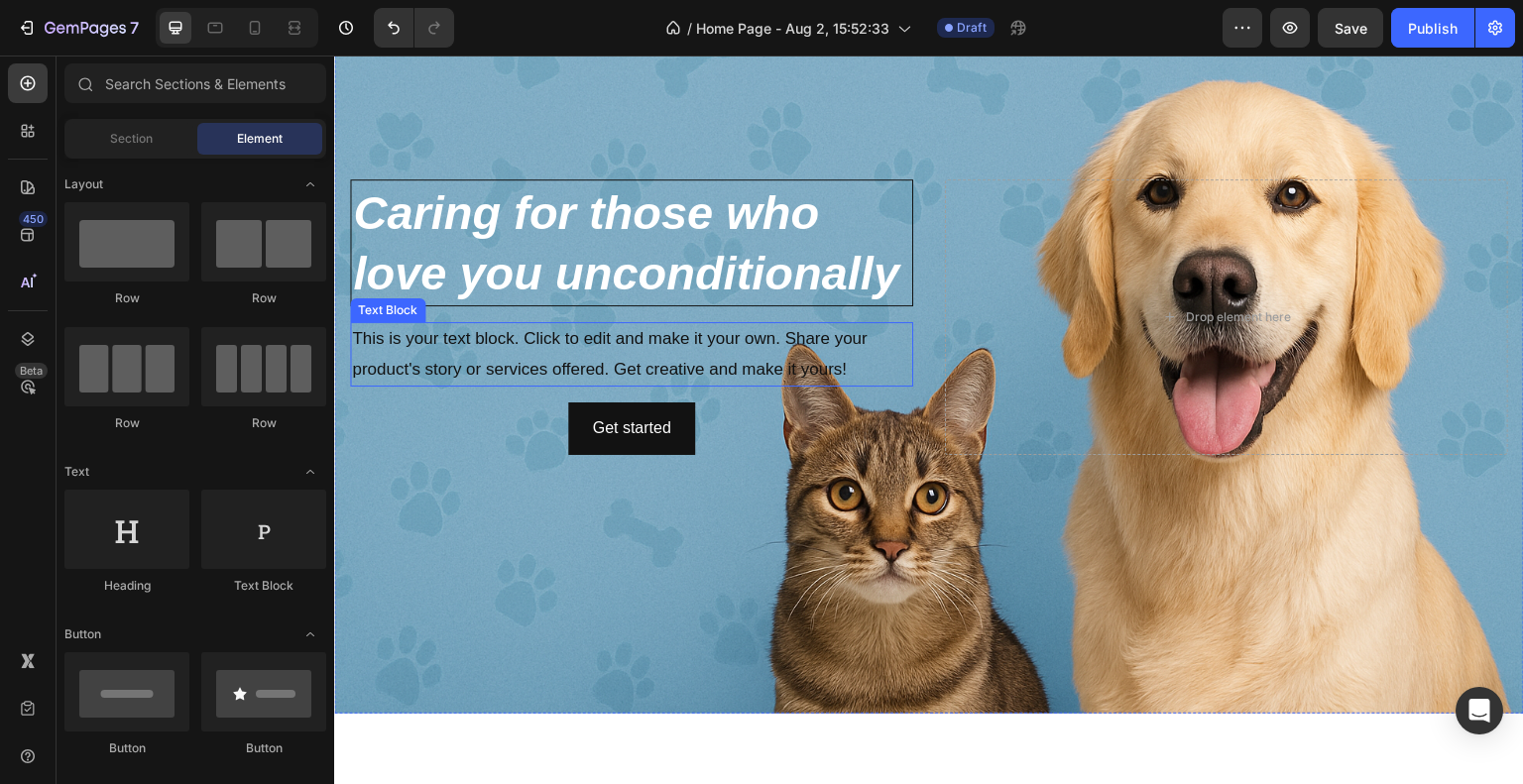 click on "This is your text block. Click to edit and make it your own. Share your product's story or services offered. Get creative and make it yours!" at bounding box center [632, 354] 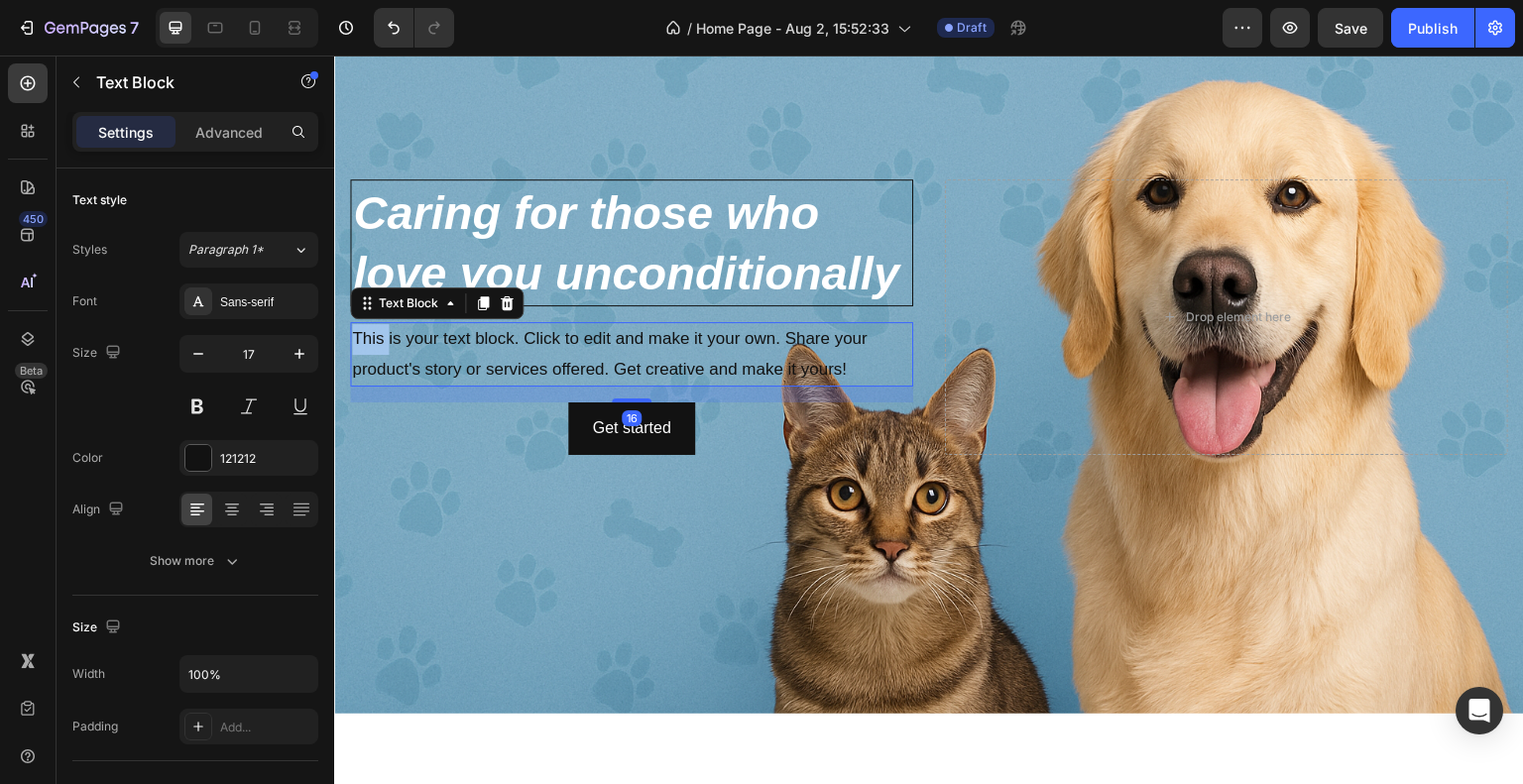 click on "This is your text block. Click to edit and make it your own. Share your product's story or services offered. Get creative and make it yours!" at bounding box center [632, 354] 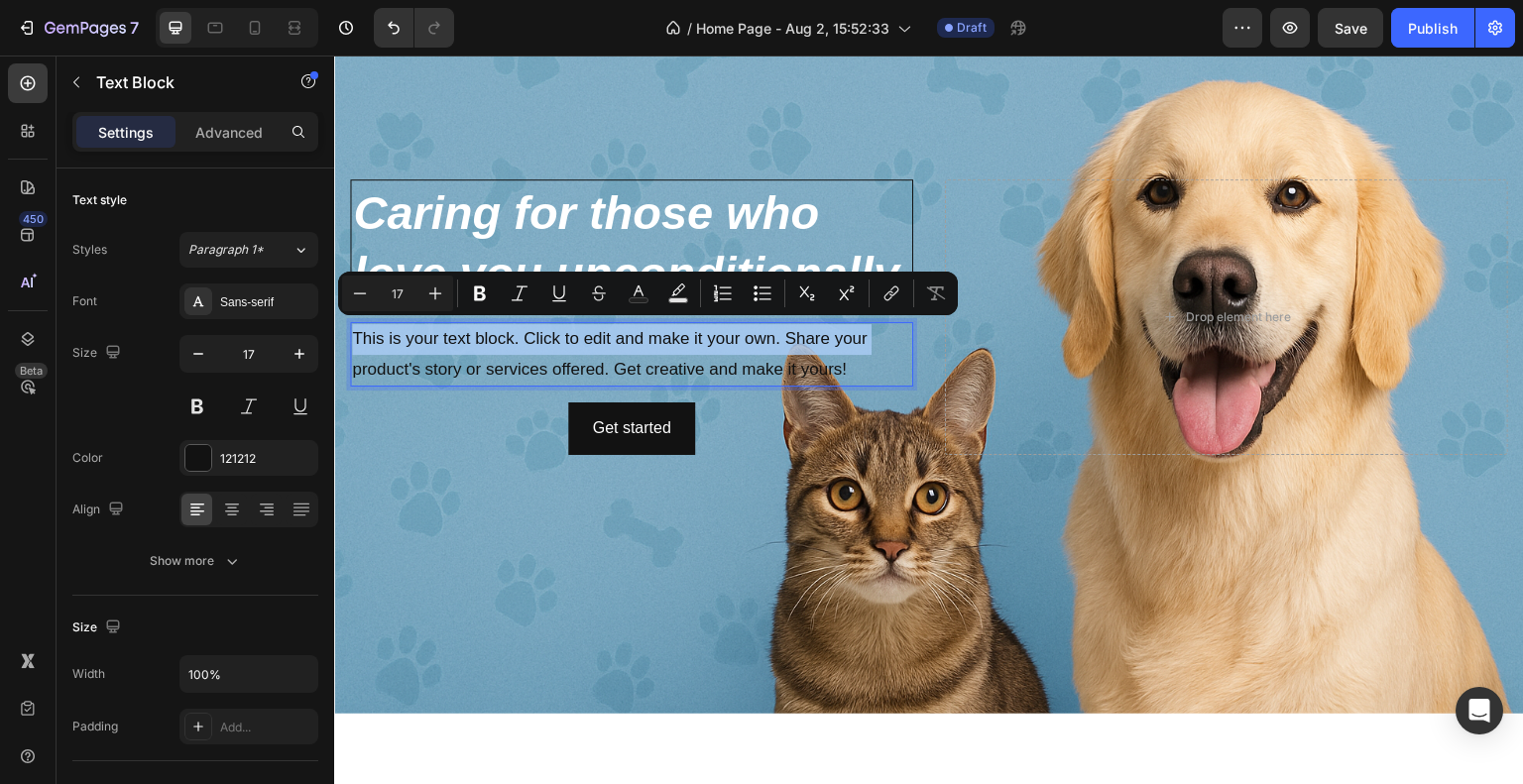 scroll, scrollTop: 190, scrollLeft: 0, axis: vertical 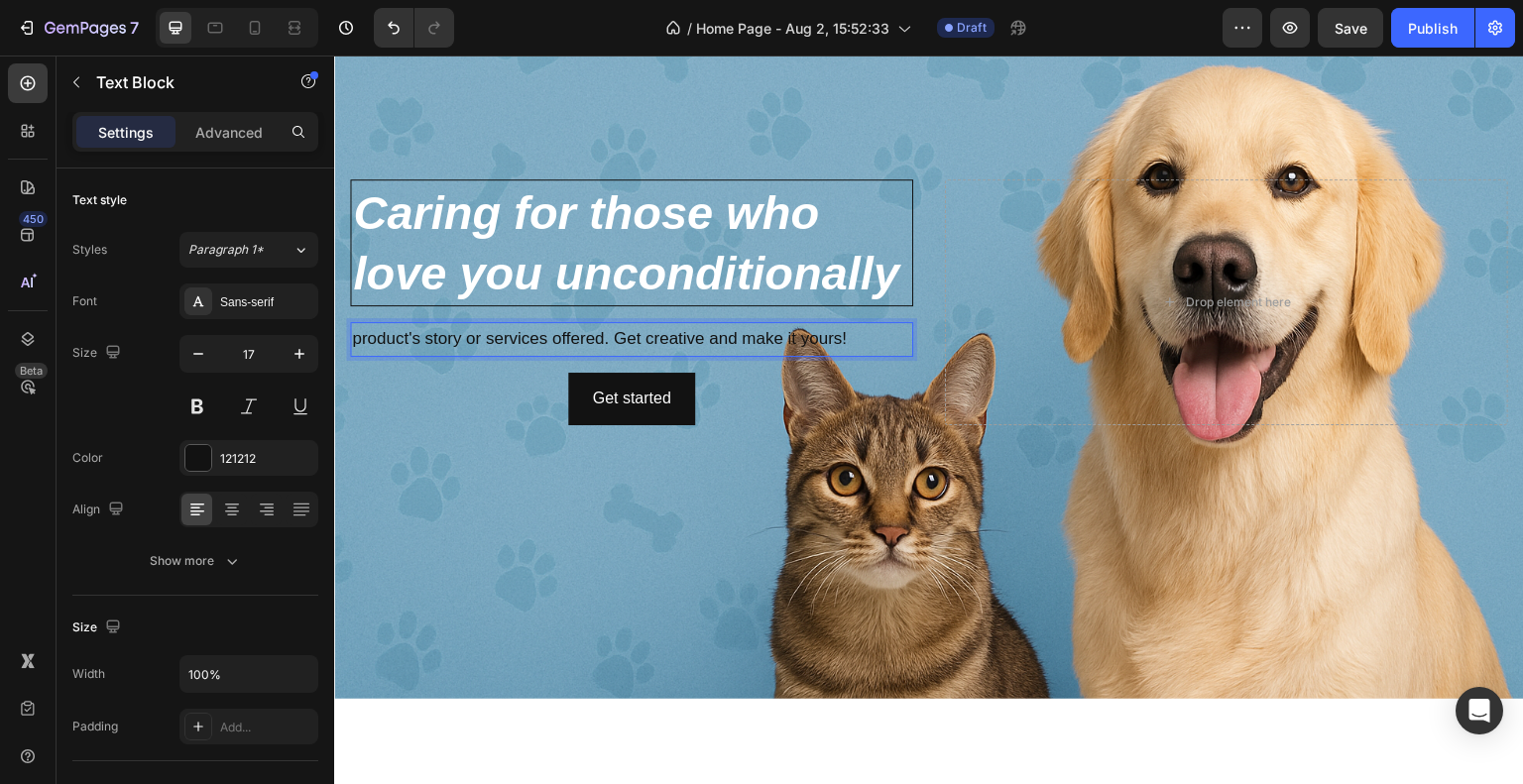 click on "product's story or services offered. Get creative and make it yours!" at bounding box center (632, 339) 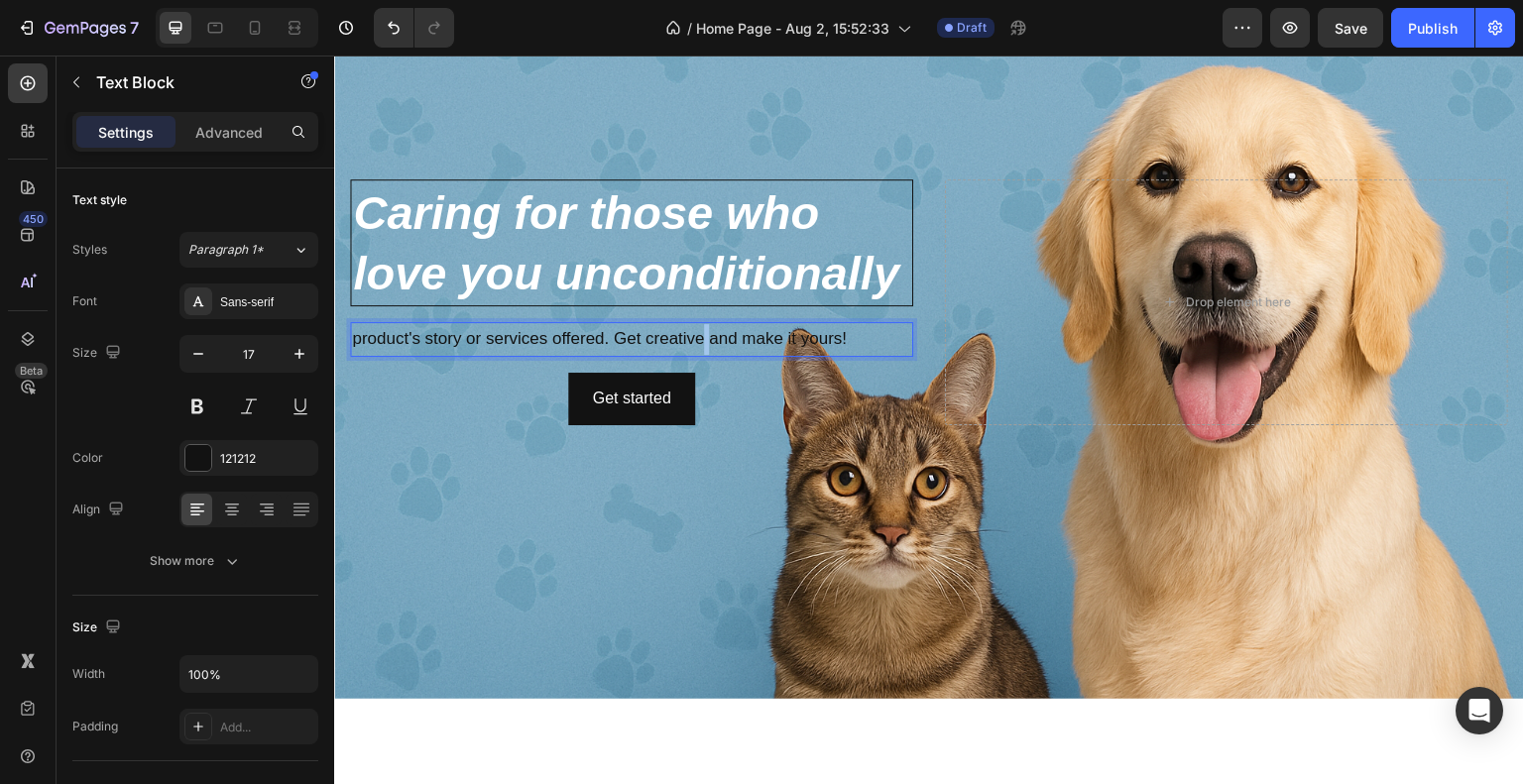 click on "product's story or services offered. Get creative and make it yours!" at bounding box center (632, 339) 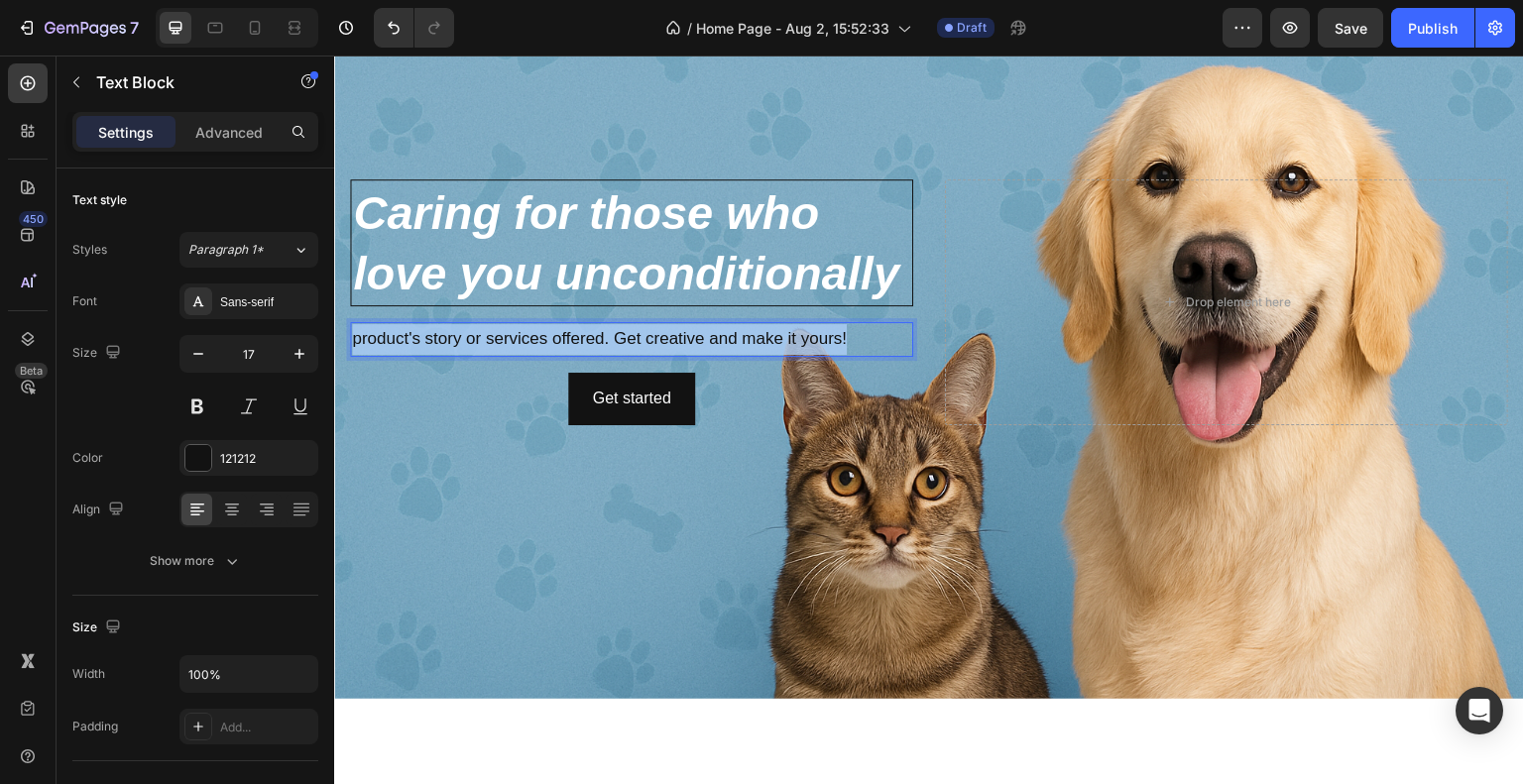 drag, startPoint x: 849, startPoint y: 333, endPoint x: 352, endPoint y: 332, distance: 497.001 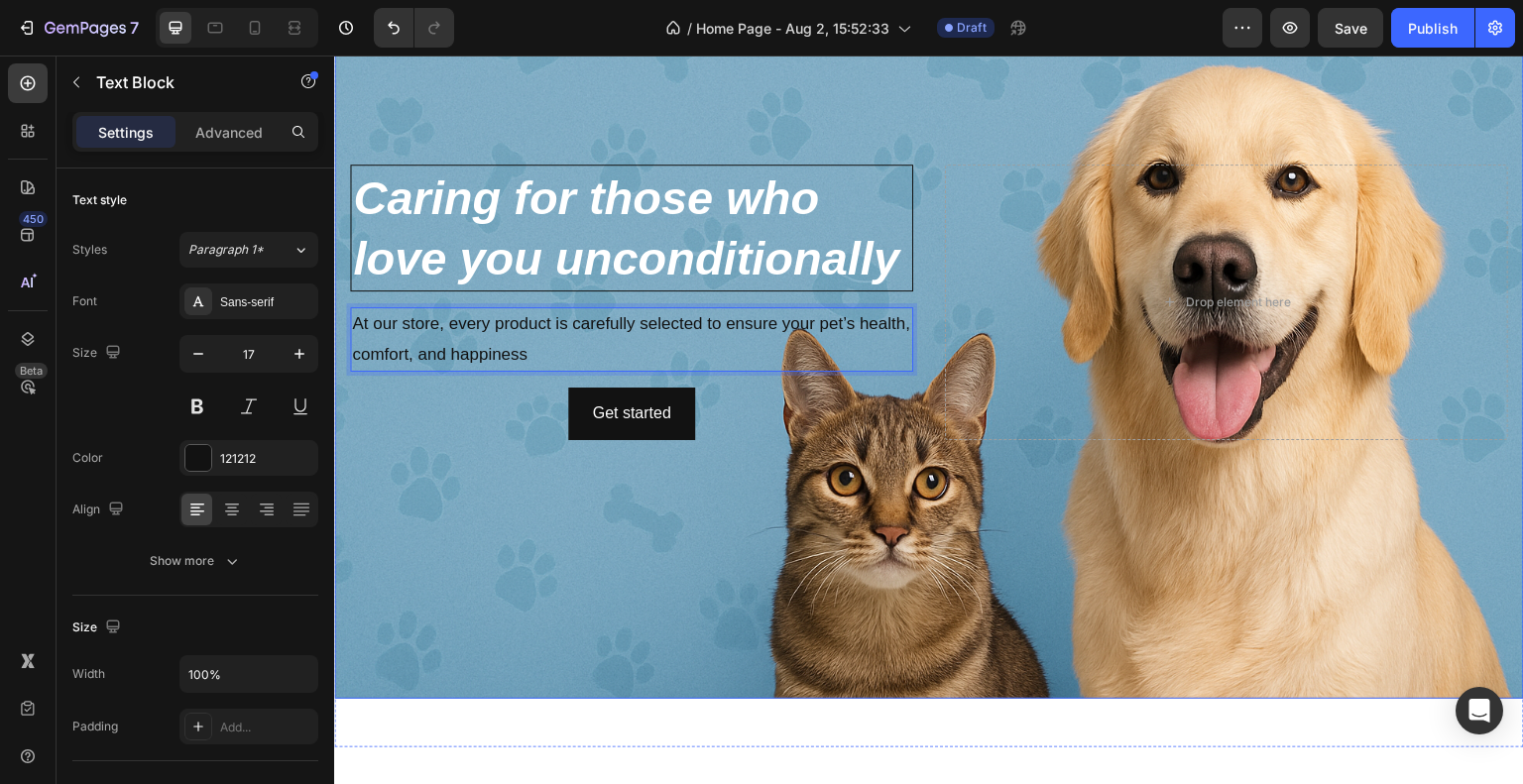click at bounding box center (929, 302) 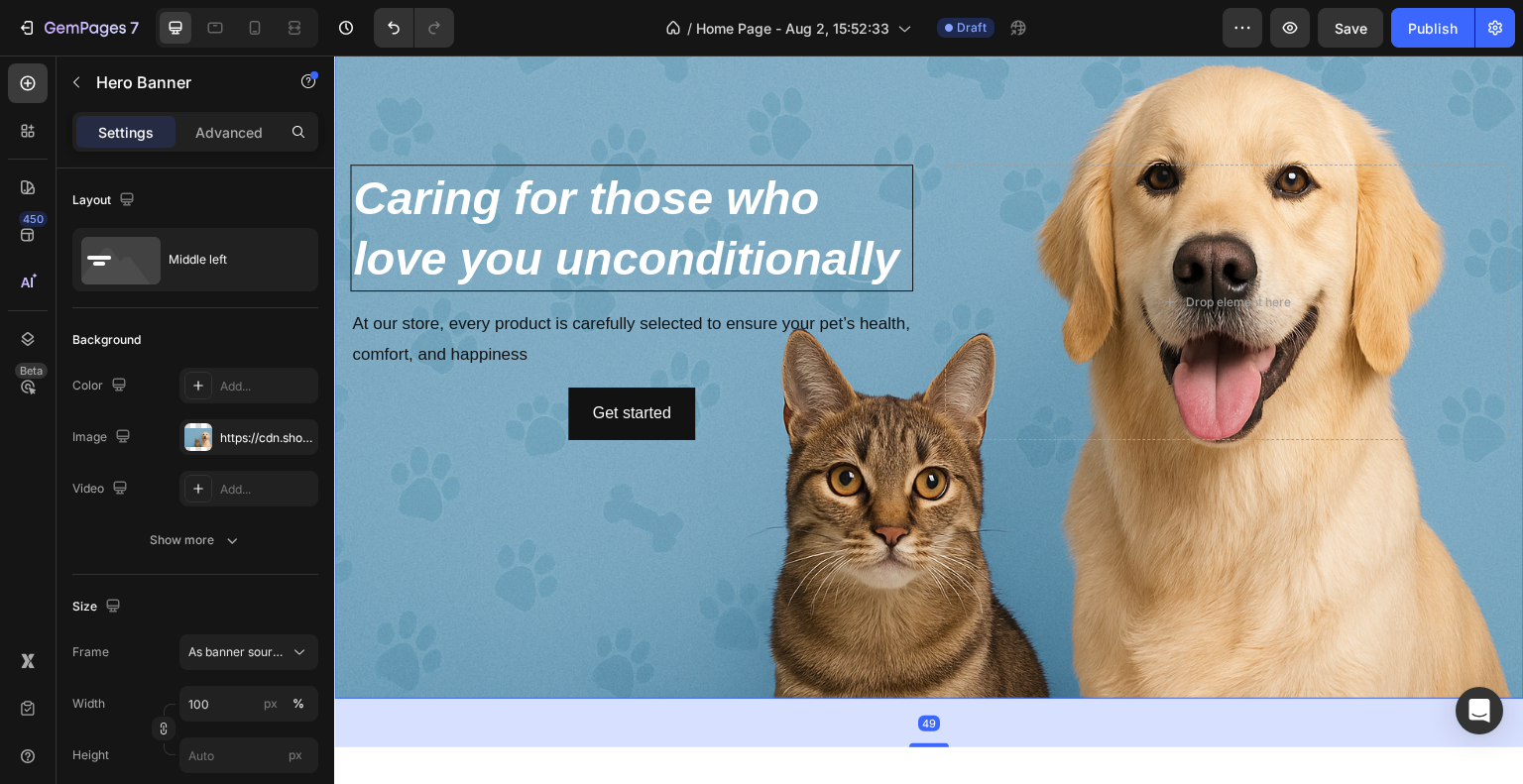 click at bounding box center (929, 302) 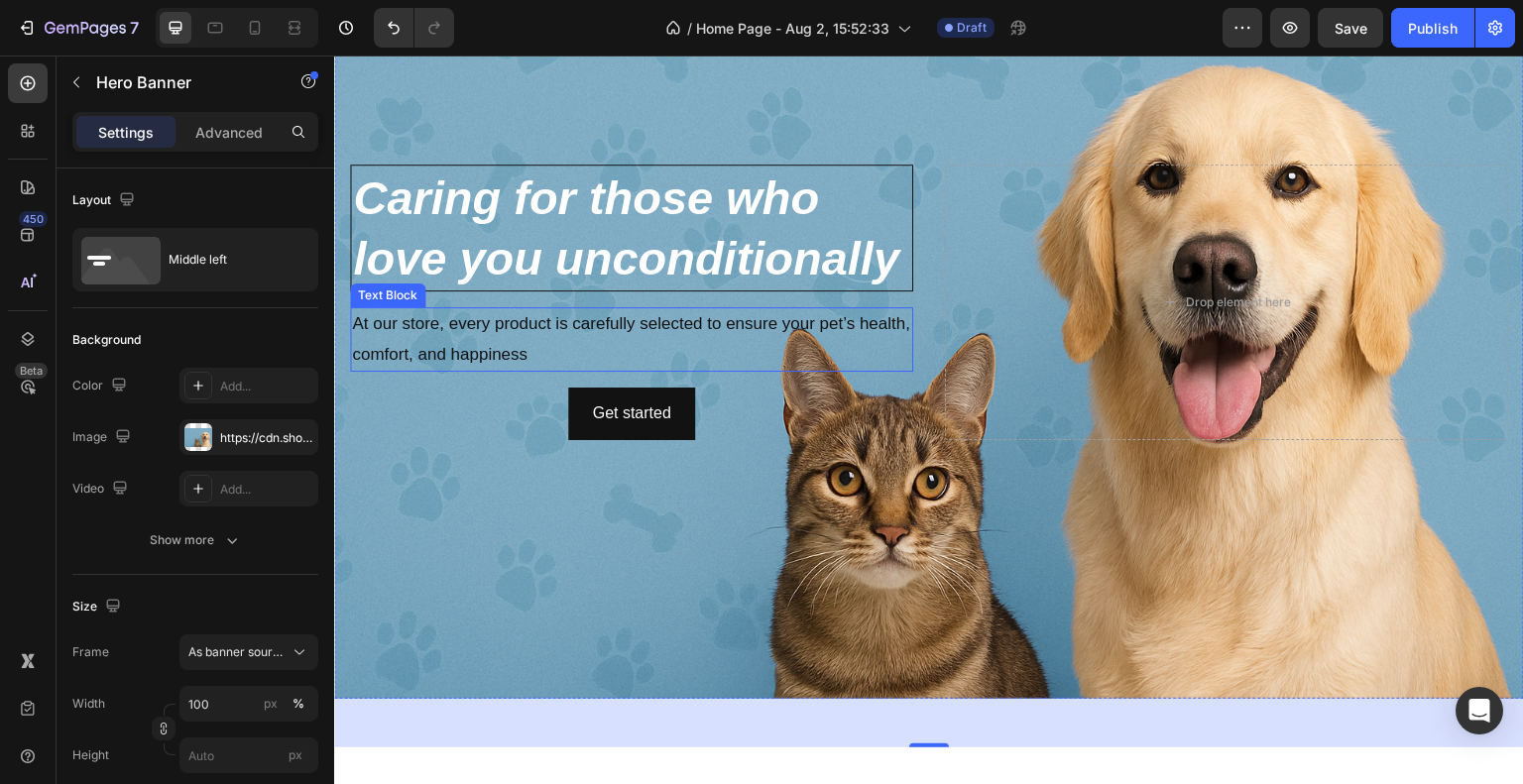 click on "At our store, every product is carefully selected to ensure your pet’s health, comfort, and happiness" at bounding box center (632, 339) 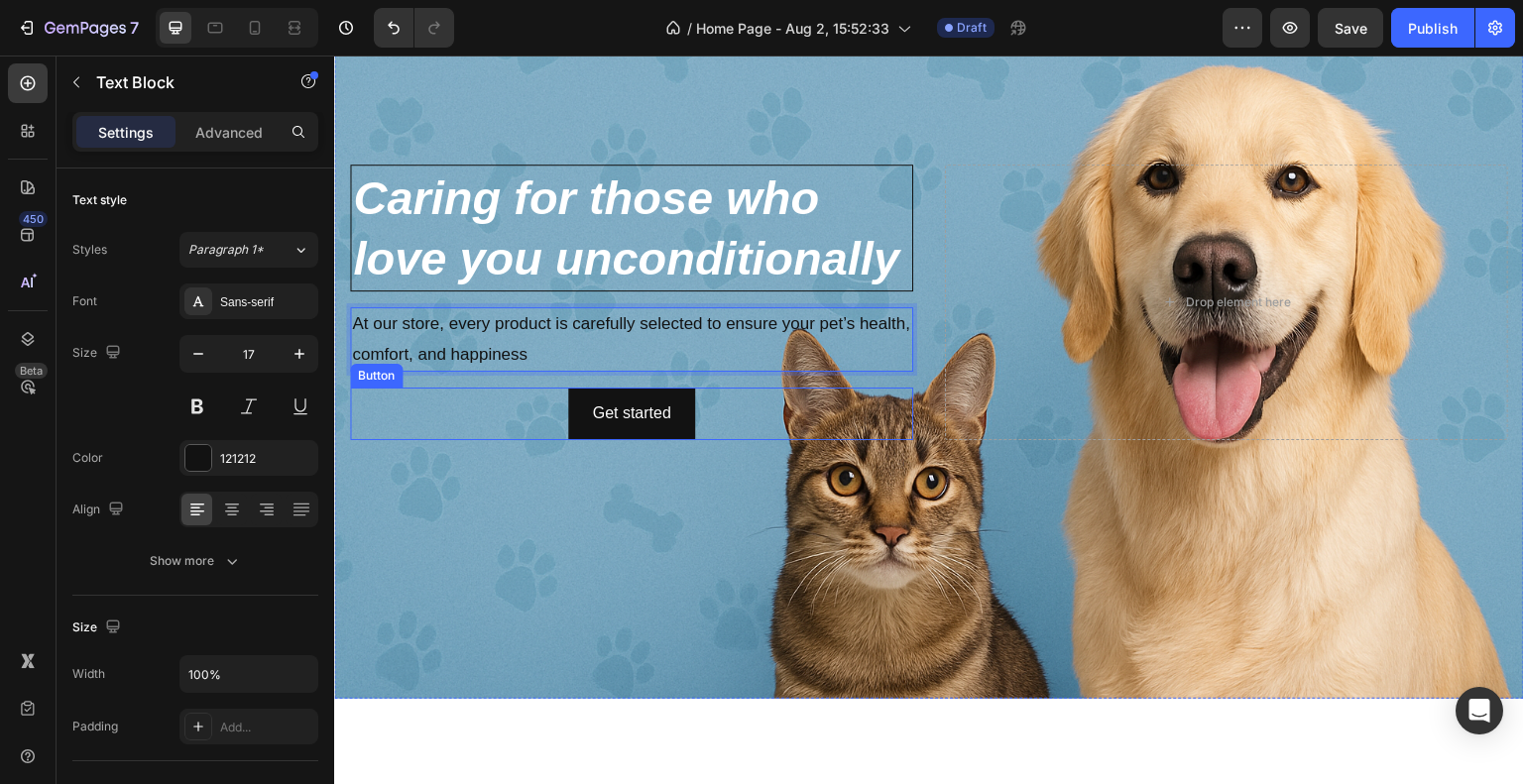 click on "Get started Button" at bounding box center [632, 413] 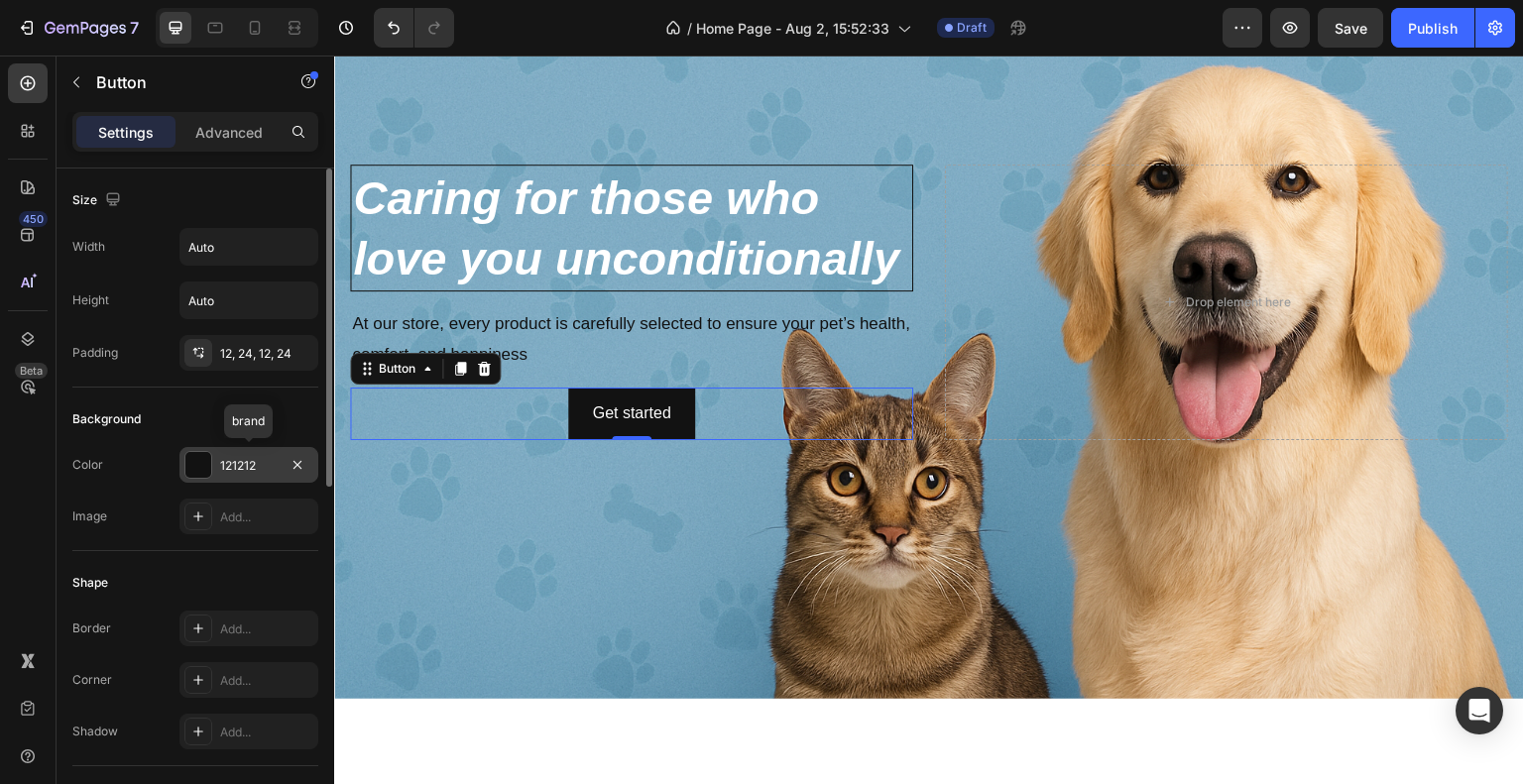 click at bounding box center [198, 465] 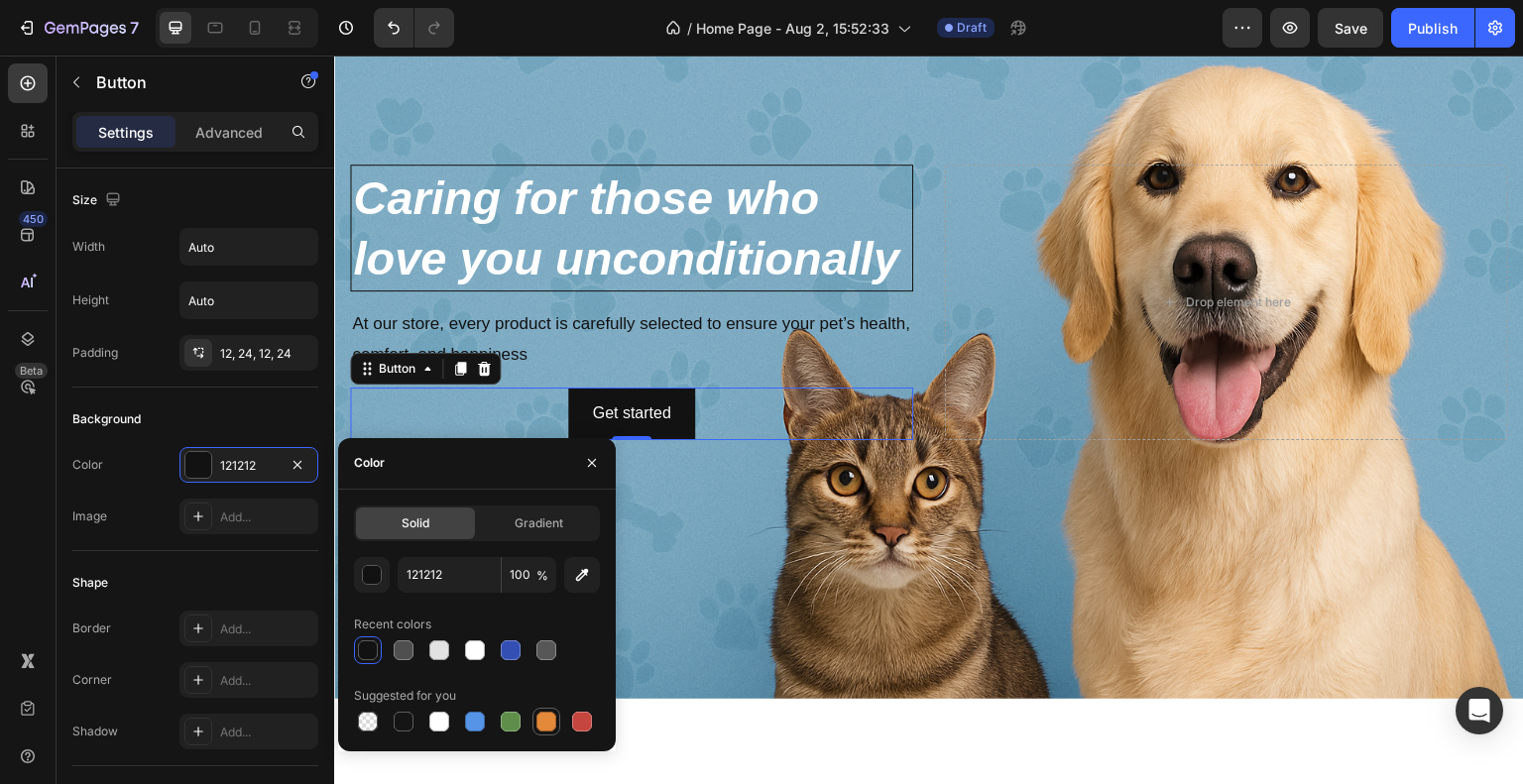 click at bounding box center (546, 722) 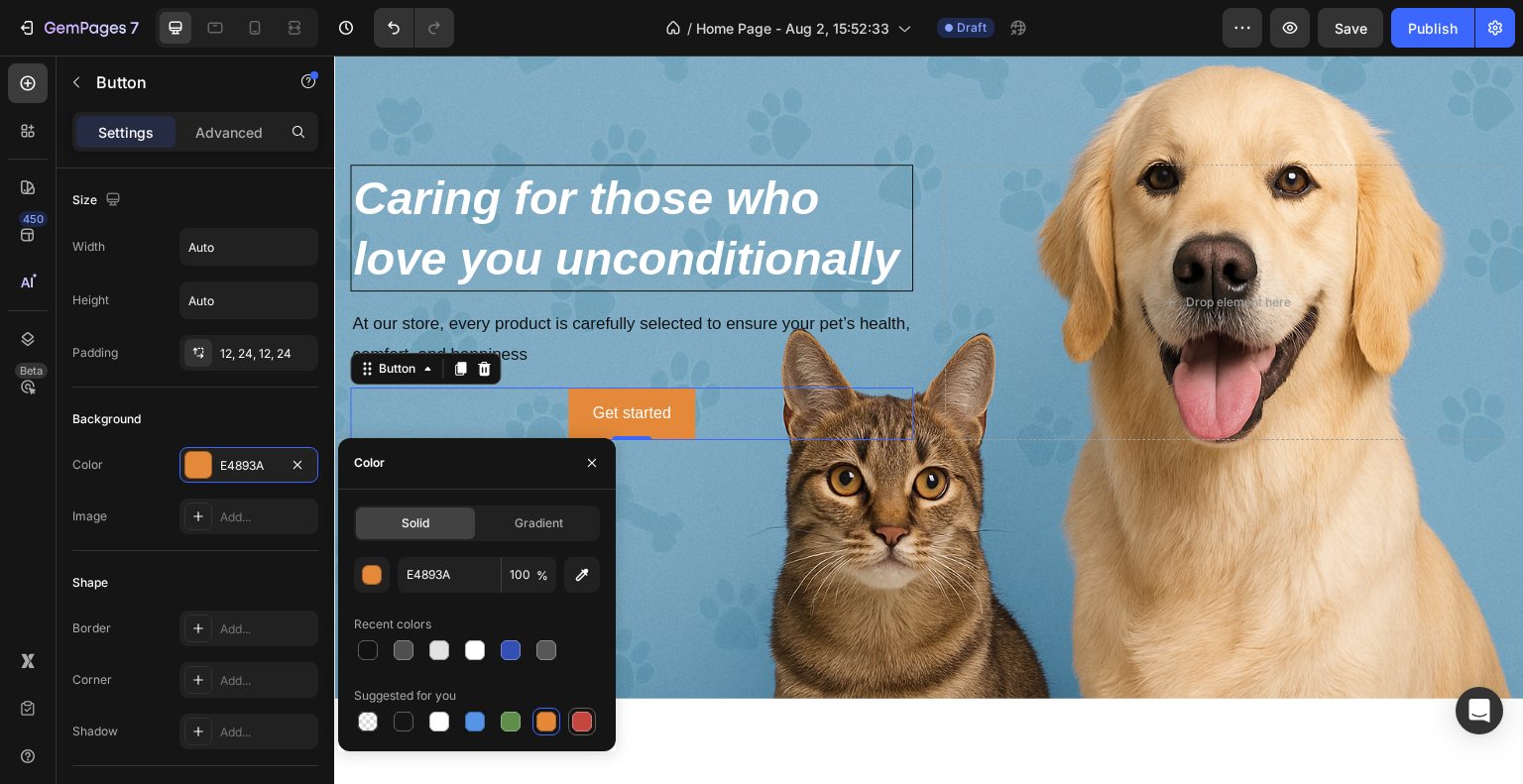 click at bounding box center (582, 722) 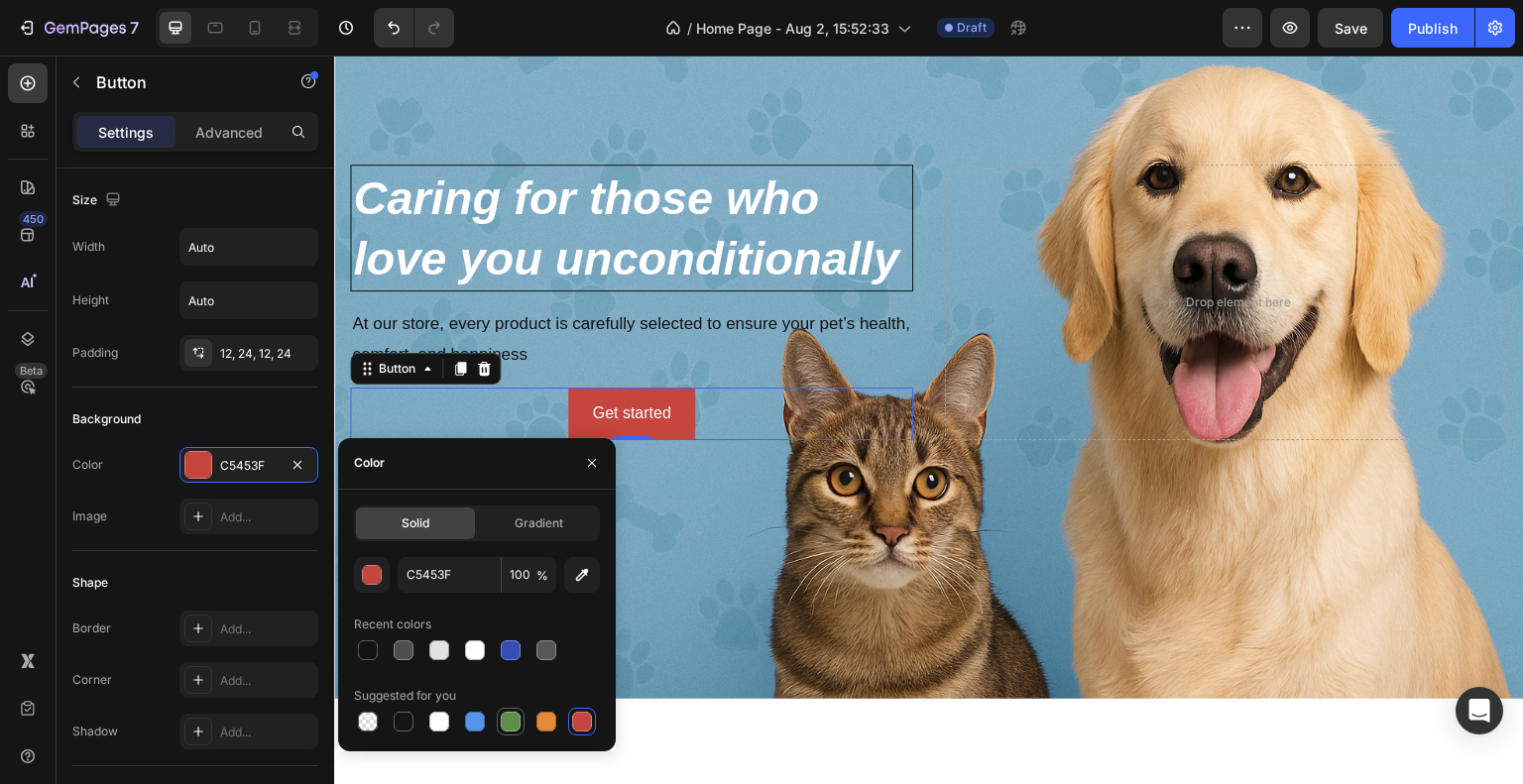 click at bounding box center [511, 722] 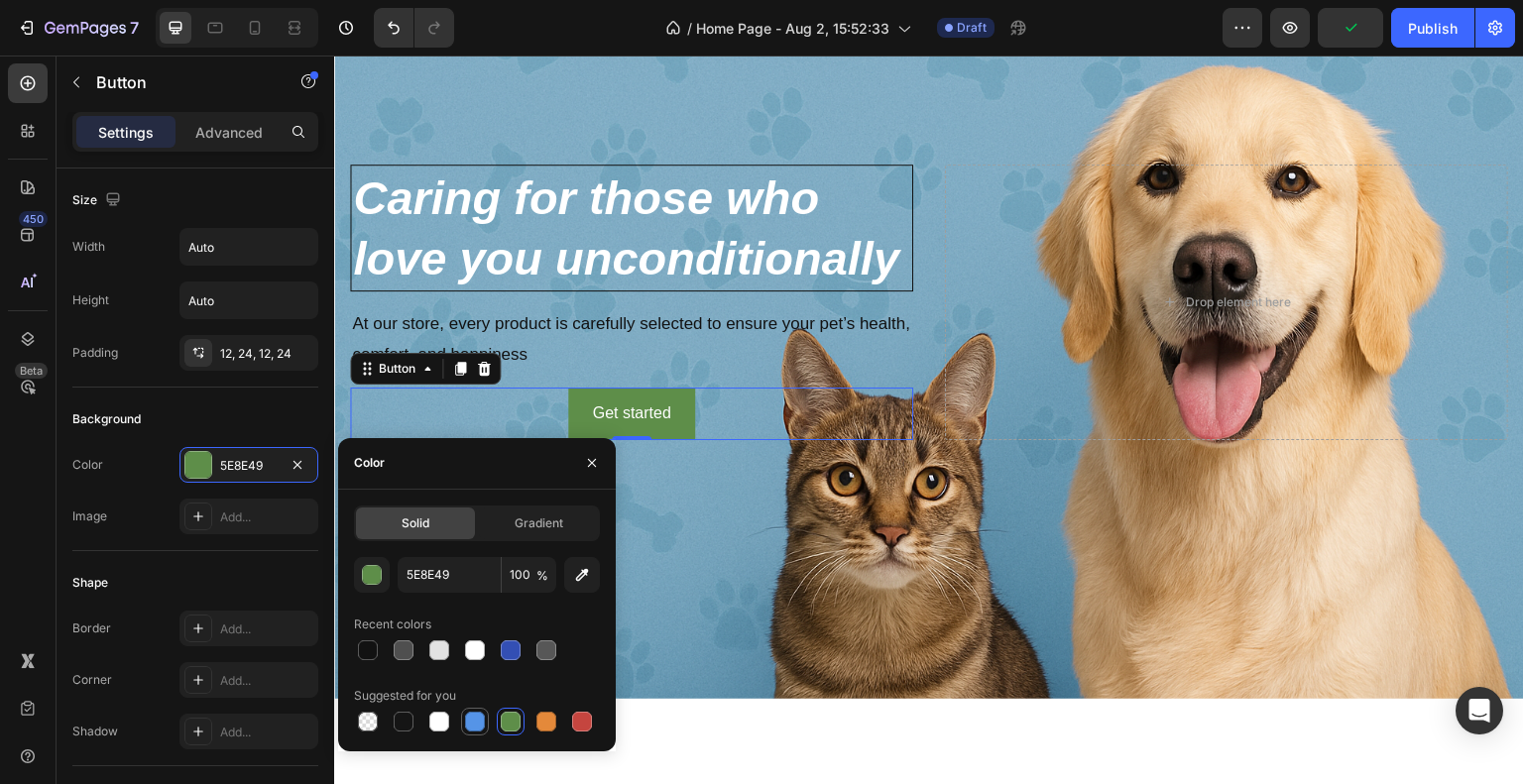 click at bounding box center (475, 722) 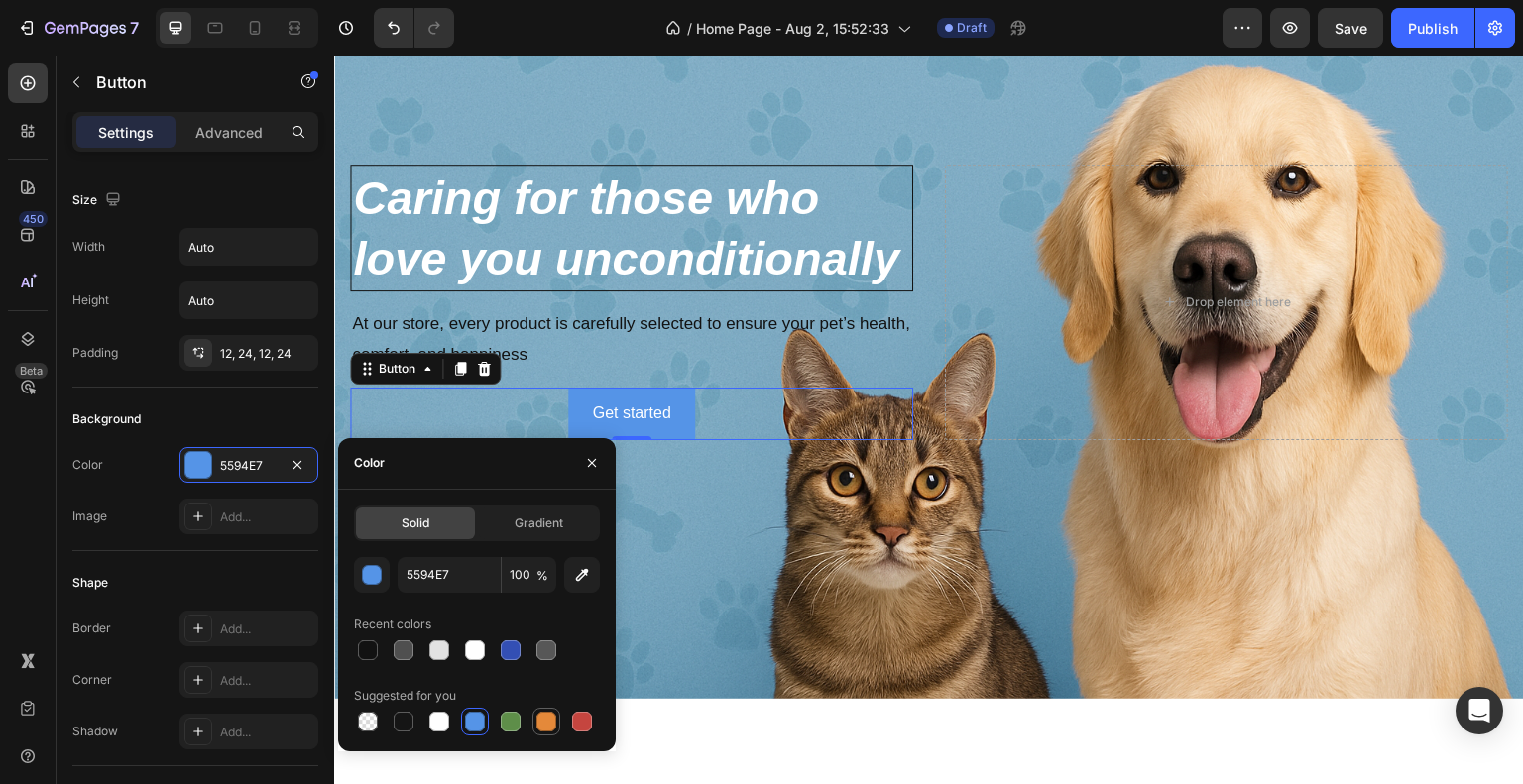 click at bounding box center [546, 722] 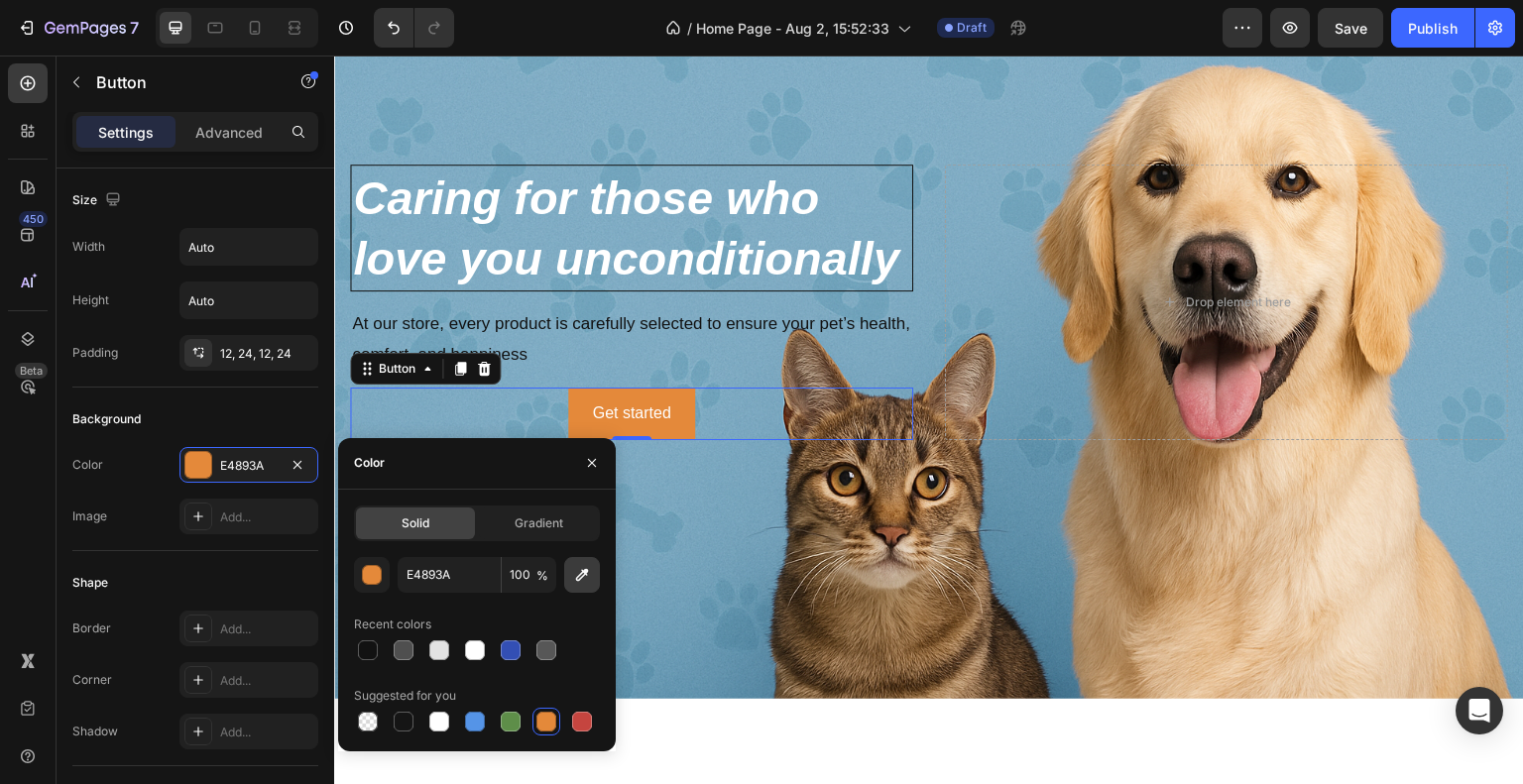 click 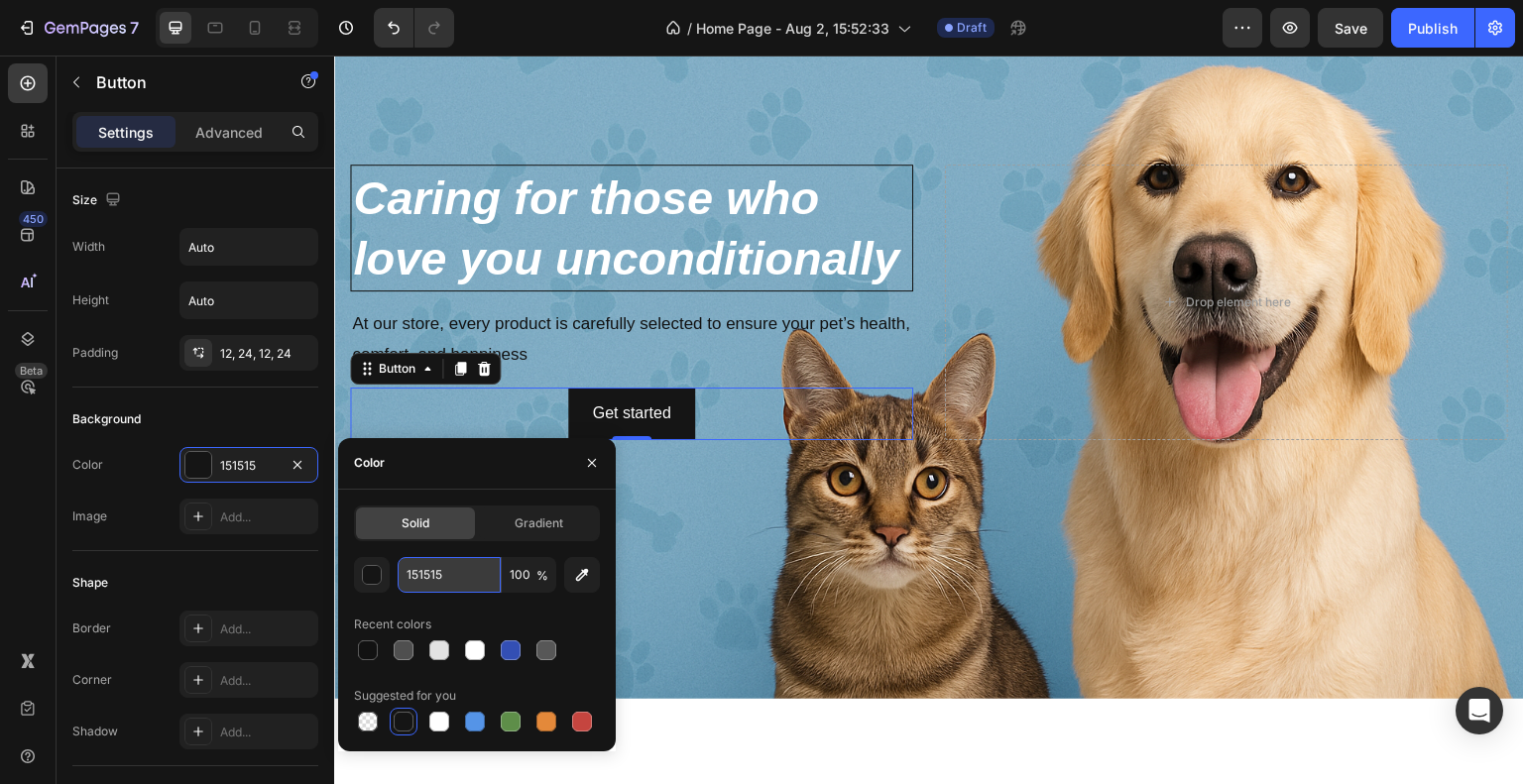 click on "151515" at bounding box center (449, 575) 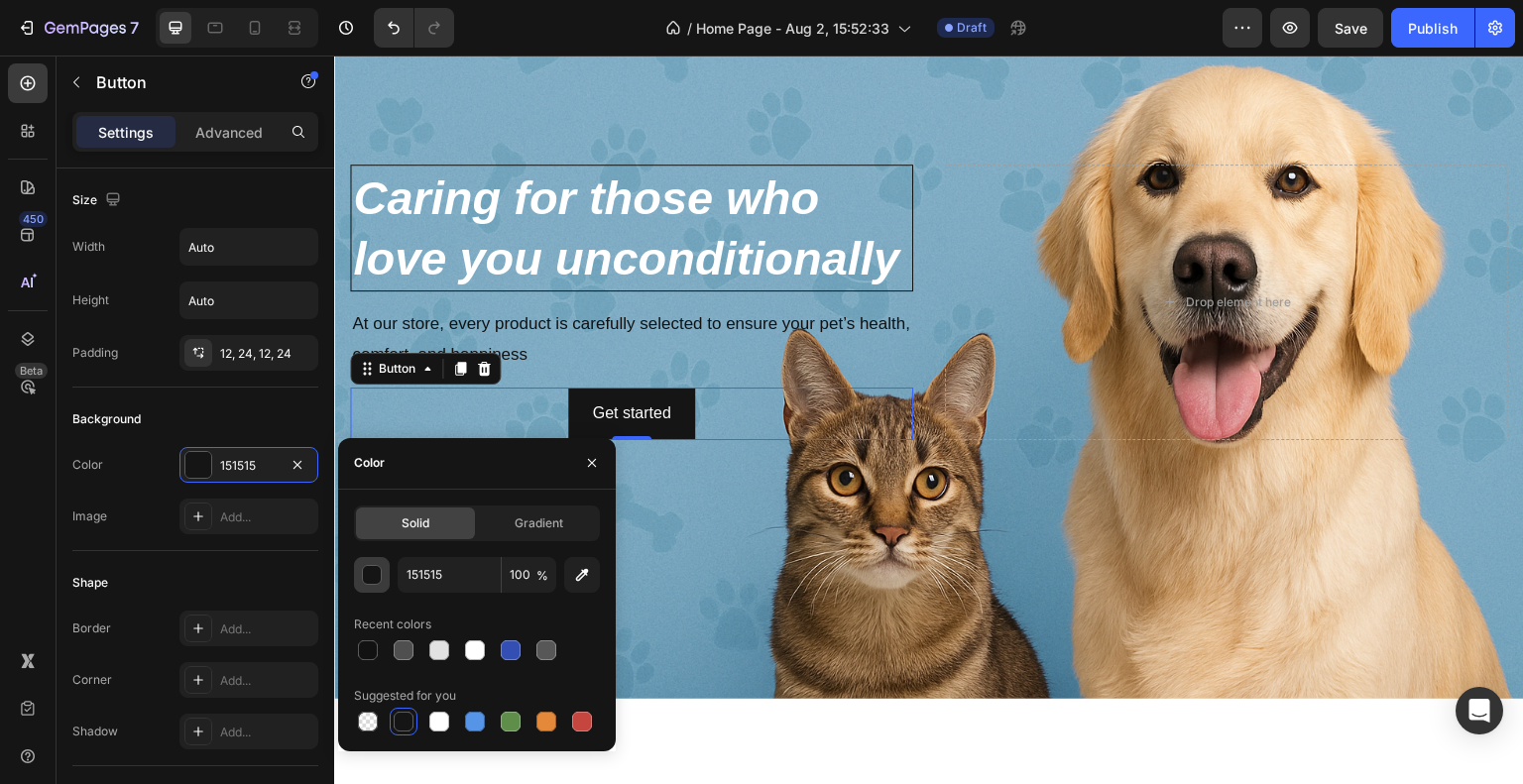 click at bounding box center [373, 576] 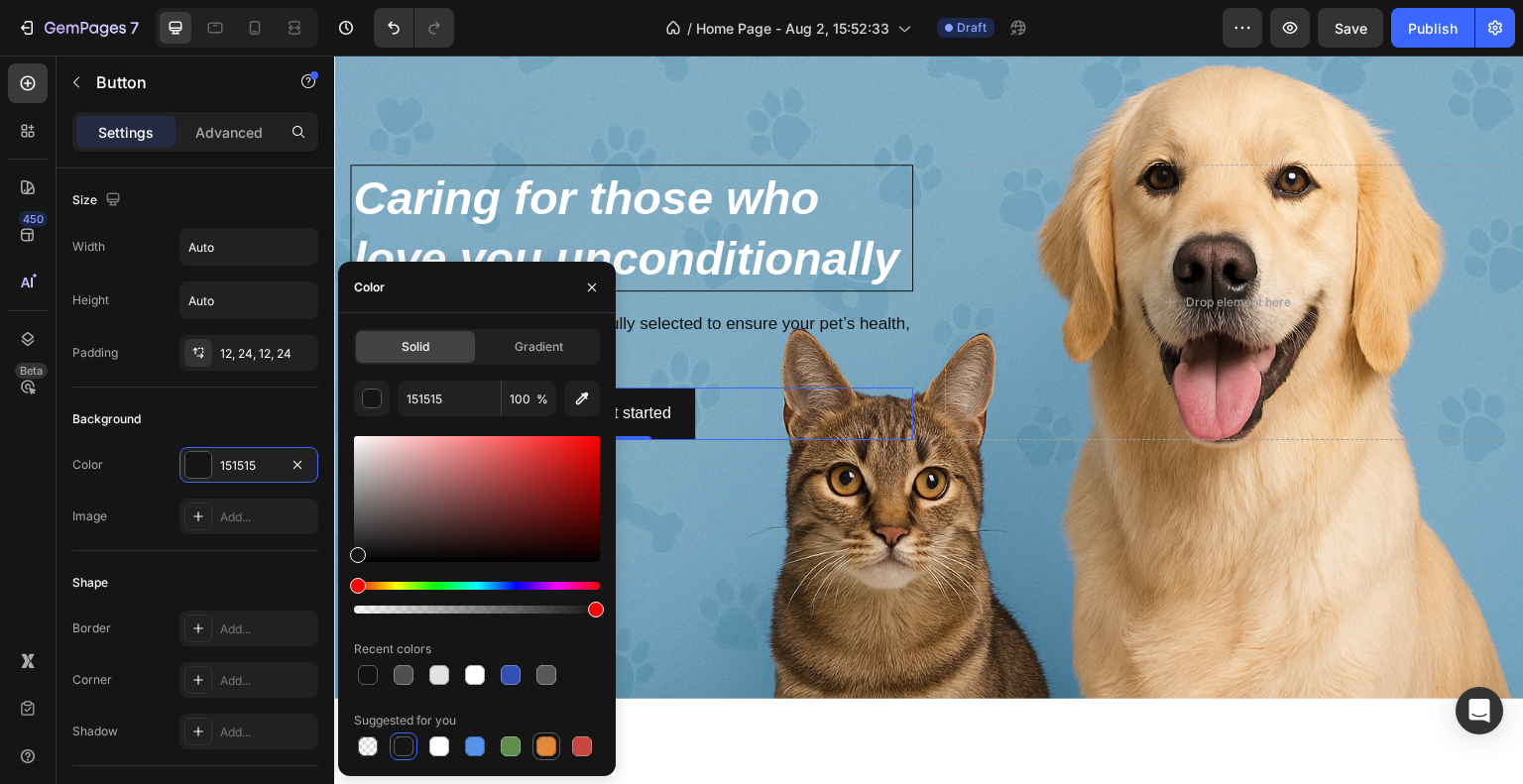 click at bounding box center [546, 746] 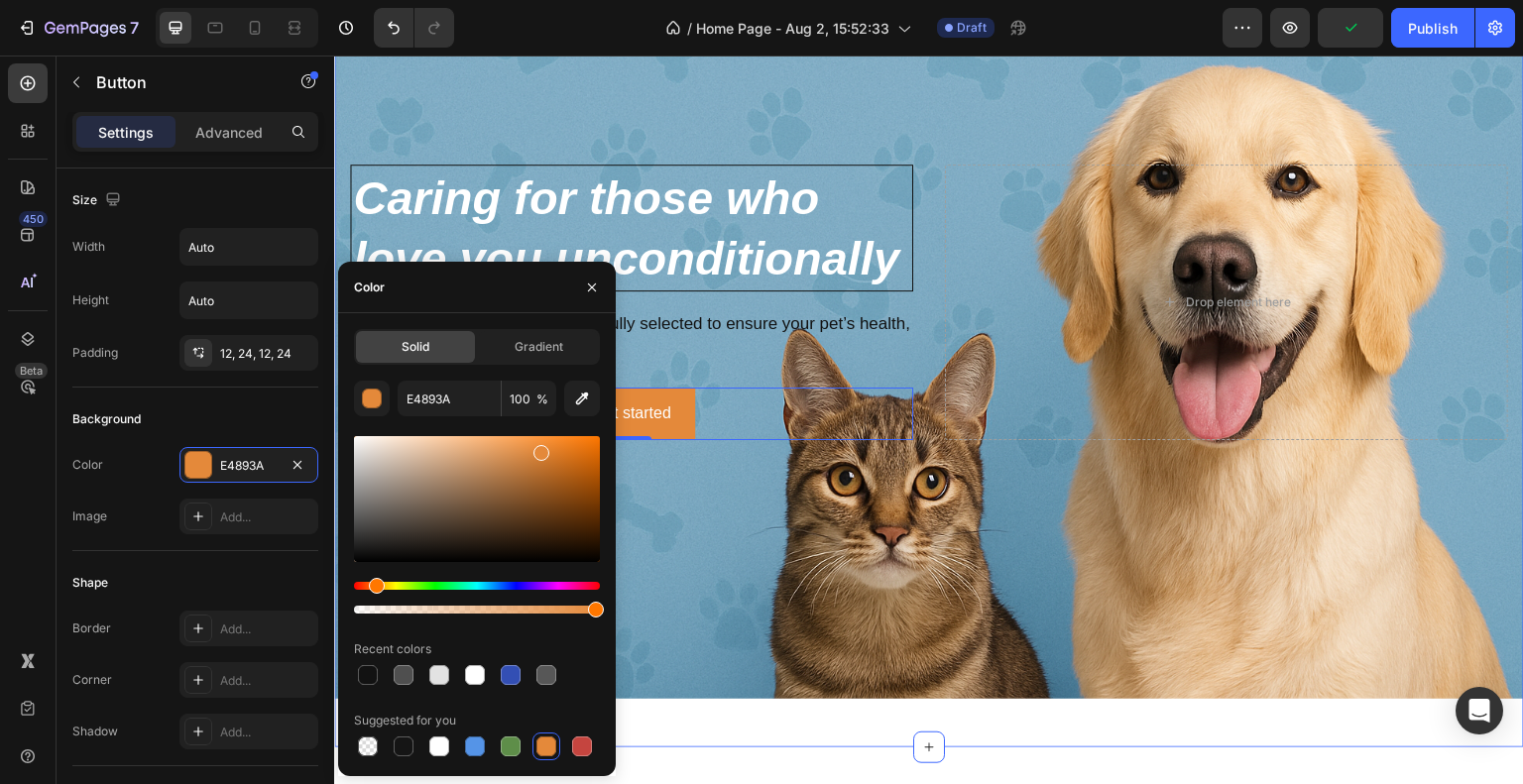 click on "⁠⁠⁠⁠⁠⁠⁠ Caring for those who love you unconditionally Heading At our store, every product is carefully selected to ensure your pet’s health, comfort, and happiness Text Block Get started Button   0
Drop element here Hero Banner" at bounding box center (929, 326) 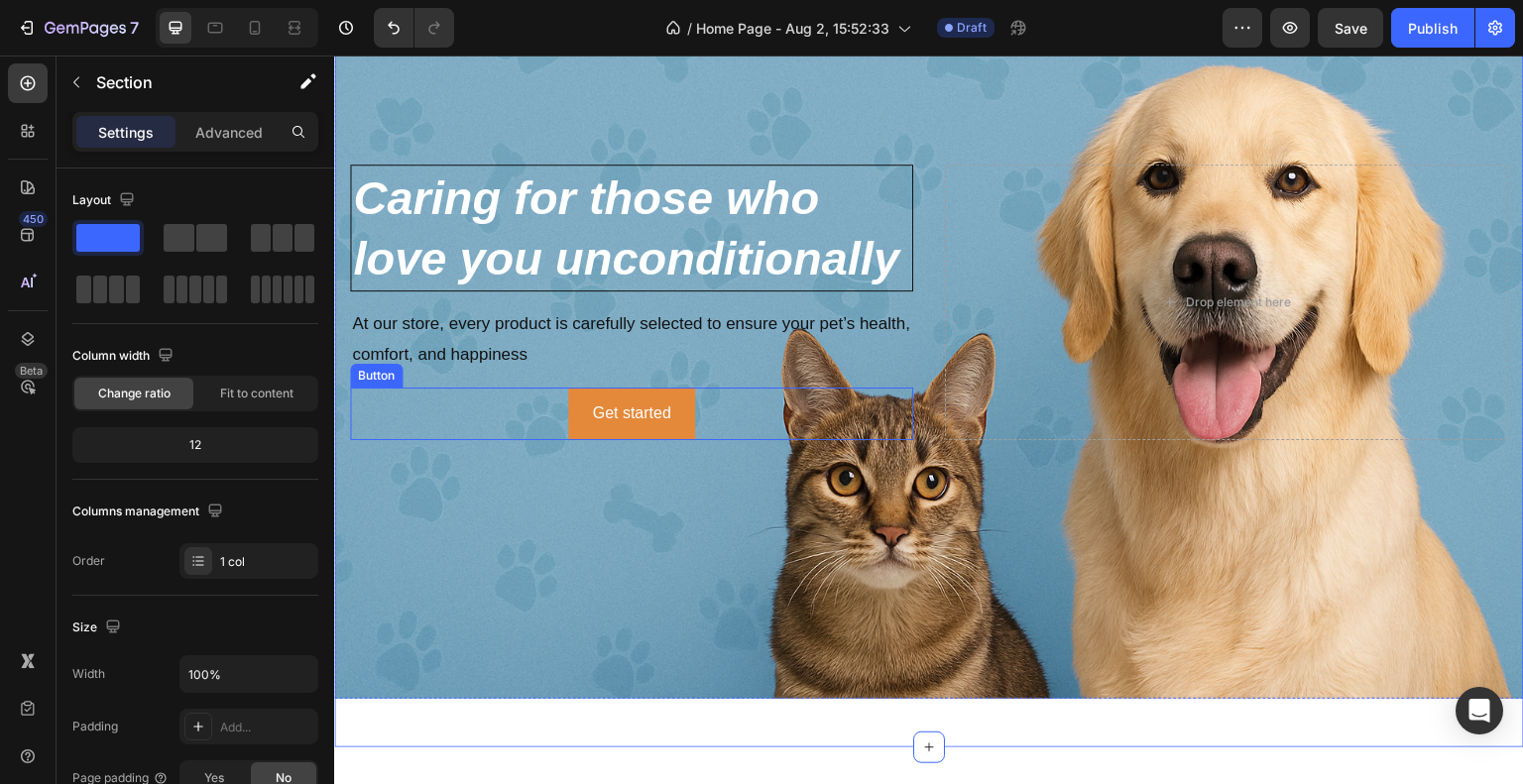 click on "Get started Button" at bounding box center [632, 413] 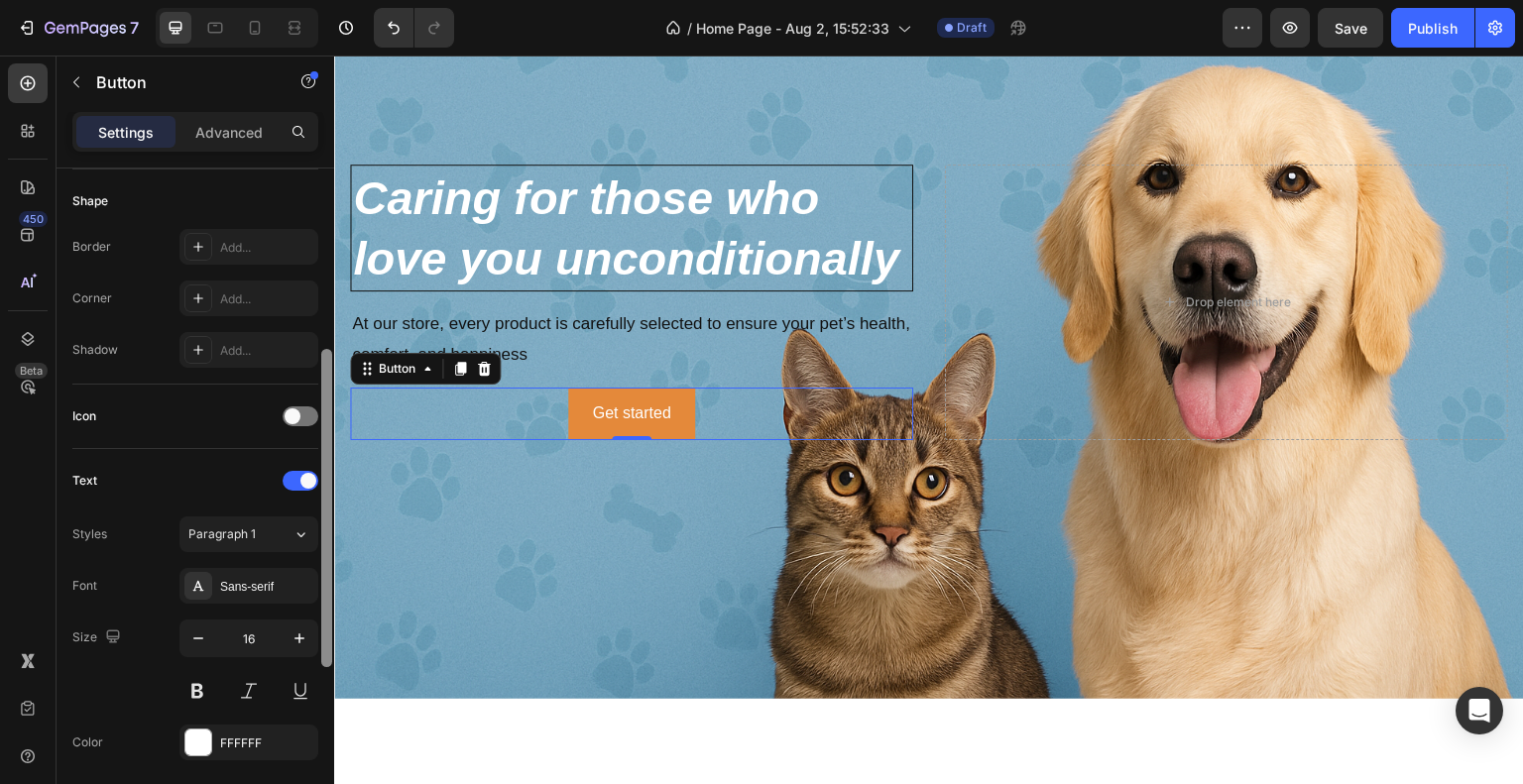 scroll, scrollTop: 385, scrollLeft: 0, axis: vertical 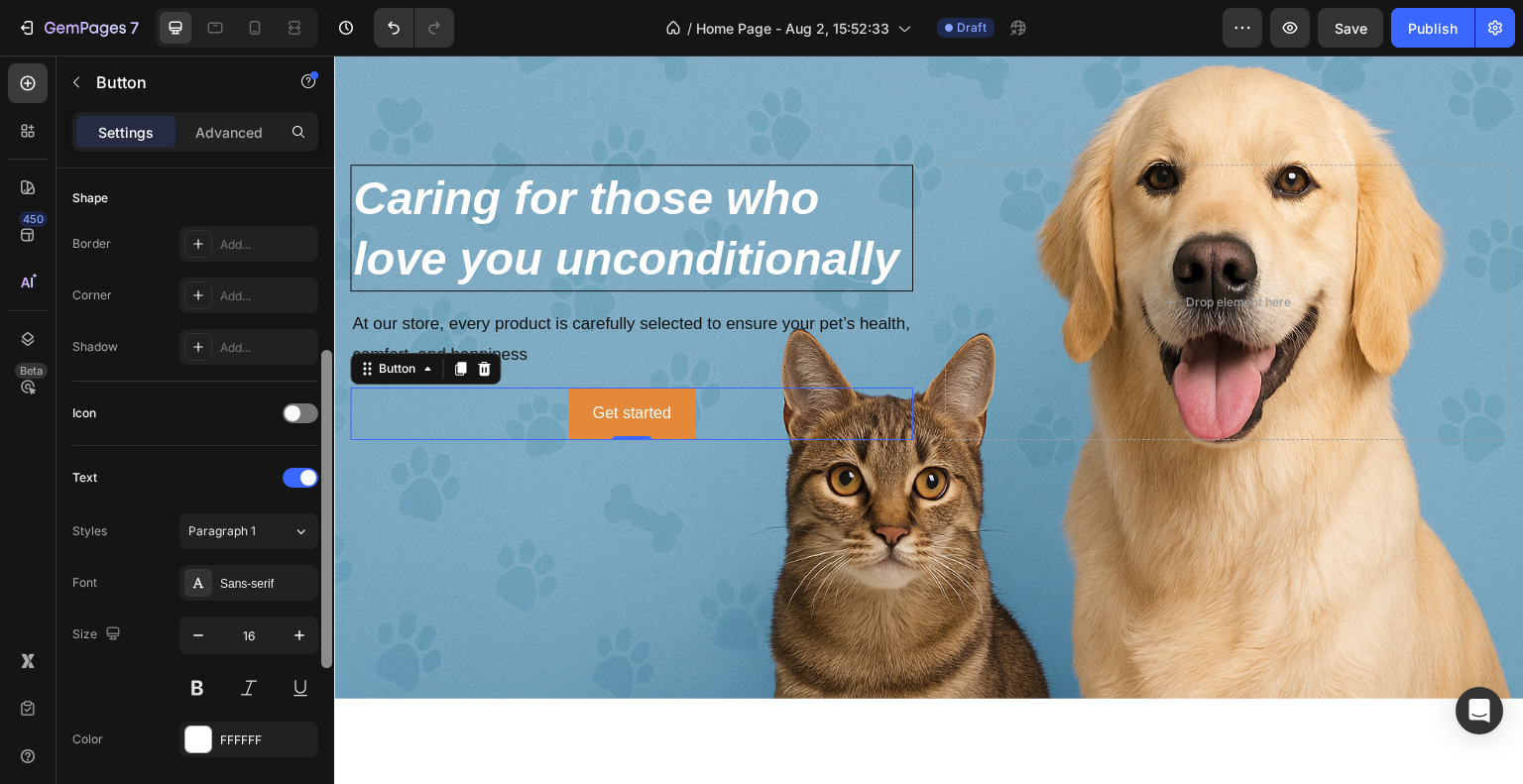 drag, startPoint x: 328, startPoint y: 447, endPoint x: 329, endPoint y: 629, distance: 182.00275 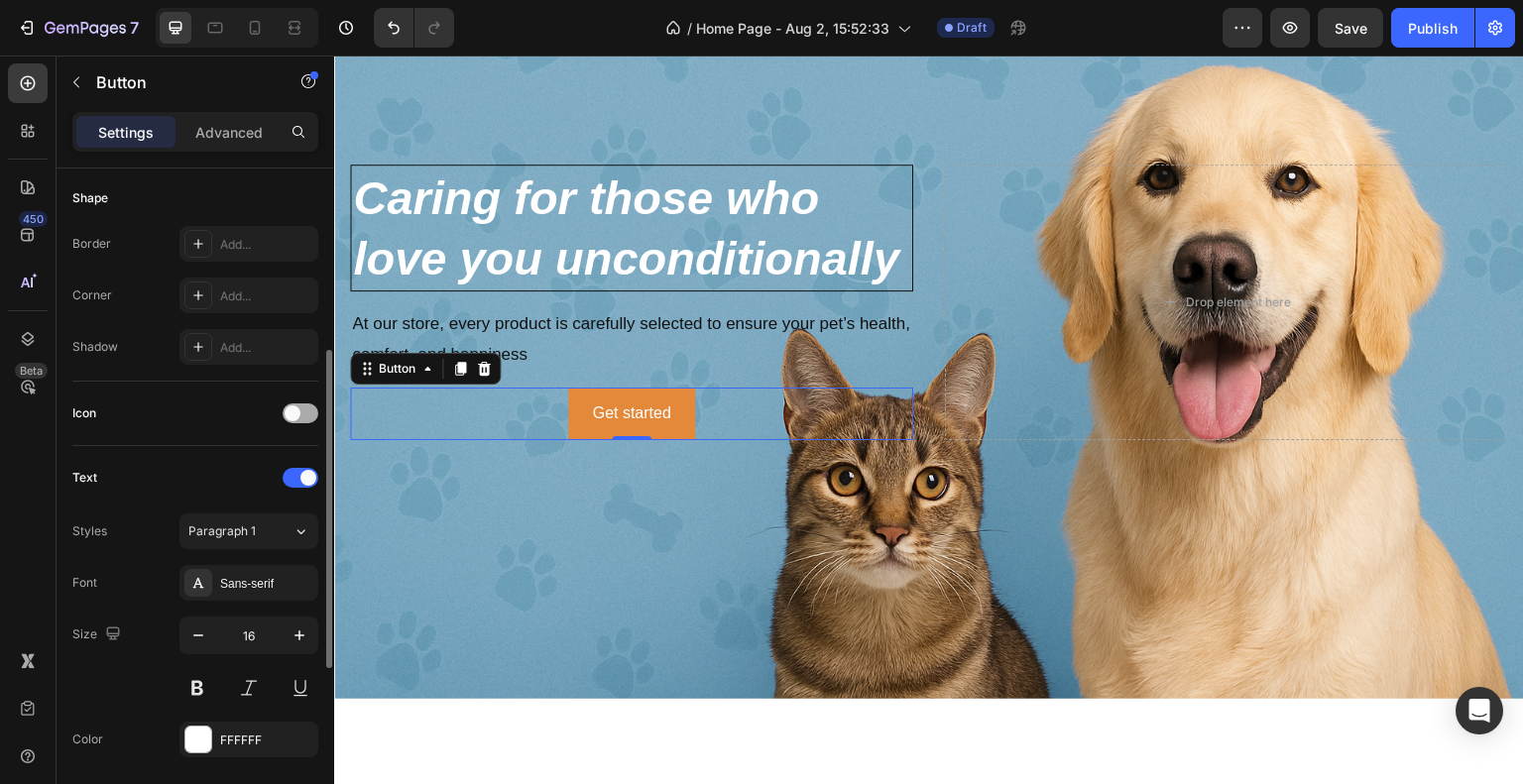 click at bounding box center [293, 413] 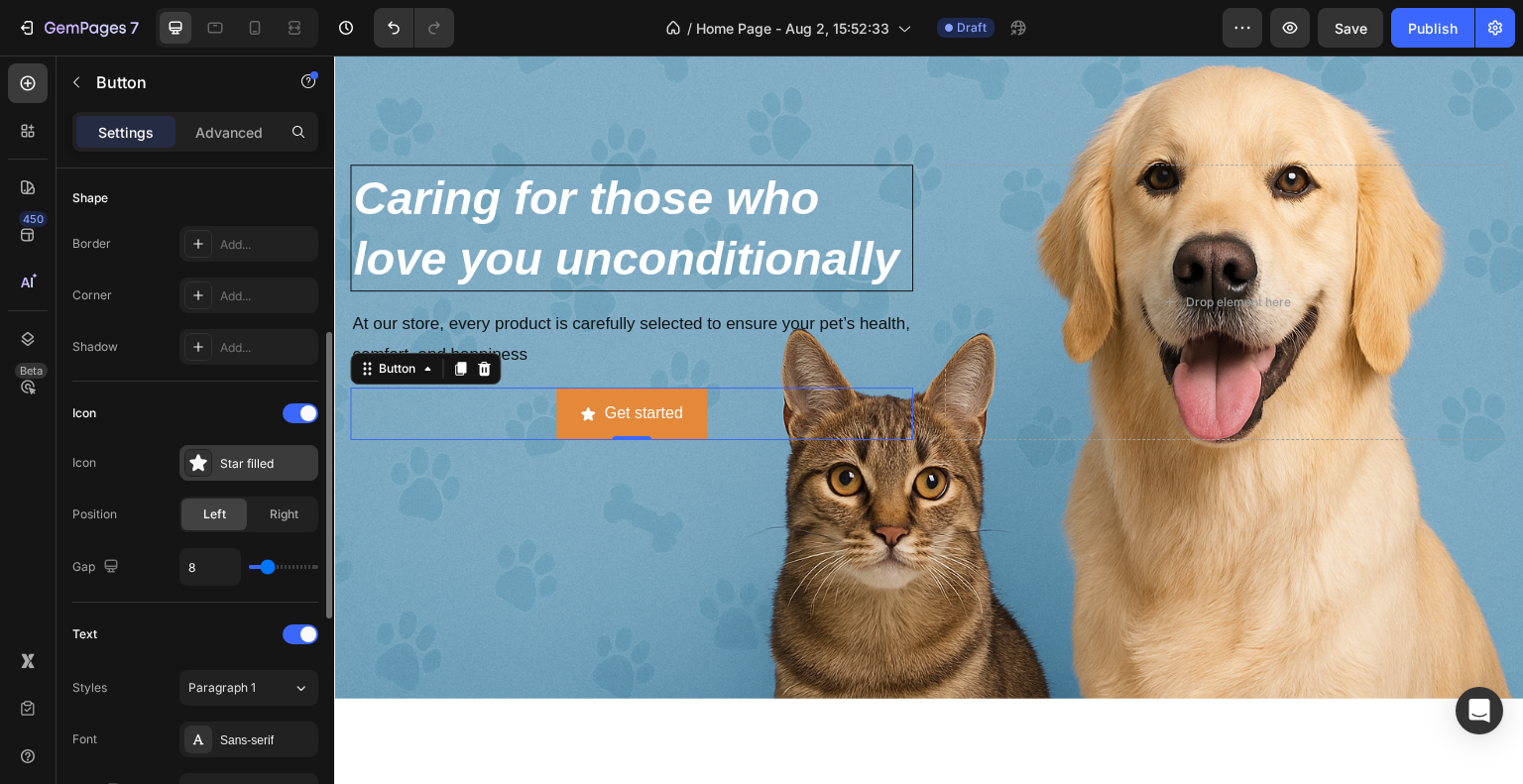 click 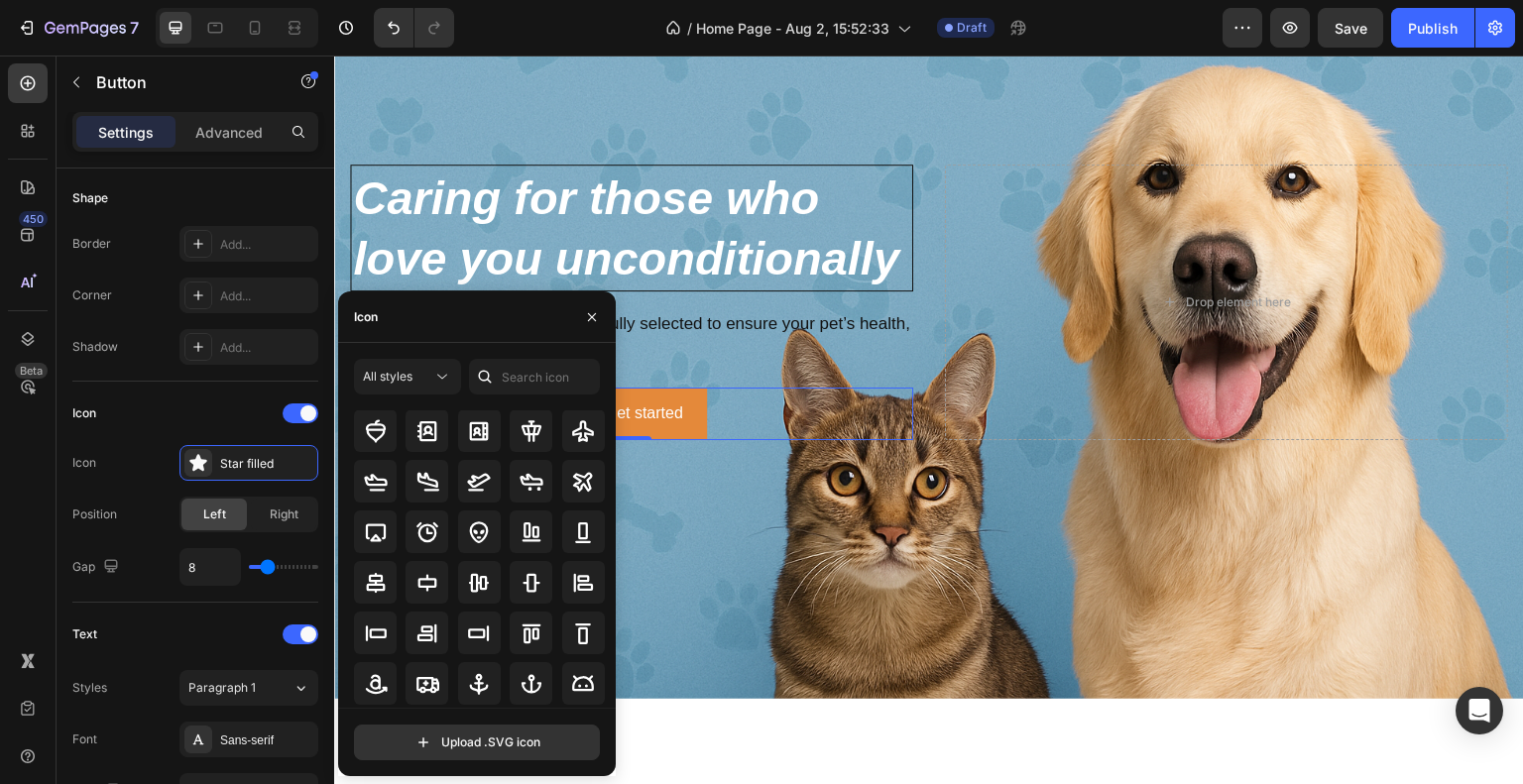 scroll, scrollTop: 0, scrollLeft: 0, axis: both 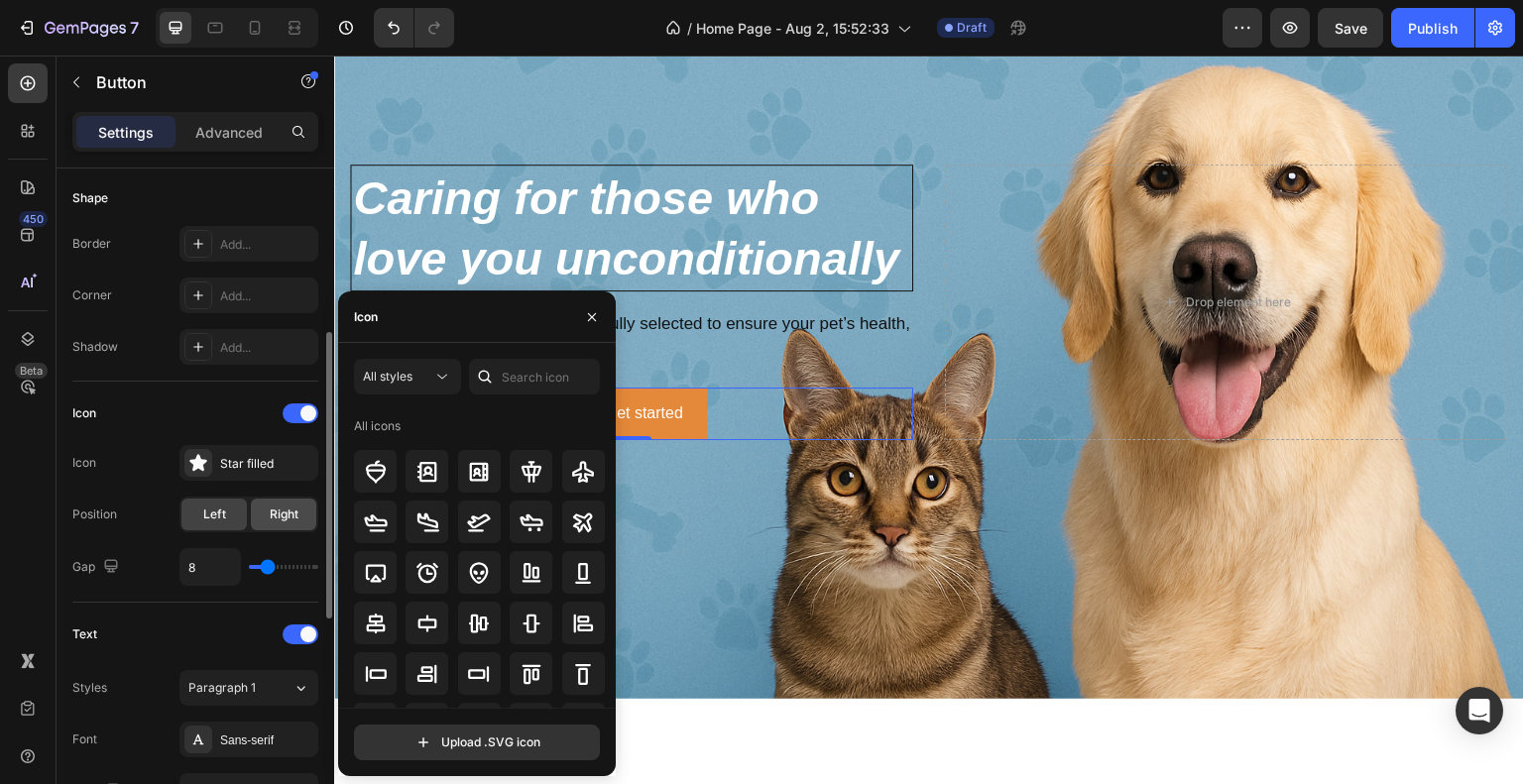 click on "Right" 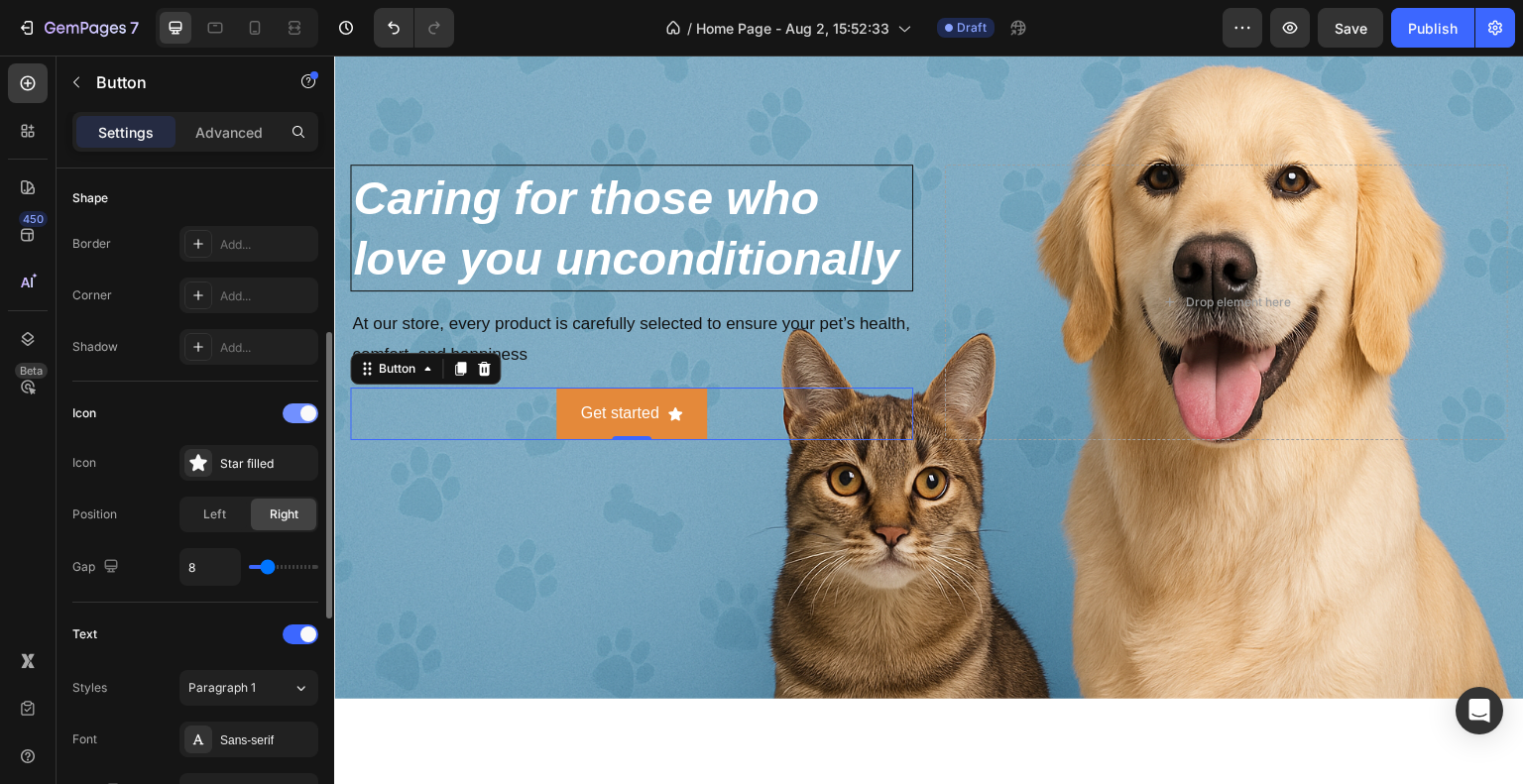 click at bounding box center (308, 413) 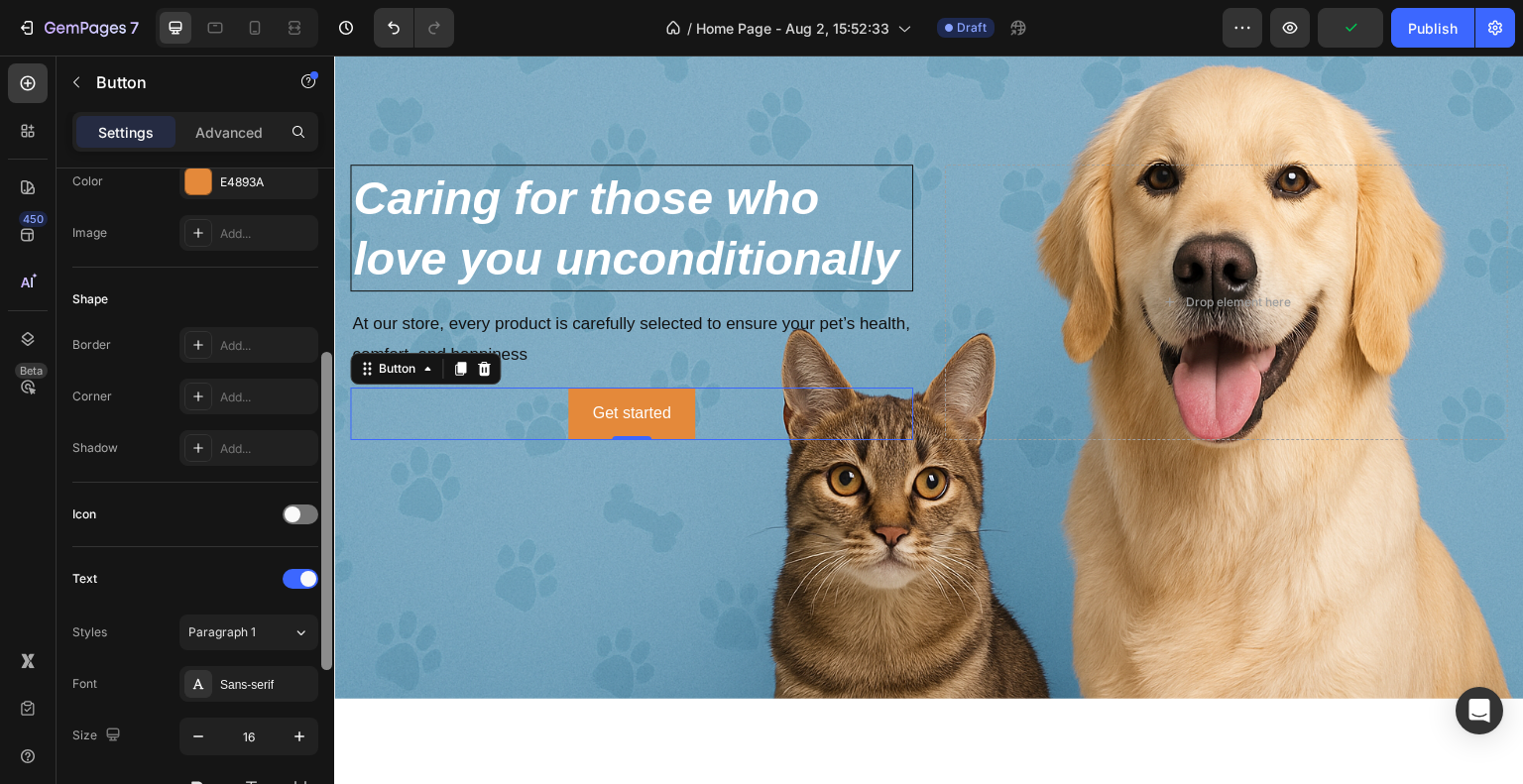 scroll, scrollTop: 328, scrollLeft: 0, axis: vertical 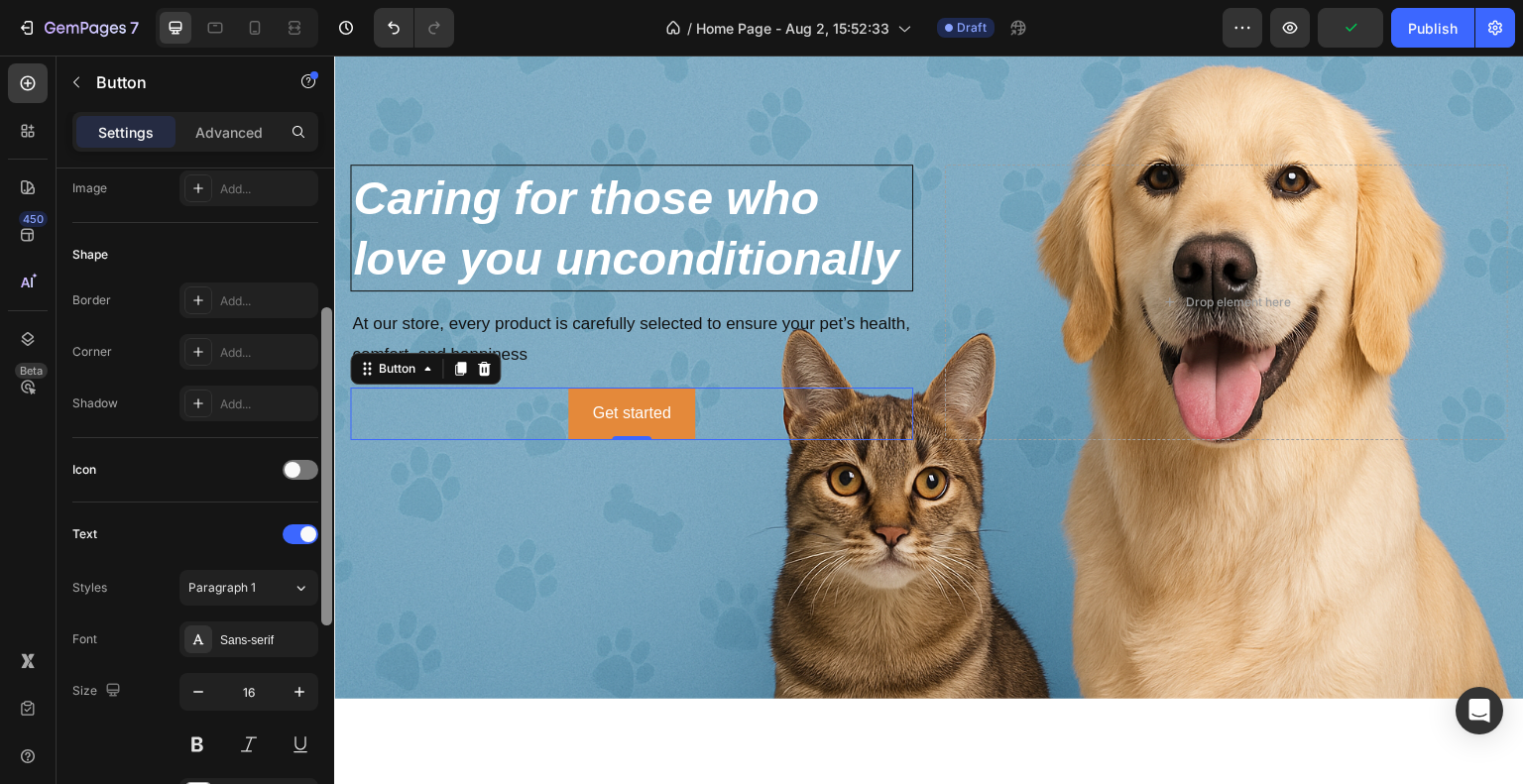 drag, startPoint x: 329, startPoint y: 504, endPoint x: 315, endPoint y: 478, distance: 29.529646 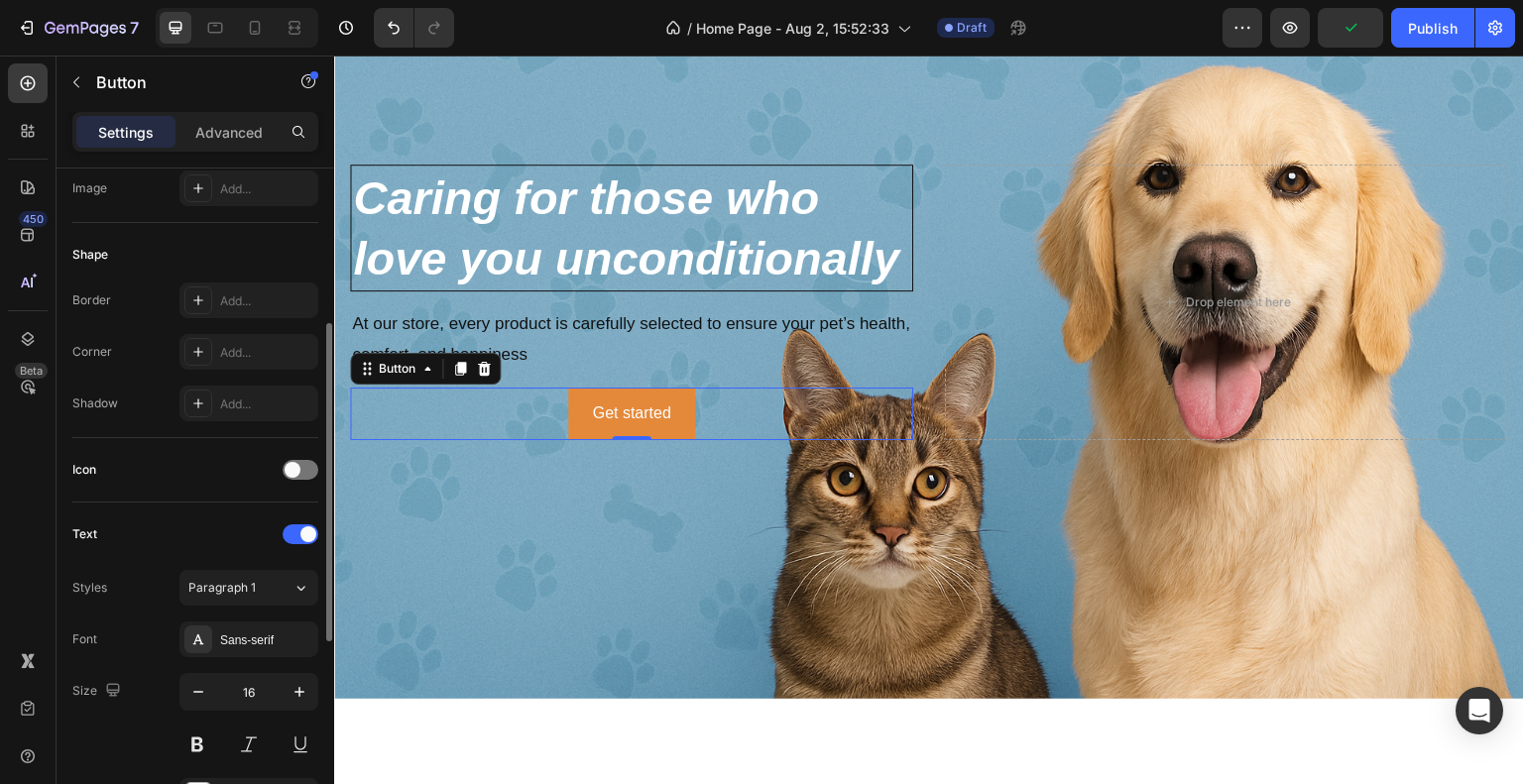 click on "Icon" at bounding box center [195, 470] 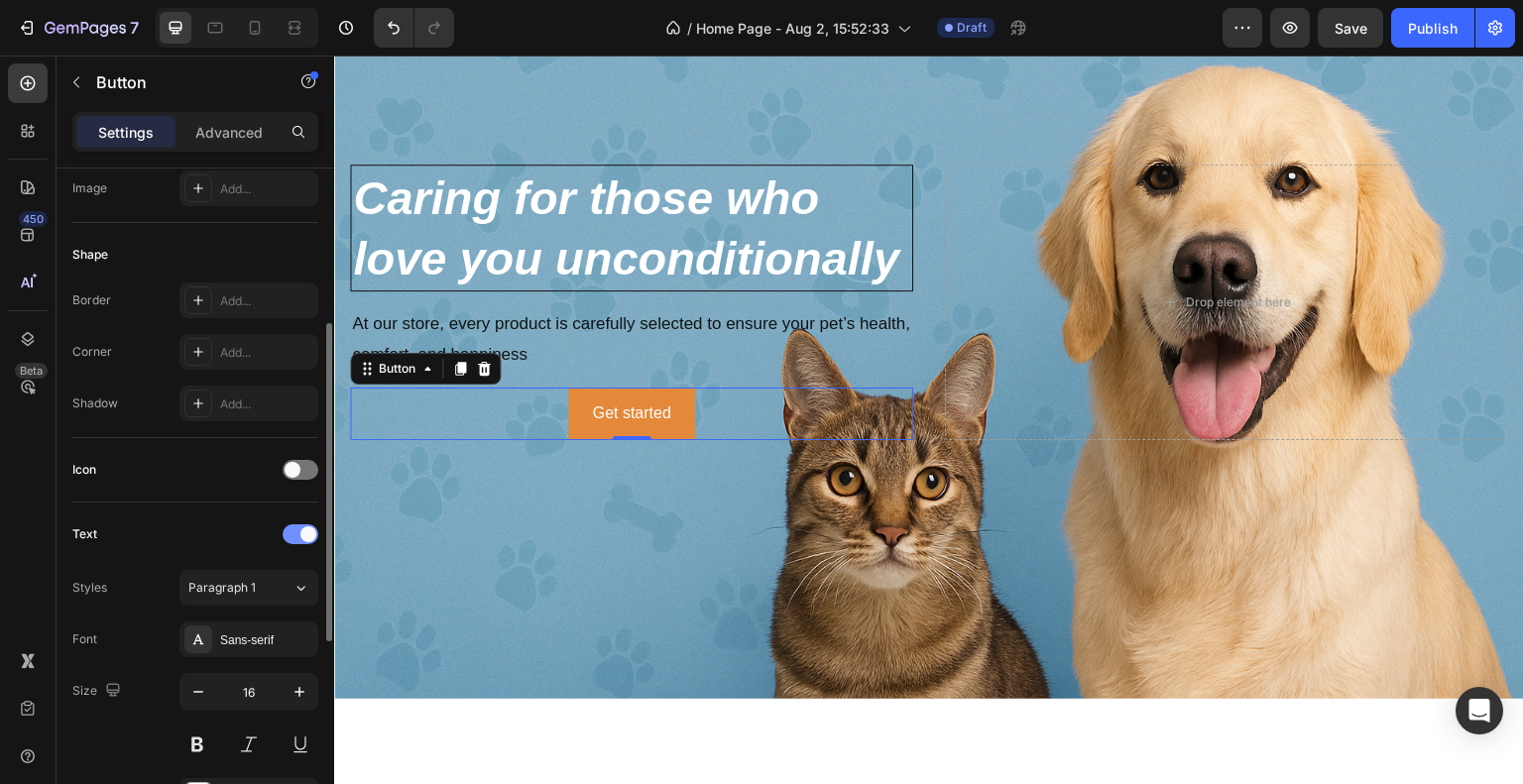click at bounding box center [300, 534] 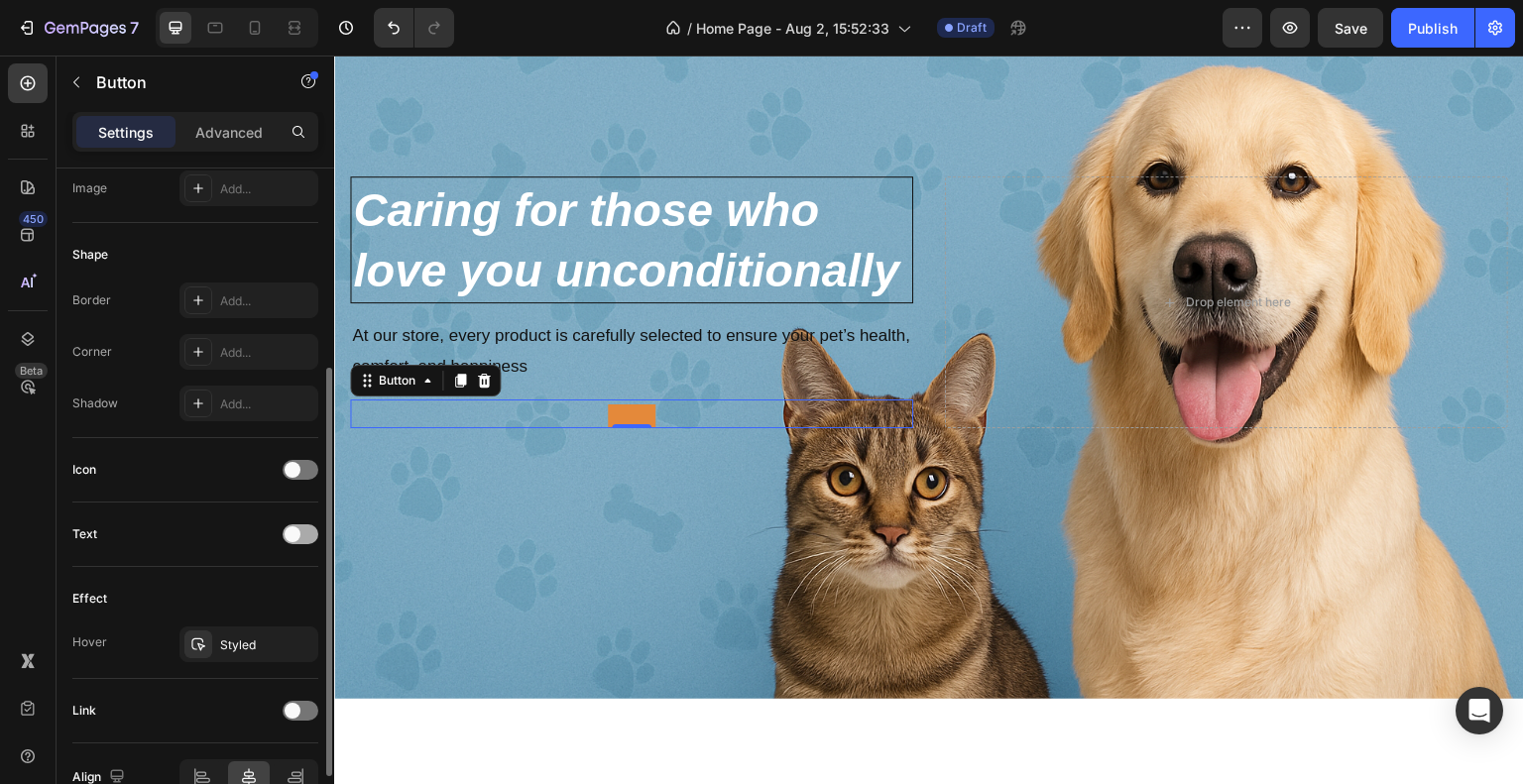 click at bounding box center [300, 534] 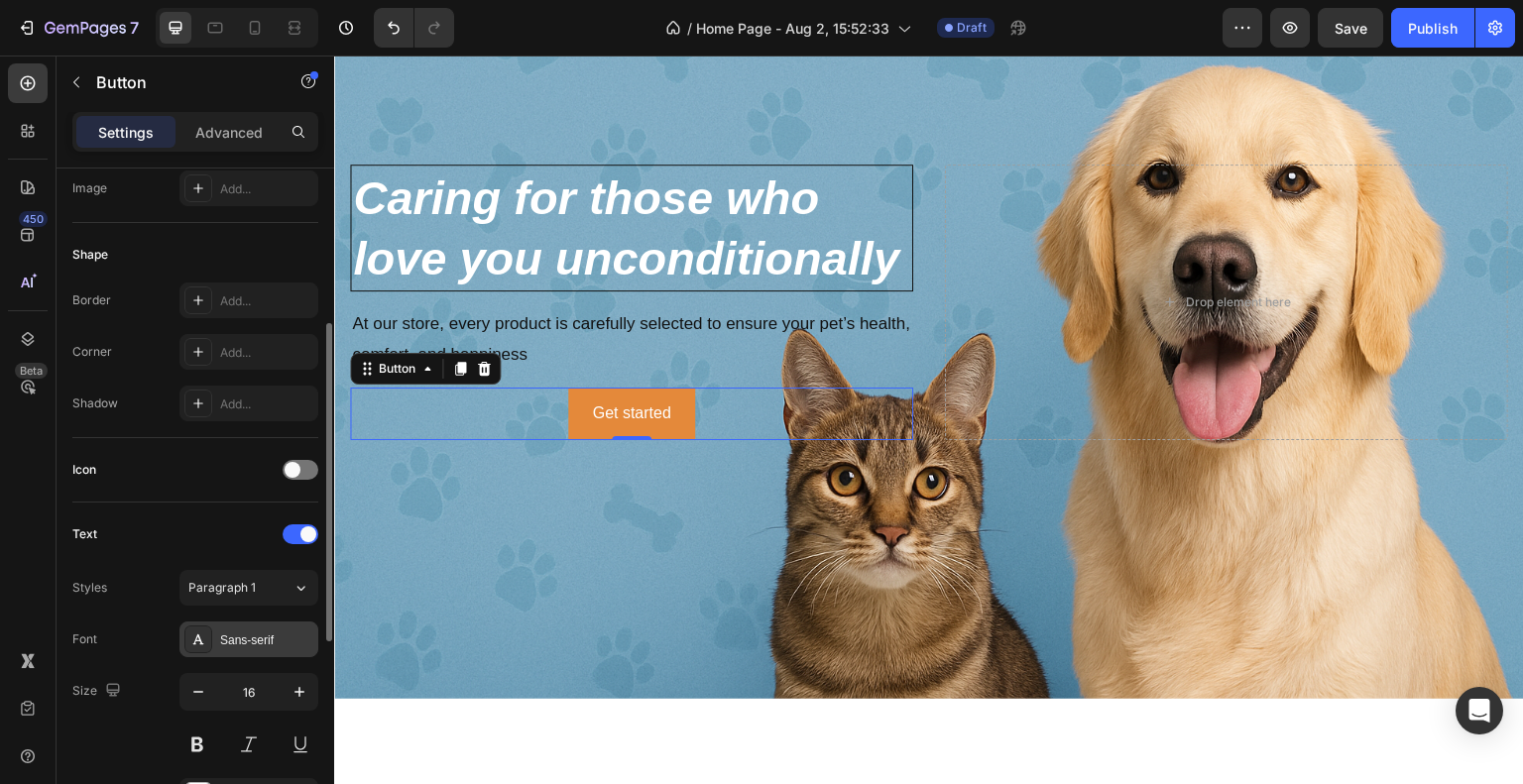 click on "Sans-serif" at bounding box center [267, 640] 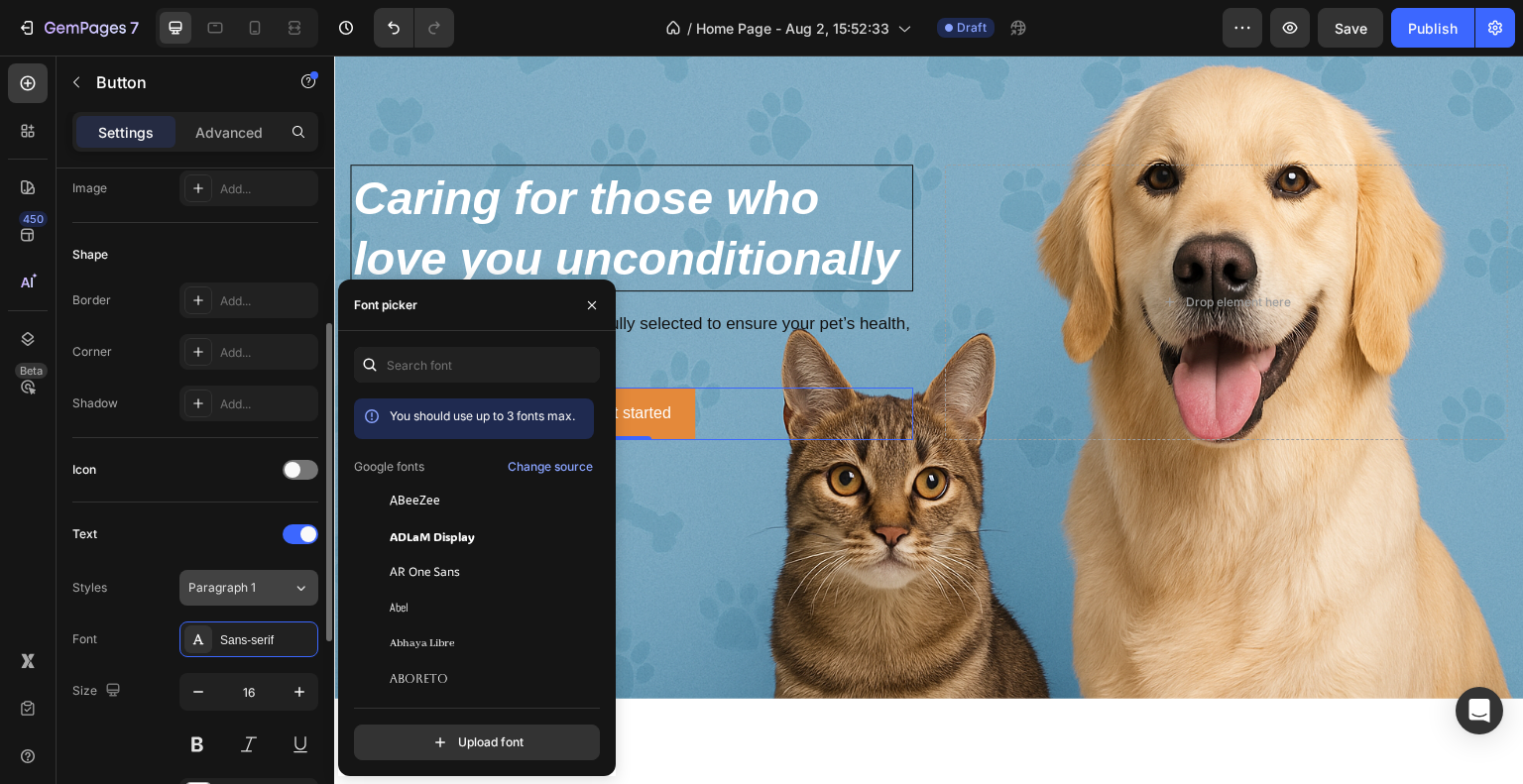 click on "Paragraph 1" 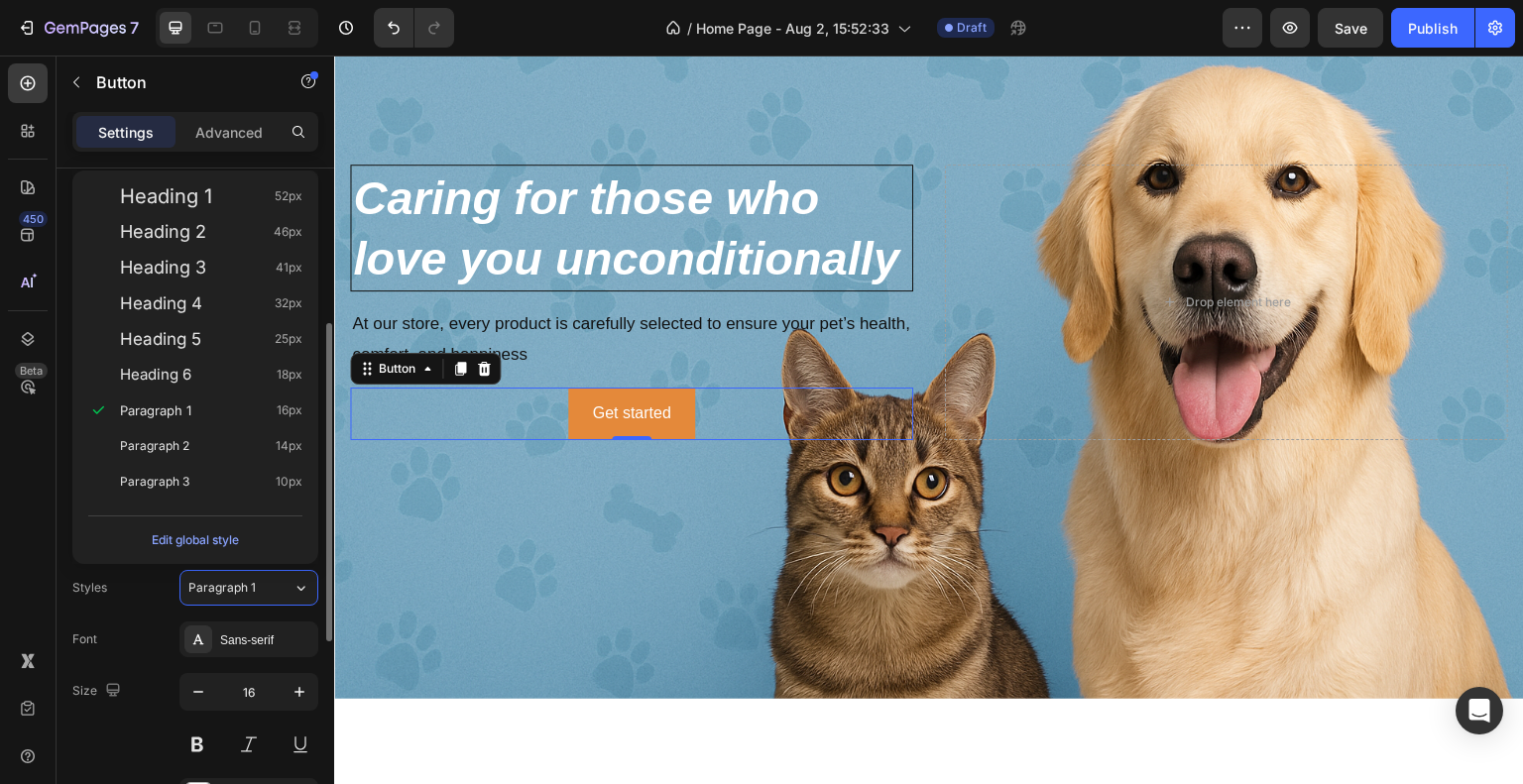click on "Styles Paragraph 1" at bounding box center [195, 588] 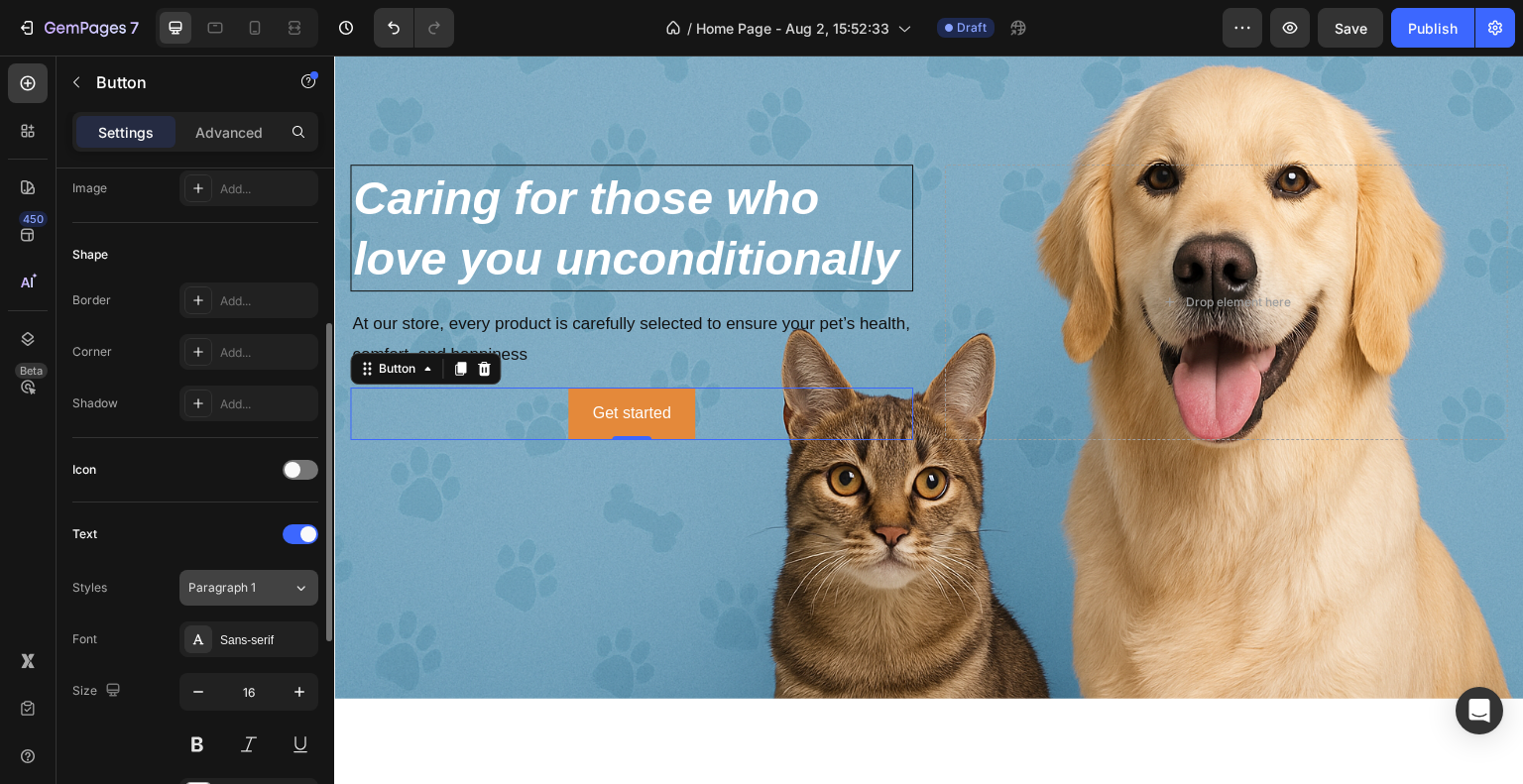 click on "Paragraph 1" 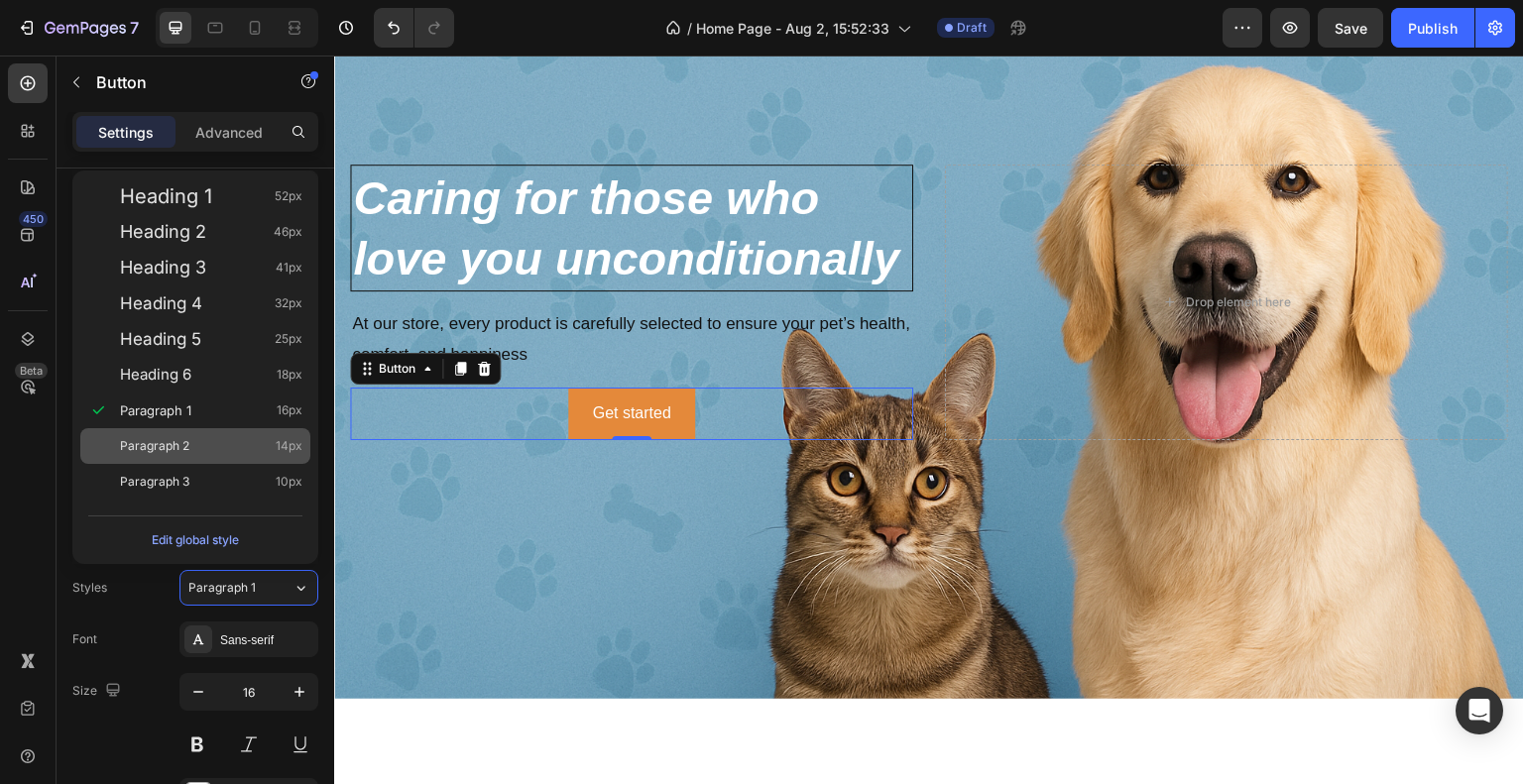 click on "Paragraph 2 14px" at bounding box center [195, 446] 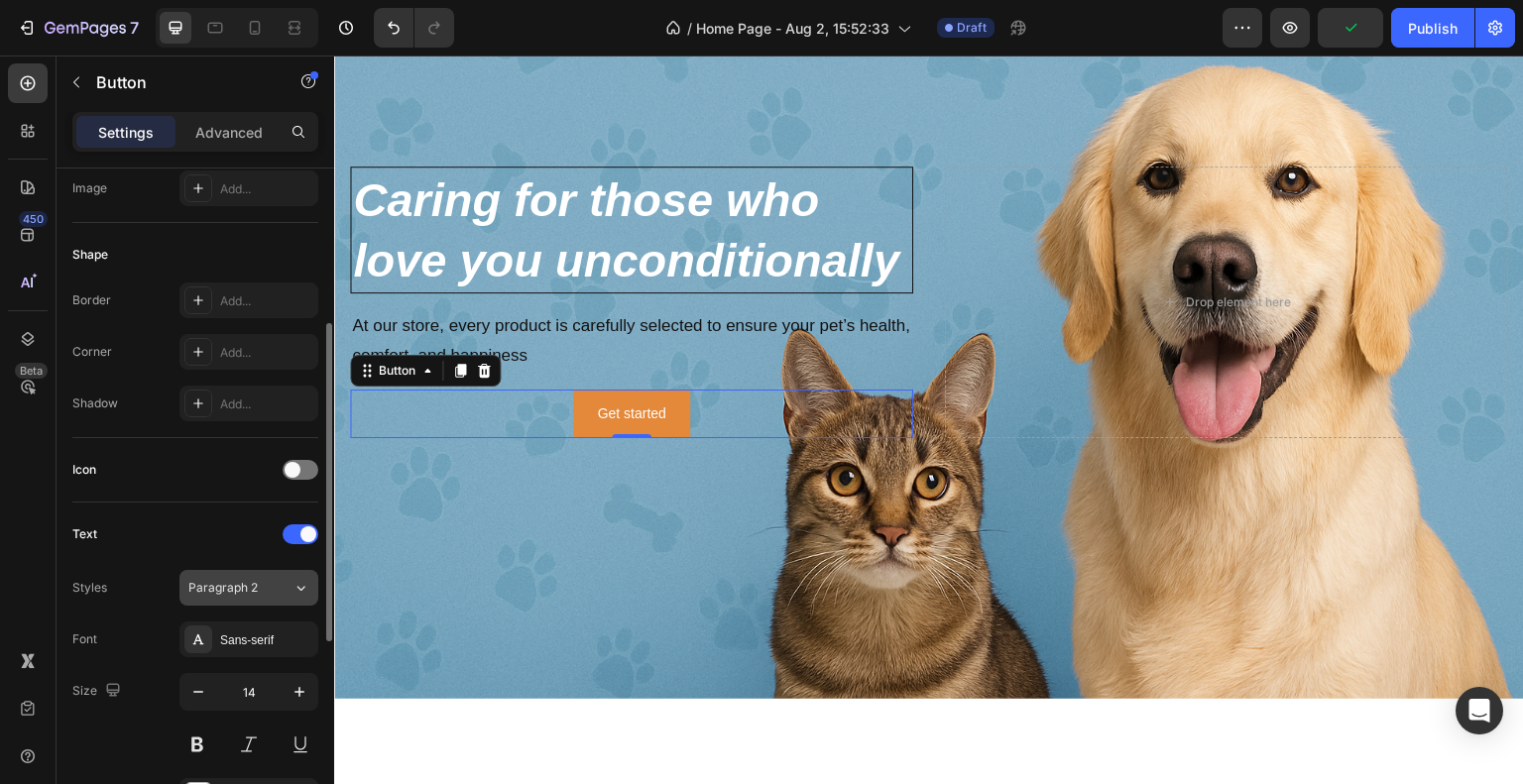 click on "Paragraph 2" 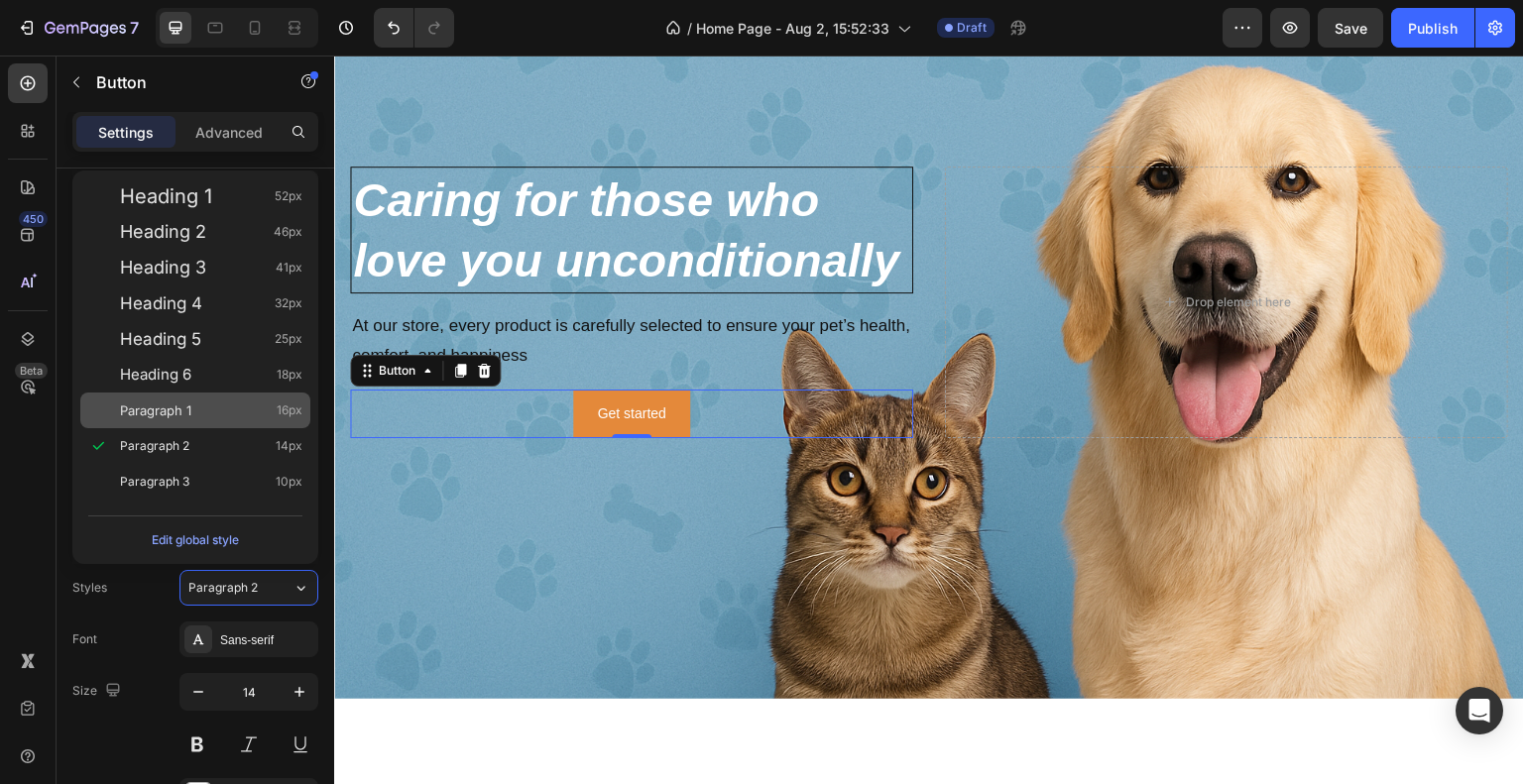 click on "Paragraph 1 16px" at bounding box center (195, 410) 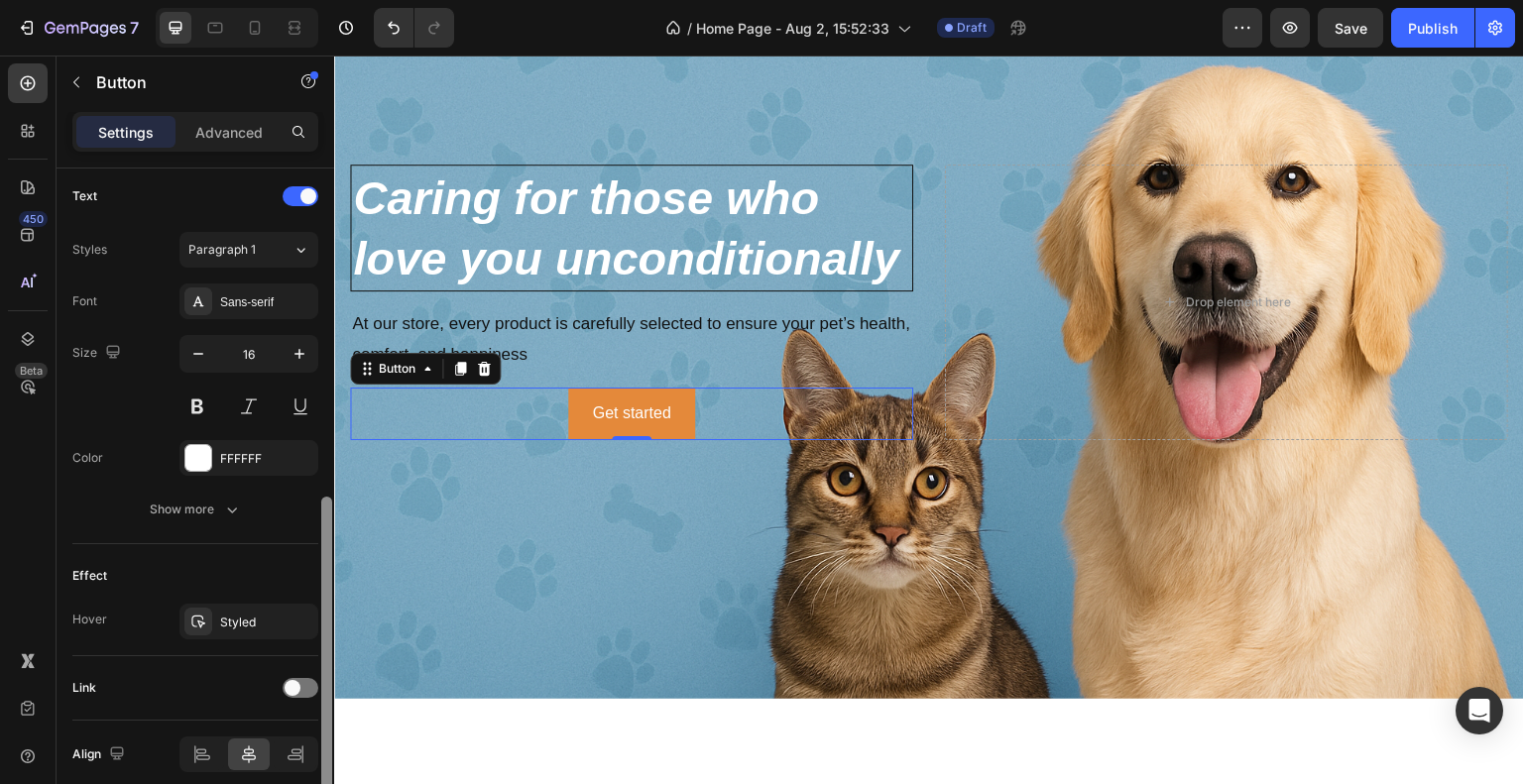 drag, startPoint x: 325, startPoint y: 536, endPoint x: 312, endPoint y: 703, distance: 167.50522 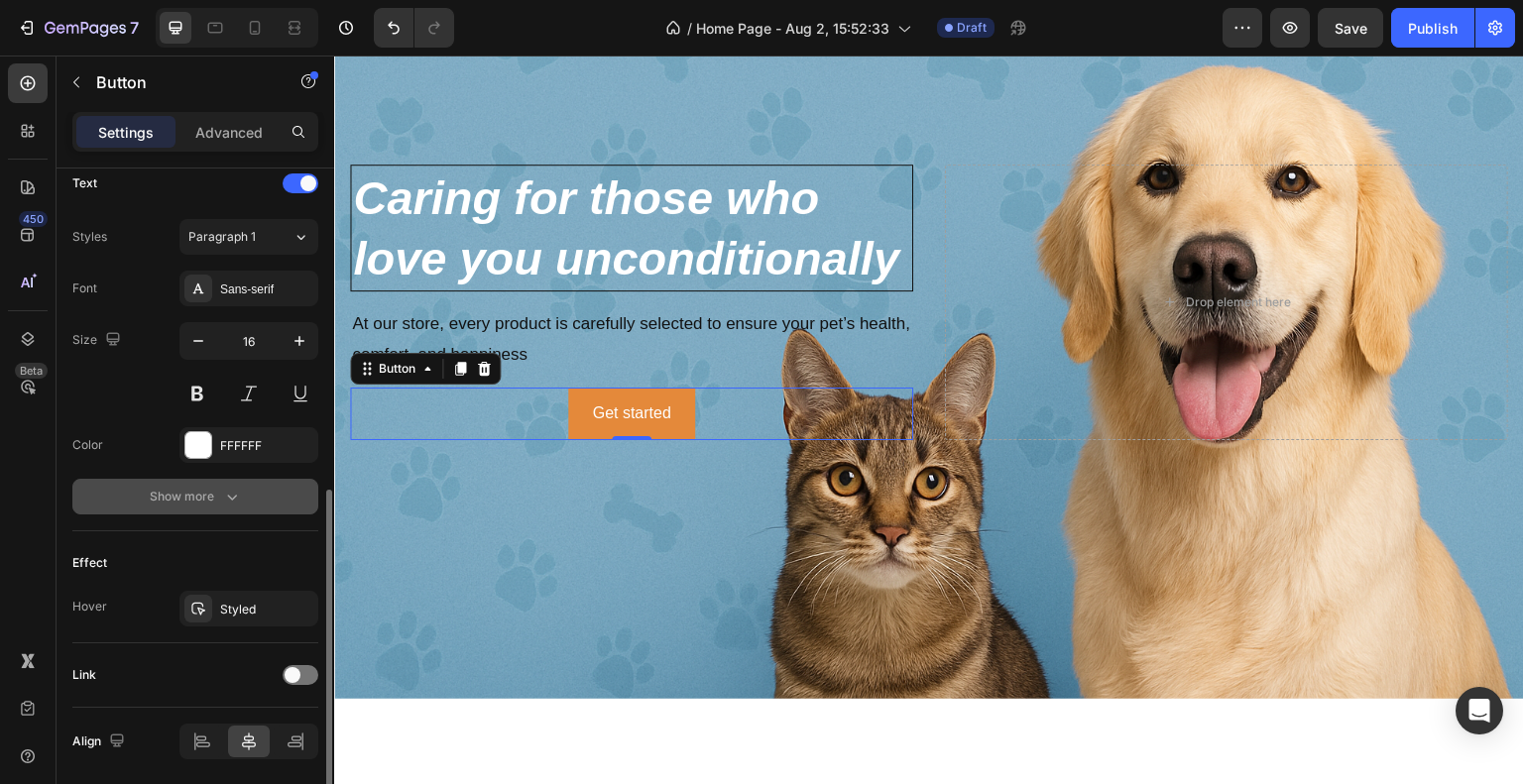click on "Show more" at bounding box center (195, 497) 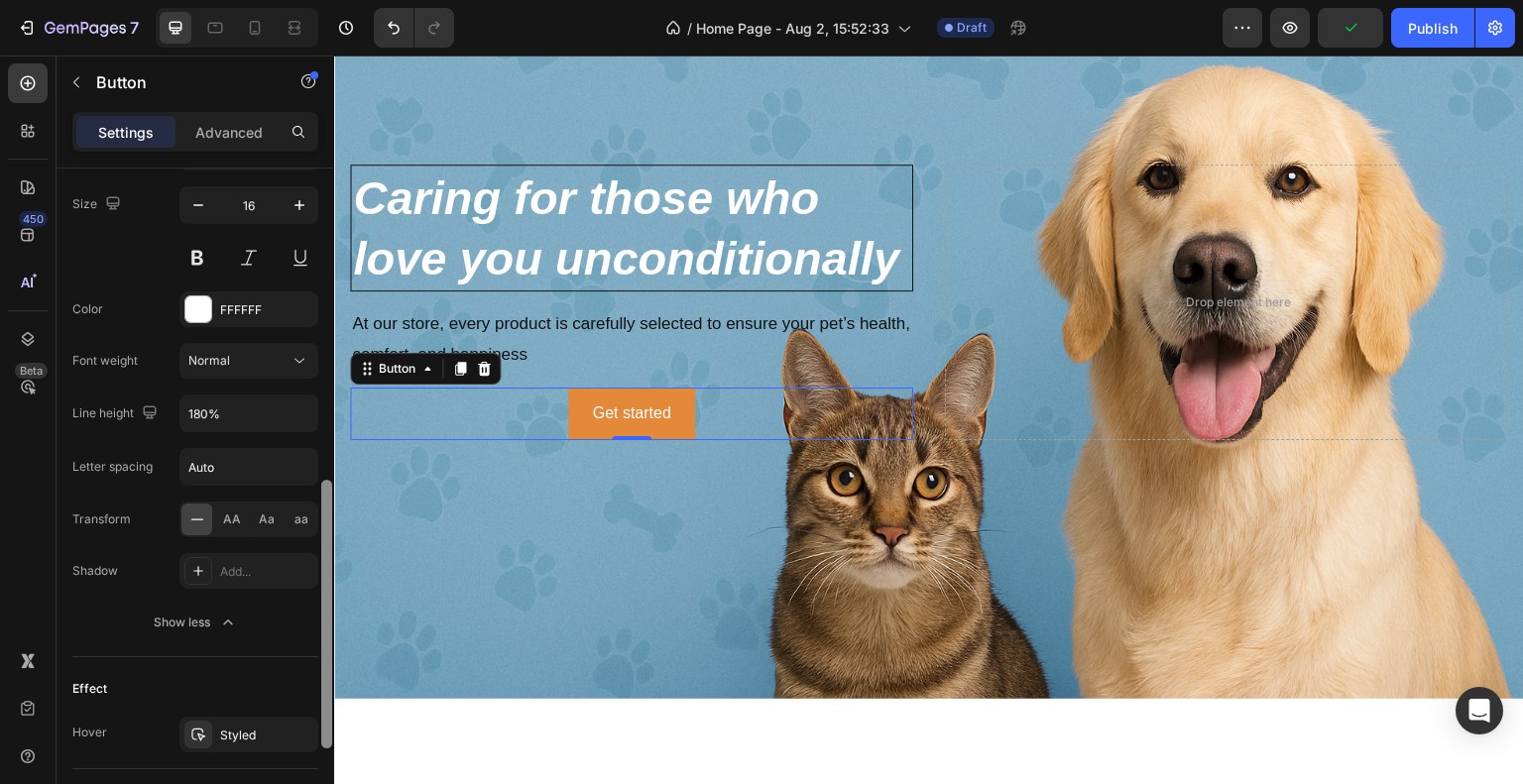 drag, startPoint x: 325, startPoint y: 643, endPoint x: 325, endPoint y: 709, distance: 66 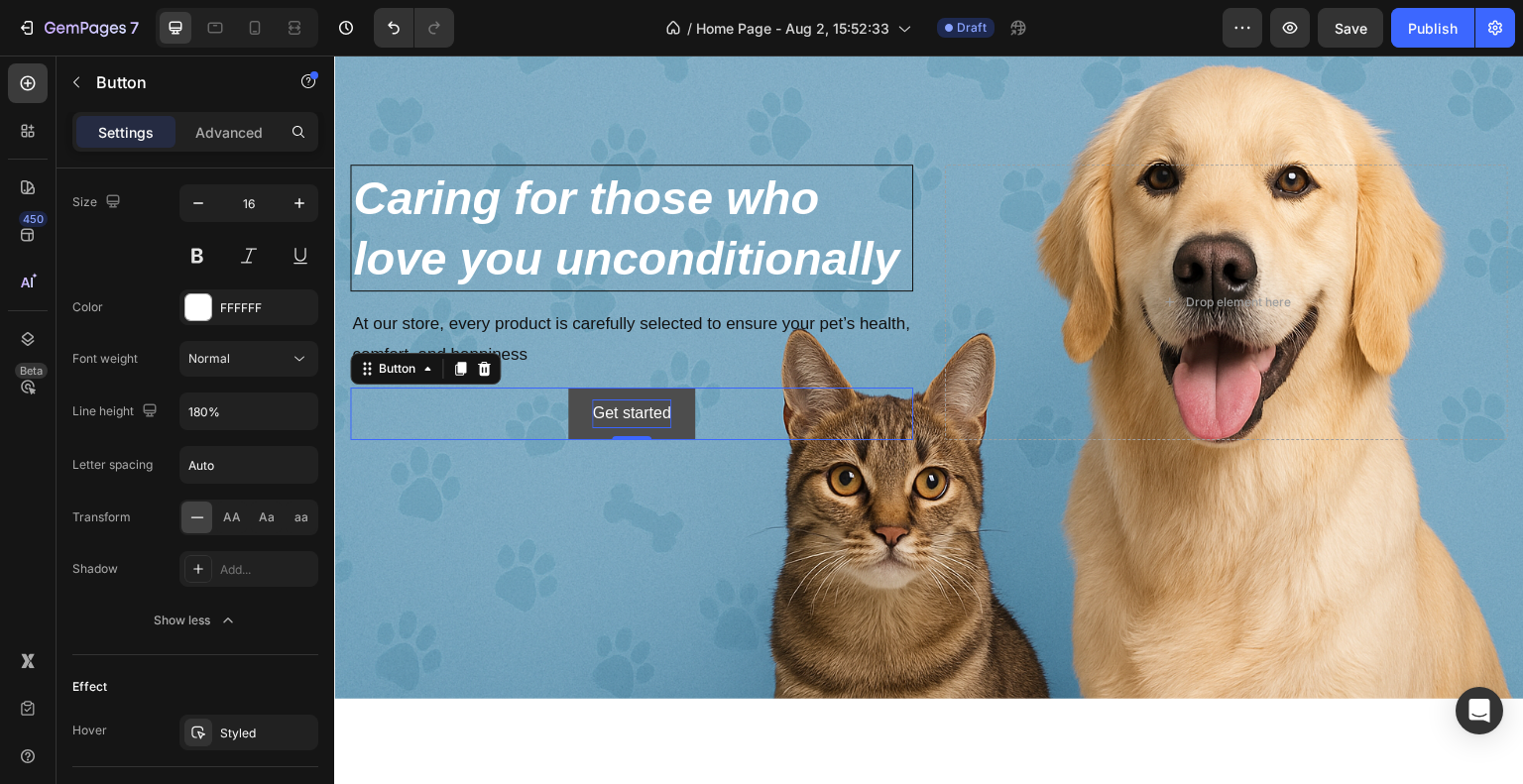 click on "Get started" at bounding box center [631, 413] 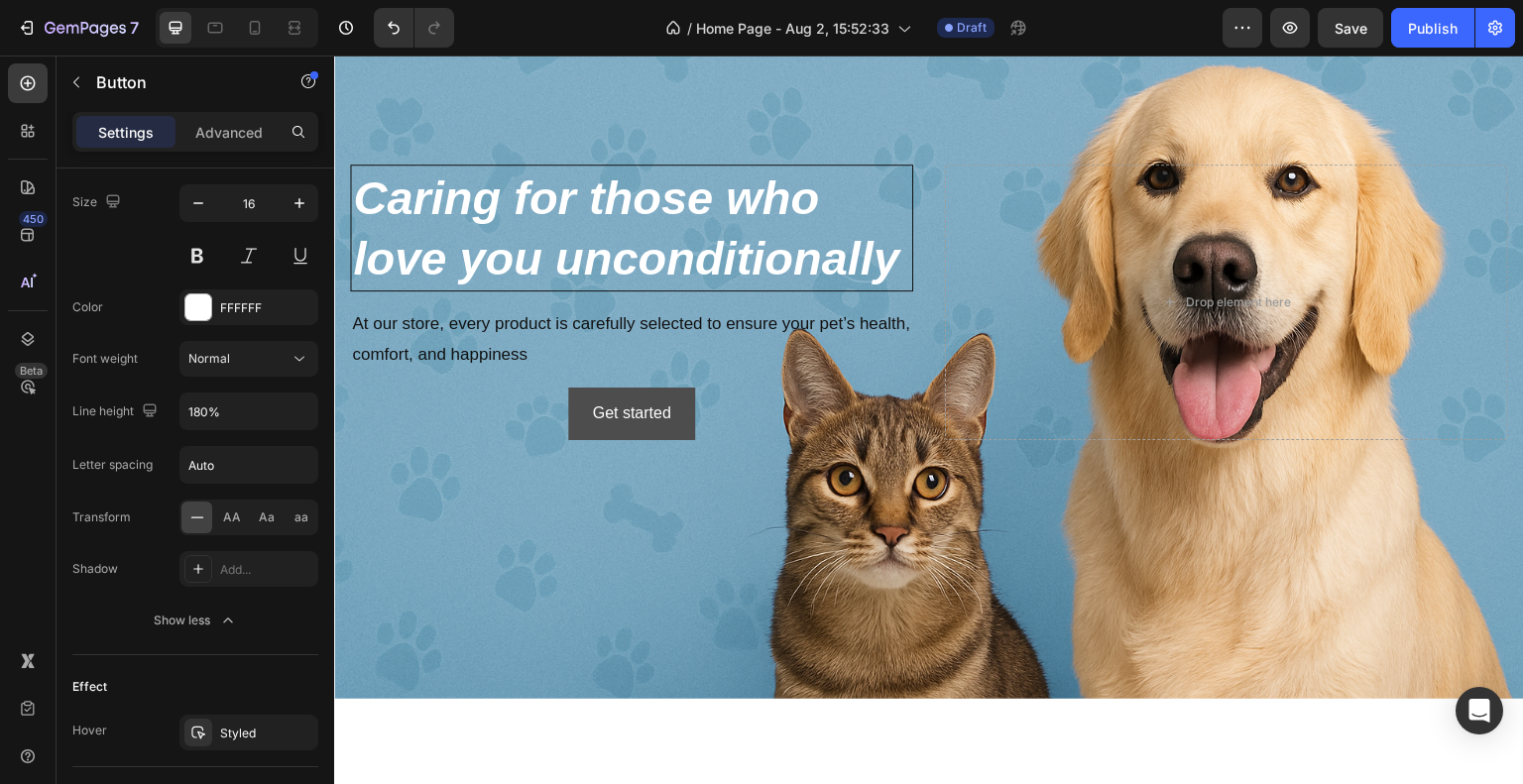 click on "Get started" at bounding box center (631, 413) 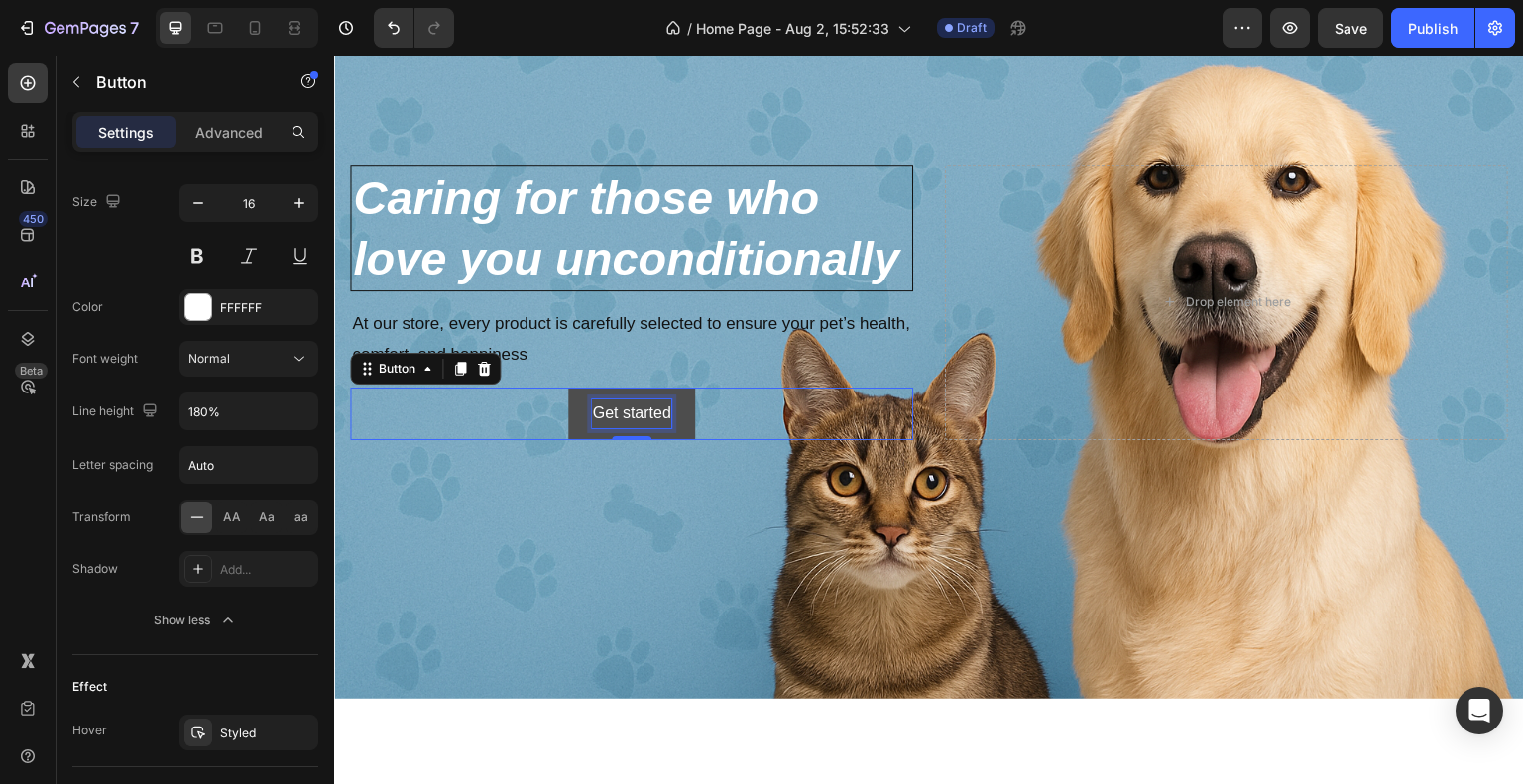 click on "Get started" at bounding box center [631, 413] 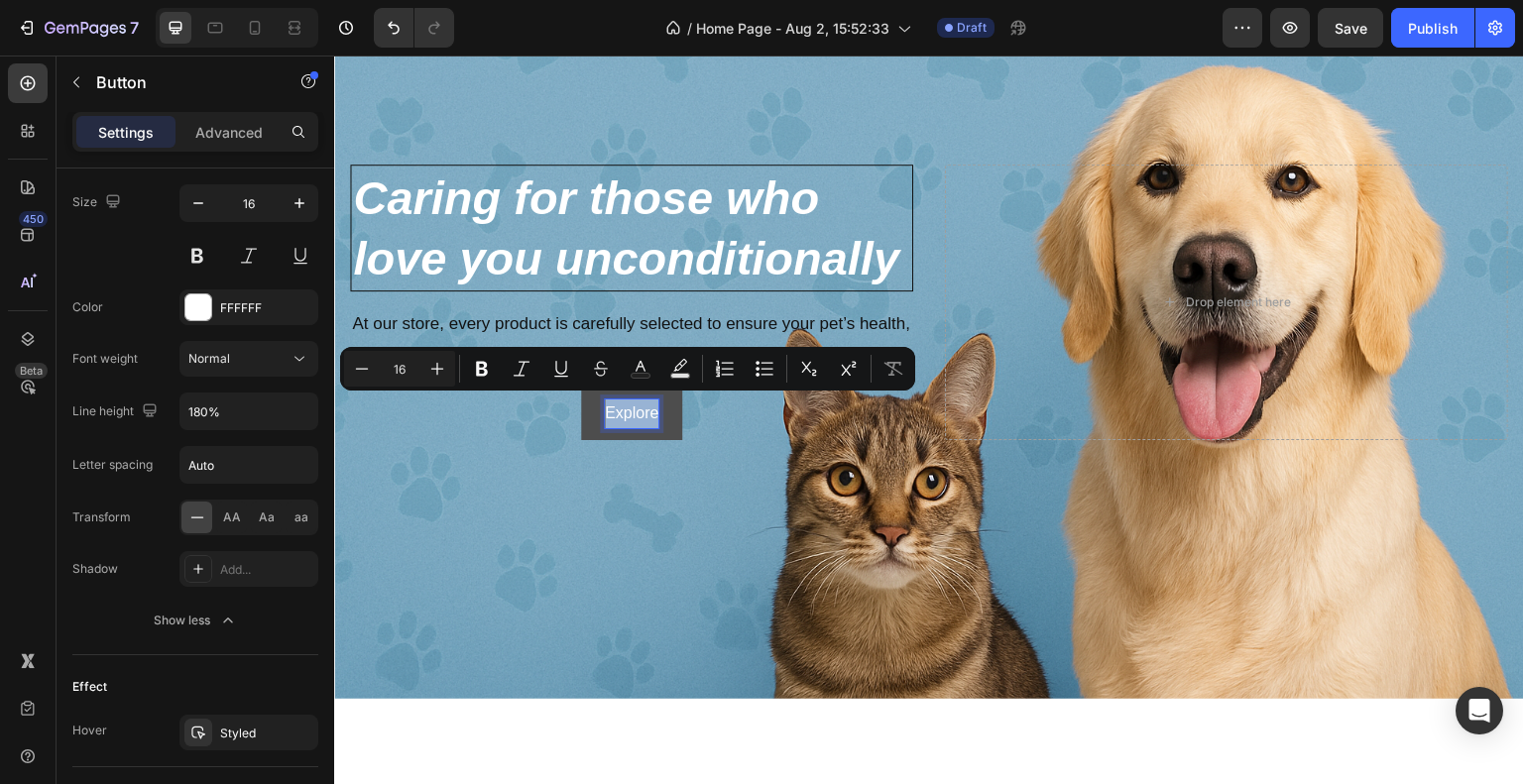 drag, startPoint x: 604, startPoint y: 406, endPoint x: 663, endPoint y: 408, distance: 59.033889 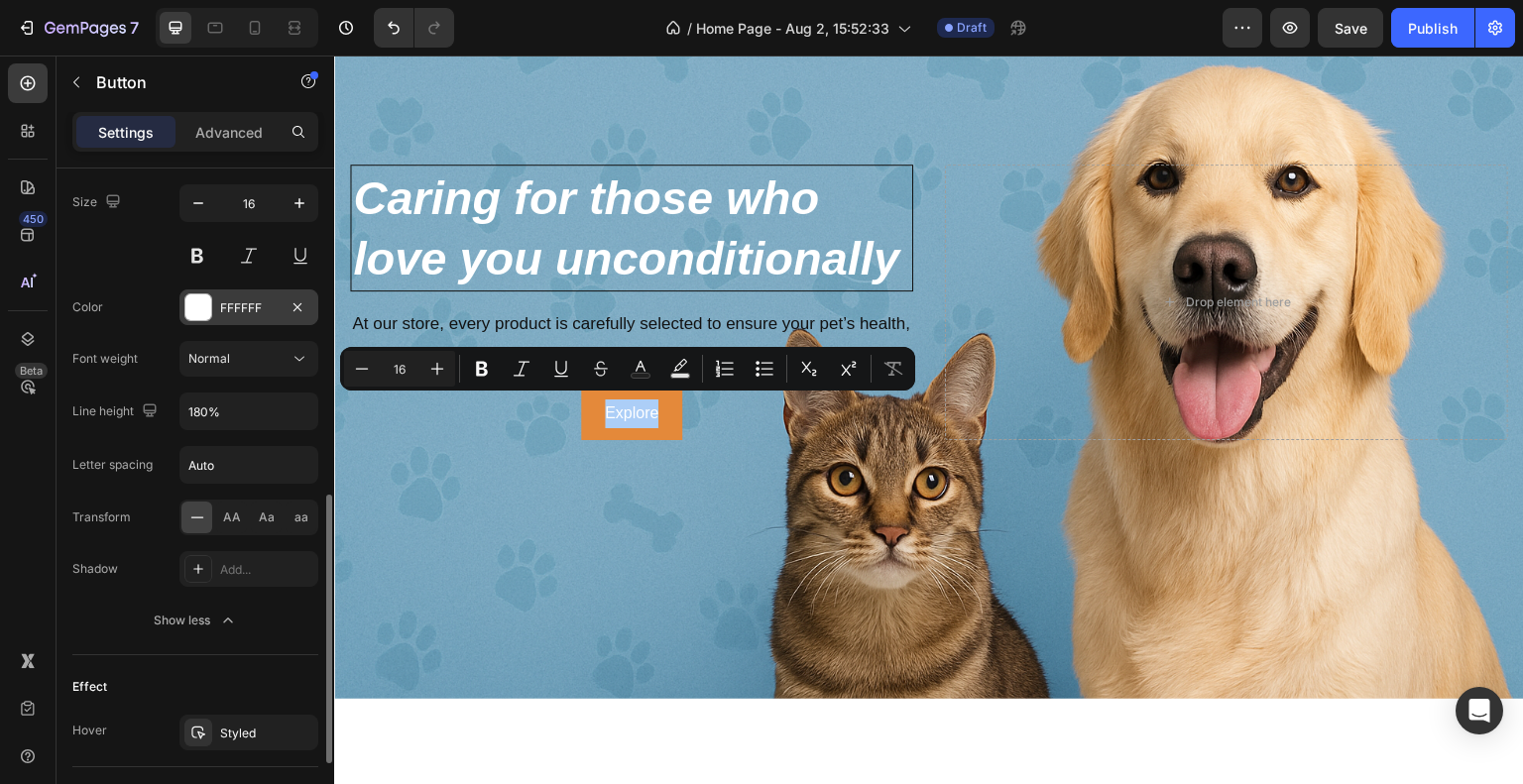 click at bounding box center (198, 307) 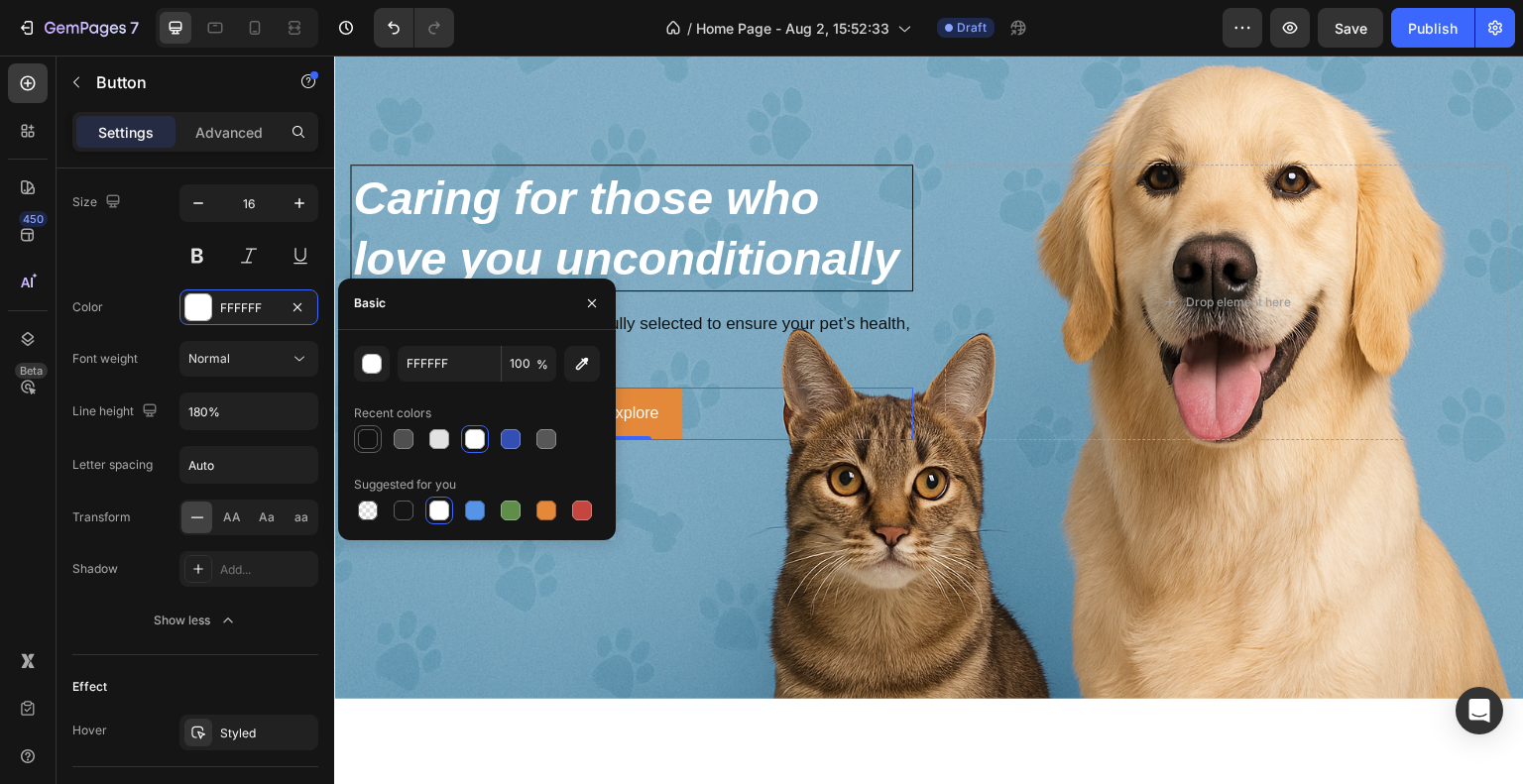 click at bounding box center [368, 439] 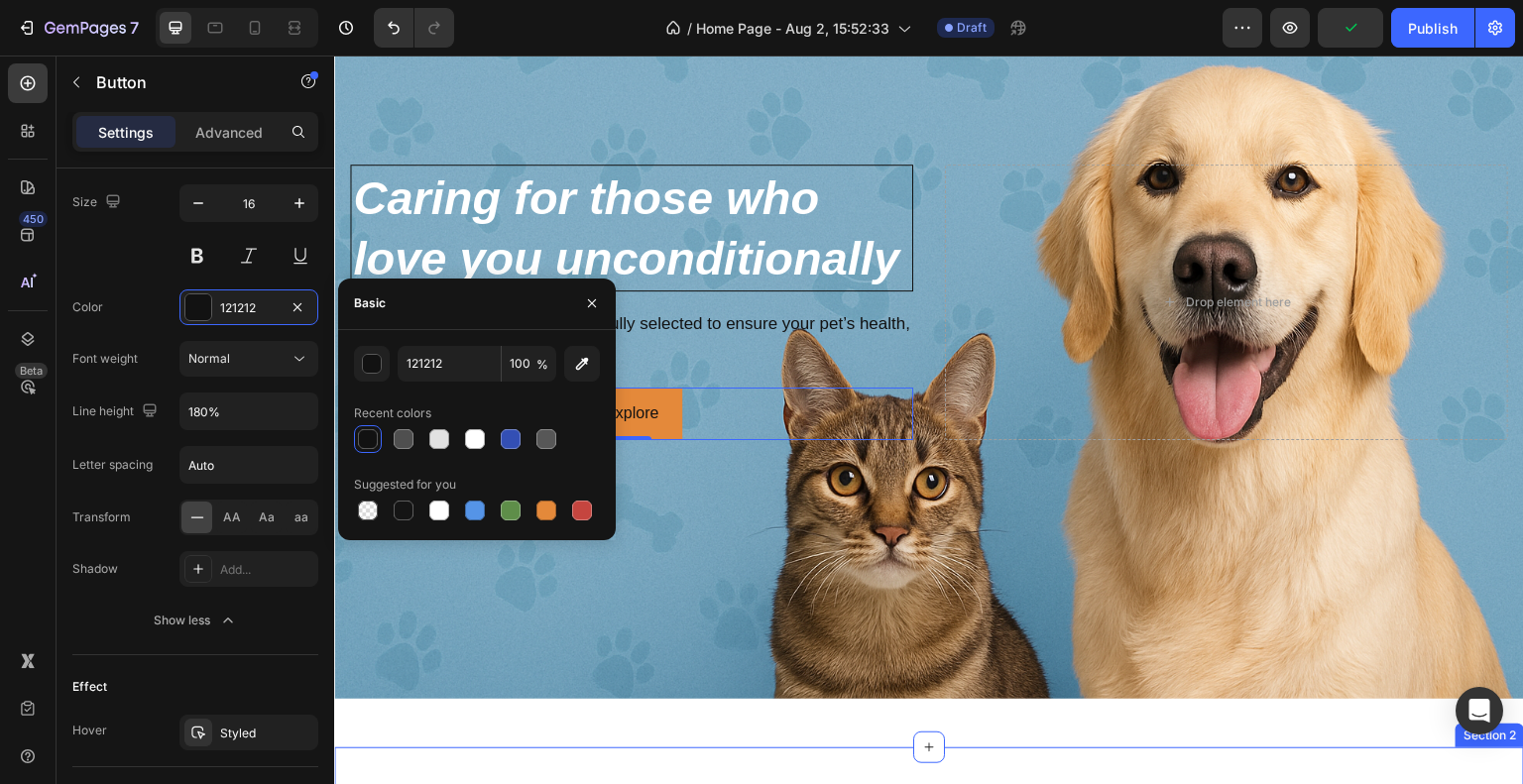 click on "Summer Styles Text block Explore Our Best Sellers Heading Sale 0% off Product Badge (P) Images 0% off Product Badge Pet Portable Ice Silk Cooling Pad (P) Title $28.64 (P) Price (P) Price $28.64 (P) Price (P) Price Row Add To Cart (P) Cart Button Row Product List Sale 0% off Product Badge (P) Images 0% off Product Badge Soft Inflatable Recovery Collar for Pets (P) Title $37.49 (P) Price (P) Price $37.49 (P) Price (P) Price Row Add To Cart (P) Cart Button Row Product List Sale 0% off Product Badge (P) Images 0% off Product Badge orthopedic cat bowl (P) Title $27.76 (P) Price (P) Price $27.76 (P) Price (P) Price Row Add To Cart (P) Cart Button Row Product List Sale 0% off Product Badge (P) Images 0% off Product Badge Pet Hair Removal Broom Mop (P) Title $52.97 (P) Price (P) Price $52.97 (P) Price (P) Price Row Add To Cart (P) Cart Button Row Product List Product List Row Section 2" at bounding box center (929, 1106) 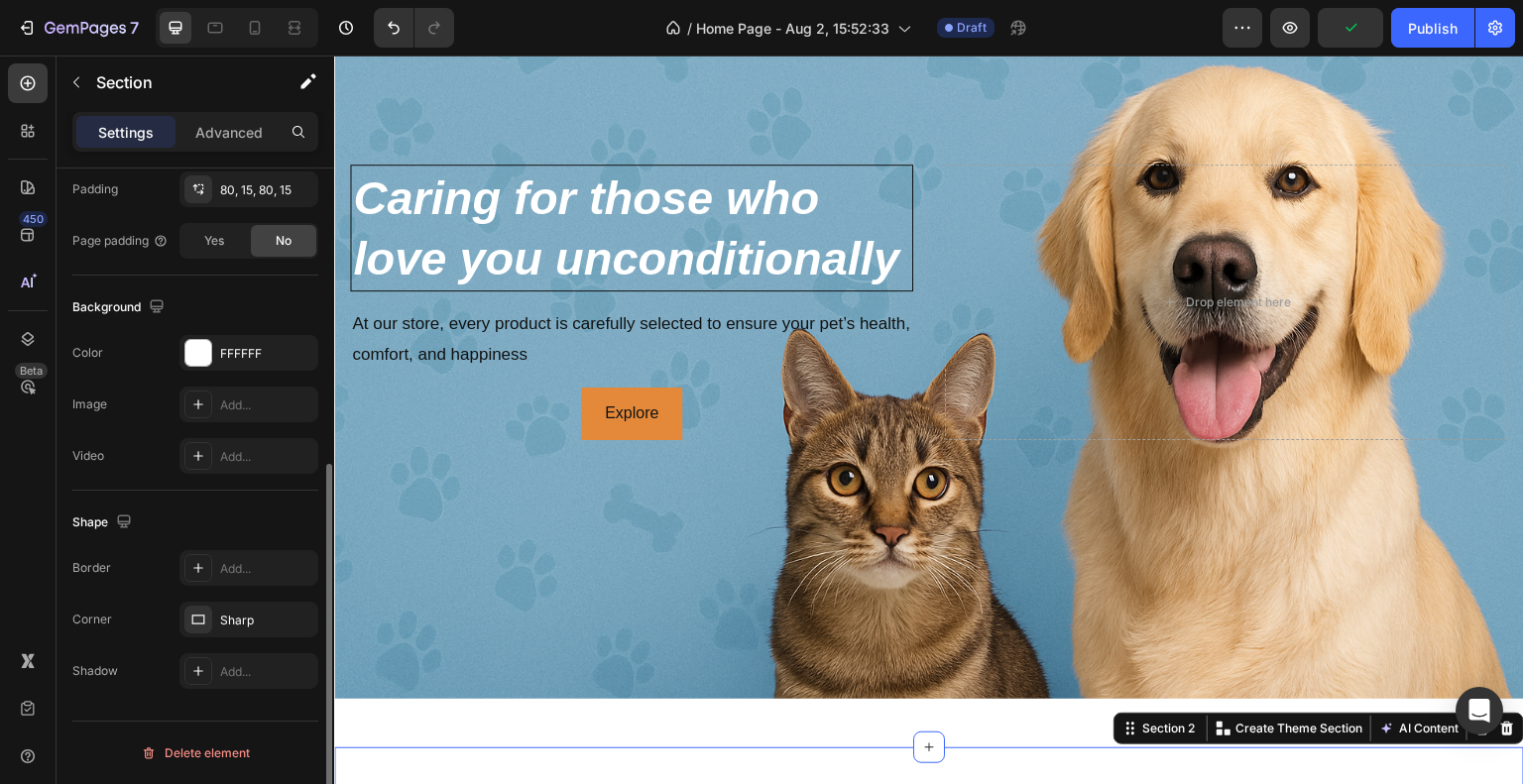 scroll, scrollTop: 0, scrollLeft: 0, axis: both 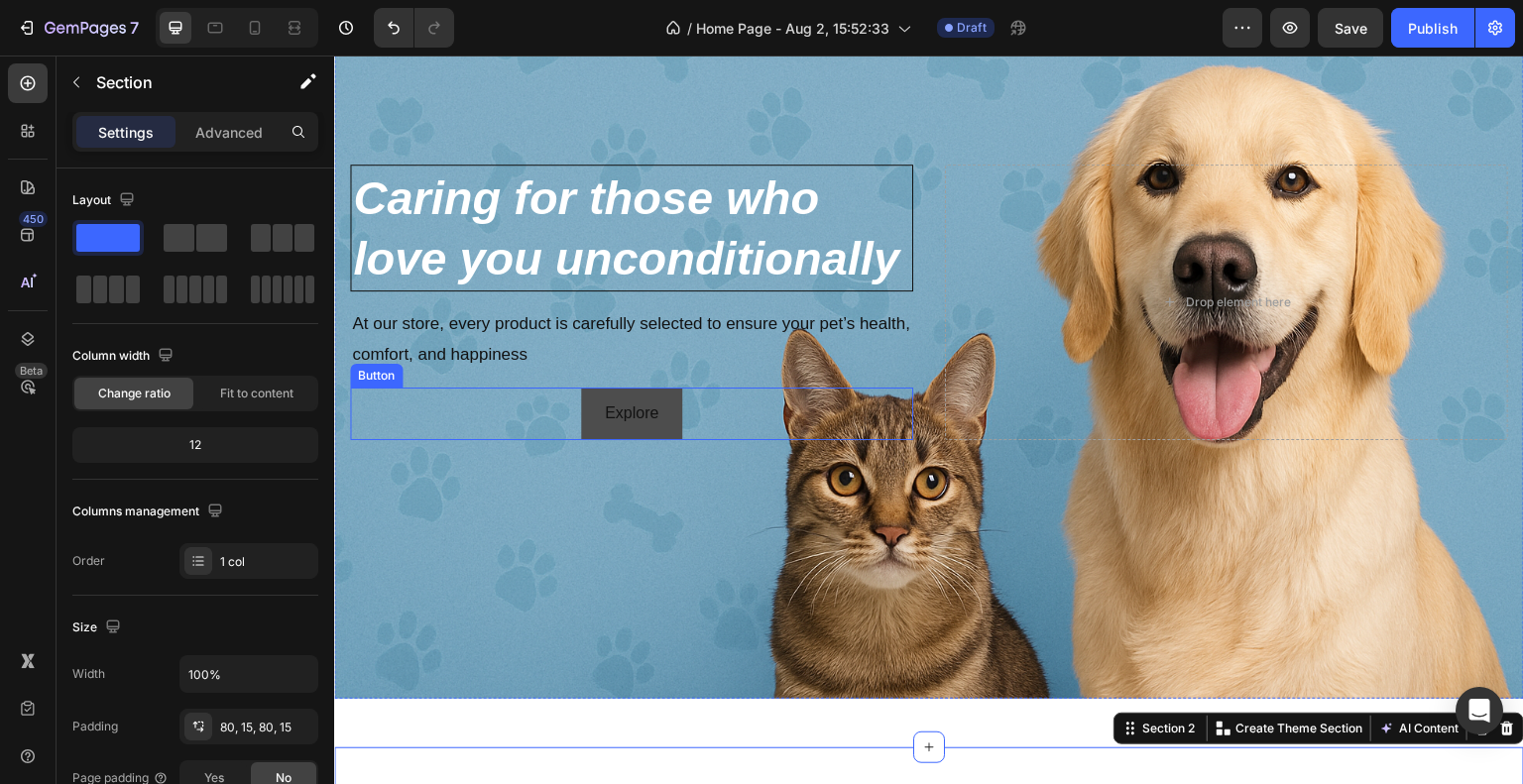 click on "Explore" at bounding box center (632, 413) 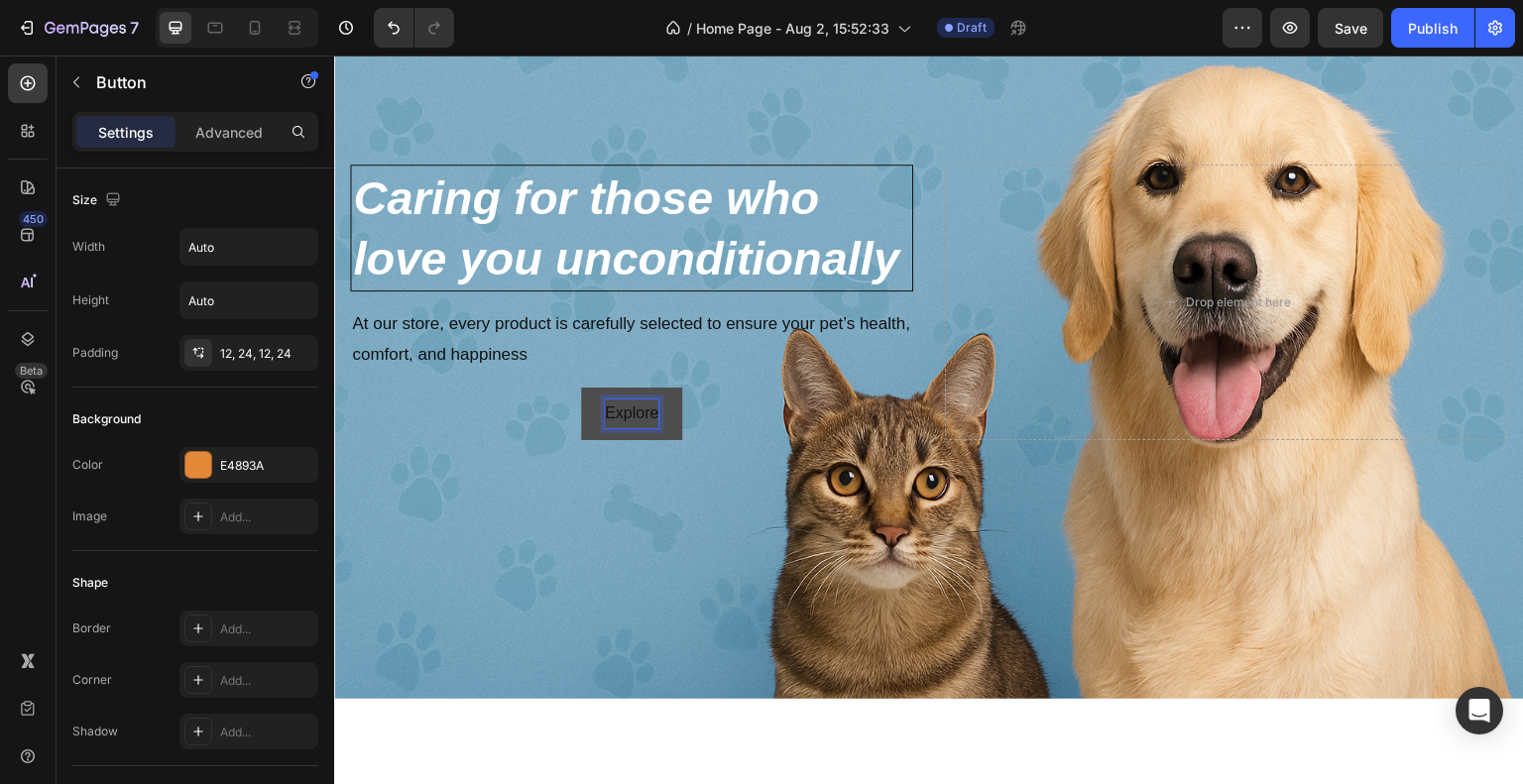 click on "Explore" at bounding box center (632, 413) 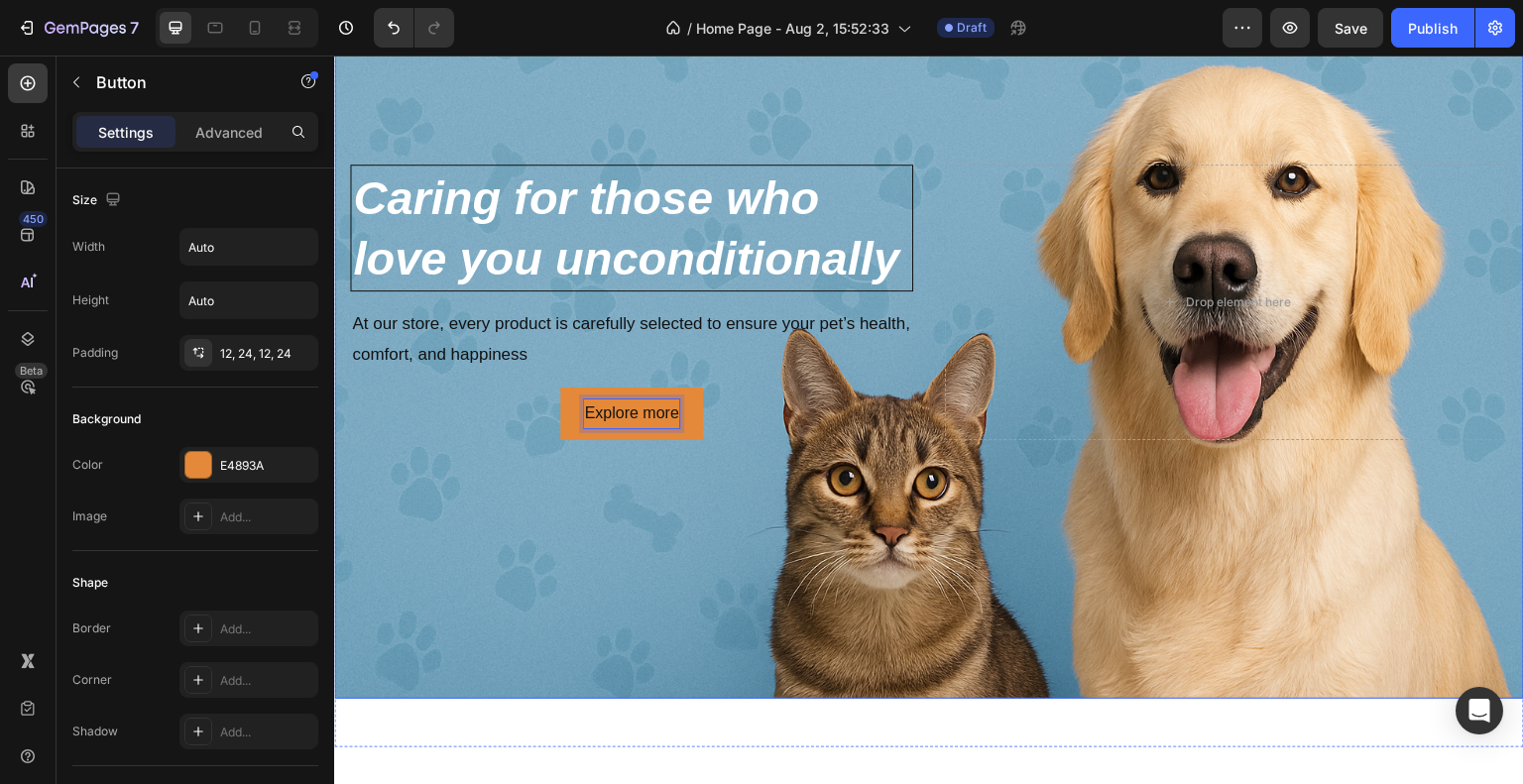 click at bounding box center [929, 302] 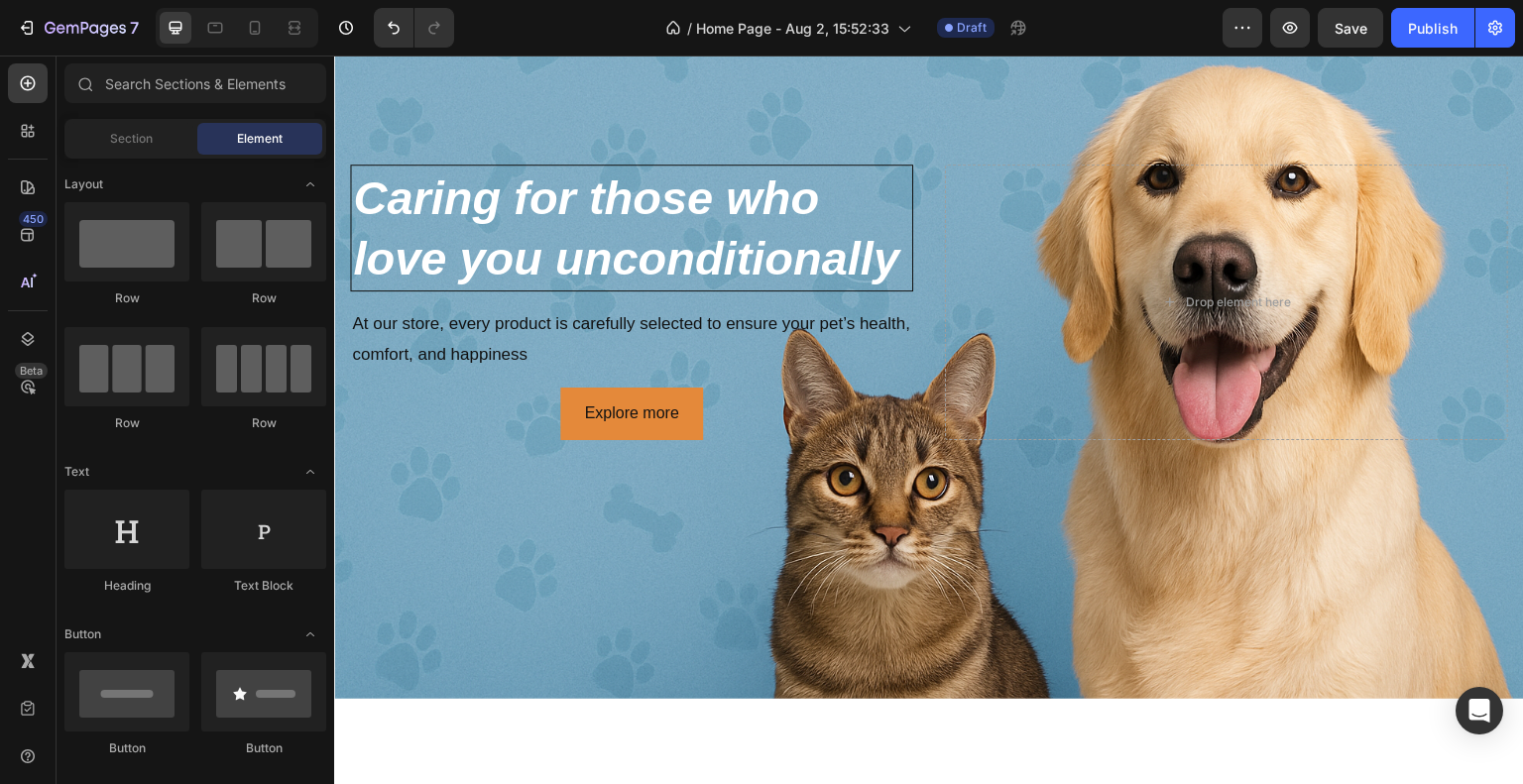 scroll, scrollTop: 0, scrollLeft: 0, axis: both 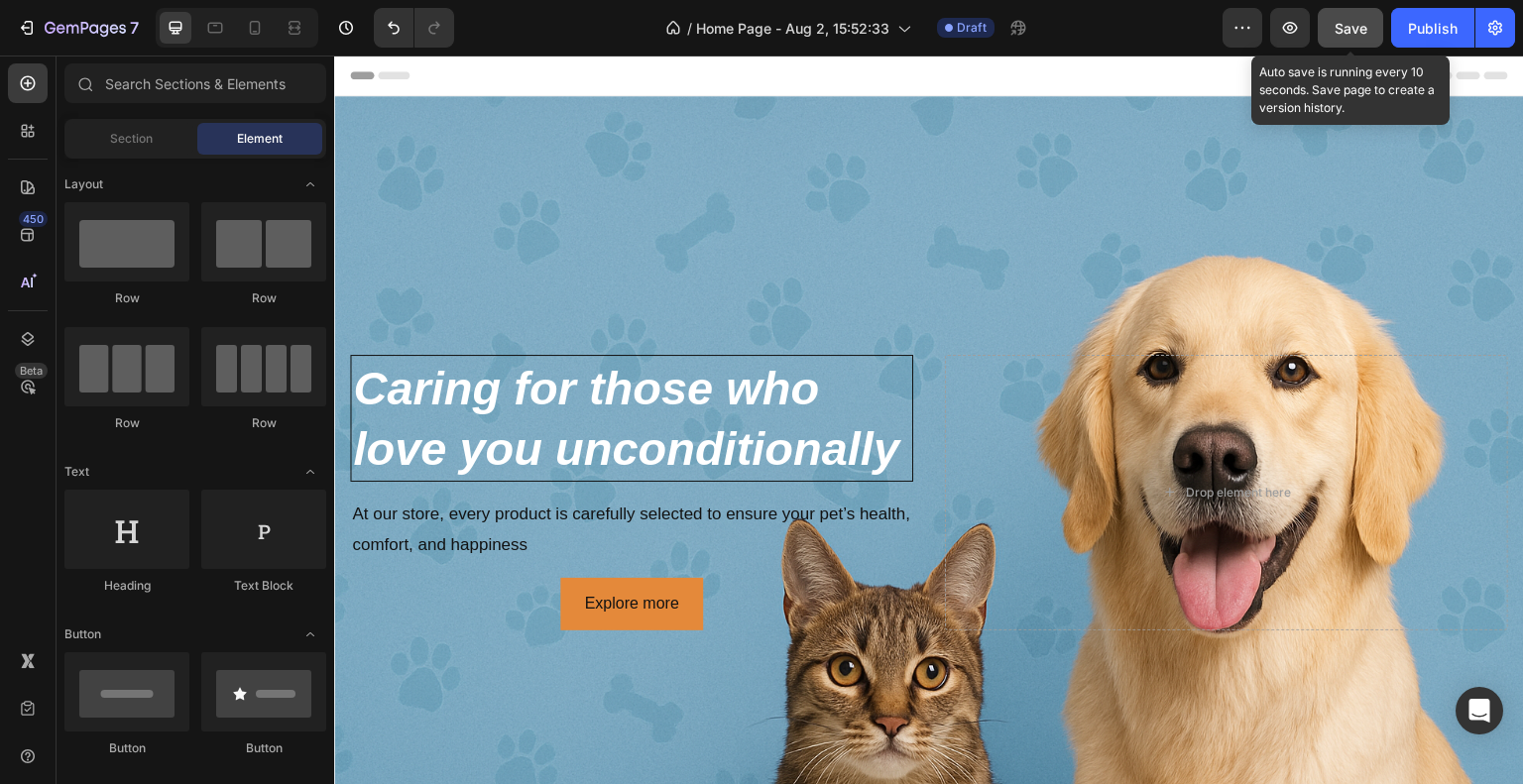 click on "Save" at bounding box center [1350, 28] 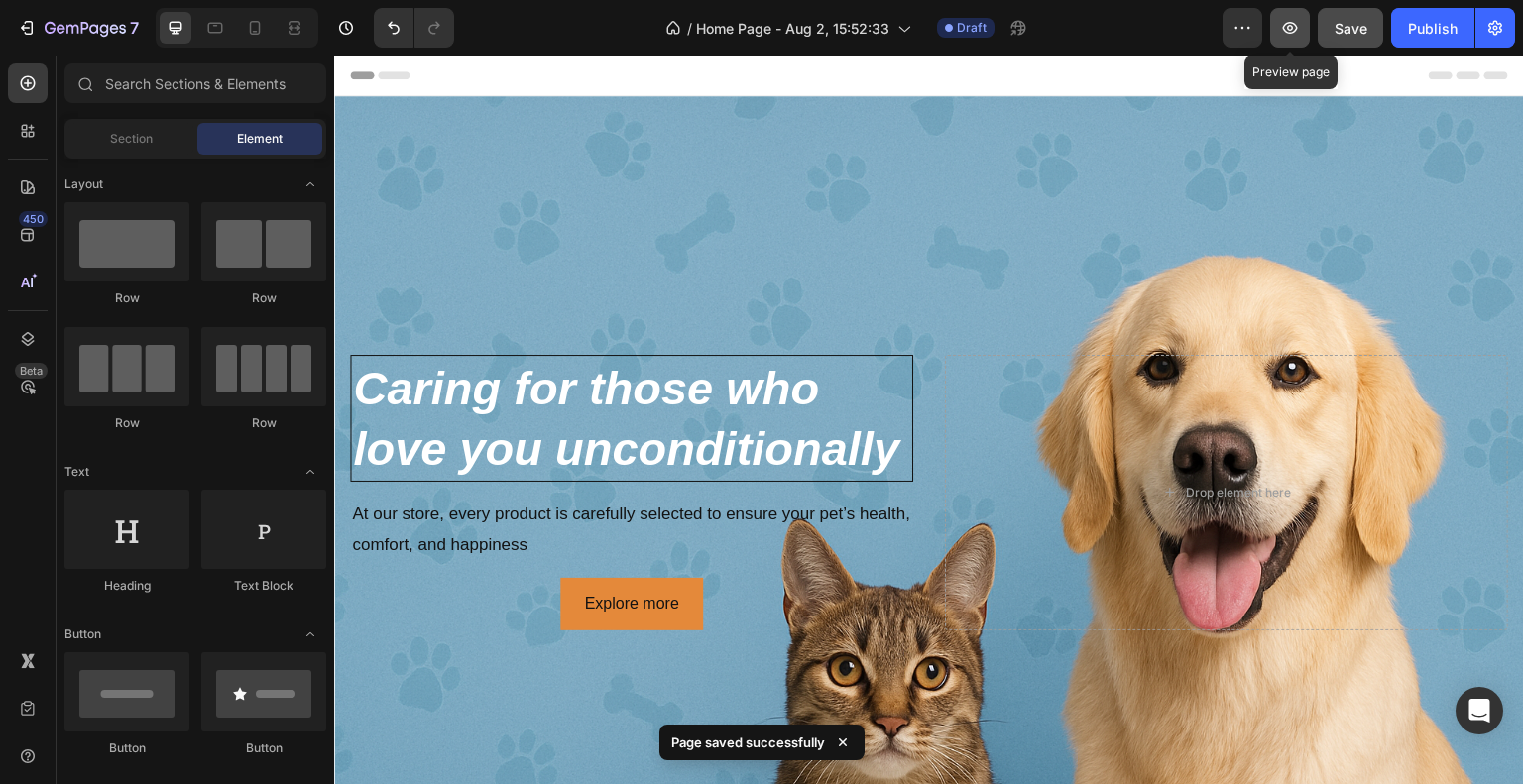 click 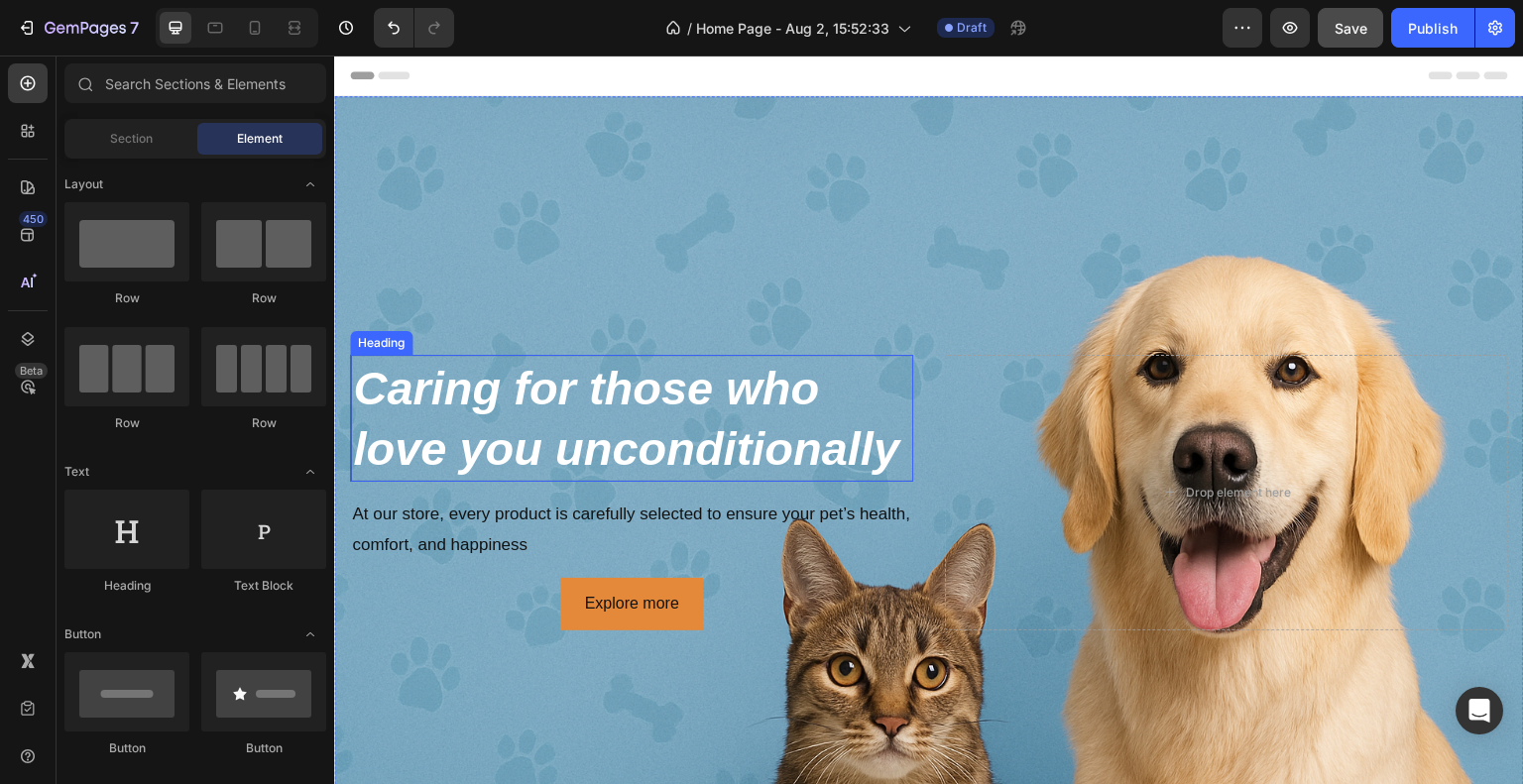 click on "Caring for those who love you unconditionally" at bounding box center [626, 418] 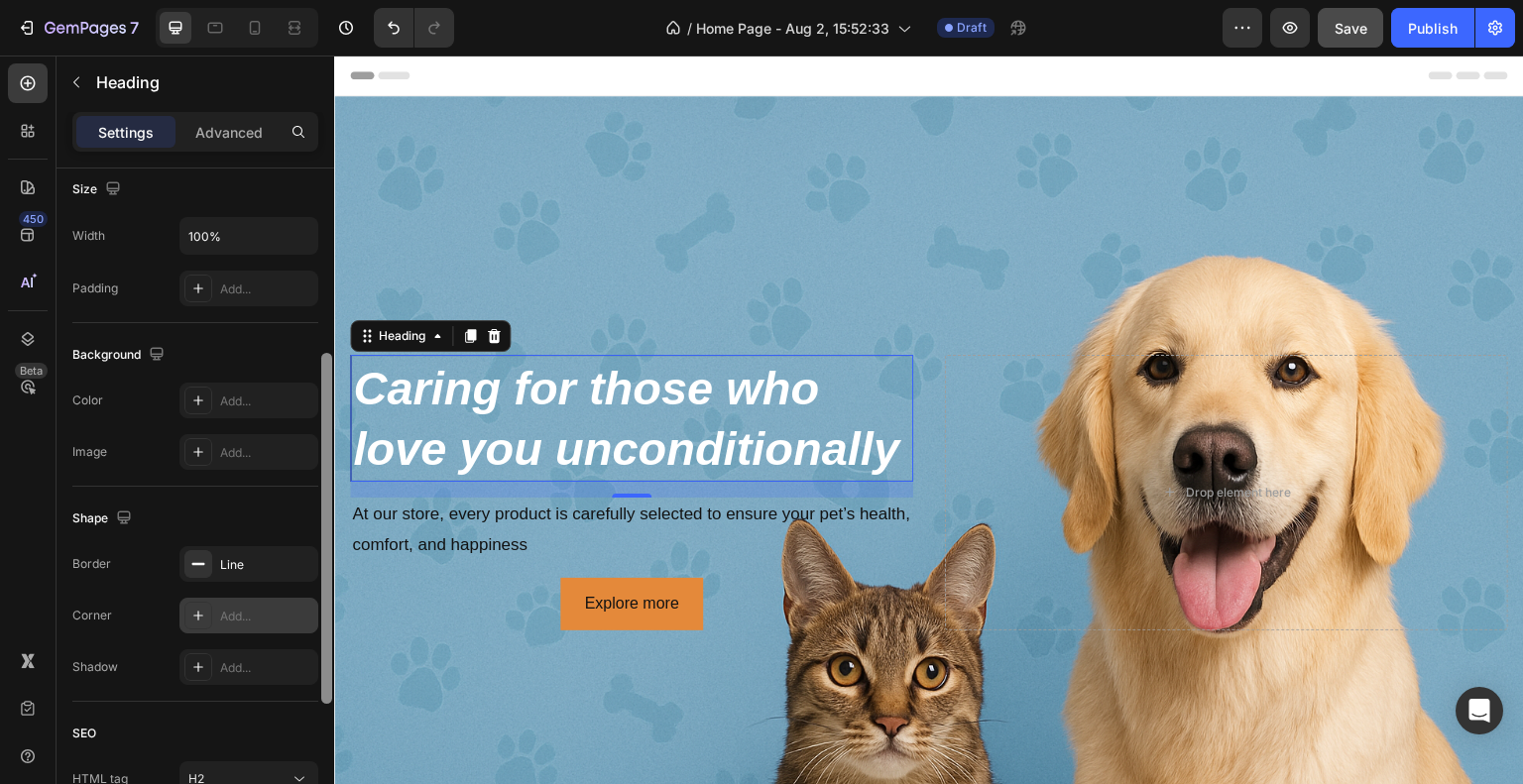 drag, startPoint x: 329, startPoint y: 369, endPoint x: 308, endPoint y: 601, distance: 232.94849 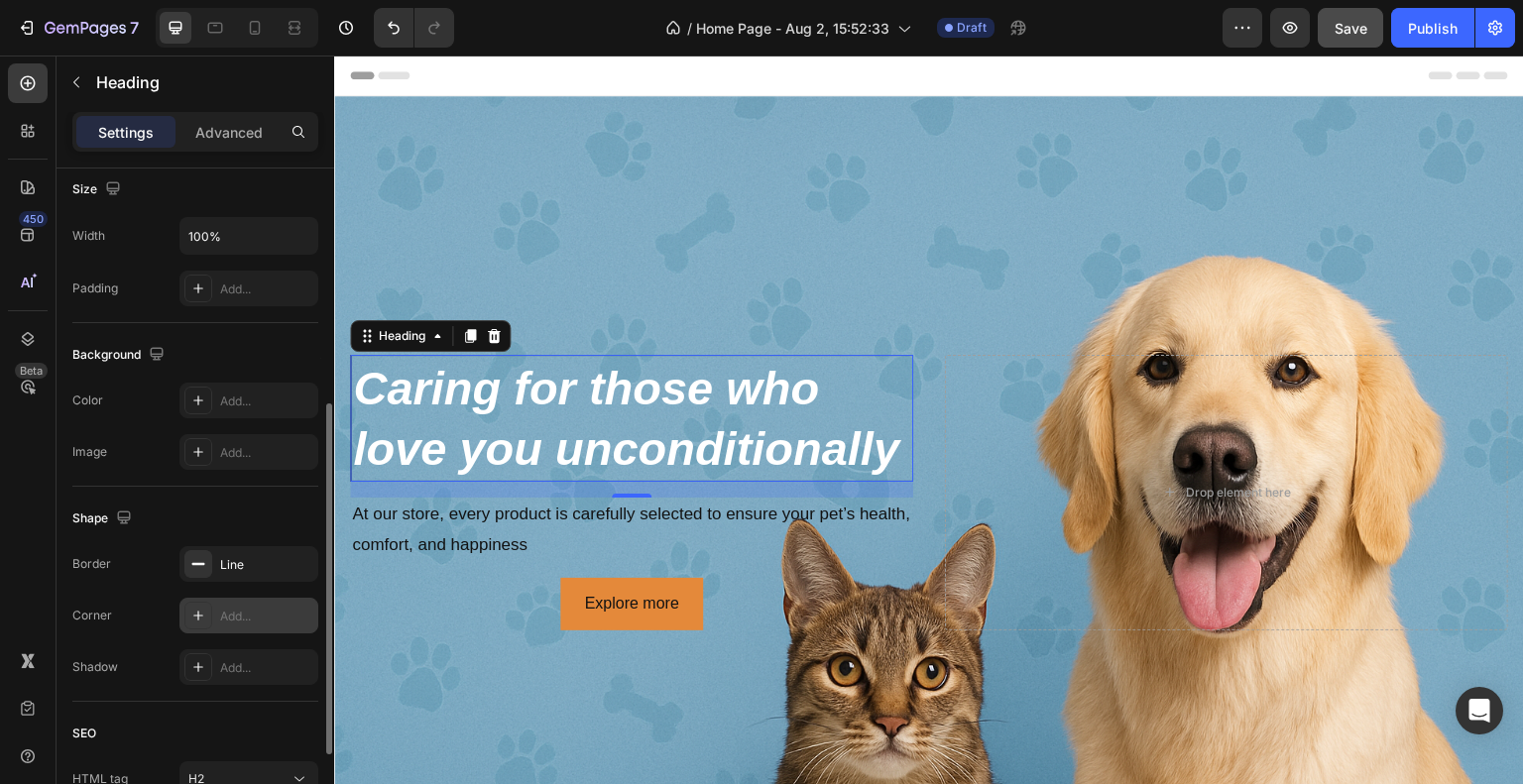 scroll, scrollTop: 442, scrollLeft: 0, axis: vertical 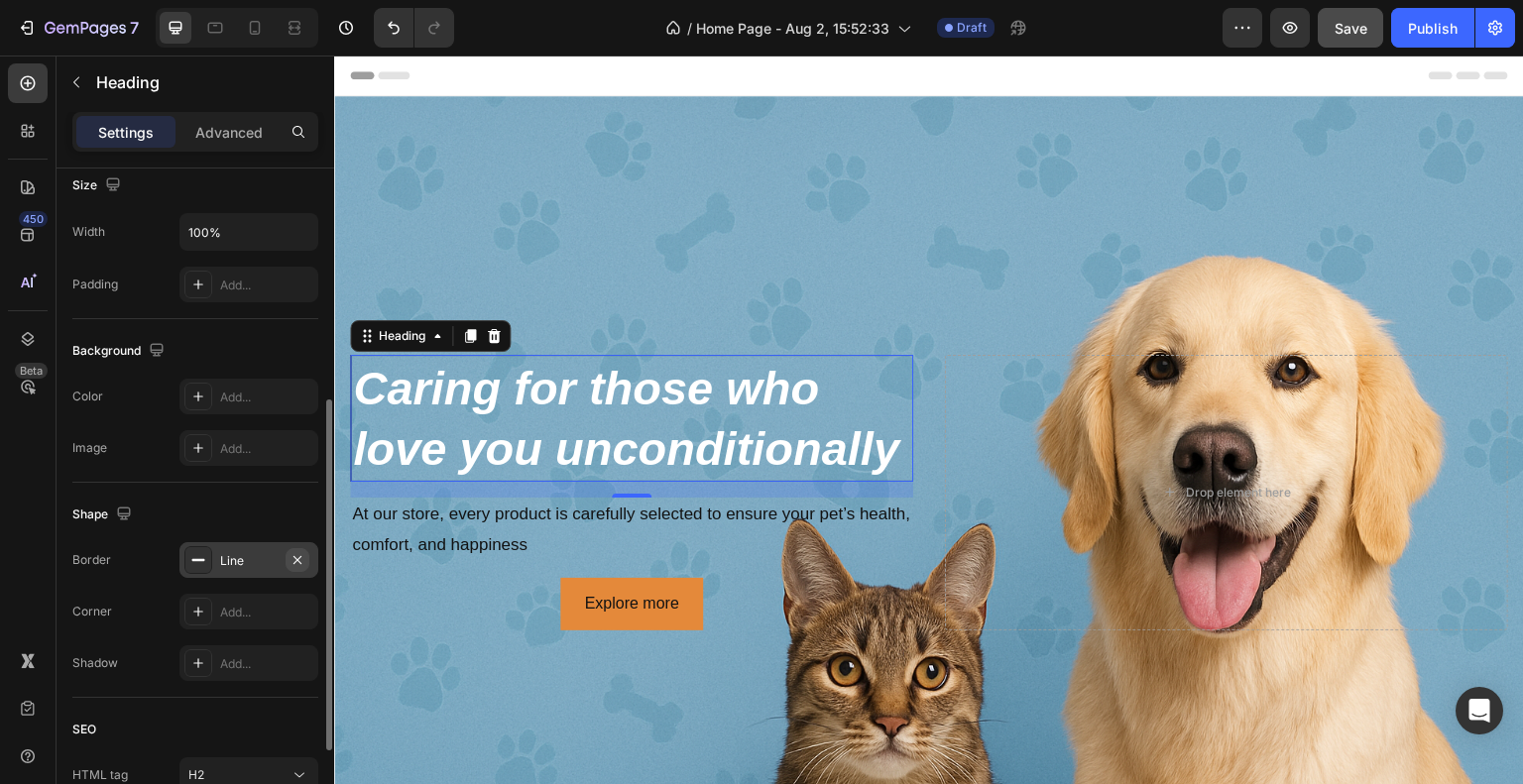 click 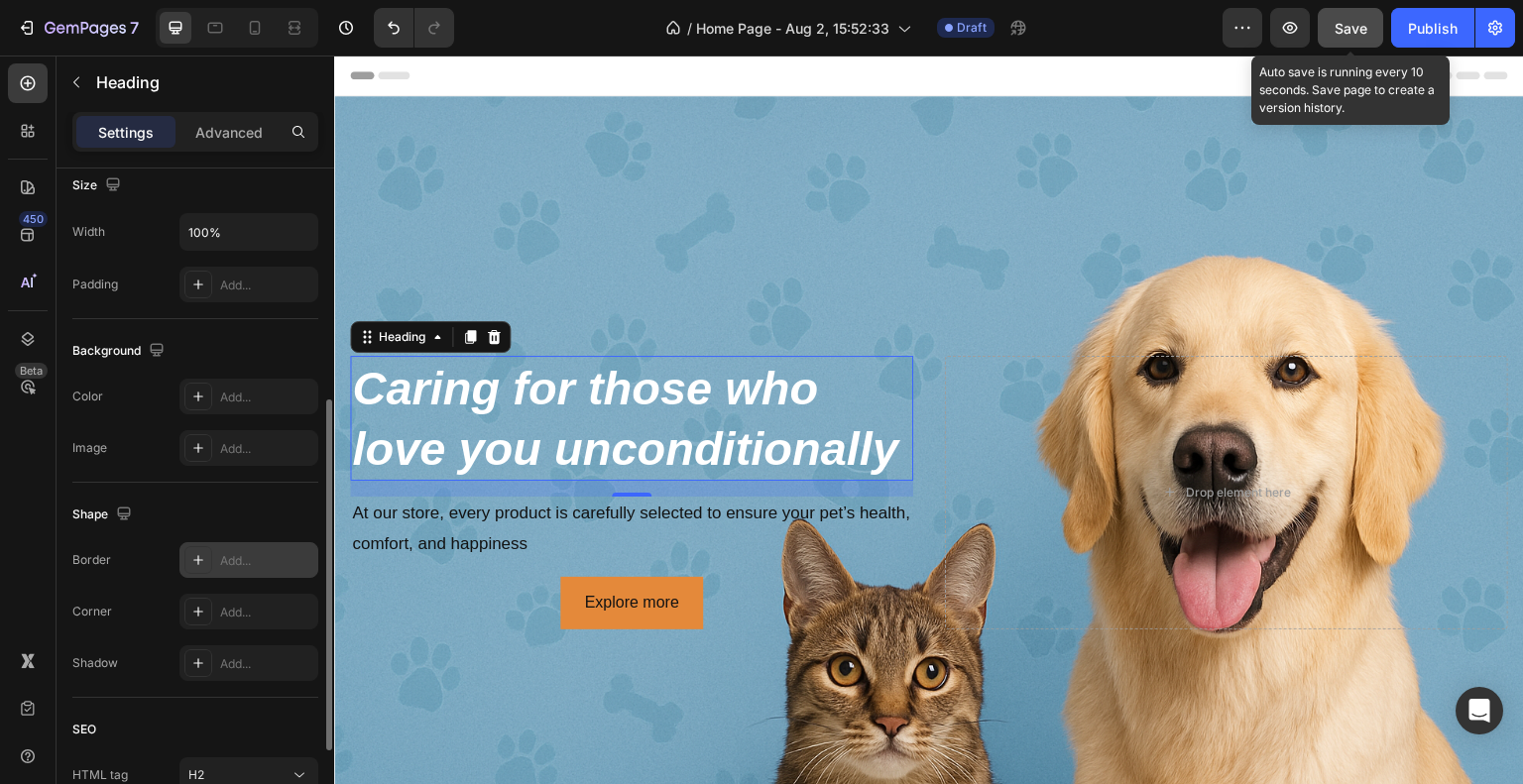 click on "Save" at bounding box center (1350, 28) 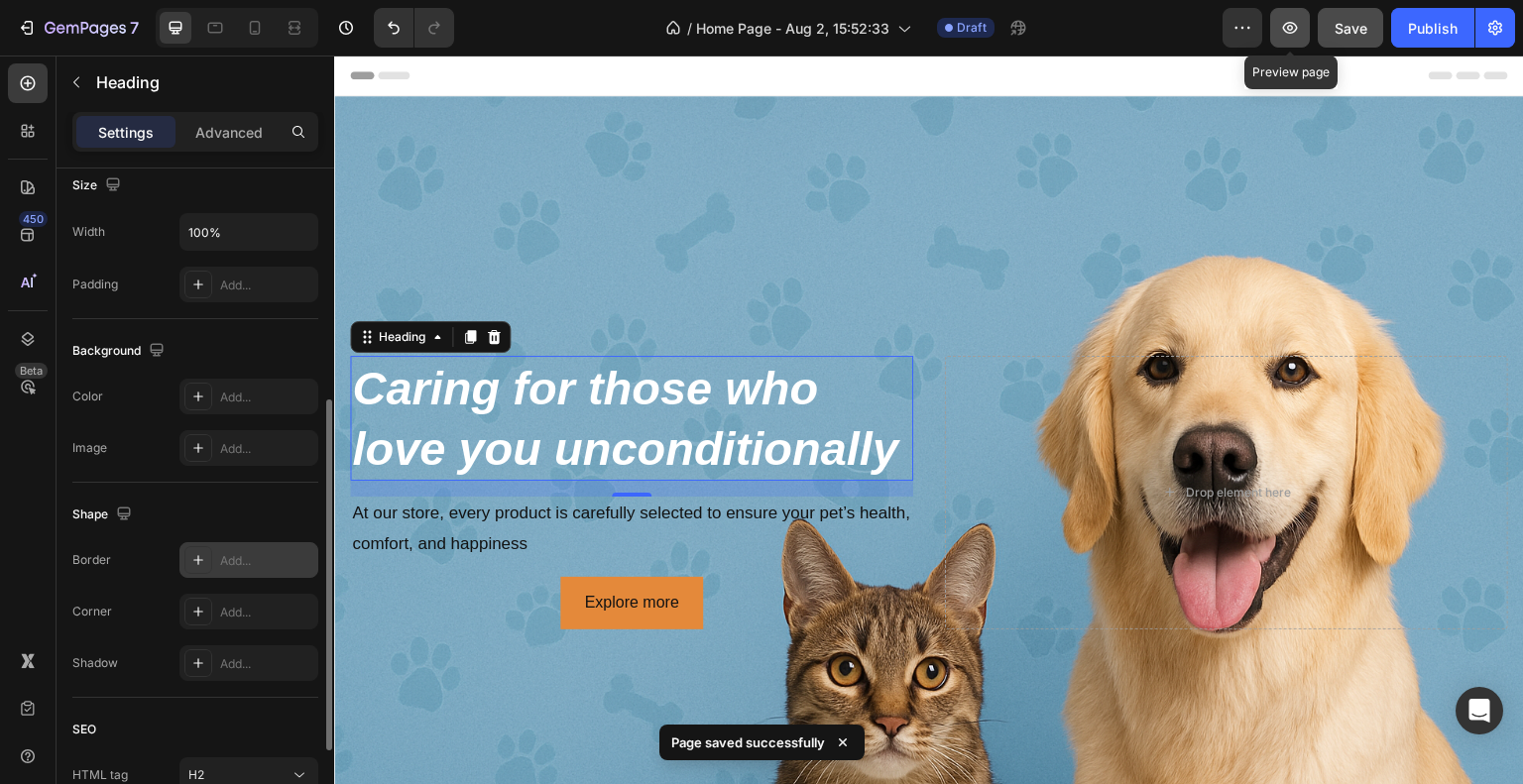 click 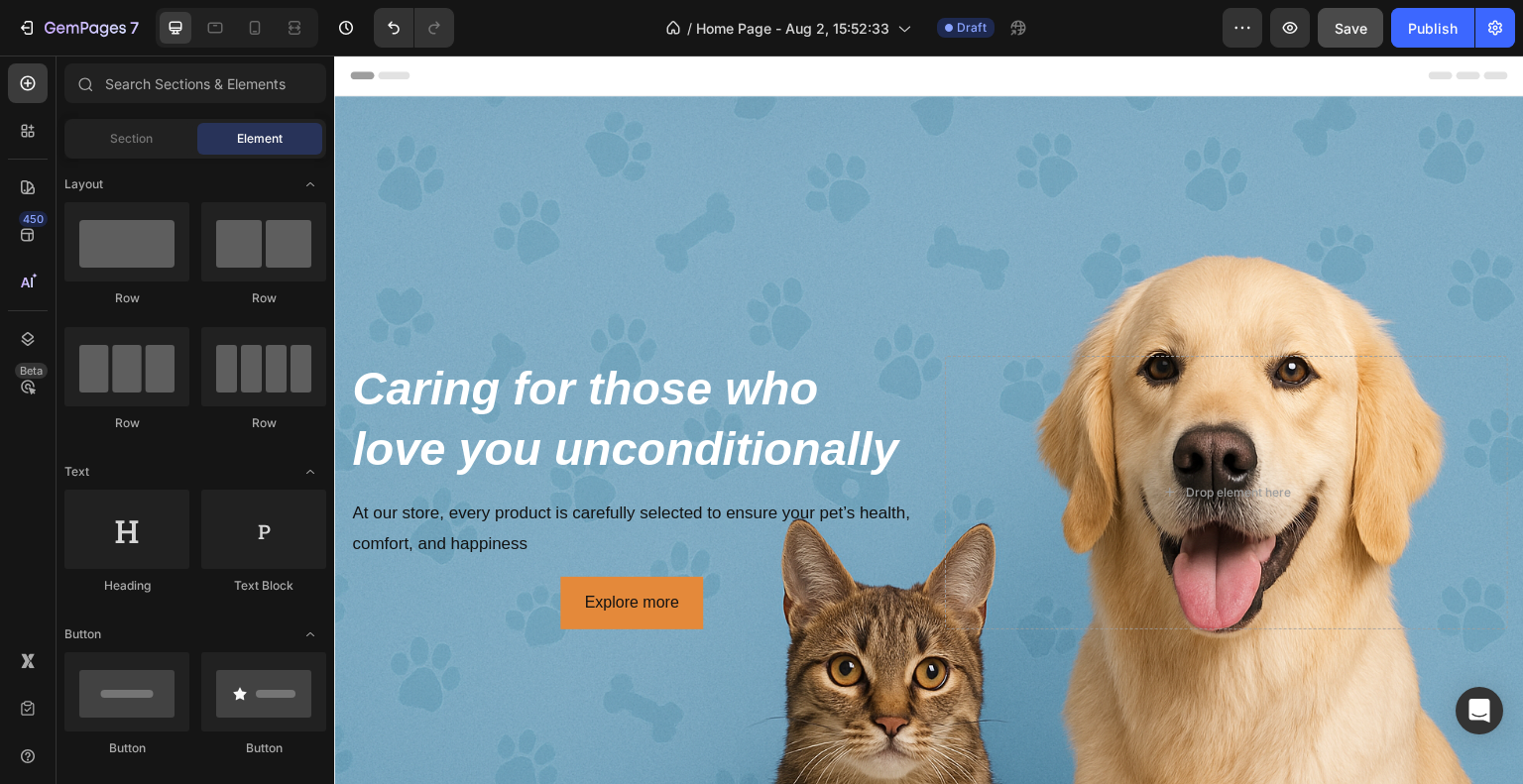 scroll, scrollTop: 115, scrollLeft: 0, axis: vertical 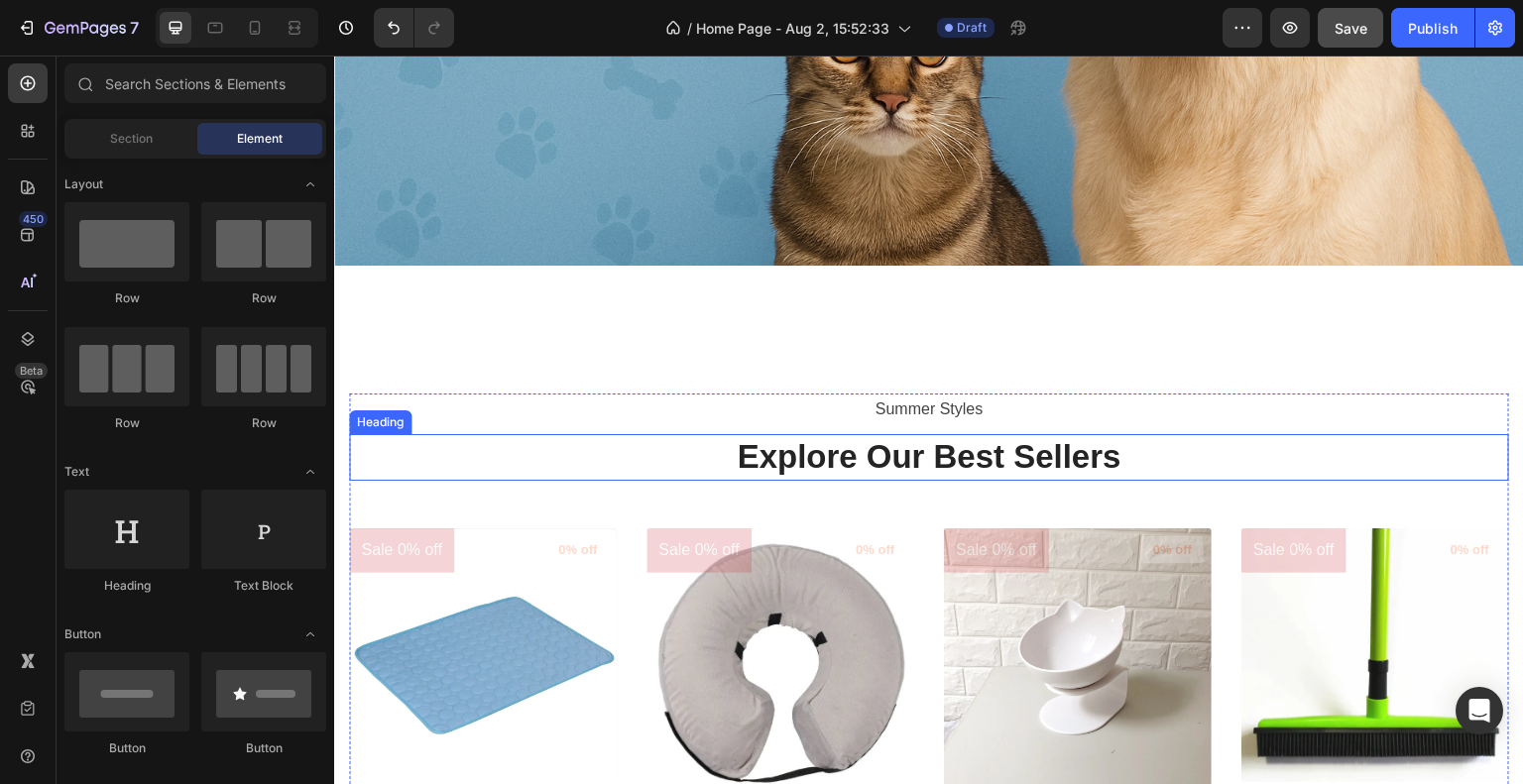 click on "Explore Our Best Sellers" at bounding box center [929, 457] 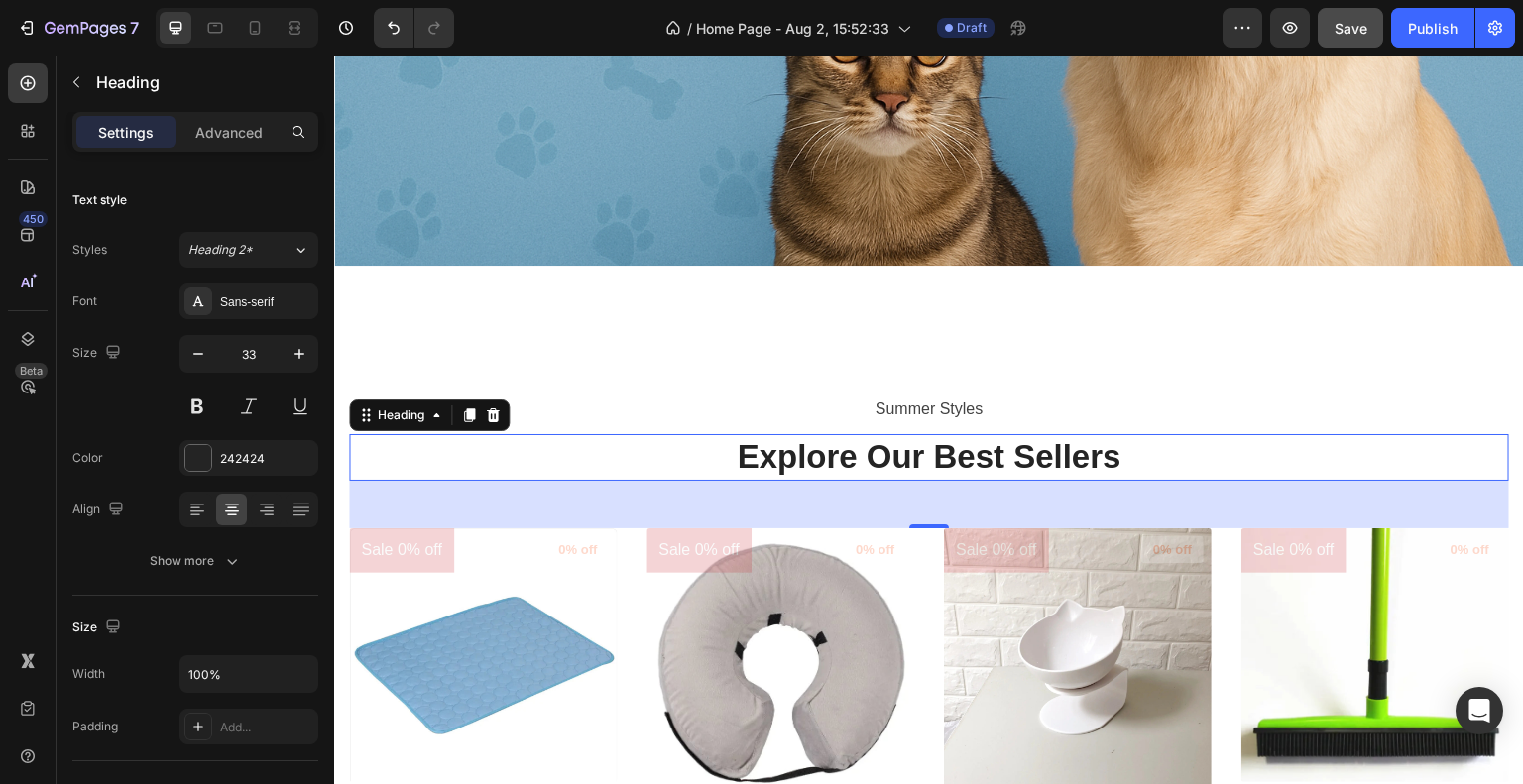 click on "Explore Our Best Sellers" at bounding box center (929, 457) 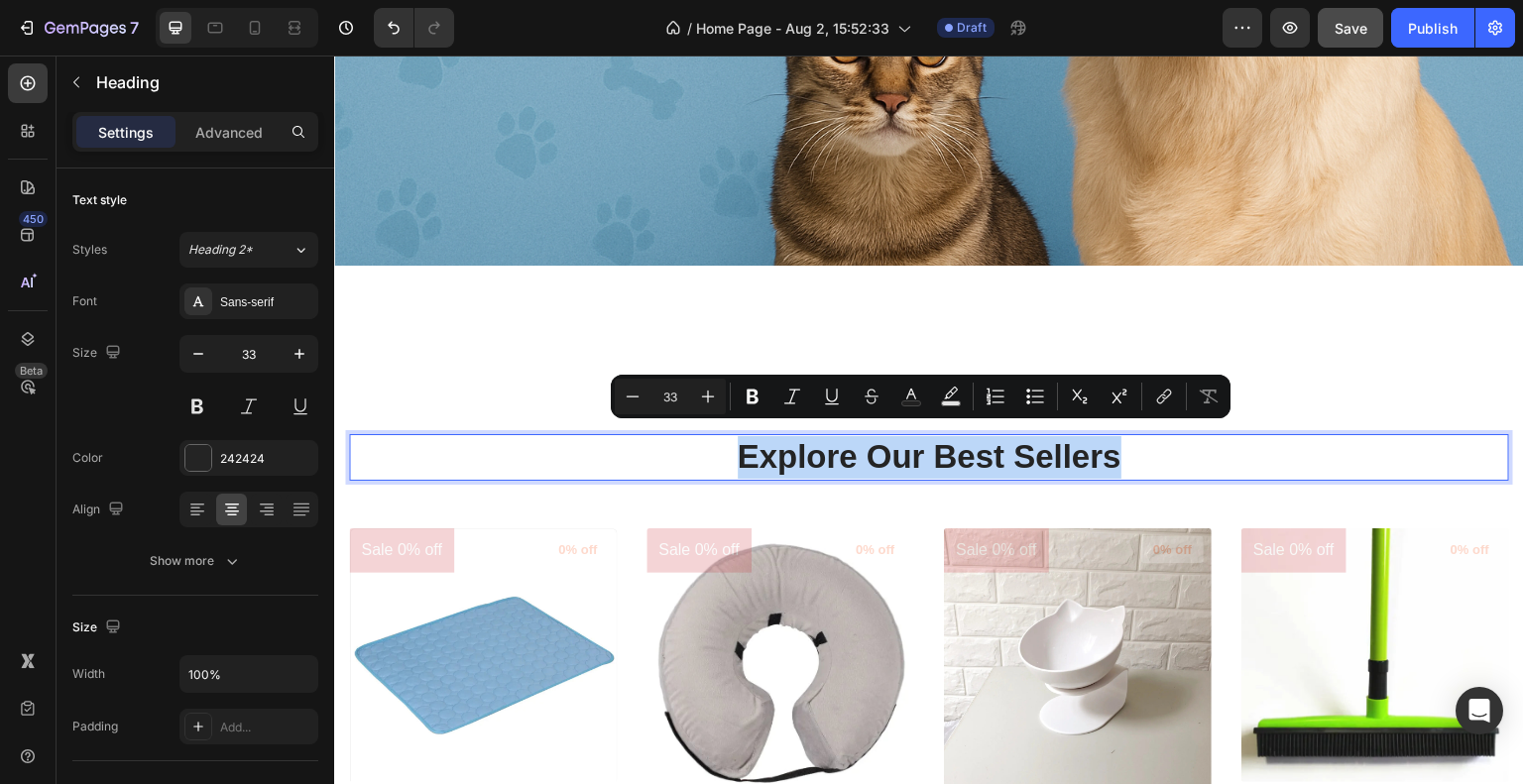 drag, startPoint x: 726, startPoint y: 442, endPoint x: 1121, endPoint y: 455, distance: 395.21387 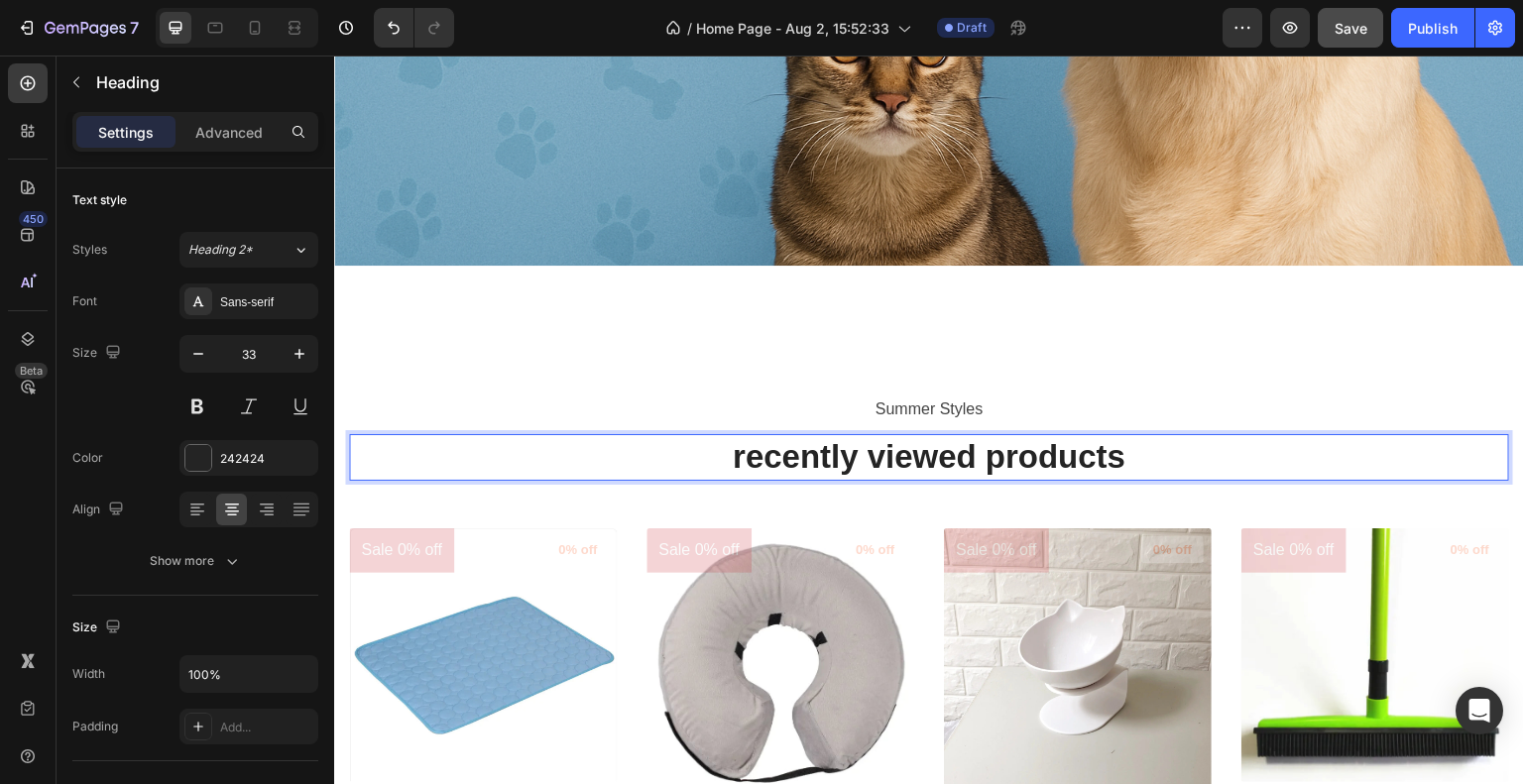 click on "recently viewed products" at bounding box center (929, 457) 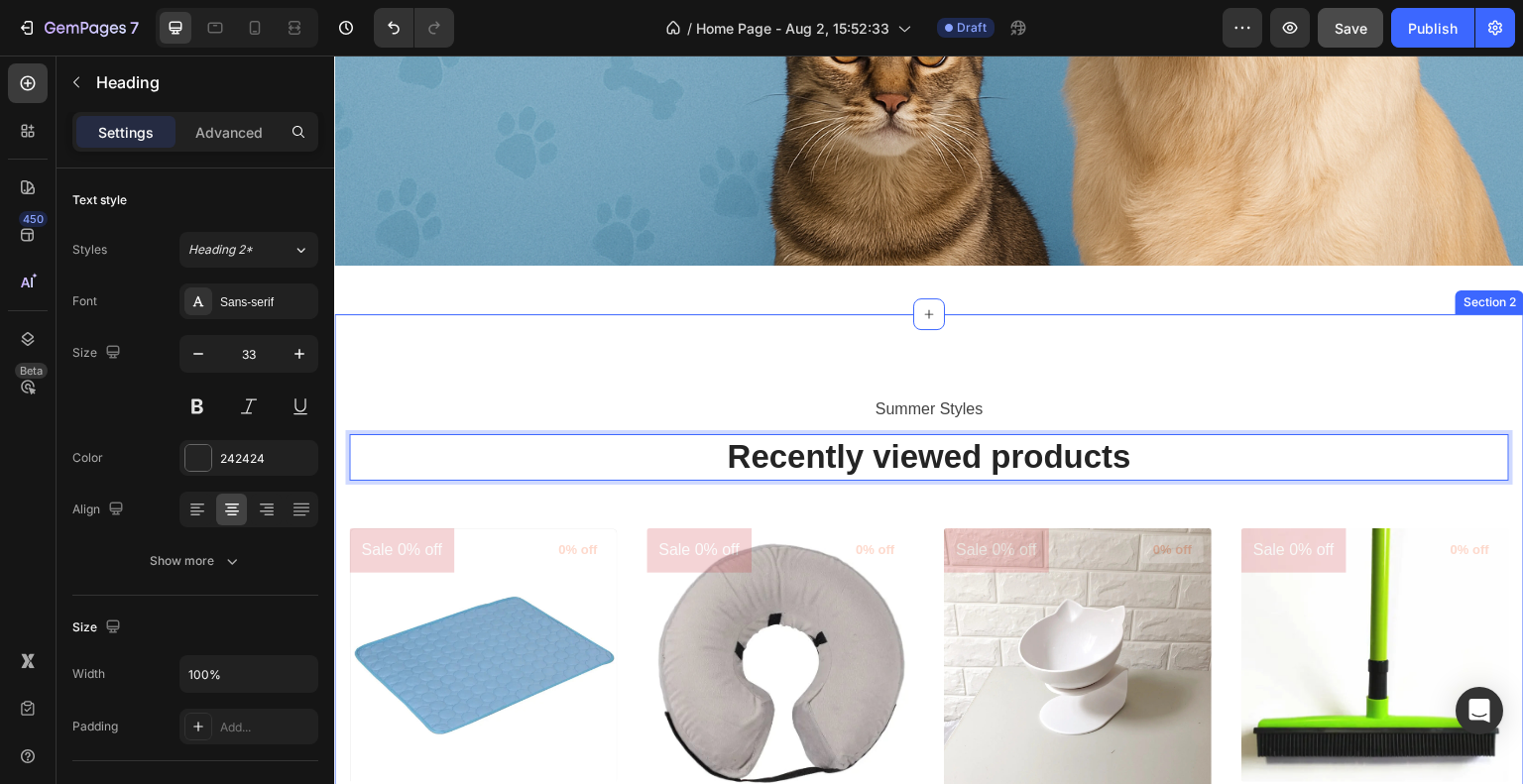 click on "Summer Styles Text block Recently viewed products Heading 48 Sale 0% off Product Badge (P) Images 0% off Product Badge Pet Portable Ice Silk Cooling Pad (P) Title $28.64 (P) Price (P) Price $28.64 (P) Price (P) Price Row Add To Cart (P) Cart Button Row Product List Sale 0% off Product Badge (P) Images 0% off Product Badge Soft Inflatable Recovery Collar for Pets (P) Title $37.49 (P) Price (P) Price $37.49 (P) Price (P) Price Row Add To Cart (P) Cart Button Row Product List Sale 0% off Product Badge (P) Images 0% off Product Badge orthopedic cat bowl (P) Title $27.76 (P) Price (P) Price $27.76 (P) Price (P) Price Row Add To Cart (P) Cart Button Row Product List Sale 0% off Product Badge (P) Images 0% off Product Badge Pet Hair Removal Broom Mop (P) Title $52.97 (P) Price (P) Price $52.97 (P) Price (P) Price Row Add To Cart (P) Cart Button Row Product List Product List Row Section 2" at bounding box center [929, 673] 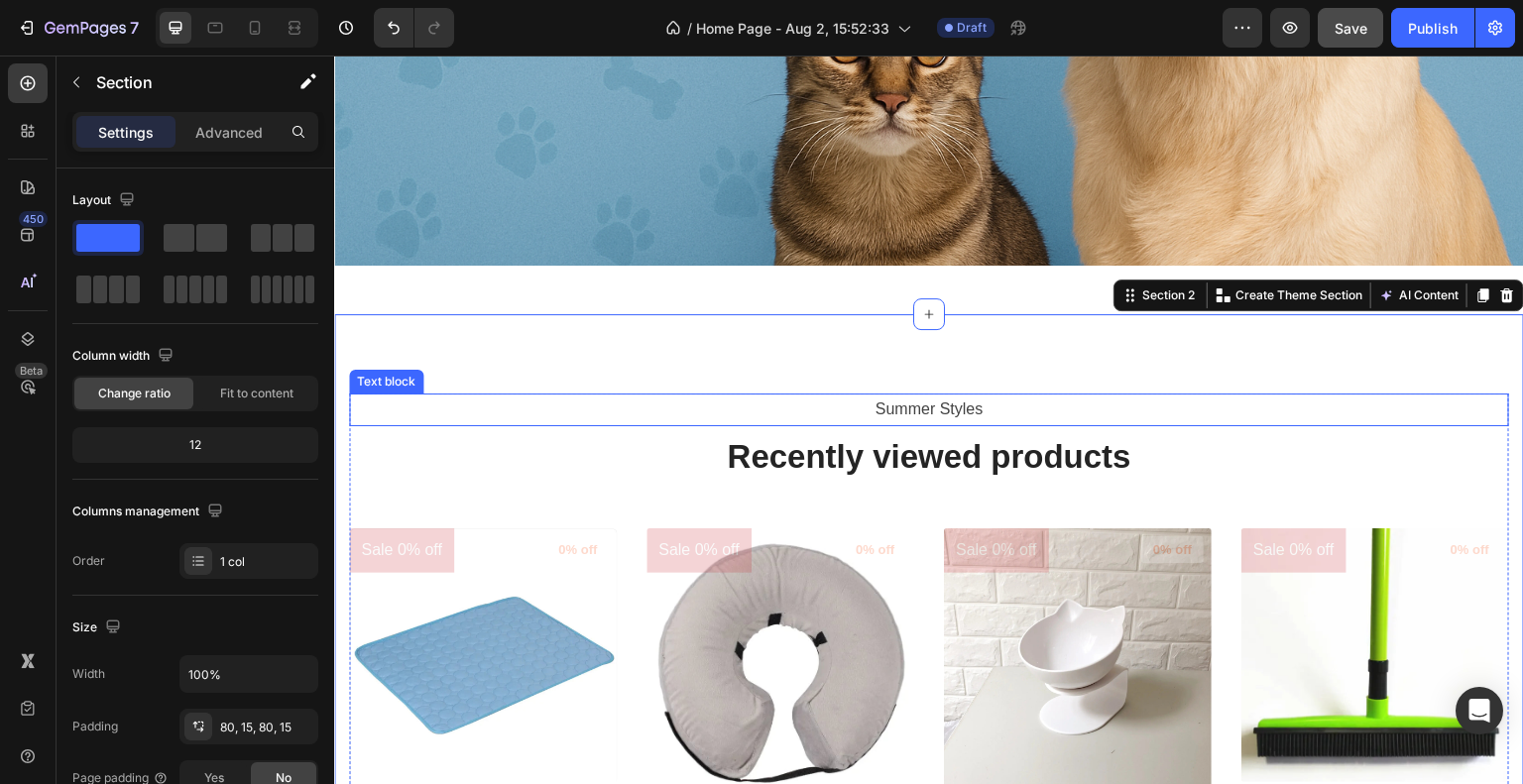 click on "Summer Styles" at bounding box center (929, 409) 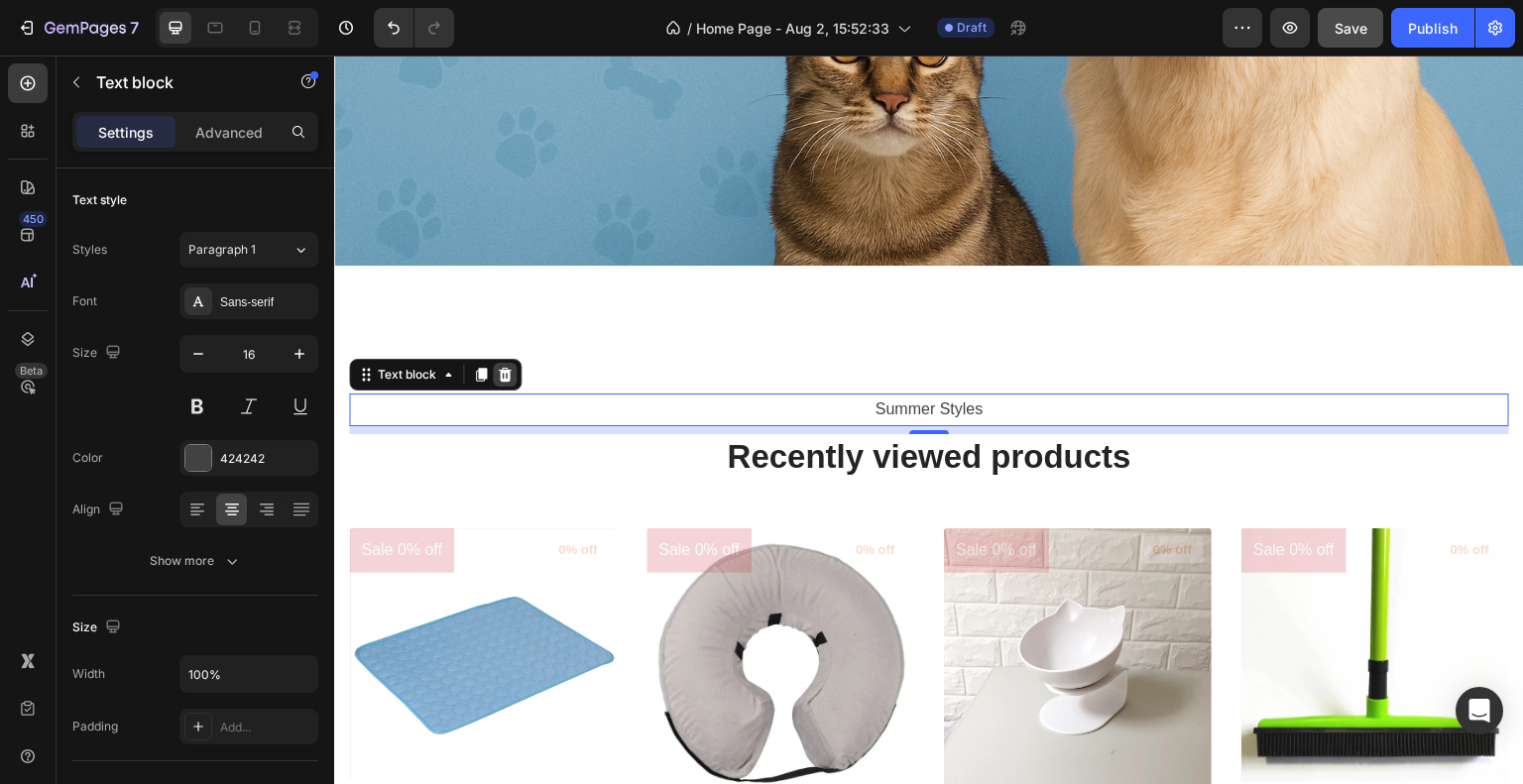 click 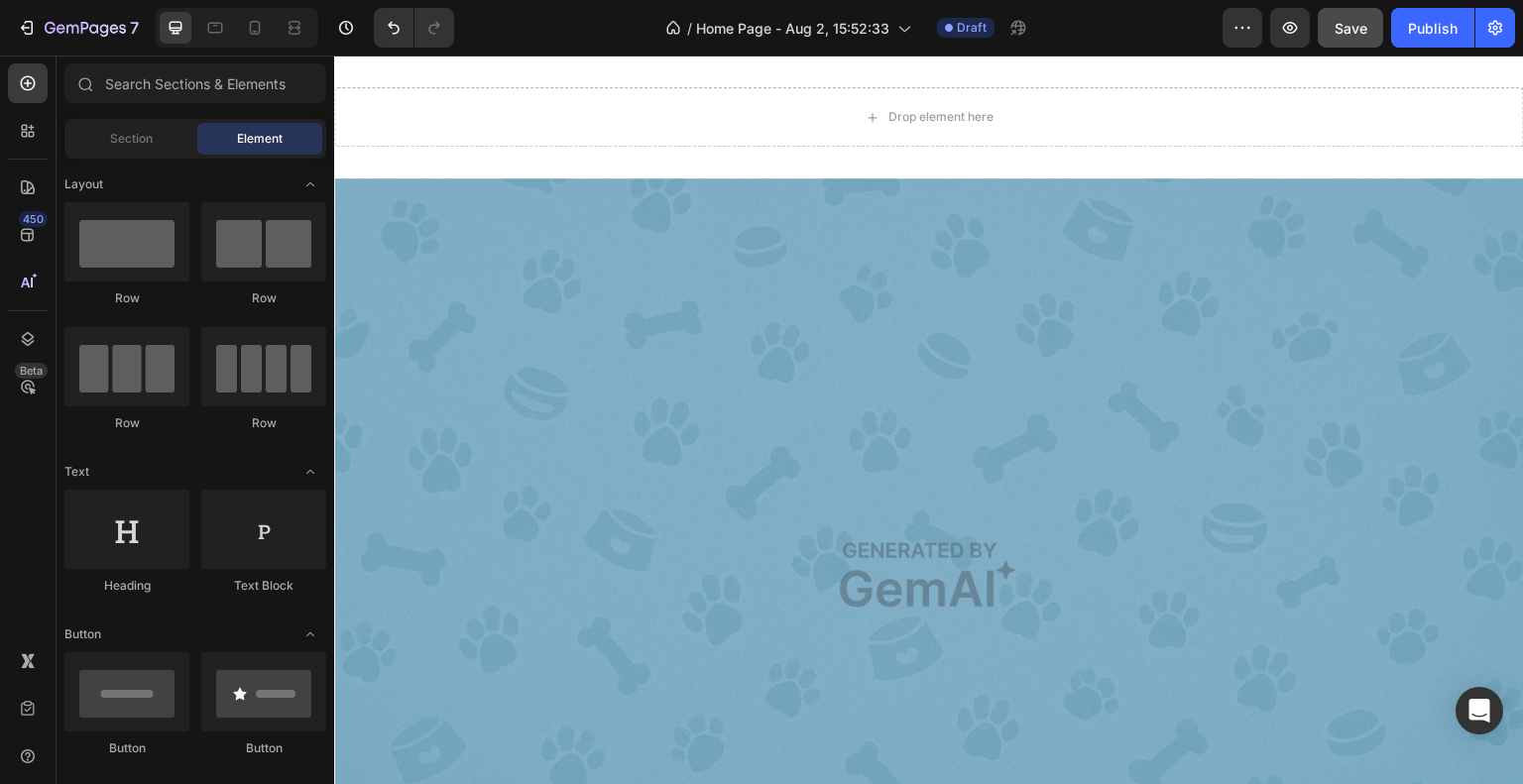 scroll, scrollTop: 1549, scrollLeft: 0, axis: vertical 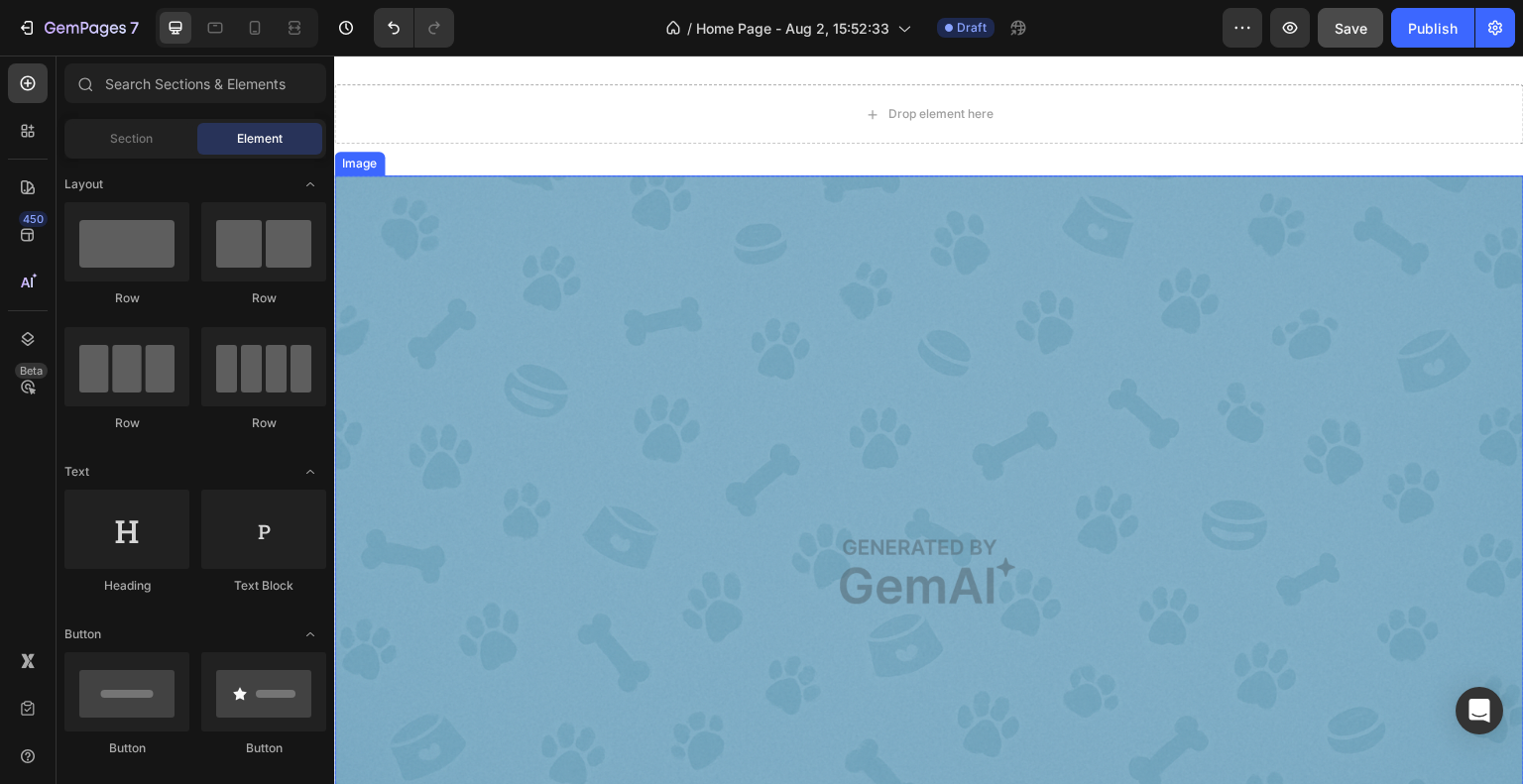 click at bounding box center (929, 571) 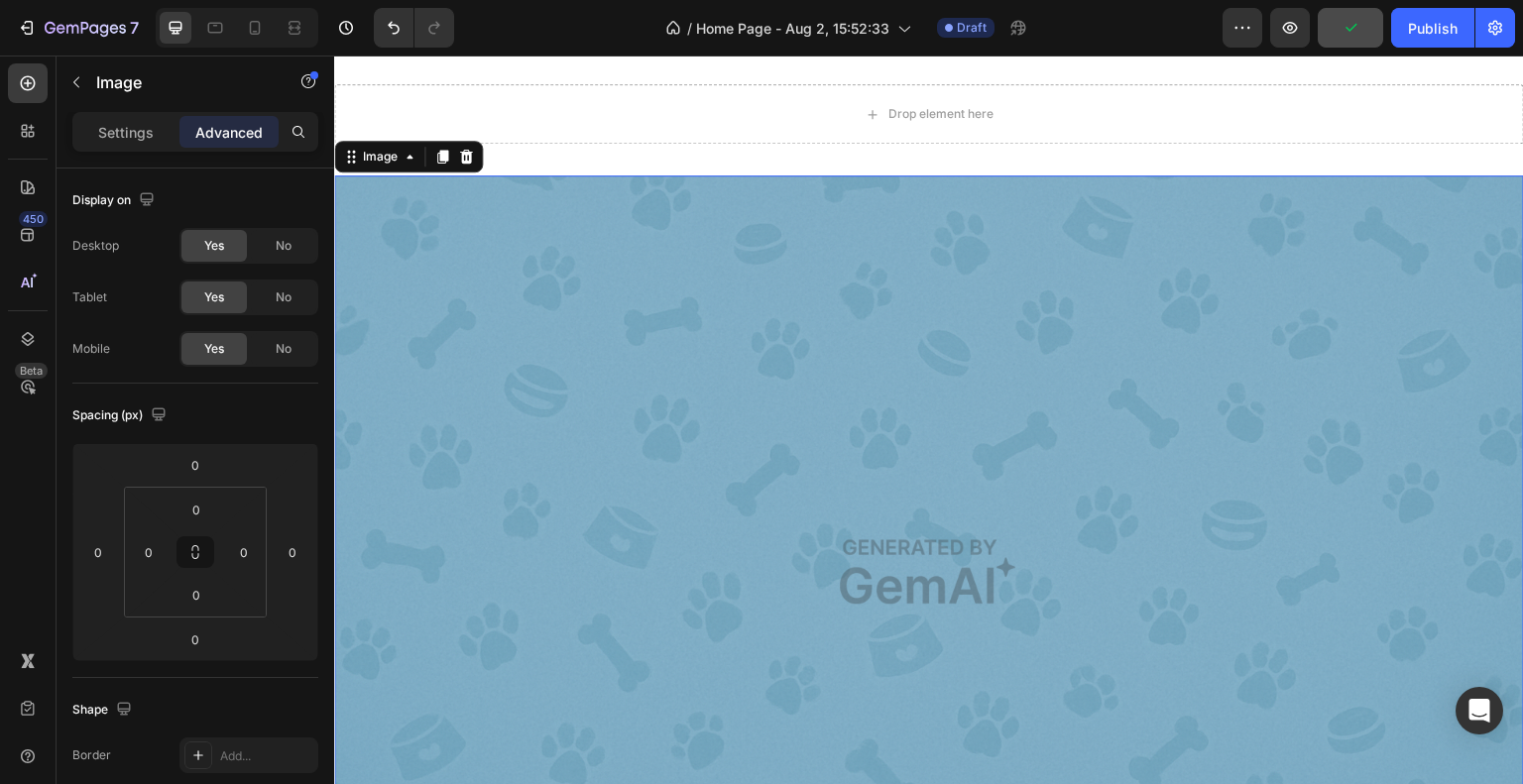 click 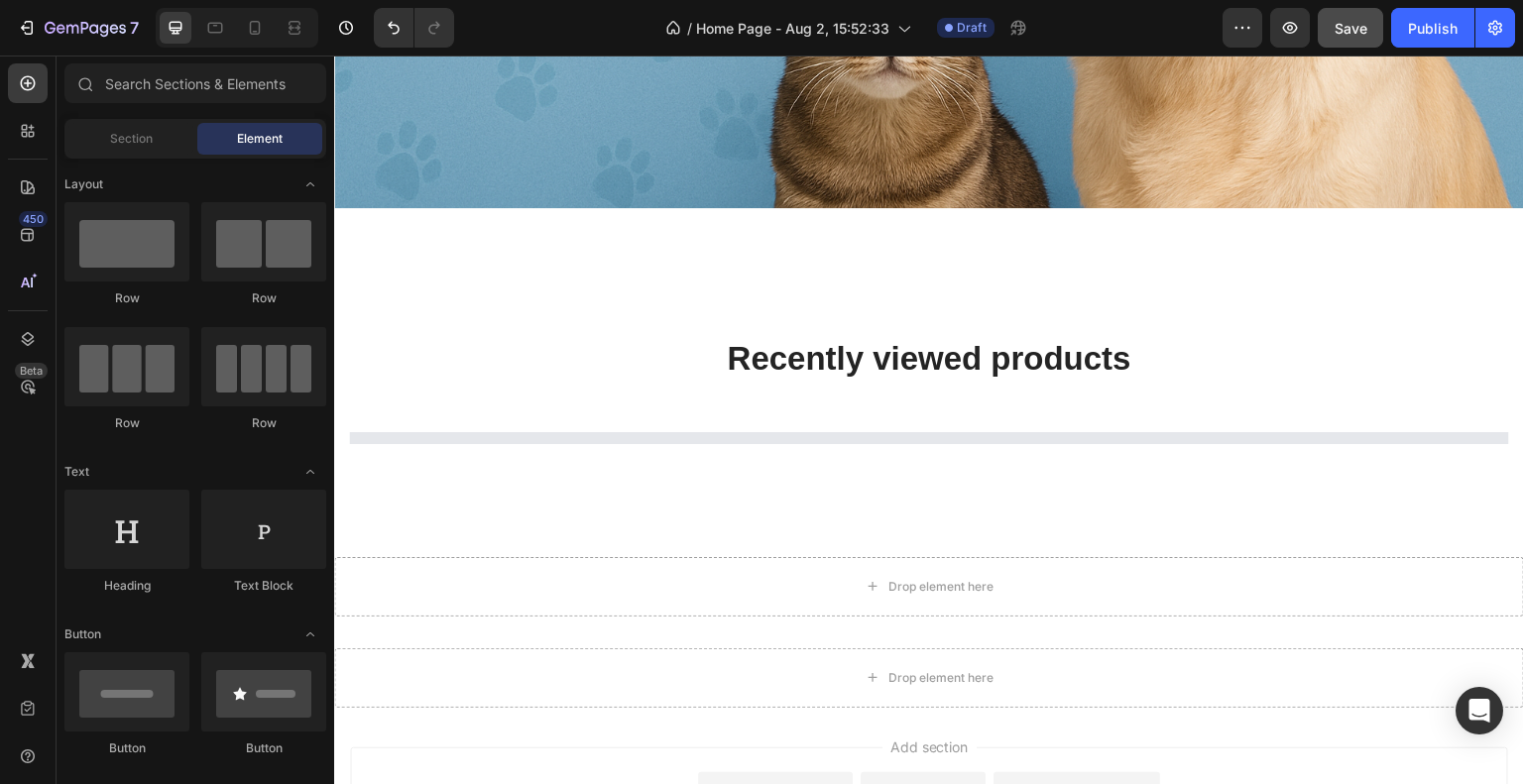 scroll, scrollTop: 623, scrollLeft: 0, axis: vertical 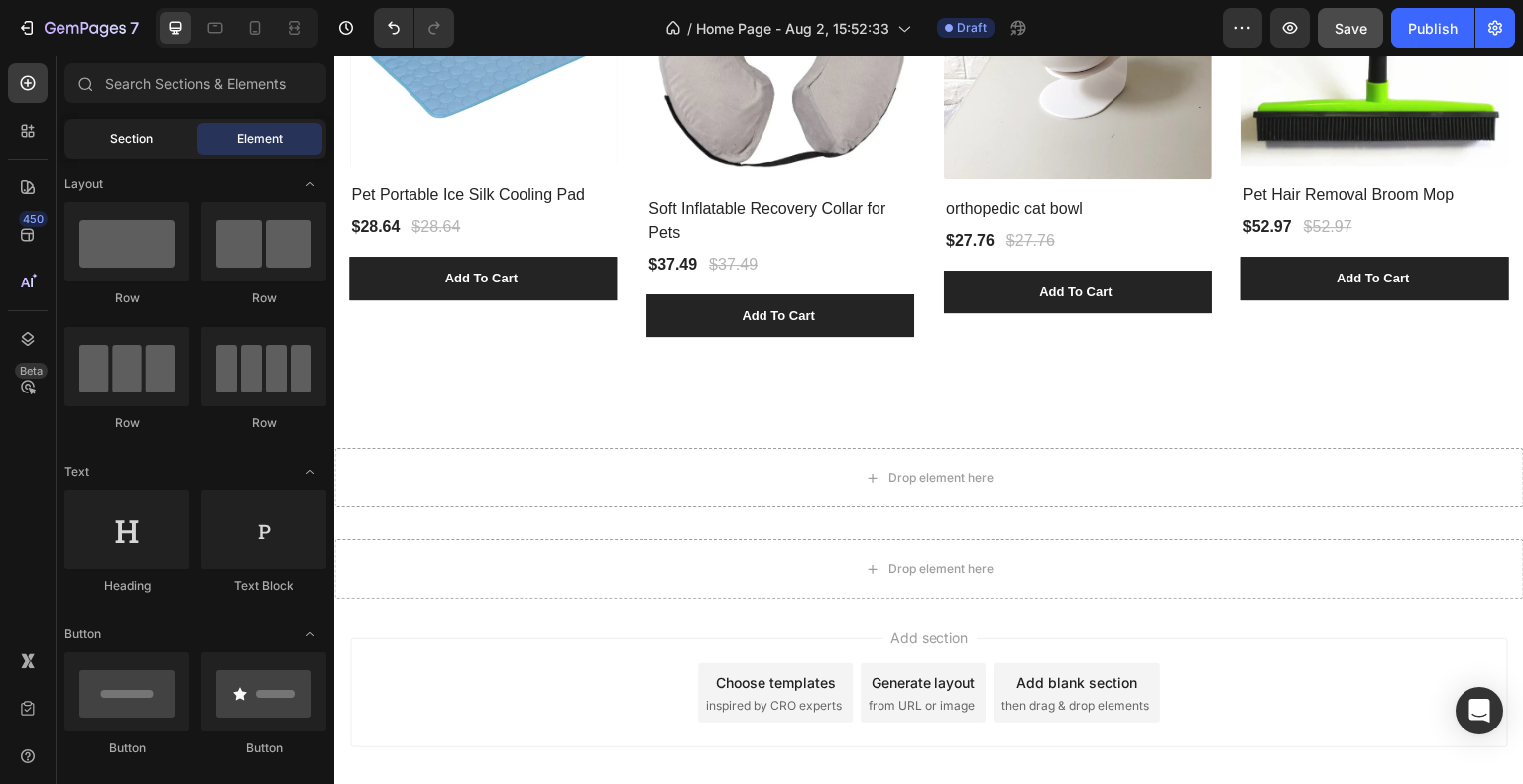 click on "Section" at bounding box center [131, 139] 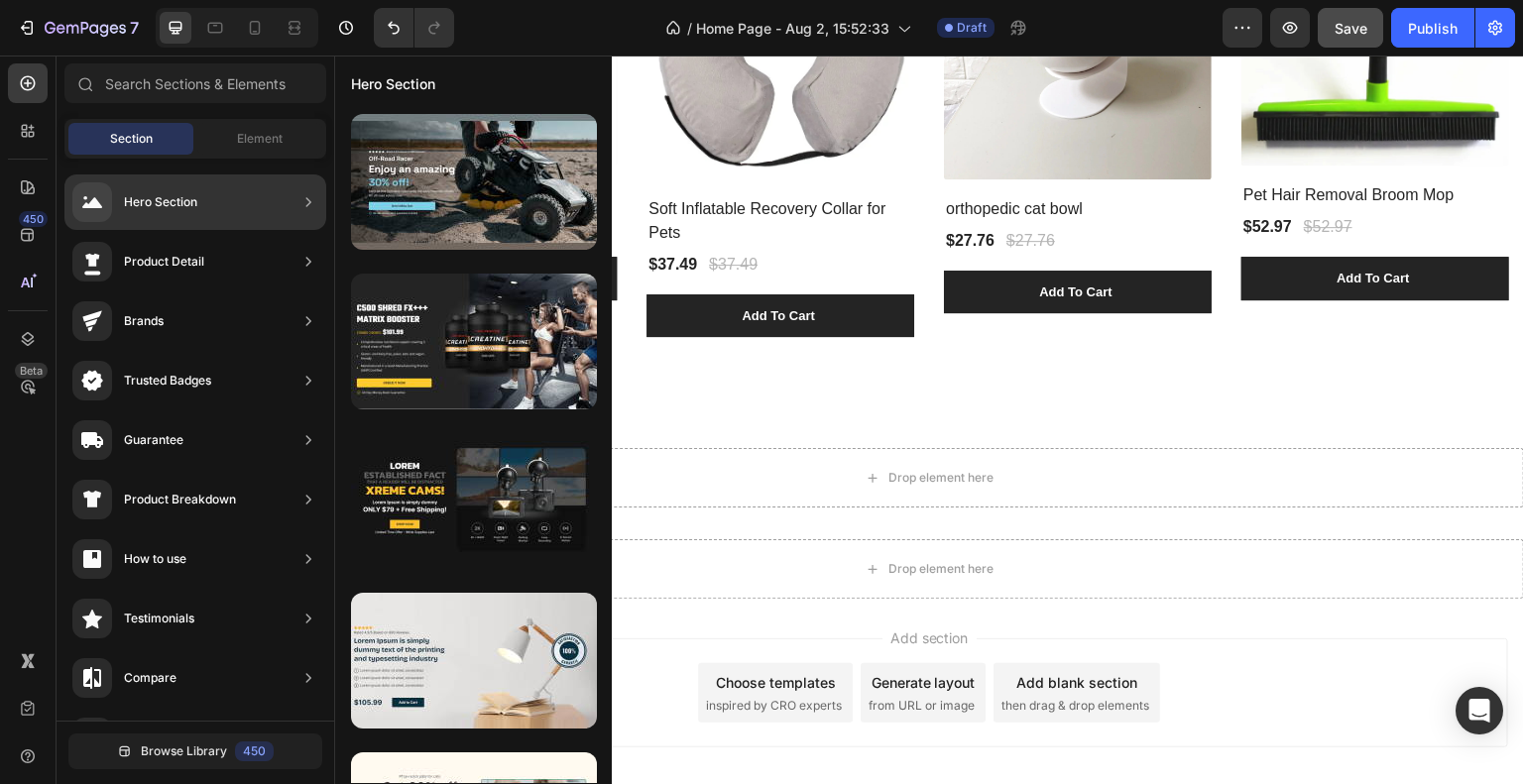 scroll, scrollTop: 0, scrollLeft: 0, axis: both 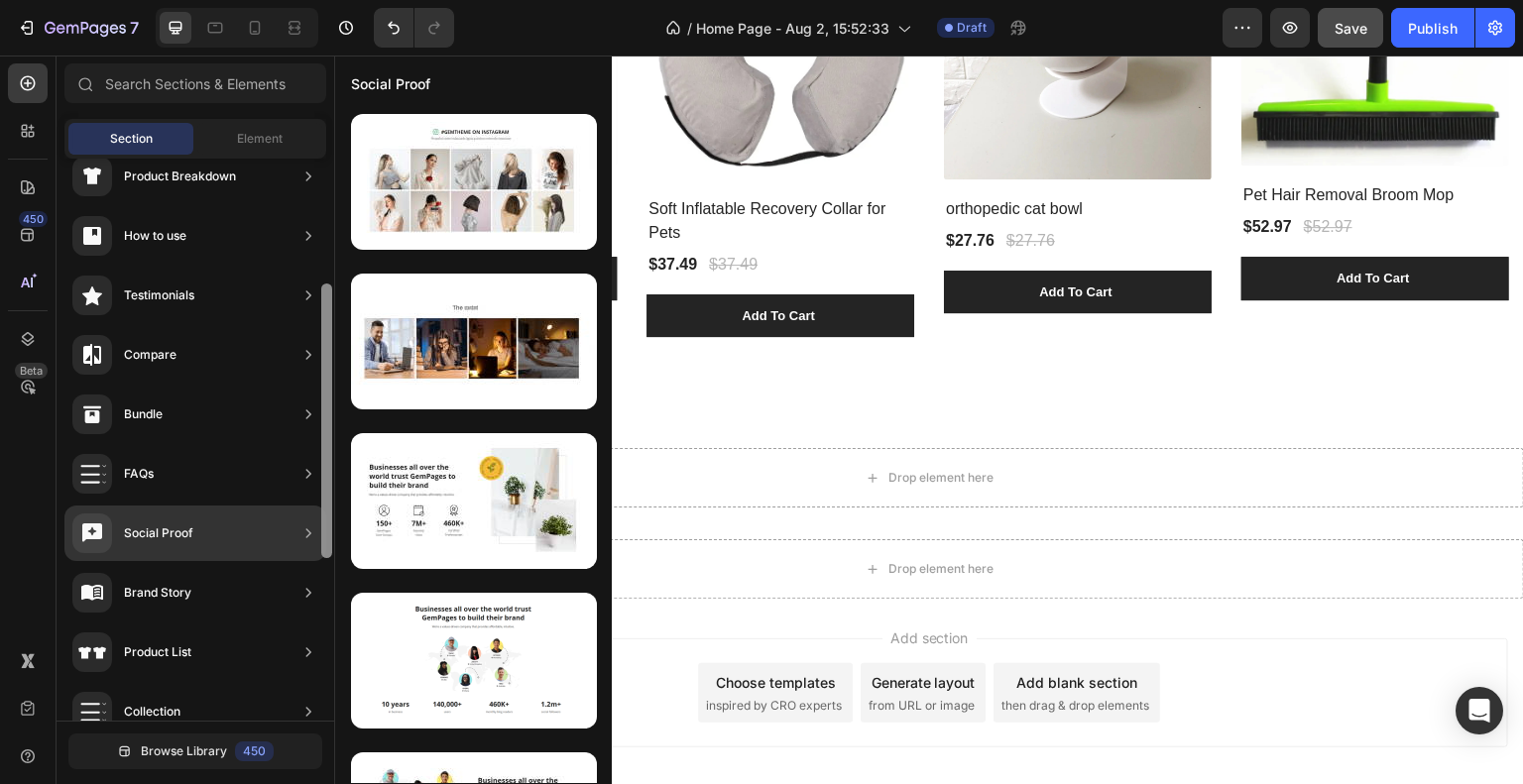 drag, startPoint x: 325, startPoint y: 479, endPoint x: 319, endPoint y: 549, distance: 70.25667 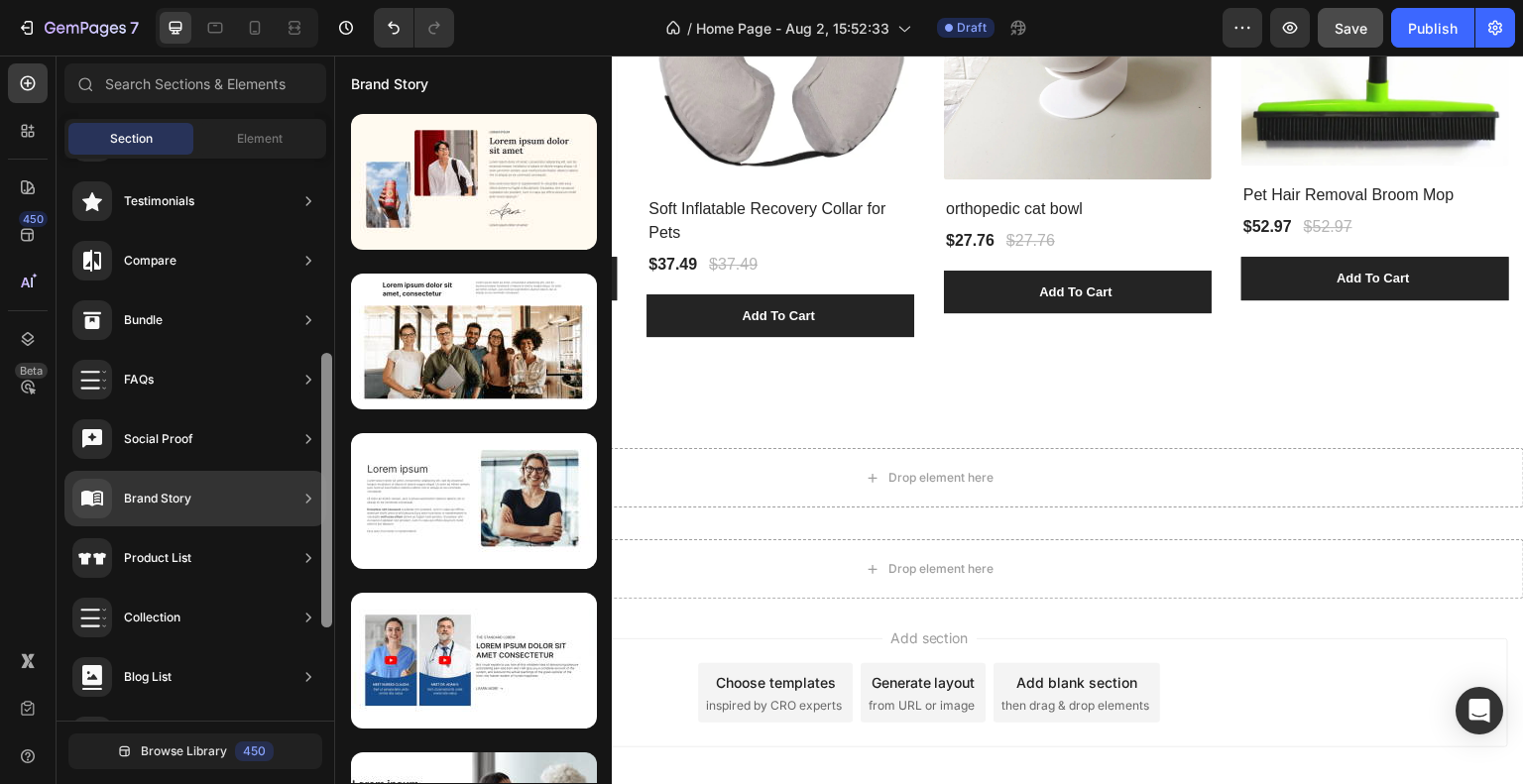 scroll, scrollTop: 452, scrollLeft: 0, axis: vertical 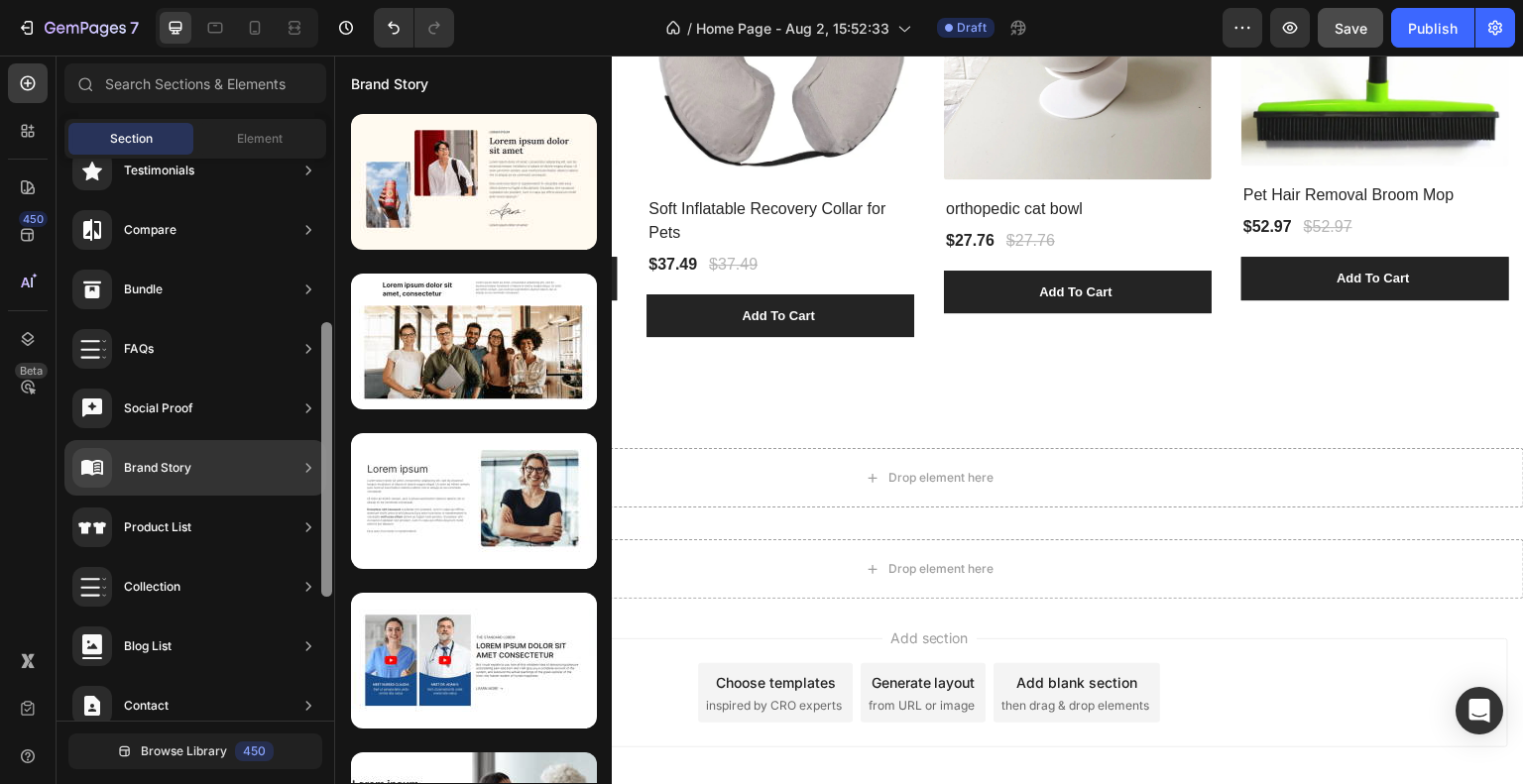 drag, startPoint x: 324, startPoint y: 571, endPoint x: 327, endPoint y: 633, distance: 62.07254 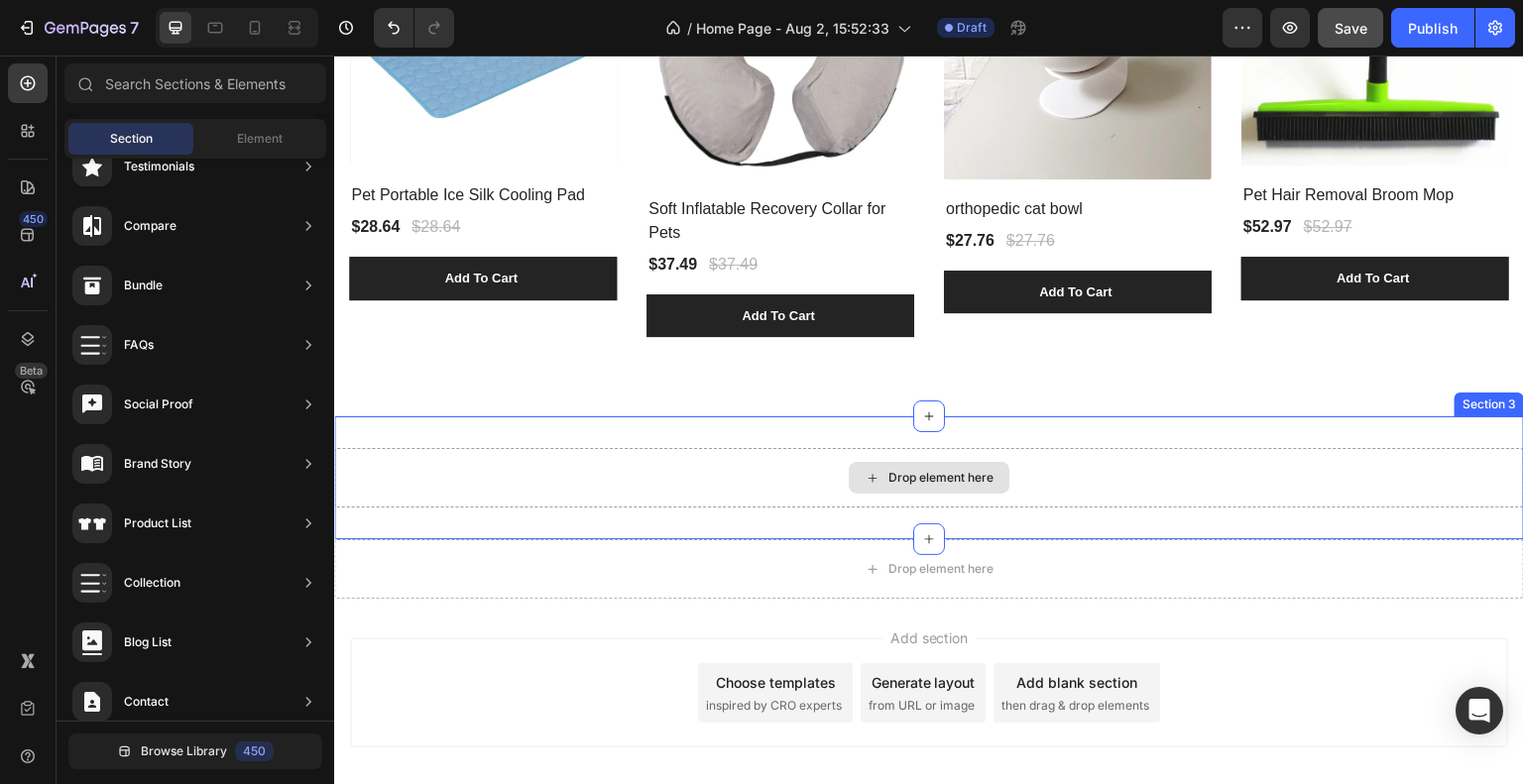 drag, startPoint x: 480, startPoint y: 519, endPoint x: 715, endPoint y: 465, distance: 241.12445 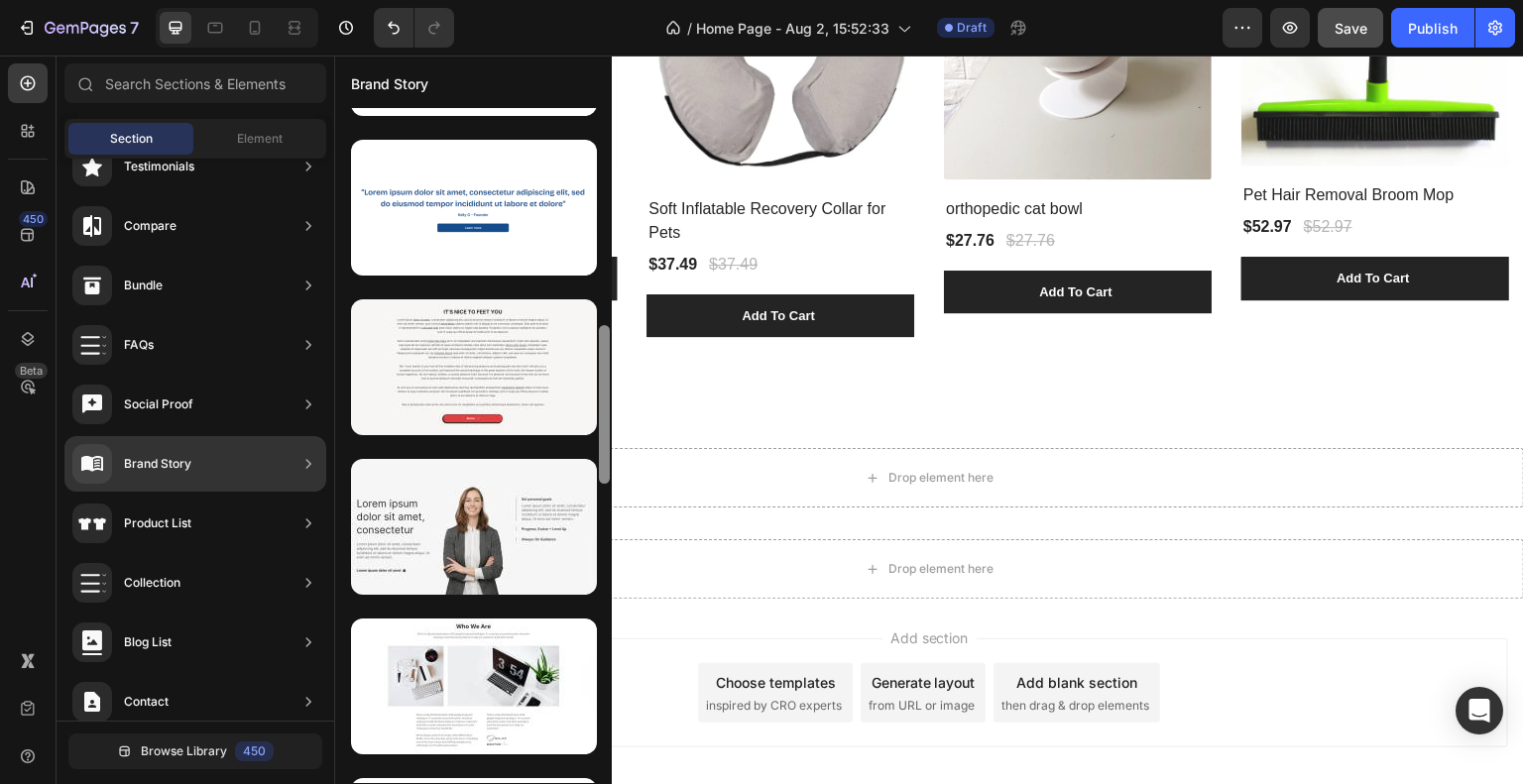 drag, startPoint x: 607, startPoint y: 361, endPoint x: 543, endPoint y: 757, distance: 401.13838 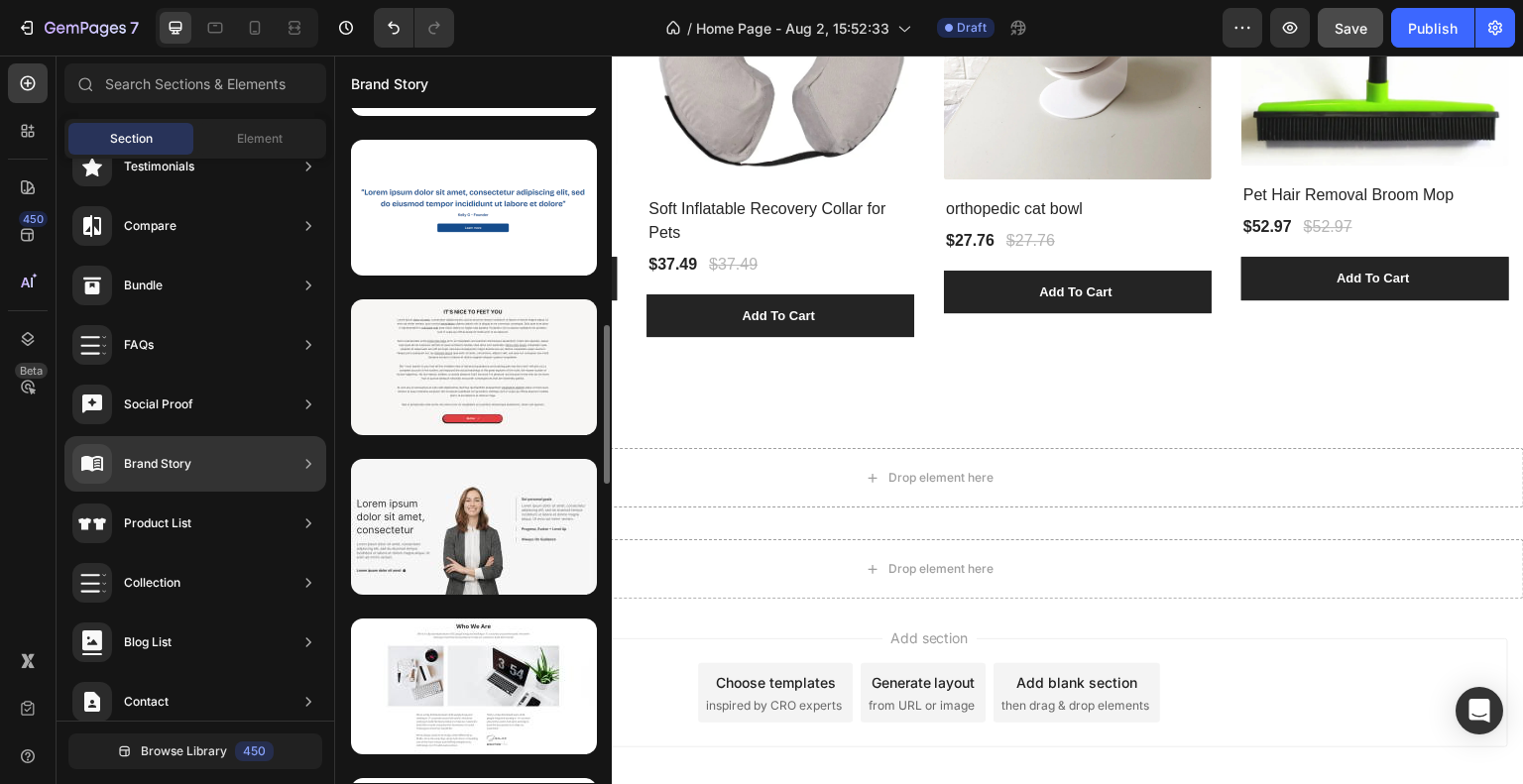 scroll, scrollTop: 930, scrollLeft: 0, axis: vertical 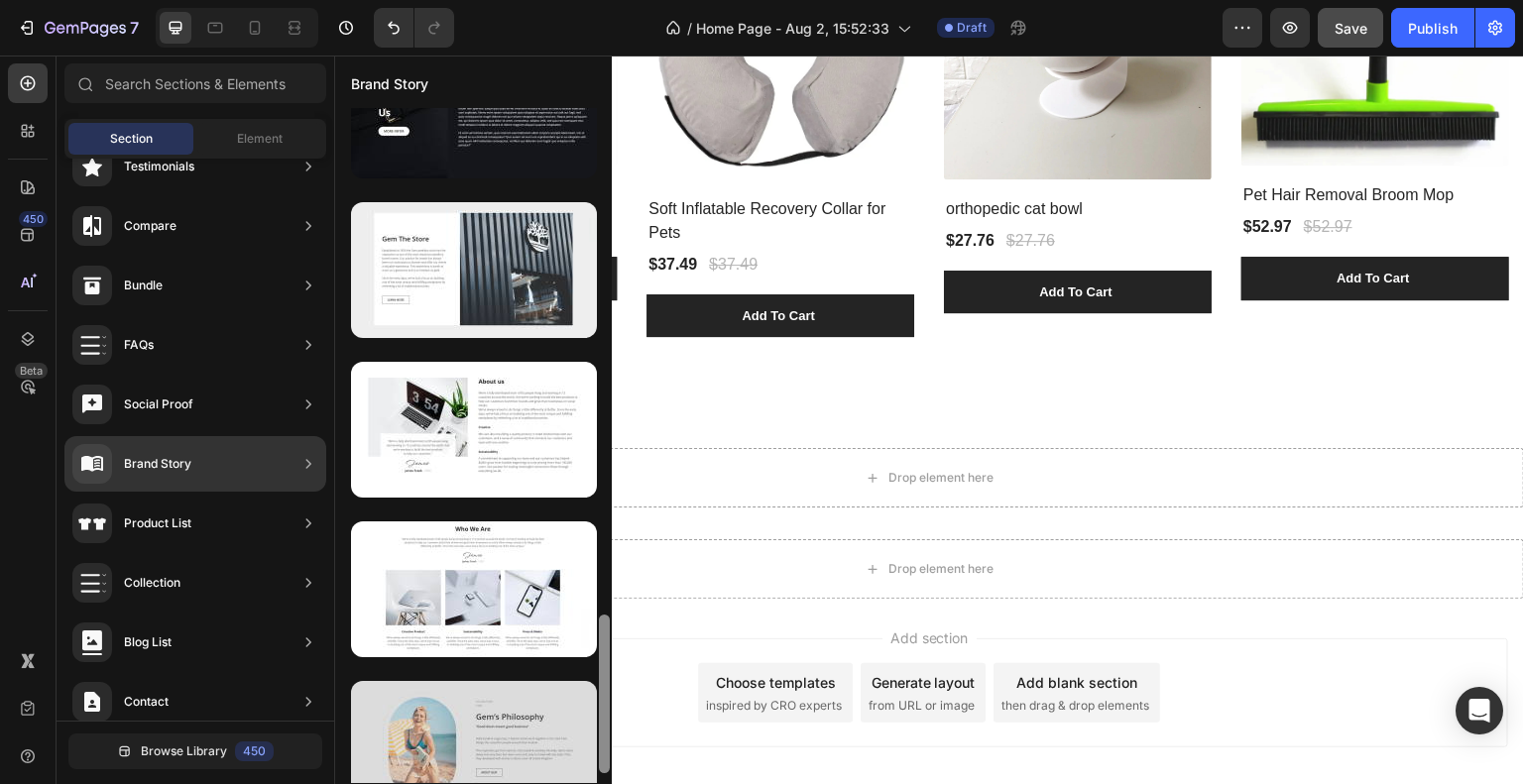 drag, startPoint x: 603, startPoint y: 474, endPoint x: 578, endPoint y: 761, distance: 288.0868 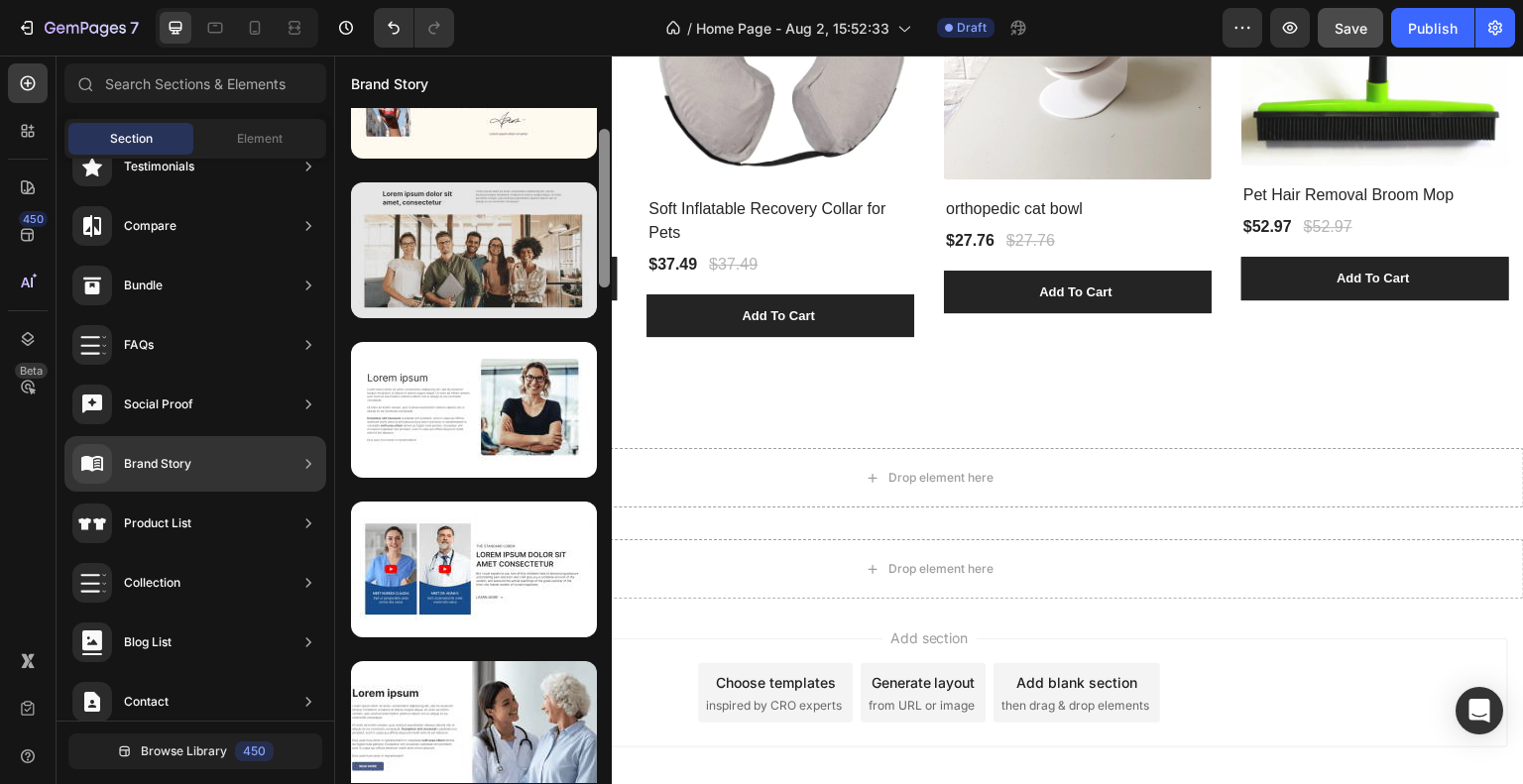 scroll, scrollTop: 86, scrollLeft: 0, axis: vertical 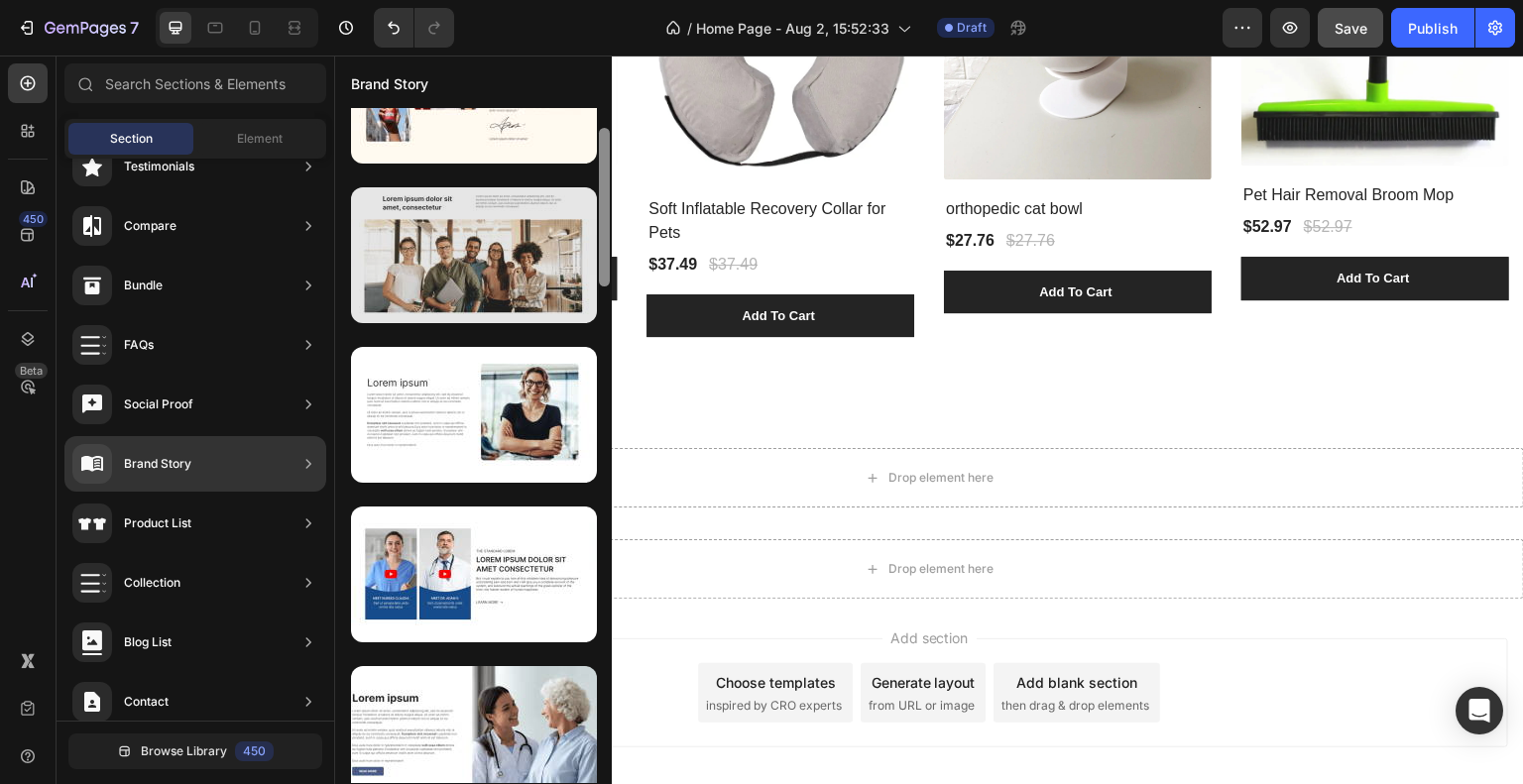 drag, startPoint x: 603, startPoint y: 674, endPoint x: 575, endPoint y: 187, distance: 487.80426 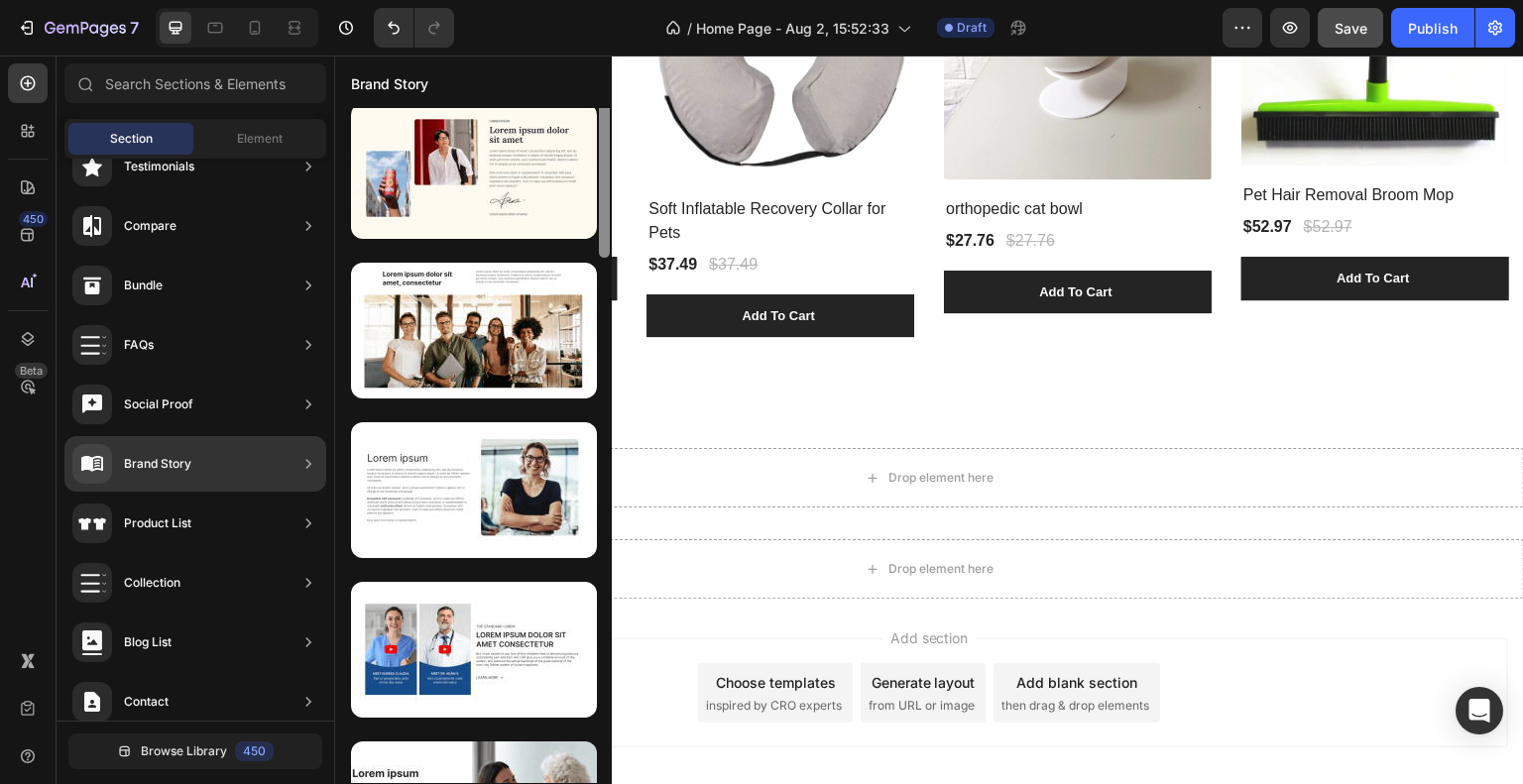 scroll, scrollTop: 0, scrollLeft: 0, axis: both 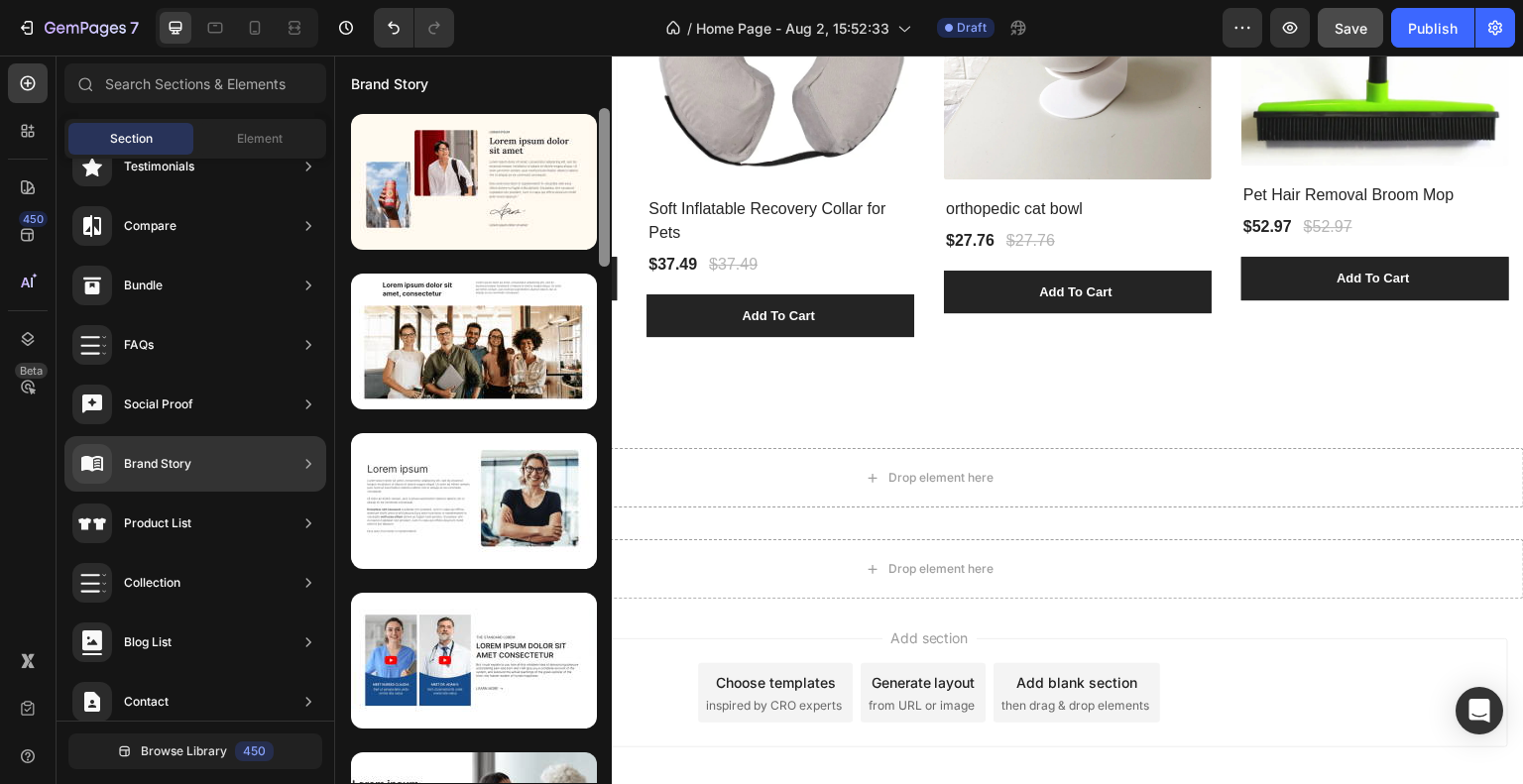 drag, startPoint x: 603, startPoint y: 261, endPoint x: 602, endPoint y: 237, distance: 24.020824 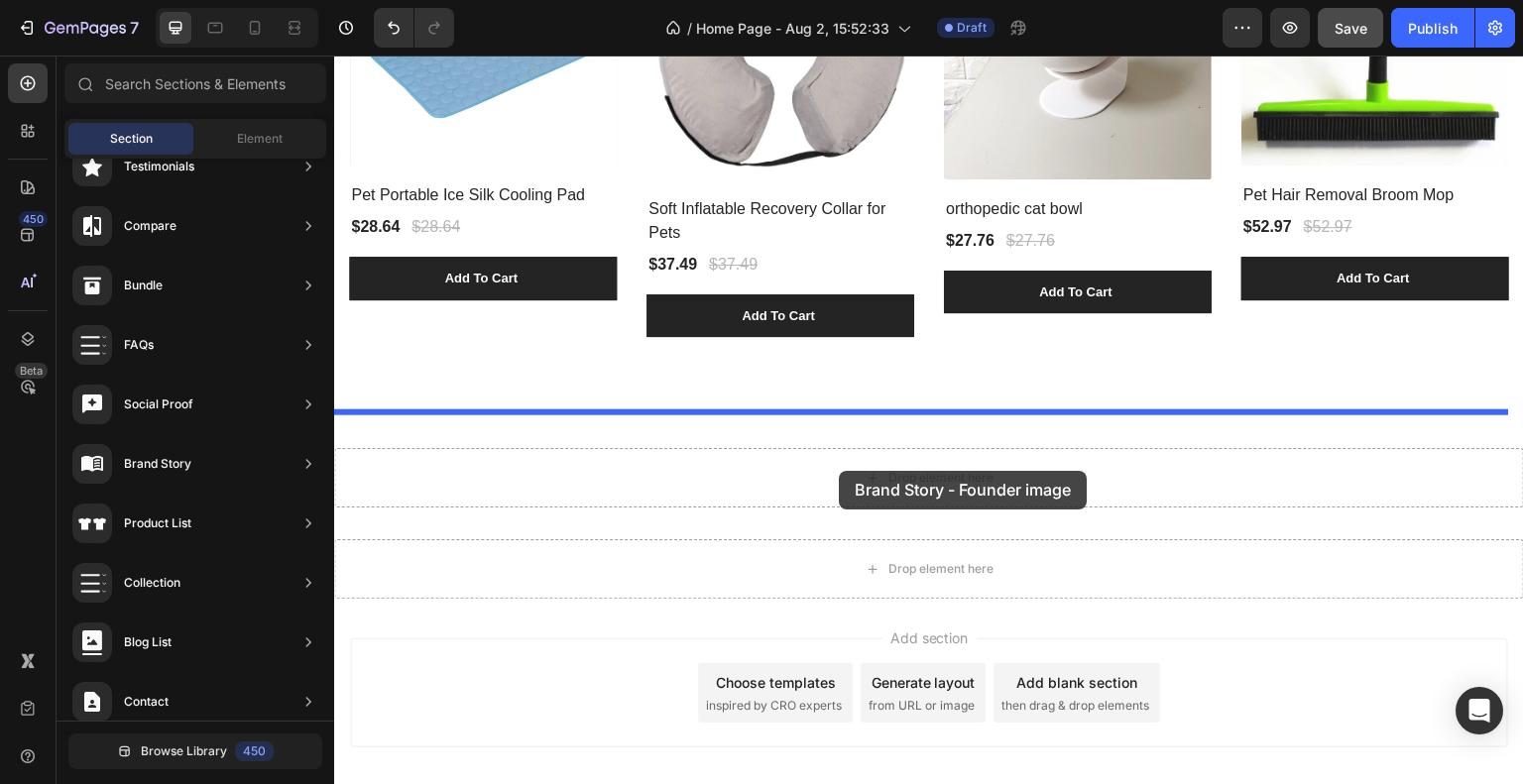 drag, startPoint x: 819, startPoint y: 556, endPoint x: 839, endPoint y: 472, distance: 86.34813 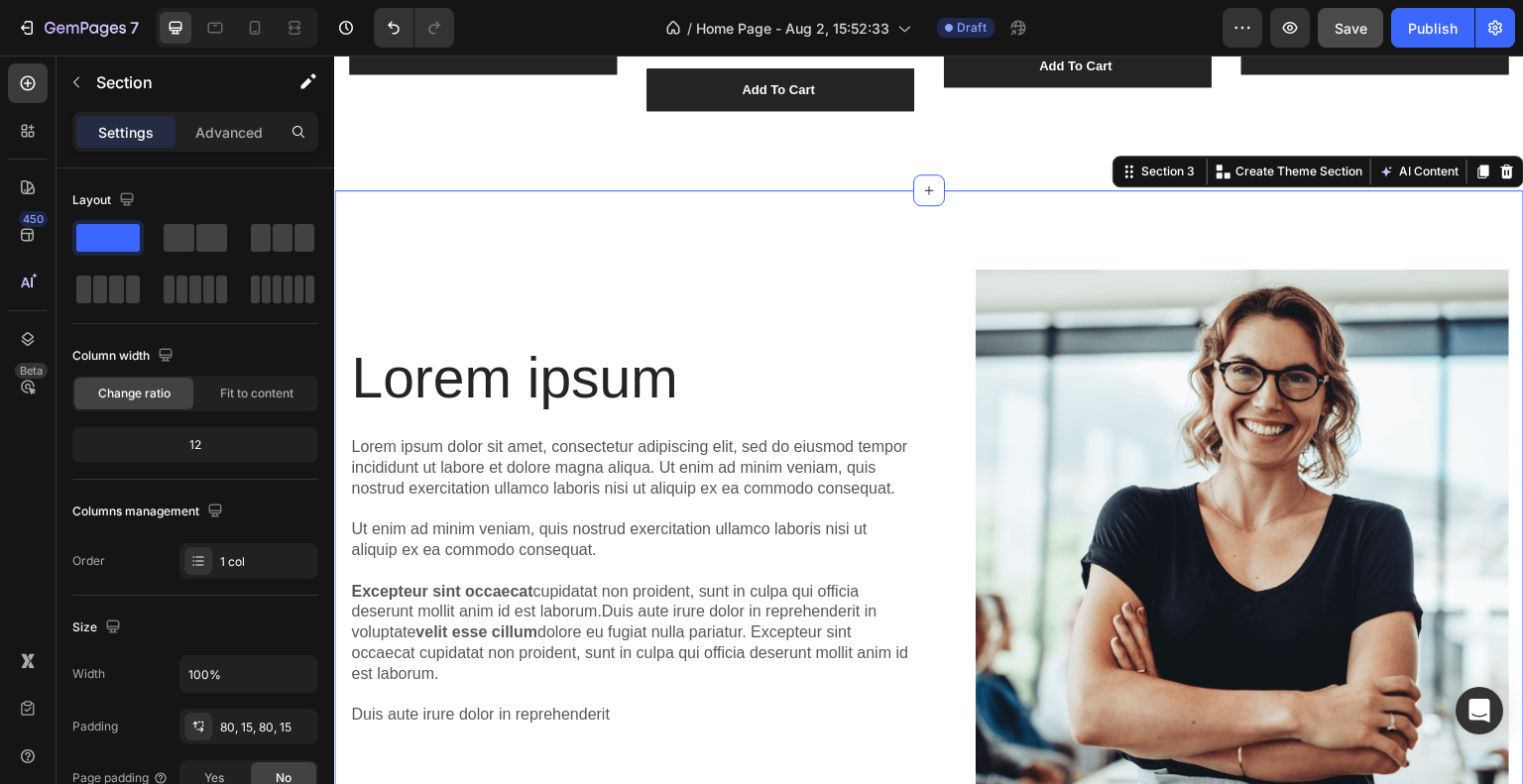 scroll, scrollTop: 1477, scrollLeft: 0, axis: vertical 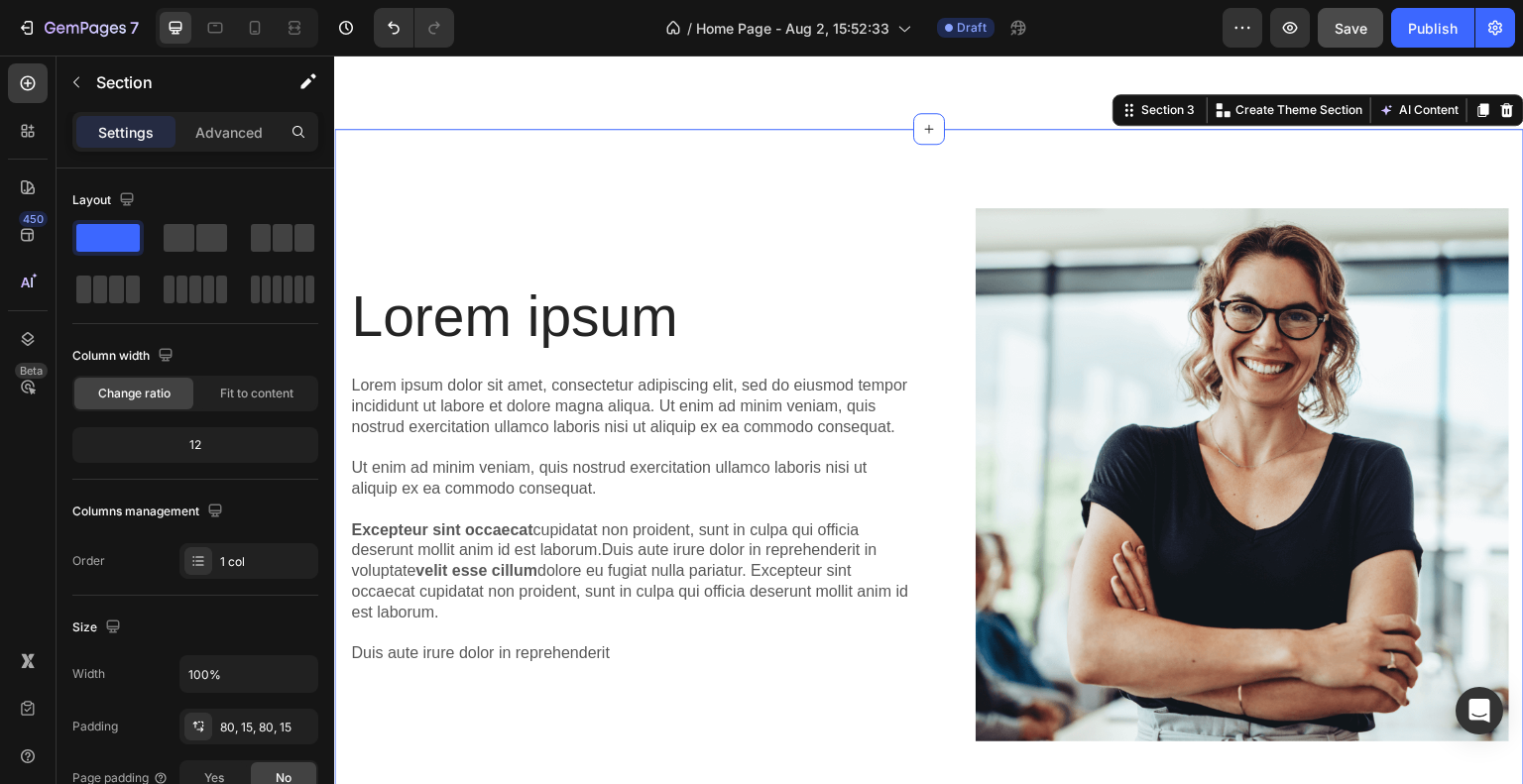 click on "Lorem ipsum Heading Lorem ipsum dolor sit amet, consectetur adipiscing elit, sed do eiusmod tempor incididunt ut labore et dolore magna aliqua. Ut enim ad minim veniam, quis nostrud exercitation ullamco laboris nisi ut aliquip ex ea commodo consequat. Ut enim ad minim veniam, quis nostrud exercitation ullamco laboris nisi ut aliquip ex ea commodo consequat. Excepteur sint occaecat  cupidatat non proident, sunt in culpa qui officia deserunt mollit anim id est laborum.Duis aute irure dolor in reprehenderit in voluptate  velit esse cillum  dolore eu fugiat nulla pariatur. Excepteur sint occaecat cupidatat non proident, sunt in culpa qui officia deserunt mollit anim id est laborum. Duis aute irure dolor in reprehenderit Text Block Image Row Section 3   You can create reusable sections Create Theme Section AI Content Write with GemAI What would you like to describe here? Tone and Voice Persuasive Product Pet Portable Ice Silk Cooling Pad Show more Generate" at bounding box center (929, 483) 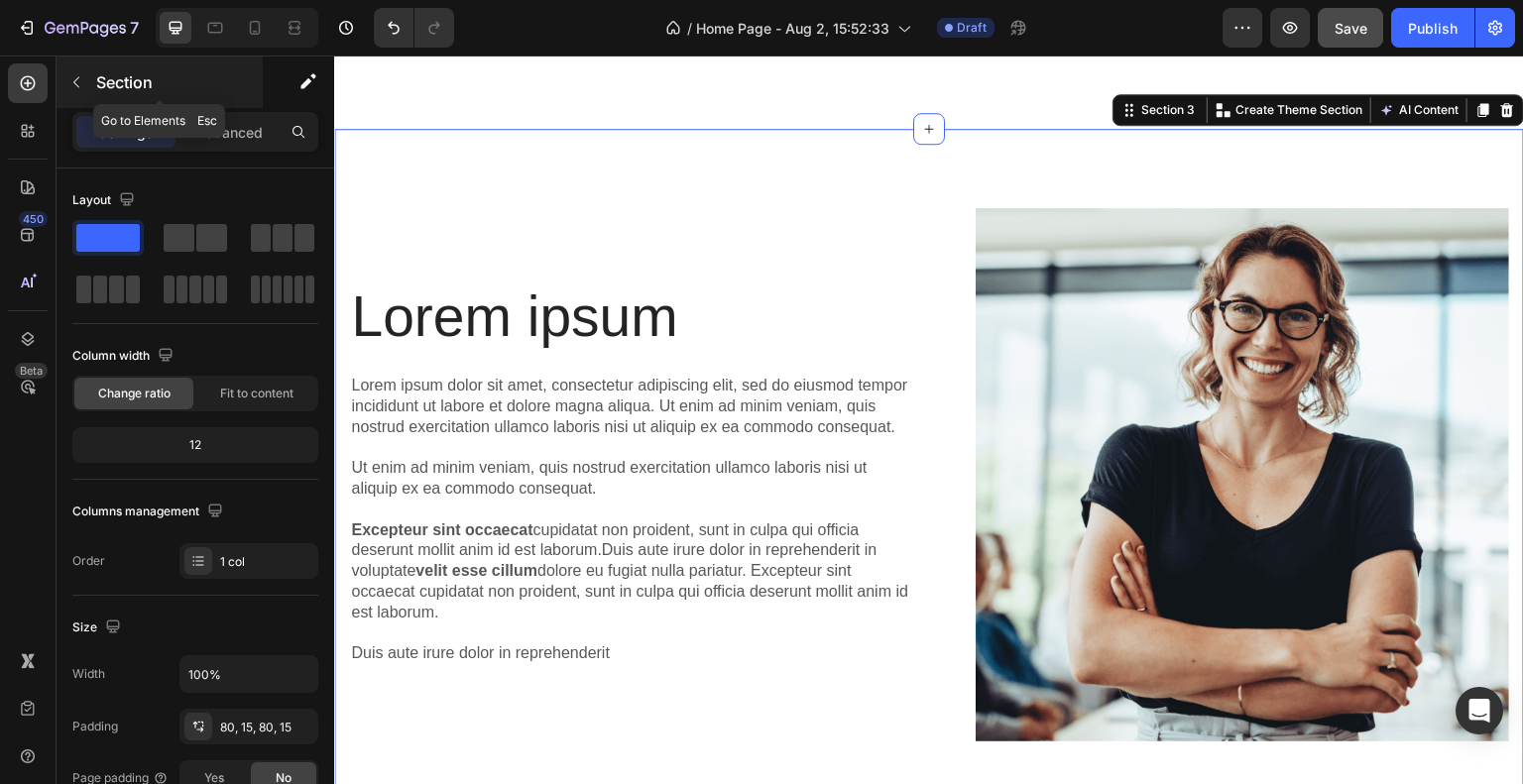 click 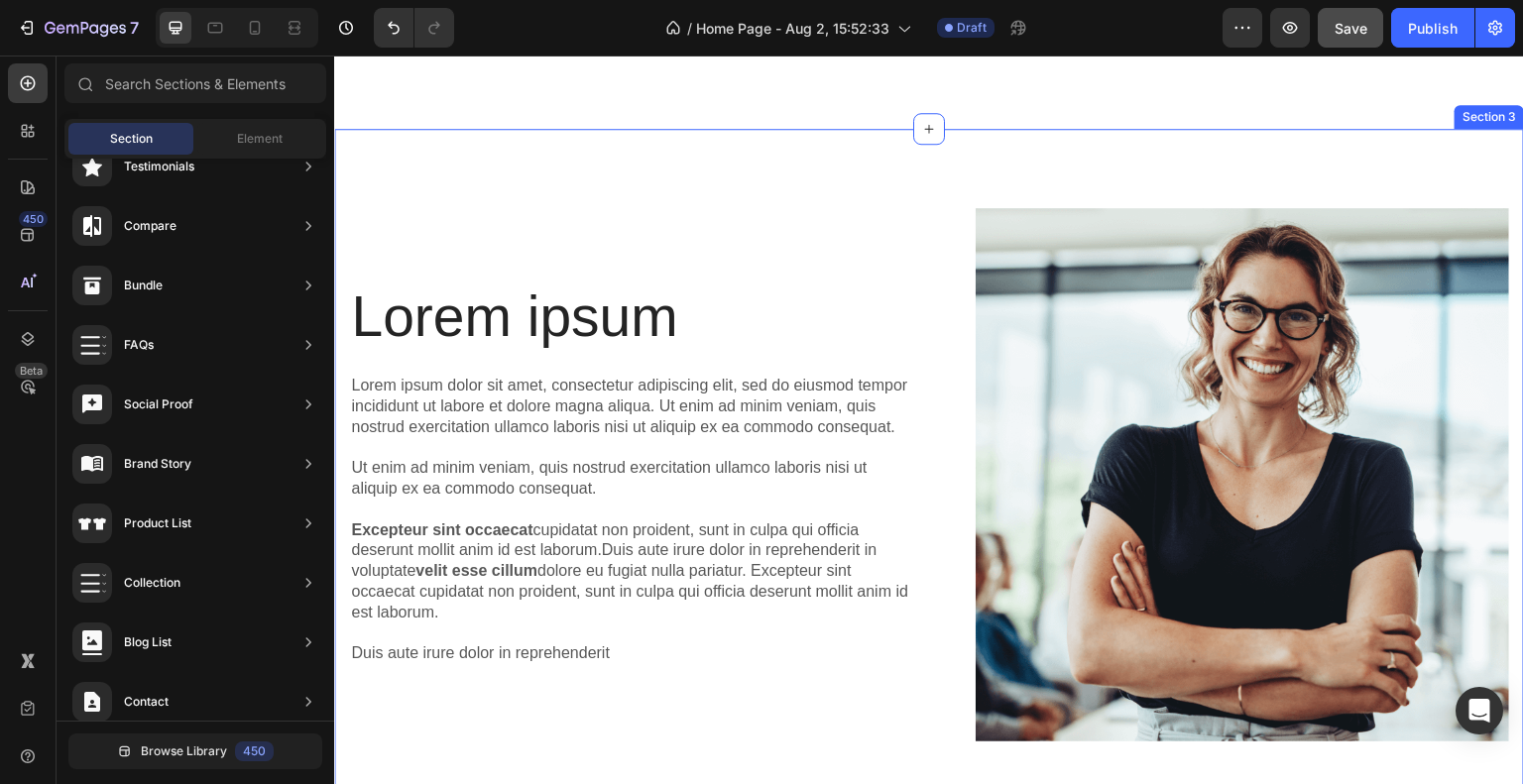 click on "Lorem ipsum Heading Lorem ipsum dolor sit amet, consectetur adipiscing elit, sed do eiusmod tempor incididunt ut labore et dolore magna aliqua. Ut enim ad minim veniam, quis nostrud exercitation ullamco laboris nisi ut aliquip ex ea commodo consequat. Ut enim ad minim veniam, quis nostrud exercitation ullamco laboris nisi ut aliquip ex ea commodo consequat. Excepteur sint occaecat  cupidatat non proident, sunt in culpa qui officia deserunt mollit anim id est laborum.Duis aute irure dolor in reprehenderit in voluptate  velit esse cillum  dolore eu fugiat nulla pariatur. Excepteur sint occaecat cupidatat non proident, sunt in culpa qui officia deserunt mollit anim id est laborum. Duis aute irure dolor in reprehenderit Text Block" at bounding box center (632, 475) 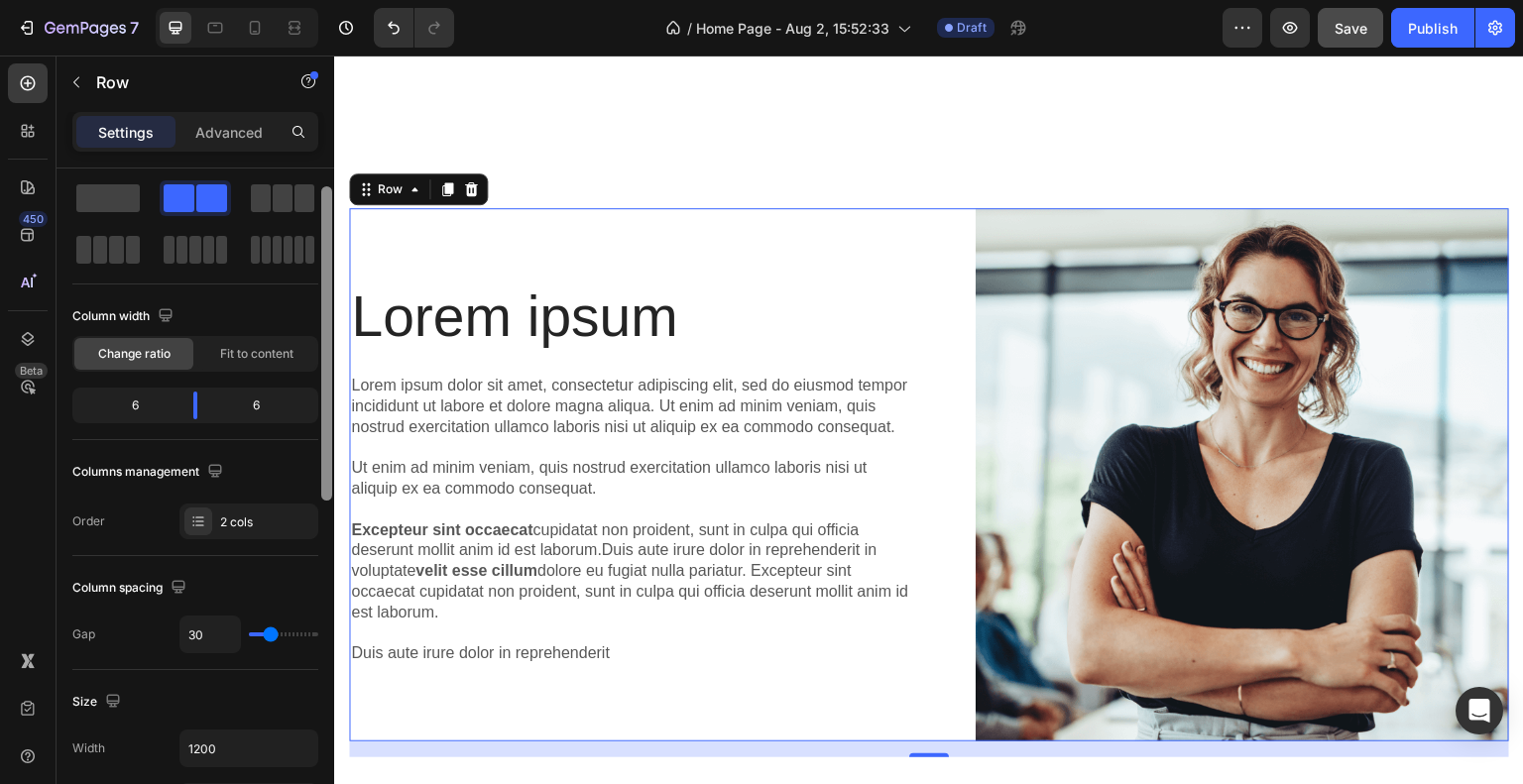 scroll, scrollTop: 0, scrollLeft: 0, axis: both 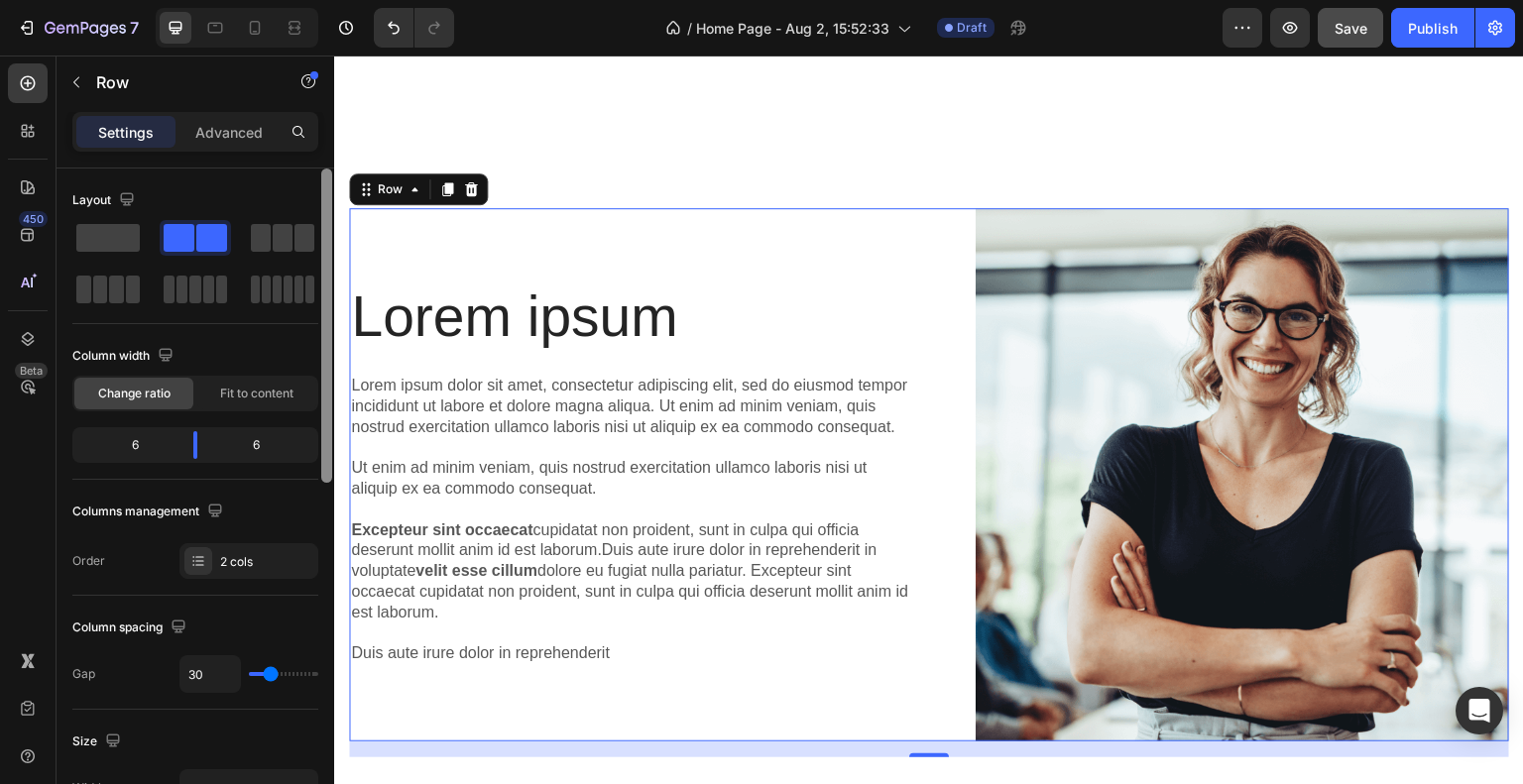drag, startPoint x: 327, startPoint y: 340, endPoint x: 313, endPoint y: 262, distance: 79.24645 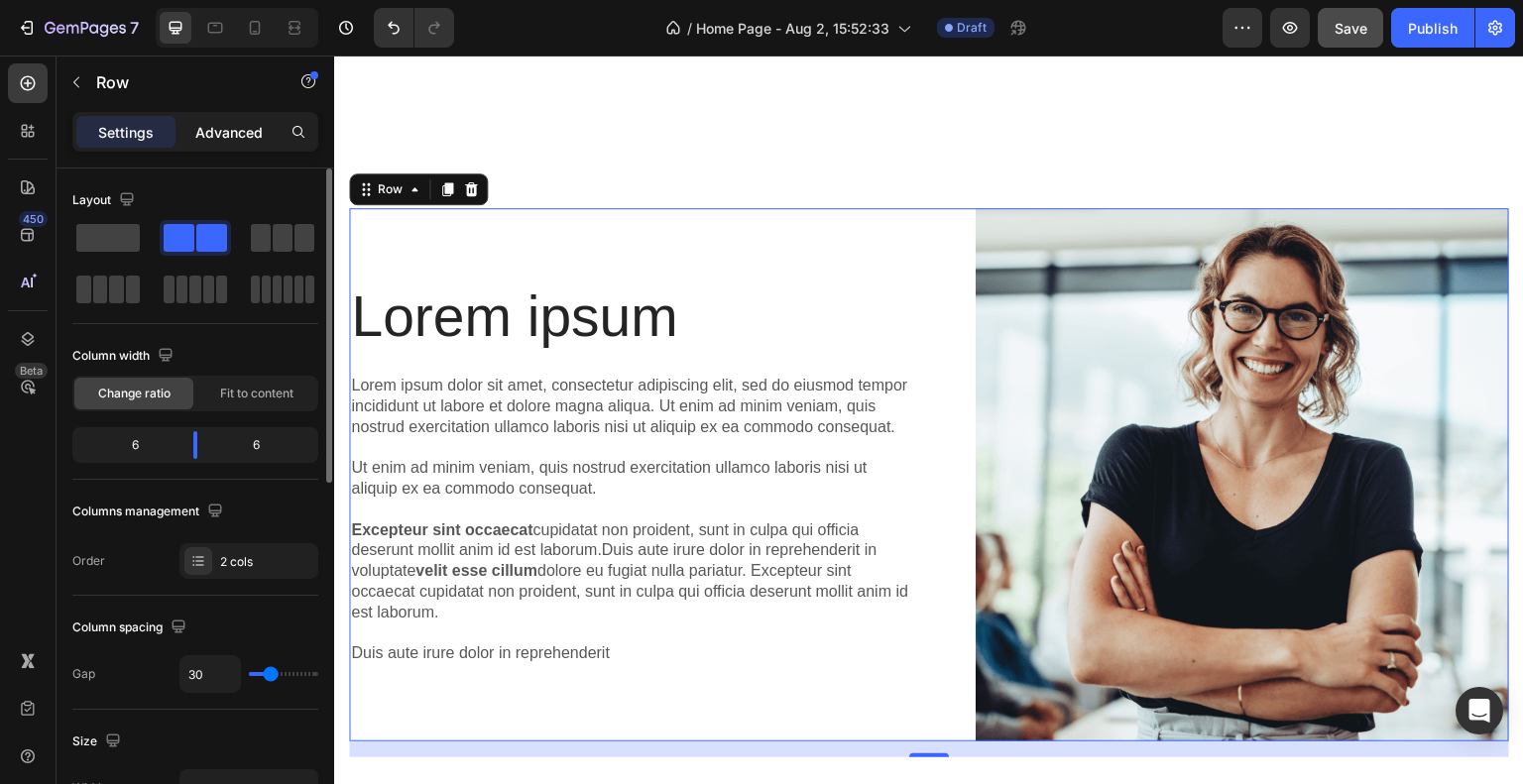 click on "Advanced" 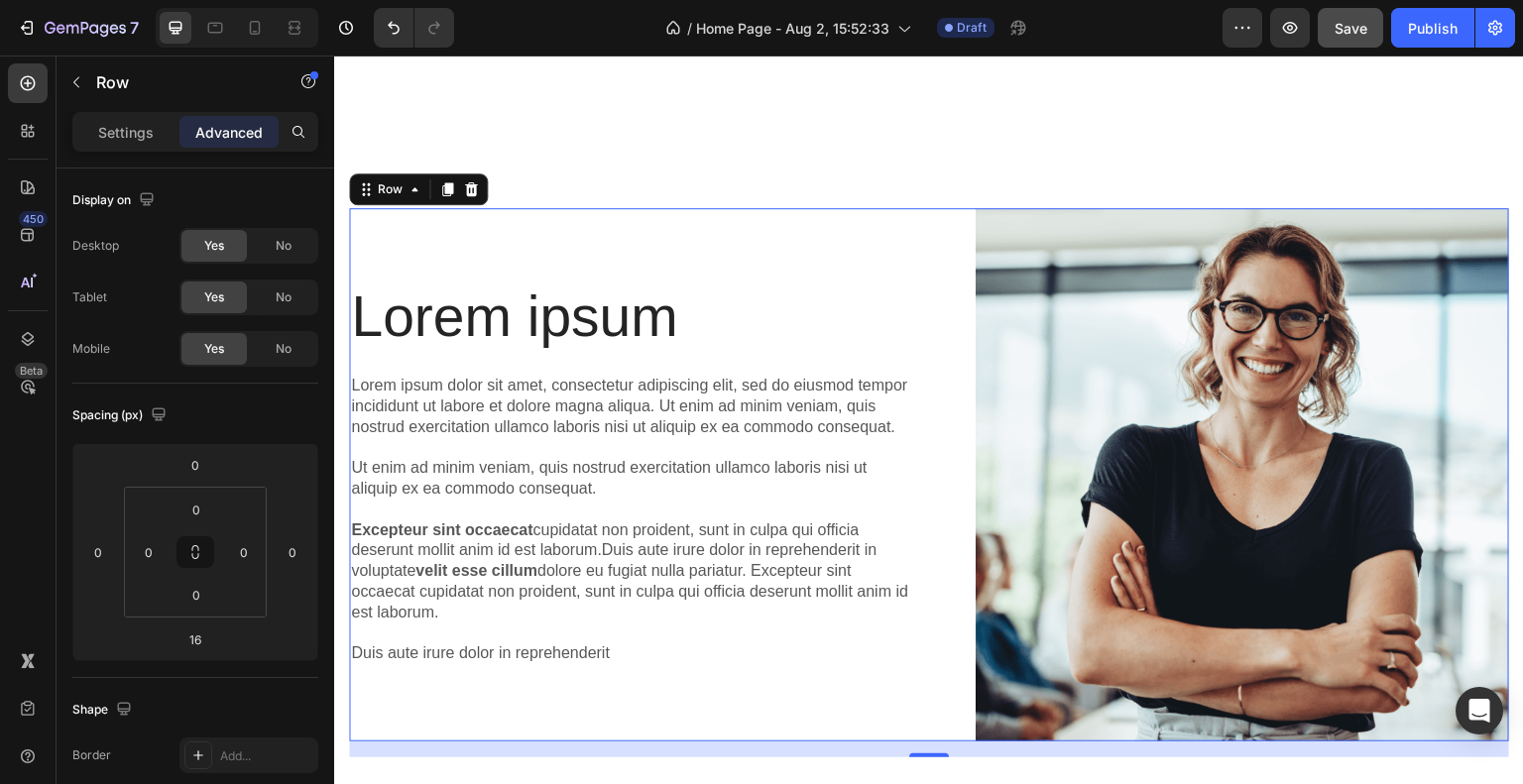 click on "Lorem ipsum Heading Lorem ipsum dolor sit amet, consectetur adipiscing elit, sed do eiusmod tempor incididunt ut labore et dolore magna aliqua. Ut enim ad minim veniam, quis nostrud exercitation ullamco laboris nisi ut aliquip ex ea commodo consequat. Ut enim ad minim veniam, quis nostrud exercitation ullamco laboris nisi ut aliquip ex ea commodo consequat. Excepteur sint occaecat  cupidatat non proident, sunt in culpa qui officia deserunt mollit anim id est laborum.Duis aute irure dolor in reprehenderit in voluptate  velit esse cillum  dolore eu fugiat nulla pariatur. Excepteur sint occaecat cupidatat non proident, sunt in culpa qui officia deserunt mollit anim id est laborum. Duis aute irure dolor in reprehenderit Text Block" at bounding box center [632, 475] 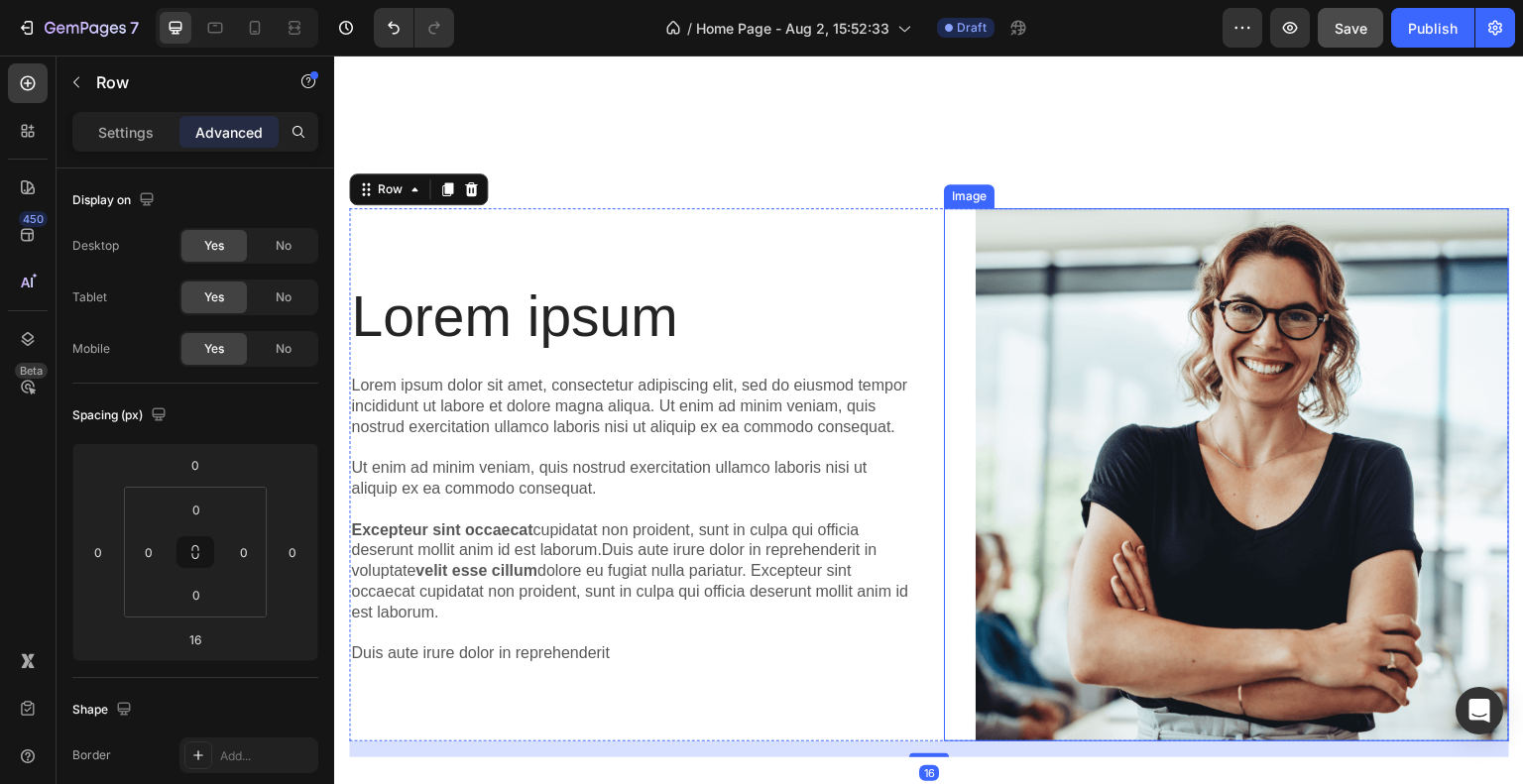 click at bounding box center [1242, 475] 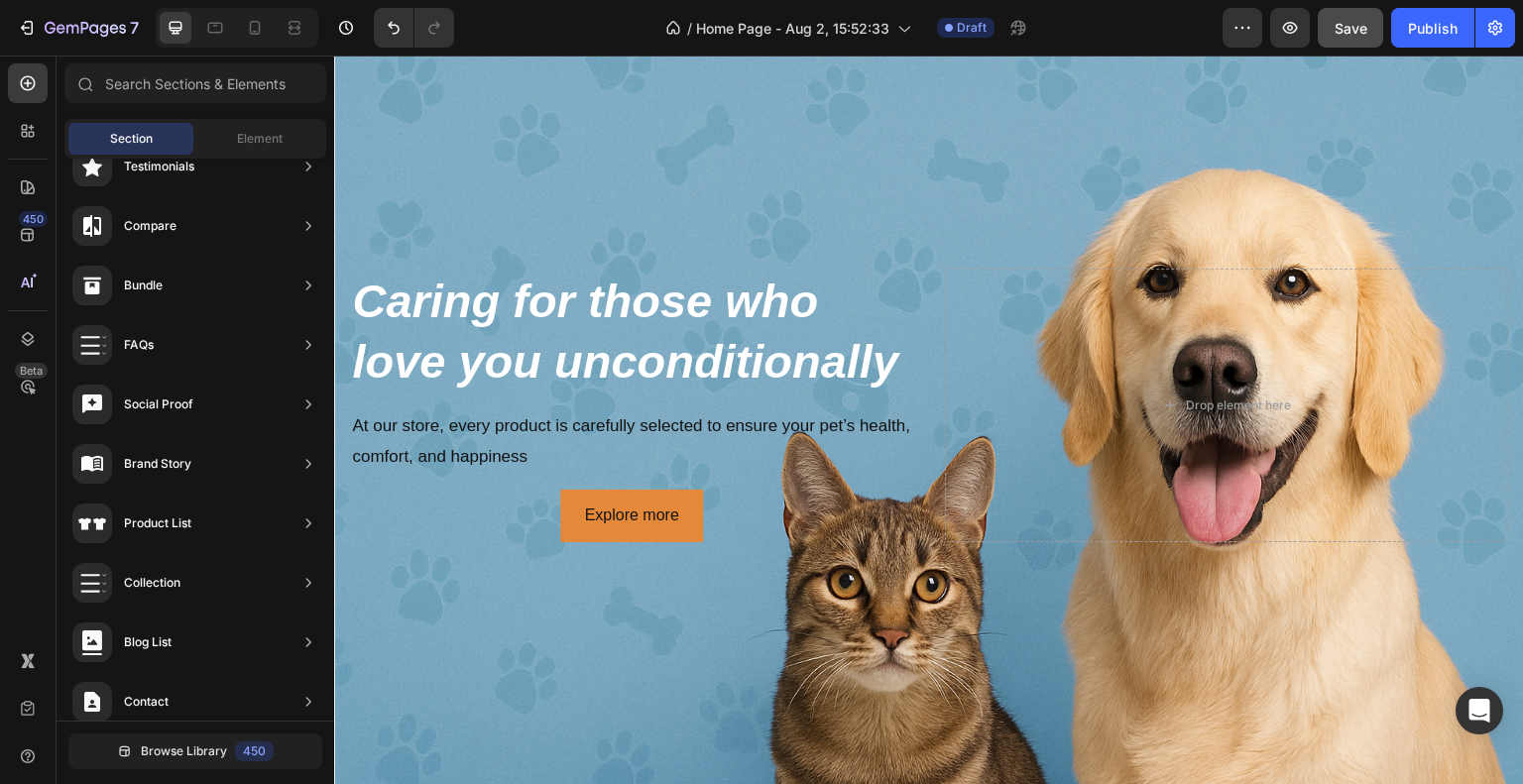 scroll, scrollTop: 108, scrollLeft: 0, axis: vertical 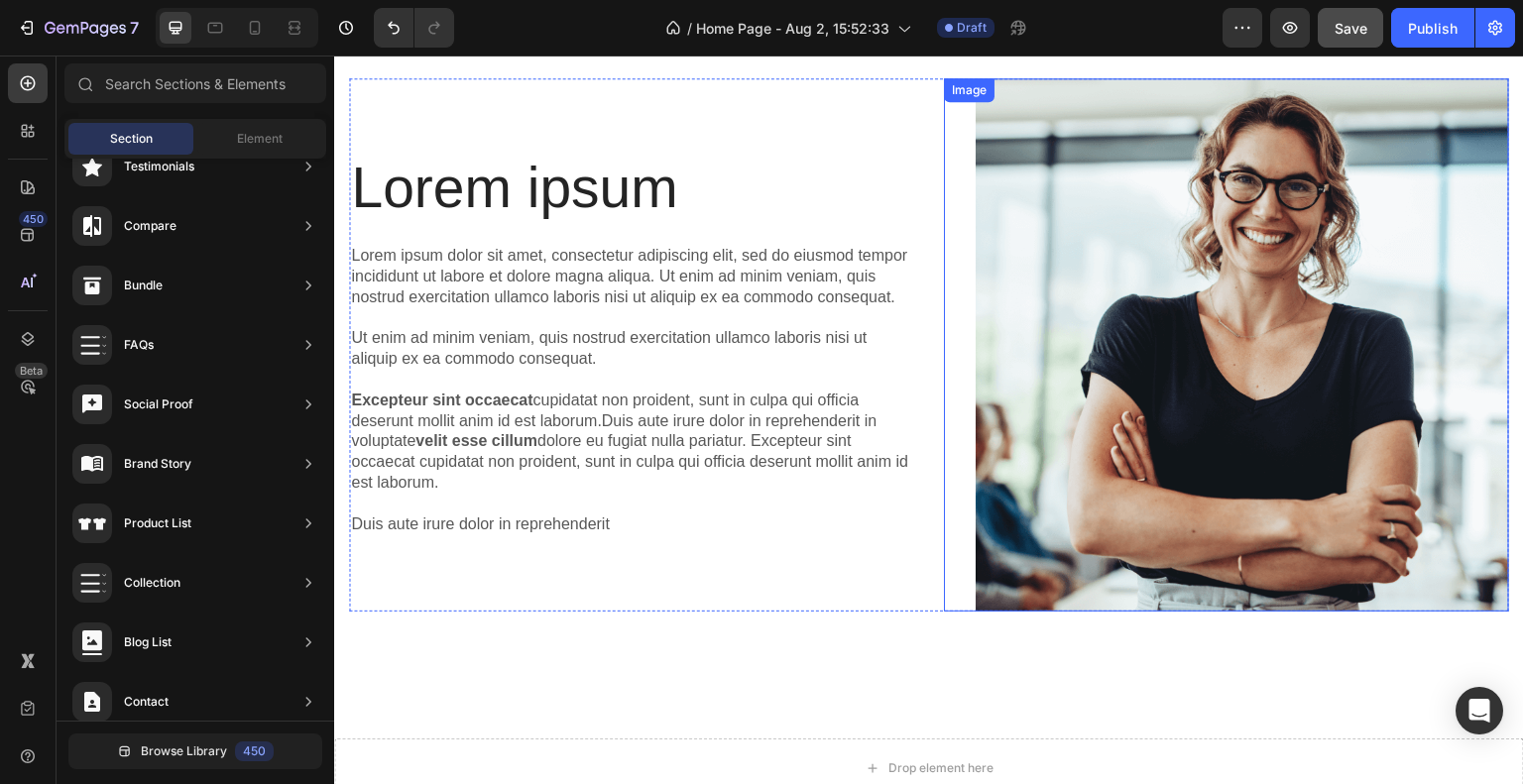 click at bounding box center (1242, 345) 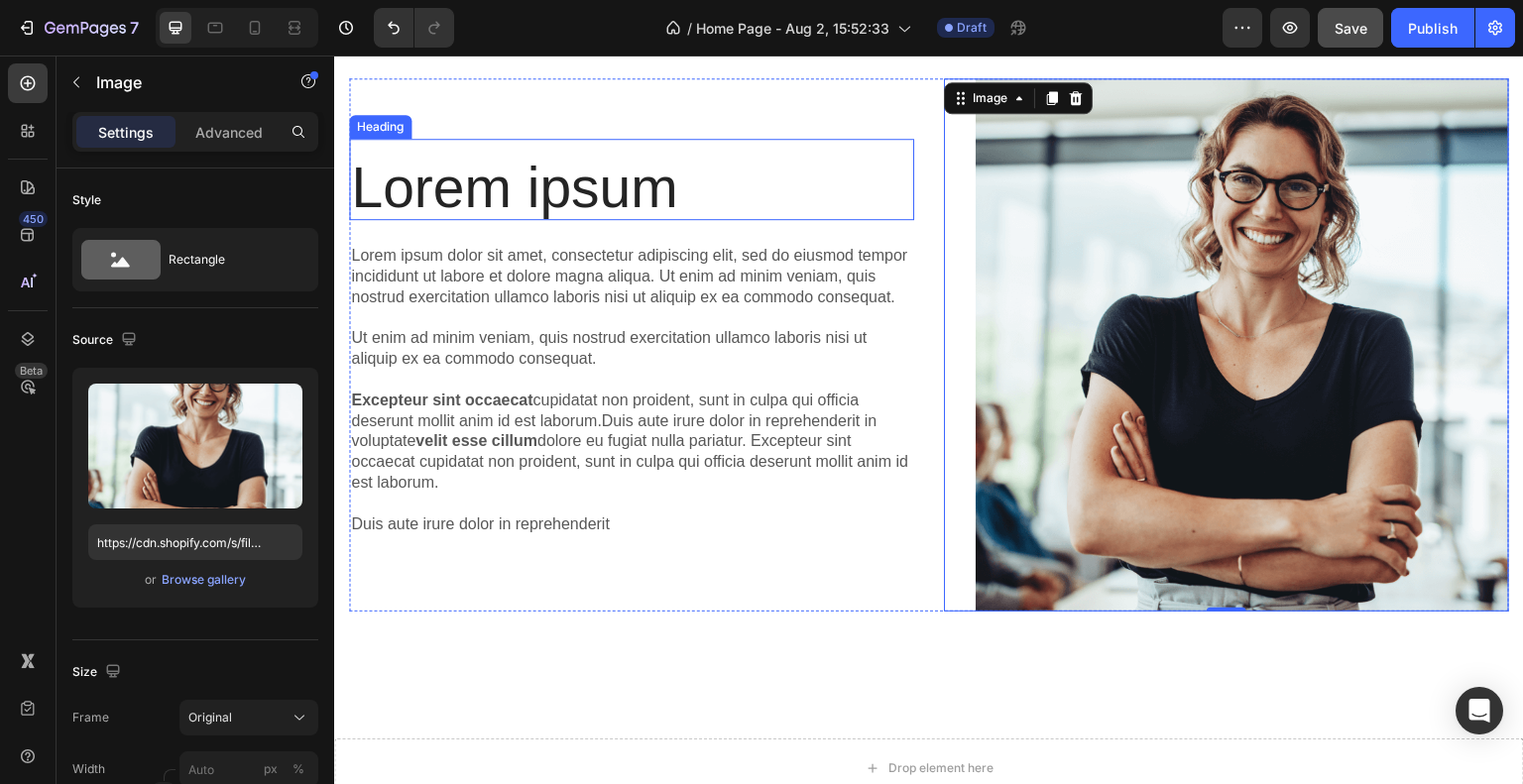 click on "Lorem ipsum" at bounding box center (632, 187) 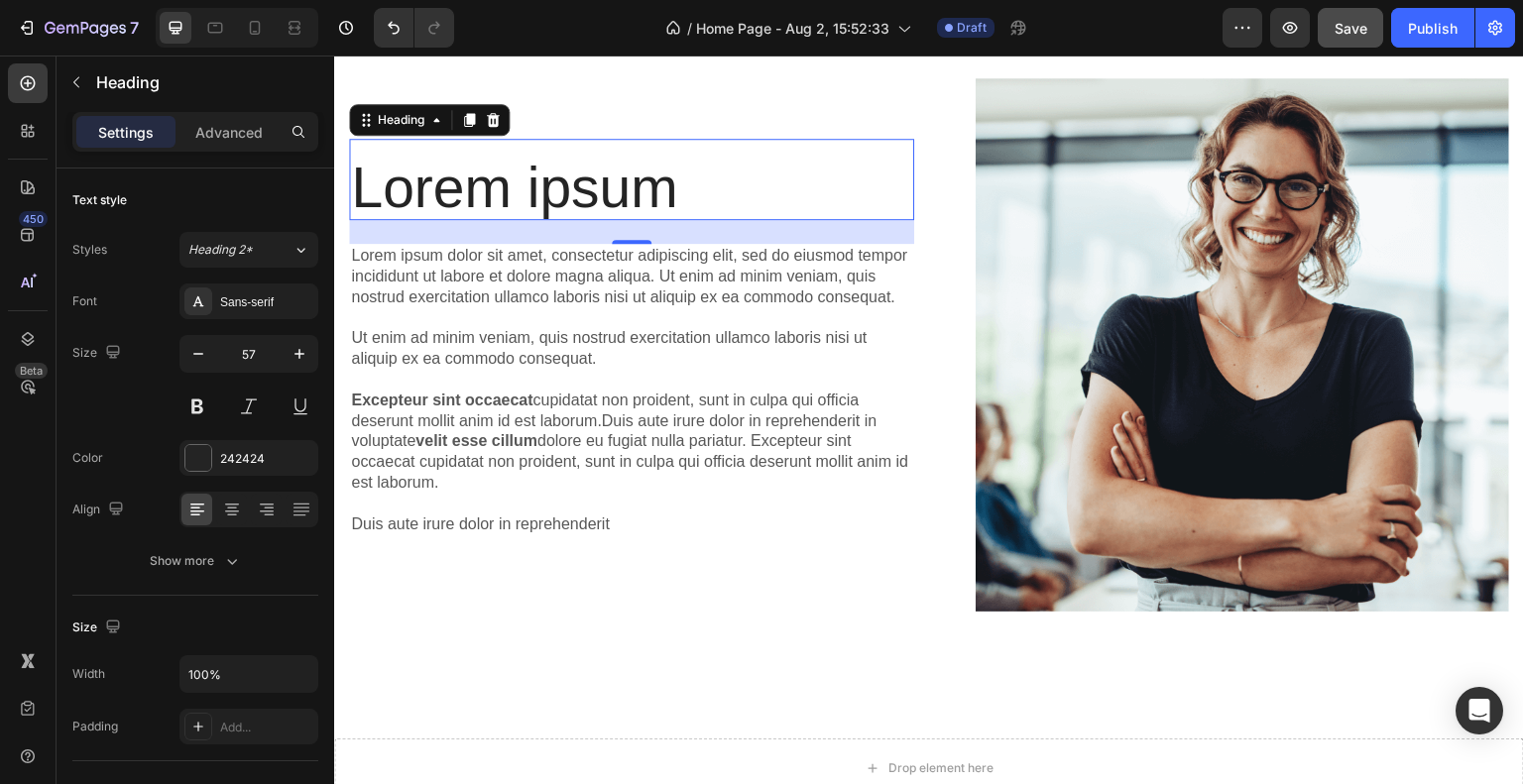 click on "Lorem ipsum" at bounding box center (632, 187) 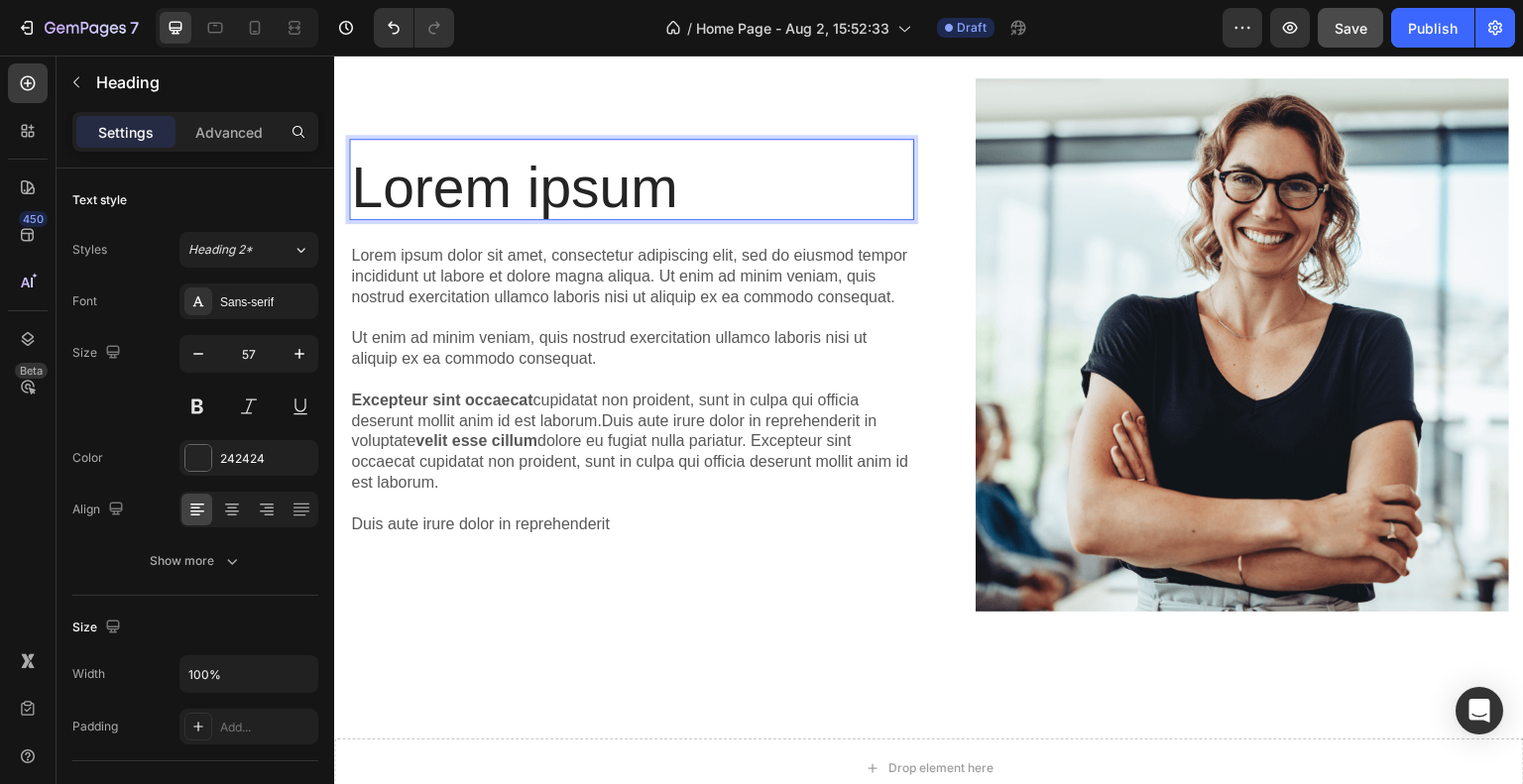 click on "Lorem ipsum" at bounding box center (632, 187) 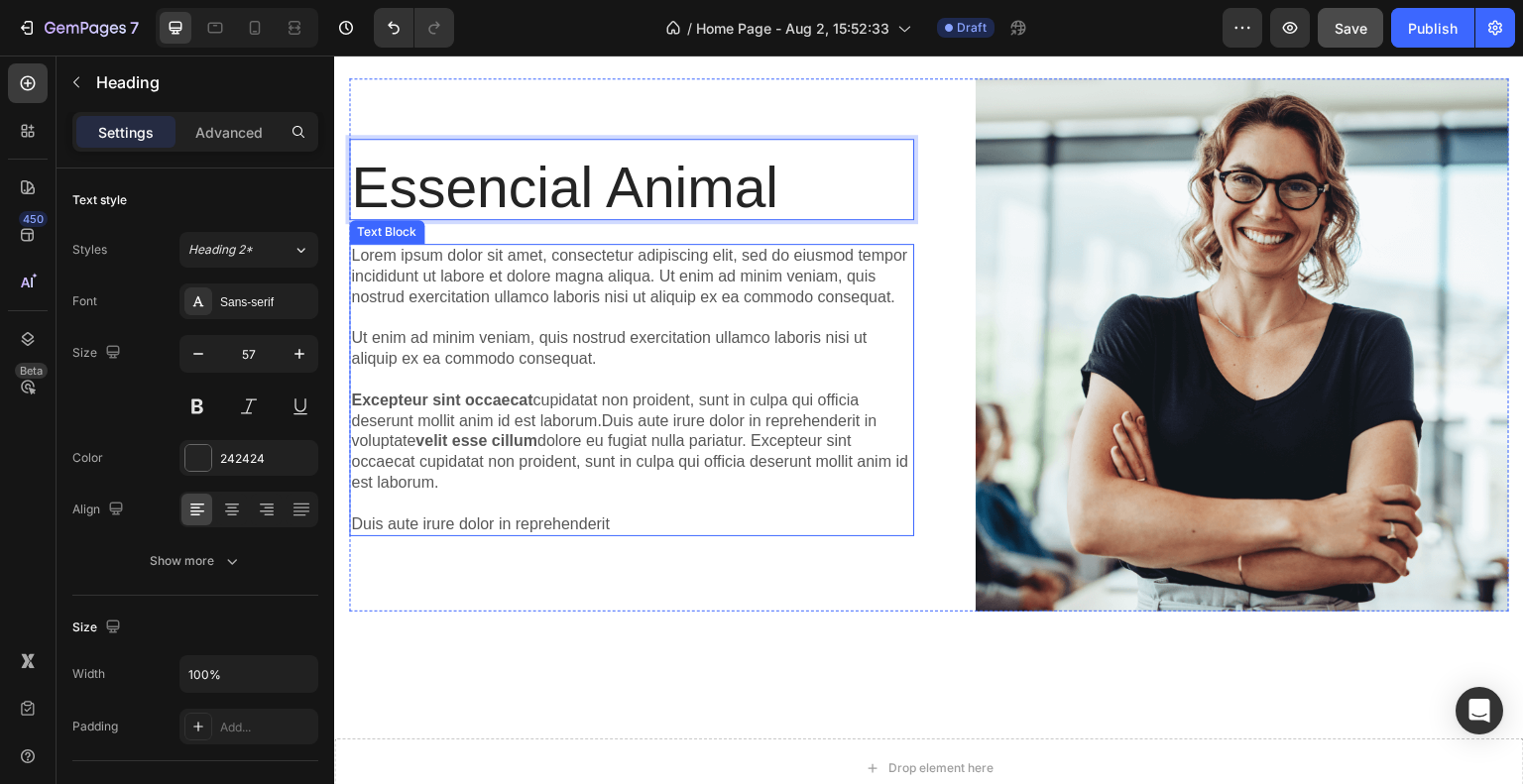 click on "Lorem ipsum dolor sit amet, consectetur adipiscing elit, sed do eiusmod tempor incididunt ut labore et dolore magna aliqua. Ut enim ad minim veniam, quis nostrud exercitation ullamco laboris nisi ut aliquip ex ea commodo consequat. Ut enim ad minim veniam, quis nostrud exercitation ullamco laboris nisi ut aliquip ex ea commodo consequat. Excepteur sint occaecat  cupidatat non proident, sunt in culpa qui officia deserunt mollit anim id est laborum.Duis aute irure dolor in reprehenderit in voluptate  velit esse cillum  dolore eu fugiat nulla pariatur. Excepteur sint occaecat cupidatat non proident, sunt in culpa qui officia deserunt mollit anim id est laborum. Duis aute irure dolor in reprehenderit" at bounding box center (632, 390) 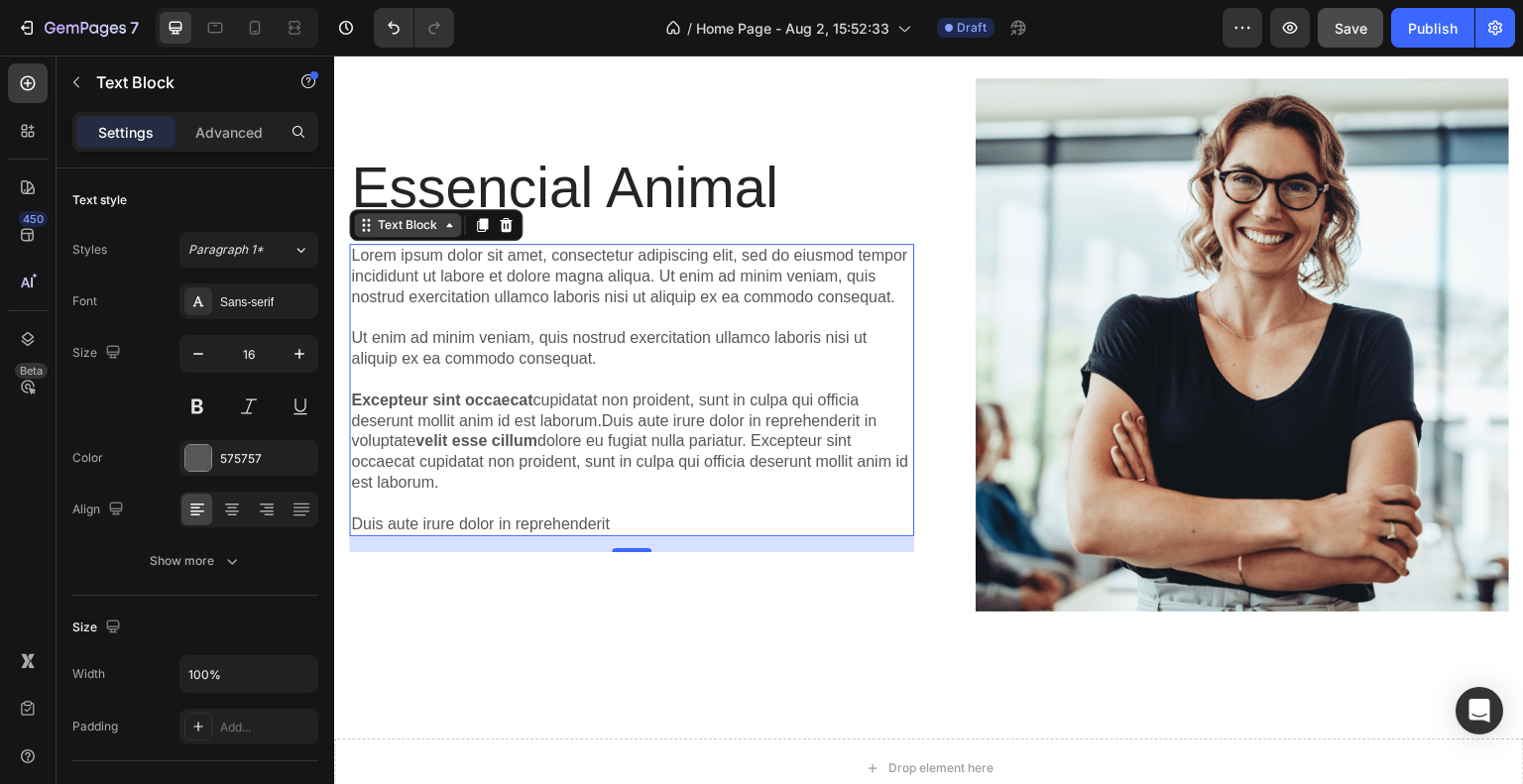click 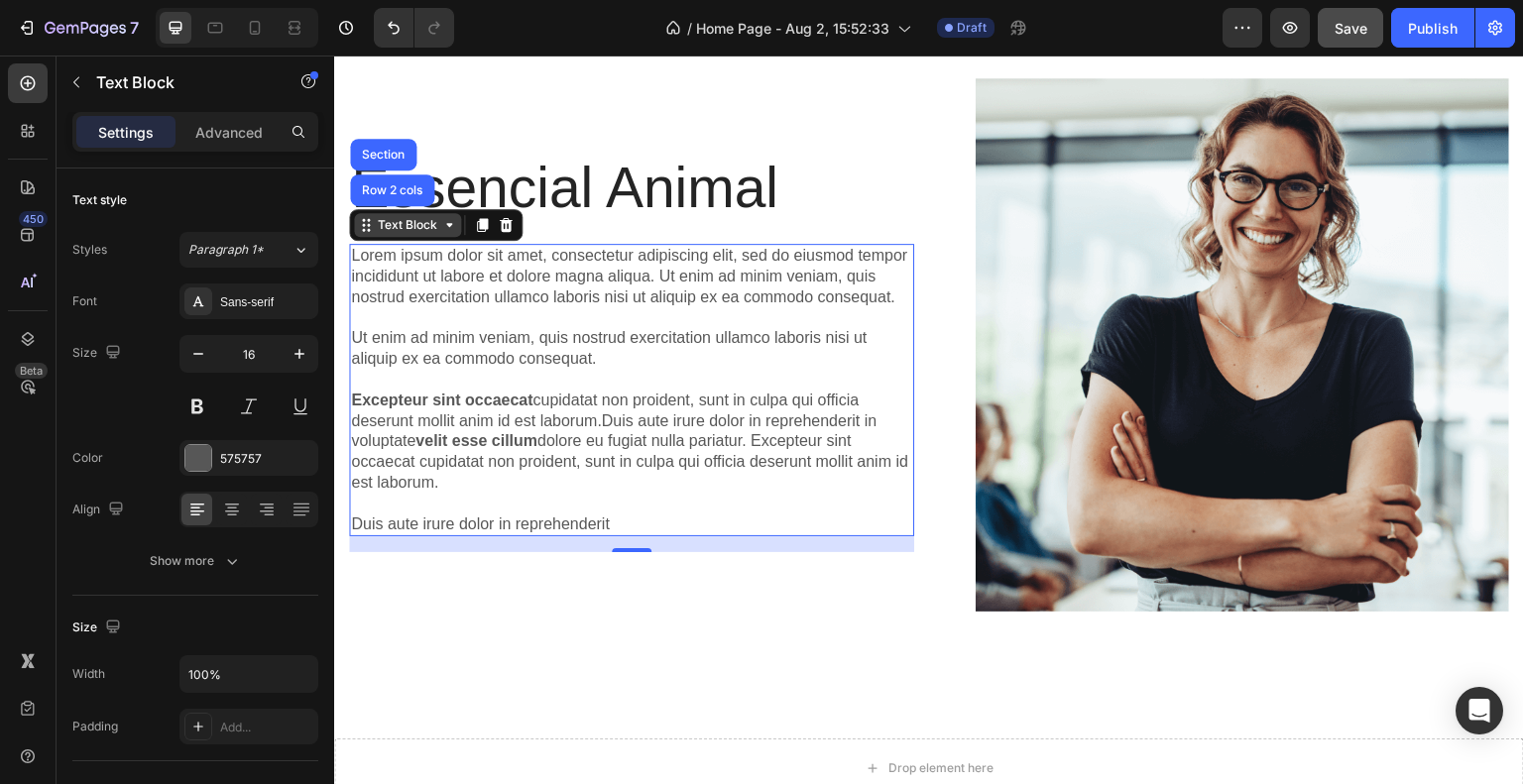 click 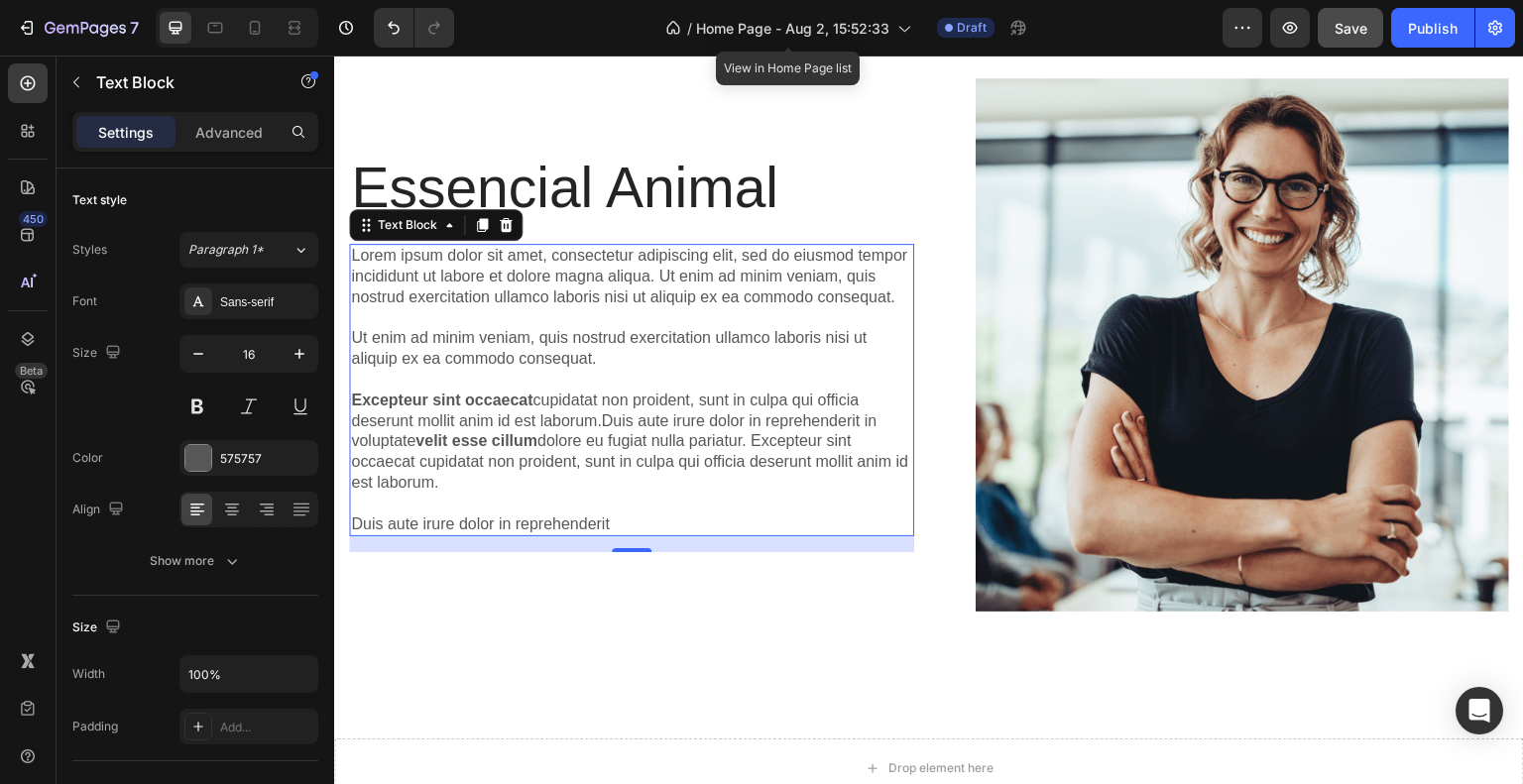 click on "Lorem ipsum dolor sit amet, consectetur adipiscing elit, sed do eiusmod tempor incididunt ut labore et dolore magna aliqua. Ut enim ad minim veniam, quis nostrud exercitation ullamco laboris nisi ut aliquip ex ea commodo consequat. Ut enim ad minim veniam, quis nostrud exercitation ullamco laboris nisi ut aliquip ex ea commodo consequat. Excepteur sint occaecat  cupidatat non proident, sunt in culpa qui officia deserunt mollit anim id est laborum.Duis aute irure dolor in reprehenderit in voluptate  velit esse cillum  dolore eu fugiat nulla pariatur. Excepteur sint occaecat cupidatat non proident, sunt in culpa qui officia deserunt mollit anim id est laborum. Duis aute irure dolor in reprehenderit" at bounding box center (632, 390) 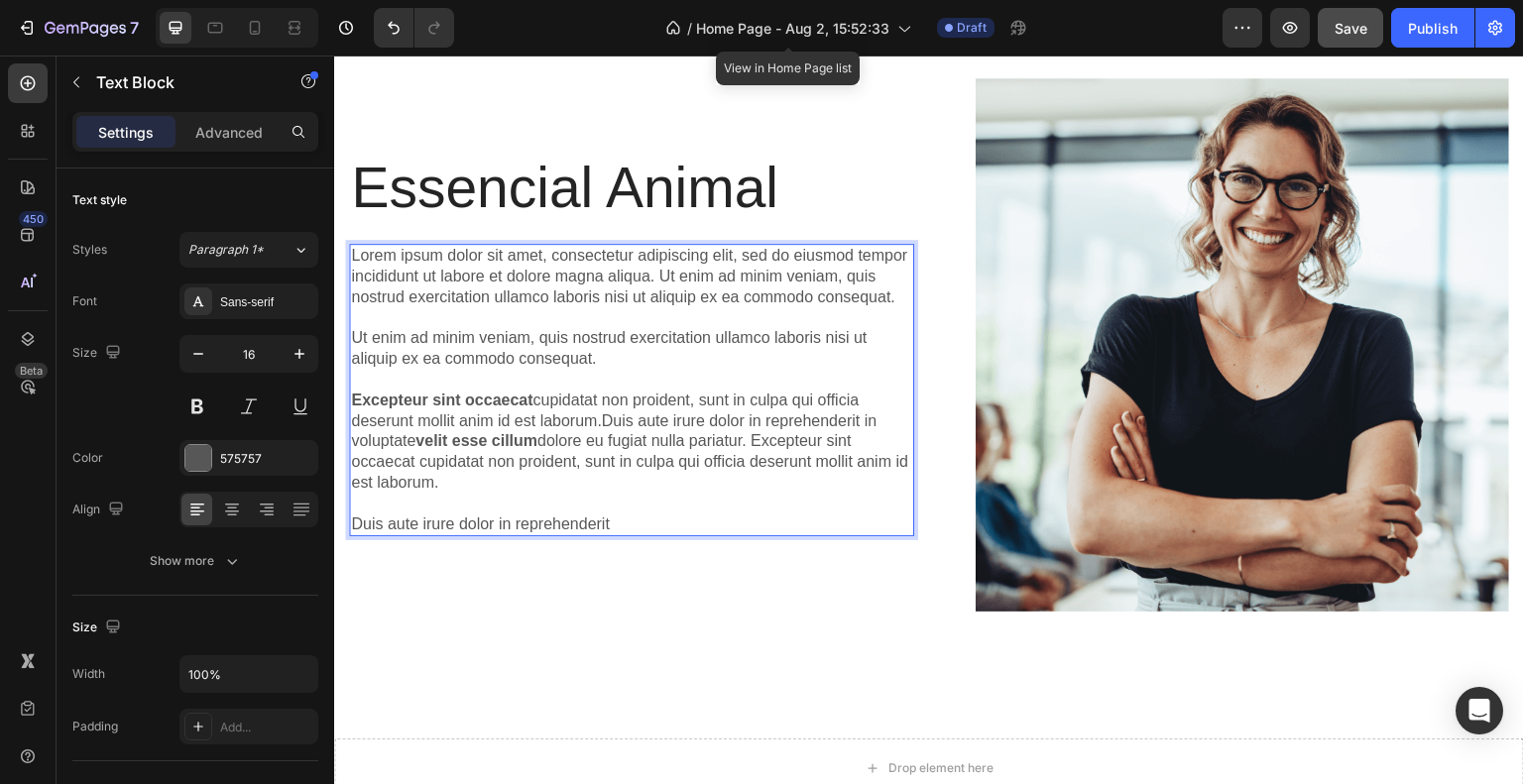 drag, startPoint x: 364, startPoint y: 242, endPoint x: 479, endPoint y: 247, distance: 115.10864 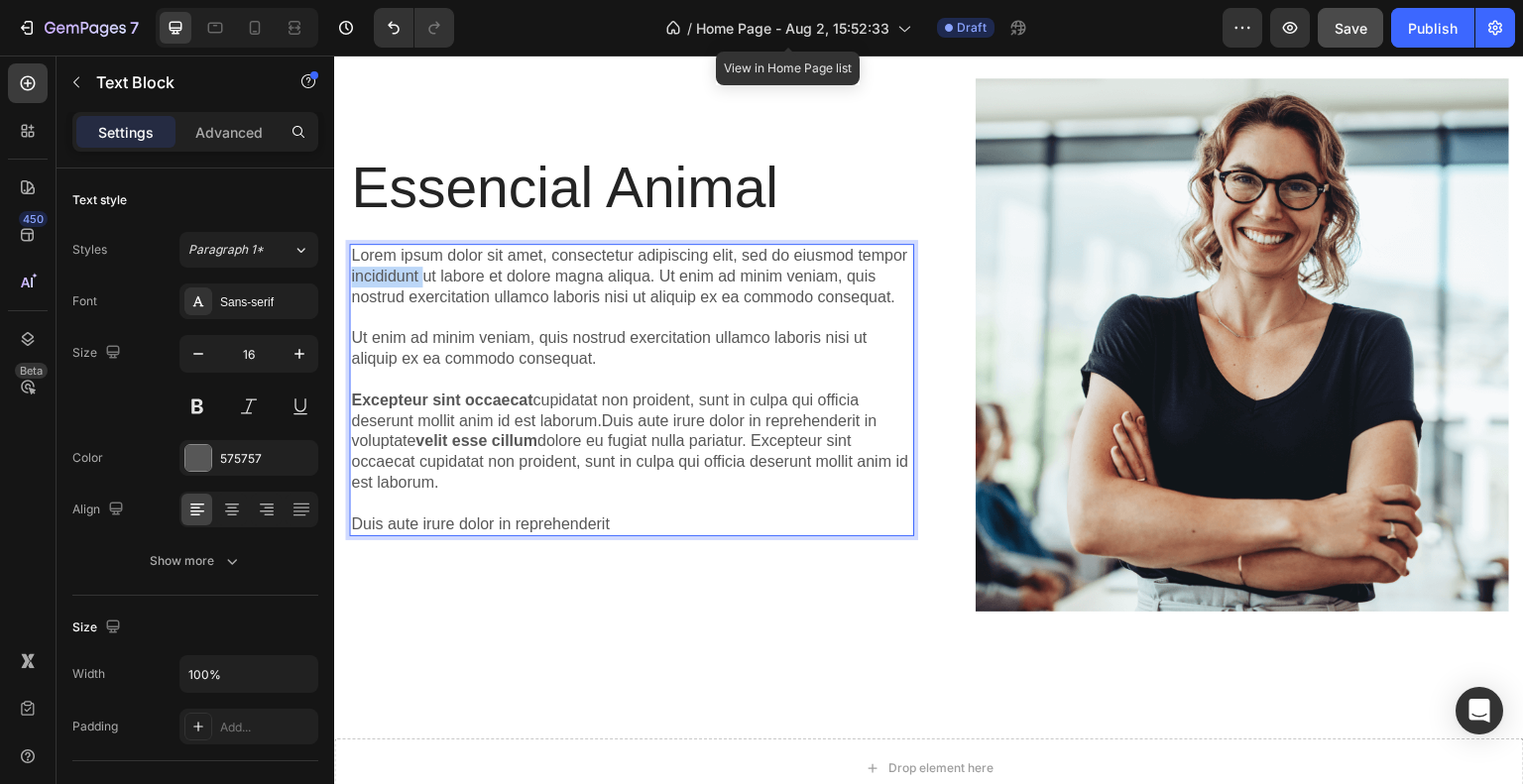 click on "Lorem ipsum dolor sit amet, consectetur adipiscing elit, sed do eiusmod tempor incididunt ut labore et dolore magna aliqua. Ut enim ad minim veniam, quis nostrud exercitation ullamco laboris nisi ut aliquip ex ea commodo consequat. Ut enim ad minim veniam, quis nostrud exercitation ullamco laboris nisi ut aliquip ex ea commodo consequat. Excepteur sint occaecat  cupidatat non proident, sunt in culpa qui officia deserunt mollit anim id est laborum.Duis aute irure dolor in reprehenderit in voluptate  velit esse cillum  dolore eu fugiat nulla pariatur. Excepteur sint occaecat cupidatat non proident, sunt in culpa qui officia deserunt mollit anim id est laborum. Duis aute irure dolor in reprehenderit" at bounding box center [632, 390] 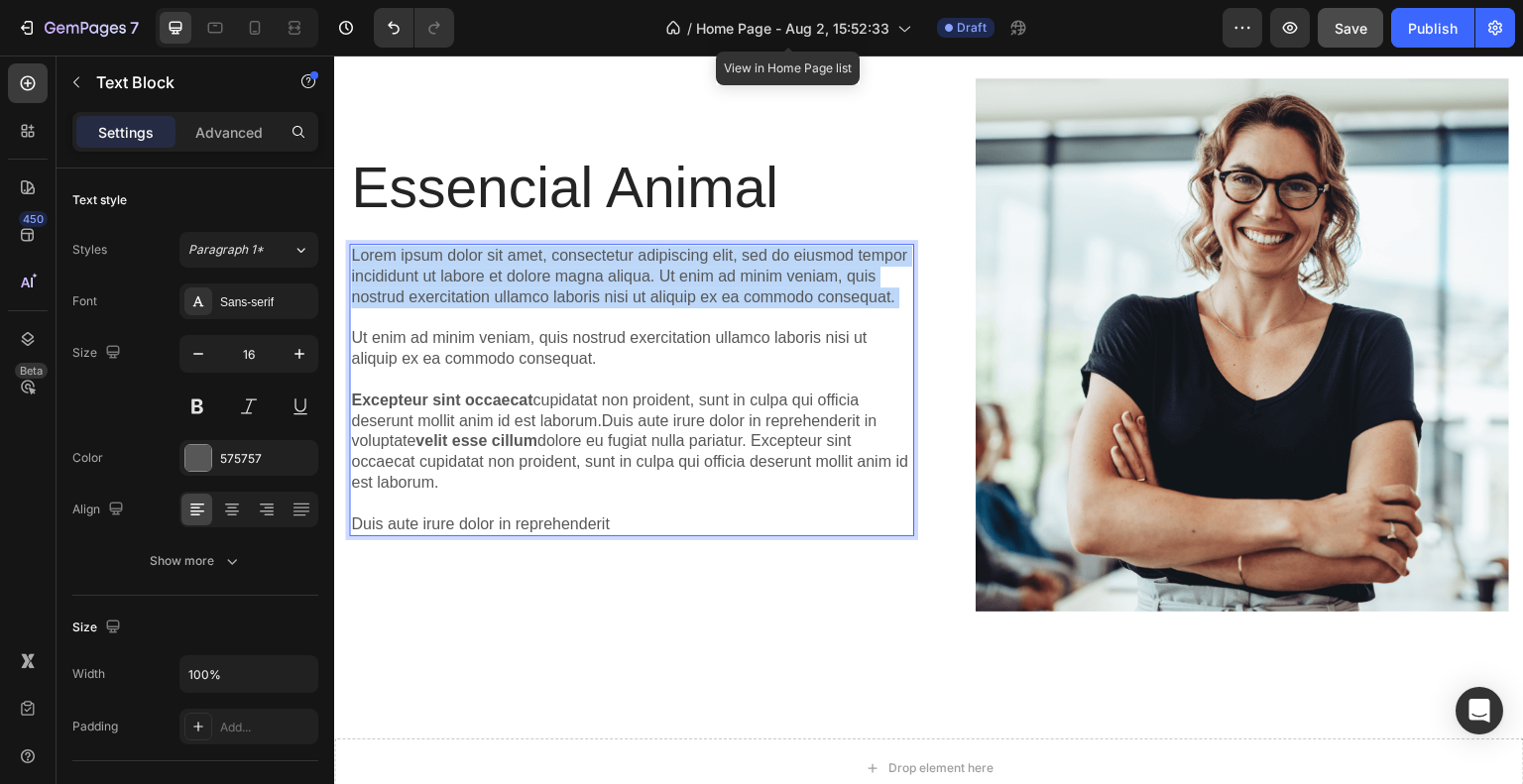 click on "Lorem ipsum dolor sit amet, consectetur adipiscing elit, sed do eiusmod tempor incididunt ut labore et dolore magna aliqua. Ut enim ad minim veniam, quis nostrud exercitation ullamco laboris nisi ut aliquip ex ea commodo consequat. Ut enim ad minim veniam, quis nostrud exercitation ullamco laboris nisi ut aliquip ex ea commodo consequat. Excepteur sint occaecat  cupidatat non proident, sunt in culpa qui officia deserunt mollit anim id est laborum.Duis aute irure dolor in reprehenderit in voluptate  velit esse cillum  dolore eu fugiat nulla pariatur. Excepteur sint occaecat cupidatat non proident, sunt in culpa qui officia deserunt mollit anim id est laborum. Duis aute irure dolor in reprehenderit" at bounding box center (632, 390) 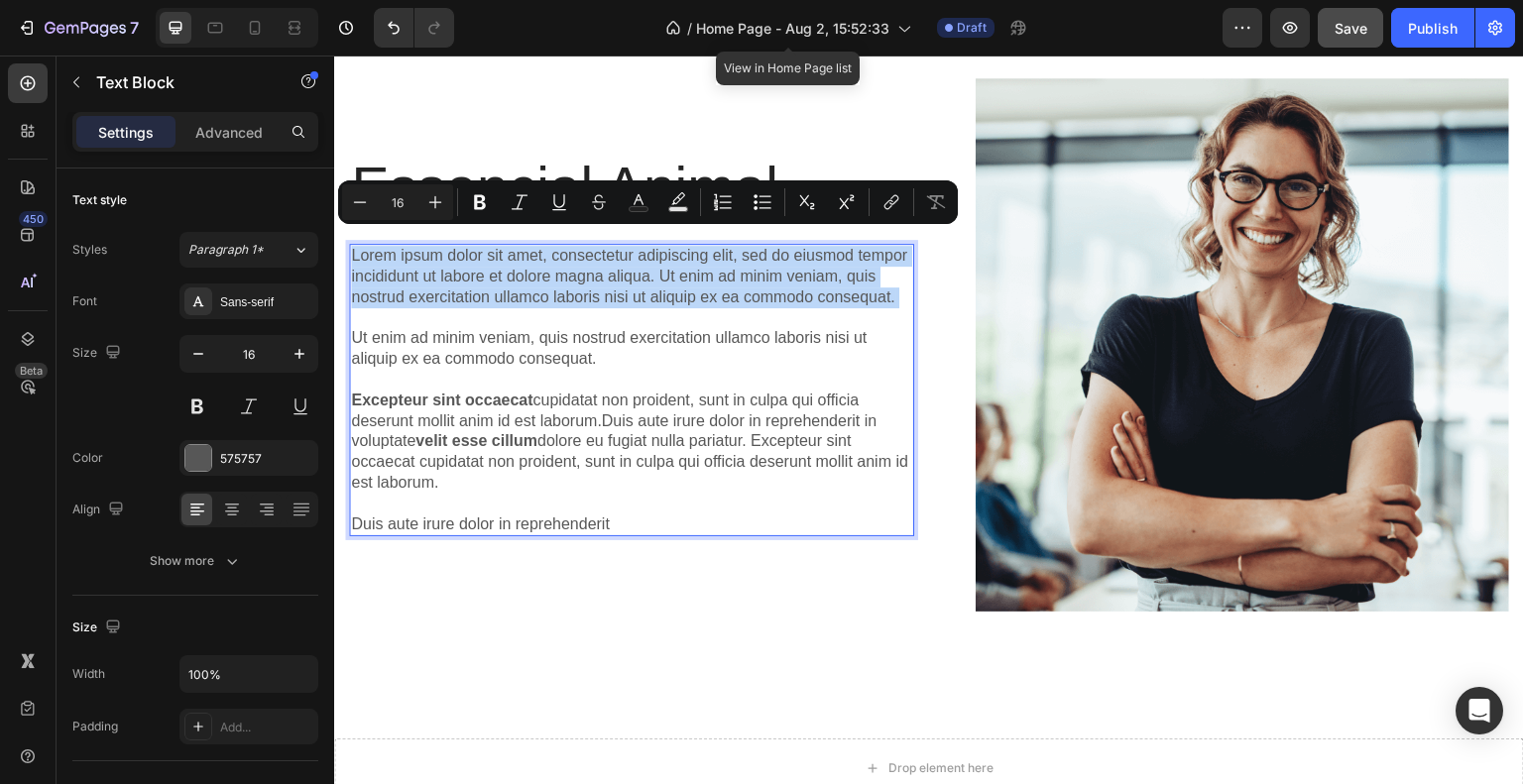 click on "Lorem ipsum dolor sit amet, consectetur adipiscing elit, sed do eiusmod tempor incididunt ut labore et dolore magna aliqua. Ut enim ad minim veniam, quis nostrud exercitation ullamco laboris nisi ut aliquip ex ea commodo consequat. Ut enim ad minim veniam, quis nostrud exercitation ullamco laboris nisi ut aliquip ex ea commodo consequat. Excepteur sint occaecat  cupidatat non proident, sunt in culpa qui officia deserunt mollit anim id est laborum.Duis aute irure dolor in reprehenderit in voluptate  velit esse cillum  dolore eu fugiat nulla pariatur. Excepteur sint occaecat cupidatat non proident, sunt in culpa qui officia deserunt mollit anim id est laborum. Duis aute irure dolor in reprehenderit" at bounding box center [632, 390] 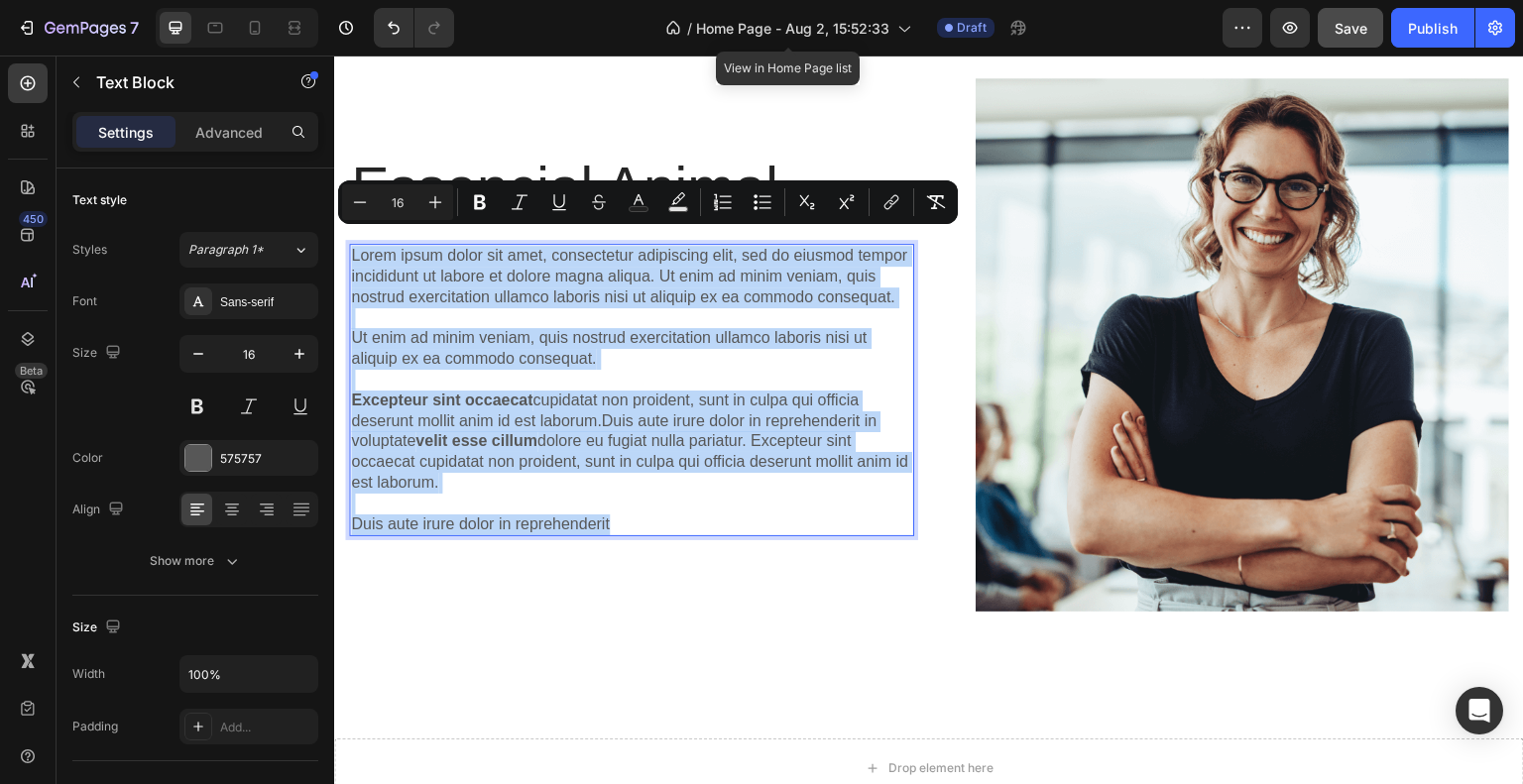 drag, startPoint x: 354, startPoint y: 244, endPoint x: 683, endPoint y: 531, distance: 436.58905 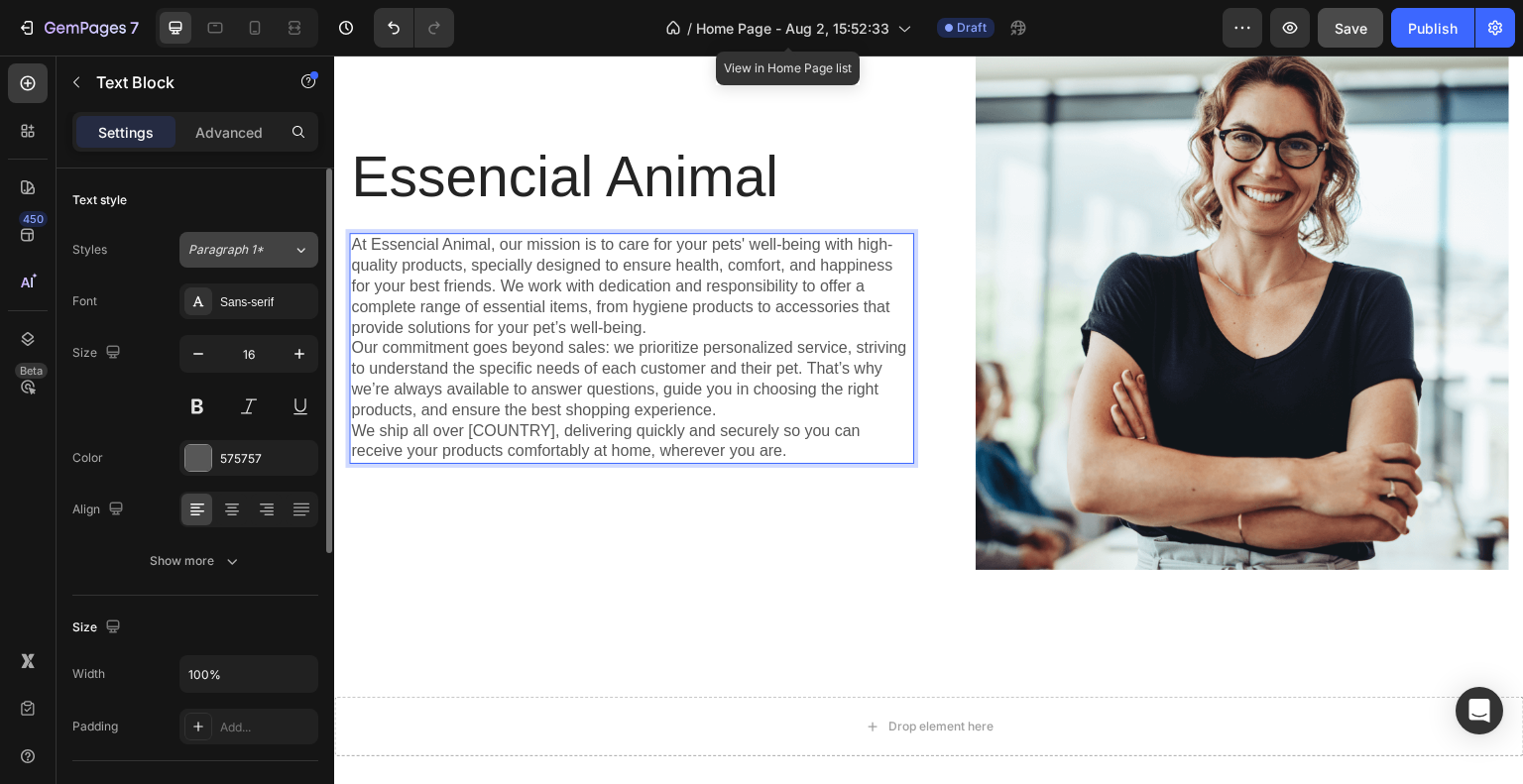 click 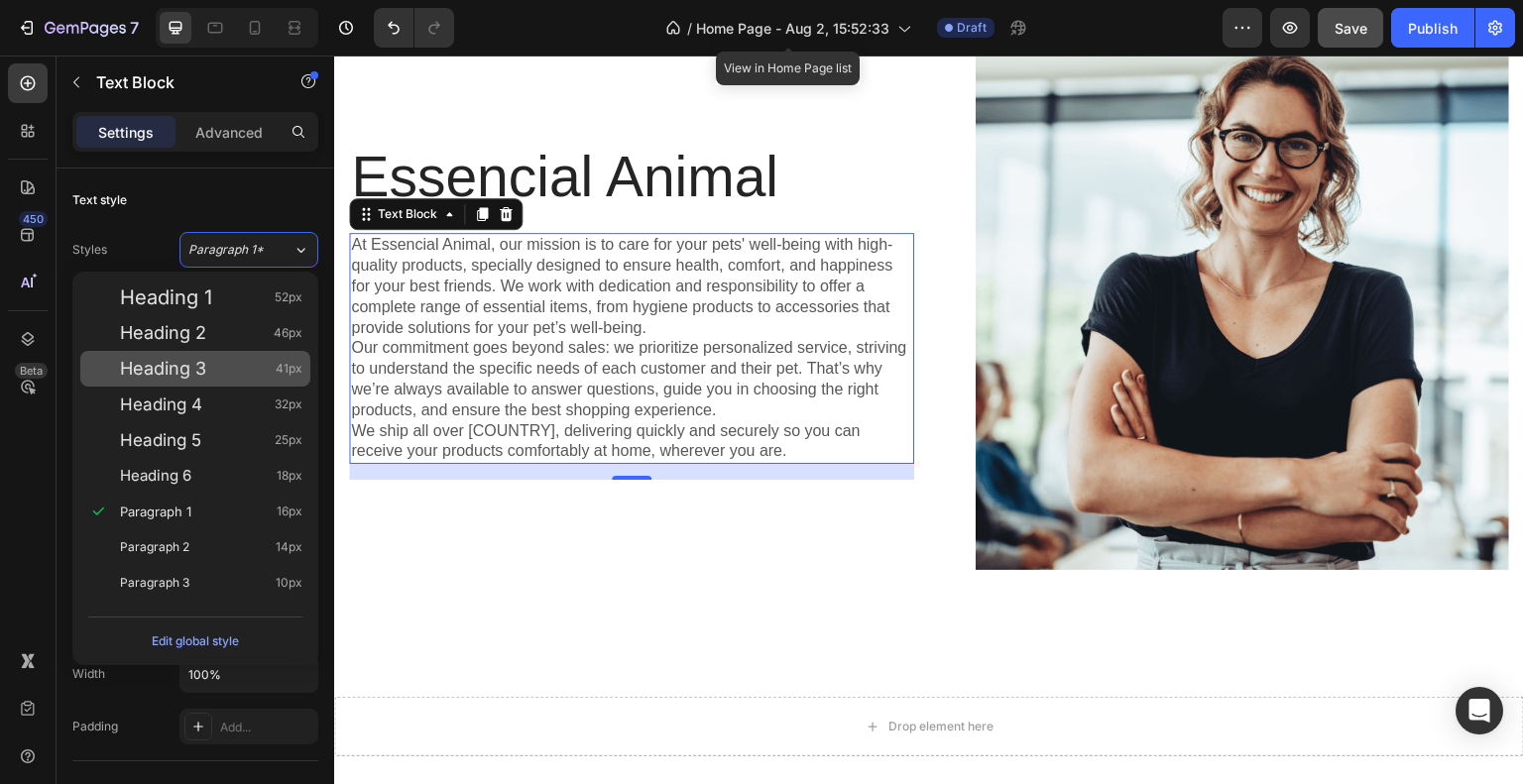 click on "Heading 3 41px" at bounding box center (211, 369) 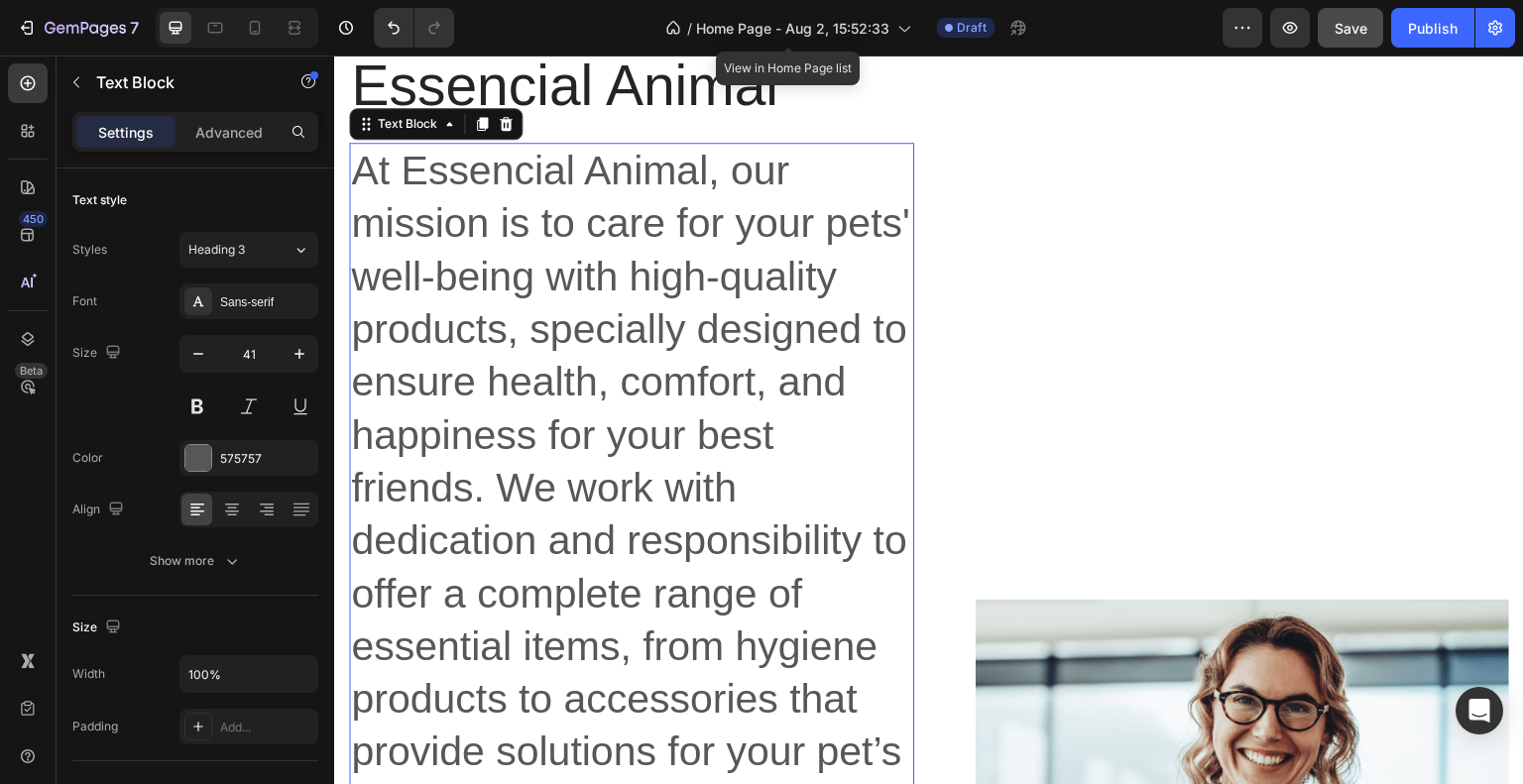 scroll, scrollTop: 1557, scrollLeft: 0, axis: vertical 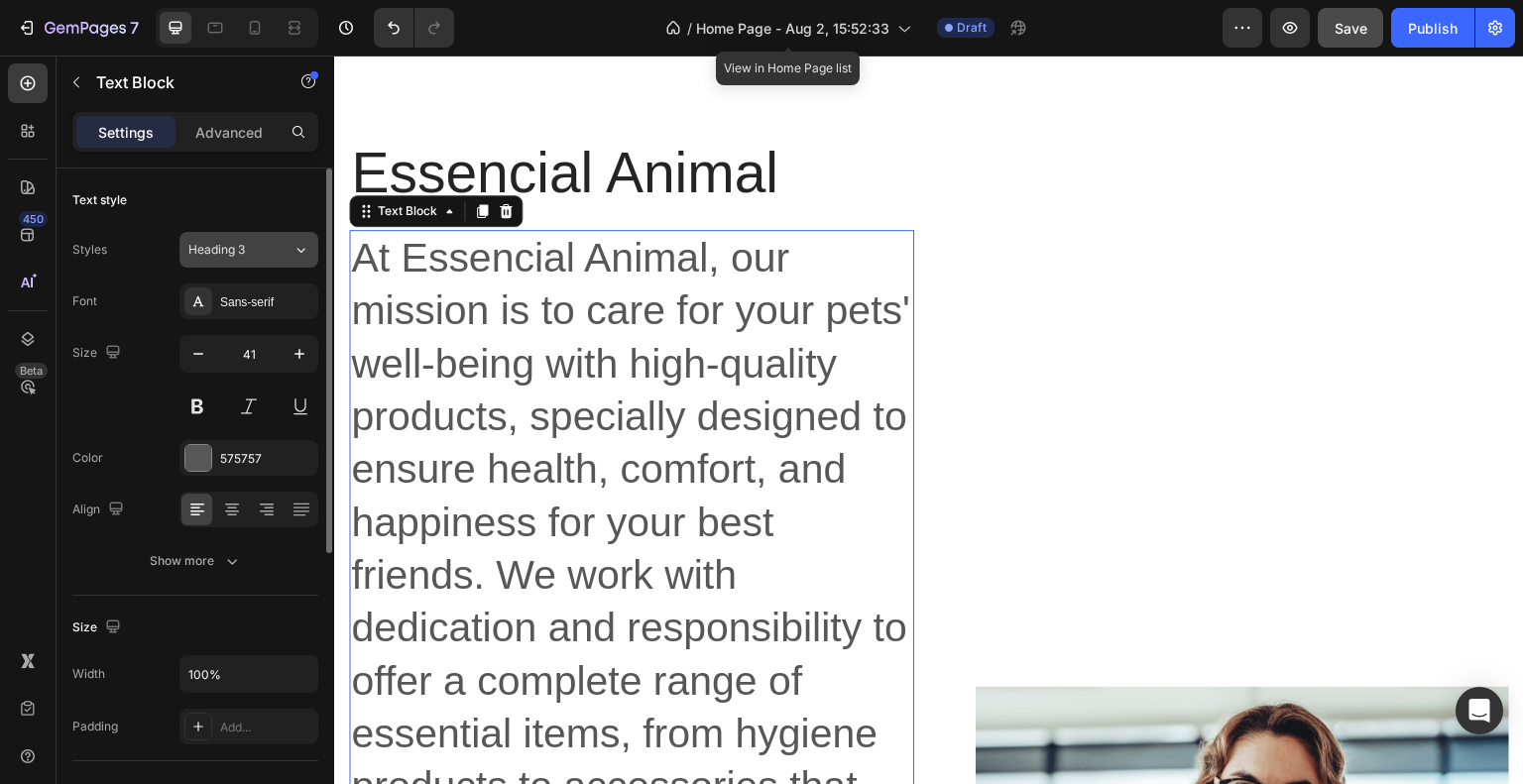 click on "Heading 3" at bounding box center (240, 250) 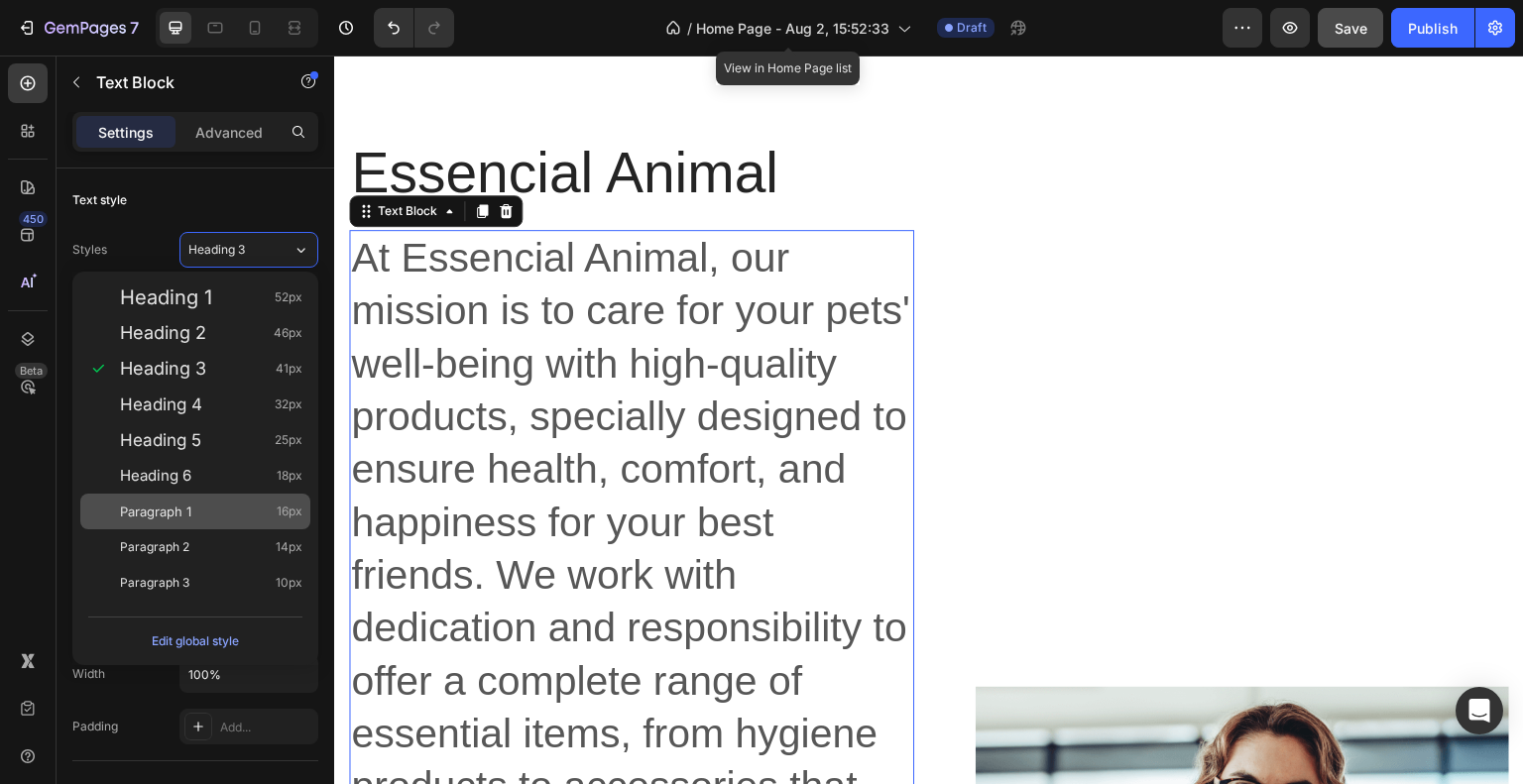 click on "Paragraph 1 16px" at bounding box center (195, 511) 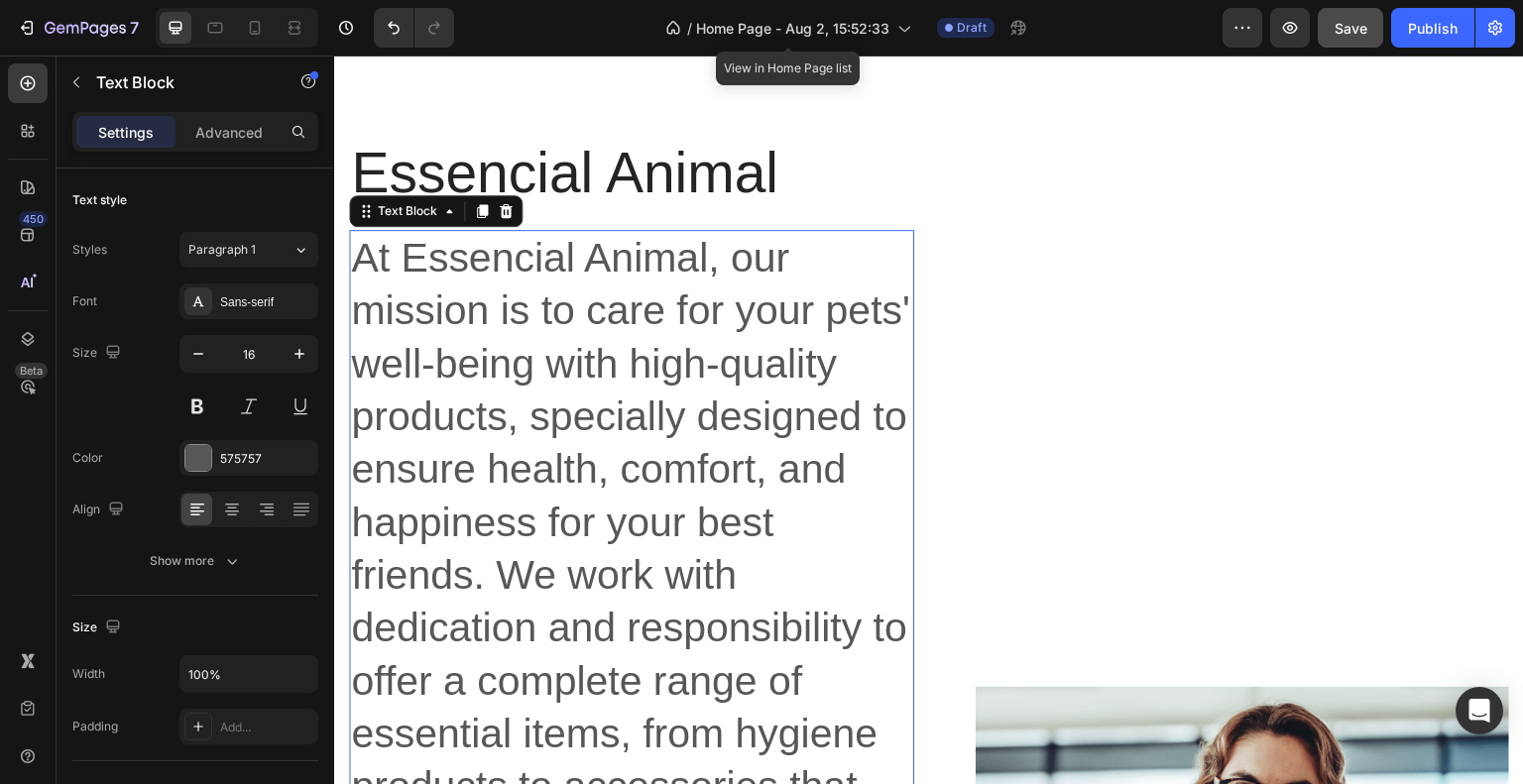 scroll, scrollTop: 1601, scrollLeft: 0, axis: vertical 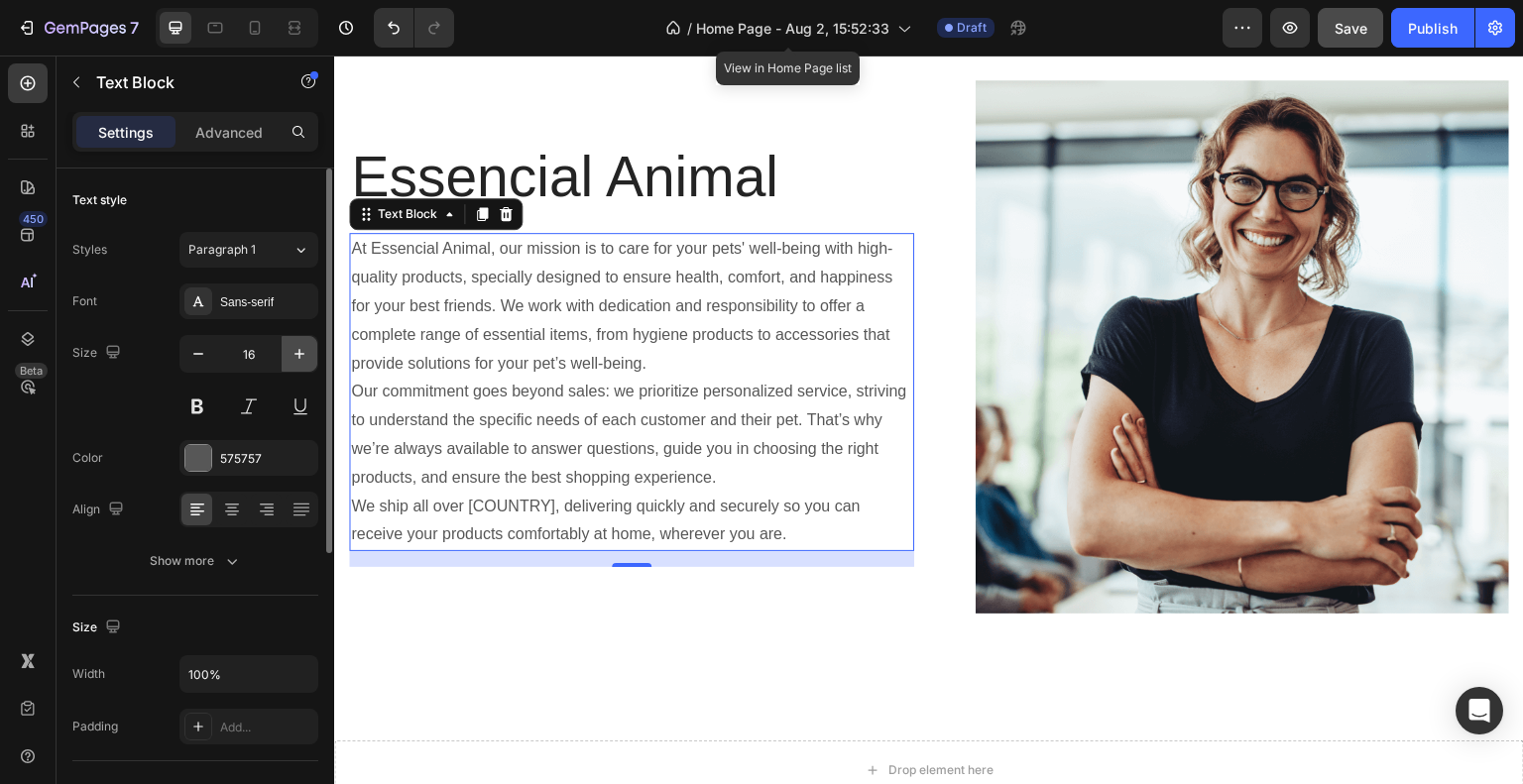 click 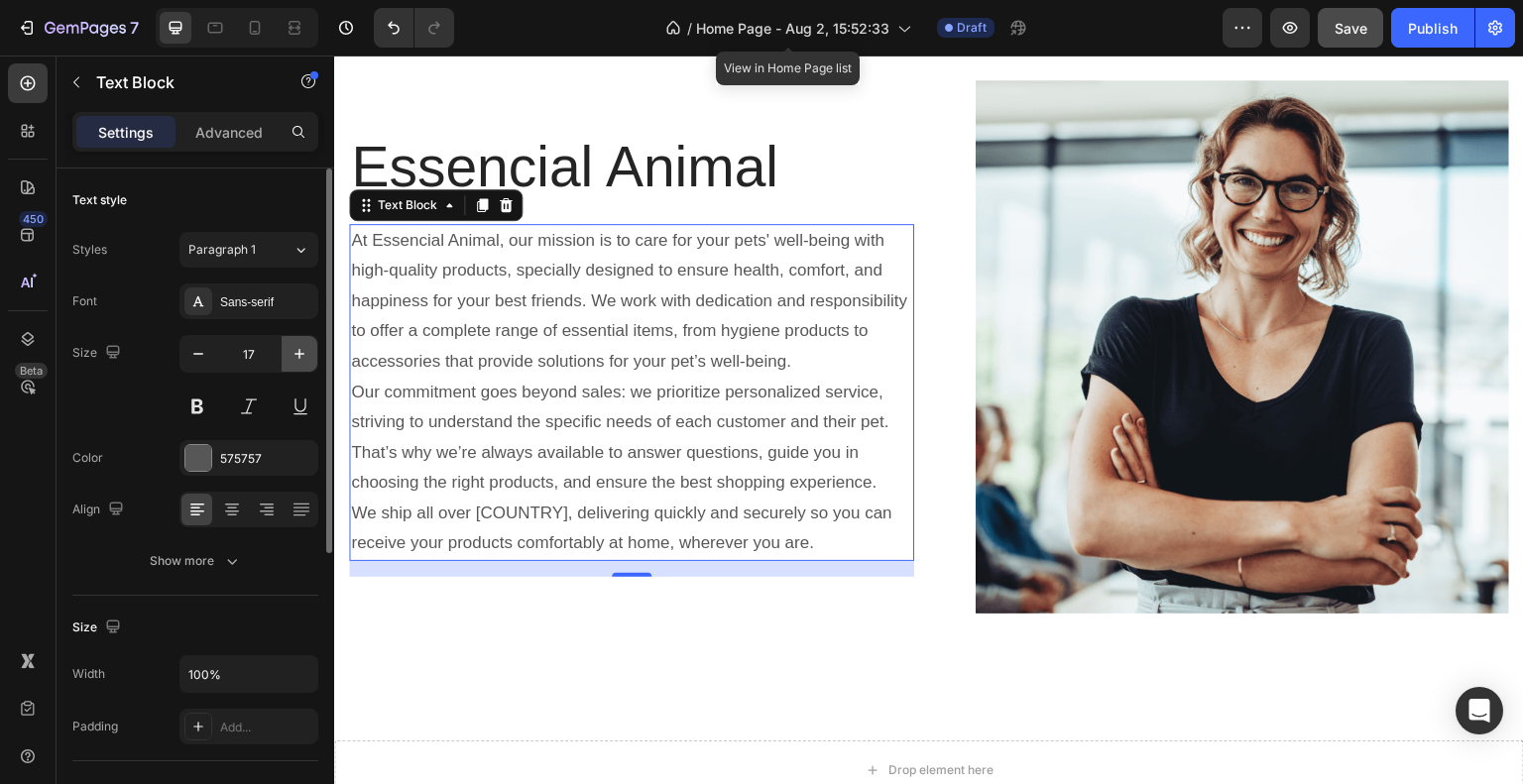 scroll, scrollTop: 1590, scrollLeft: 0, axis: vertical 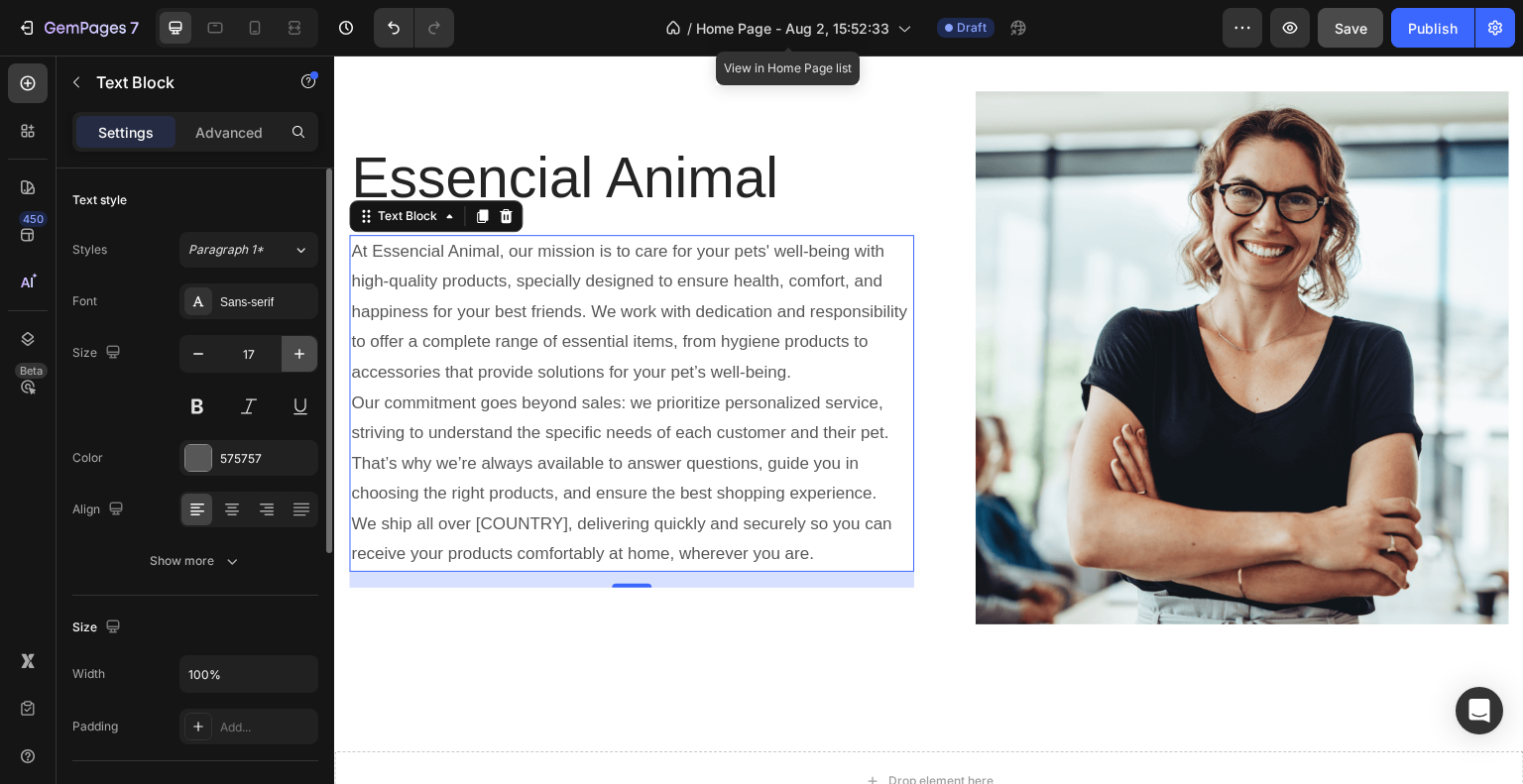 click 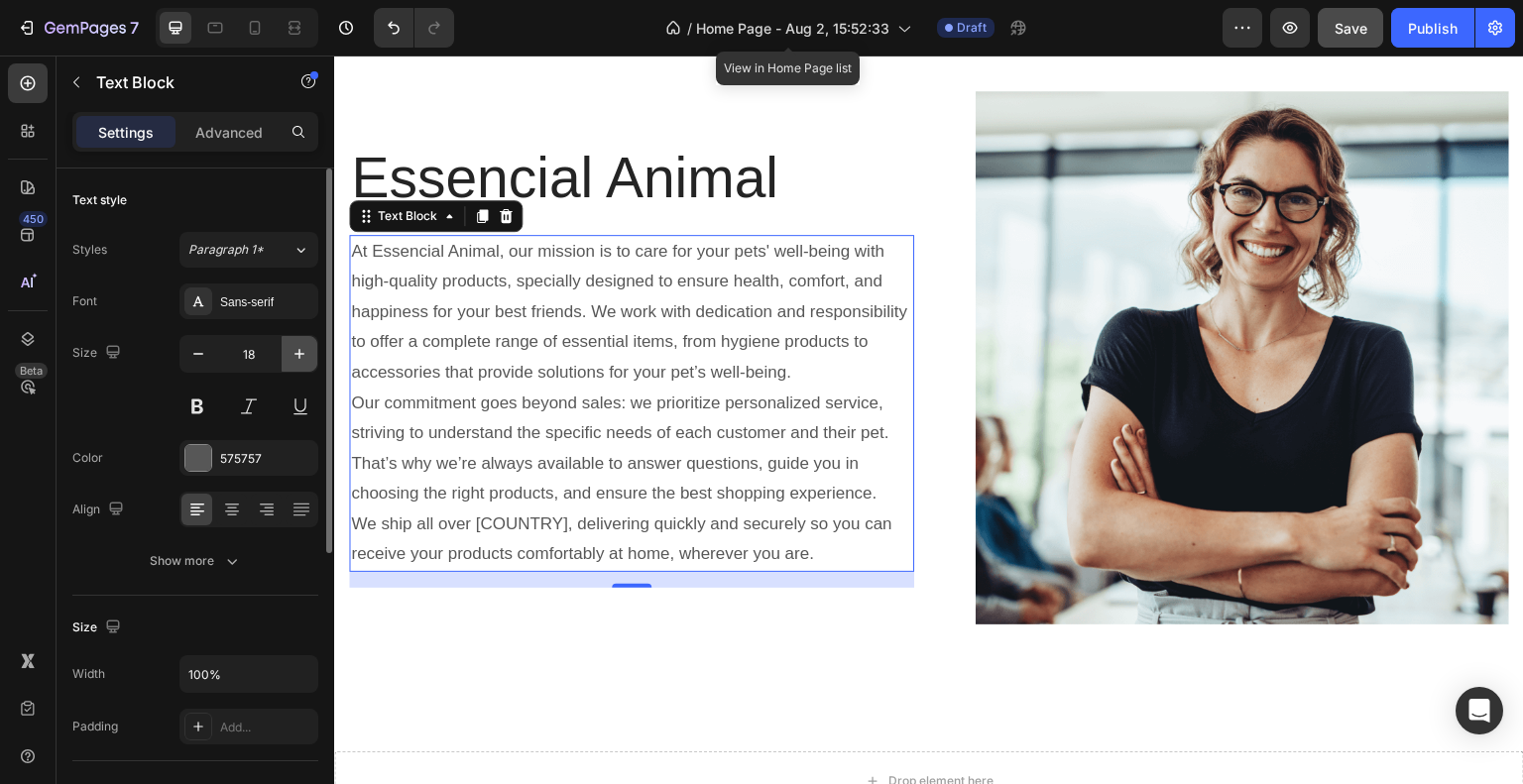 scroll, scrollTop: 1557, scrollLeft: 0, axis: vertical 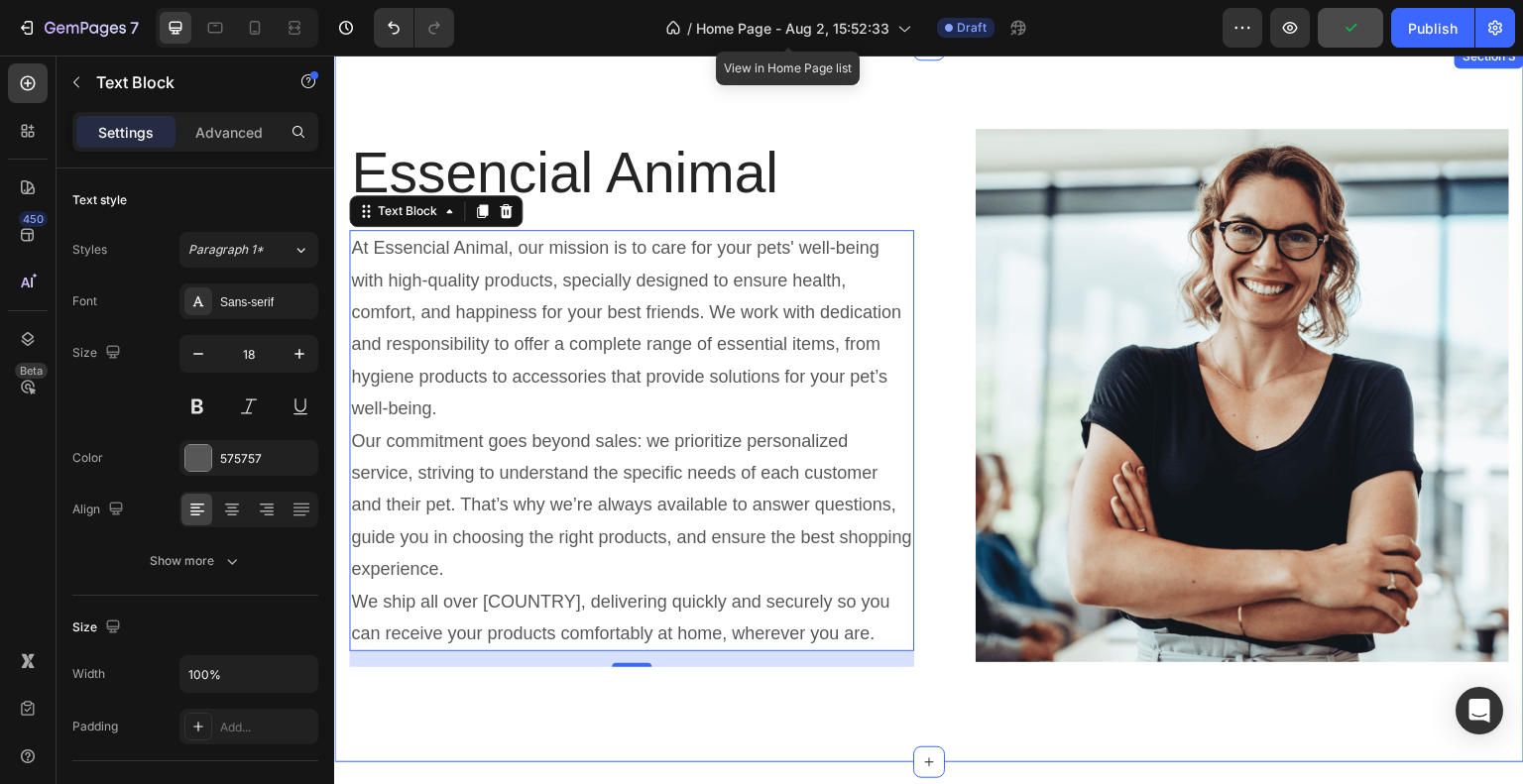 click on "Essencial Animal Heading At Essencial Animal, our mission is to care for your pets' well-being with high-quality products, specially designed to ensure health, comfort, and happiness for your best friends. We work with dedication and responsibility to offer a complete range of essential items, from hygiene products to accessories that provide solutions for your pet’s well-being. Our commitment goes beyond sales: we prioritize personalized service, striving to understand the specific needs of each customer and their pet. That’s why we’re always available to answer questions, guide you in choosing the right products, and ensure the best shopping experience. We ship all over [COUNTRY], delivering quickly and securely so you can receive your products comfortably at home, wherever you are. Text Block 16 Image Row Section 3" at bounding box center (929, 403) 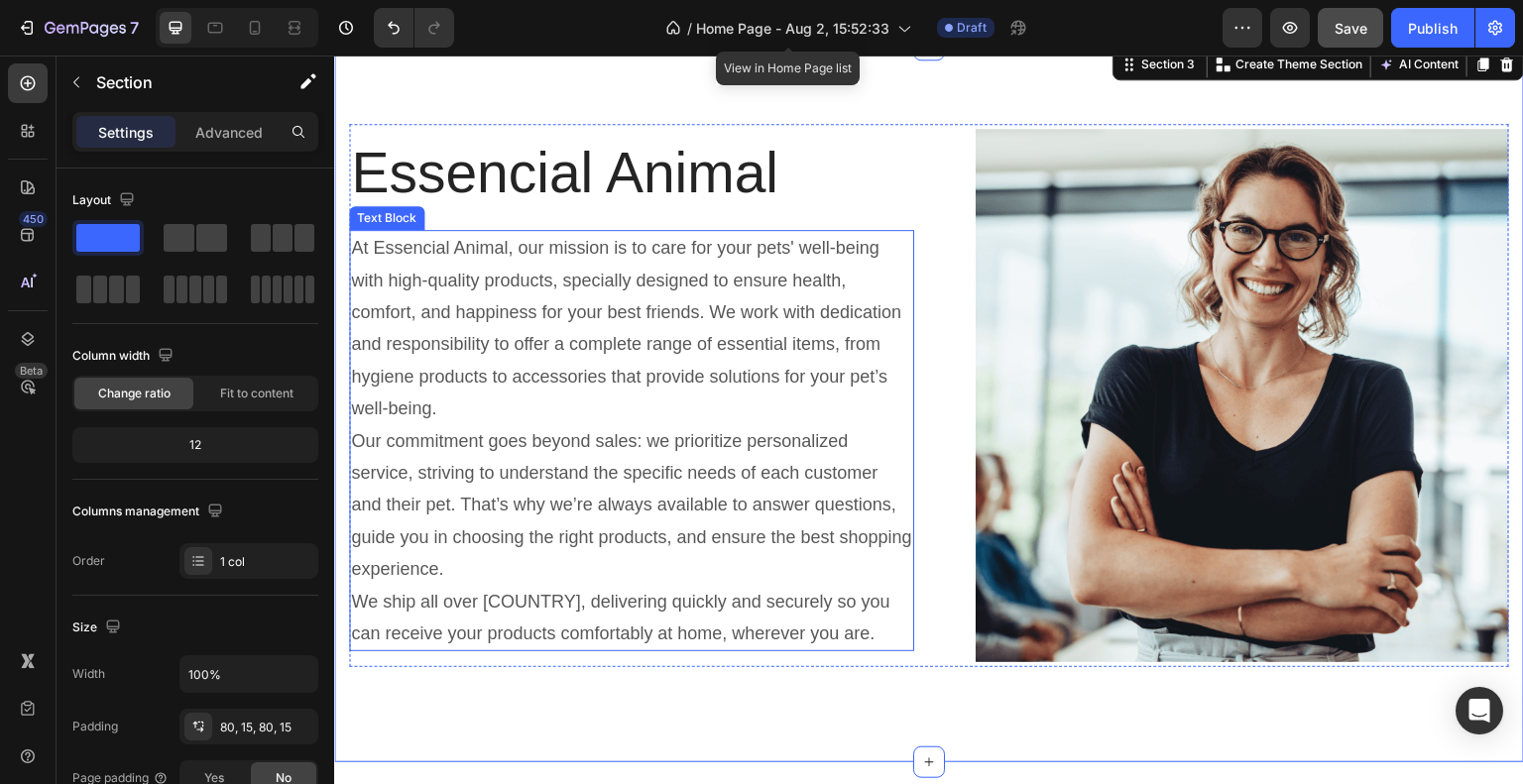 click on "We ship all over [COUNTRY], delivering quickly and securely so you can receive your products comfortably at home, wherever you are." at bounding box center (632, 617) 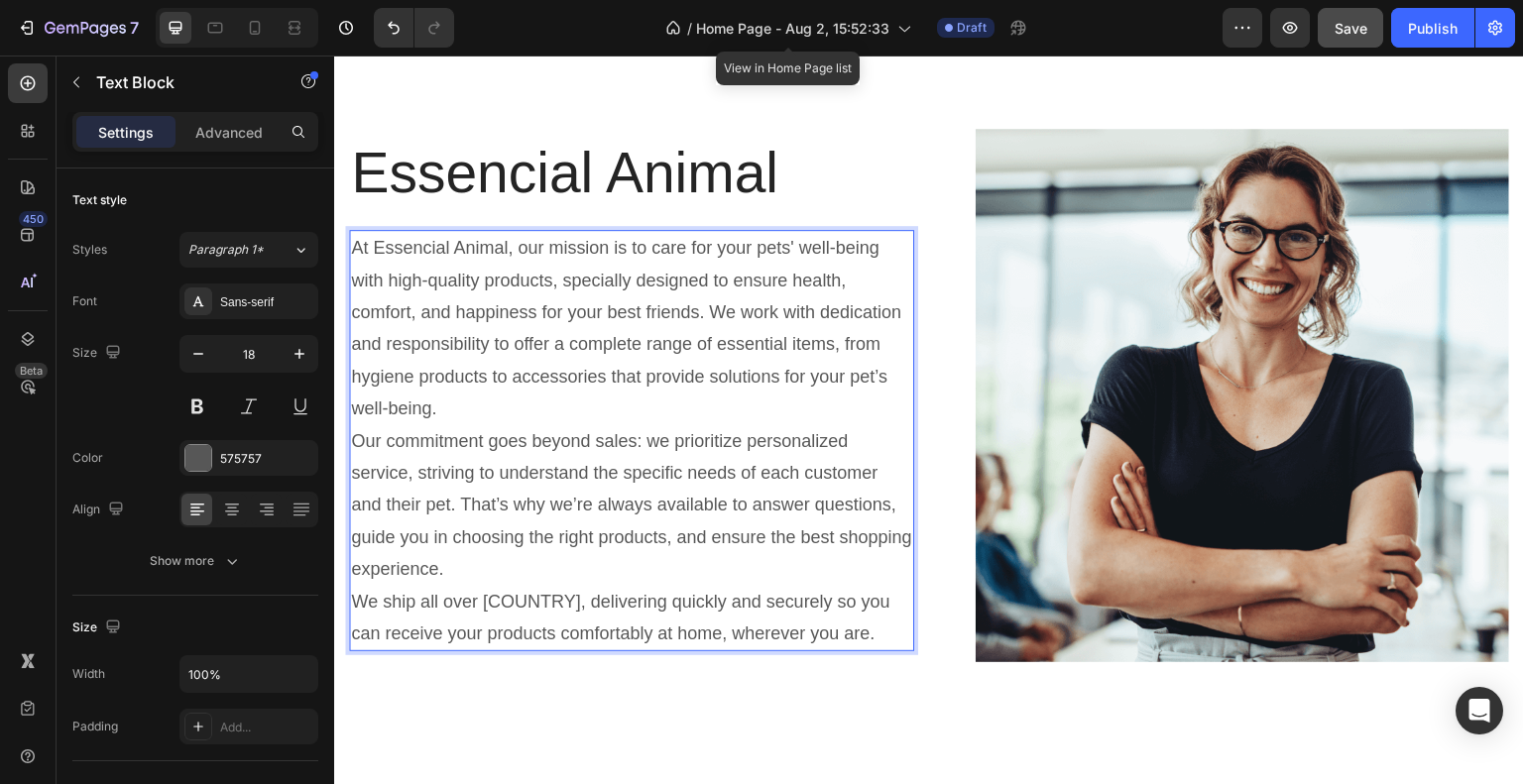 click on "We ship all over [COUNTRY], delivering quickly and securely so you can receive your products comfortably at home, wherever you are." at bounding box center [632, 617] 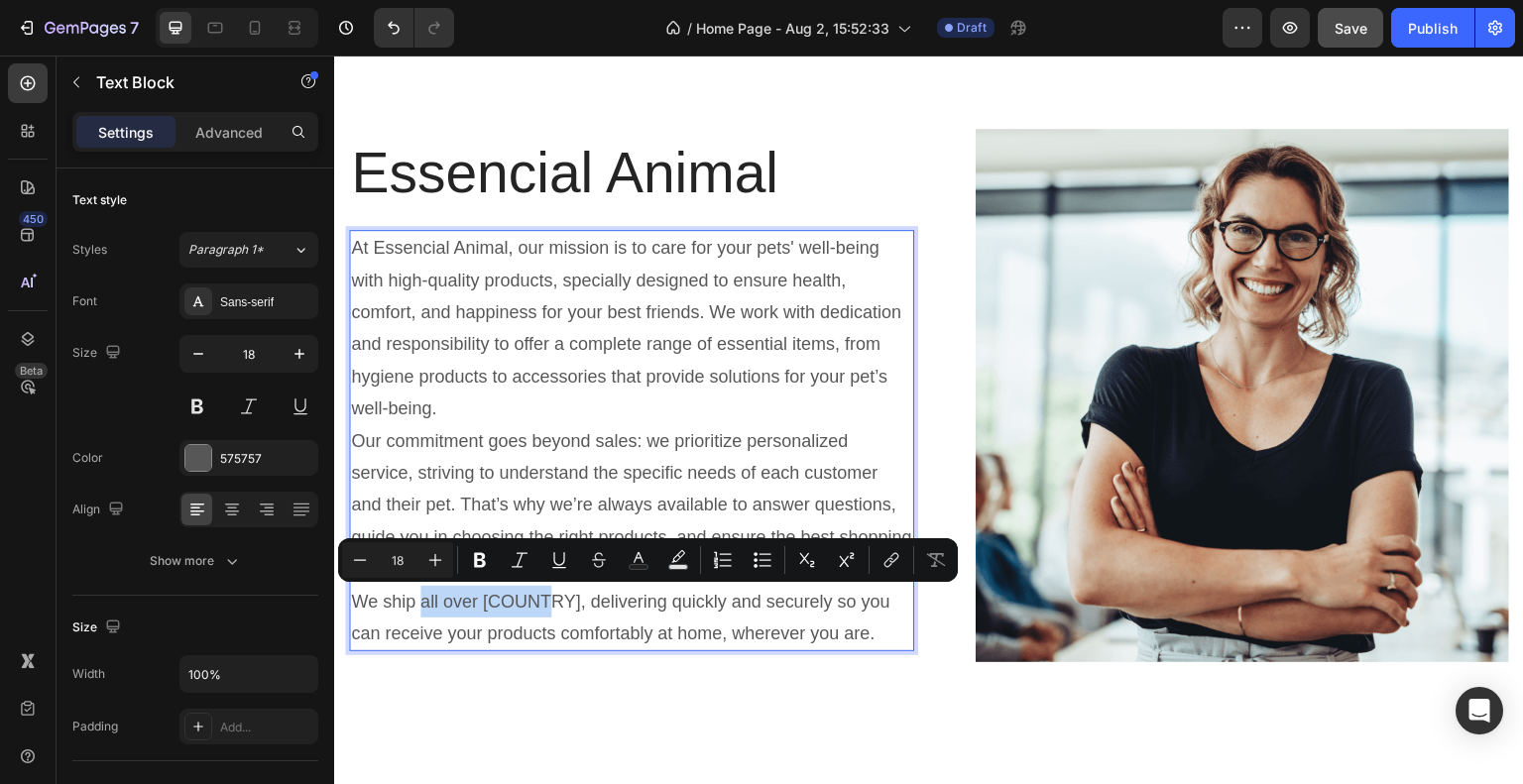 drag, startPoint x: 528, startPoint y: 598, endPoint x: 422, endPoint y: 612, distance: 106.921 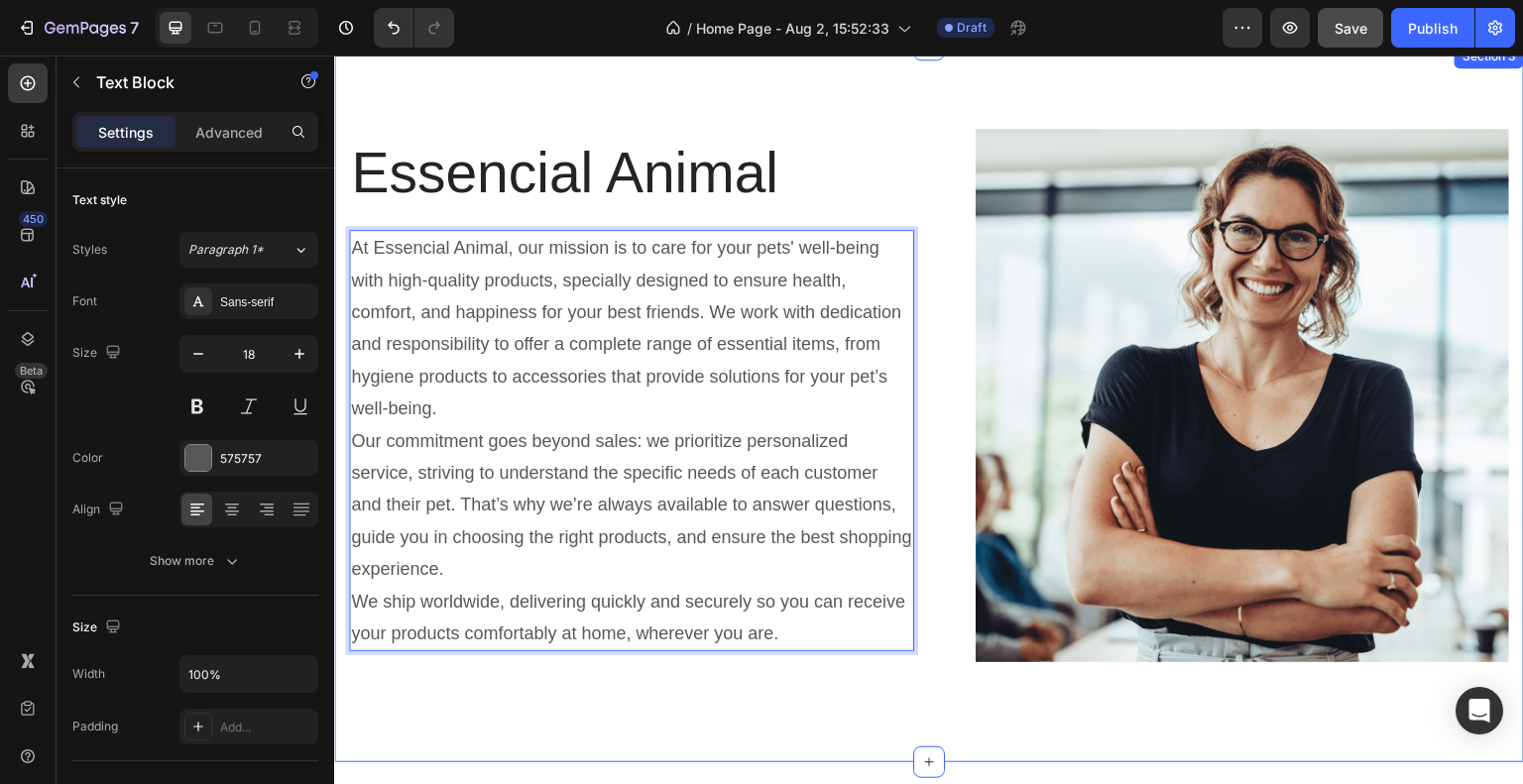 click on "Essencial Animal Heading At Essencial Animal, our mission is to care for your pets' well-being with high-quality products, specially designed to ensure health, comfort, and happiness for your best friends. We work with dedication and responsibility to offer a complete range of essential items, from hygiene products to accessories that provide solutions for your pet’s well-being. Our commitment goes beyond sales: we prioritize personalized service, striving to understand the specific needs of each customer and their pet. That’s why we’re always available to answer questions, guide you in choosing the right products, and ensure the best shopping experience. We ship worldwide, delivering quickly and securely so you can receive your products comfortably at home, wherever you are. Text Block   16 Image Row Section 3" at bounding box center (929, 403) 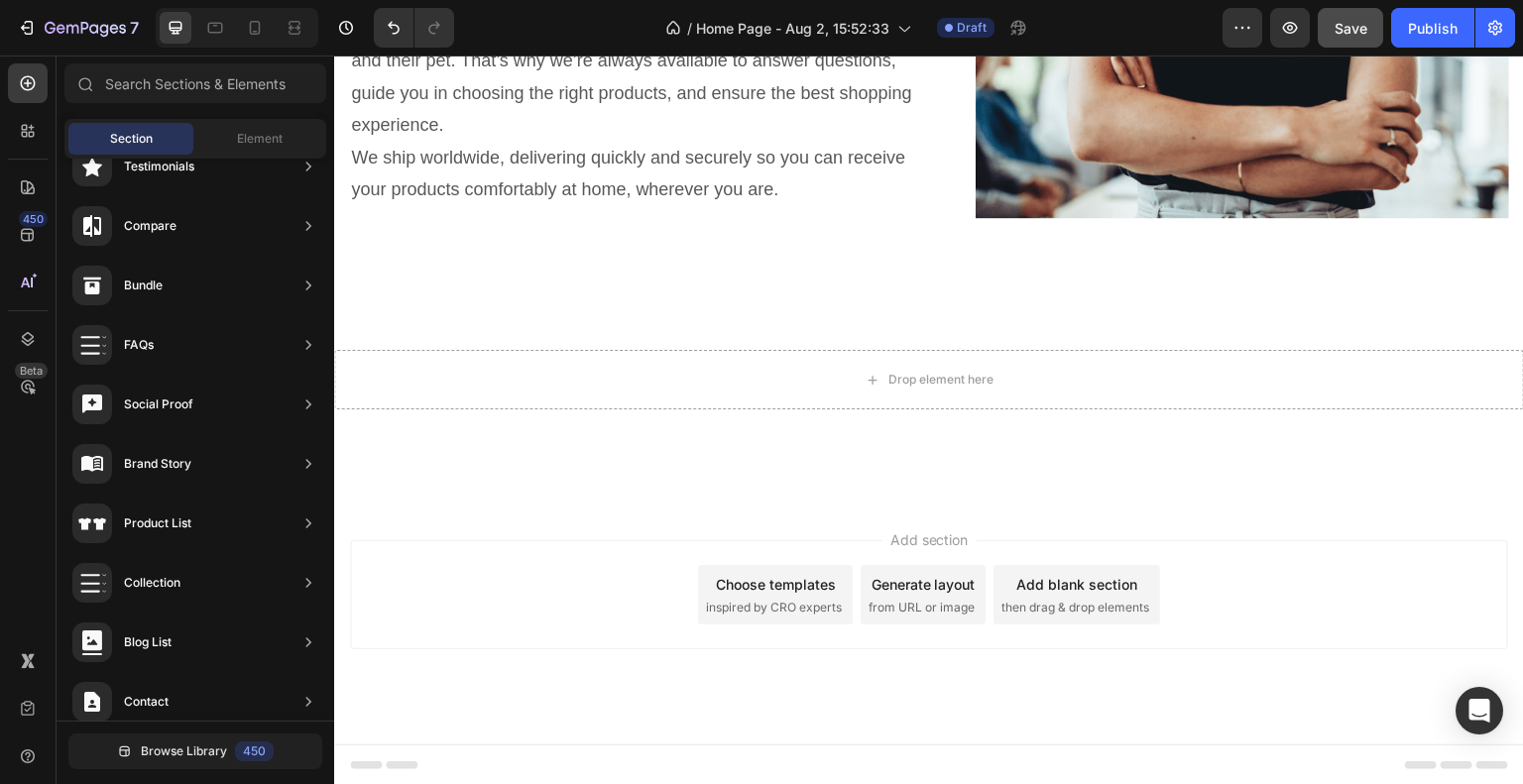 scroll, scrollTop: 1448, scrollLeft: 0, axis: vertical 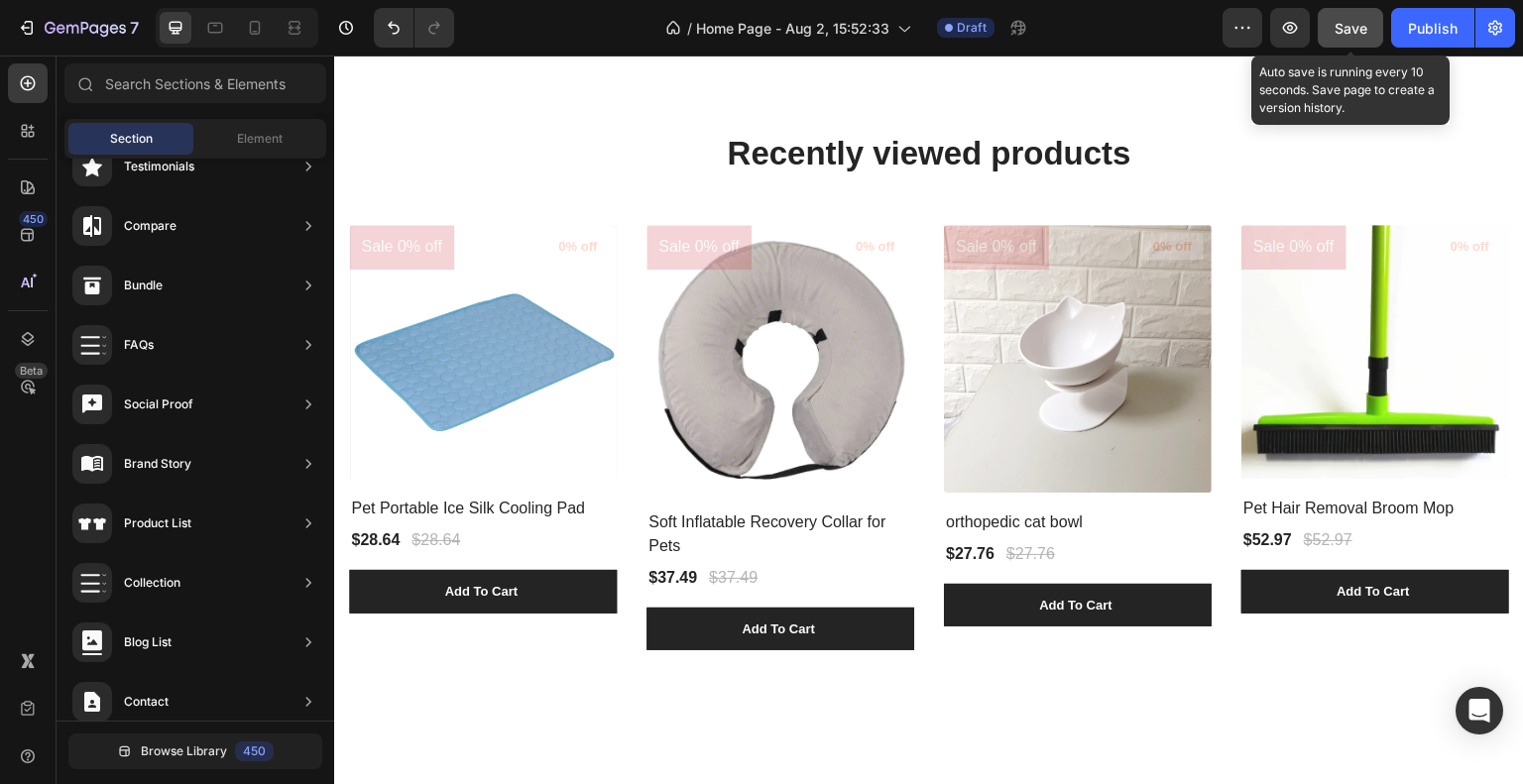 click on "Save" at bounding box center [1350, 28] 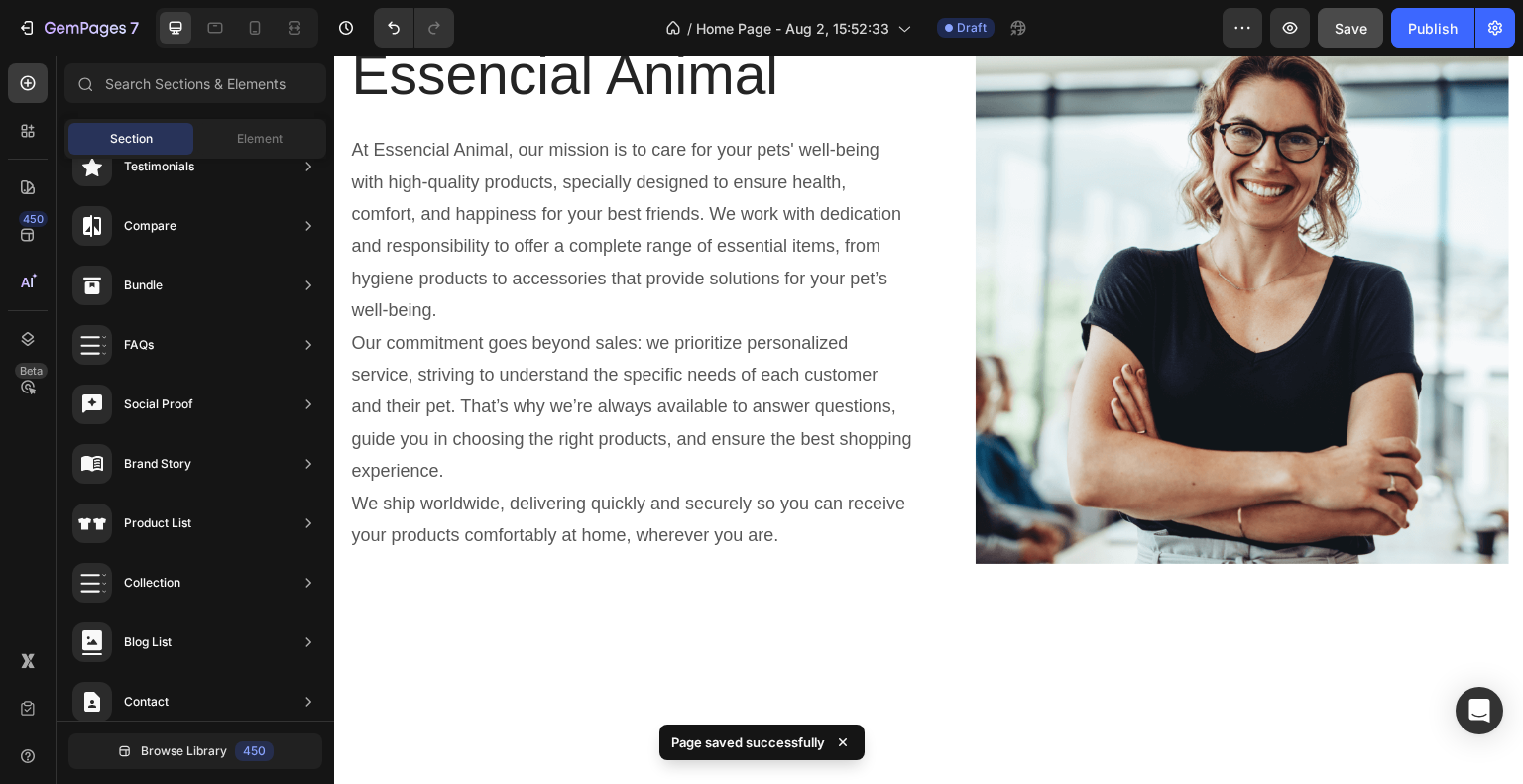 scroll, scrollTop: 0, scrollLeft: 0, axis: both 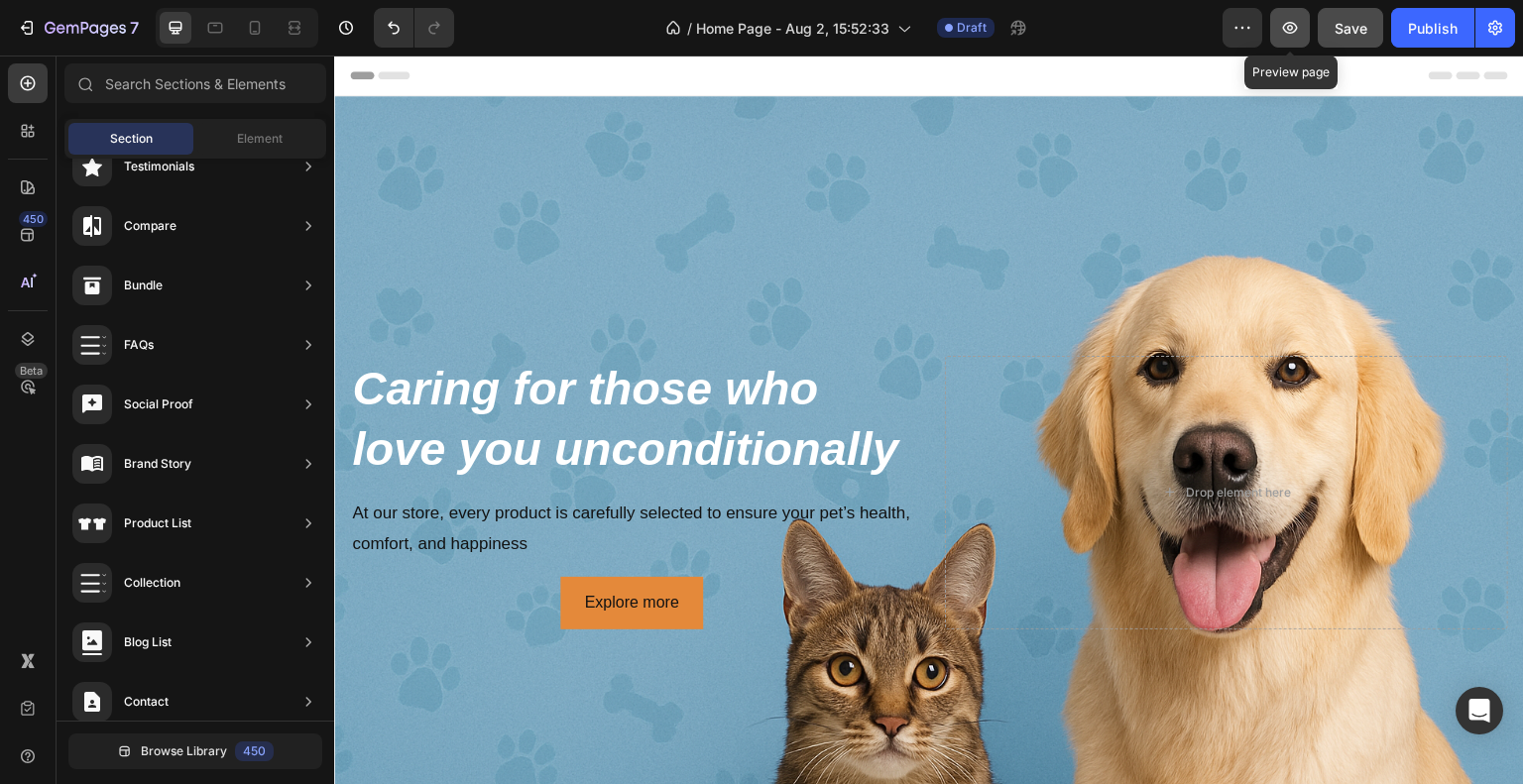 click 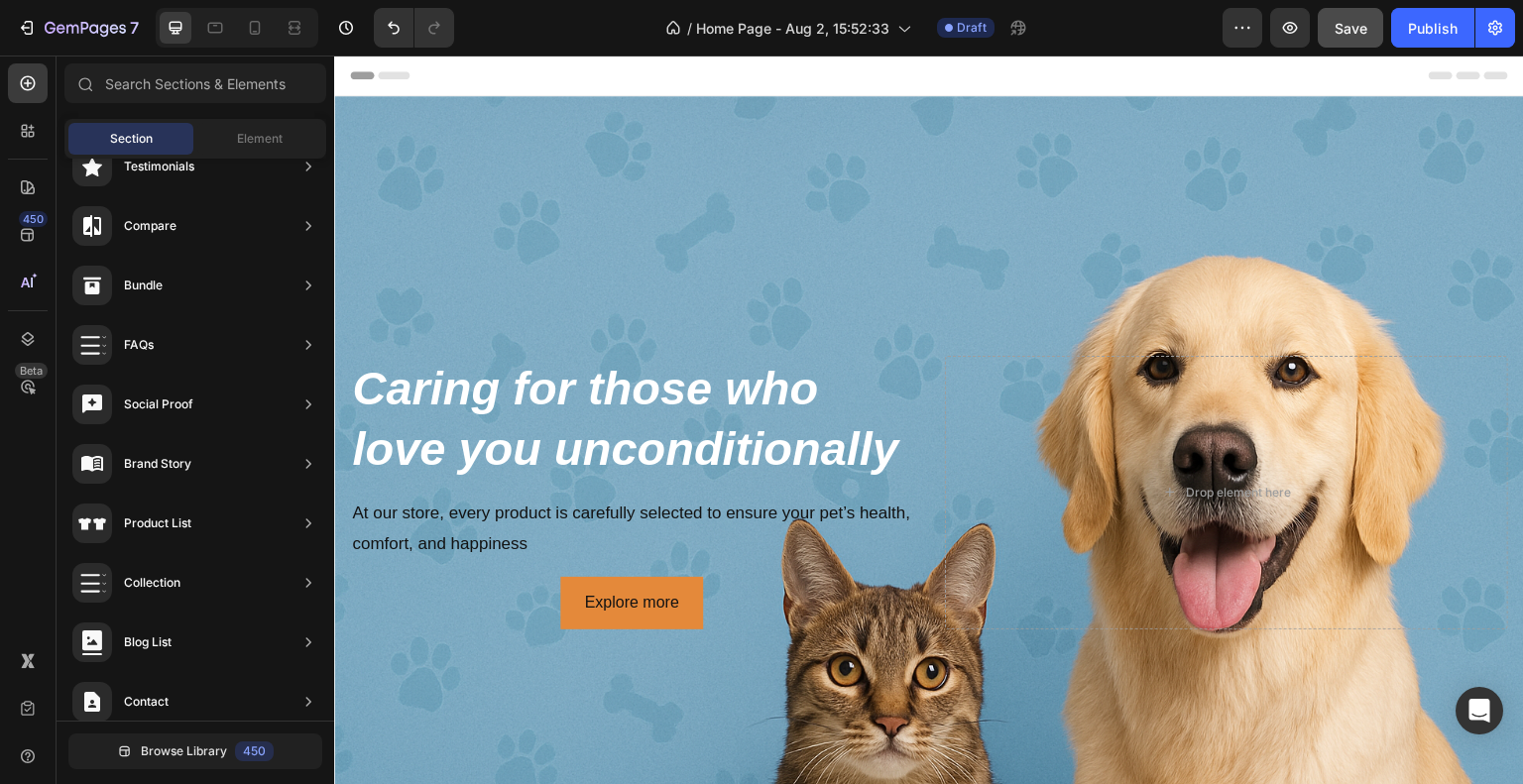 scroll, scrollTop: 20, scrollLeft: 0, axis: vertical 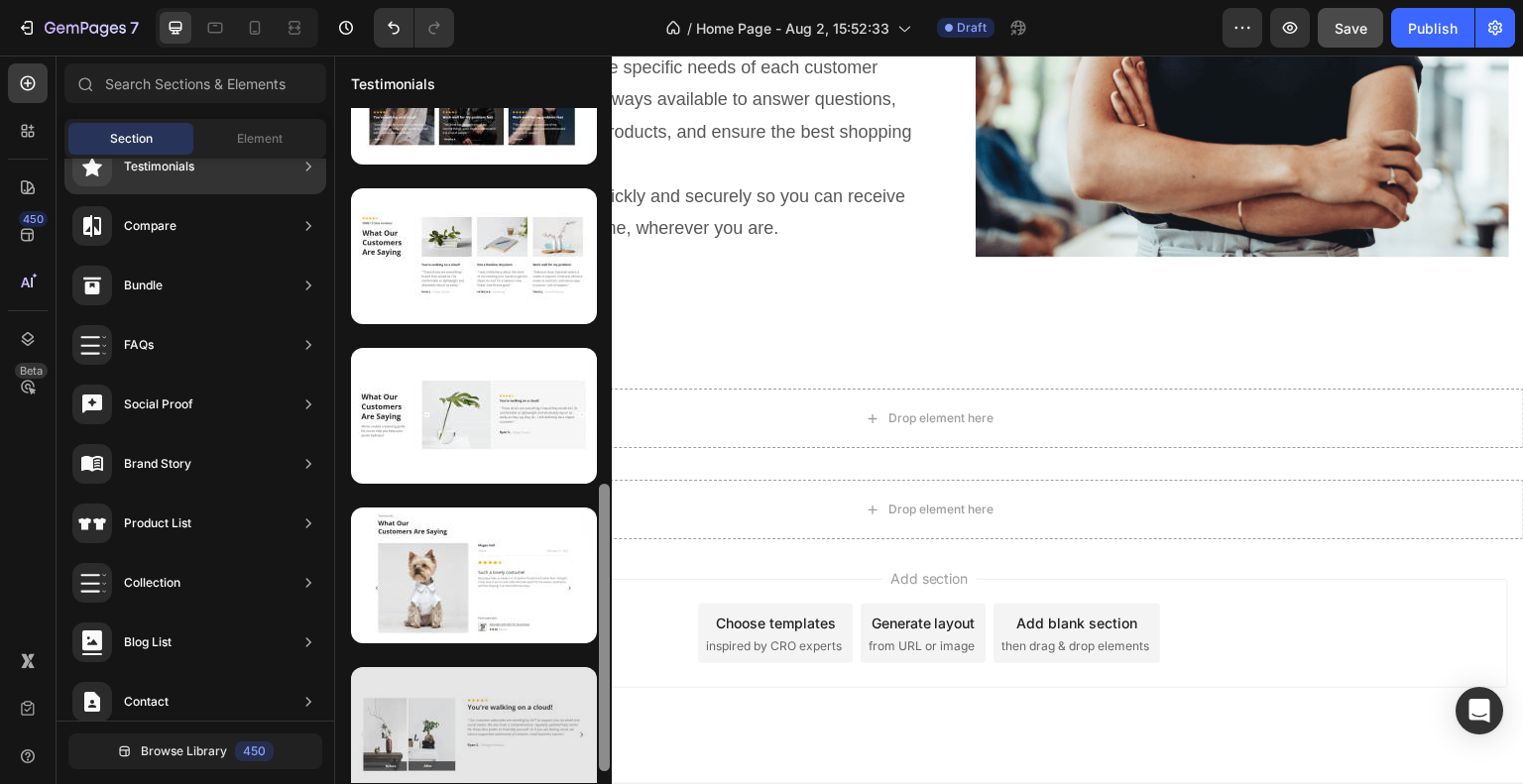 drag, startPoint x: 607, startPoint y: 392, endPoint x: 547, endPoint y: 768, distance: 380.75714 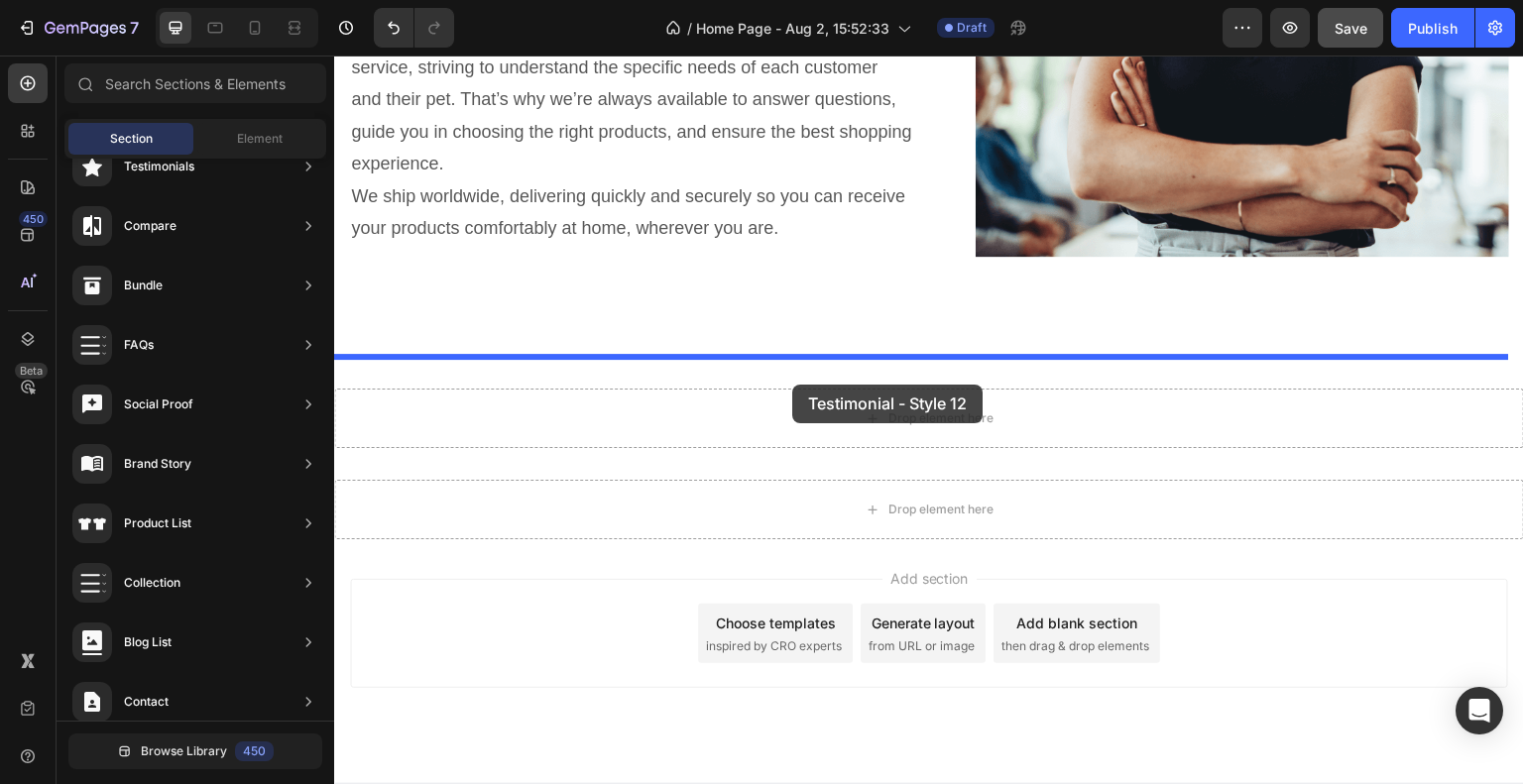 drag, startPoint x: 859, startPoint y: 633, endPoint x: 792, endPoint y: 385, distance: 256.89103 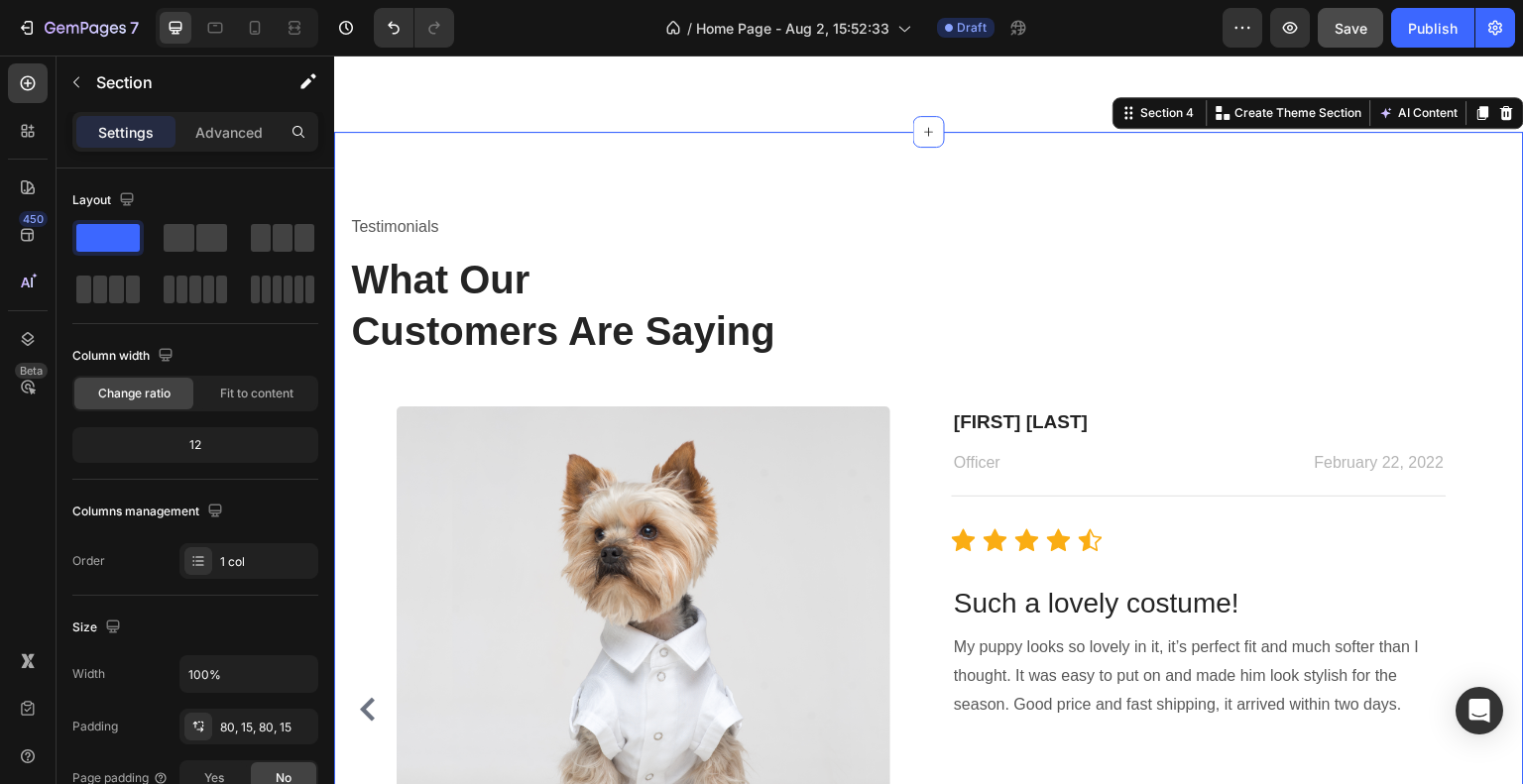 scroll, scrollTop: 2194, scrollLeft: 0, axis: vertical 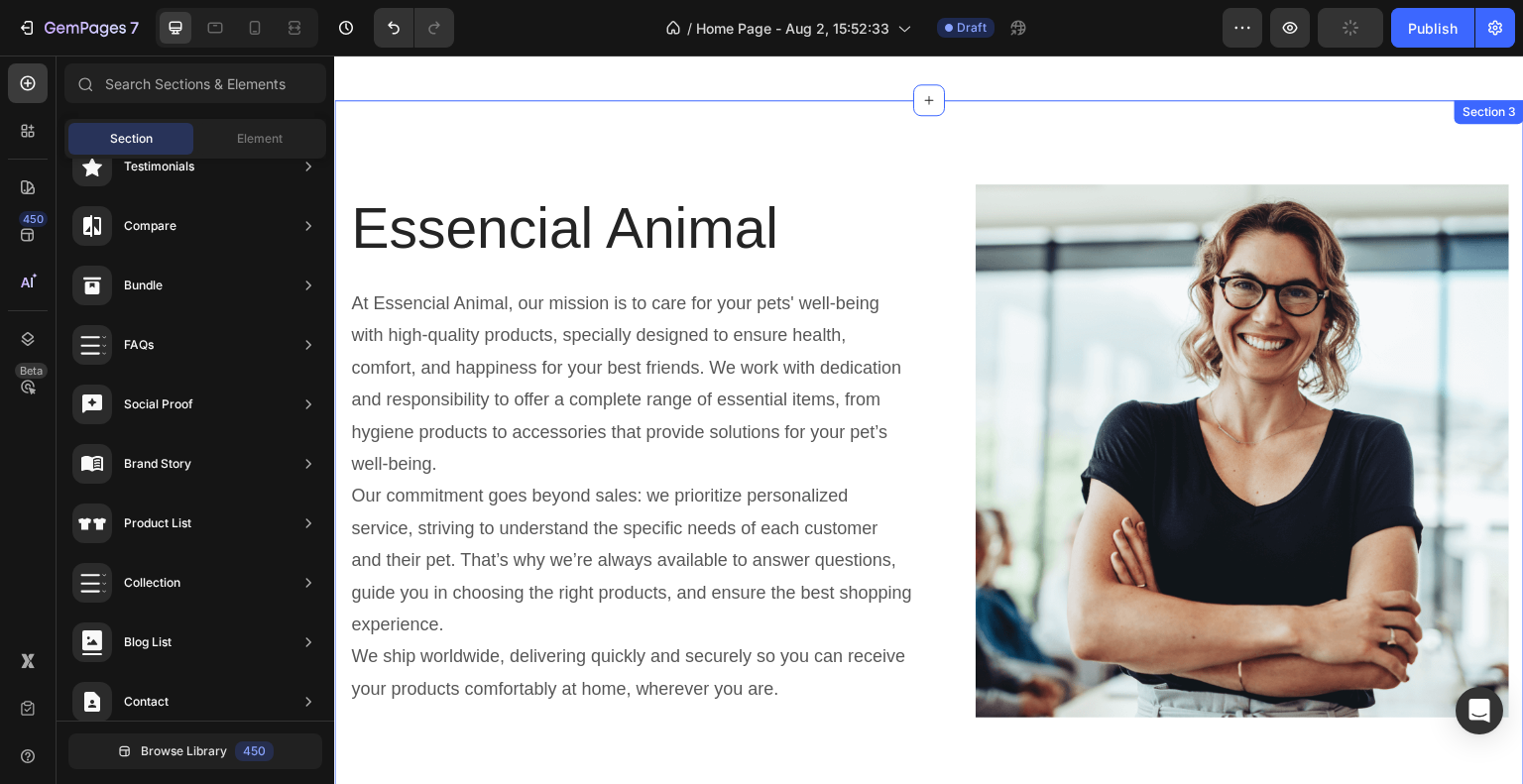 click on "Essencial Animal Heading At Essencial Animal, our mission is to care for your pets' well-being with high-quality products, specially designed to ensure health, comfort, and happiness for your best friends. We work with dedication and responsibility to offer a complete range of essential items, from hygiene products to accessories that provide solutions for your pet’s well-being. Our commitment goes beyond sales: we prioritize personalized service, striving to understand the specific needs of each customer and their pet. That’s why we’re always available to answer questions, guide you in choosing the right products, and ensure the best shopping experience. We ship worldwide, delivering quickly and securely so you can receive your products comfortably at home, wherever you are. Text Block Image Row Section 3" at bounding box center [929, 459] 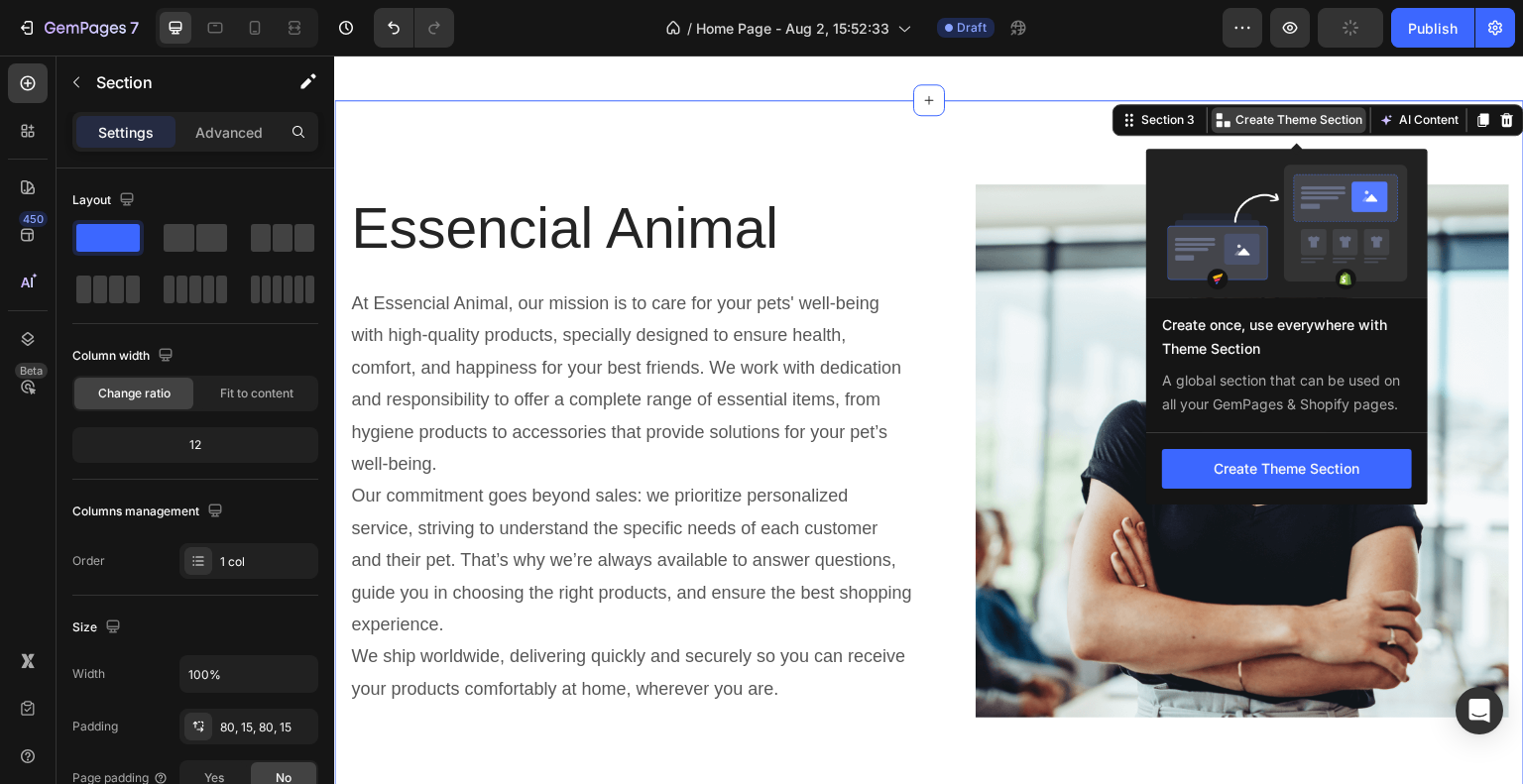 click on "Create Theme Section" at bounding box center [1299, 120] 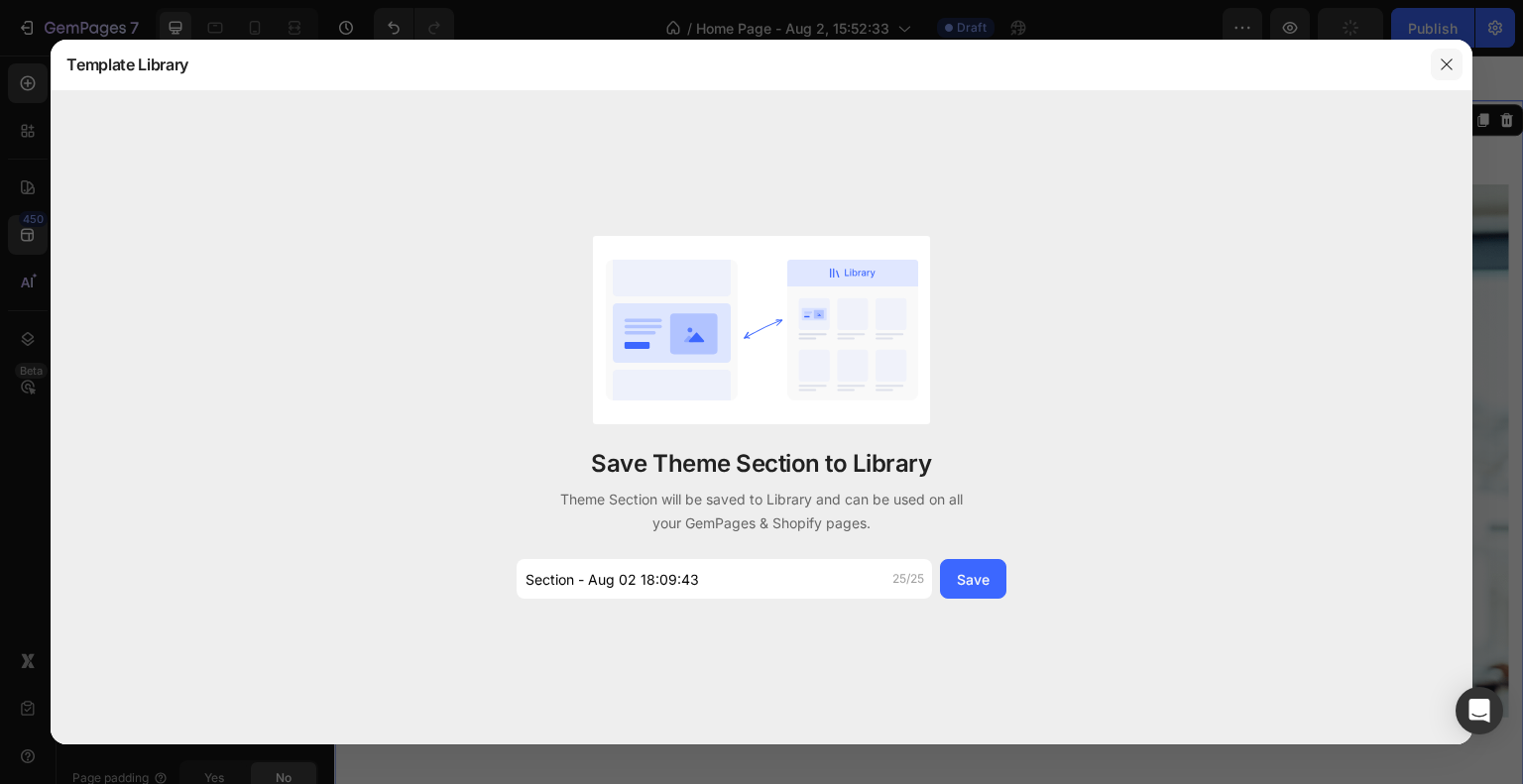 click at bounding box center [1447, 64] 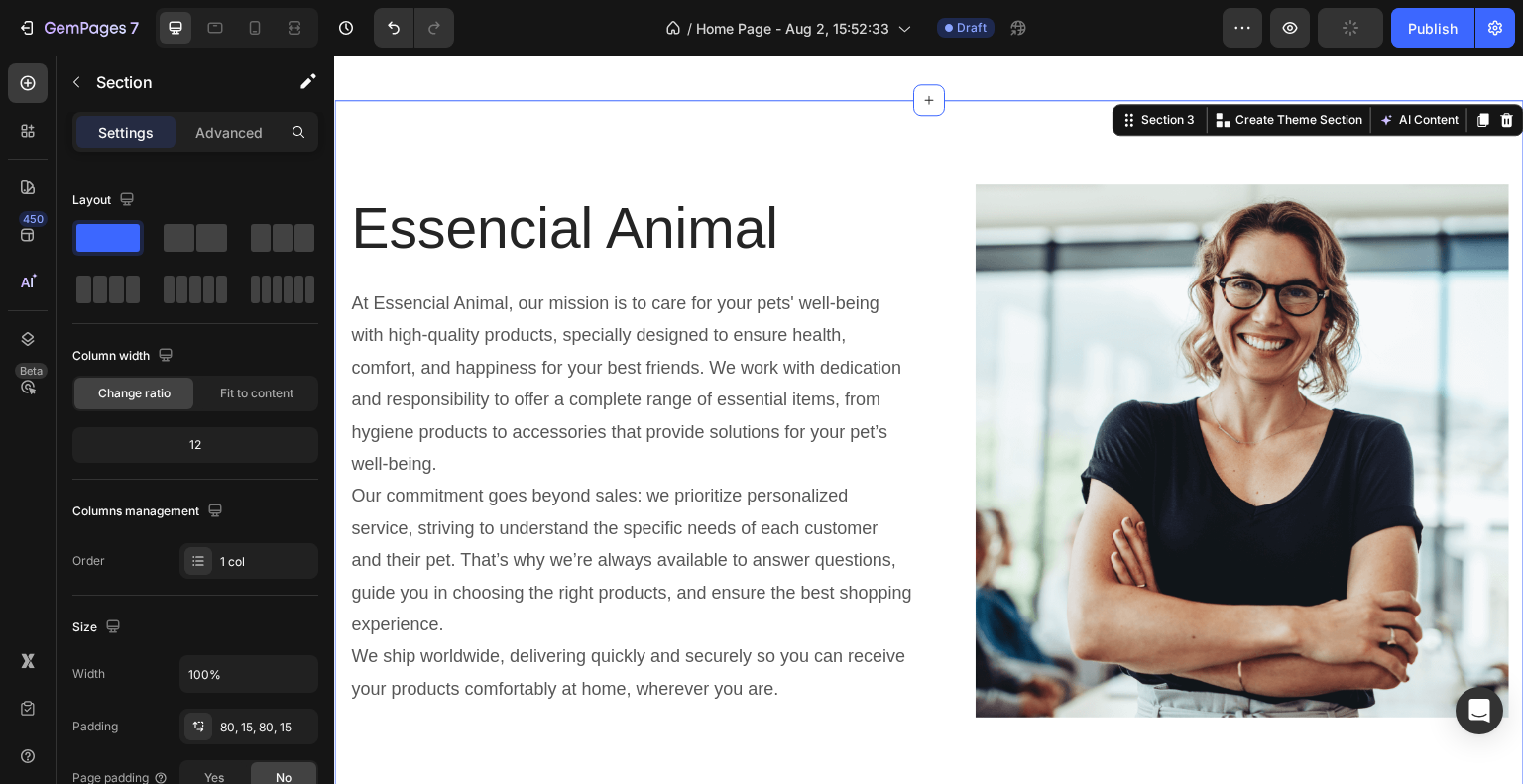 click on "Recently viewed products Heading Sale 0% off Product Badge (P) Images 0% off Product Badge Pet Portable Ice Silk Cooling Pad (P) Title $28.64 (P) Price (P) Price $28.64 (P) Price (P) Price Row Add To Cart (P) Cart Button Row Product List Sale 0% off Product Badge (P) Images 0% off Product Badge Soft Inflatable Recovery Collar for Pets (P) Title $37.49 (P) Price (P) Price $37.49 (P) Price (P) Price Row Add To Cart (P) Cart Button Row Product List Sale 0% off Product Badge (P) Images 0% off Product Badge orthopedic cat bowl (P) Title $27.76 (P) Price (P) Price $27.76 (P) Price (P) Price Row Add To Cart (P) Cart Button Row Product List Sale 0% off Product Badge (P) Images 0% off Product Badge Pet Hair Removal Broom Mop (P) Title $52.97 (P) Price (P) Price $52.97 (P) Price (P) Price Row Add To Cart (P) Cart Button Row Product List Product List Row Section 2" at bounding box center (929, -239) 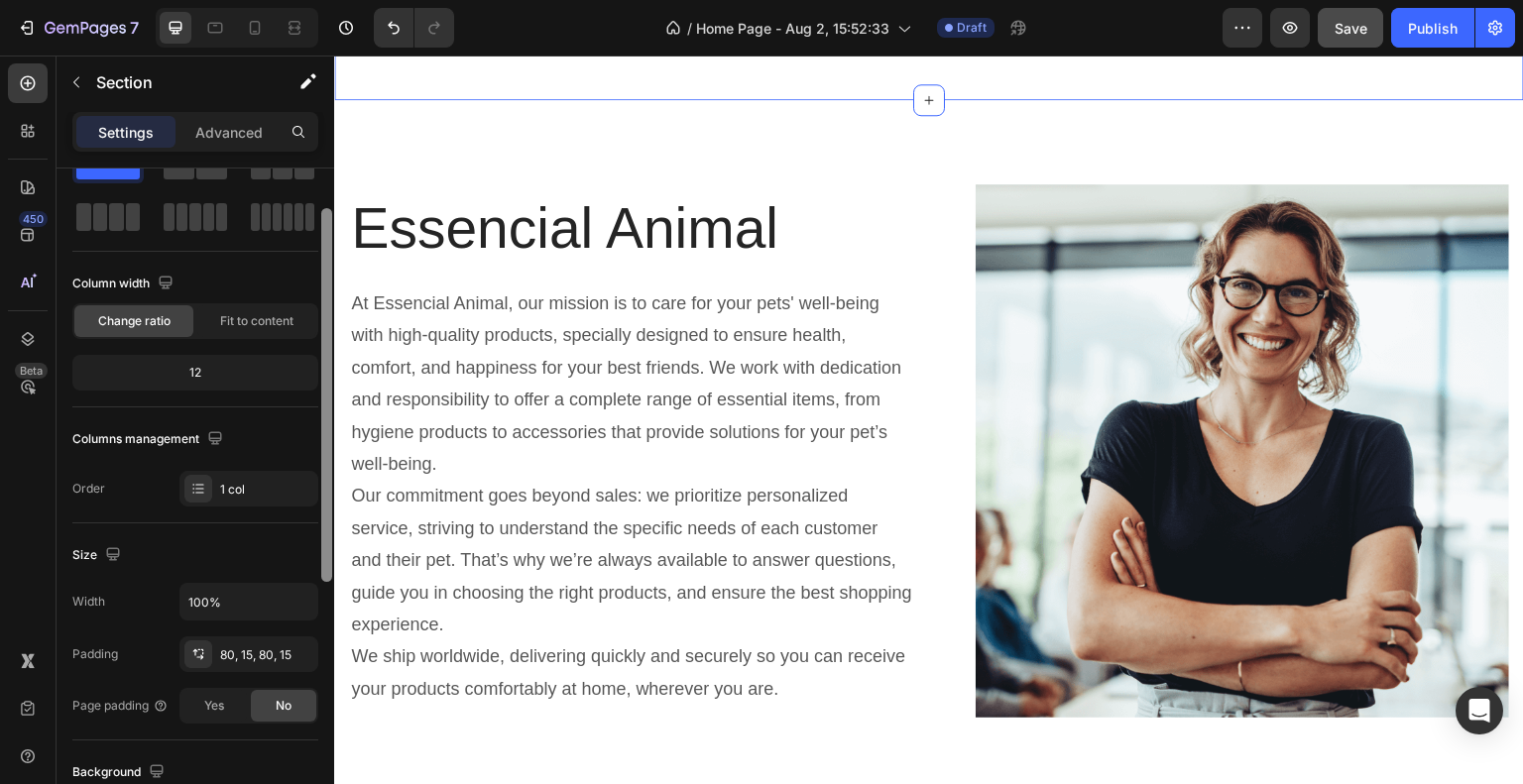 drag, startPoint x: 329, startPoint y: 421, endPoint x: 327, endPoint y: 464, distance: 43.046487 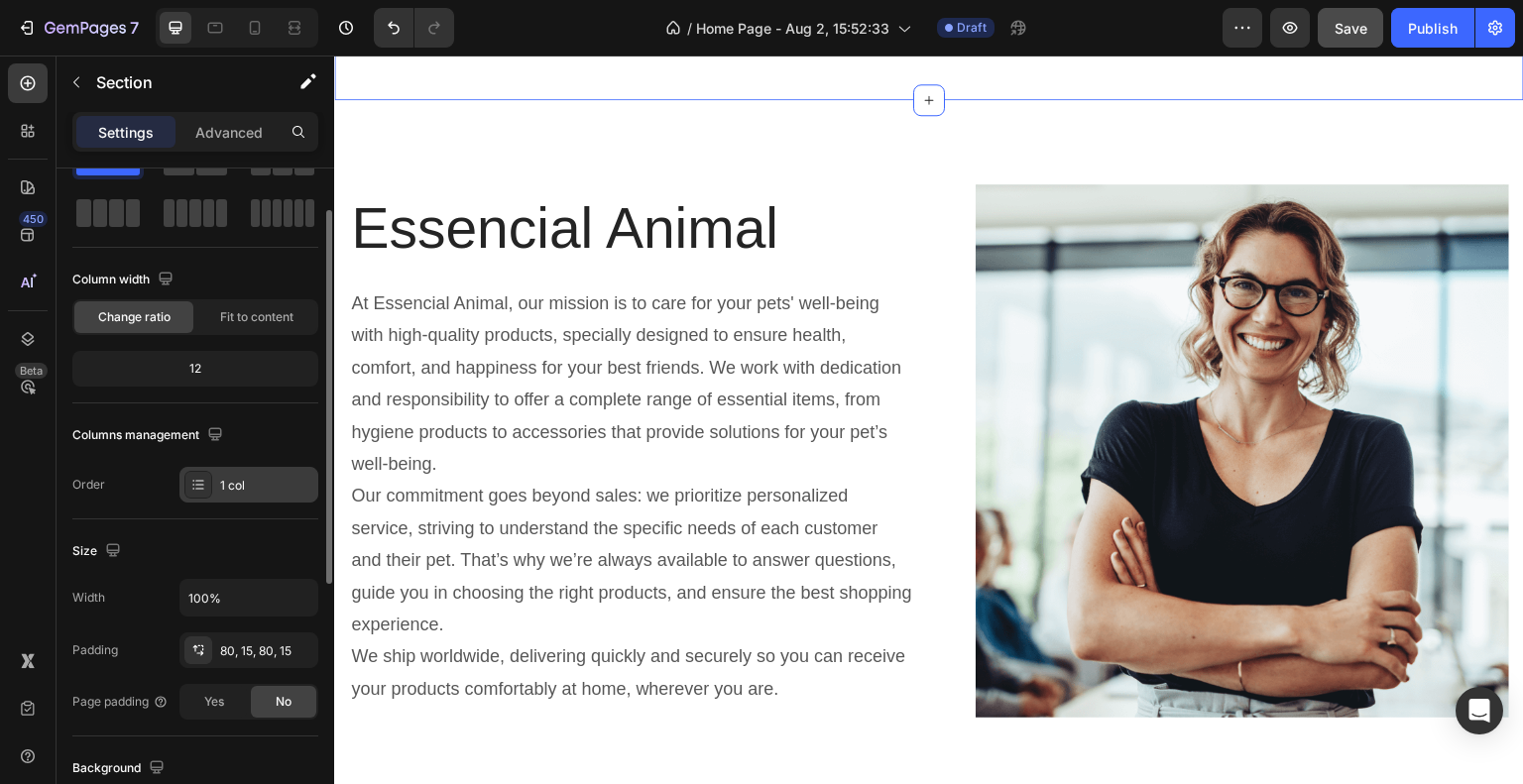 click on "1 col" at bounding box center [267, 486] 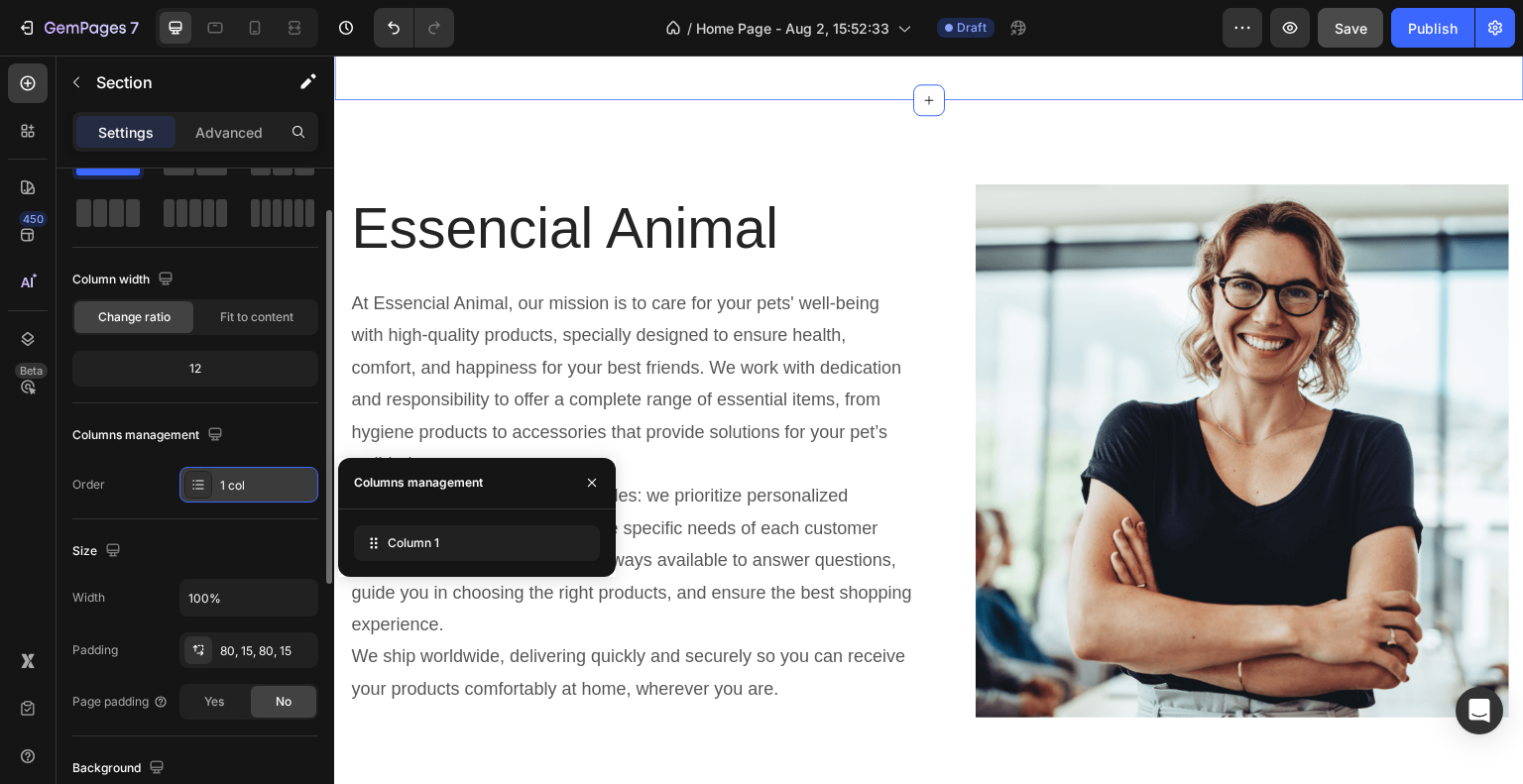 click on "1 col" at bounding box center (267, 486) 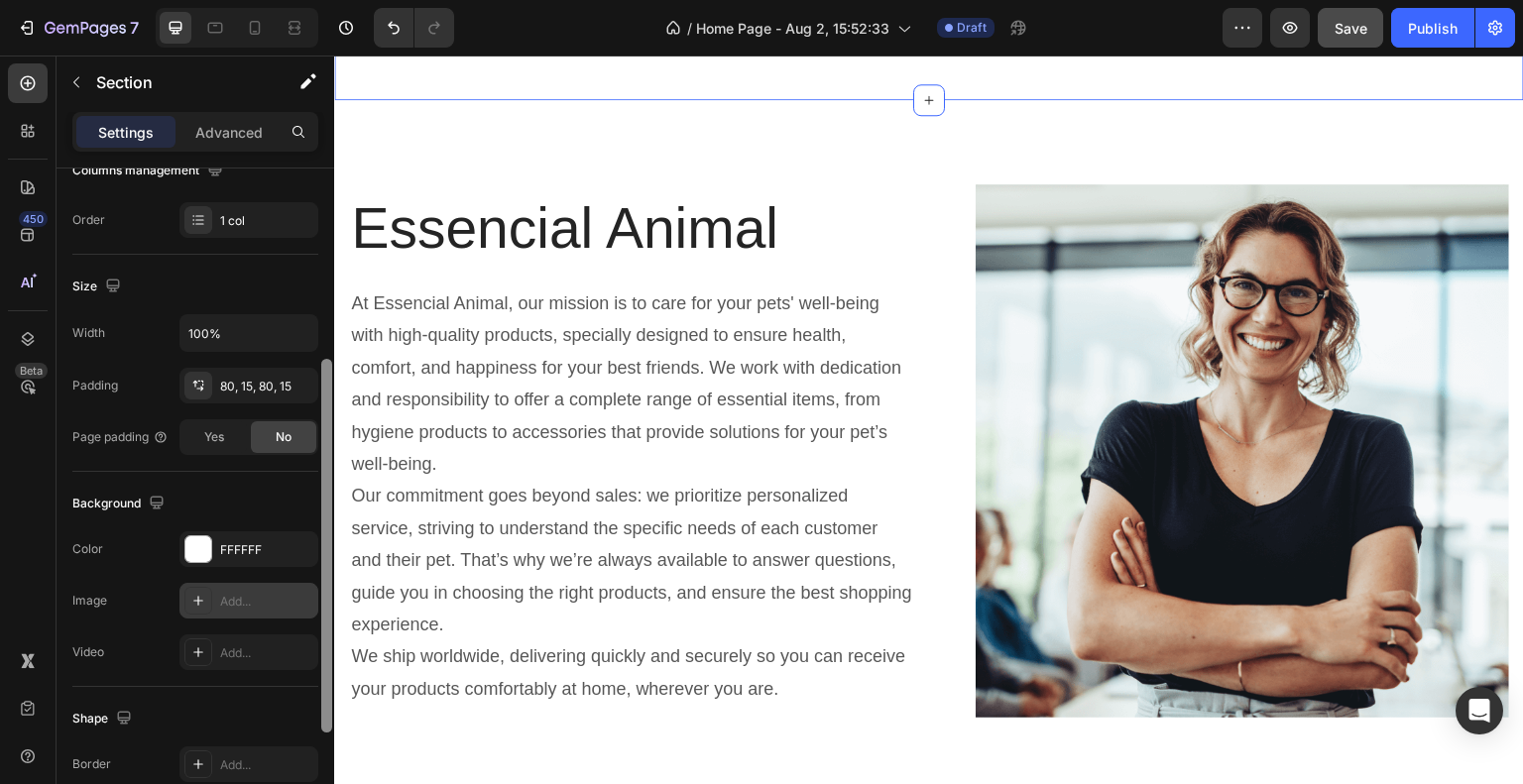 scroll, scrollTop: 342, scrollLeft: 0, axis: vertical 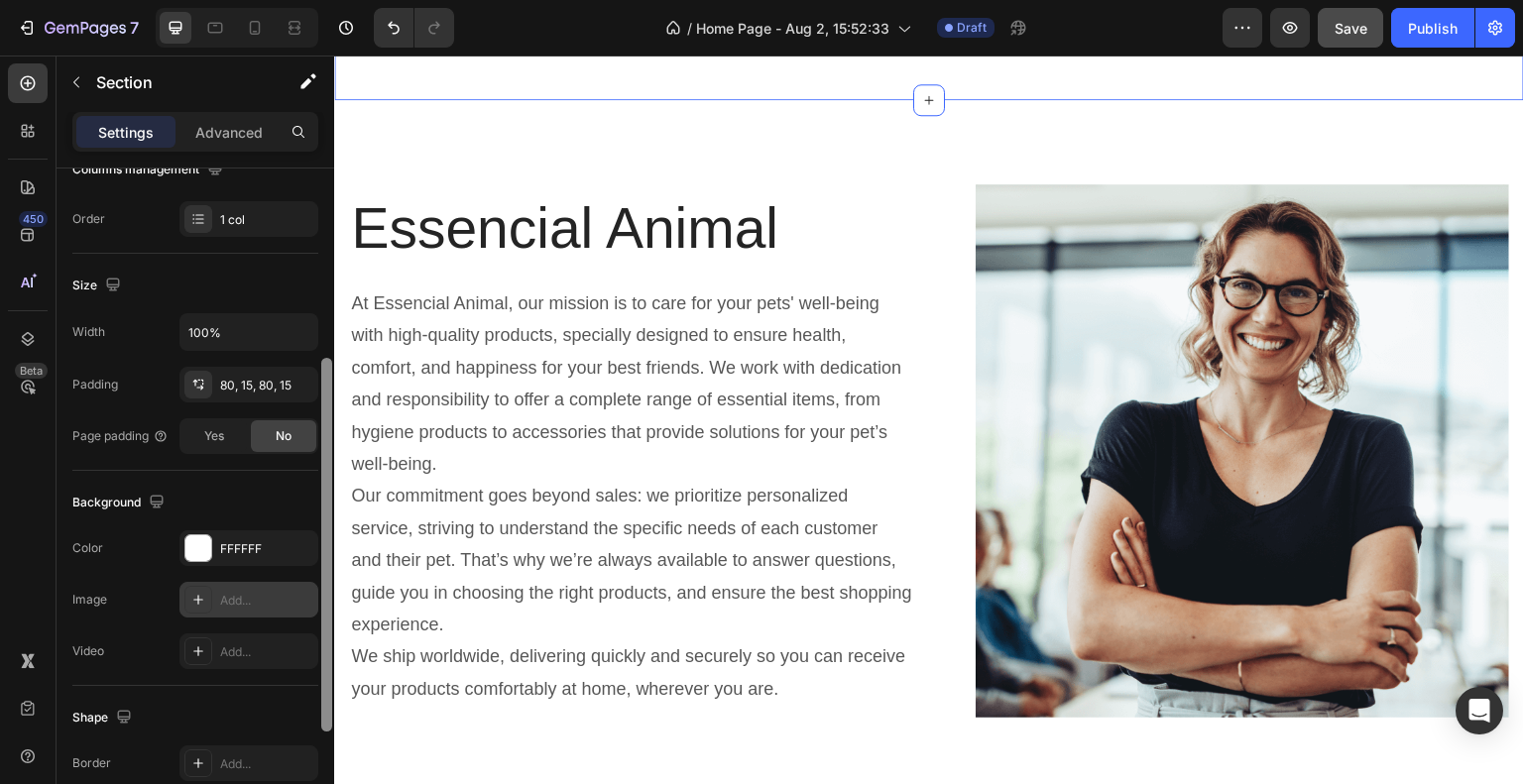 drag, startPoint x: 323, startPoint y: 451, endPoint x: 316, endPoint y: 602, distance: 151.1622 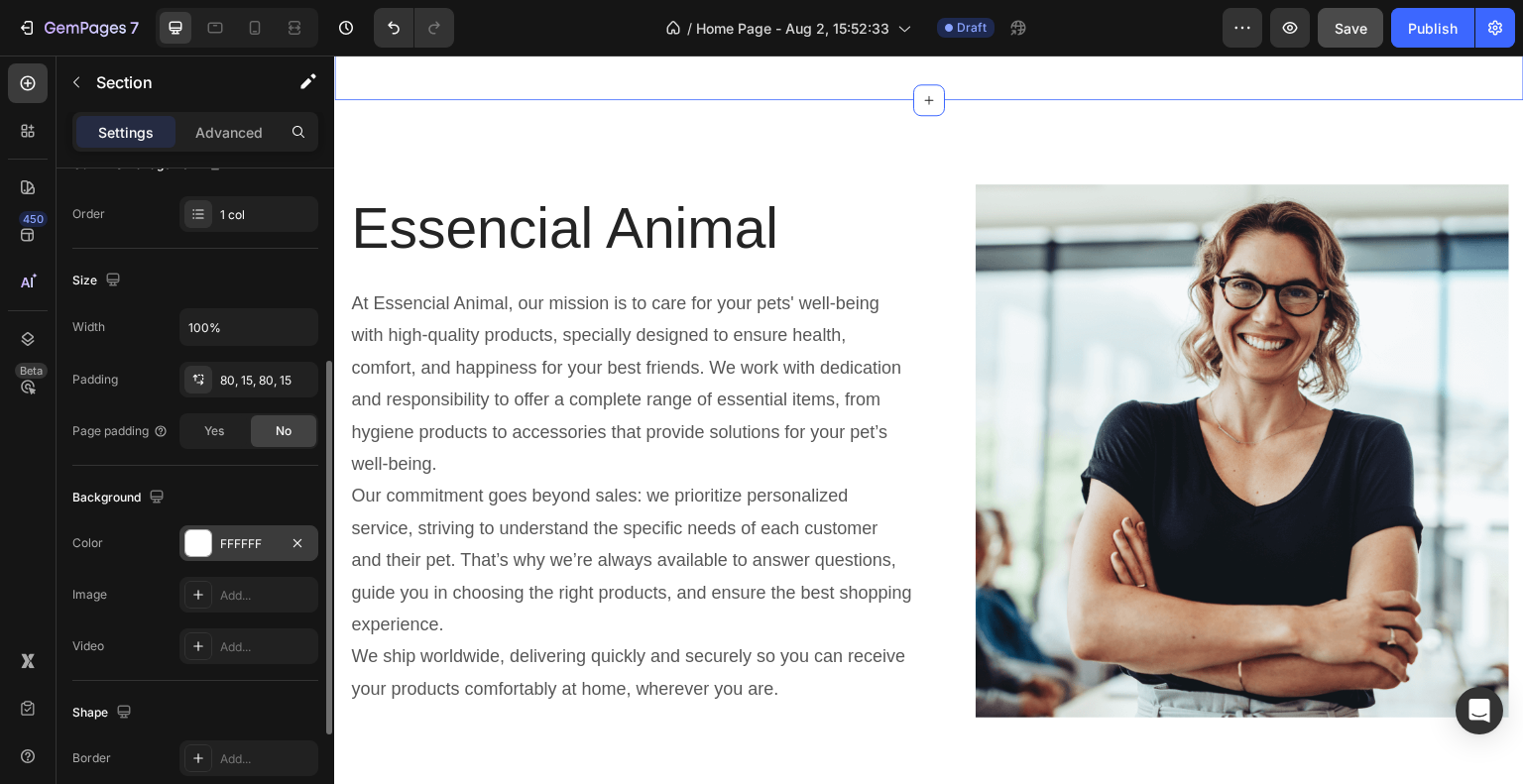 click at bounding box center (198, 543) 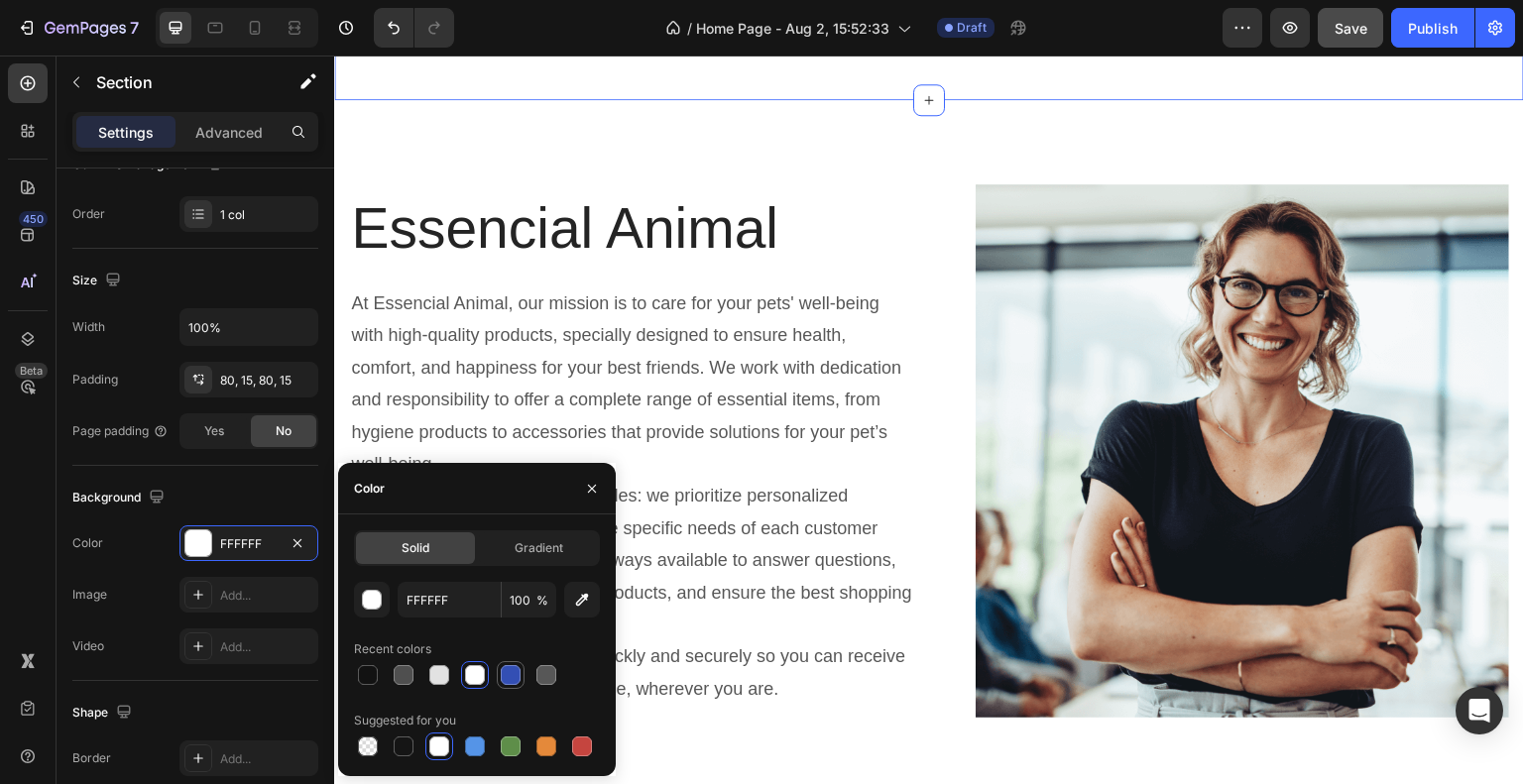 click at bounding box center (511, 675) 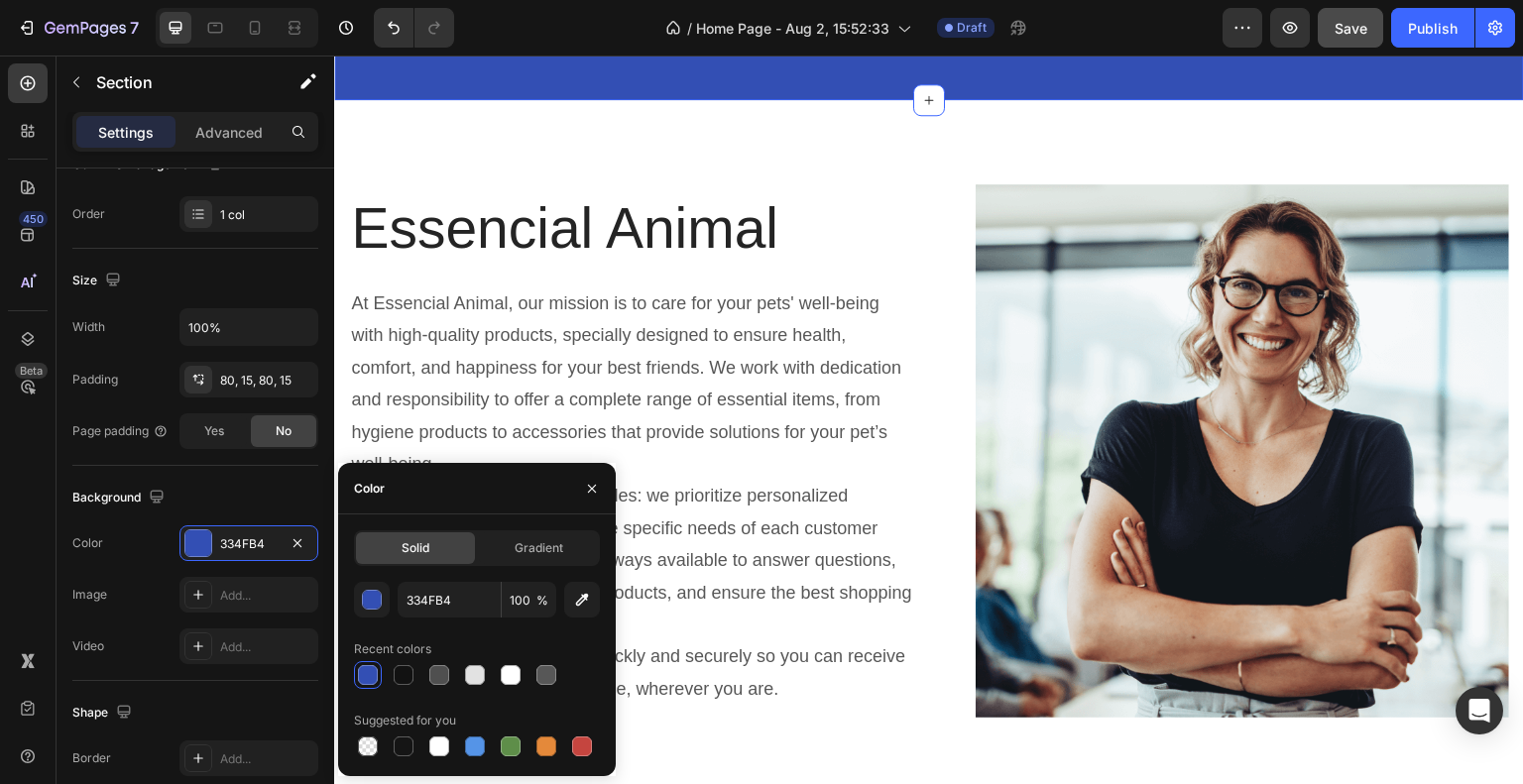 click at bounding box center [511, 675] 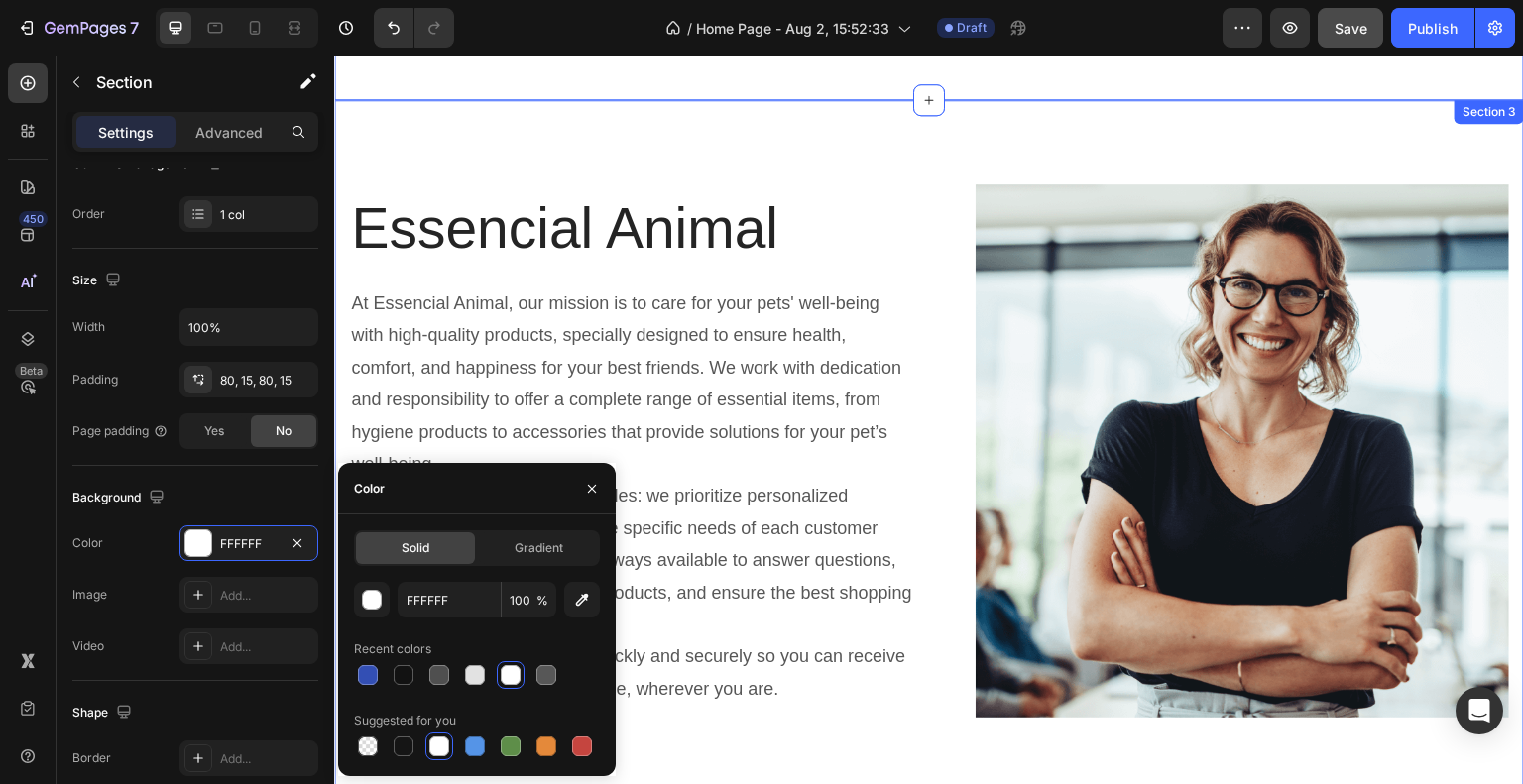 click on "Essencial Animal Heading At Essencial Animal, our mission is to care for your pets' well-being with high-quality products, specially designed to ensure health, comfort, and happiness for your best friends. We work with dedication and responsibility to offer a complete range of essential items, from hygiene products to accessories that provide solutions for your pet’s well-being. Our commitment goes beyond sales: we prioritize personalized service, striving to understand the specific needs of each customer and their pet. That’s why we’re always available to answer questions, guide you in choosing the right products, and ensure the best shopping experience. We ship worldwide, delivering quickly and securely so you can receive your products comfortably at home, wherever you are. Text Block Image Row Section 3" at bounding box center (929, 459) 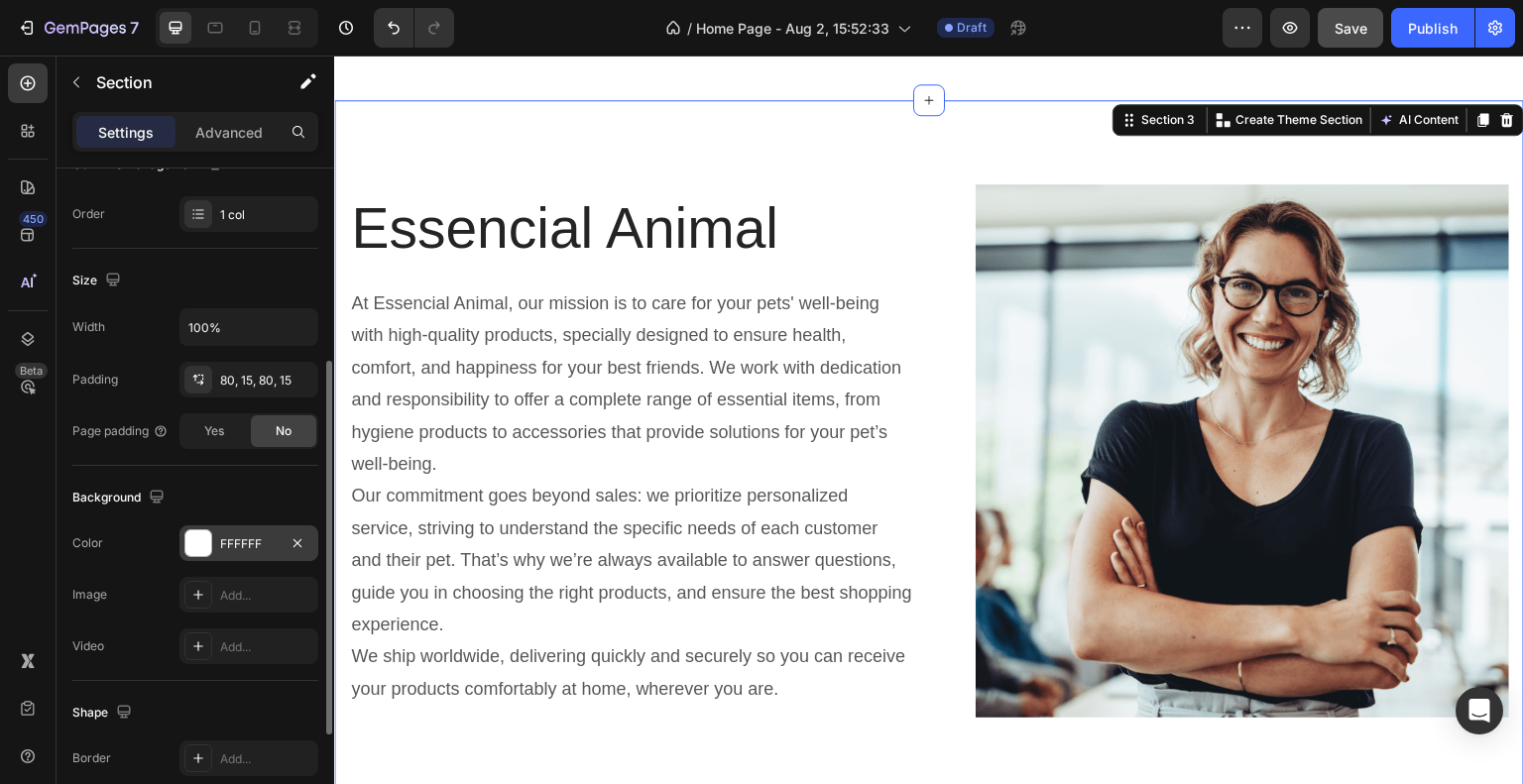 click at bounding box center (198, 543) 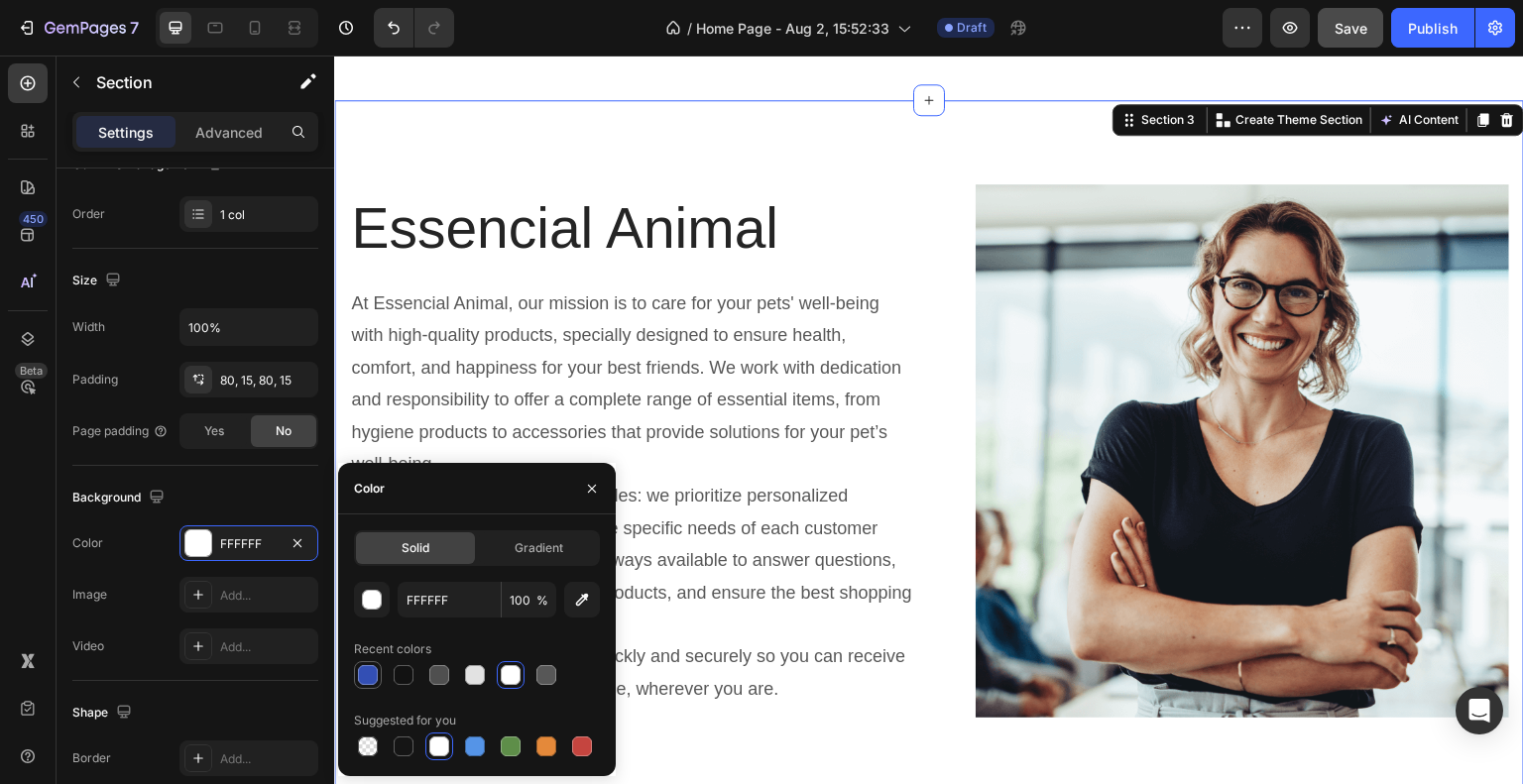 click at bounding box center [368, 675] 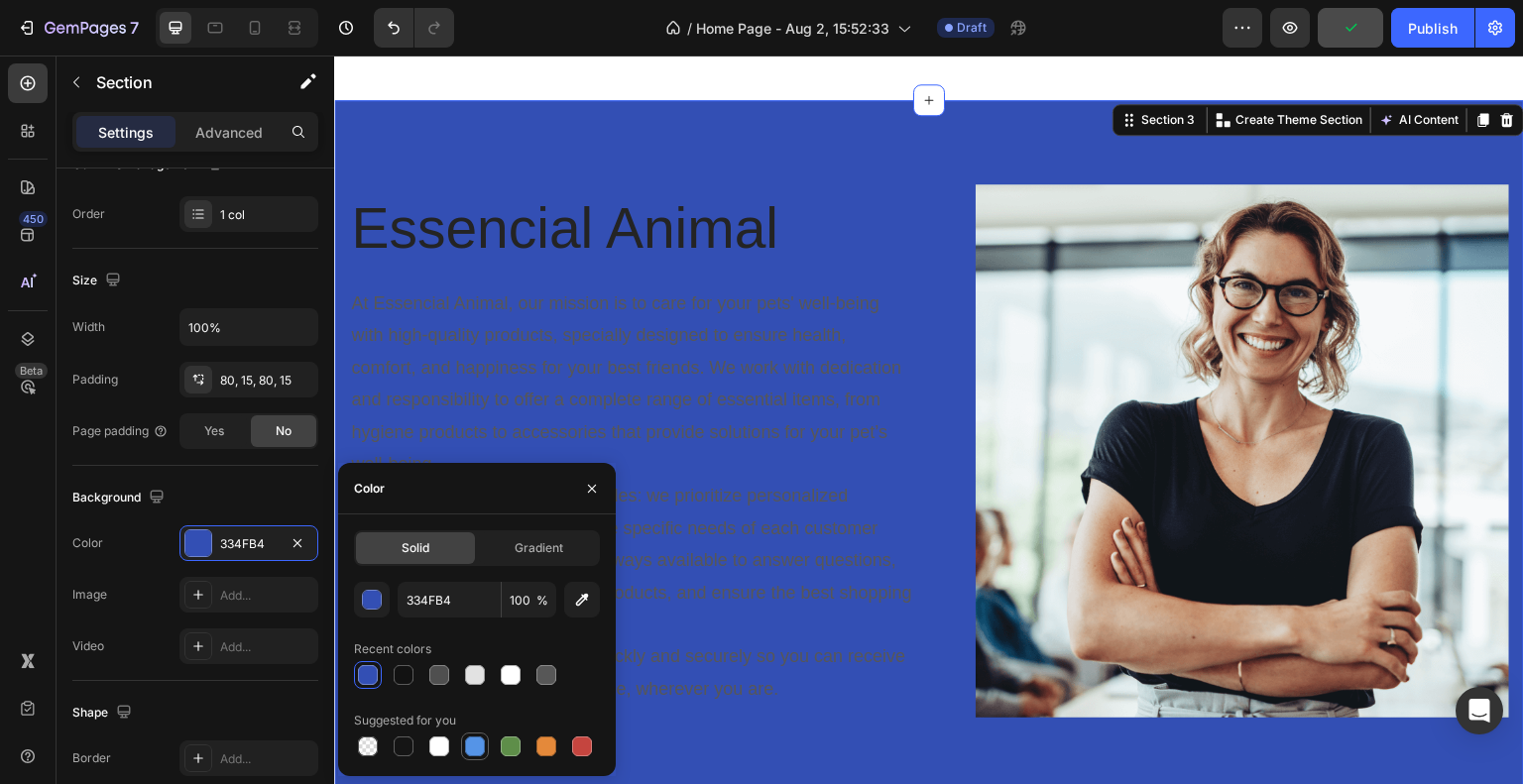 click at bounding box center (475, 746) 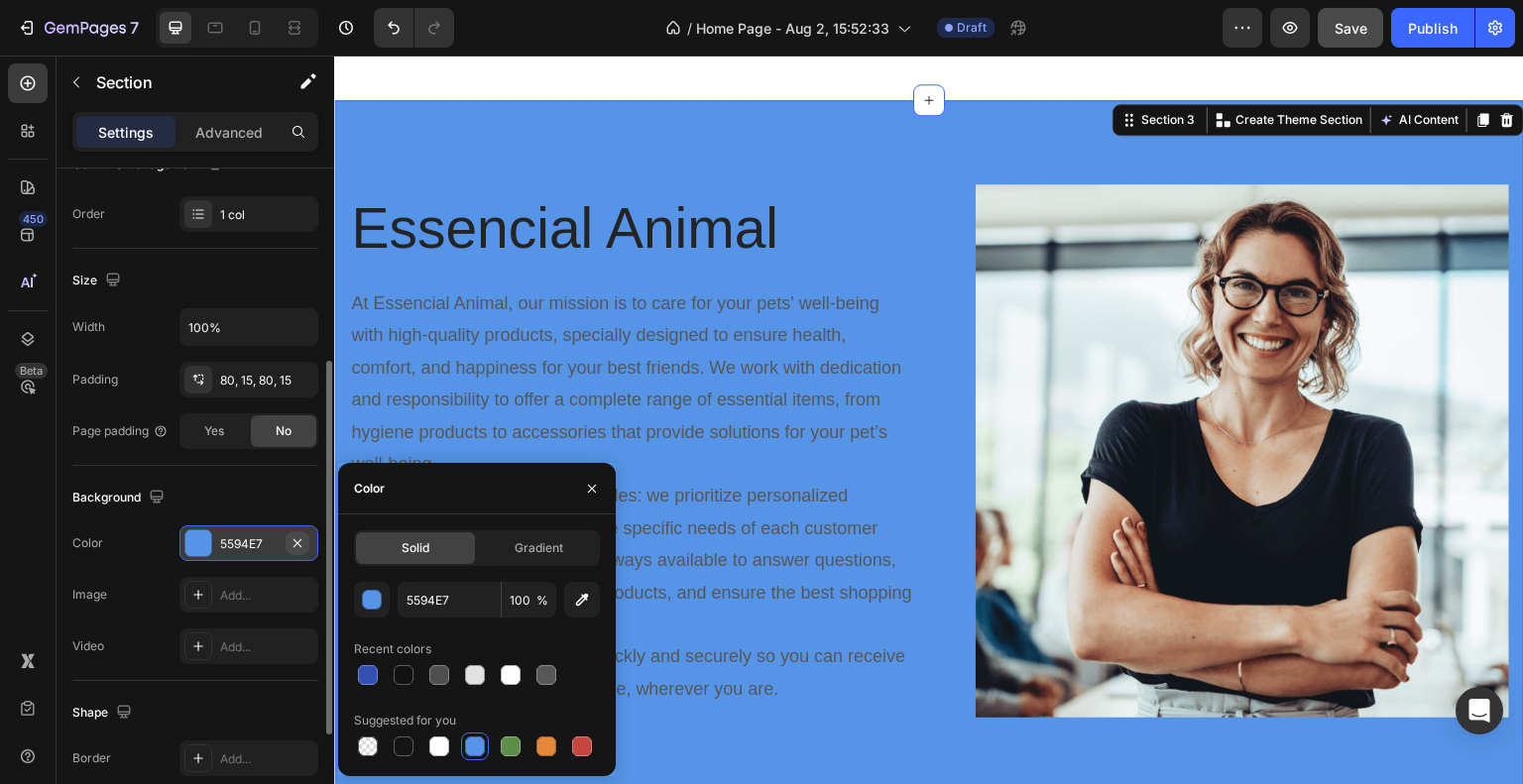 click 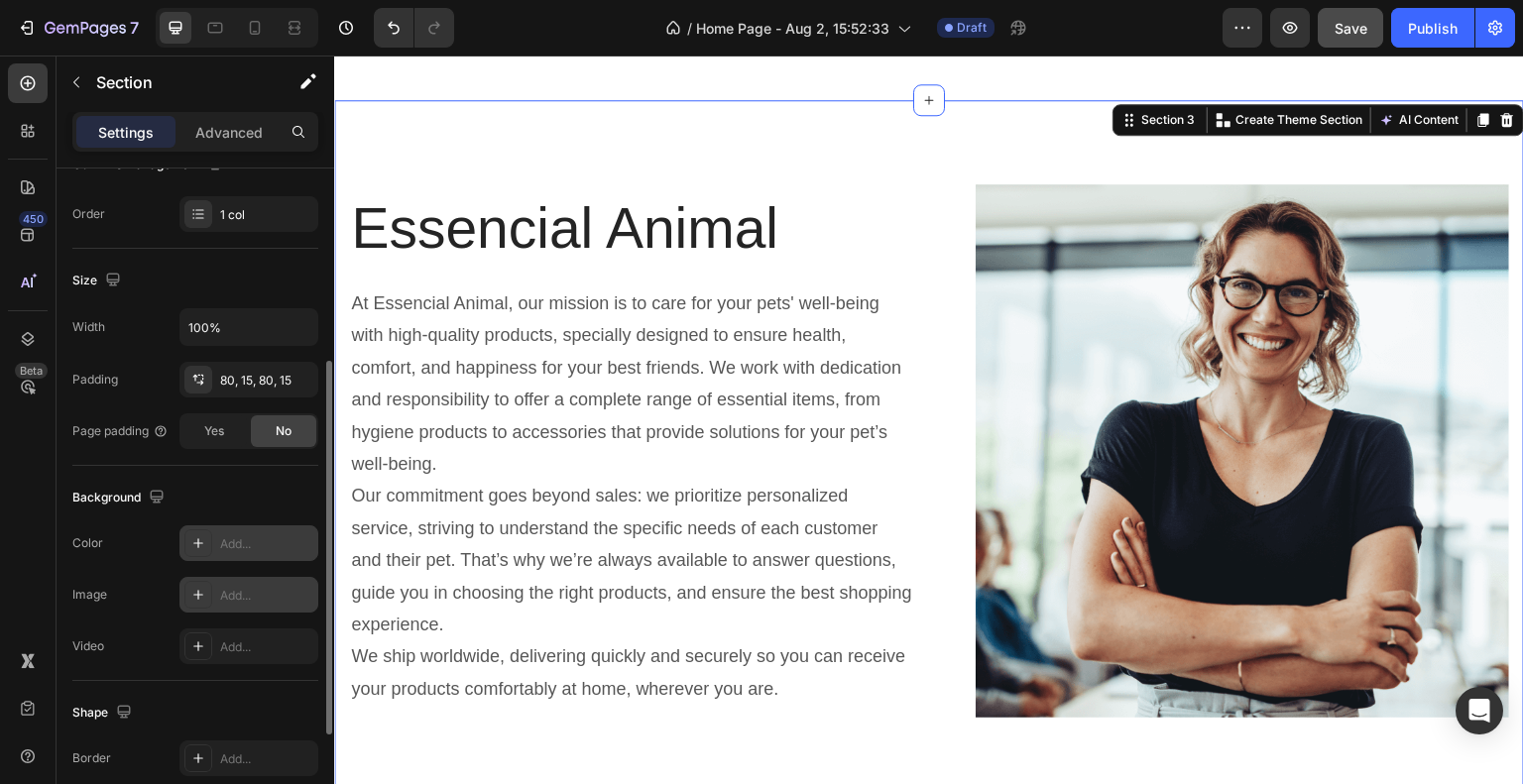click 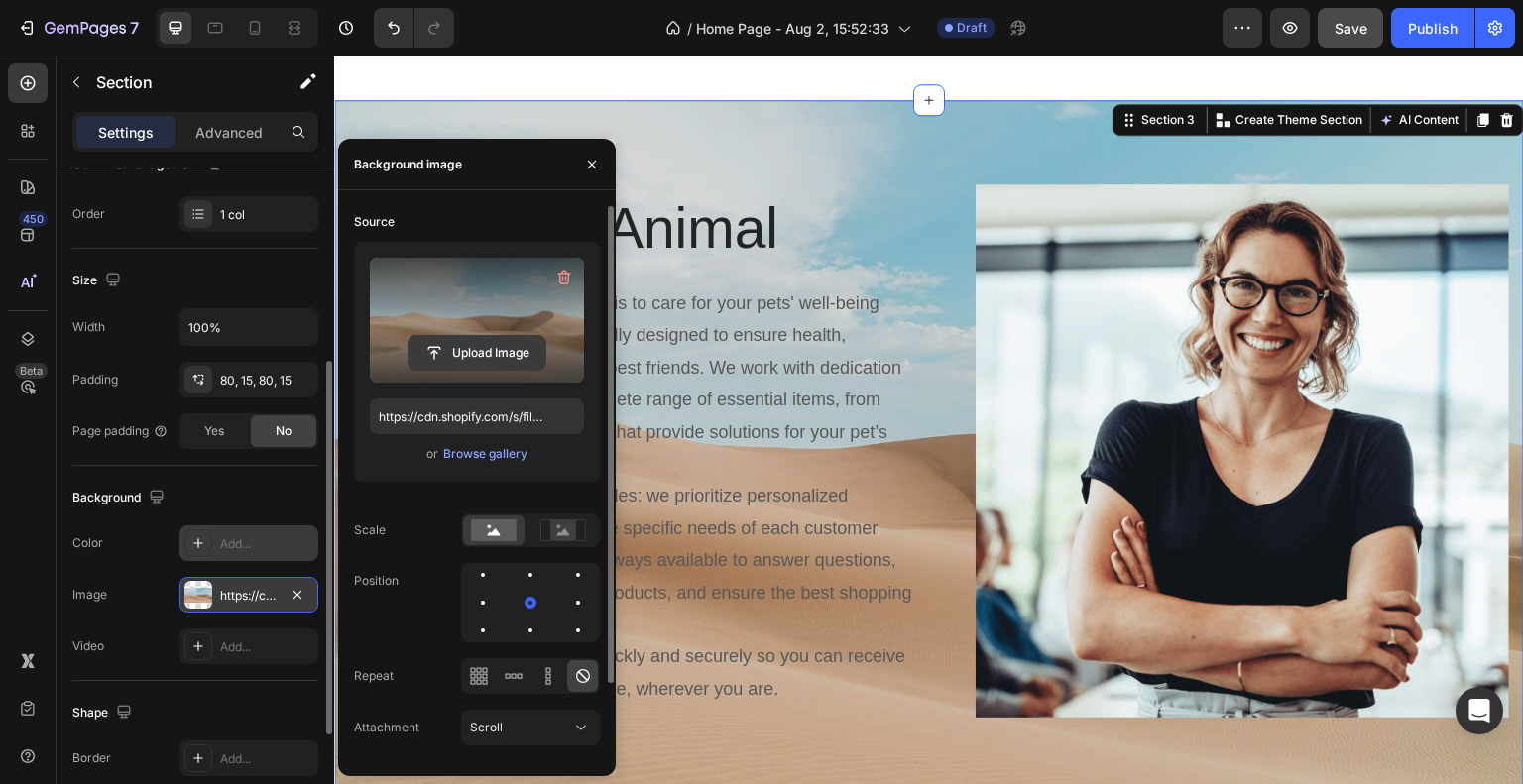 click 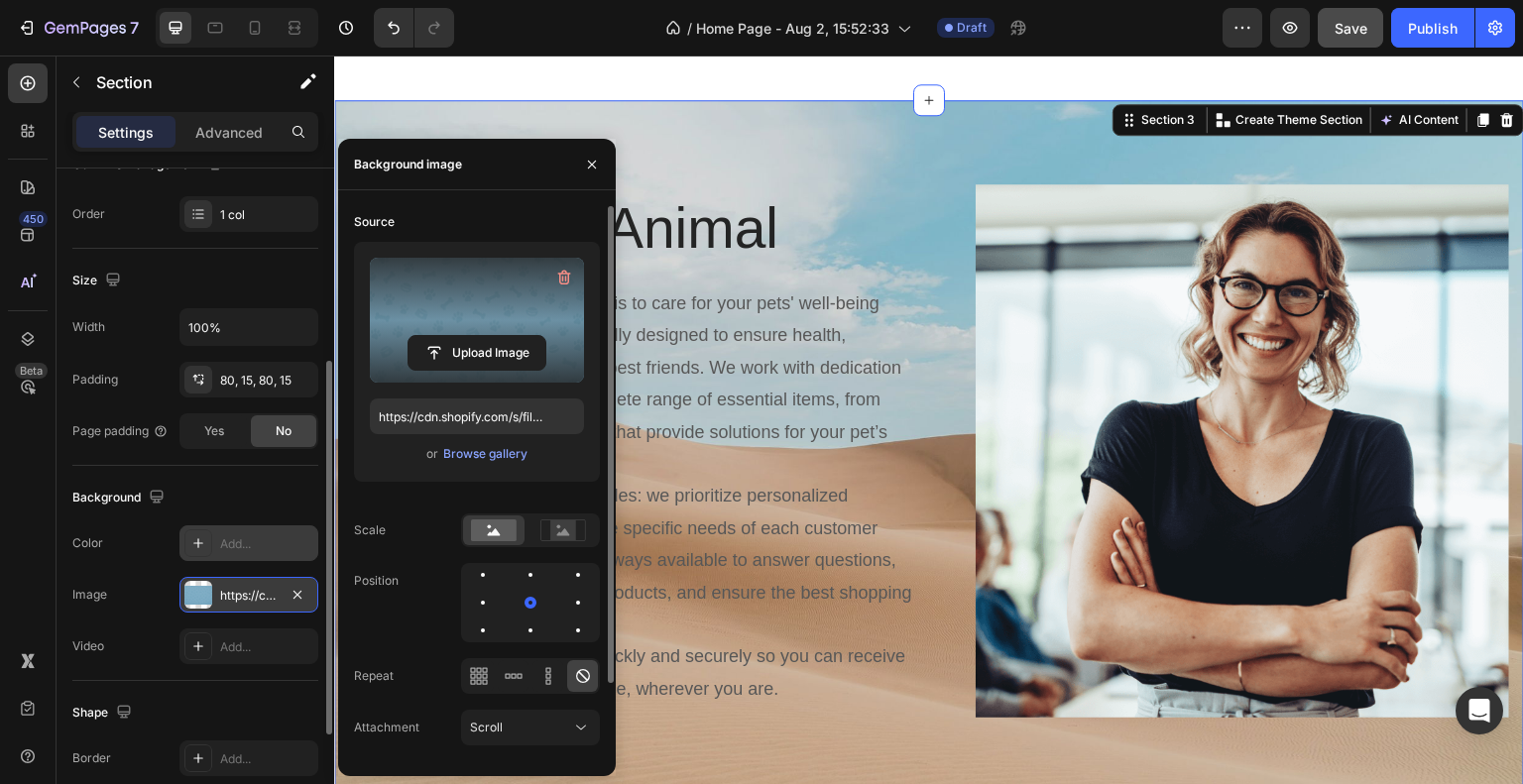 type on "https://cdn.shopify.com/s/files/1/0933/0966/5623/files/gempages_577626416108012220-db533bc1-a81e-463b-bf8c-06ce64383c9a.png" 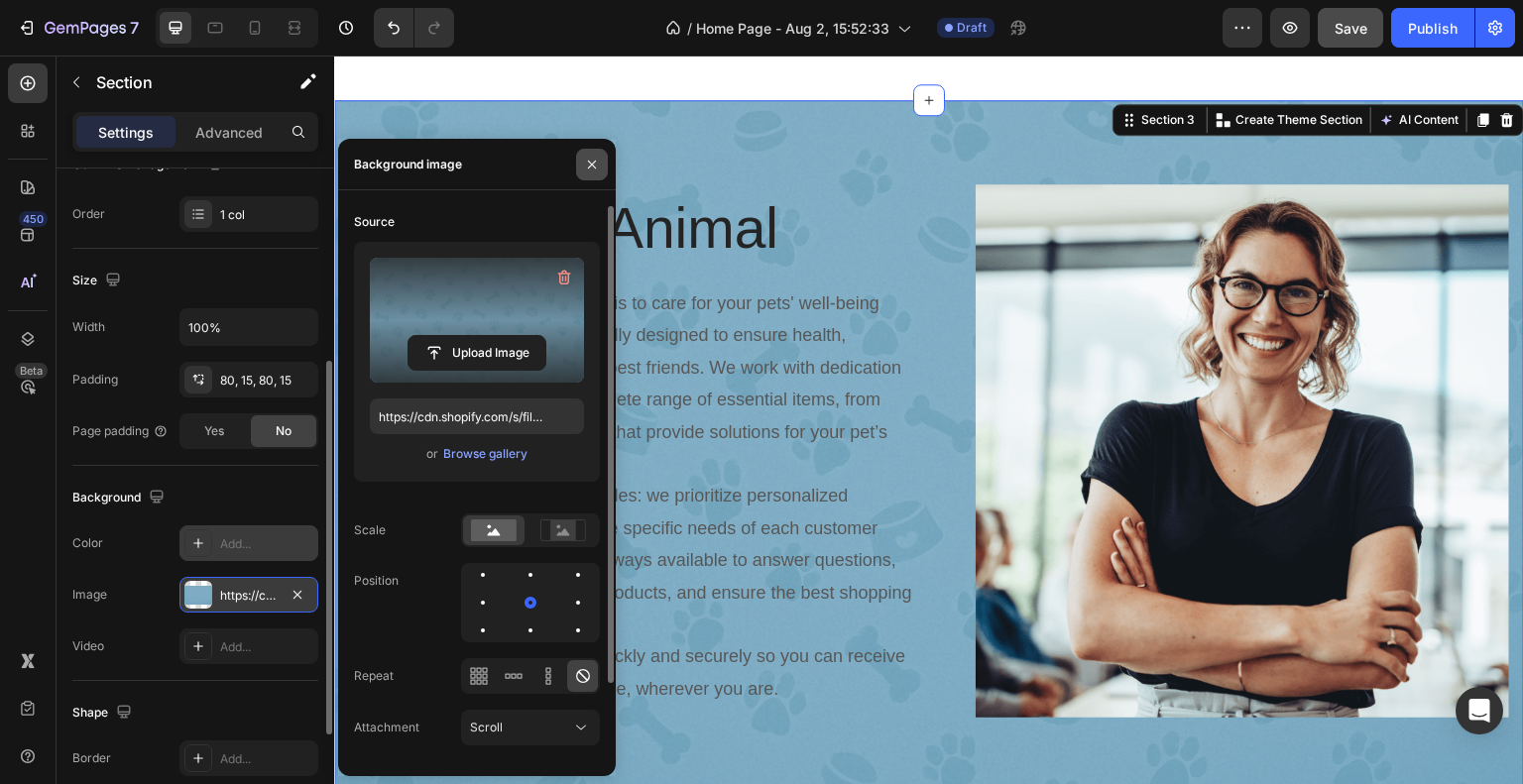 click 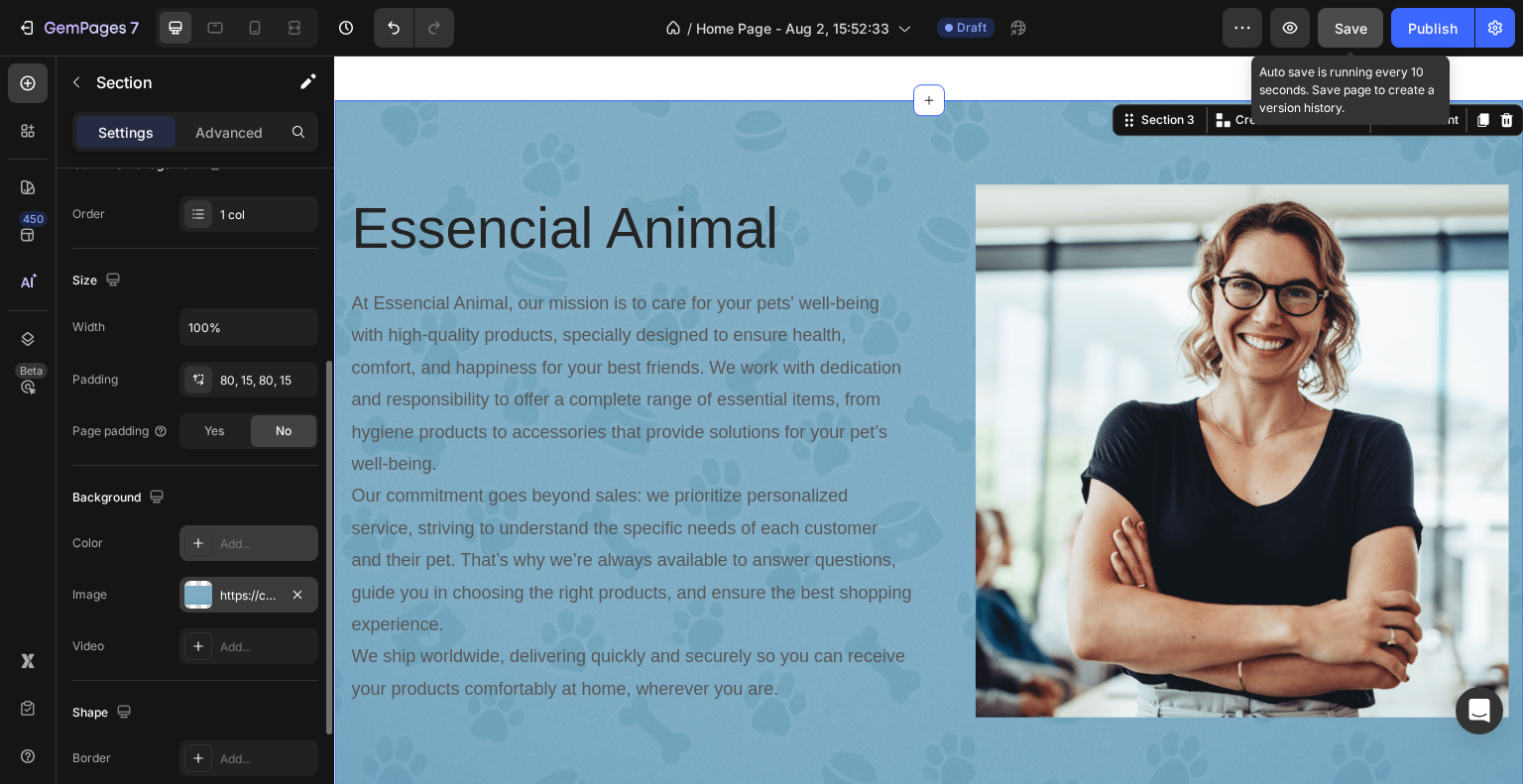 click on "Save" at bounding box center [1350, 28] 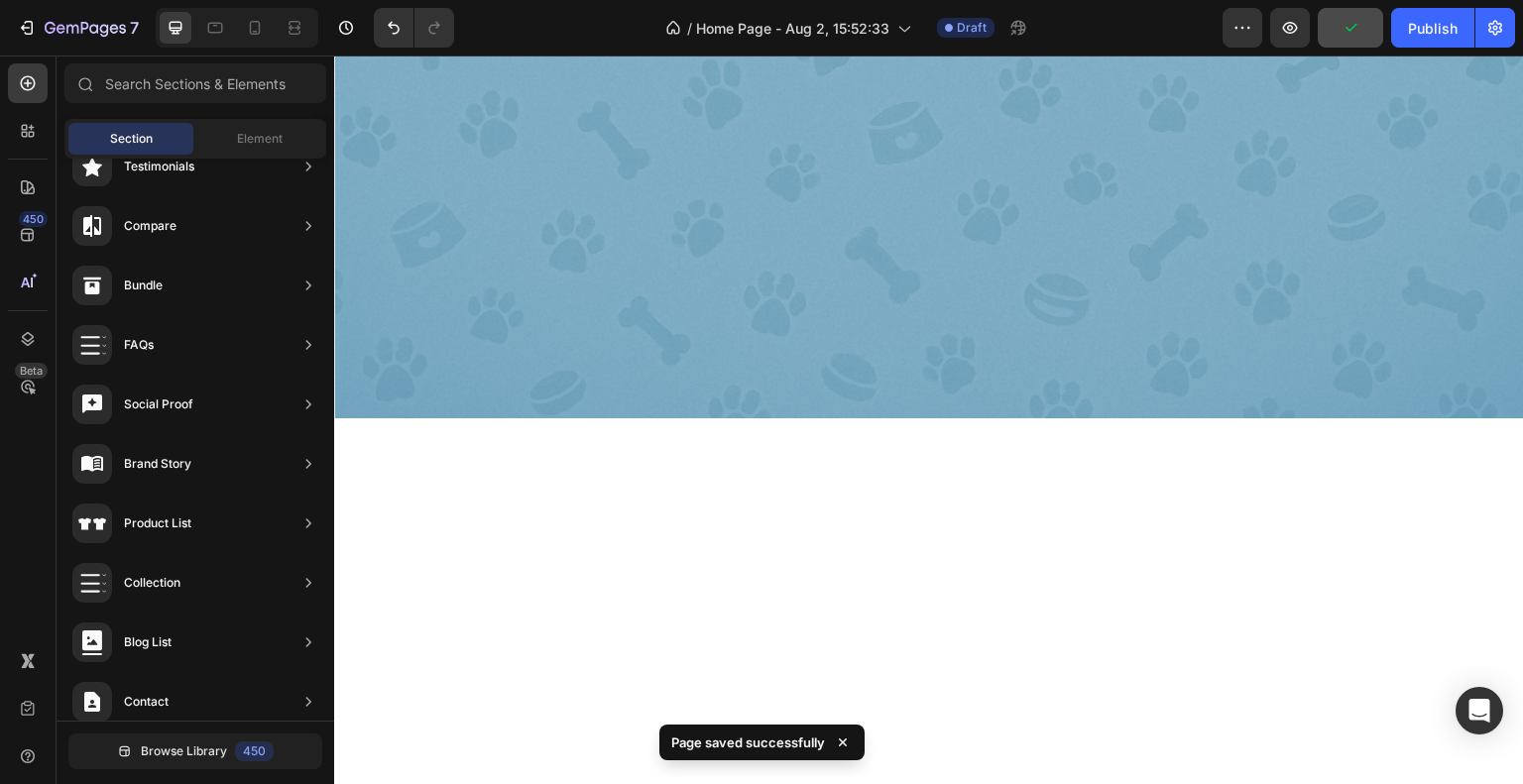 scroll, scrollTop: 343, scrollLeft: 0, axis: vertical 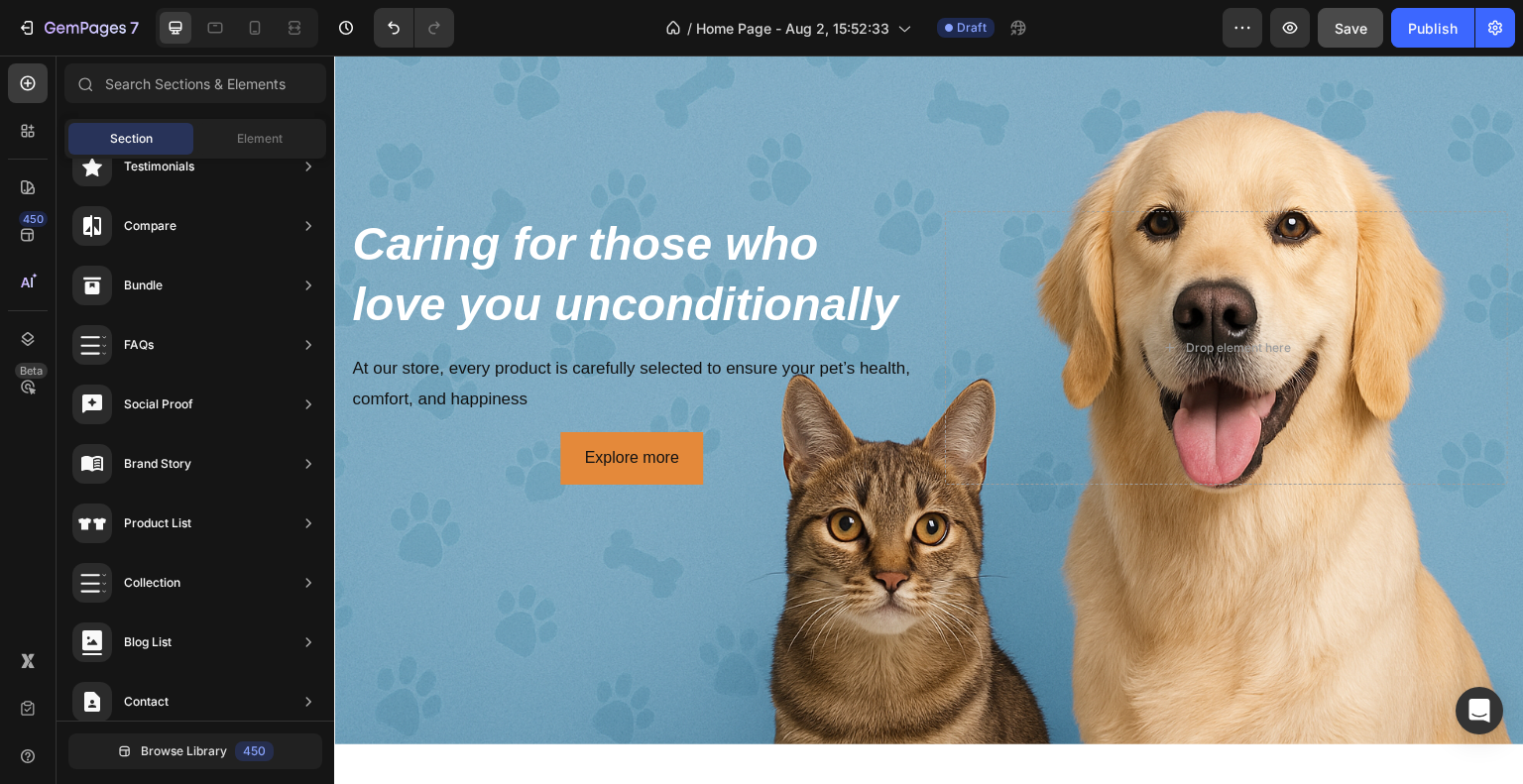 drag, startPoint x: 1523, startPoint y: 218, endPoint x: 1311, endPoint y: 56, distance: 266.81079 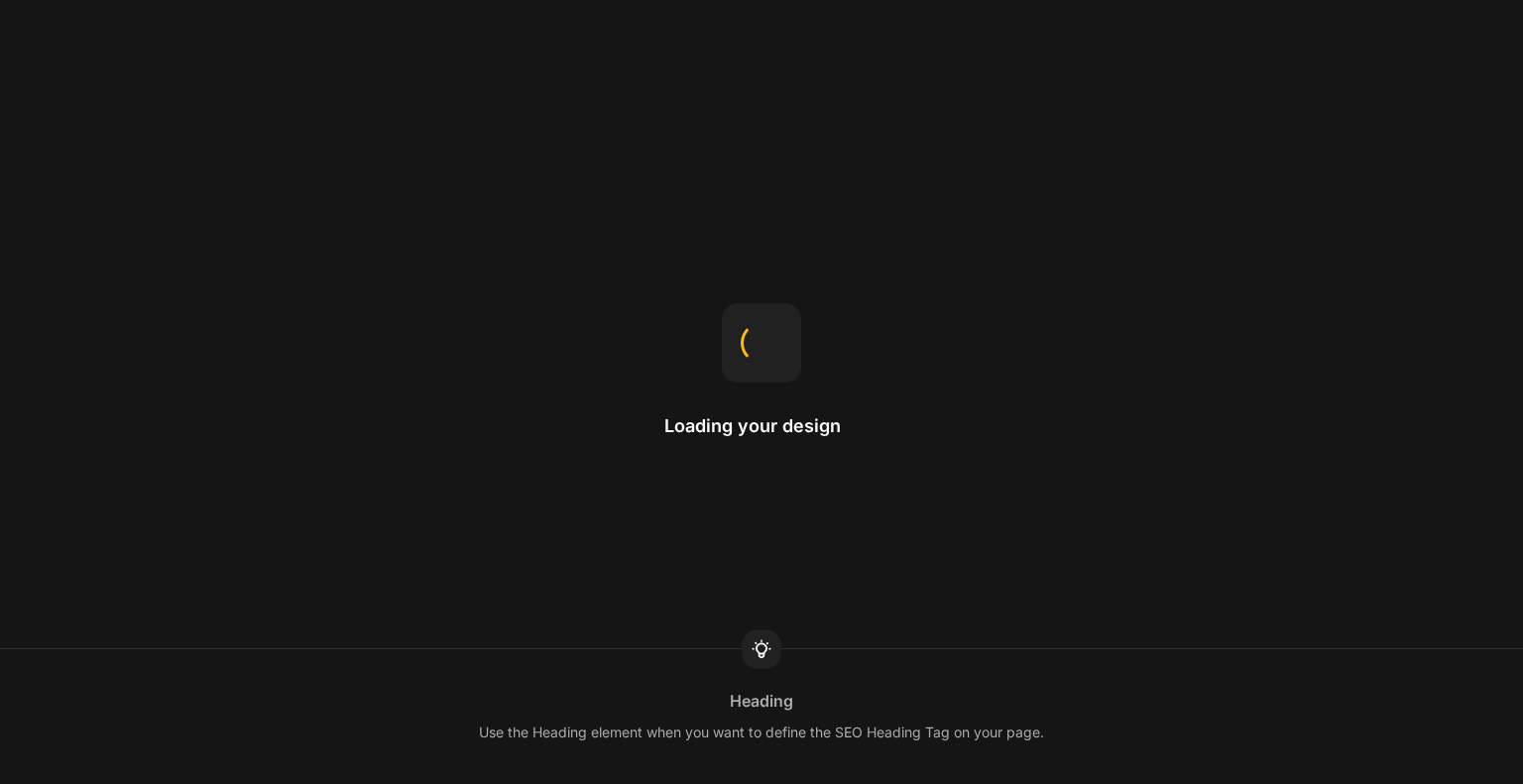 scroll, scrollTop: 0, scrollLeft: 0, axis: both 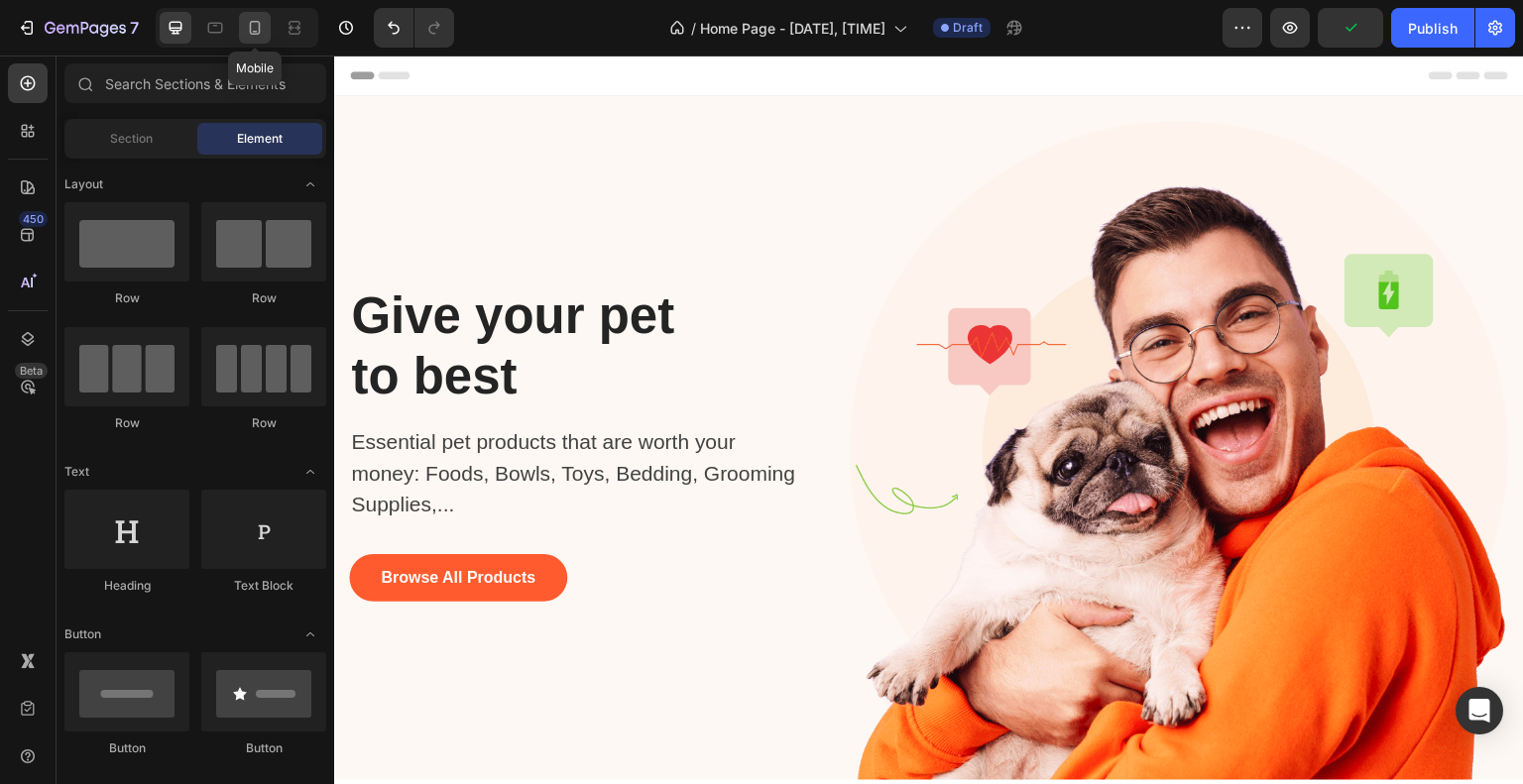 click 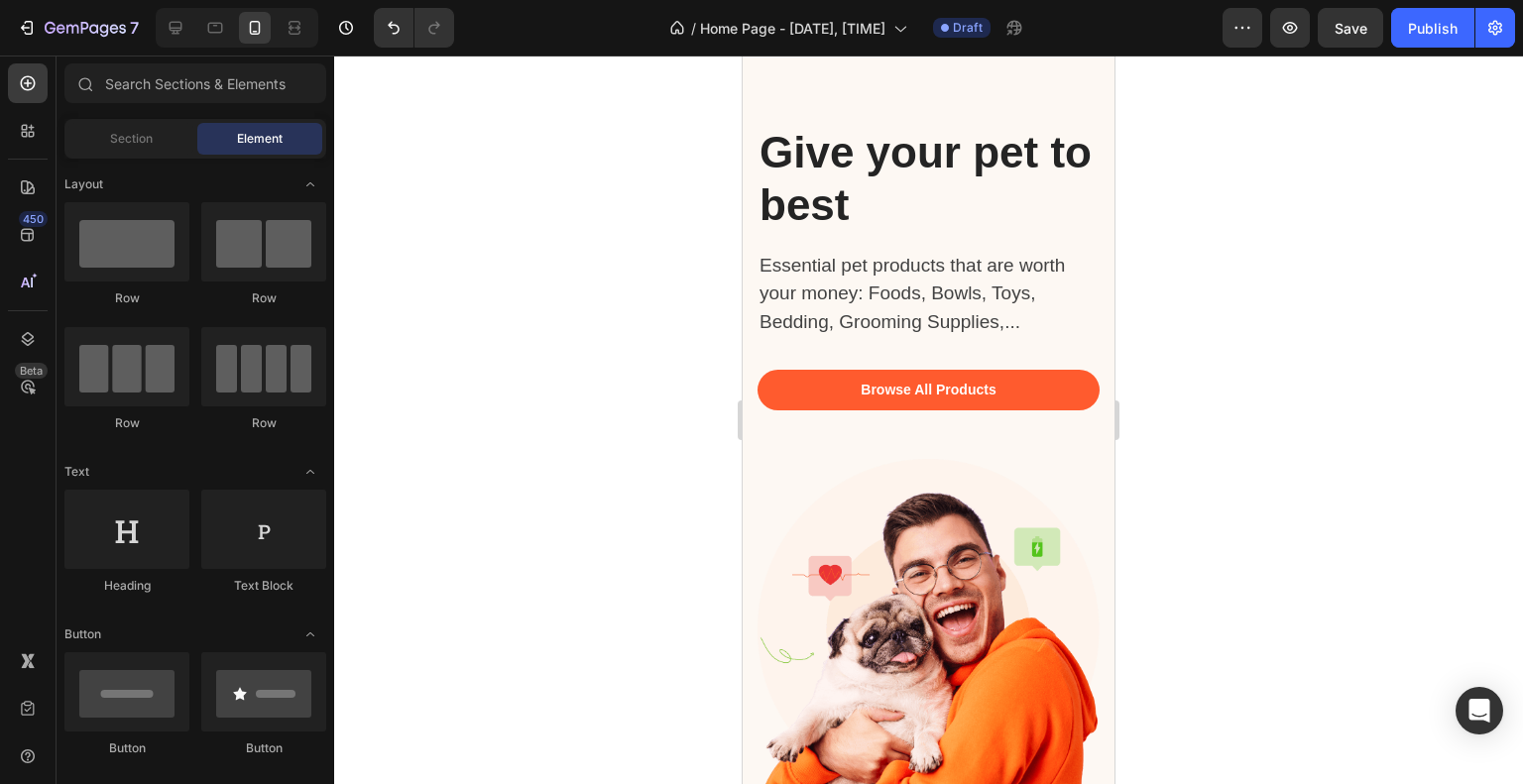 scroll, scrollTop: 0, scrollLeft: 0, axis: both 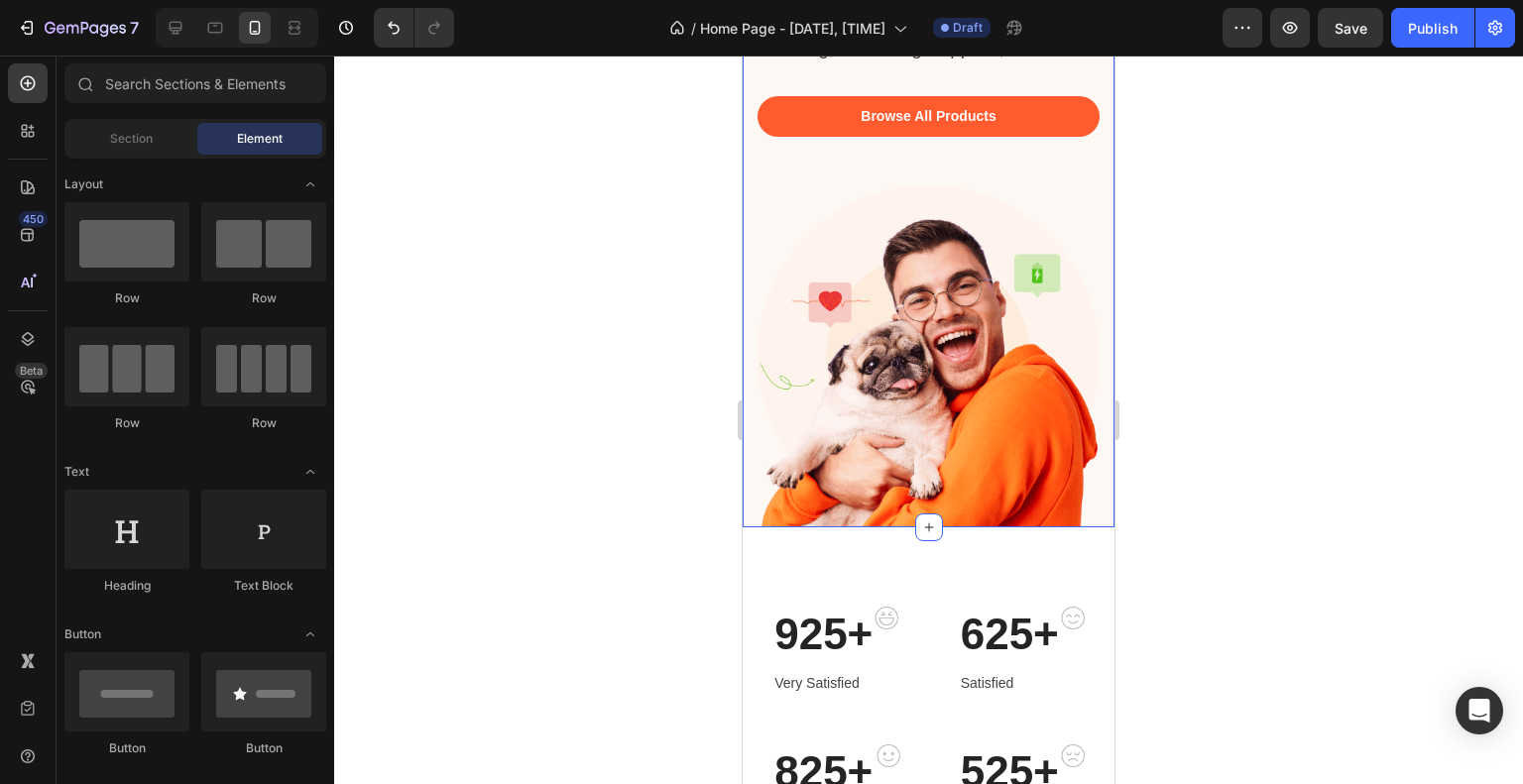 click on "Give your pet to best Heading Essential pet products that are worth your money: Foods, Bowls, Toys, Bedding, Grooming Supplies,... Text block Browse All Products Button Image Row Section 1" at bounding box center [928, 150] 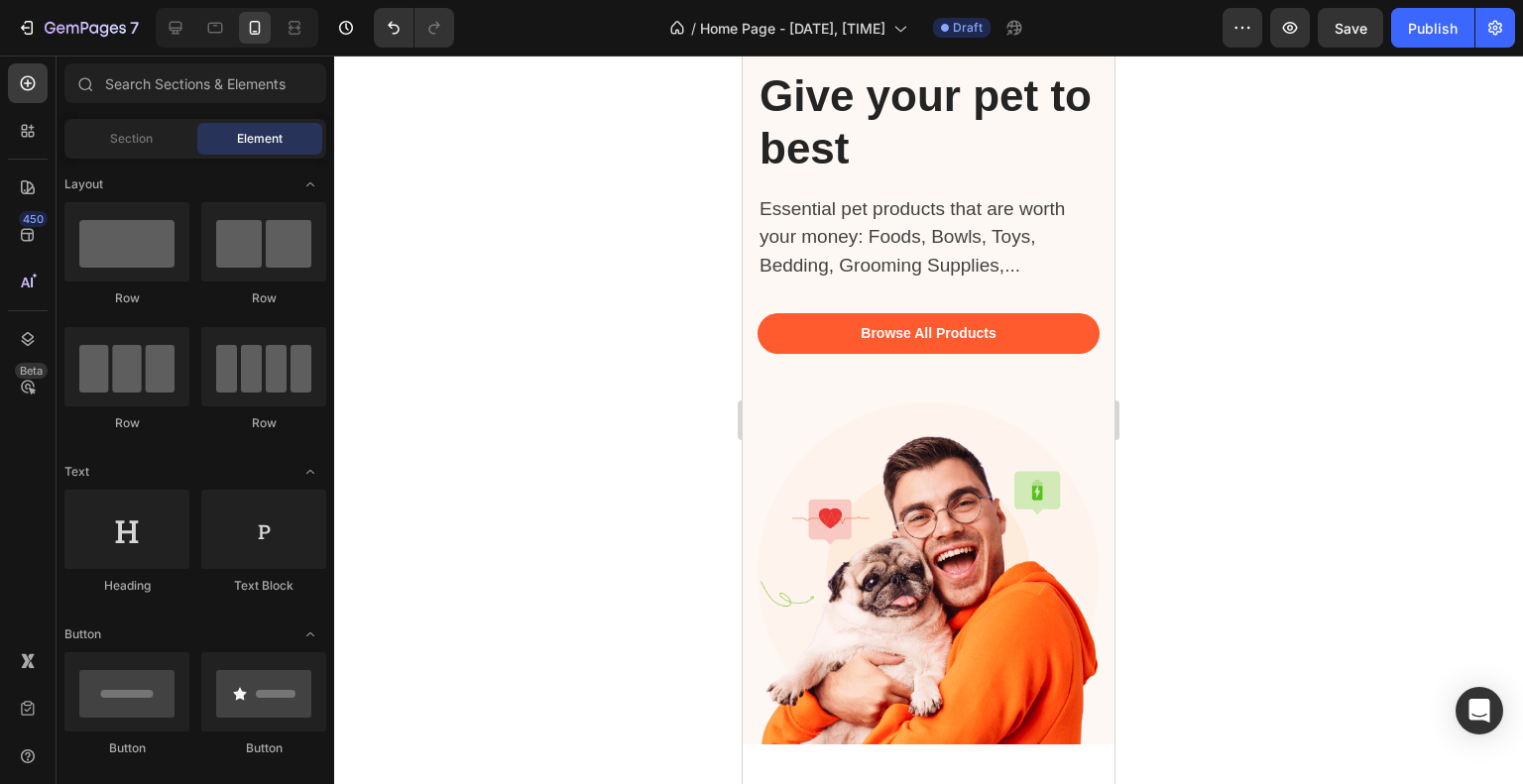 scroll, scrollTop: 0, scrollLeft: 0, axis: both 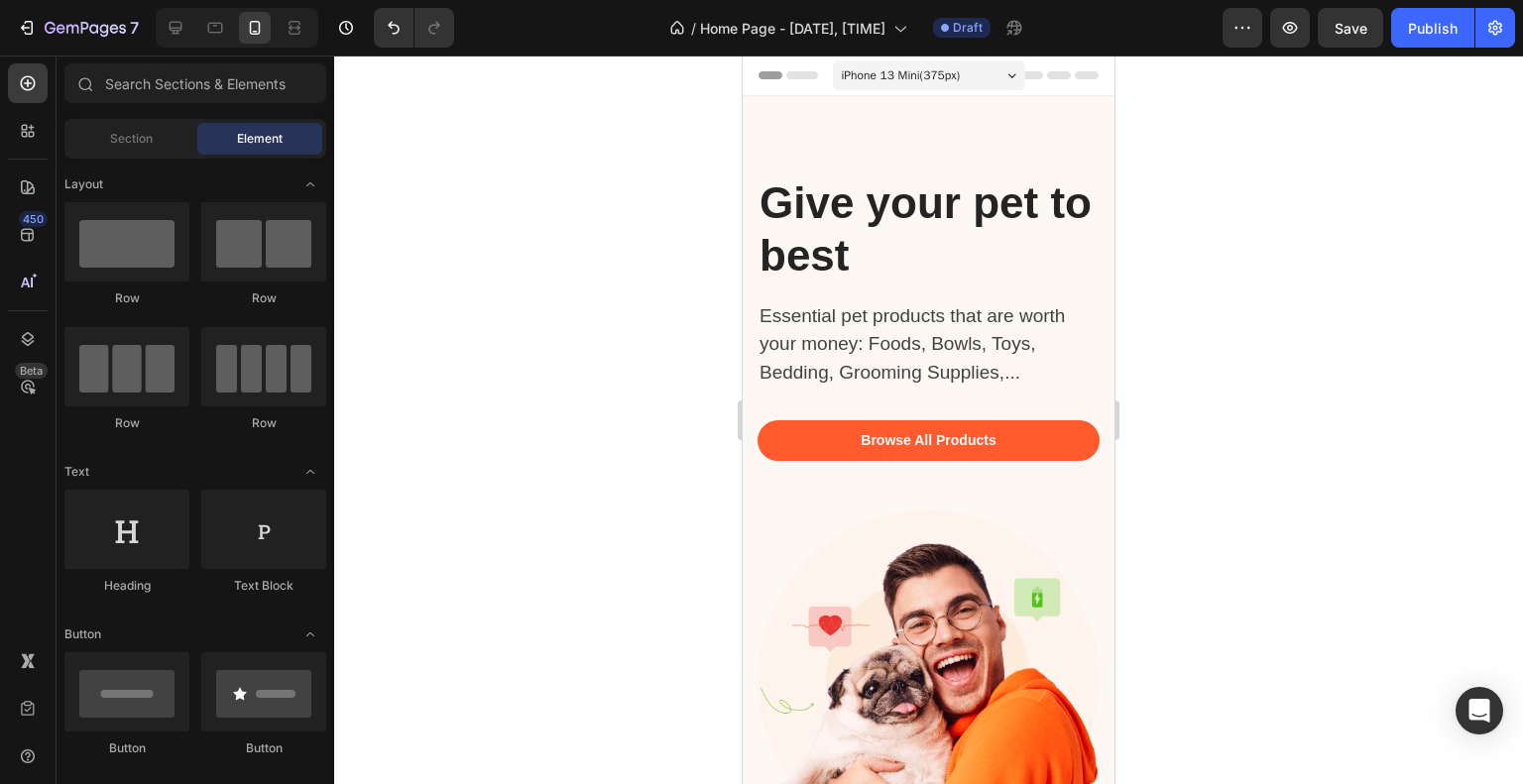 drag, startPoint x: 1109, startPoint y: 211, endPoint x: 1860, endPoint y: 199, distance: 751.096 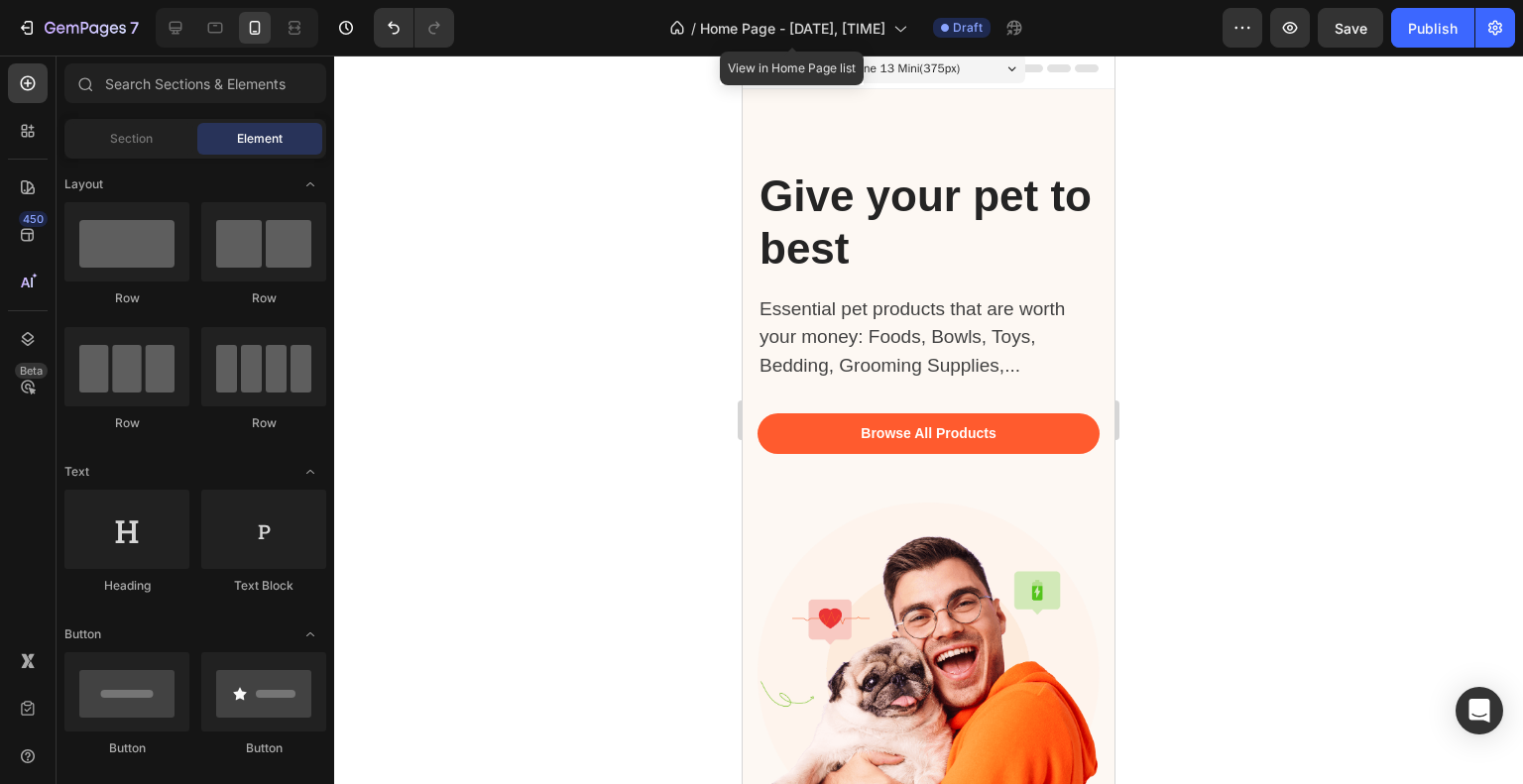 scroll, scrollTop: 0, scrollLeft: 0, axis: both 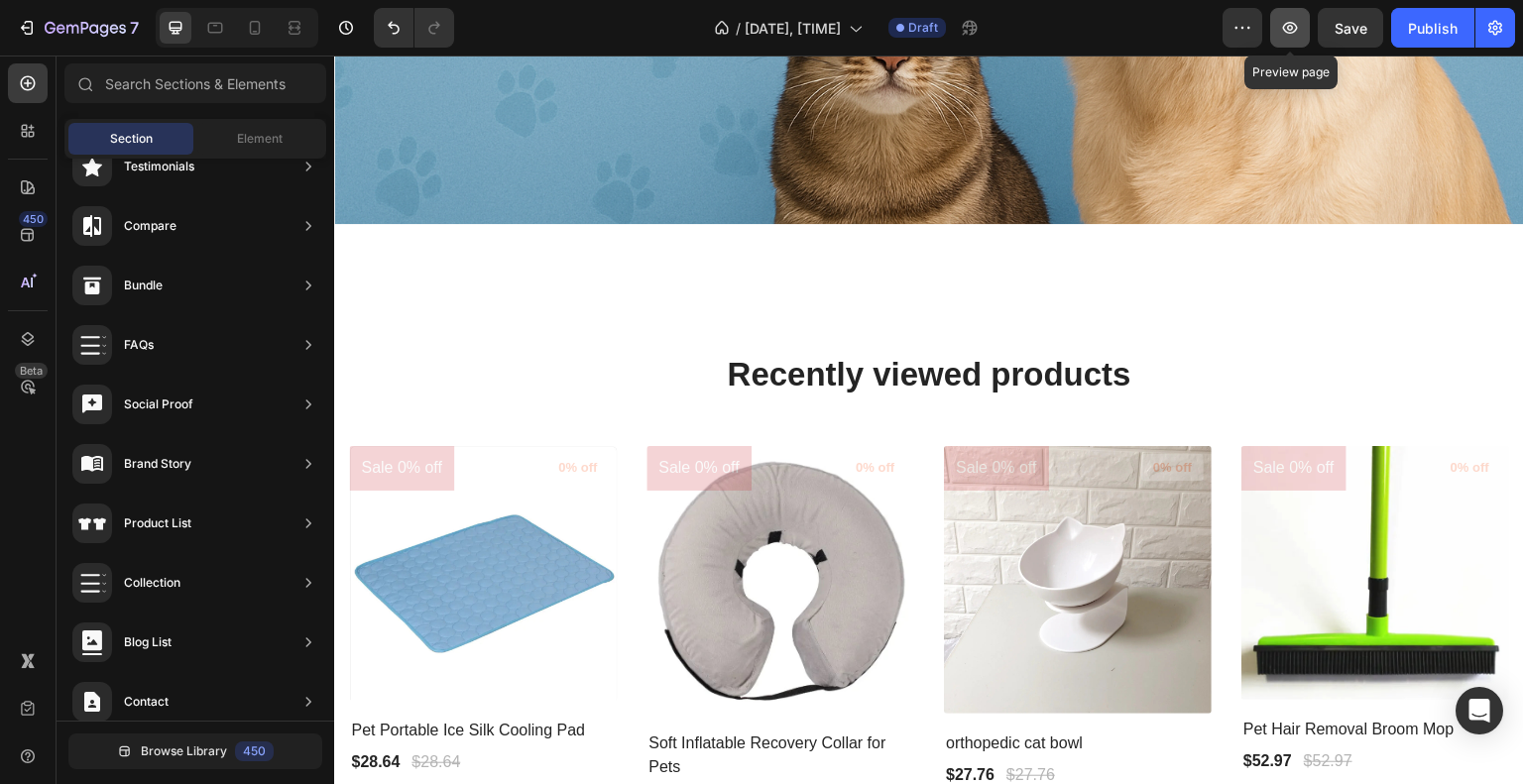 click 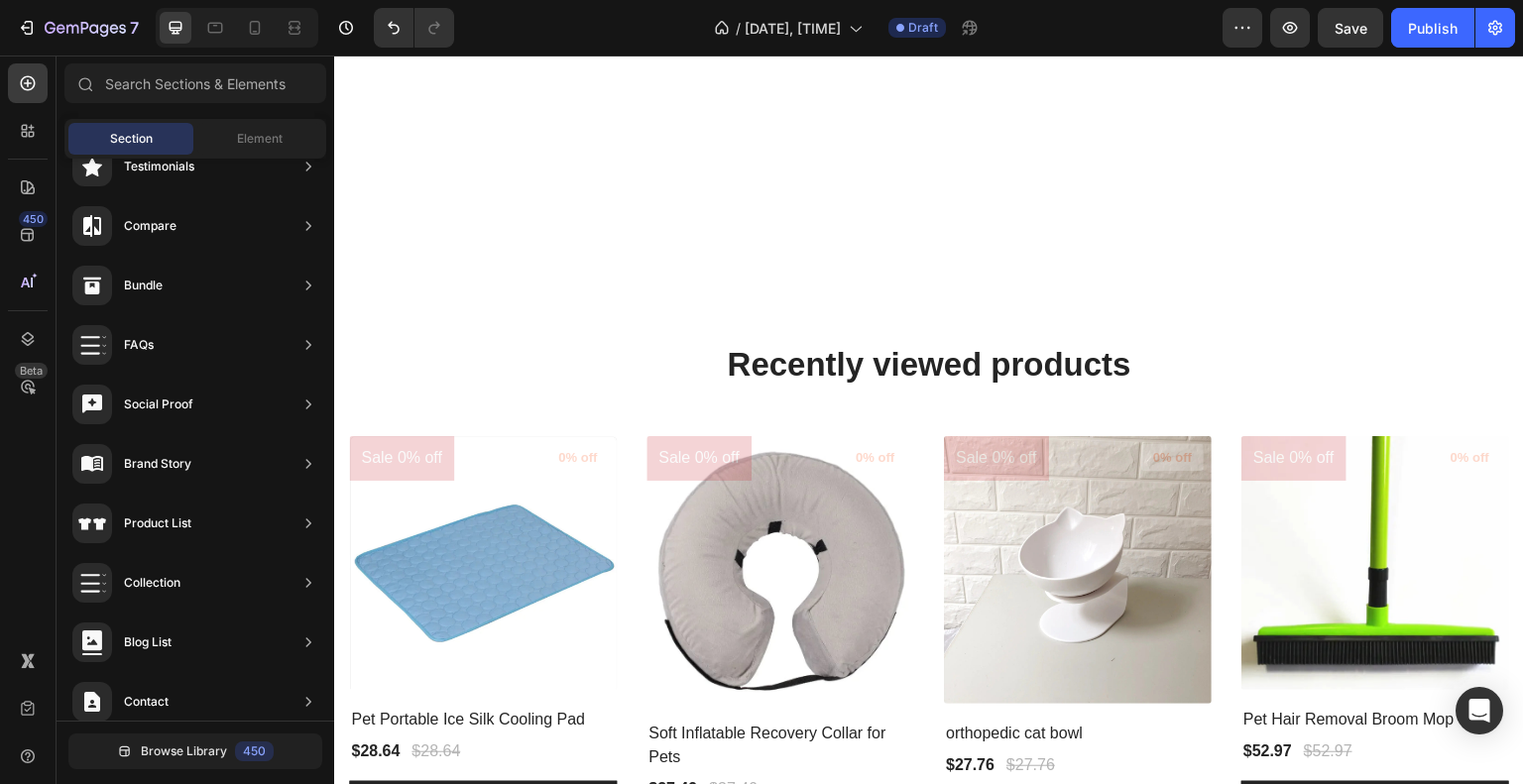 scroll, scrollTop: 1457, scrollLeft: 0, axis: vertical 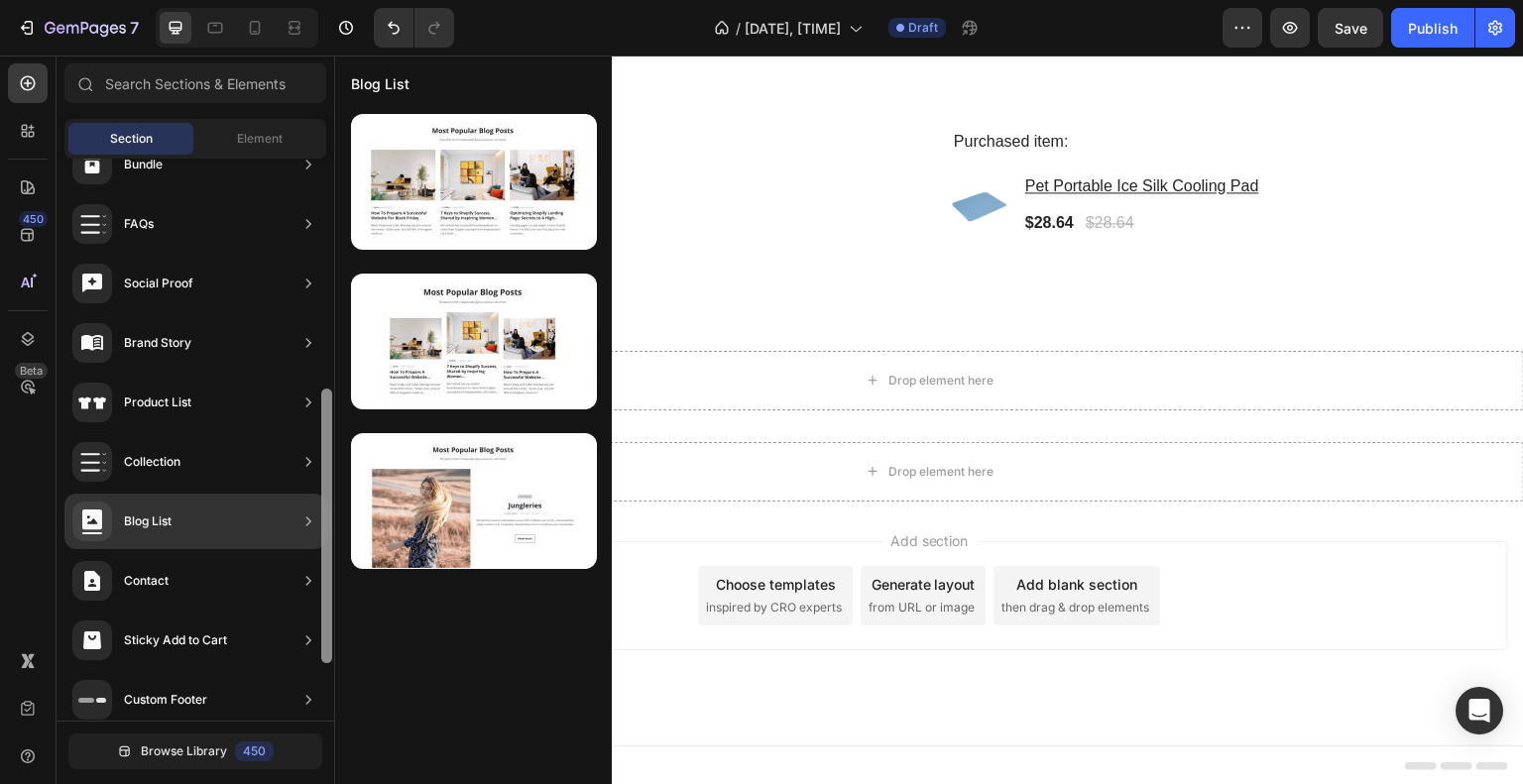 drag, startPoint x: 327, startPoint y: 552, endPoint x: 329, endPoint y: 592, distance: 40.04997 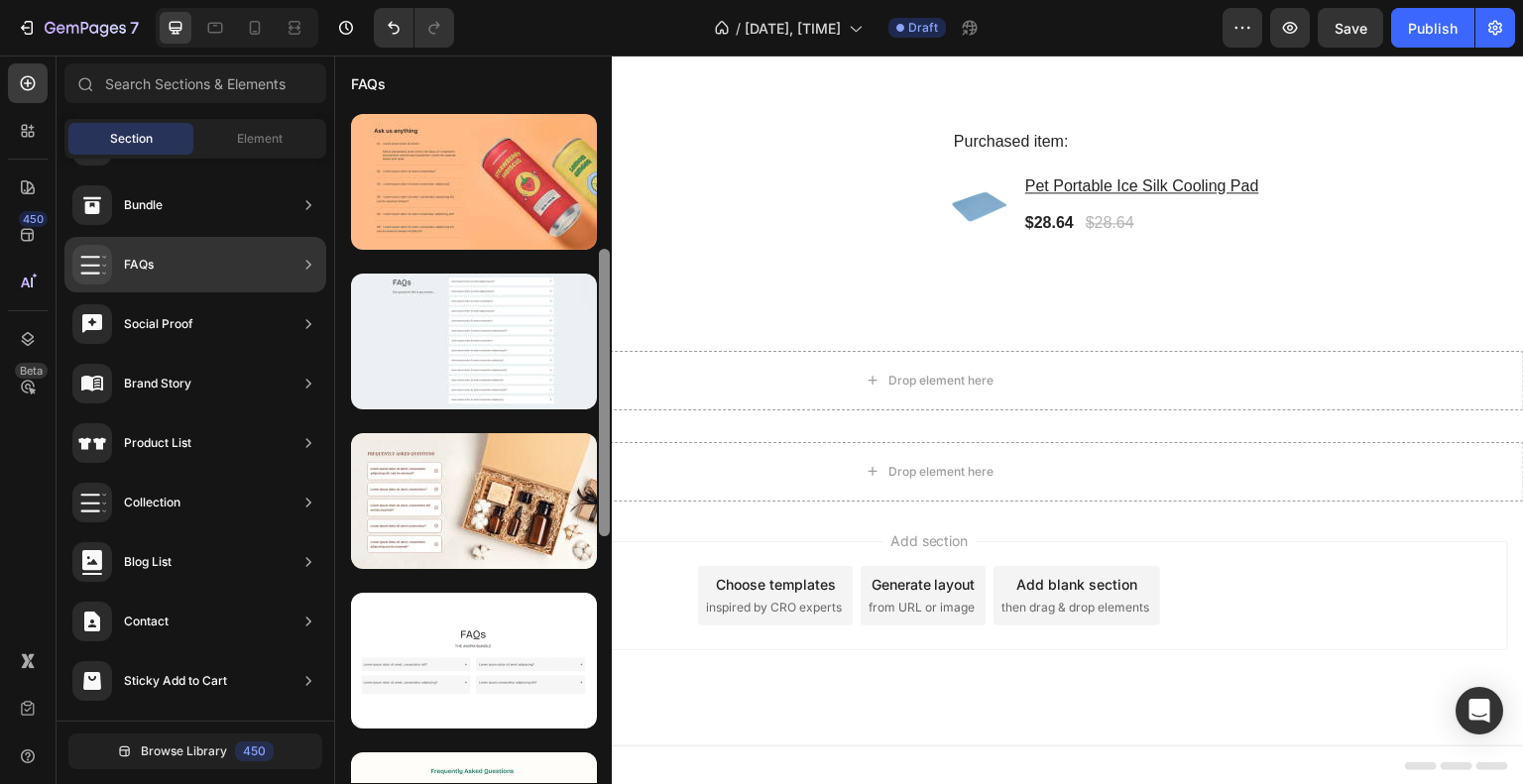 scroll, scrollTop: 99, scrollLeft: 0, axis: vertical 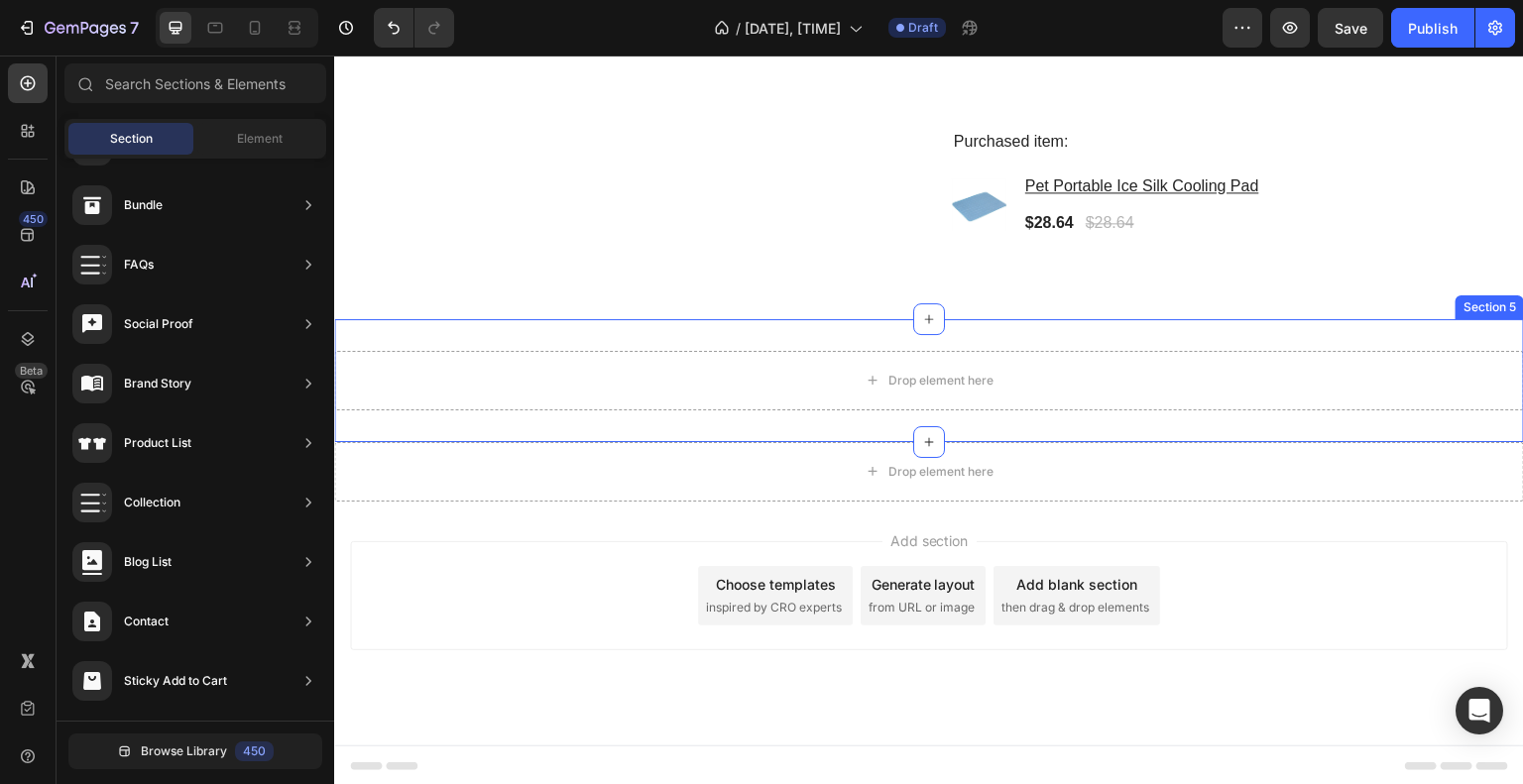 drag, startPoint x: 941, startPoint y: 353, endPoint x: 605, endPoint y: 427, distance: 344.05232 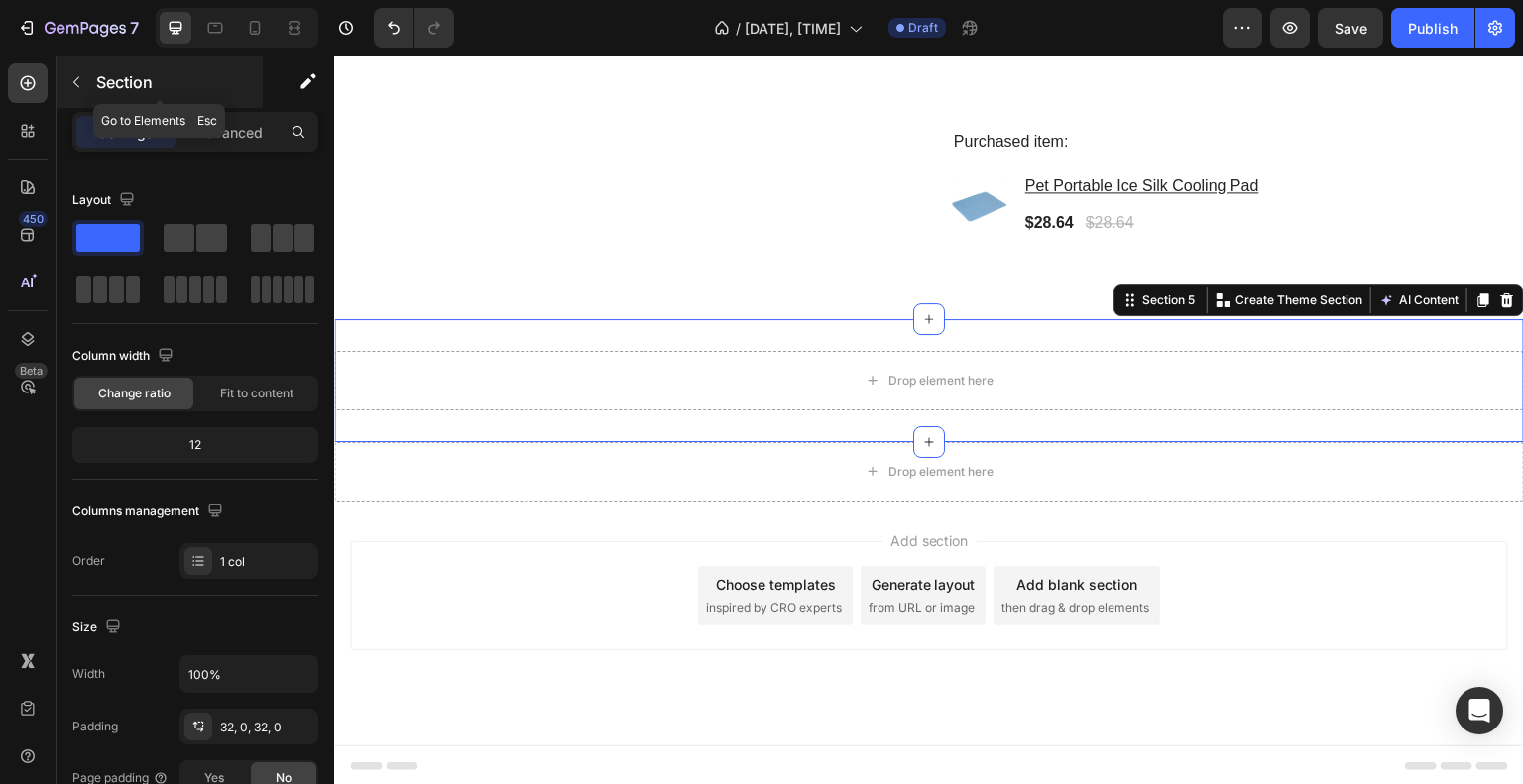 click 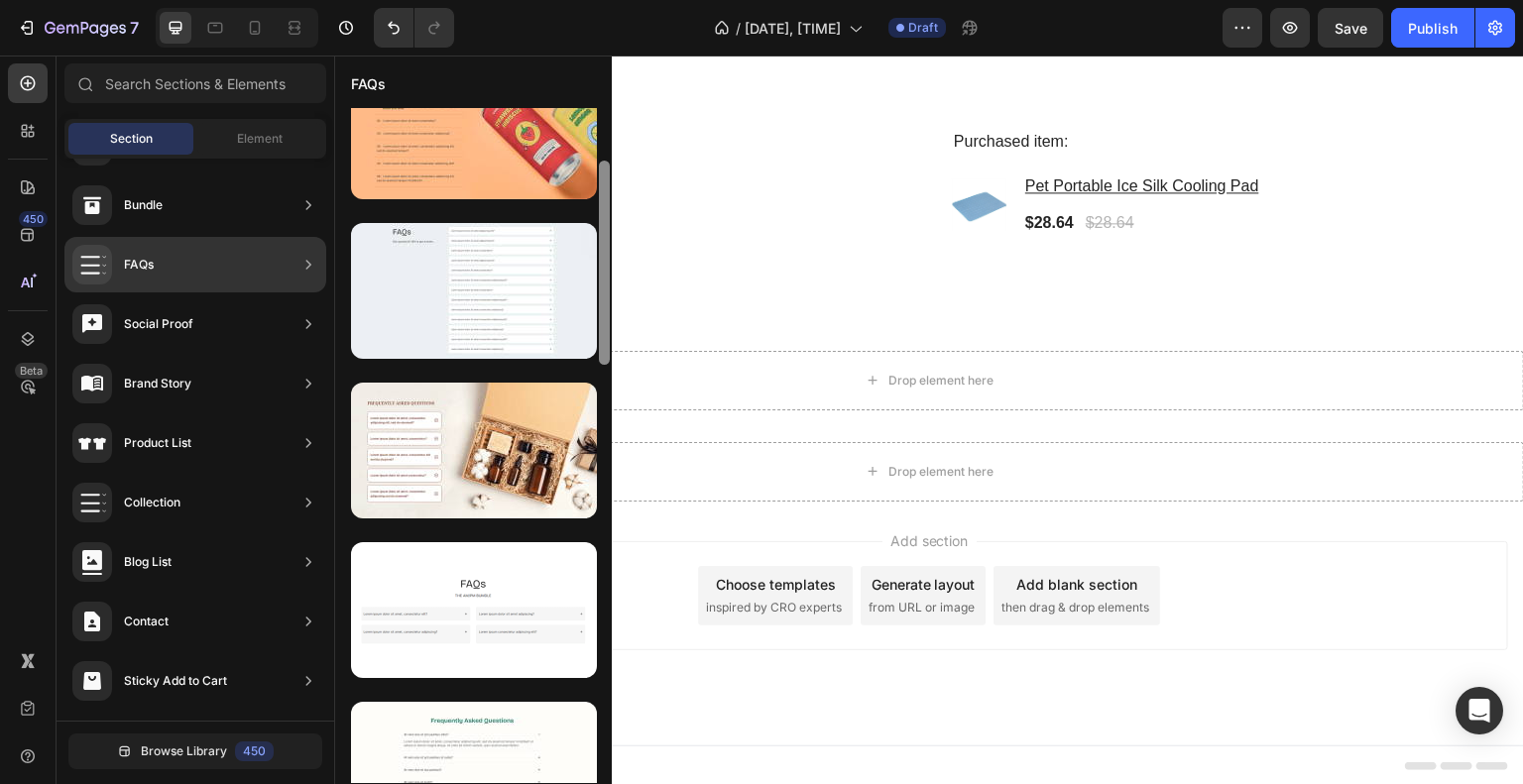 scroll, scrollTop: 0, scrollLeft: 0, axis: both 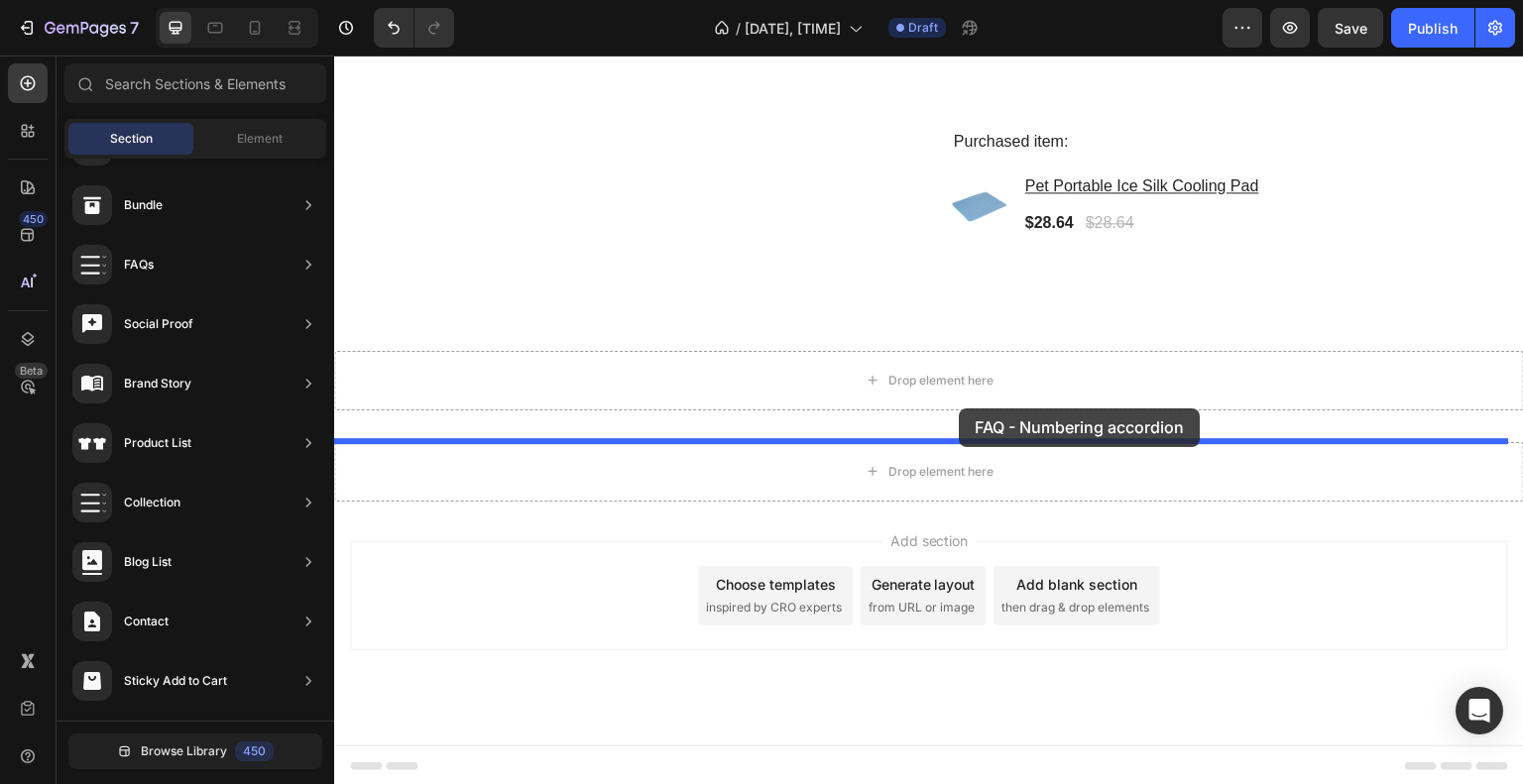 drag, startPoint x: 863, startPoint y: 231, endPoint x: 961, endPoint y: 408, distance: 202.31905 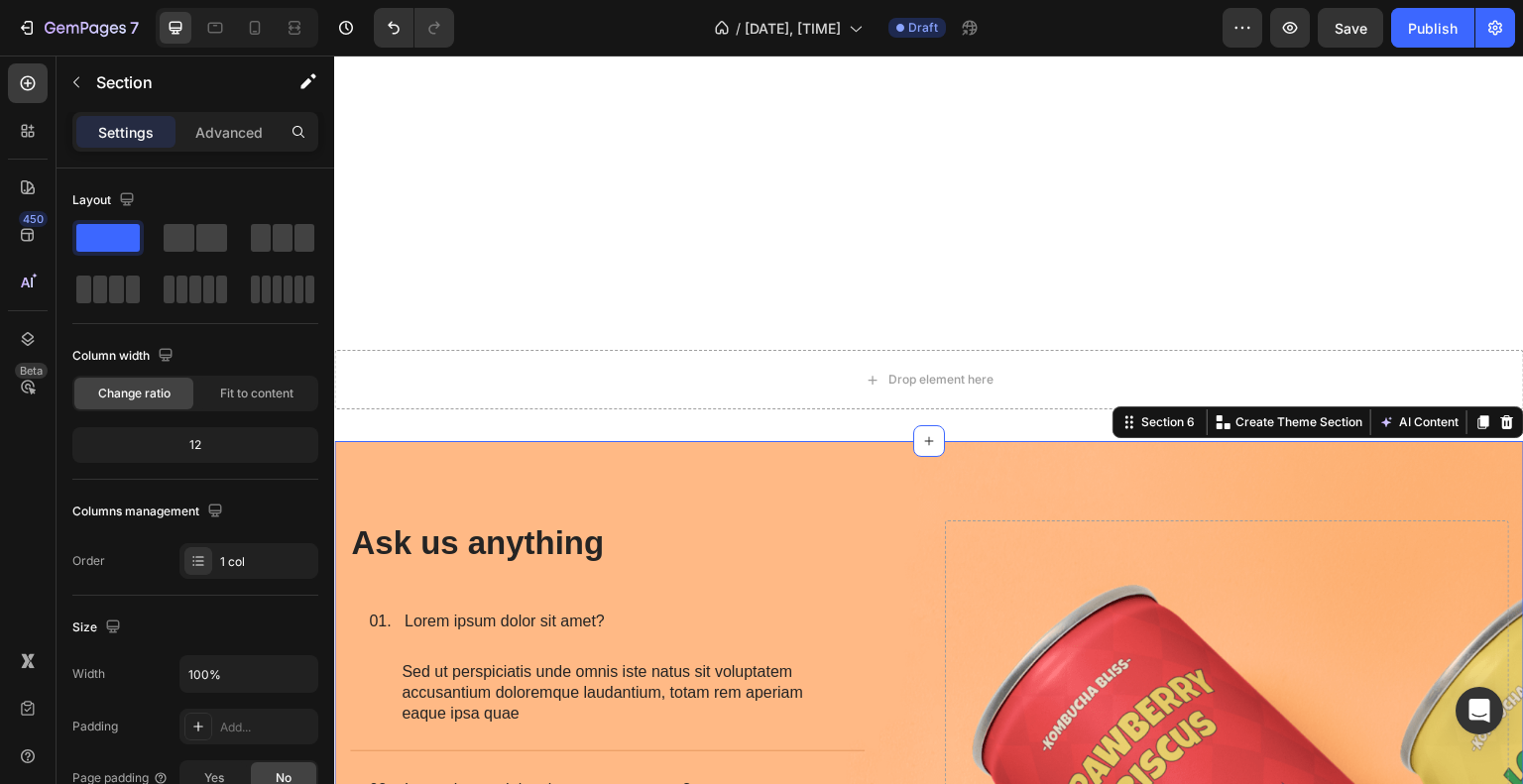 scroll, scrollTop: 3278, scrollLeft: 0, axis: vertical 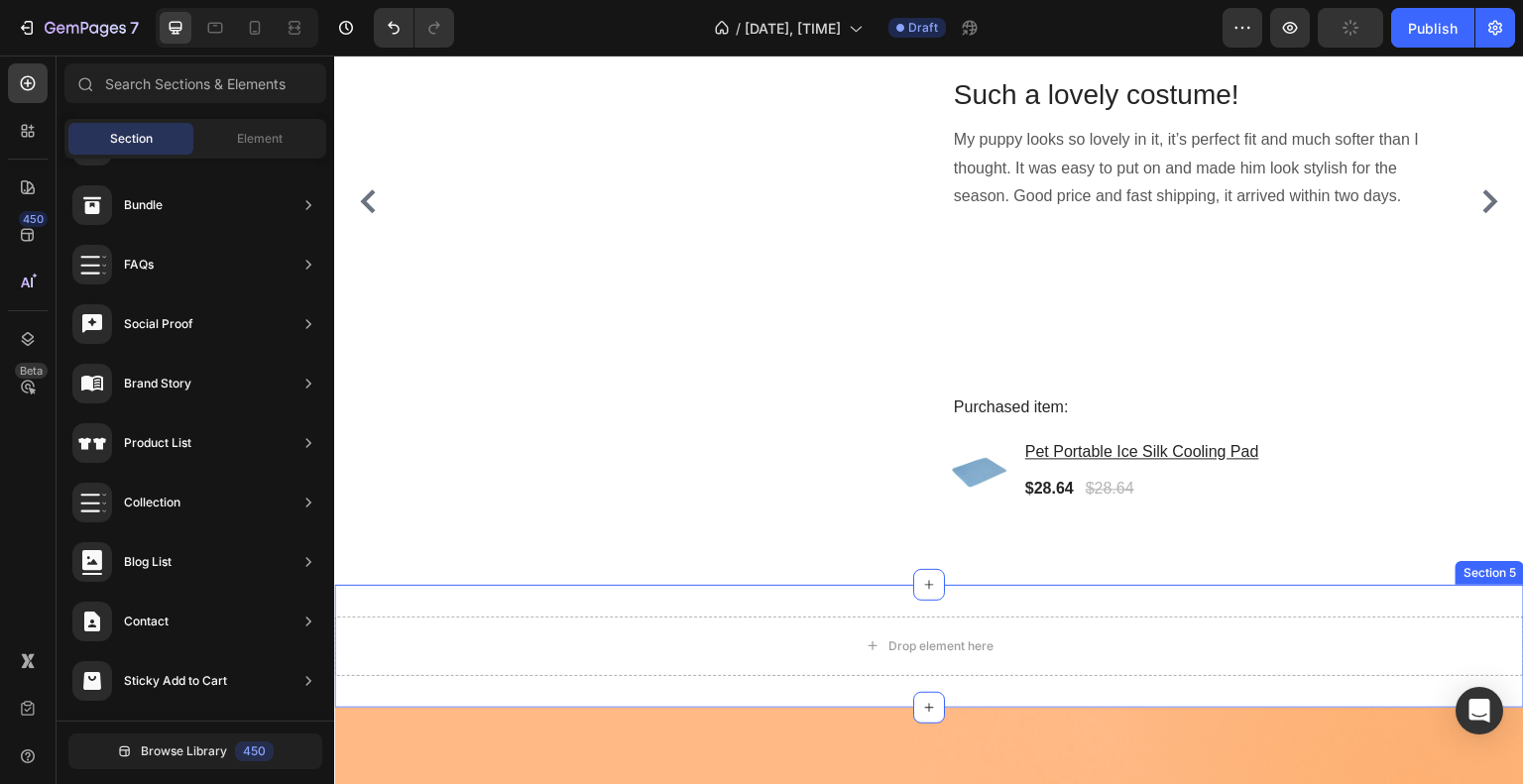 click on "Drop element here Section 5" at bounding box center [929, 646] 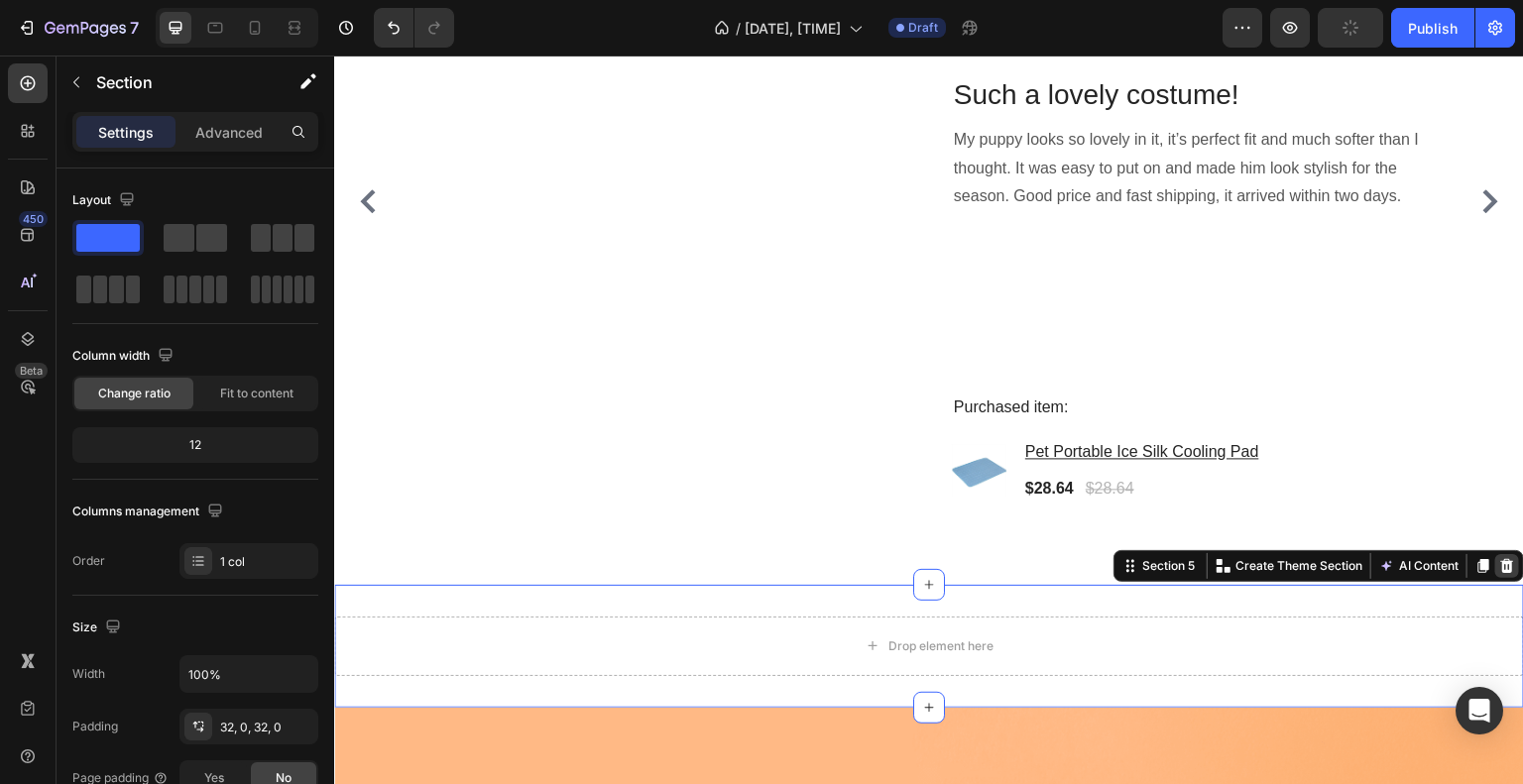 click 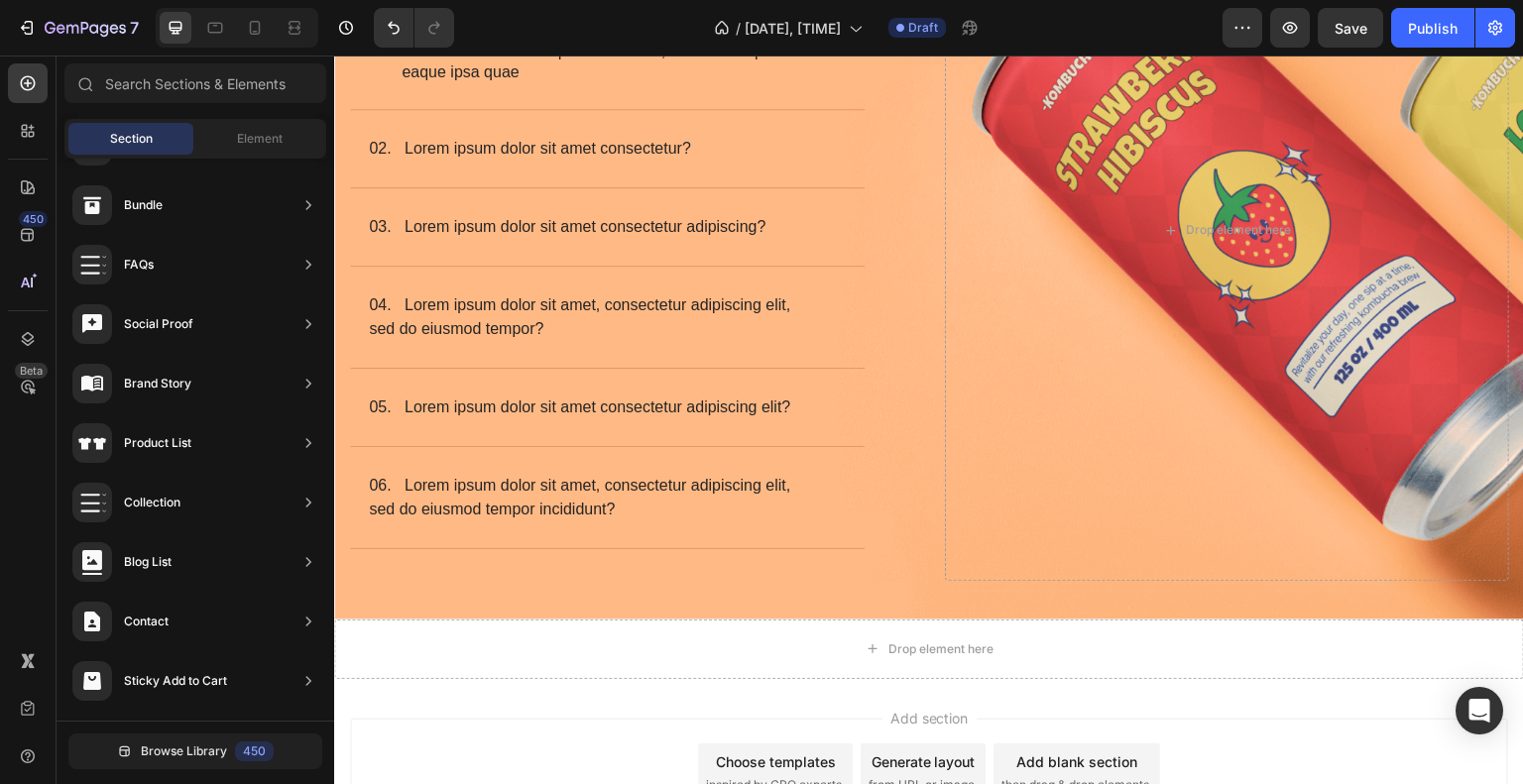 scroll, scrollTop: 3490, scrollLeft: 0, axis: vertical 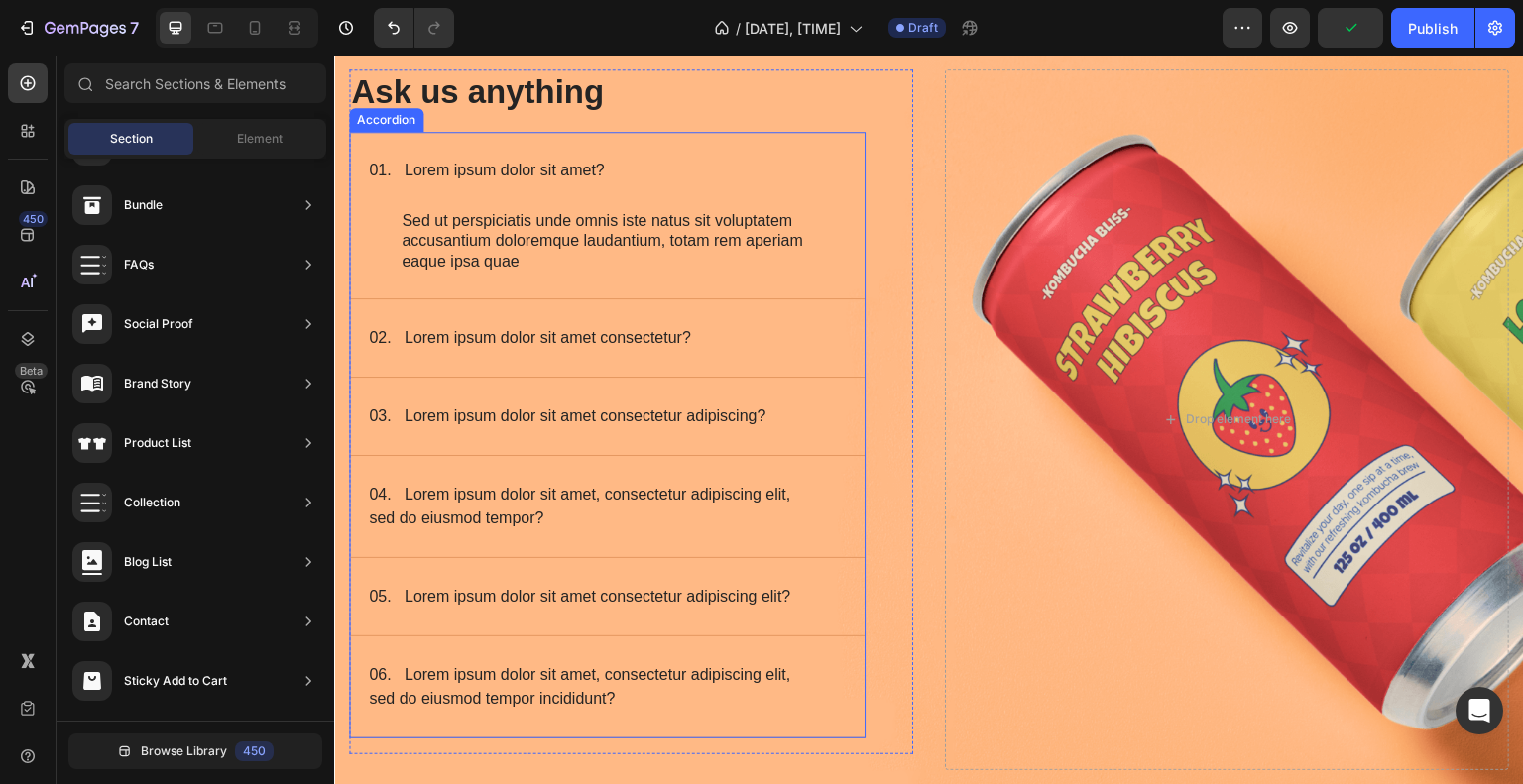 click on "01.   Lorem ipsum dolor sit amet? Sed ut perspiciatis unde omnis iste natus sit voluptatem accusantium doloremque laudantium, totam rem aperiam eaque ipsa quae  Text Block
02.   Lorem ipsum dolor sit amet consectetur?
03.   Lorem ipsum dolor sit amet consectetur adipiscing?
04.   Lorem ipsum dolor sit amet, consectetur adipiscing elit, sed do eiusmod tempor?
05.   Lorem ipsum dolor sit amet consectetur adipiscing elit?
06.   Lorem ipsum dolor sit amet, consectetur adipiscing elit, sed do eiusmod tempor incididunt?" at bounding box center [607, 435] 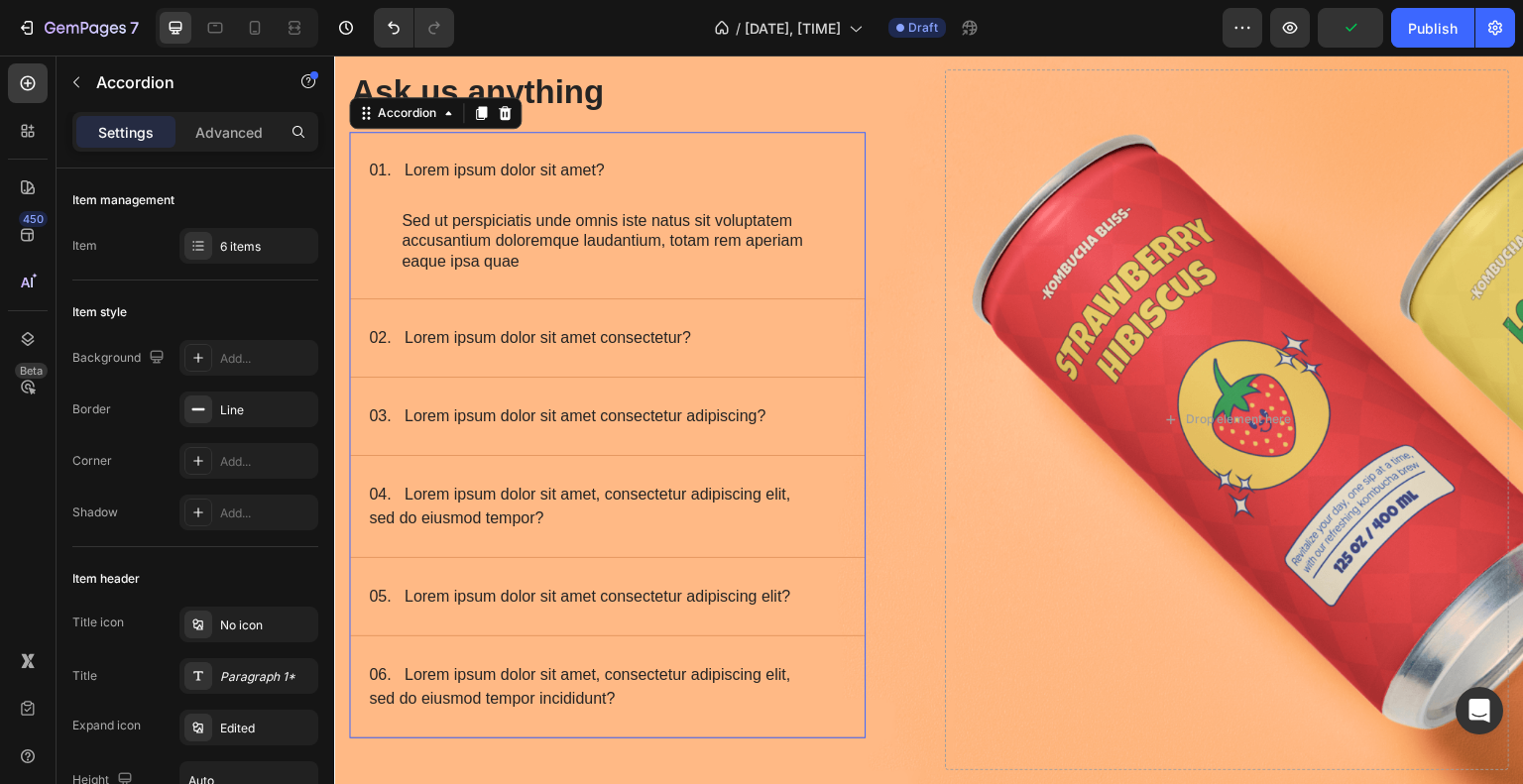 scroll, scrollTop: 3135, scrollLeft: 0, axis: vertical 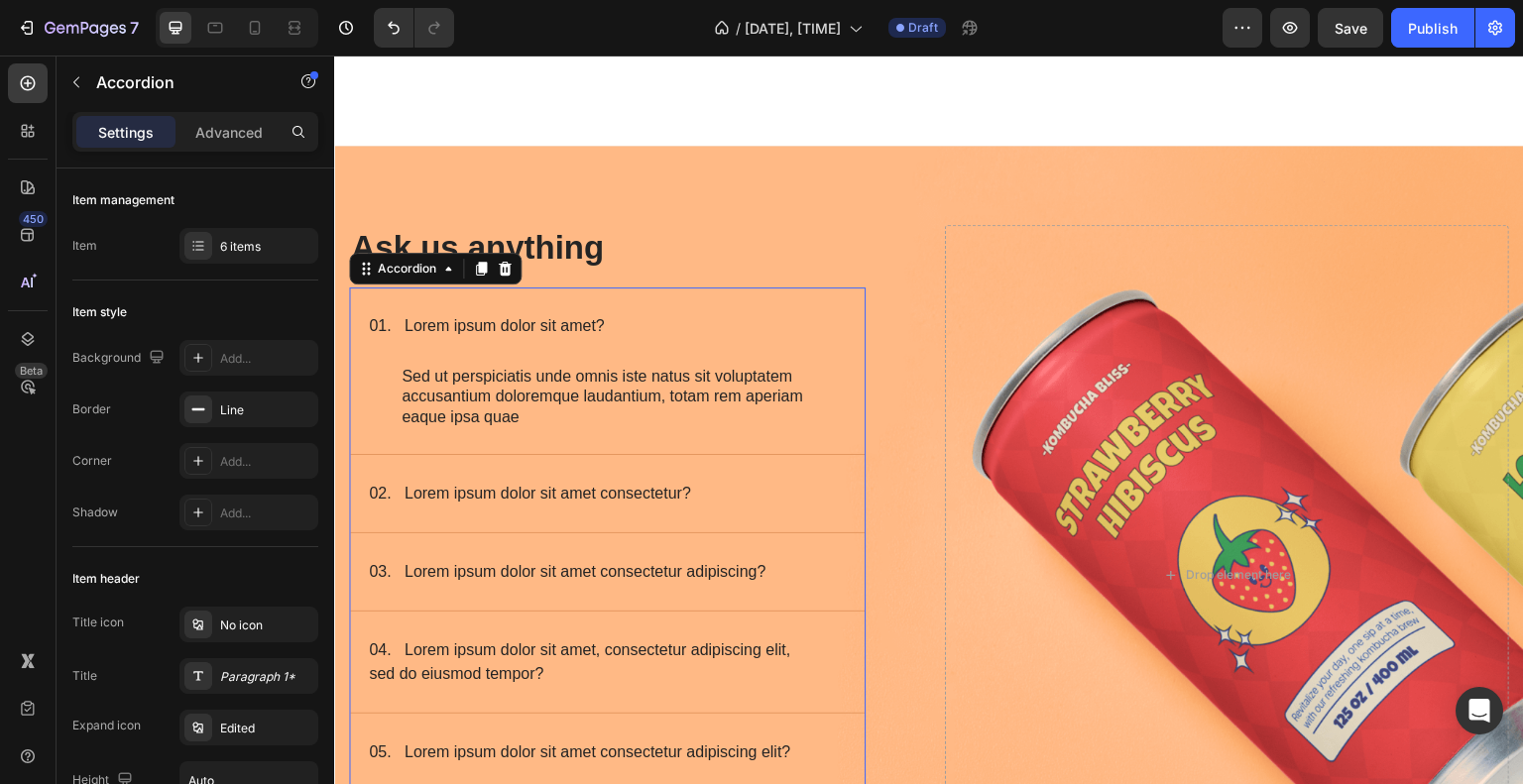 click on "02.   Lorem ipsum dolor sit amet consectetur?" at bounding box center [529, 494] 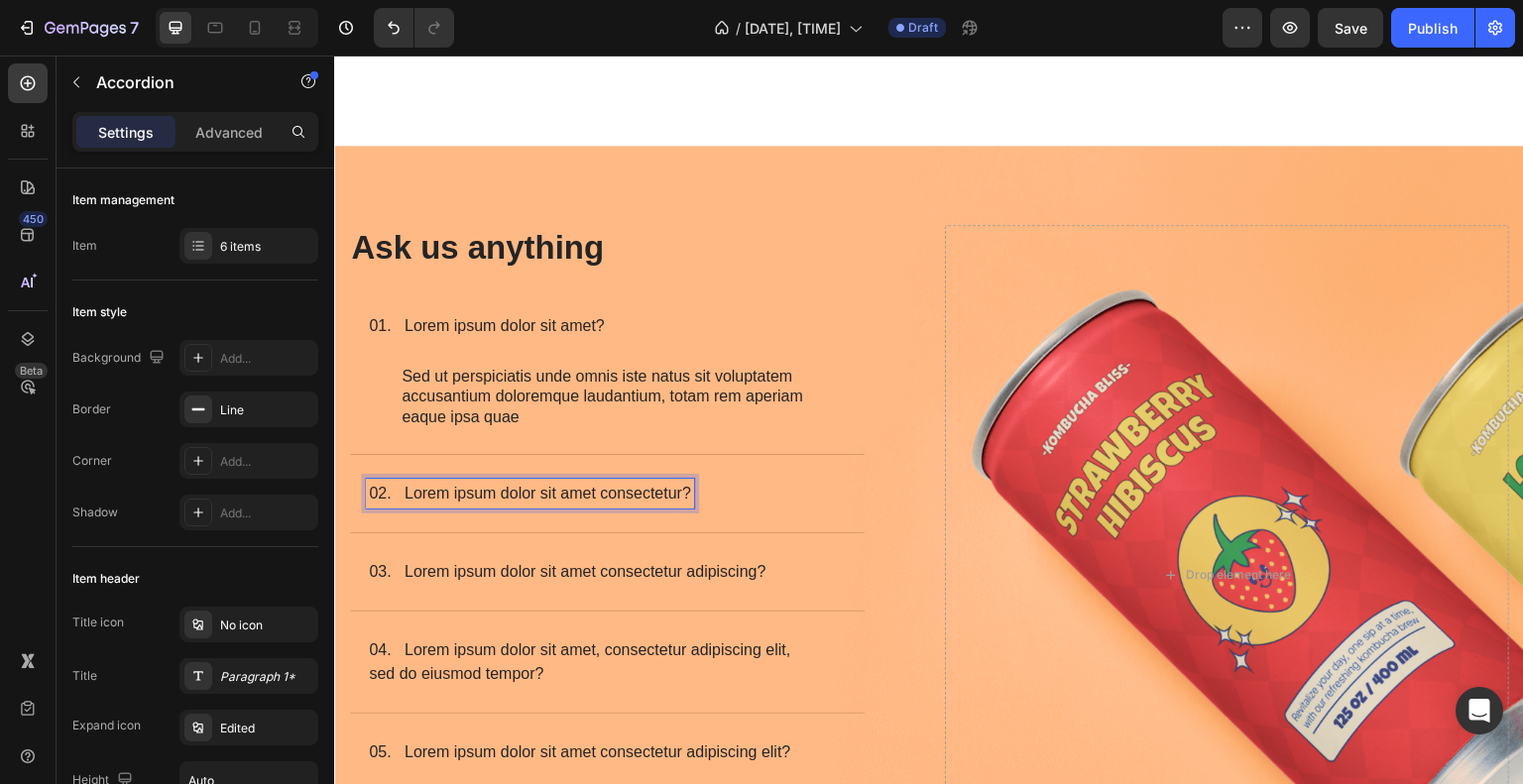 click on "03.   Lorem ipsum dolor sit amet consectetur adipiscing?" at bounding box center [607, 572] 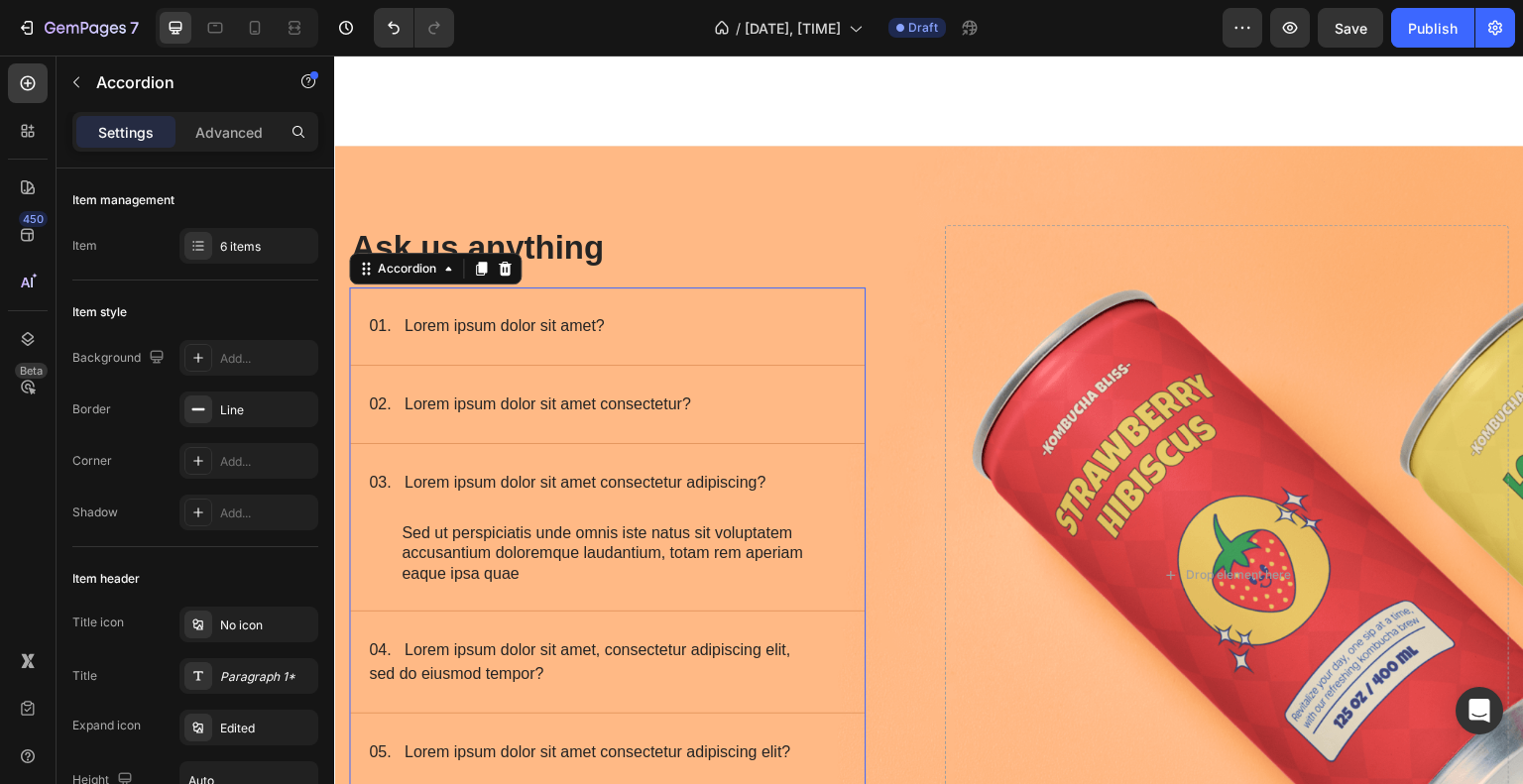 click on "02.   Lorem ipsum dolor sit amet consectetur?" at bounding box center (529, 404) 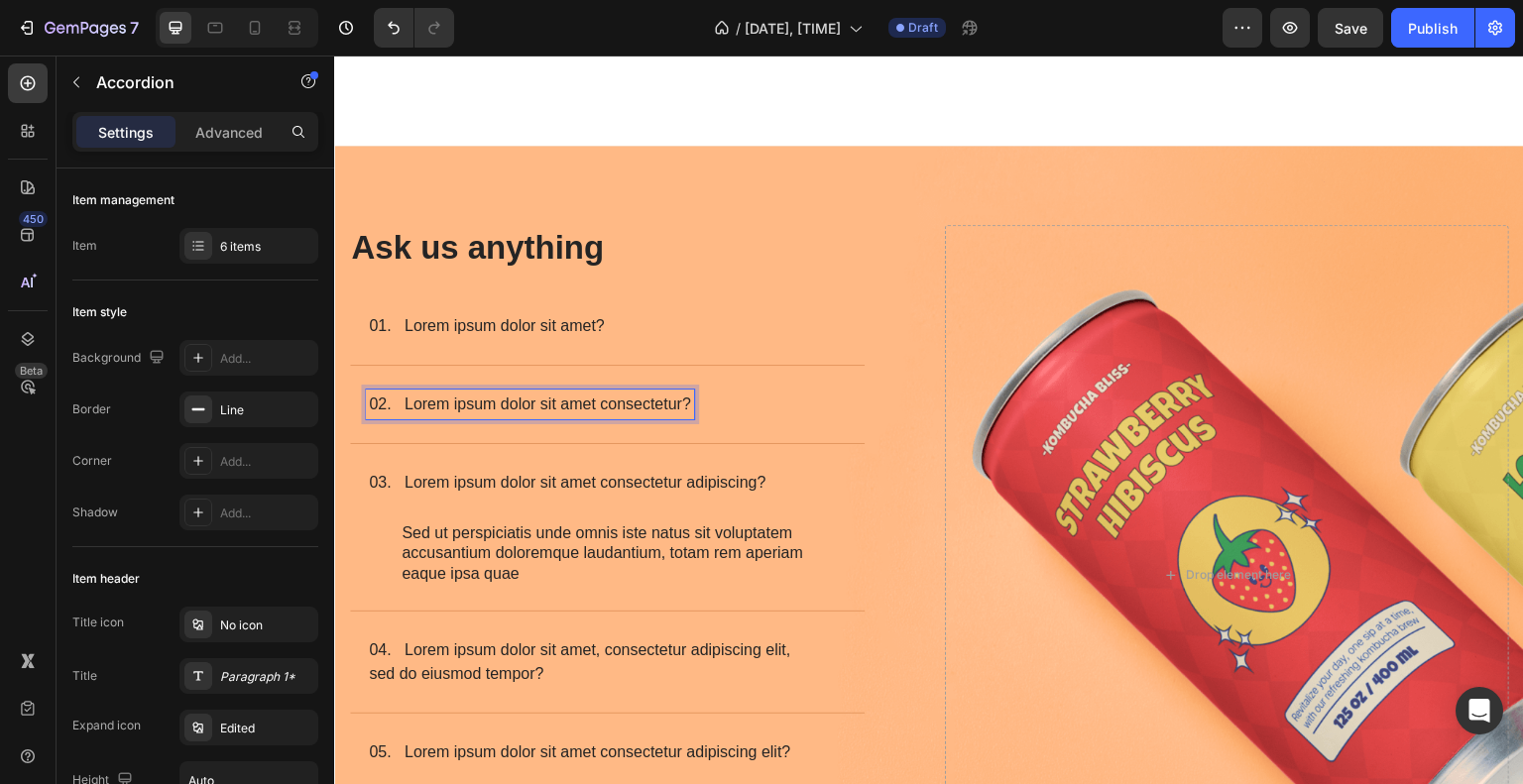 click on "02.   Lorem ipsum dolor sit amet consectetur?" at bounding box center (607, 404) 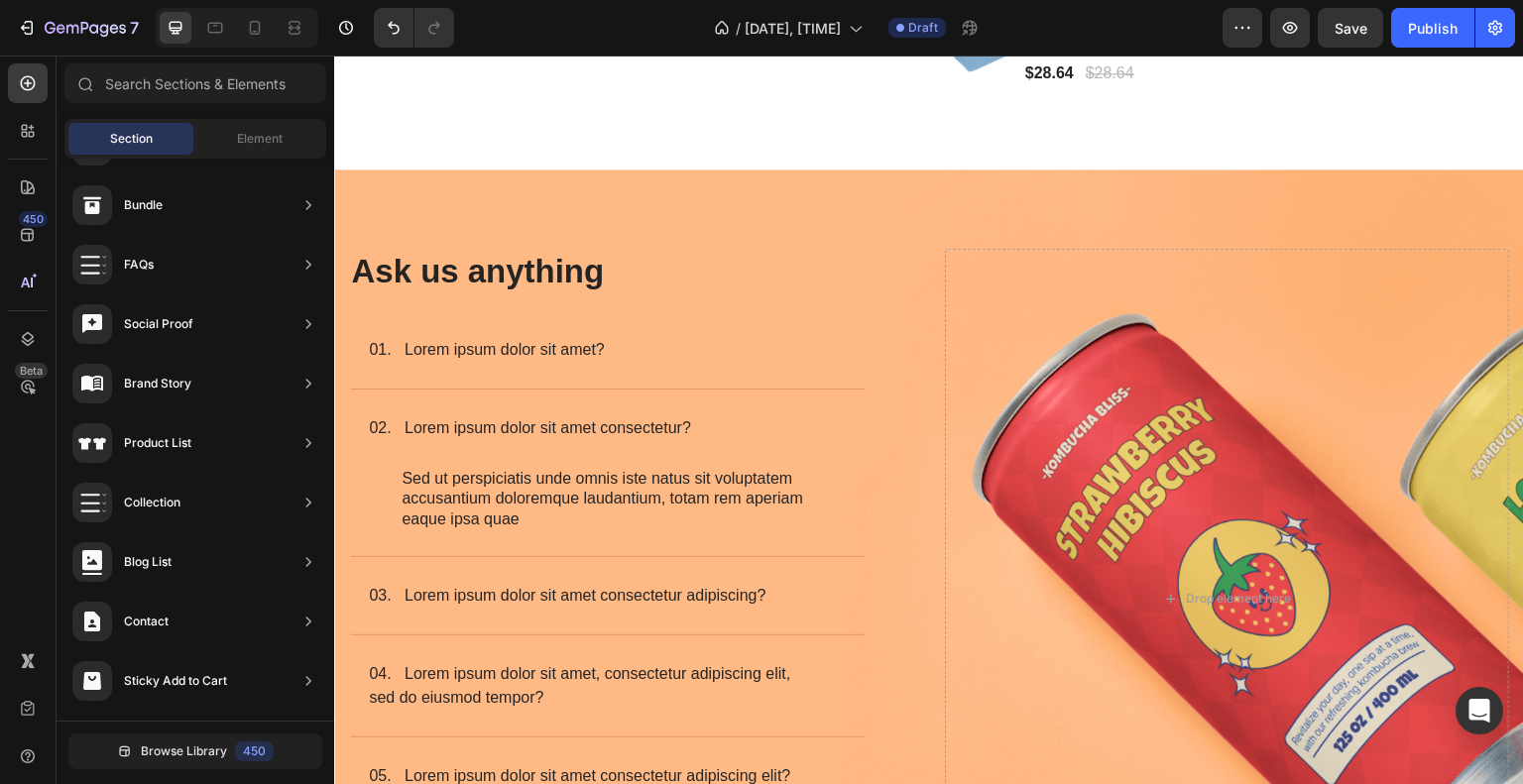 scroll, scrollTop: 3106, scrollLeft: 0, axis: vertical 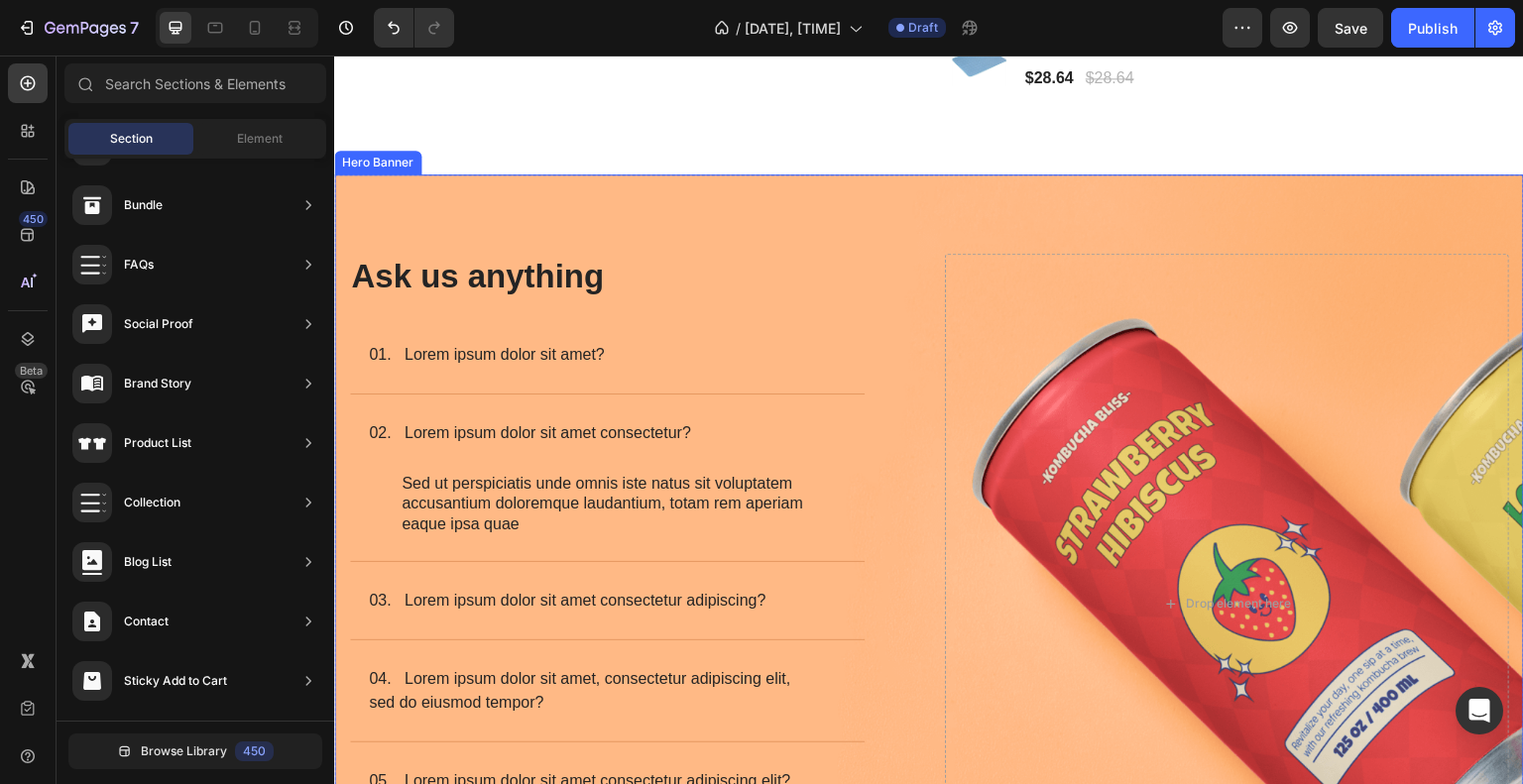 click on "Image Ask us anything Heading
01.   Lorem ipsum dolor sit amet?
02.   Lorem ipsum dolor sit amet consectetur? Sed ut perspiciatis unde omnis iste natus sit voluptatem accusantium doloremque laudantium, totam rem aperiam eaque ipsa quae  Text Block
03.   Lorem ipsum dolor sit amet consectetur adipiscing?
04.   Lorem ipsum dolor sit amet, consectetur adipiscing elit, sed do eiusmod tempor?
05.   Lorem ipsum dolor sit amet consectetur adipiscing elit?
06.   Lorem ipsum dolor sit amet, consectetur adipiscing elit, sed do eiusmod tempor incididunt? Accordion Row
Drop element here" at bounding box center (929, 584) 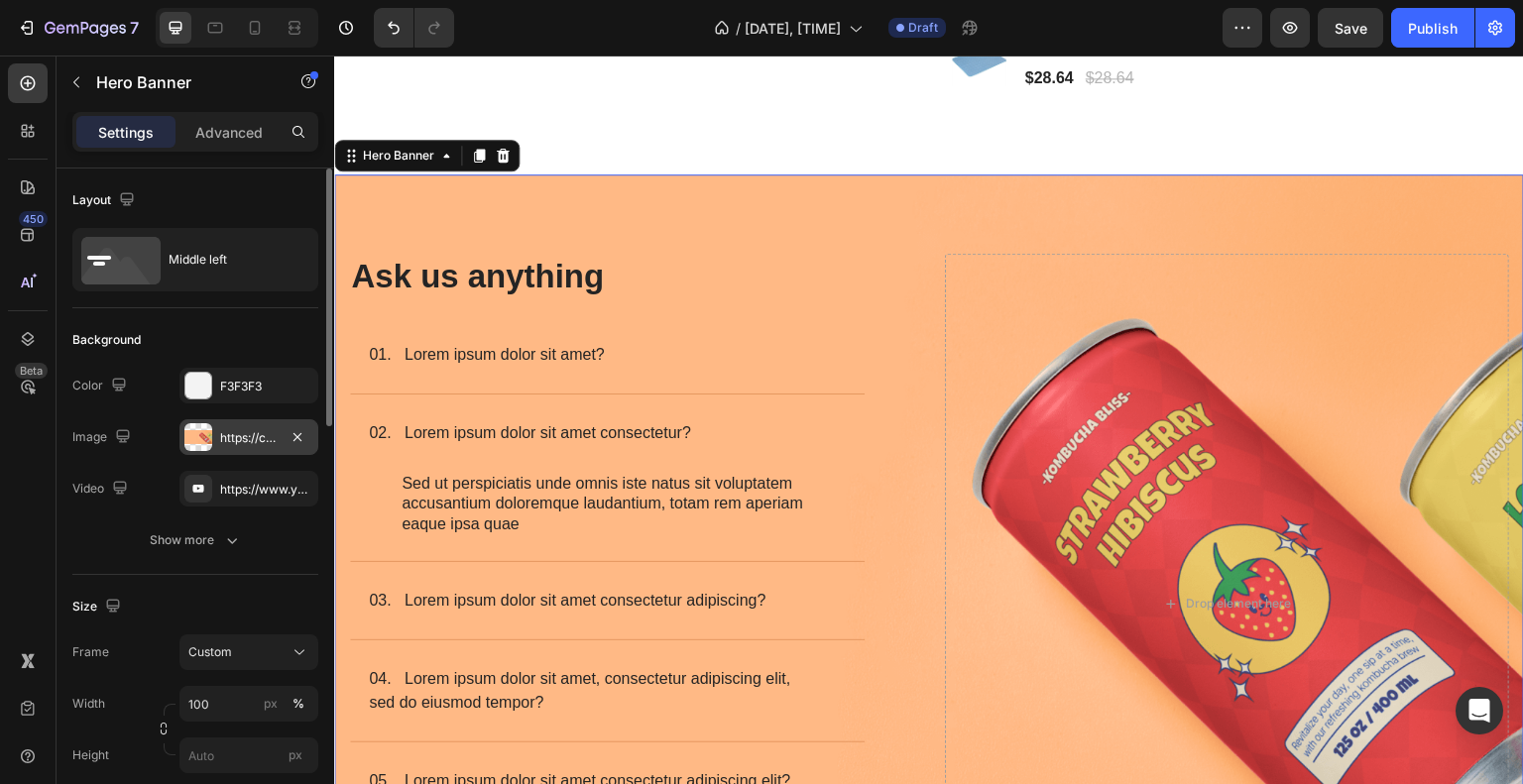 click on "https://cdn.shopify.com/s/files/1/0933/0966/5623/files/gempages_577626416108012220-3294cc39-1a40-4892-bab4-b30425af7497.png" at bounding box center (249, 438) 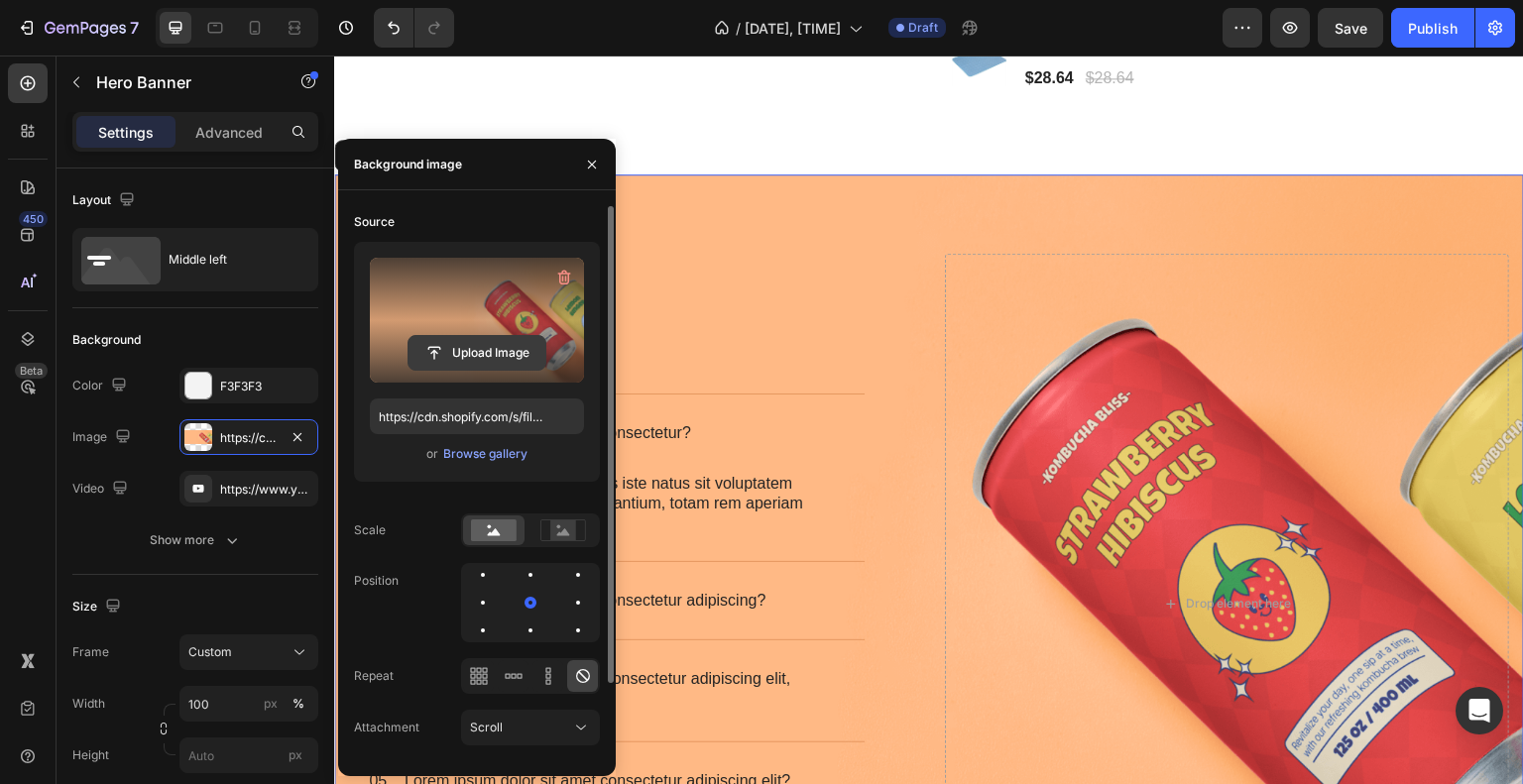 click 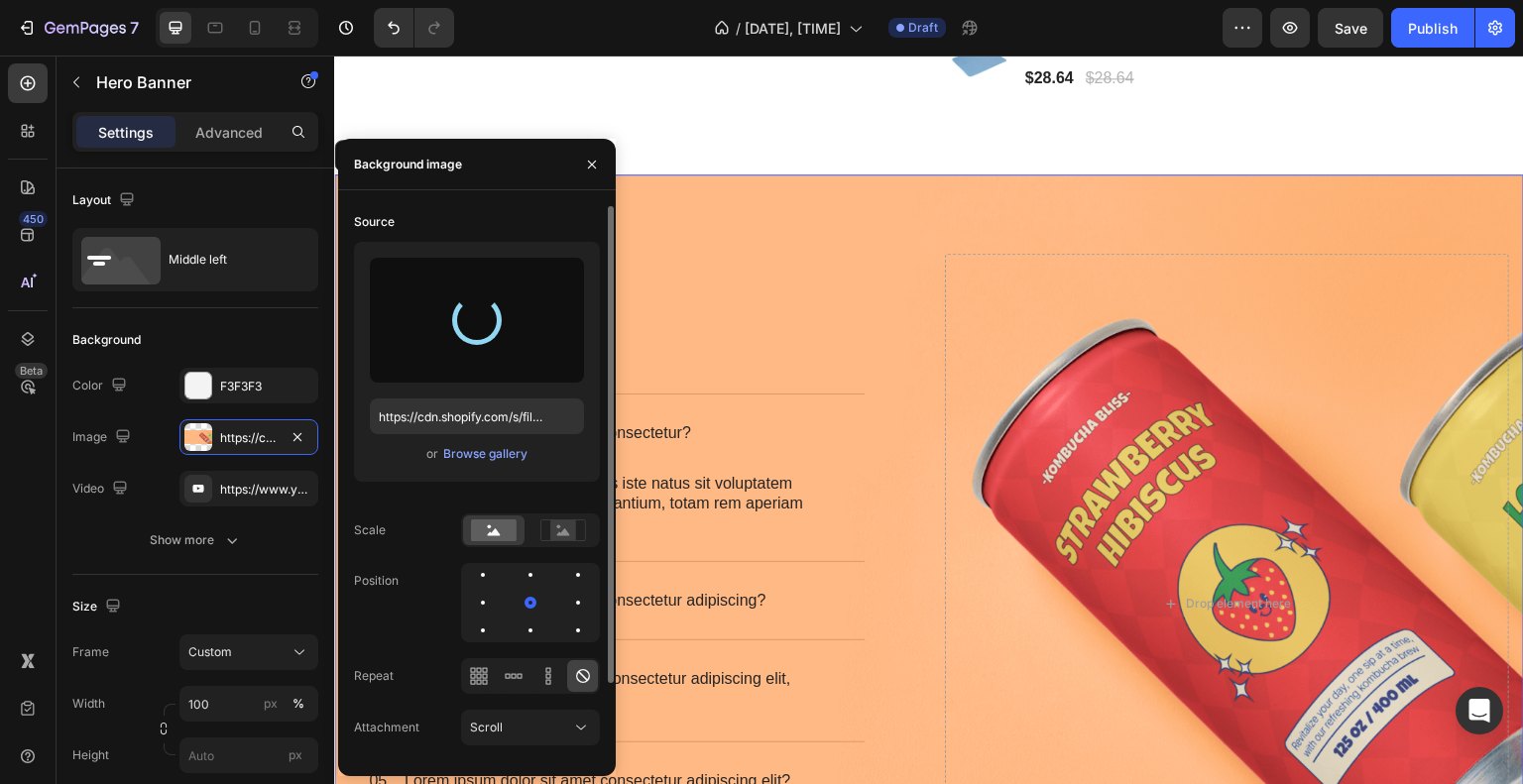 type on "https://cdn.shopify.com/s/files/1/0933/0966/5623/files/gempages_577626416108012220-db533bc1-a81e-463b-bf8c-06ce64383c9a.png" 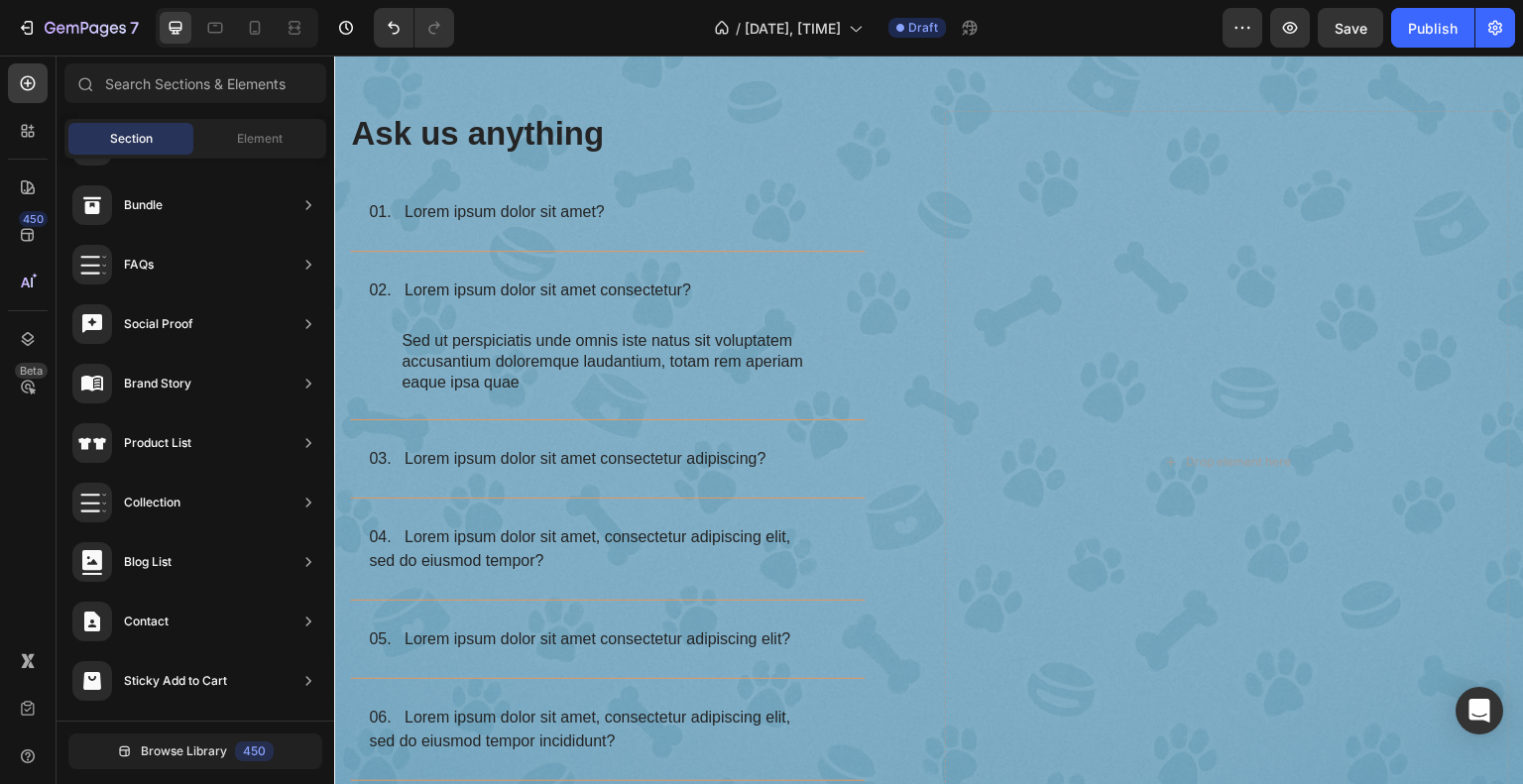 scroll, scrollTop: 3268, scrollLeft: 0, axis: vertical 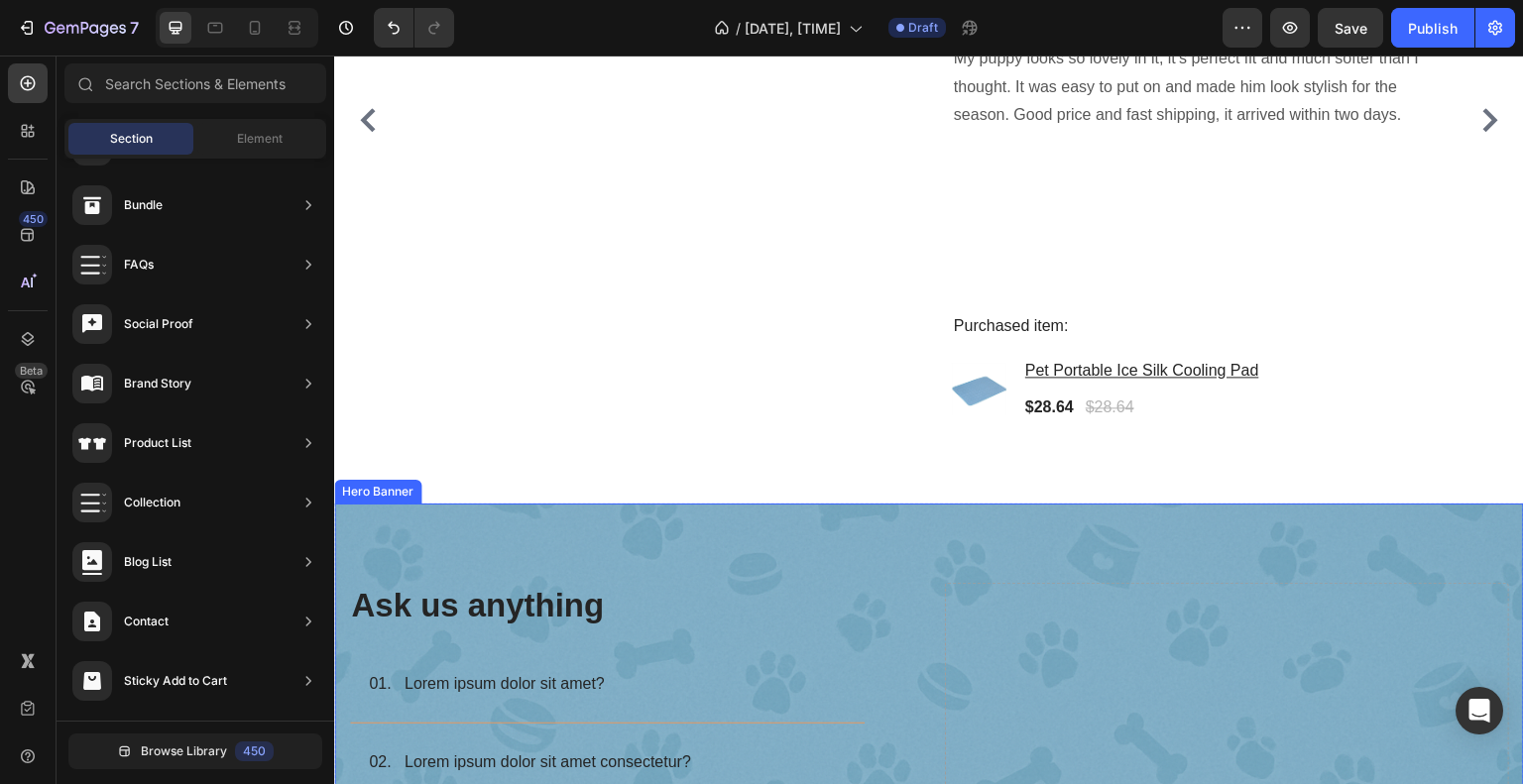 click on "Image Ask us anything Heading
01.   Lorem ipsum dolor sit amet?
02.   Lorem ipsum dolor sit amet consectetur? Sed ut perspiciatis unde omnis iste natus sit voluptatem accusantium doloremque laudantium, totam rem aperiam eaque ipsa quae  Text Block
03.   Lorem ipsum dolor sit amet consectetur adipiscing?
04.   Lorem ipsum dolor sit amet, consectetur adipiscing elit, sed do eiusmod tempor?
05.   Lorem ipsum dolor sit amet consectetur adipiscing elit?
06.   Lorem ipsum dolor sit amet, consectetur adipiscing elit, sed do eiusmod tempor incididunt? Accordion Row
Drop element here" at bounding box center (929, 913) 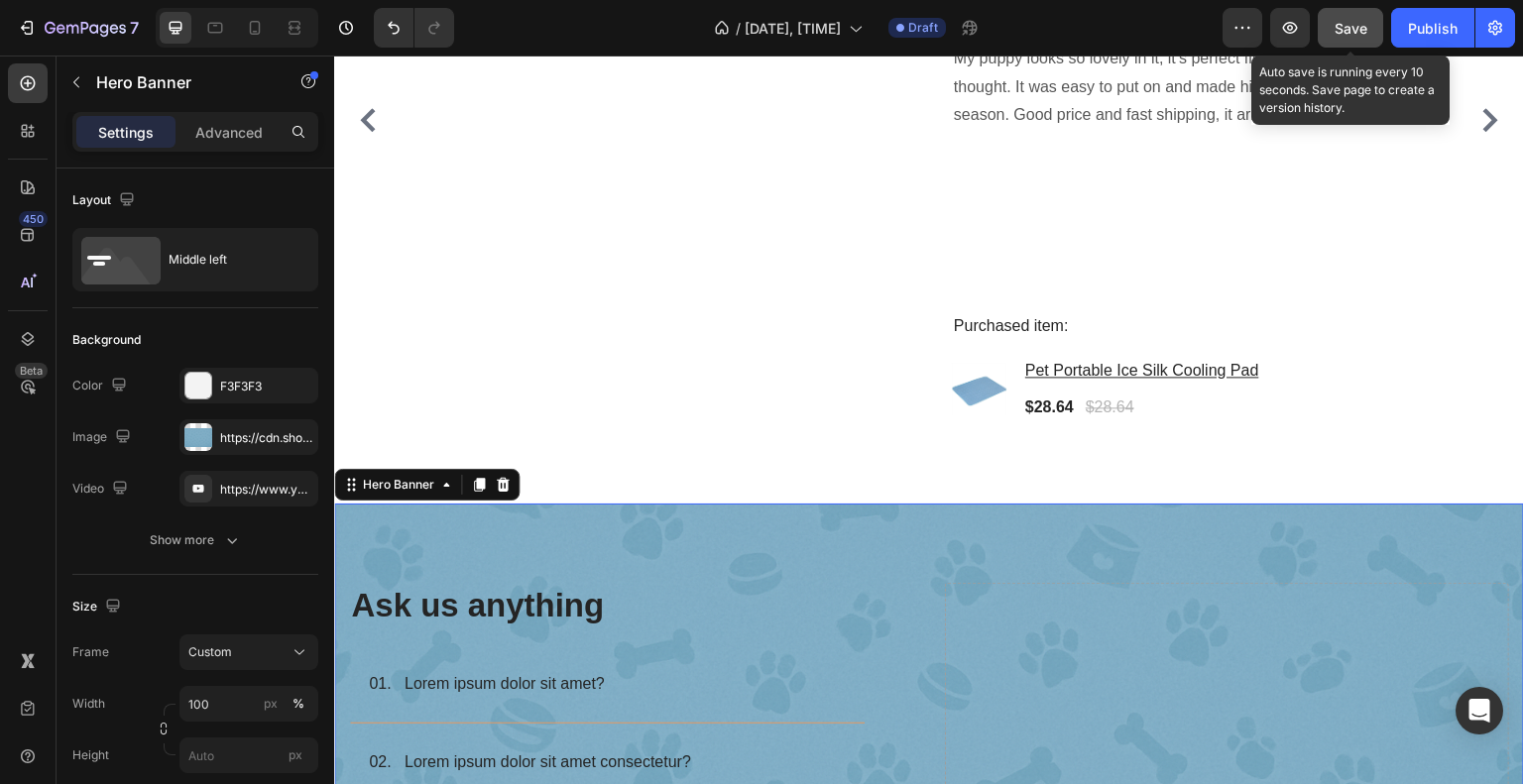 click on "Save" 